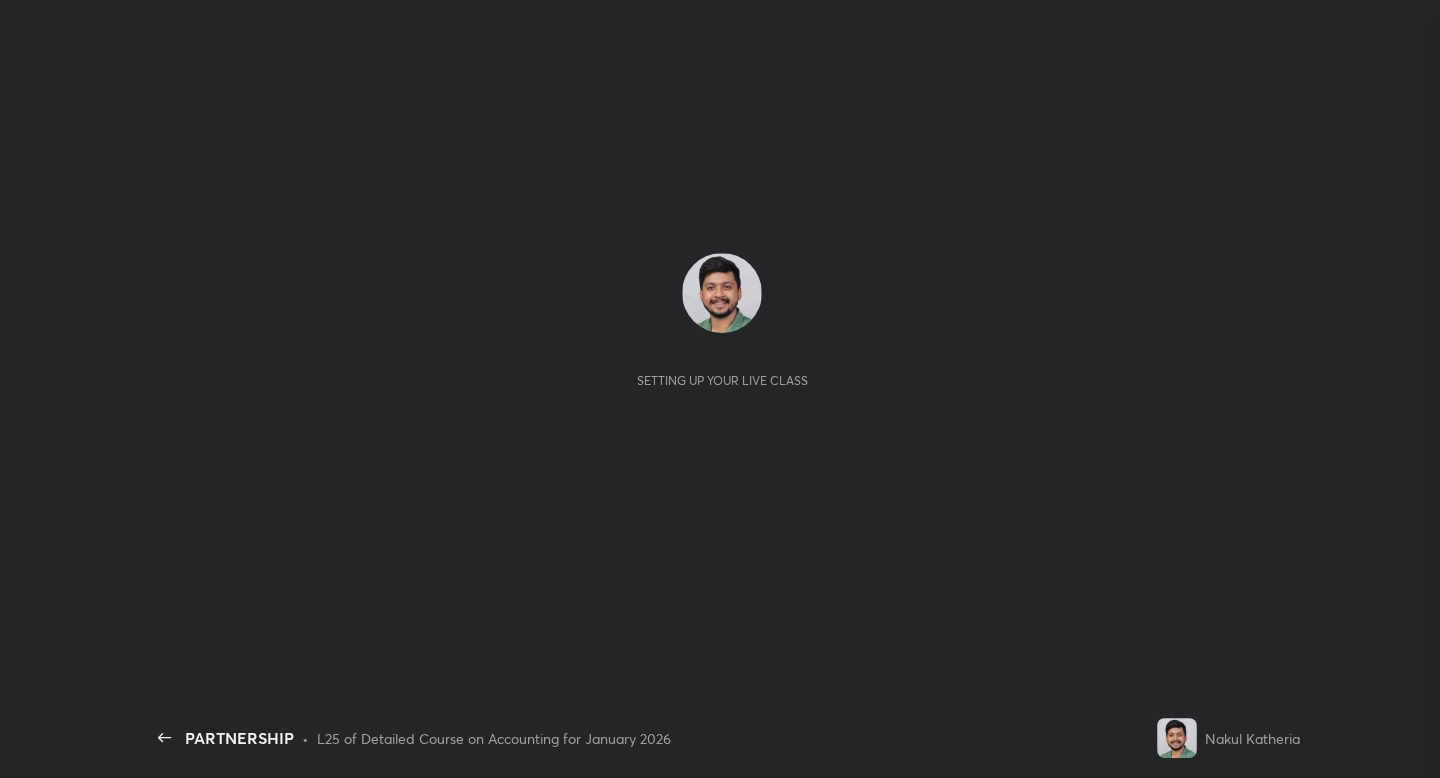 scroll, scrollTop: 0, scrollLeft: 0, axis: both 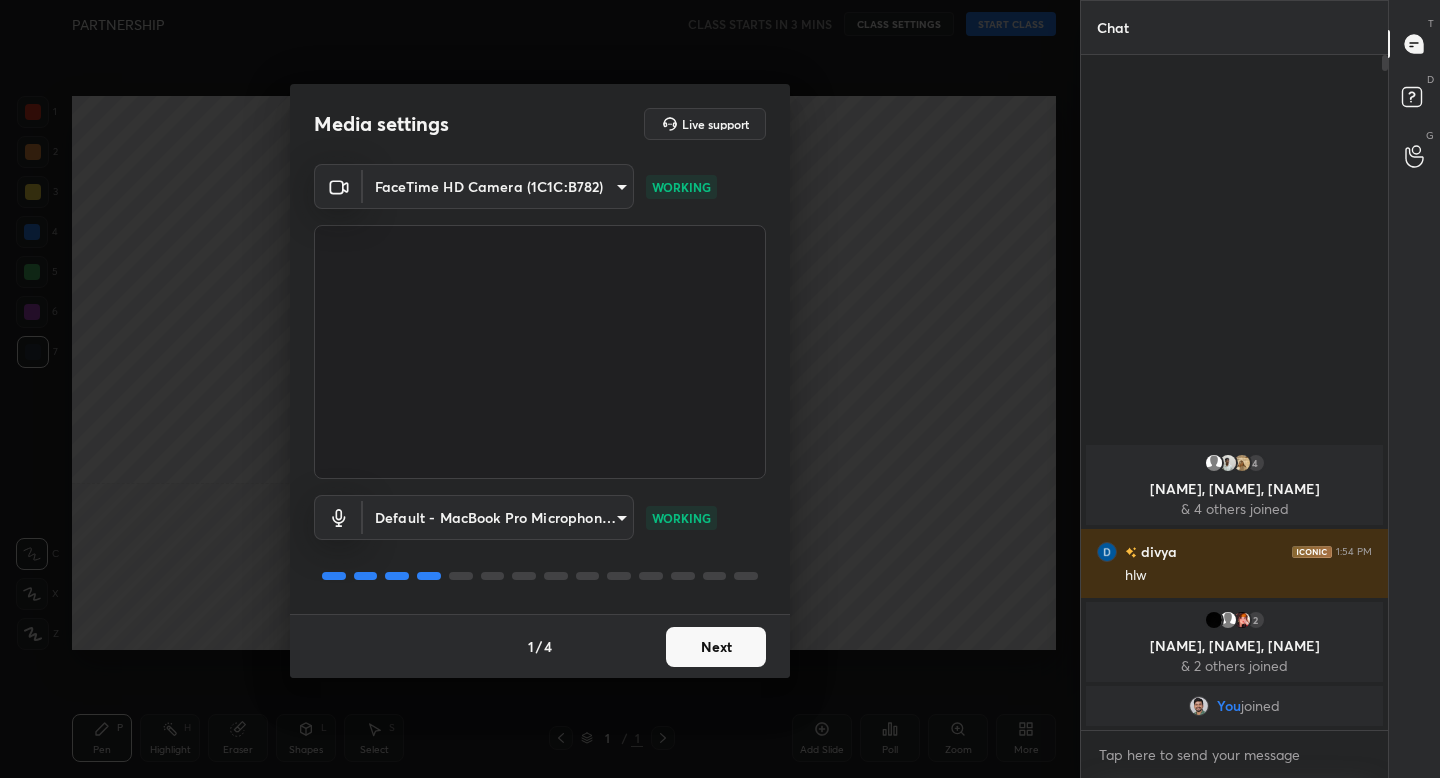 click on "Next" at bounding box center (716, 647) 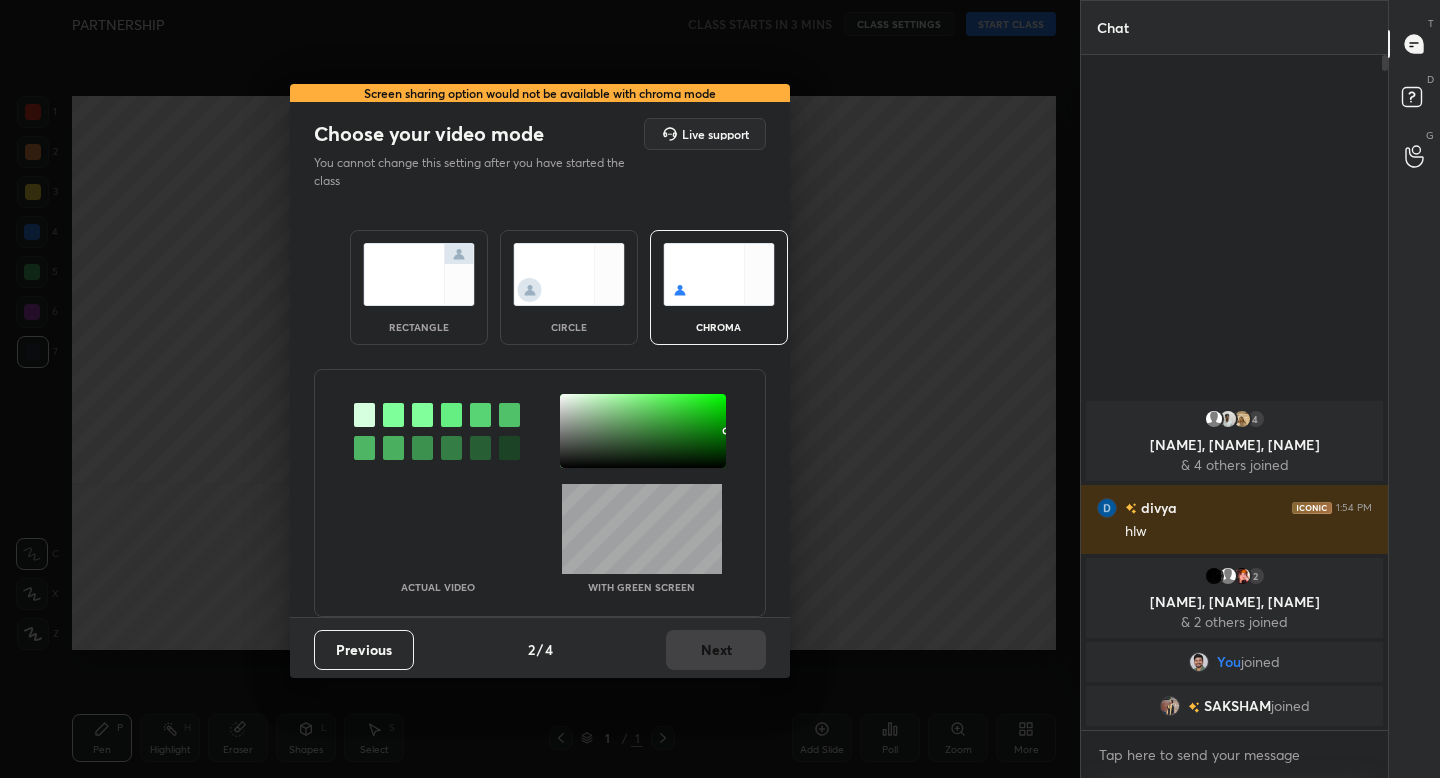 click on "rectangle" at bounding box center [419, 287] 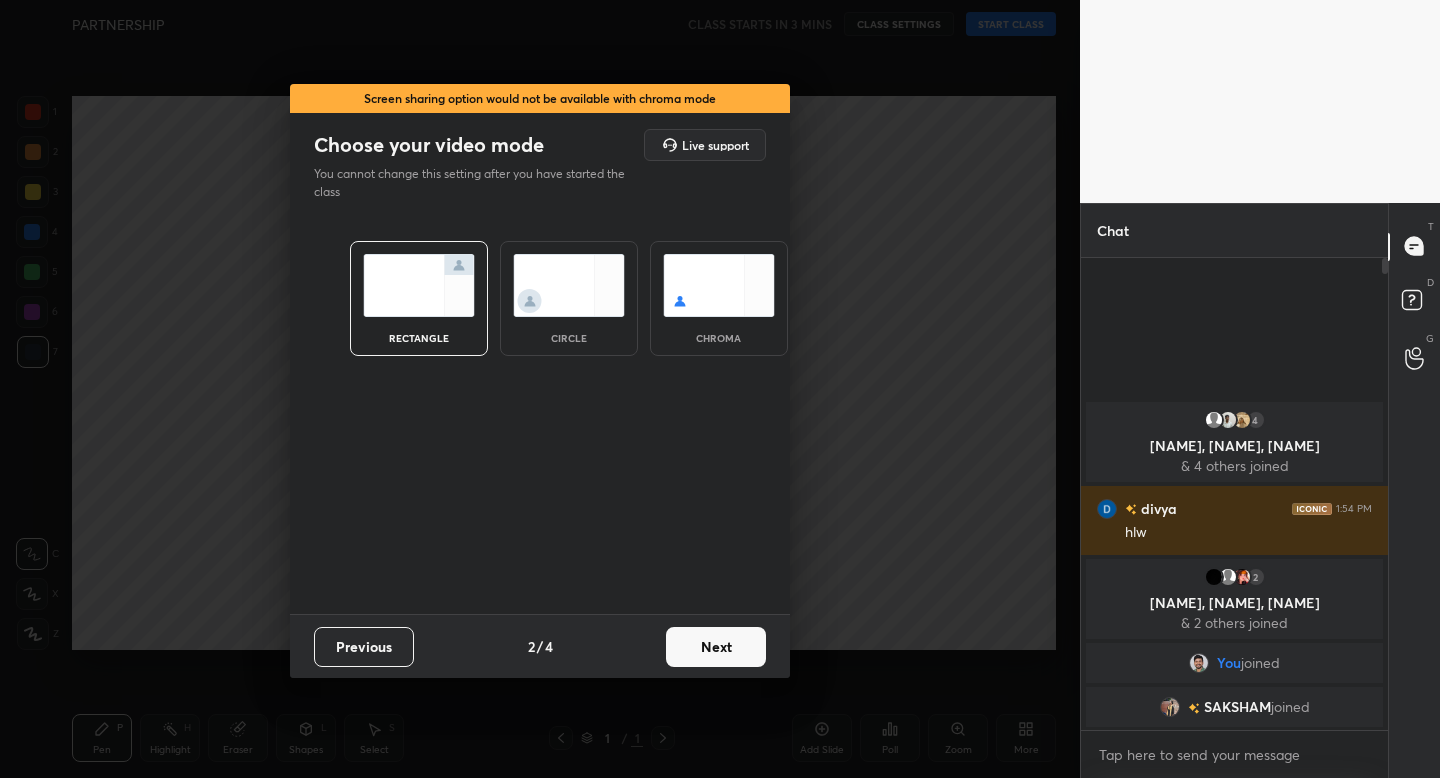 click on "Next" at bounding box center (716, 647) 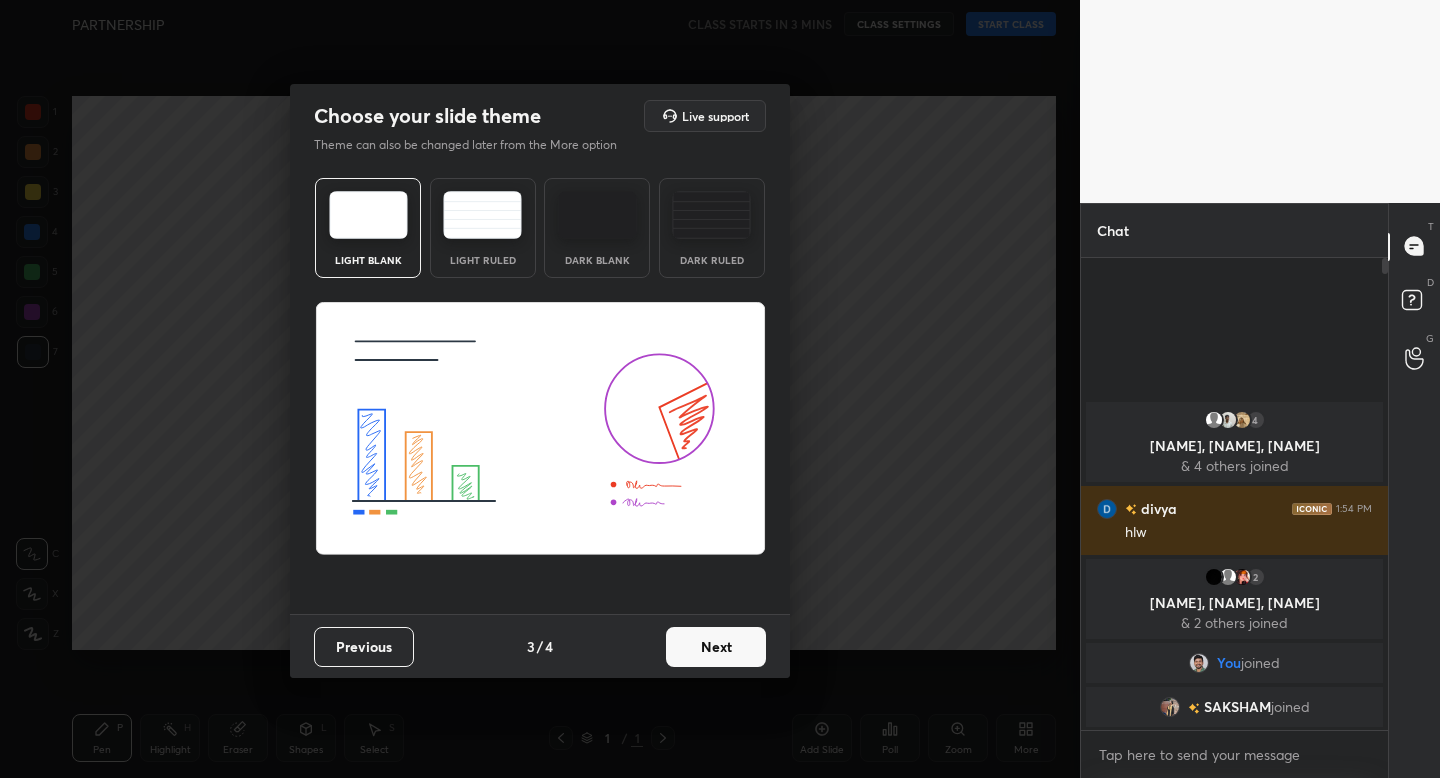 click on "Light Ruled" at bounding box center (483, 228) 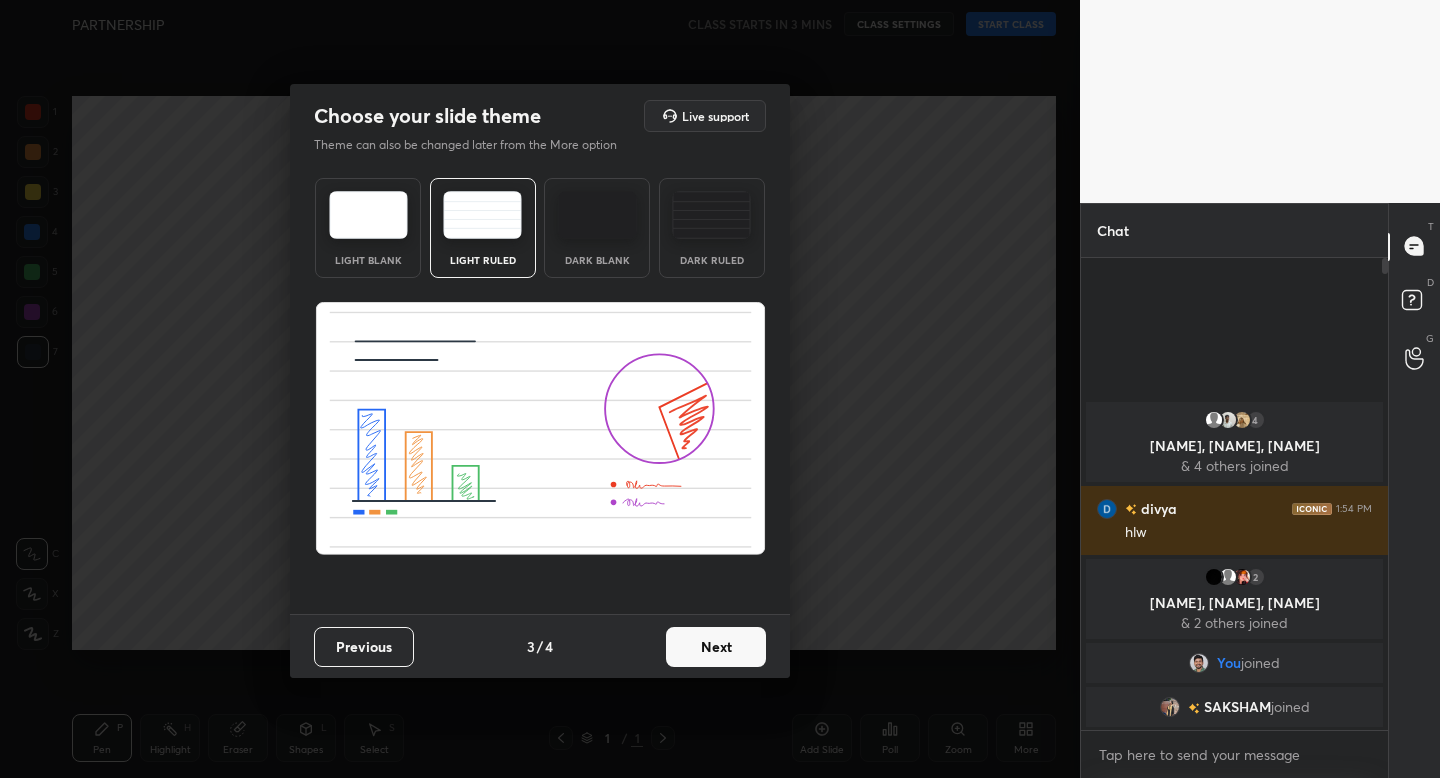 click on "Next" at bounding box center [716, 647] 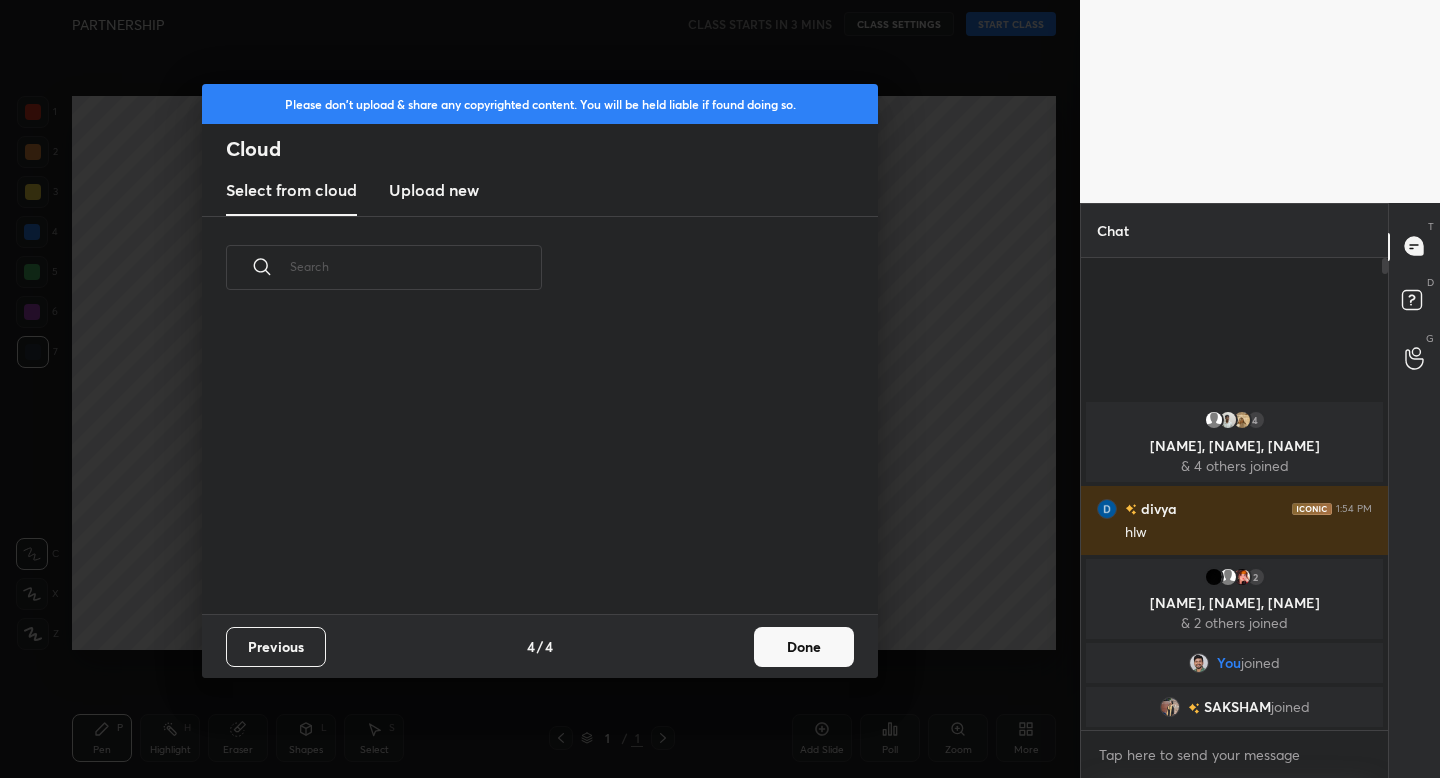 click on "Done" at bounding box center (804, 647) 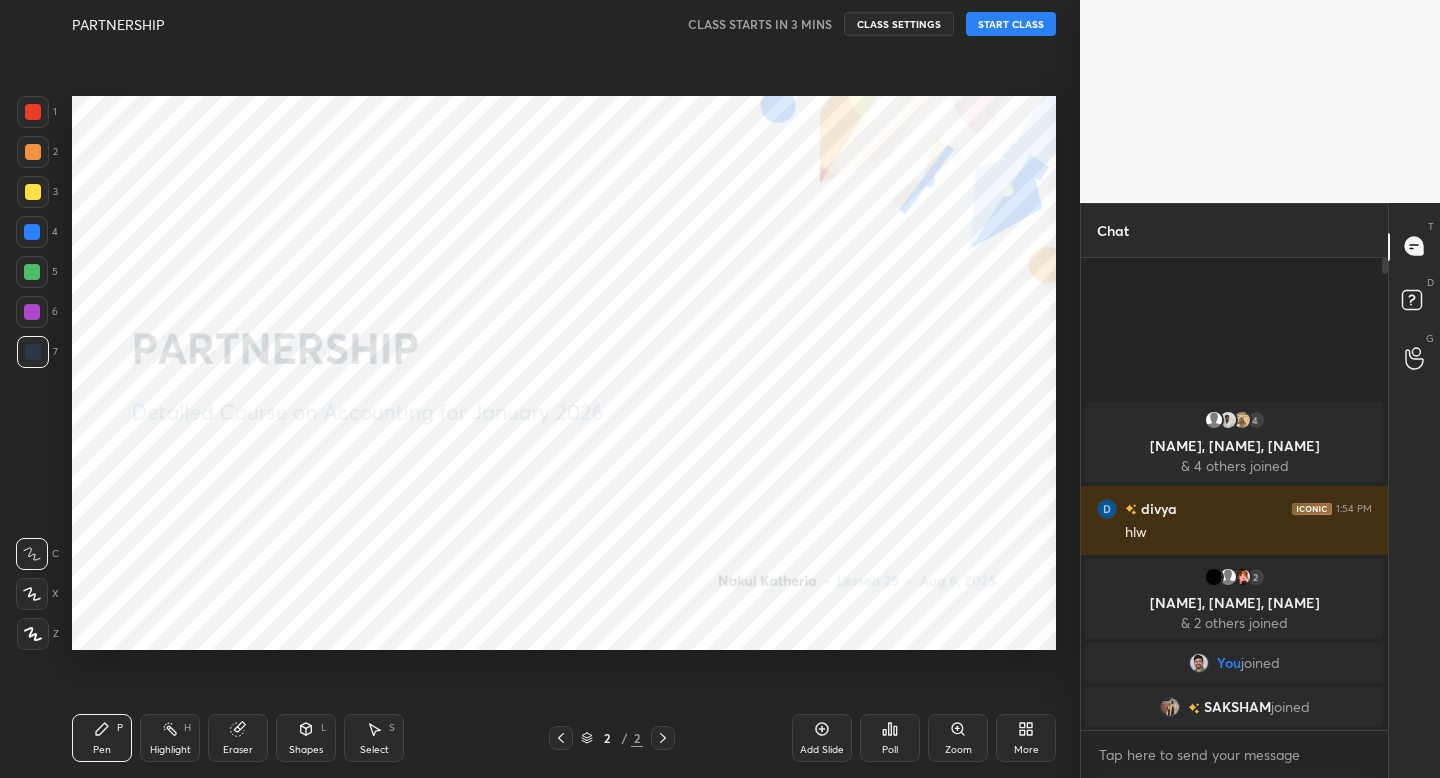 click at bounding box center [33, 634] 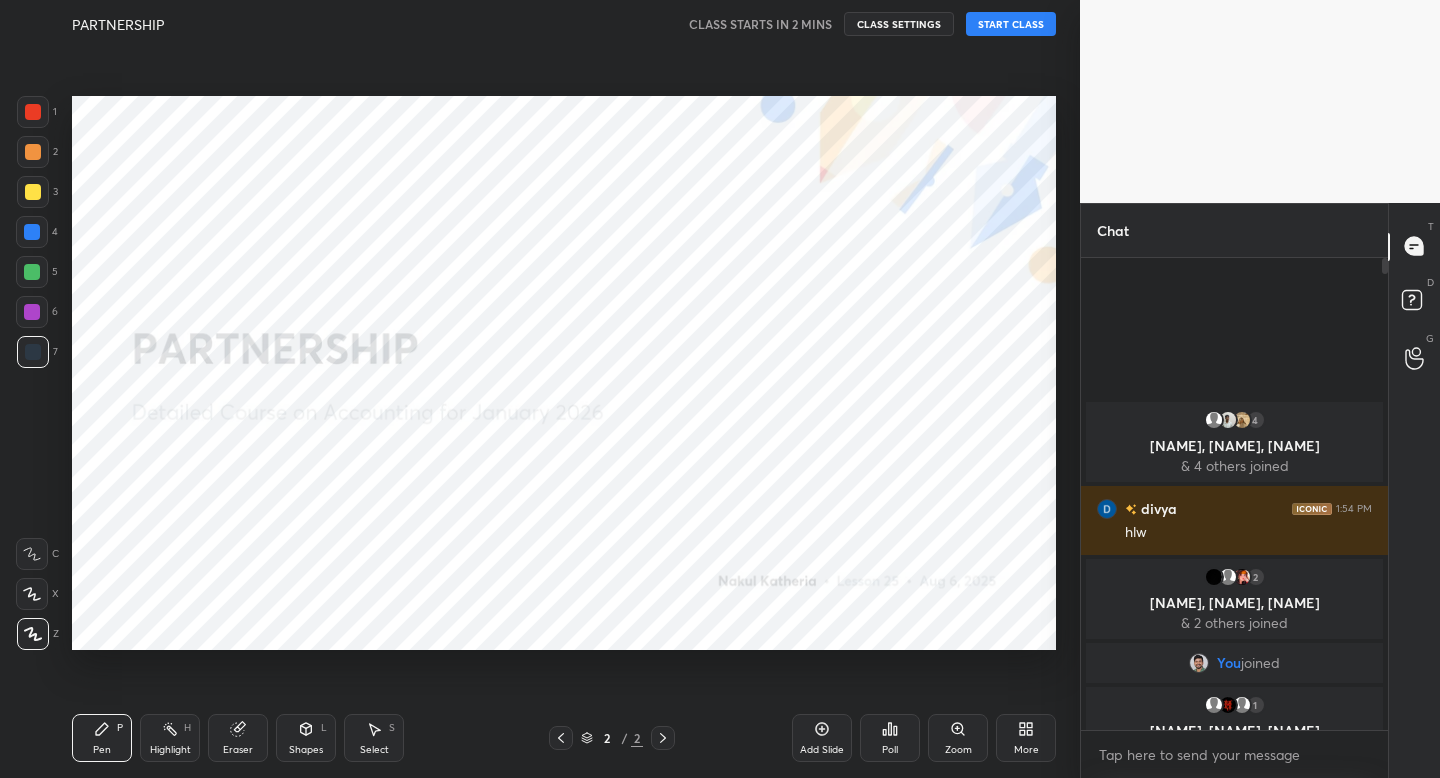 drag, startPoint x: 38, startPoint y: 112, endPoint x: 48, endPoint y: 123, distance: 14.866069 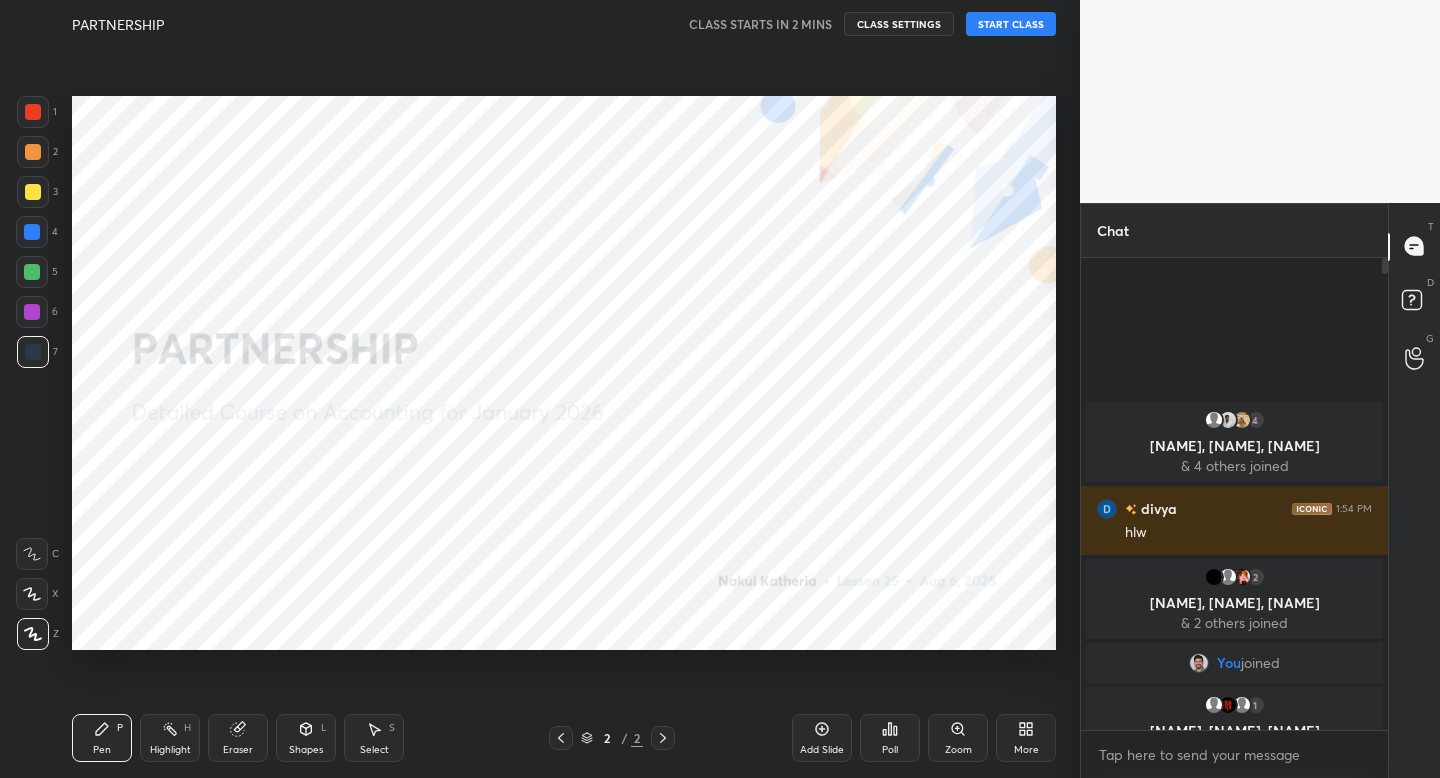 click at bounding box center [33, 112] 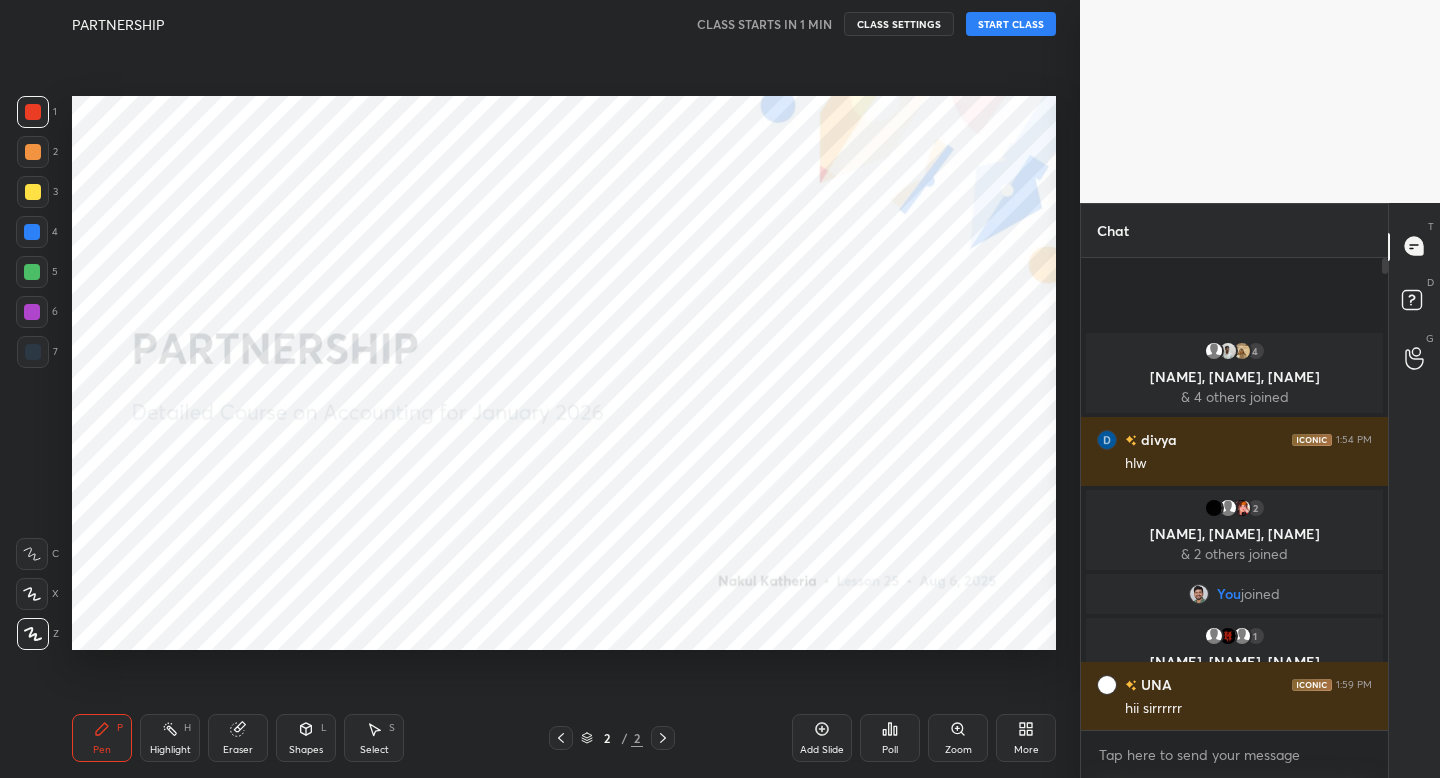 click on "START CLASS" at bounding box center [1011, 24] 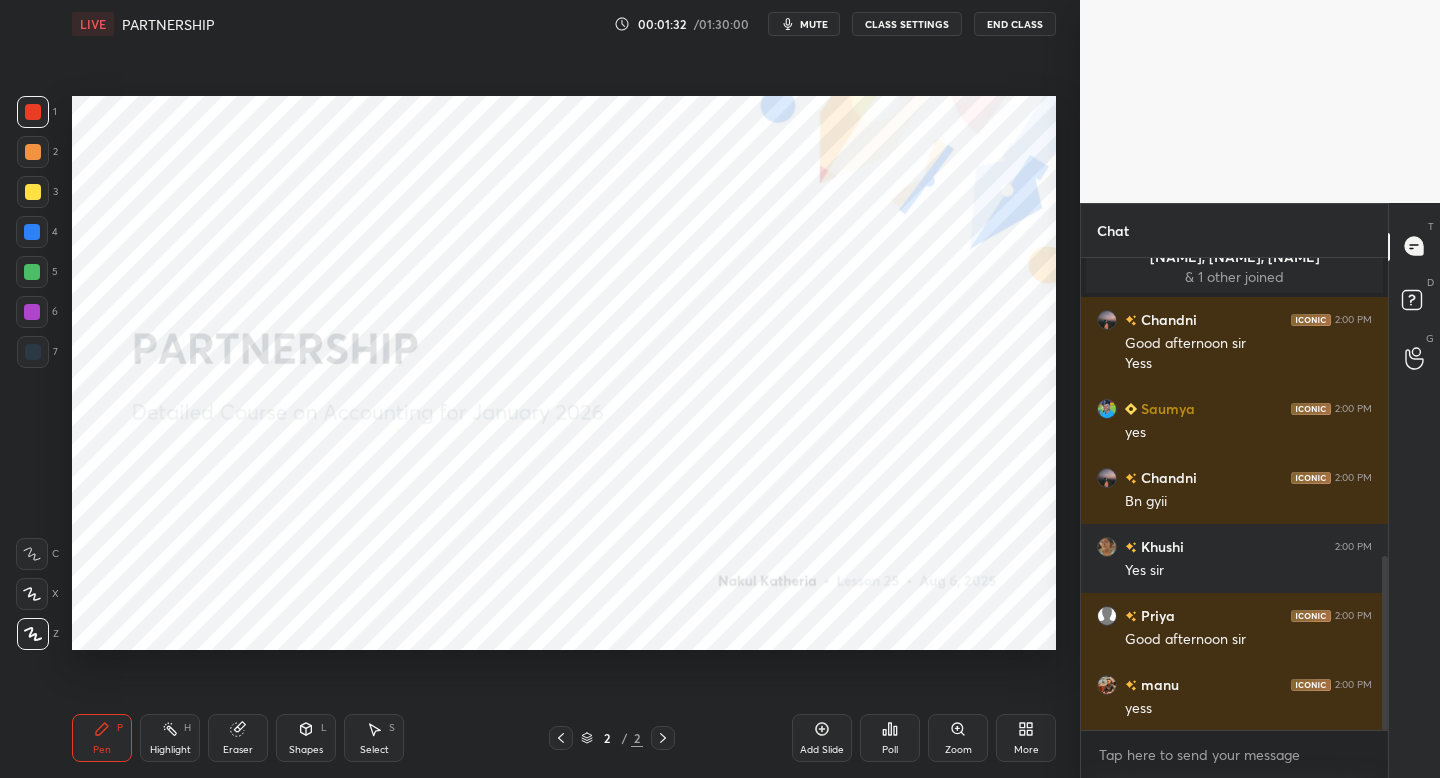 scroll, scrollTop: 815, scrollLeft: 0, axis: vertical 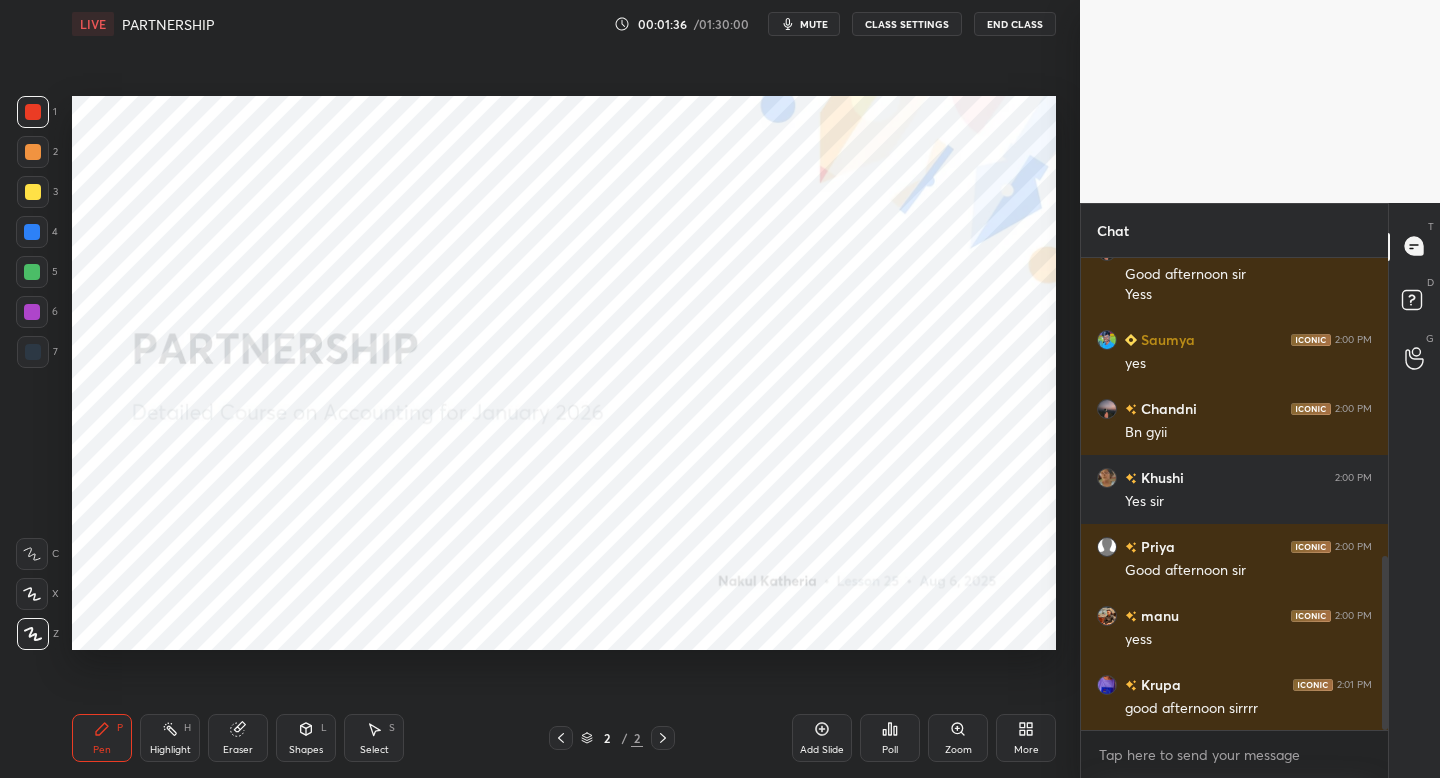 click on "Add Slide" at bounding box center [822, 738] 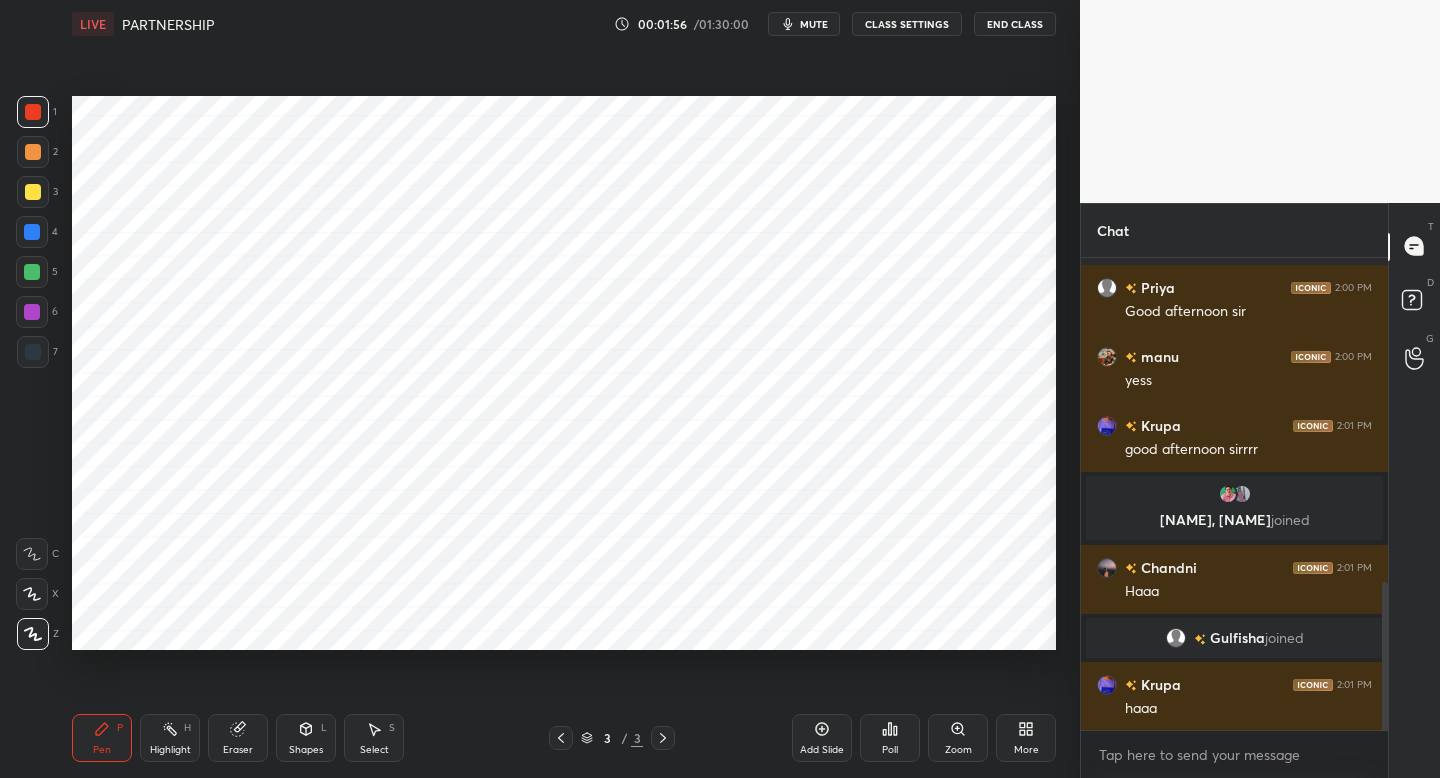 scroll, scrollTop: 1105, scrollLeft: 0, axis: vertical 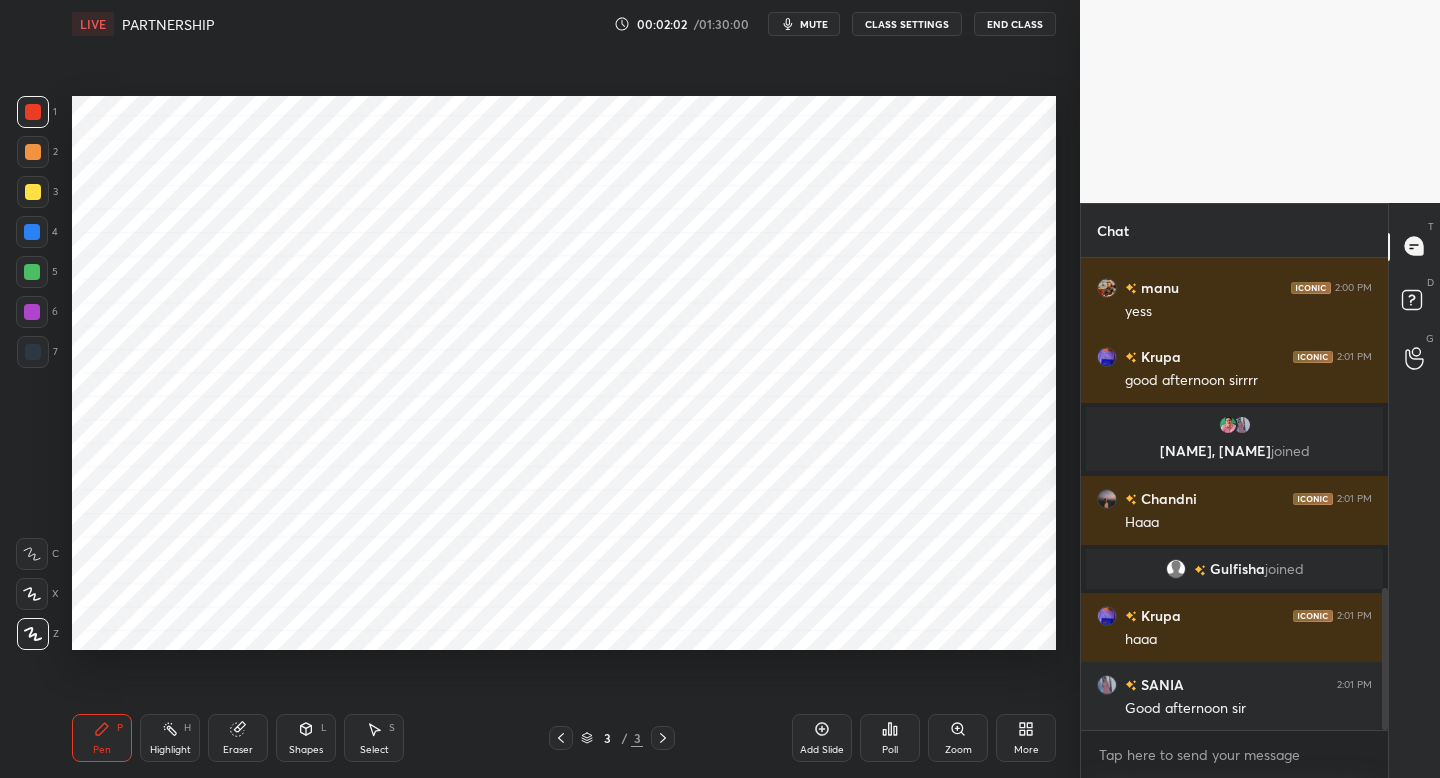 drag, startPoint x: 34, startPoint y: 222, endPoint x: 55, endPoint y: 220, distance: 21.095022 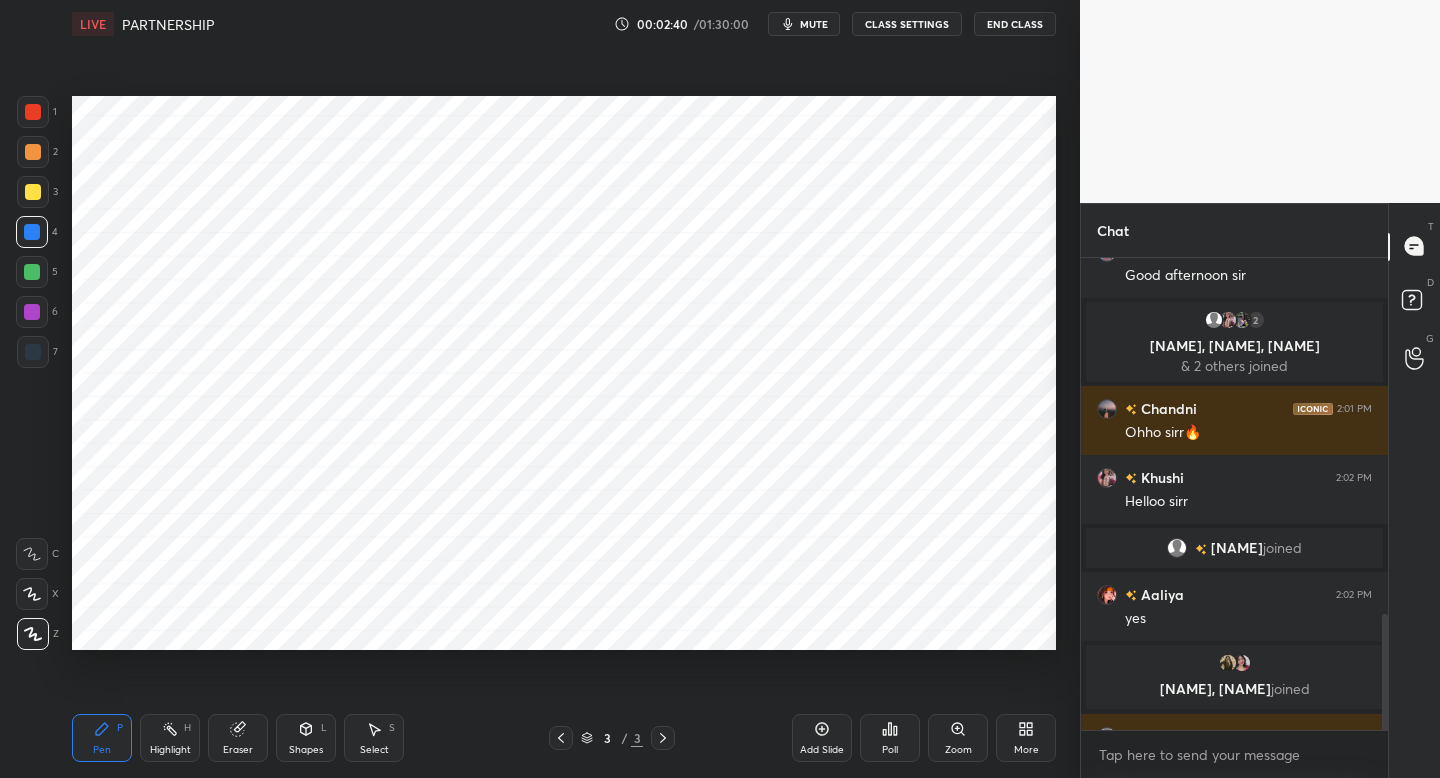 scroll, scrollTop: 1450, scrollLeft: 0, axis: vertical 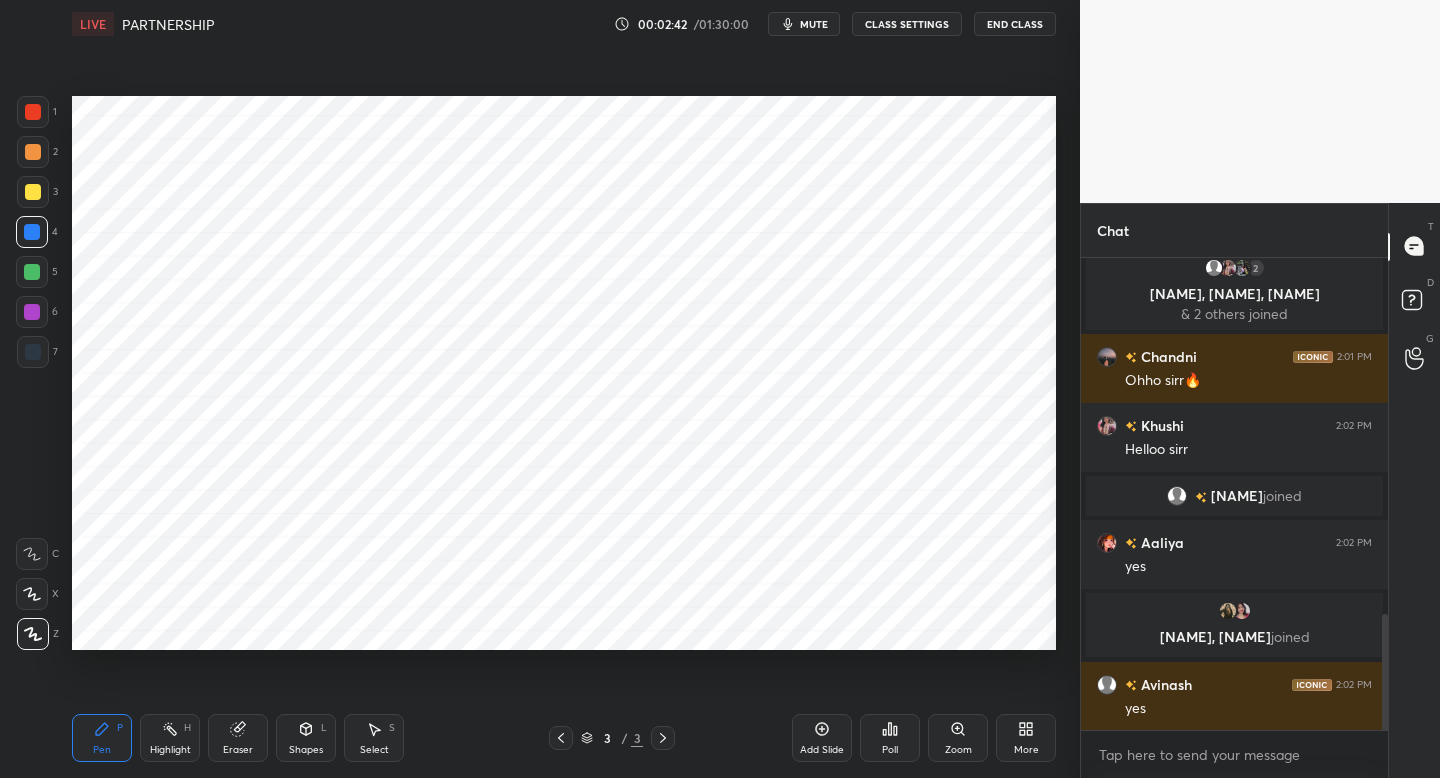 click on "7" at bounding box center (37, 352) 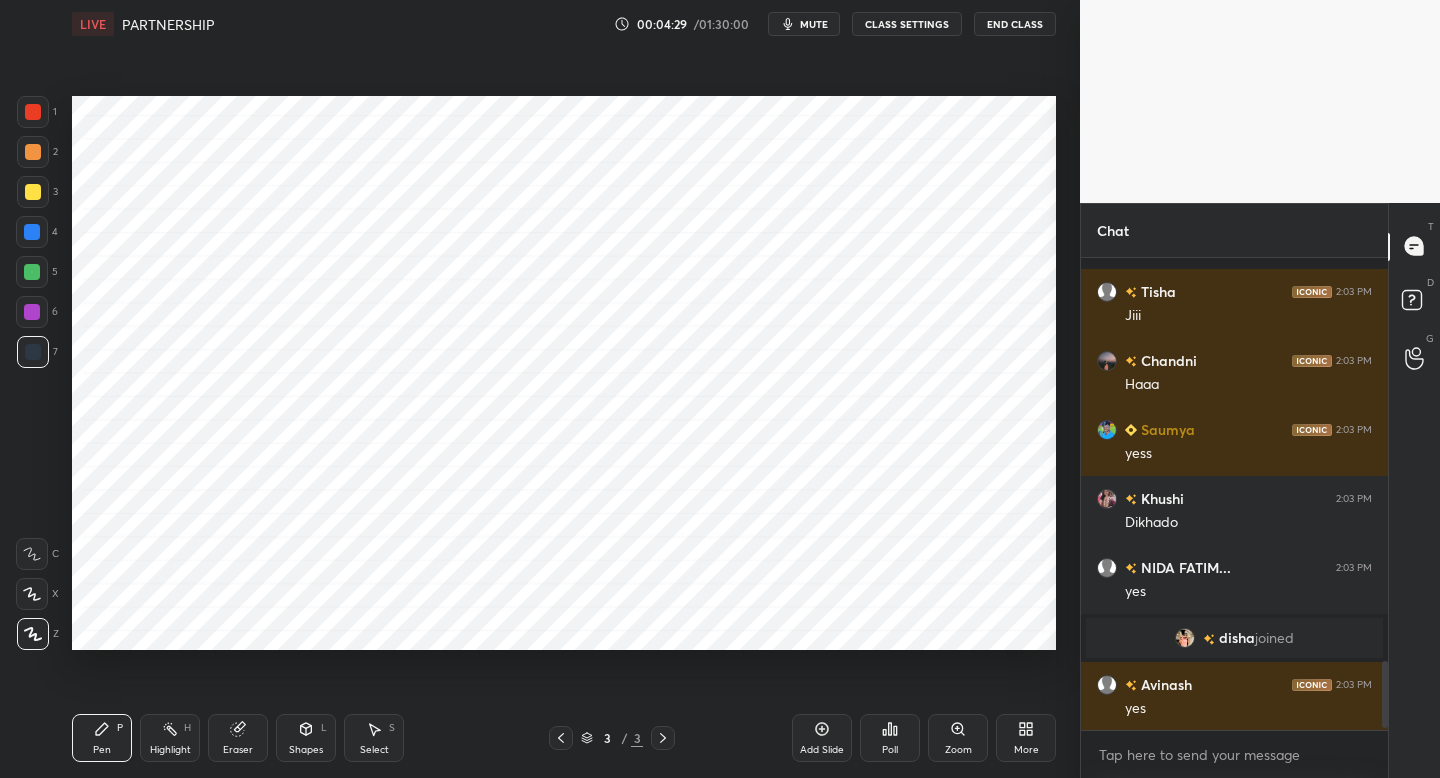 scroll, scrollTop: 2876, scrollLeft: 0, axis: vertical 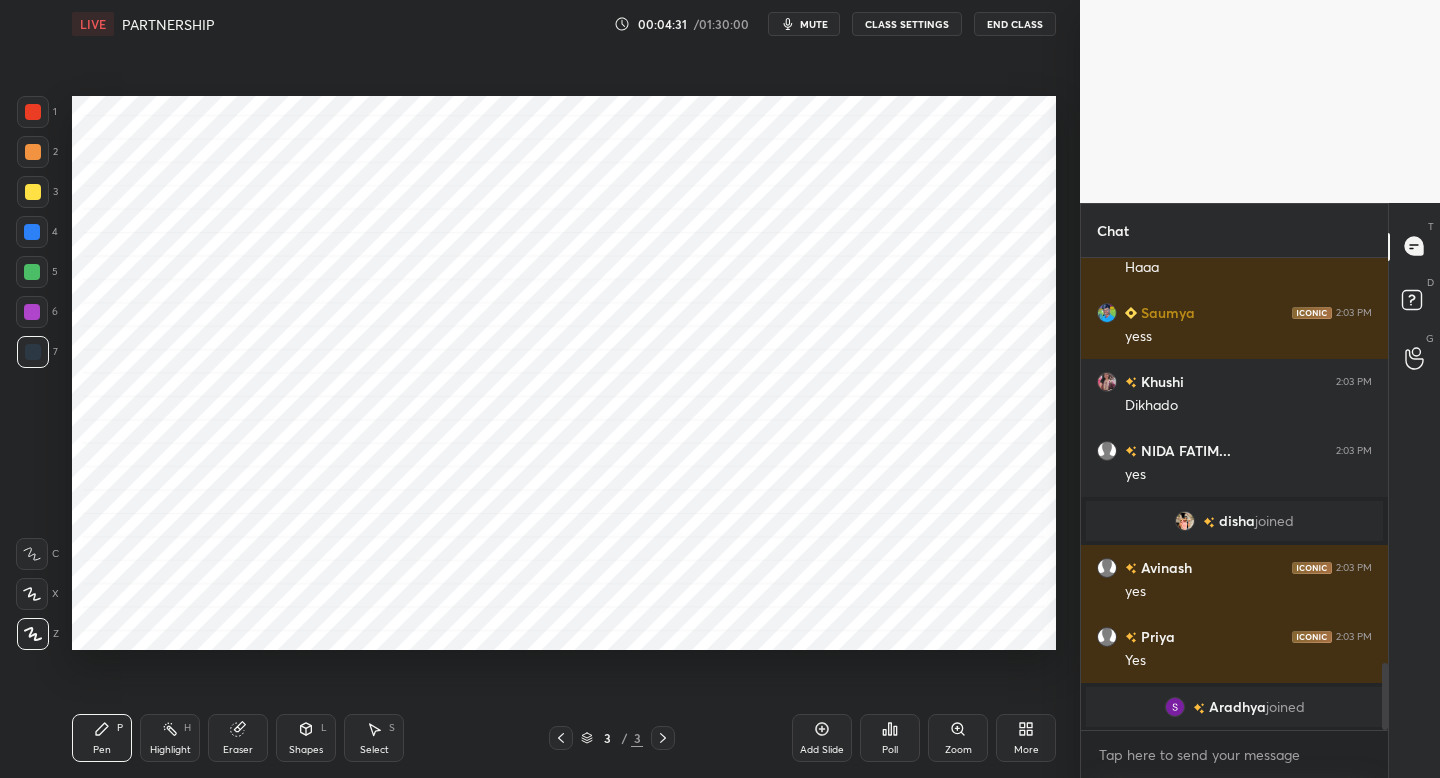 click on "More" at bounding box center (1026, 738) 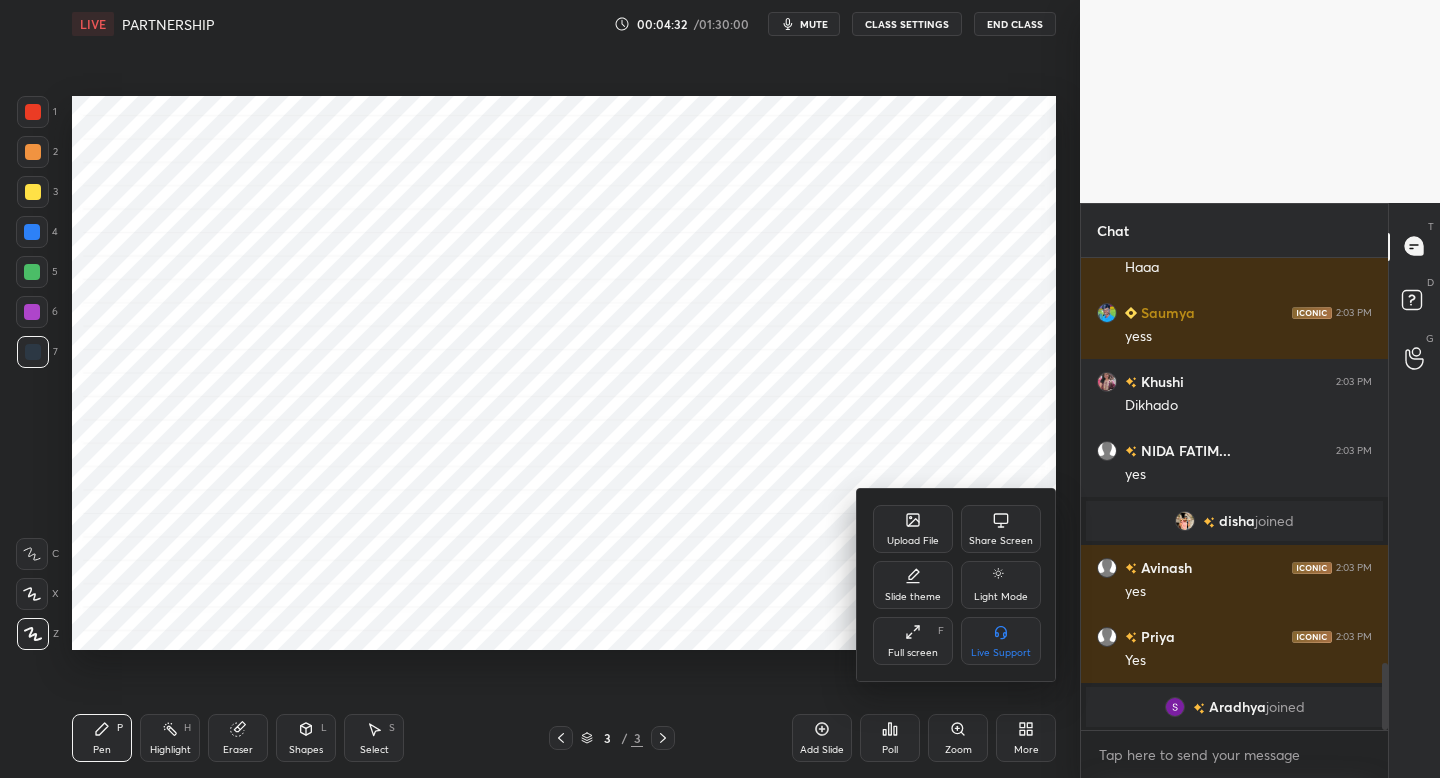 click on "Upload File" at bounding box center [913, 529] 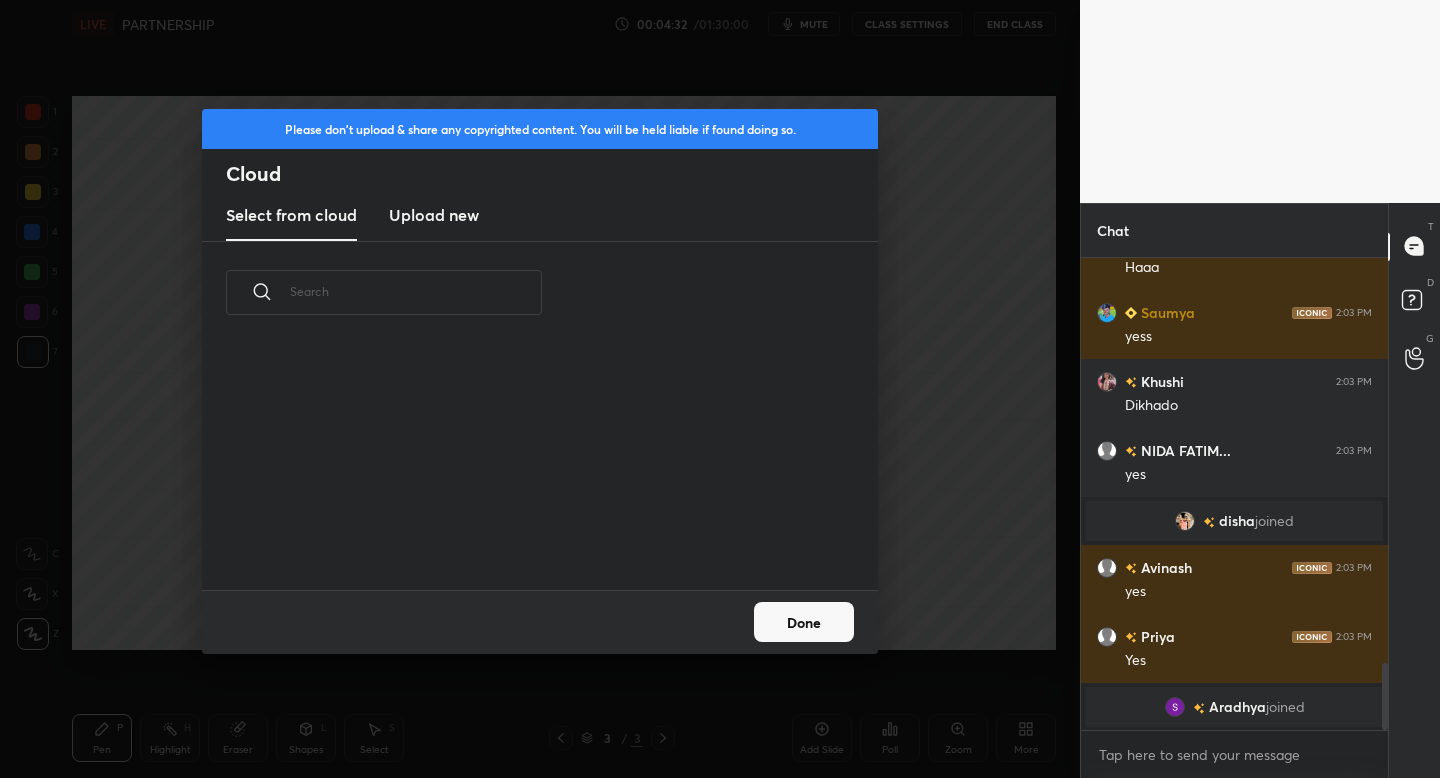 scroll, scrollTop: 7, scrollLeft: 11, axis: both 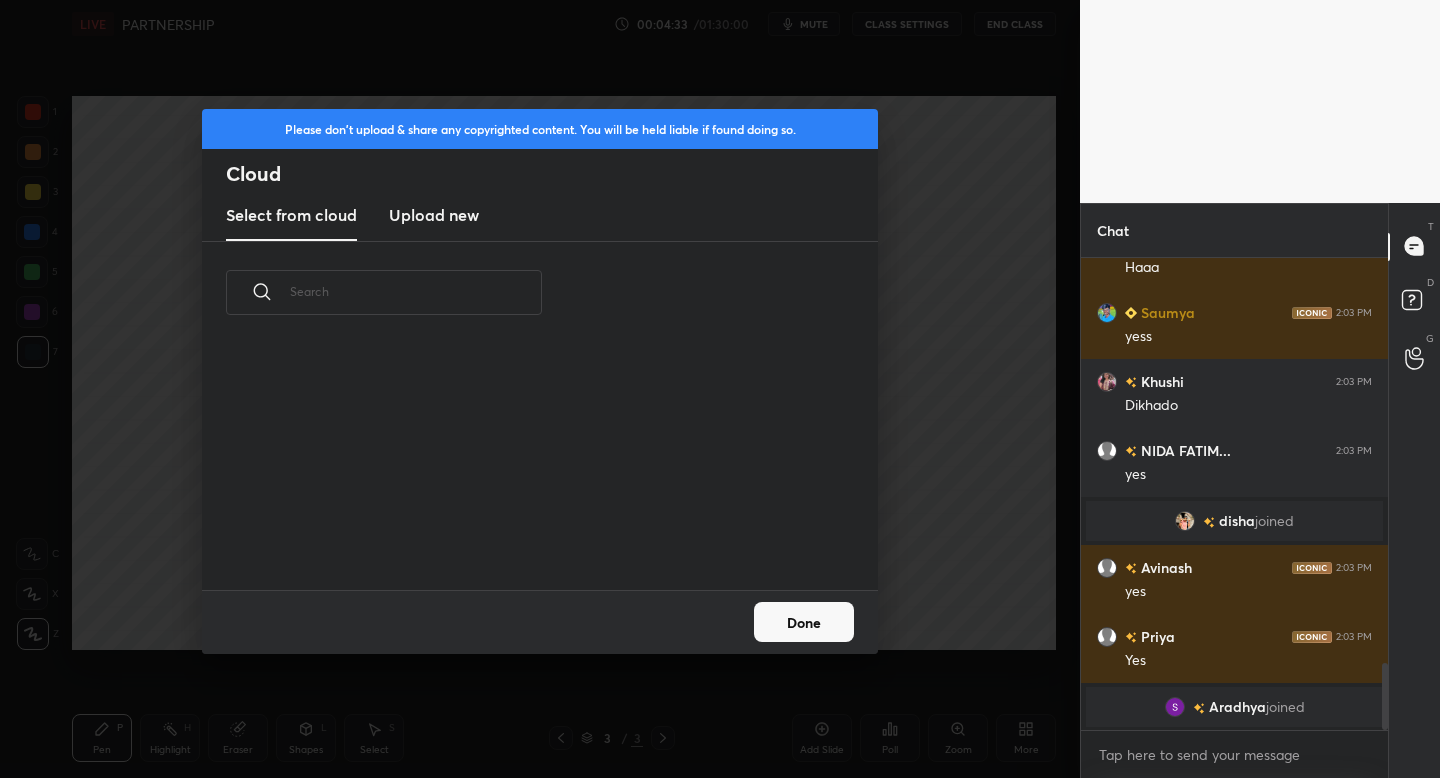 click on "Upload new" at bounding box center (434, 215) 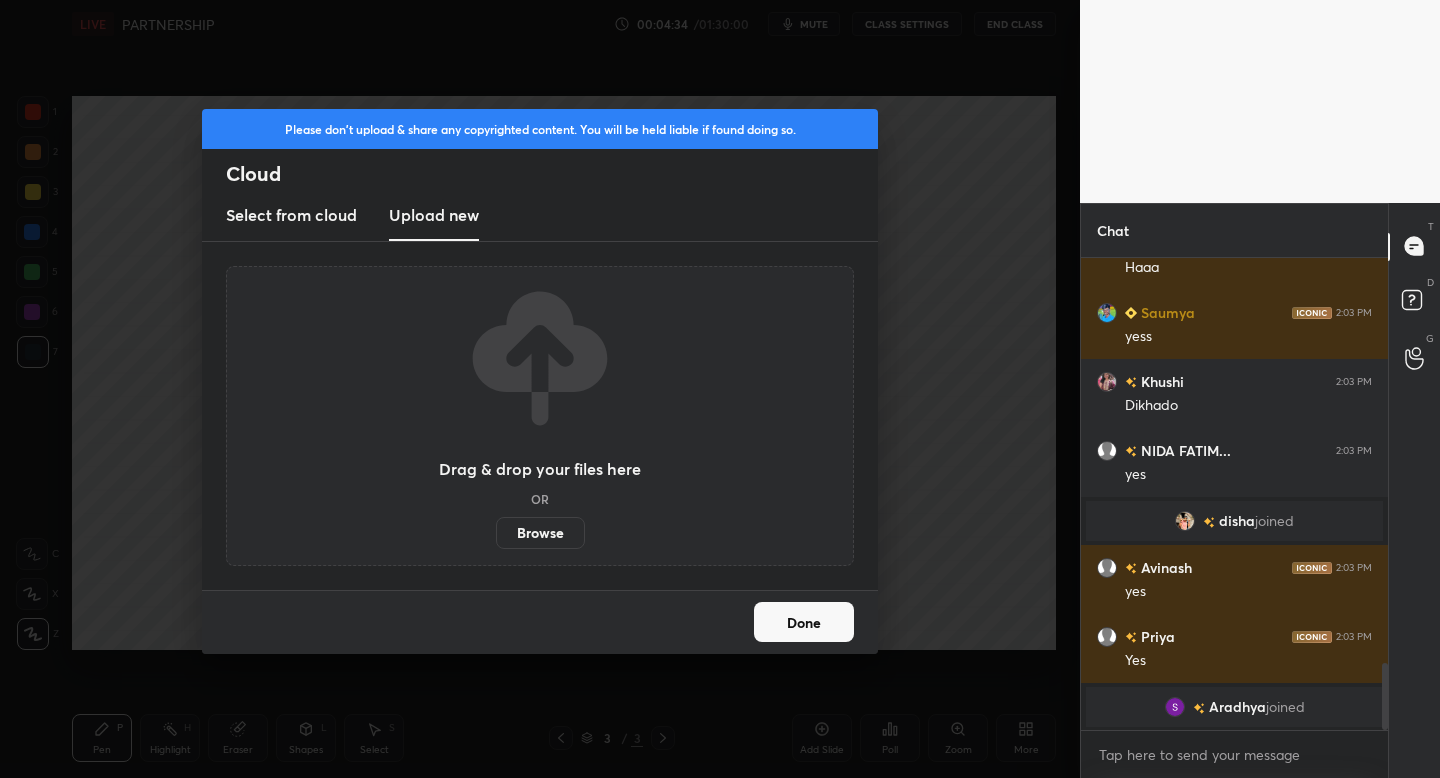 click on "Browse" at bounding box center (540, 533) 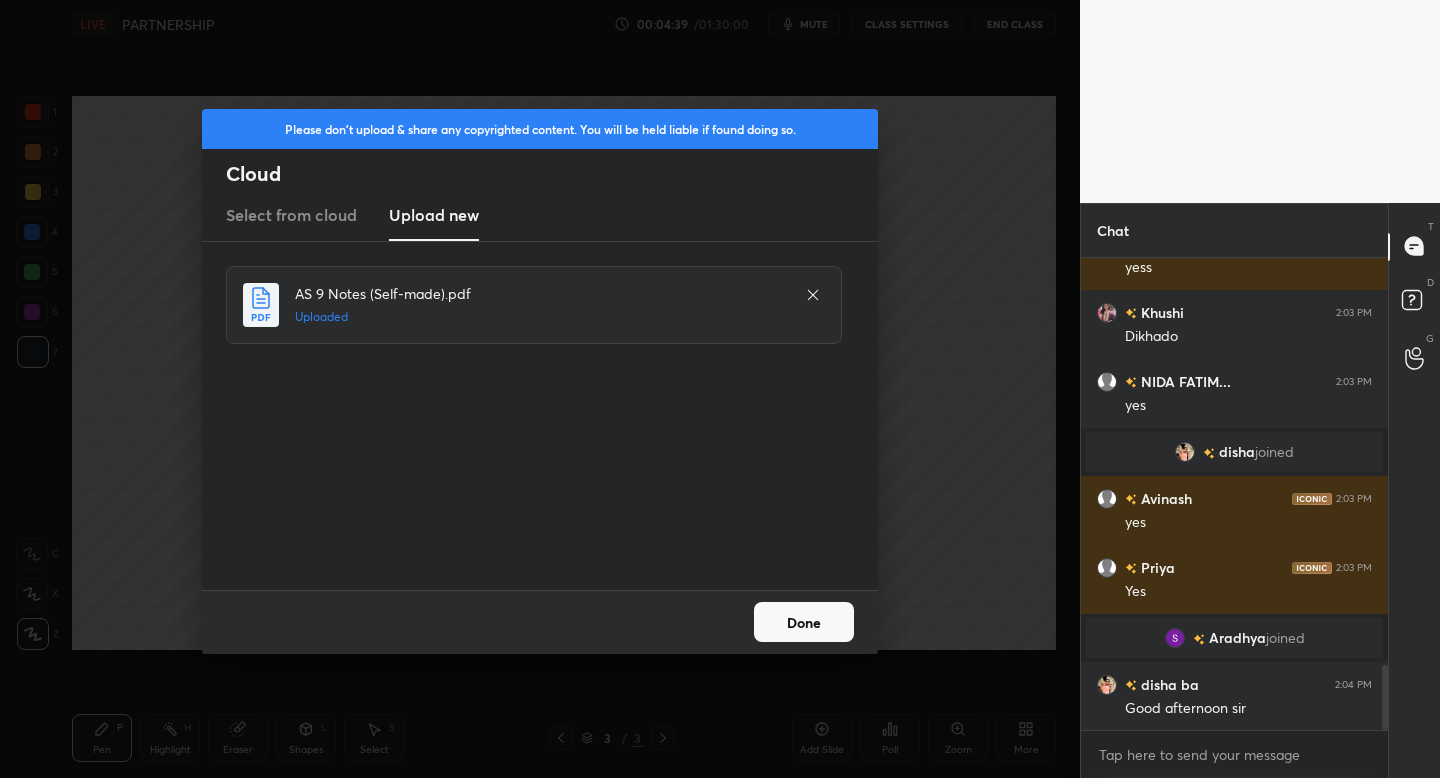 scroll, scrollTop: 2957, scrollLeft: 0, axis: vertical 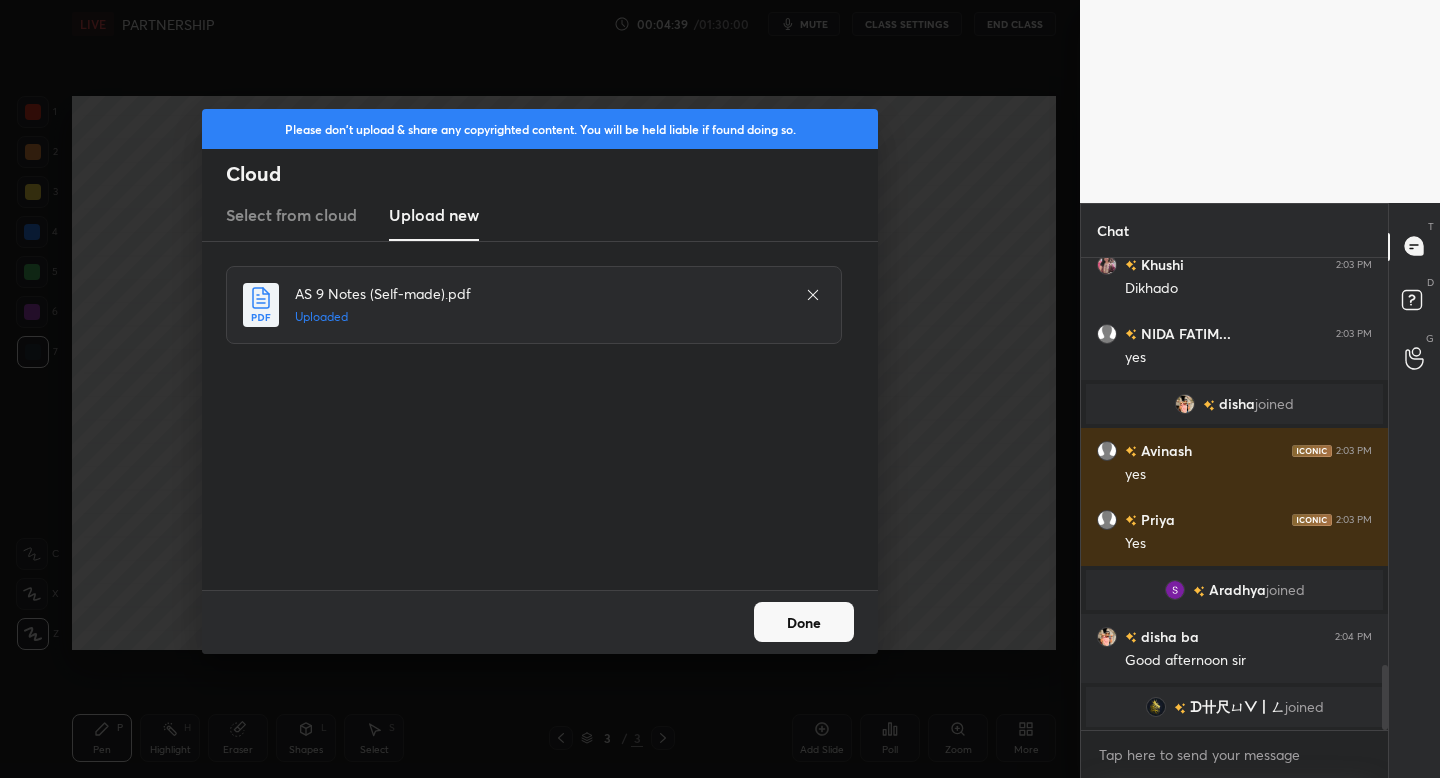 click on "Done" at bounding box center [804, 622] 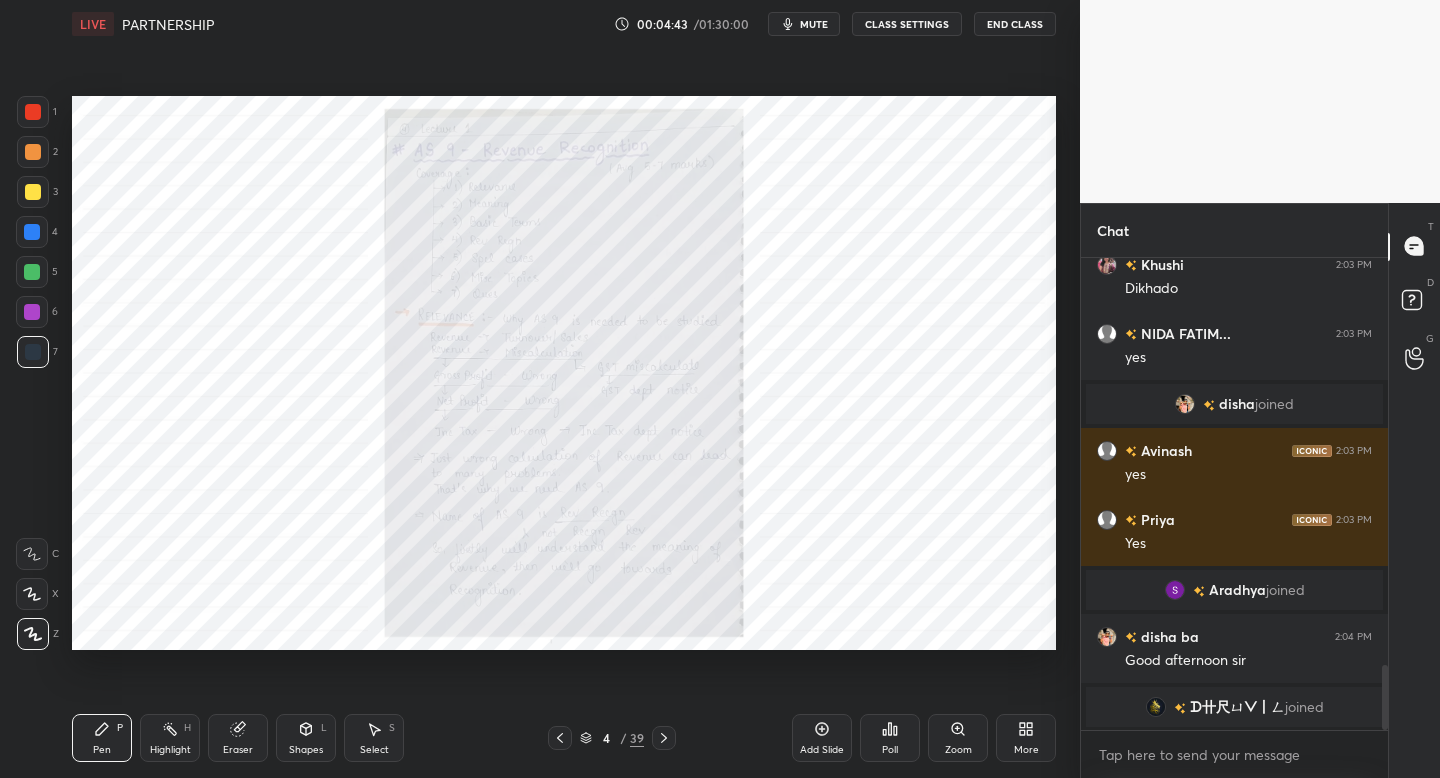 click on "Zoom" at bounding box center (958, 738) 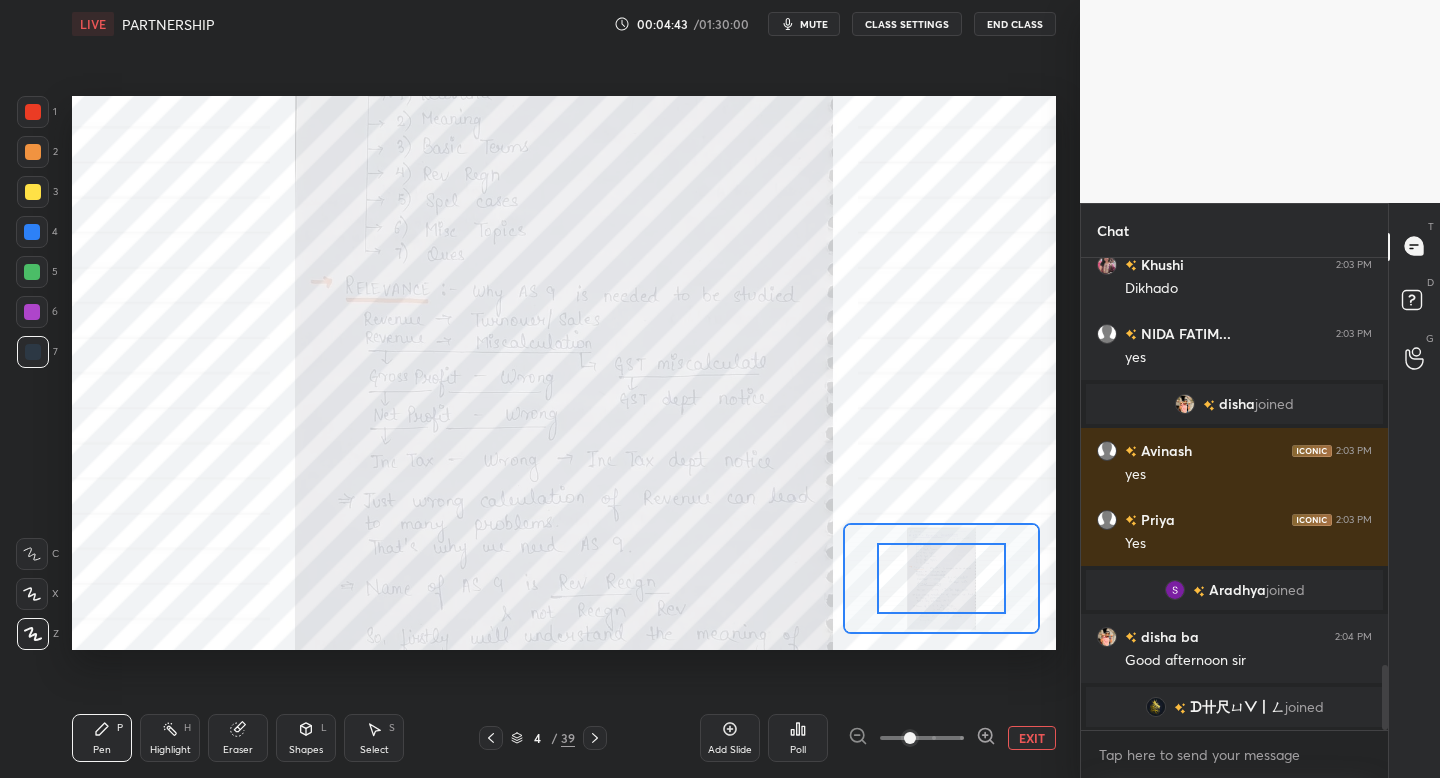 scroll, scrollTop: 2982, scrollLeft: 0, axis: vertical 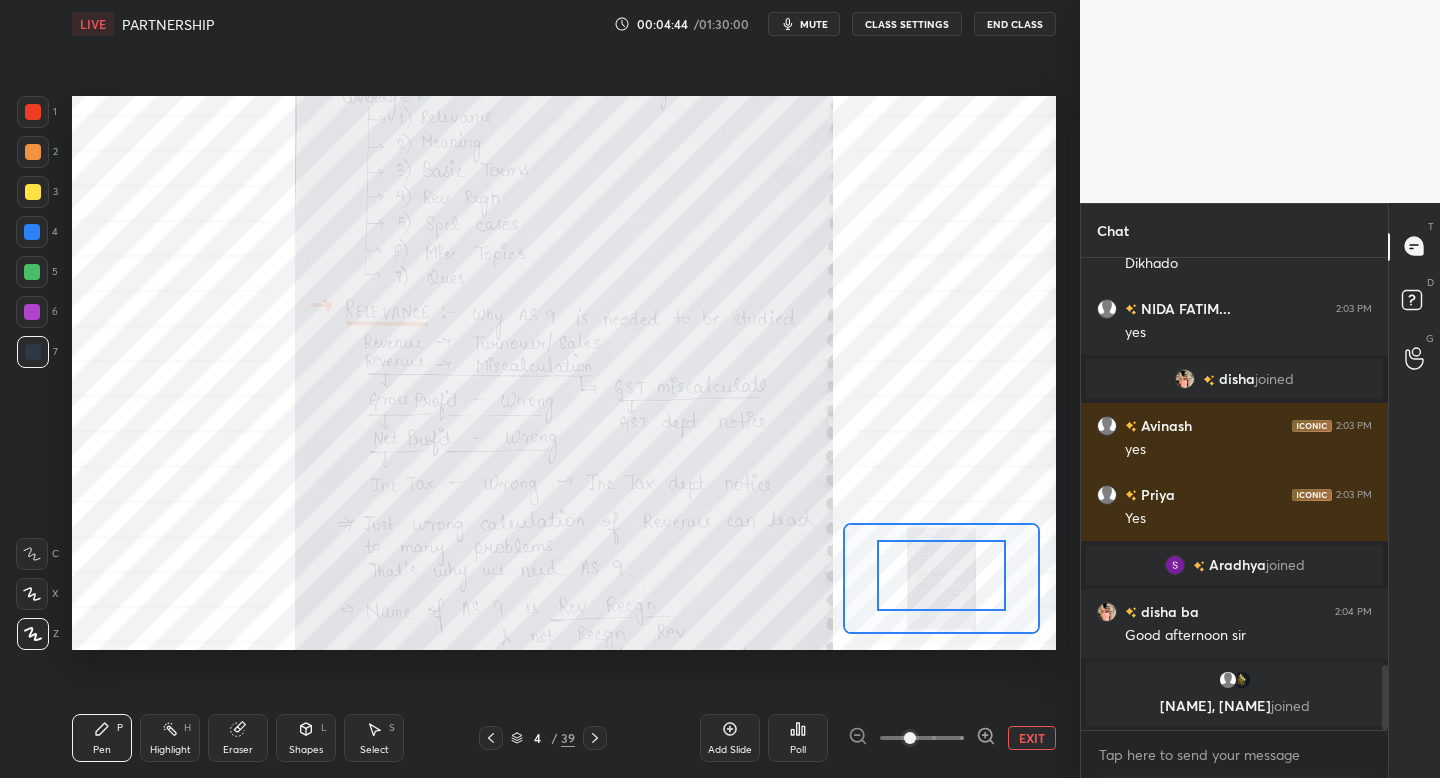 drag, startPoint x: 920, startPoint y: 589, endPoint x: 935, endPoint y: 562, distance: 30.88689 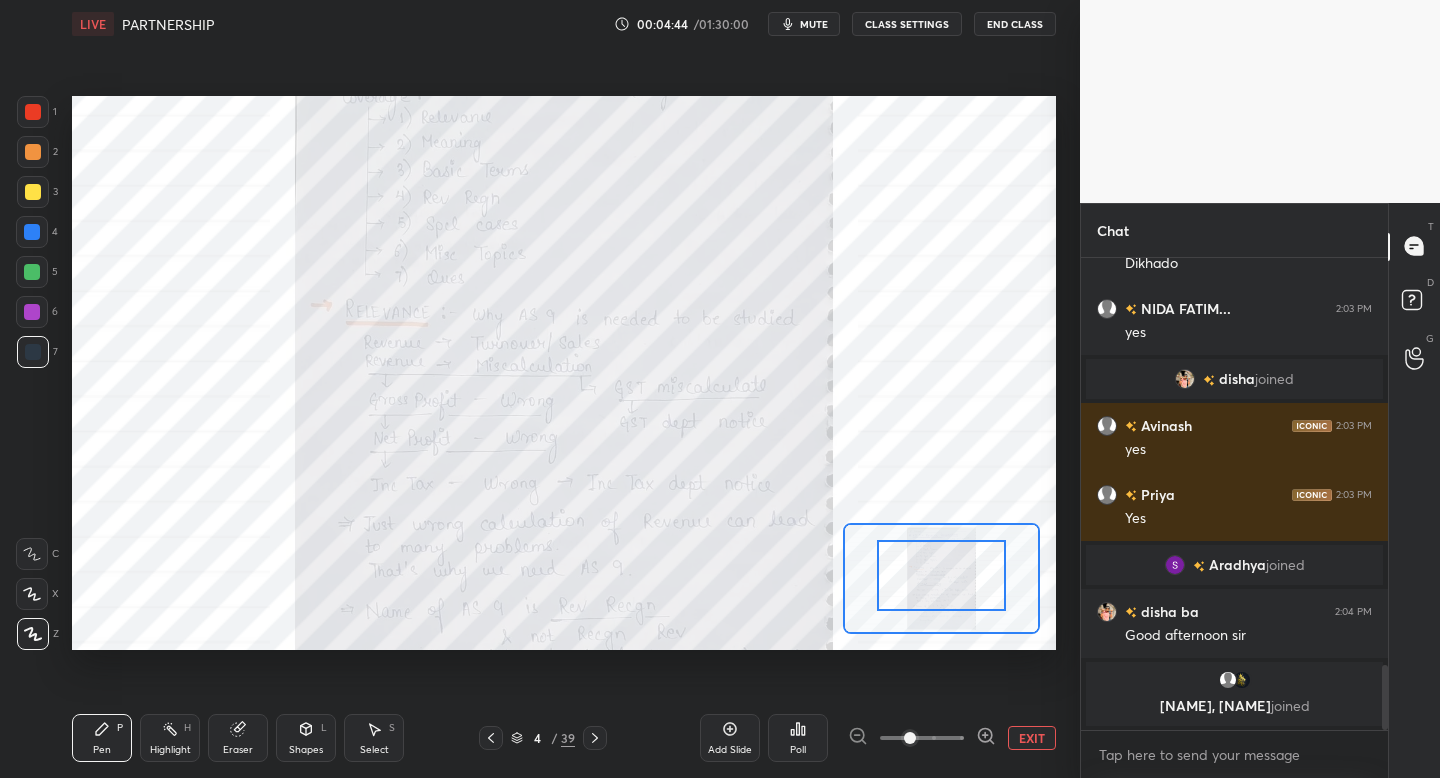 drag, startPoint x: 939, startPoint y: 576, endPoint x: 944, endPoint y: 543, distance: 33.37664 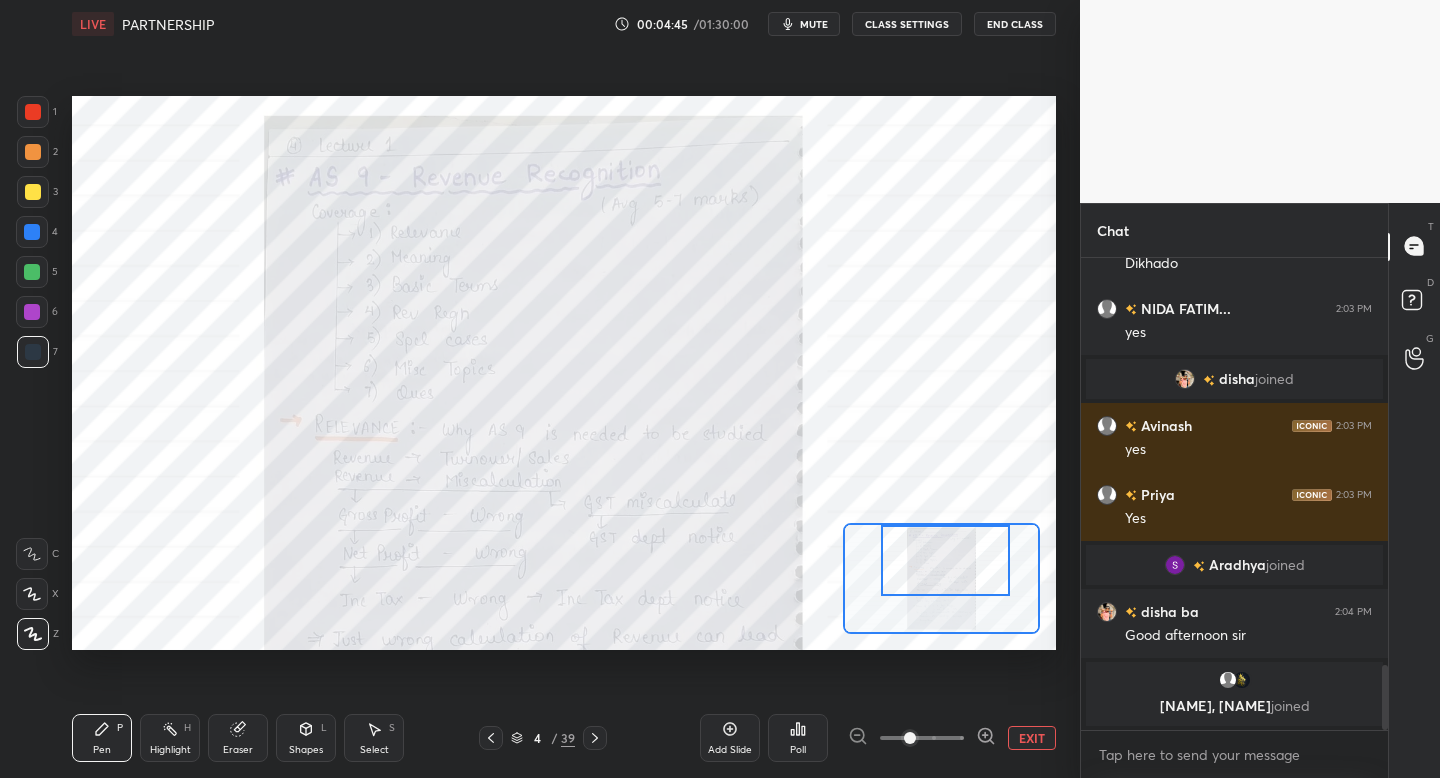 drag, startPoint x: 956, startPoint y: 572, endPoint x: 928, endPoint y: 543, distance: 40.311287 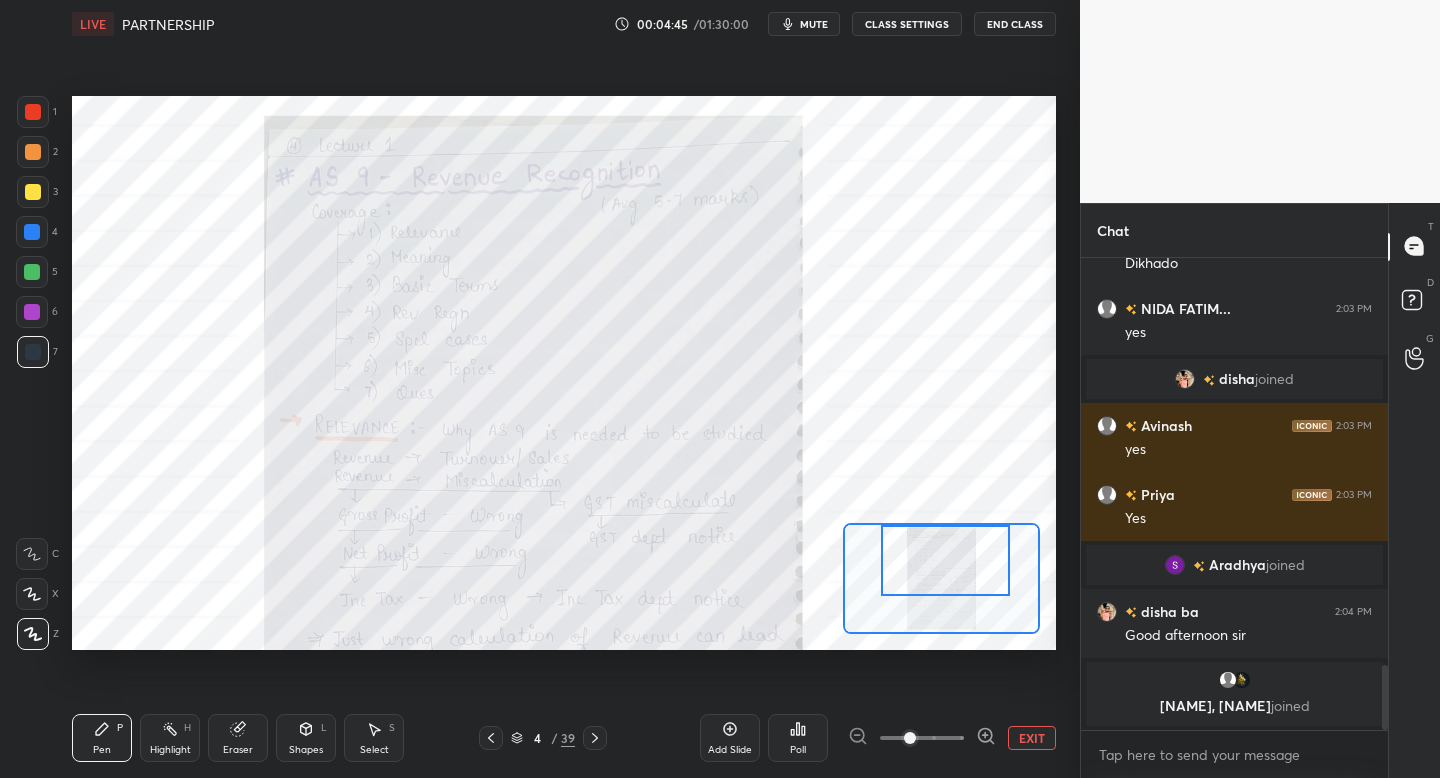 click at bounding box center [945, 560] 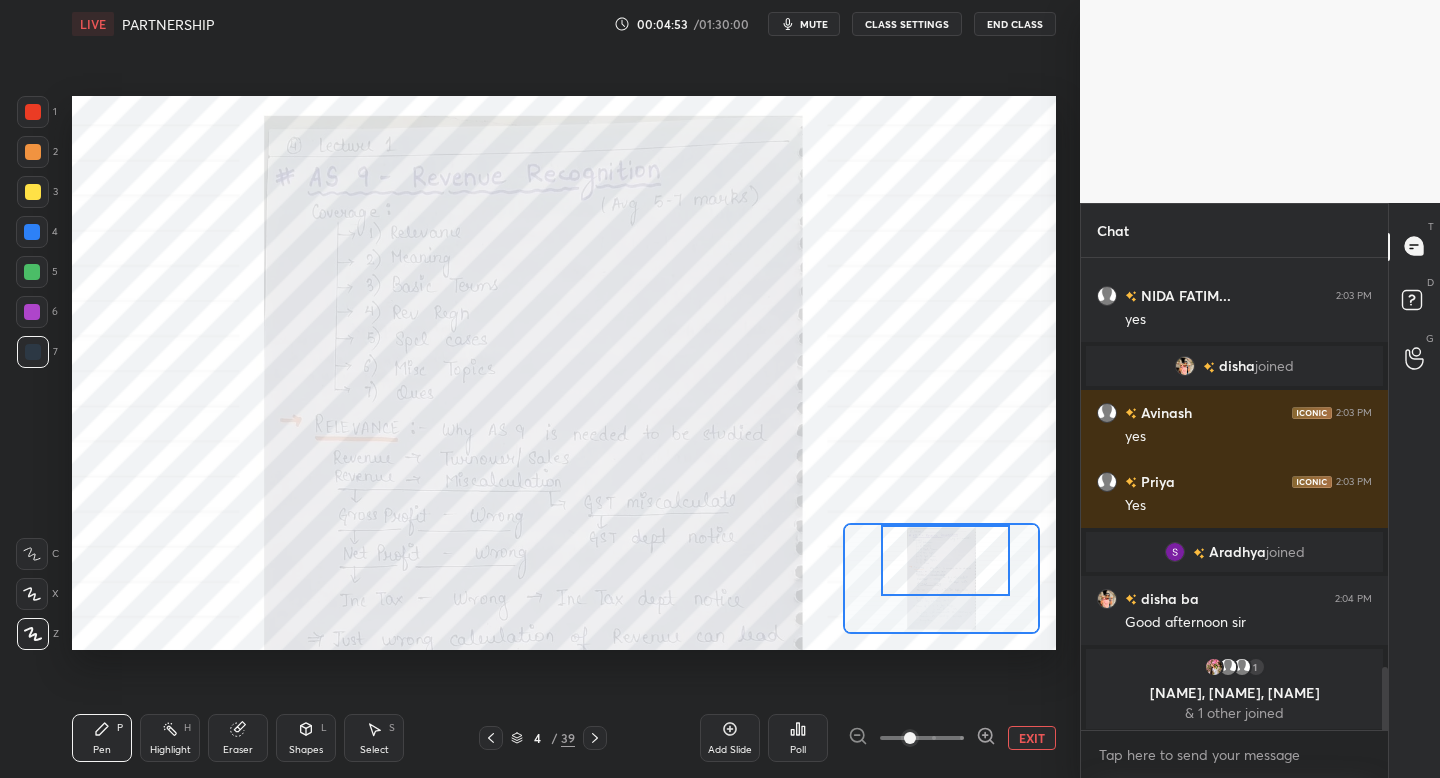 scroll, scrollTop: 3068, scrollLeft: 0, axis: vertical 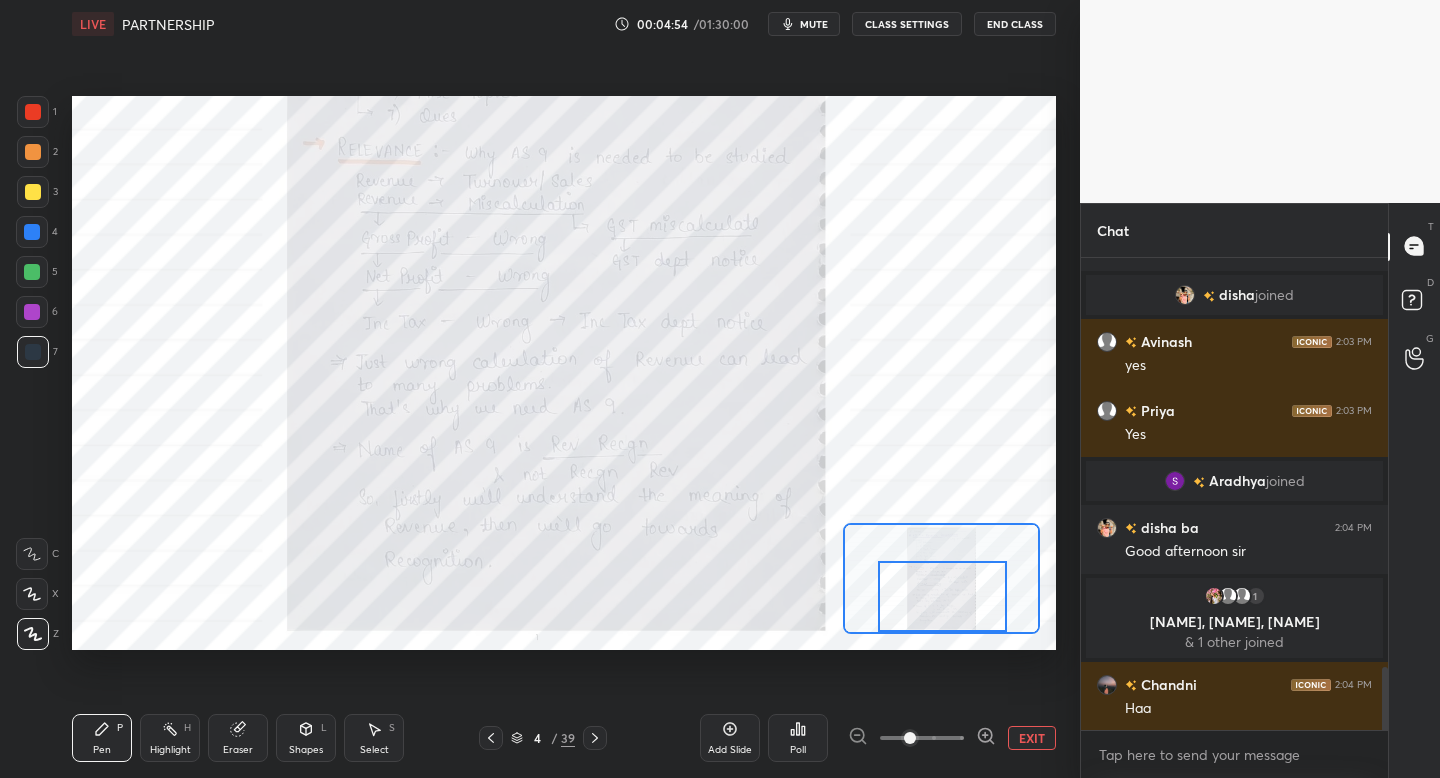 drag, startPoint x: 953, startPoint y: 560, endPoint x: 926, endPoint y: 624, distance: 69.46222 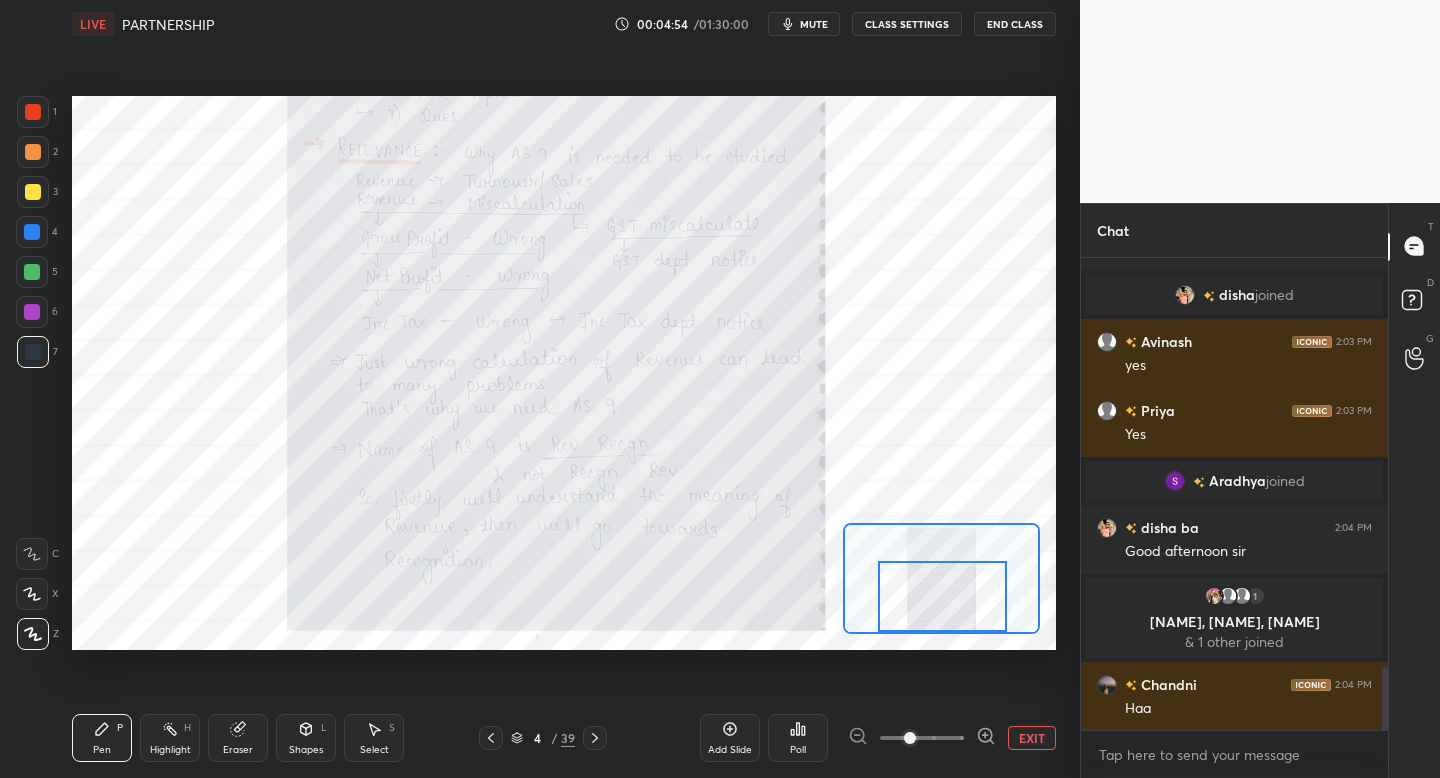 click at bounding box center (942, 596) 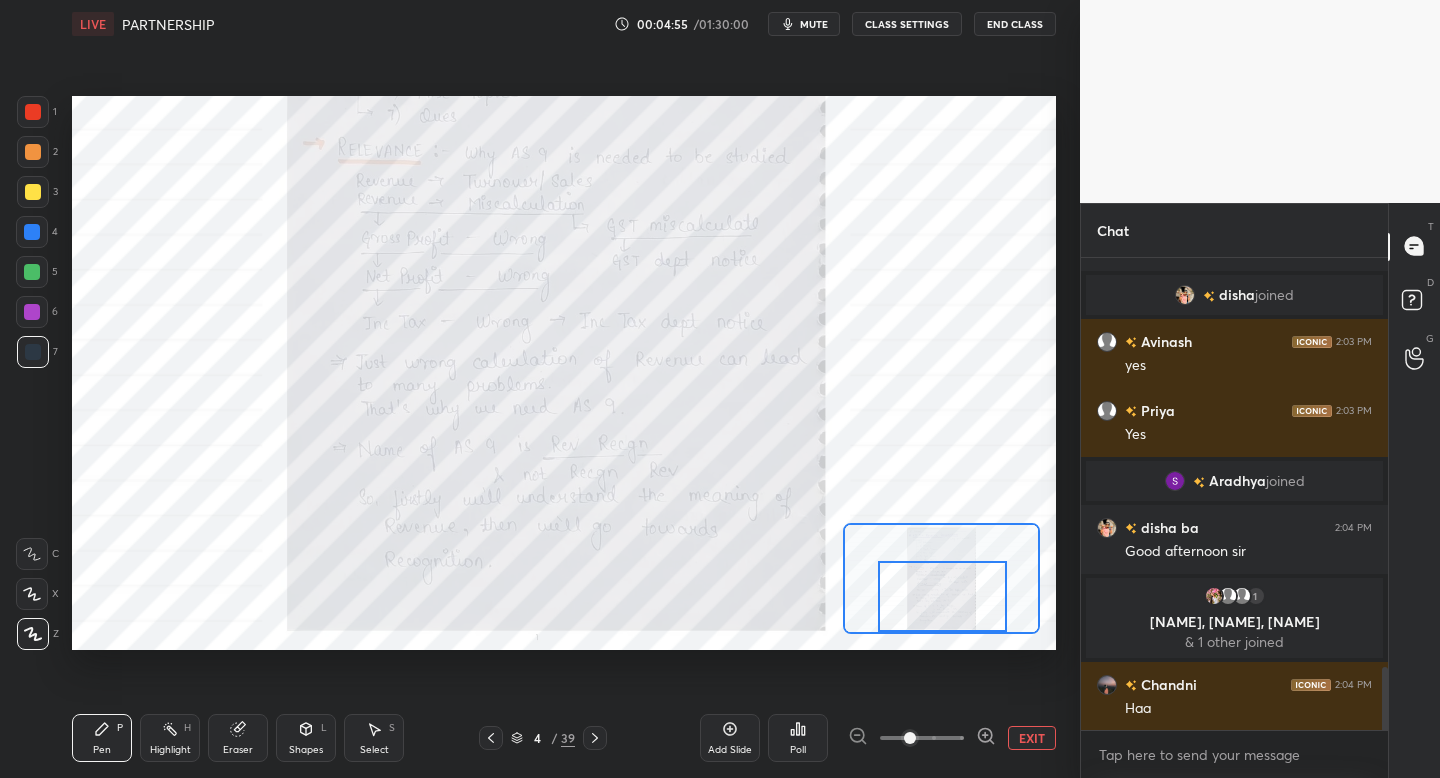 click 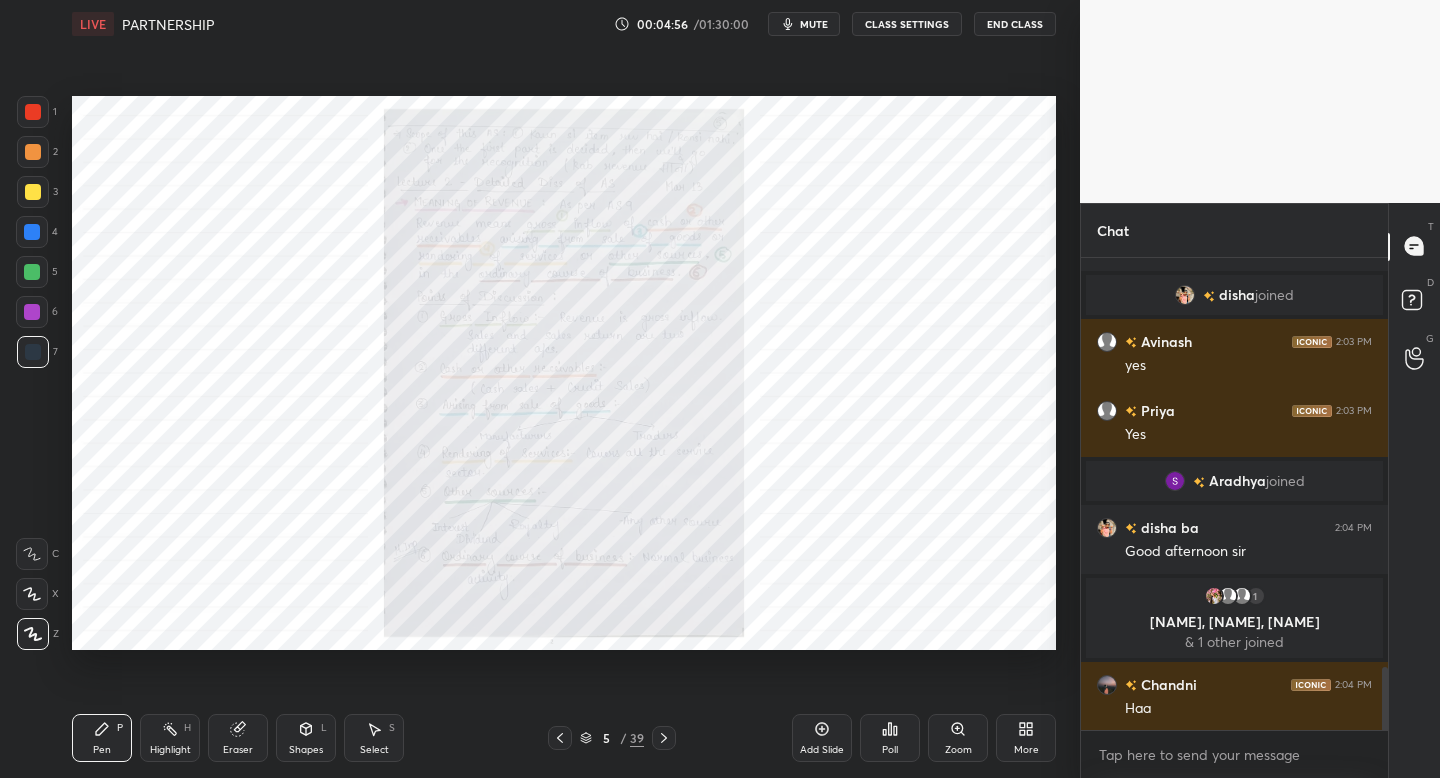 click on "Zoom" at bounding box center [958, 738] 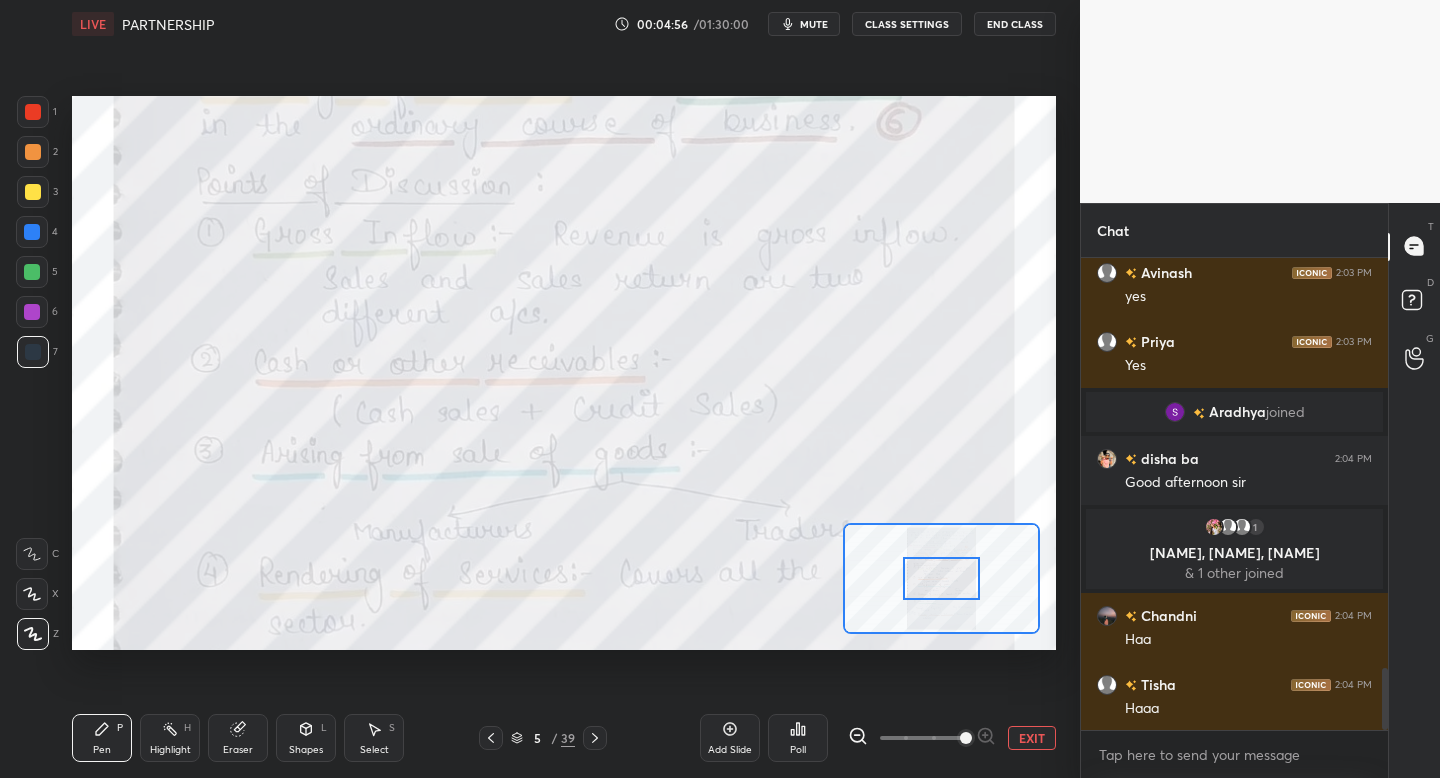 click at bounding box center (966, 738) 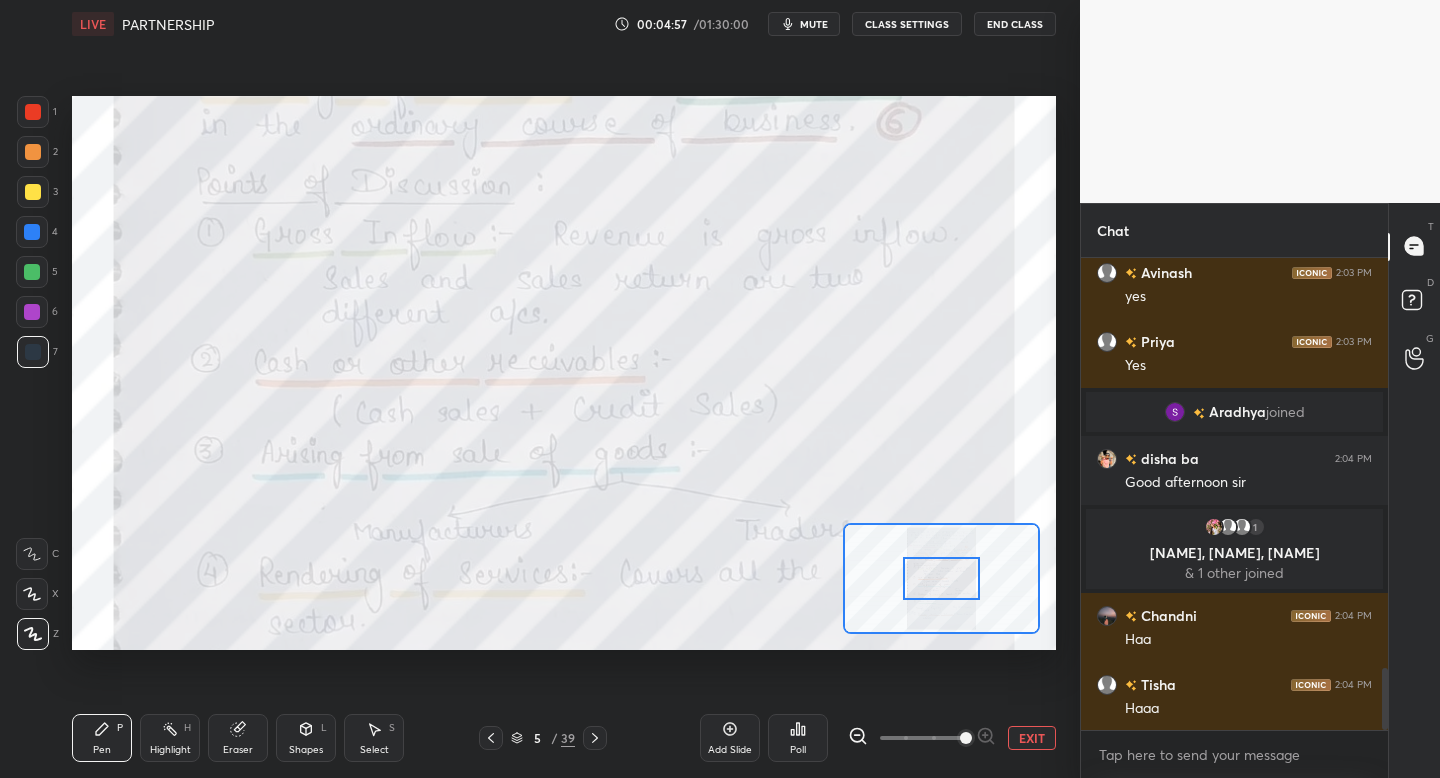 click at bounding box center (941, 578) 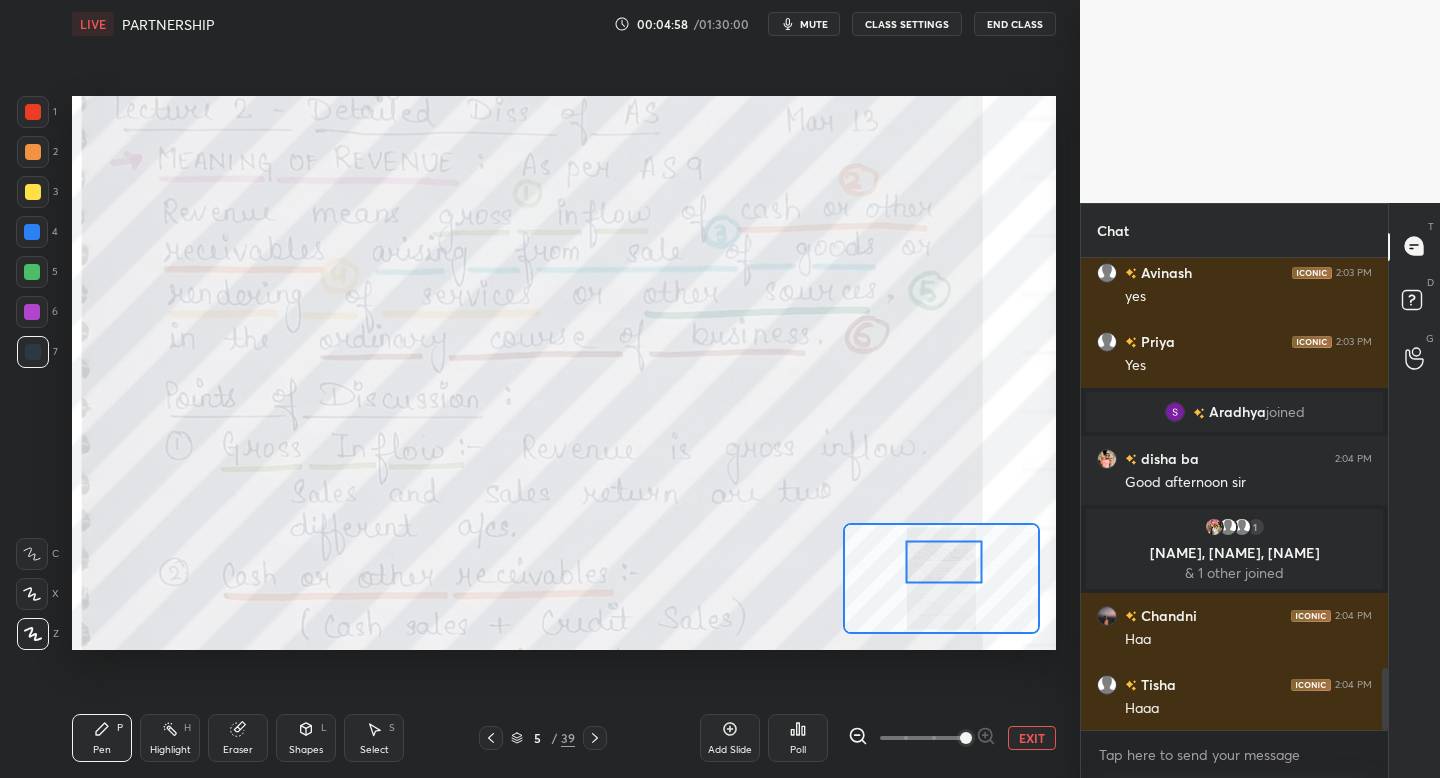 click at bounding box center (941, 578) 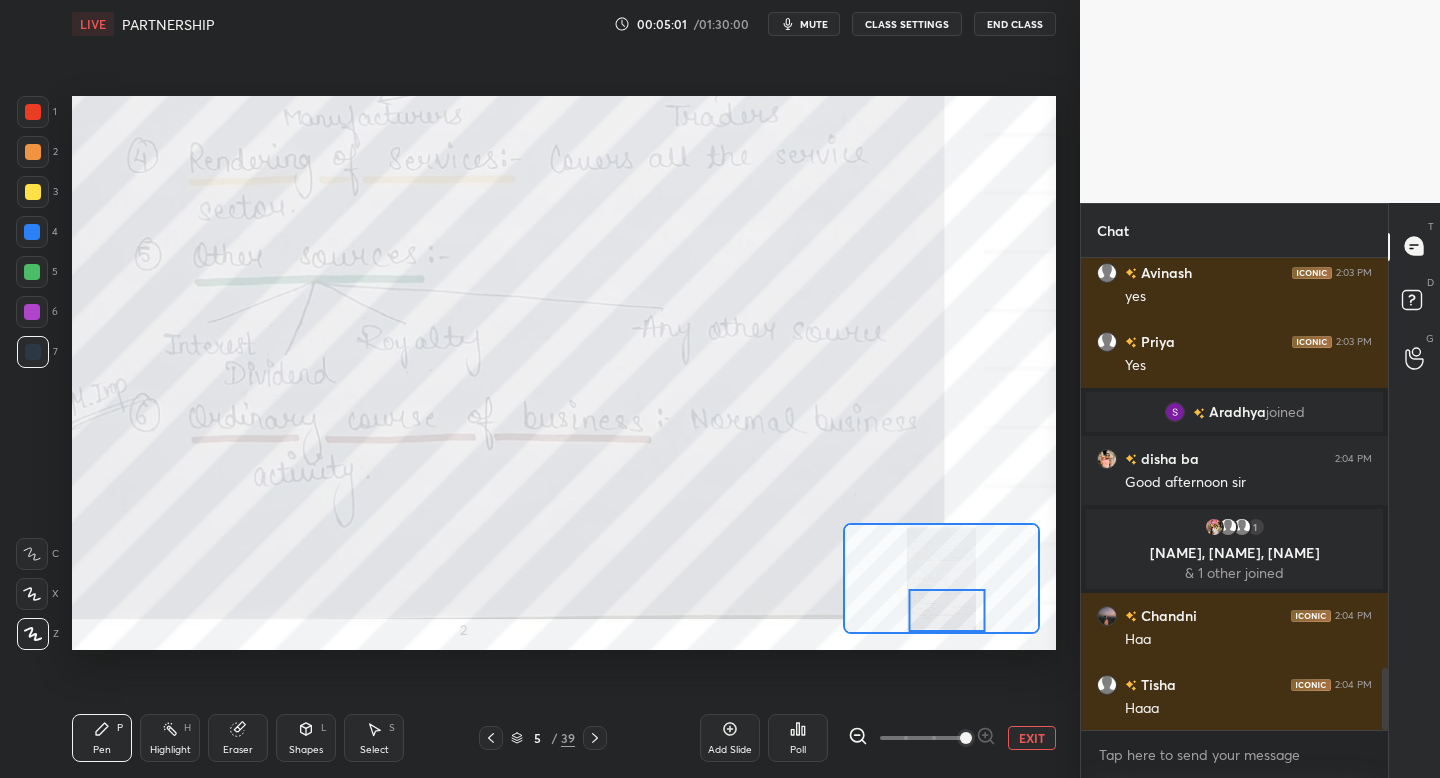 drag, startPoint x: 955, startPoint y: 566, endPoint x: 942, endPoint y: 627, distance: 62.369865 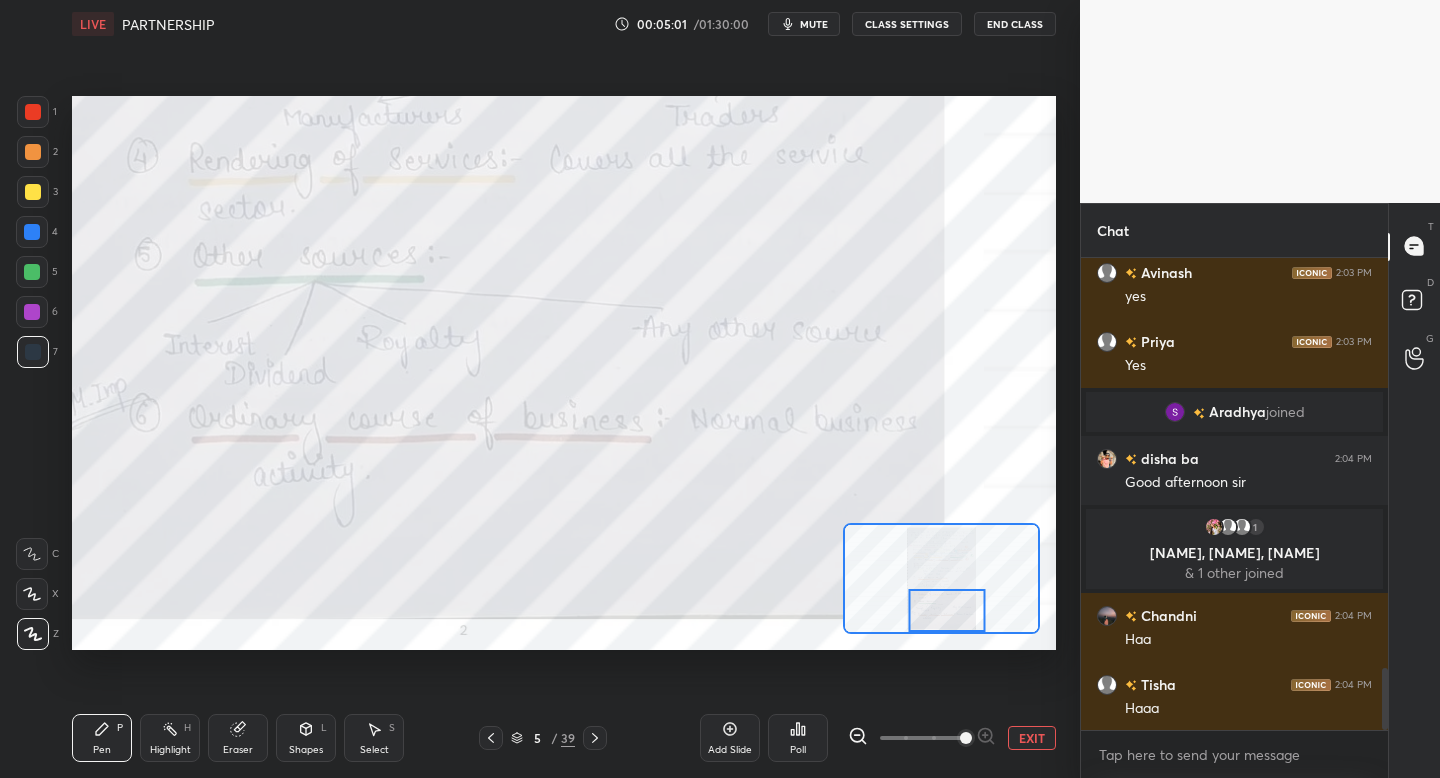 click at bounding box center (947, 610) 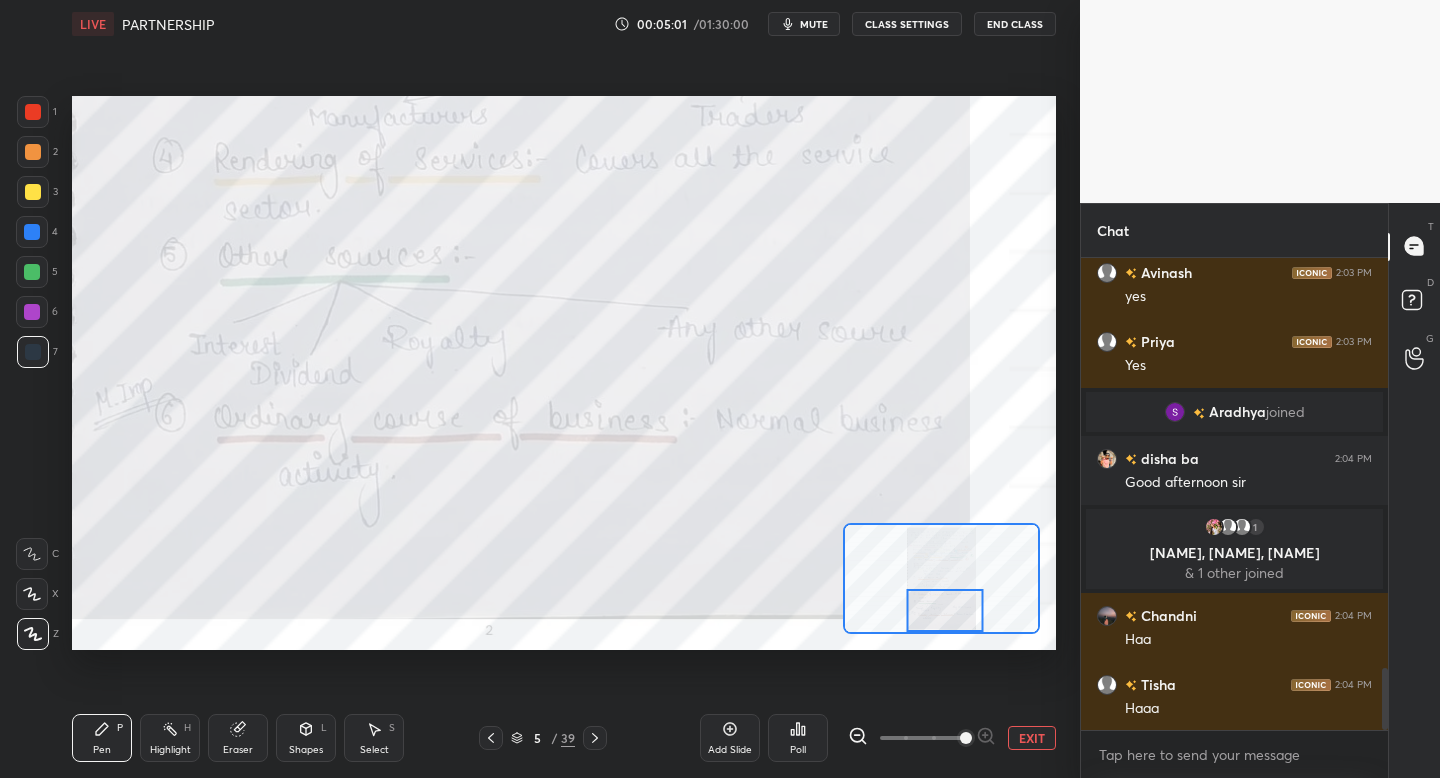 click 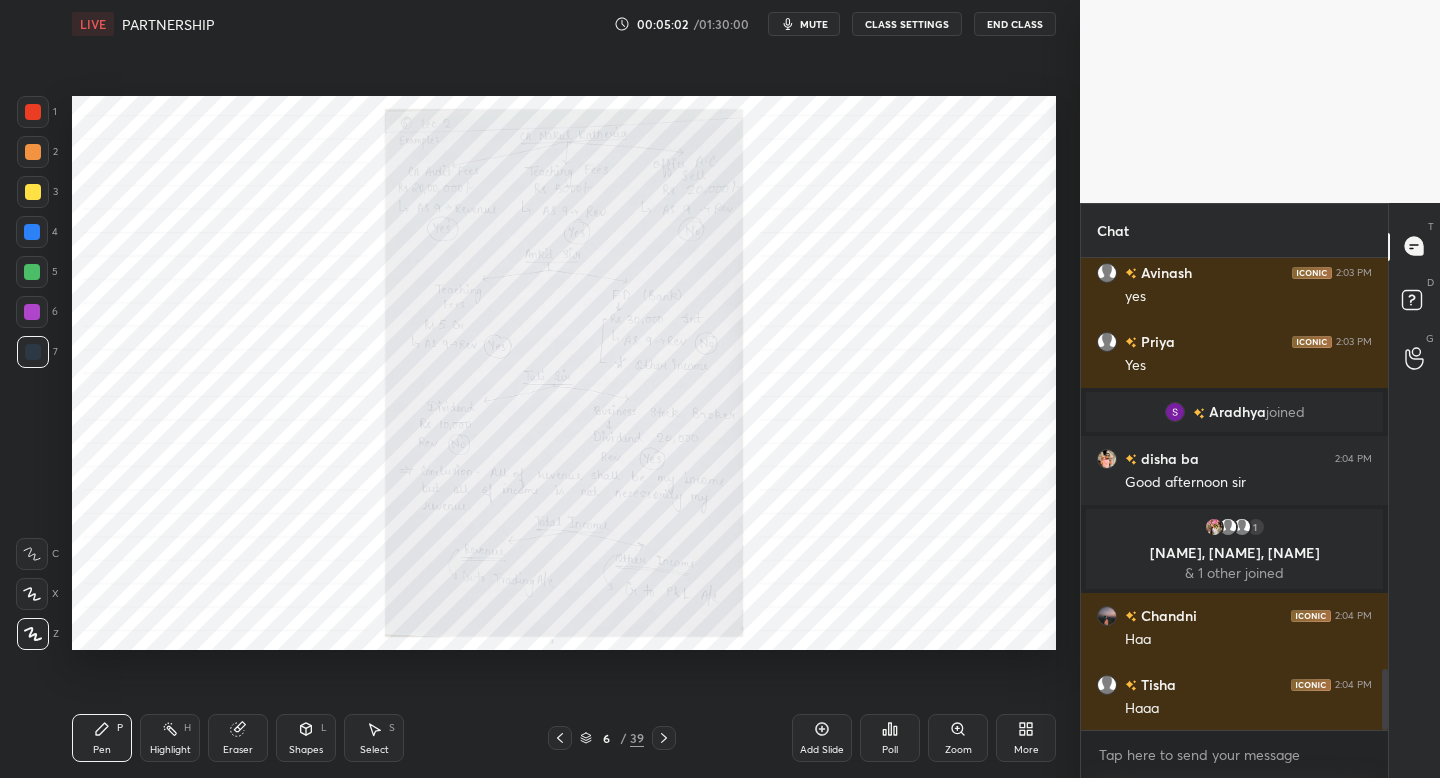scroll, scrollTop: 3185, scrollLeft: 0, axis: vertical 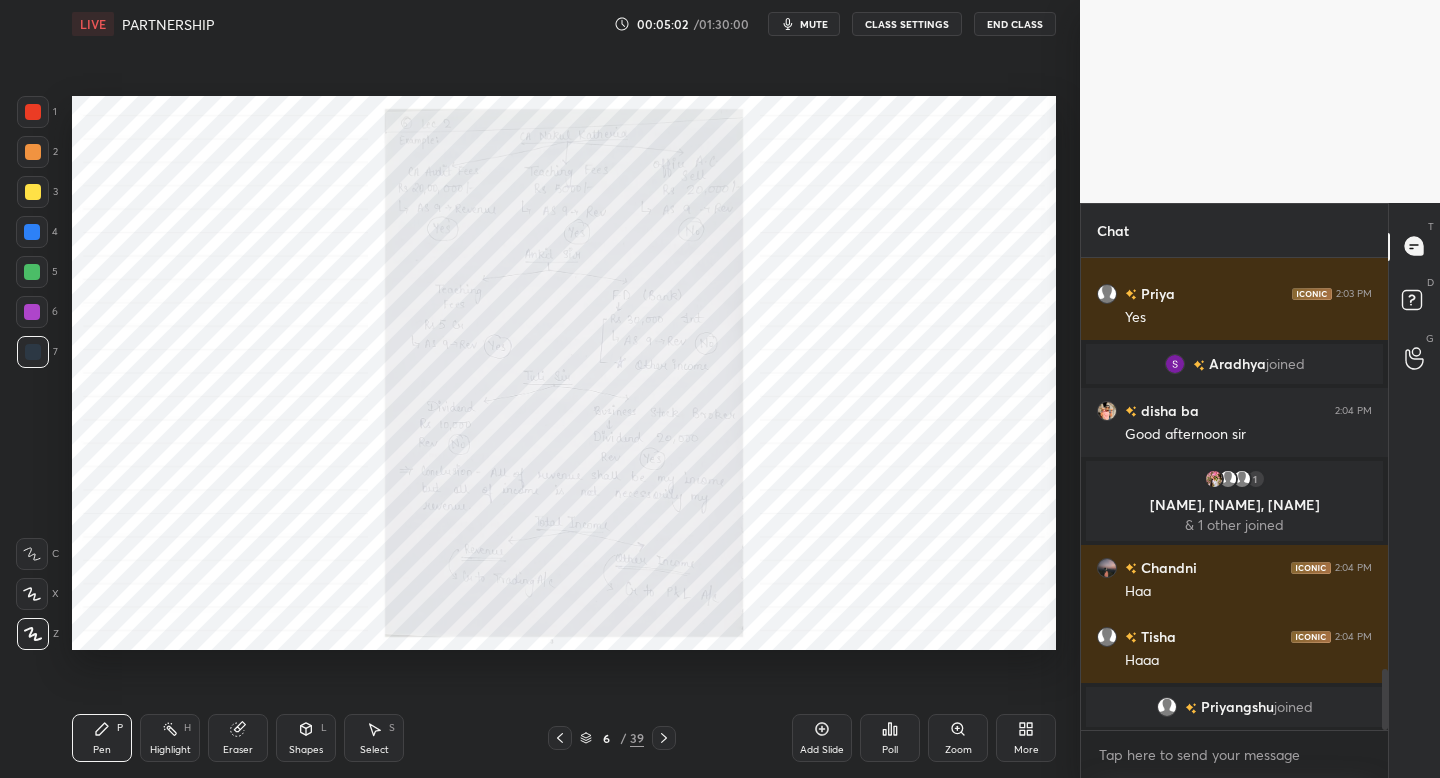 click on "Zoom" at bounding box center [958, 738] 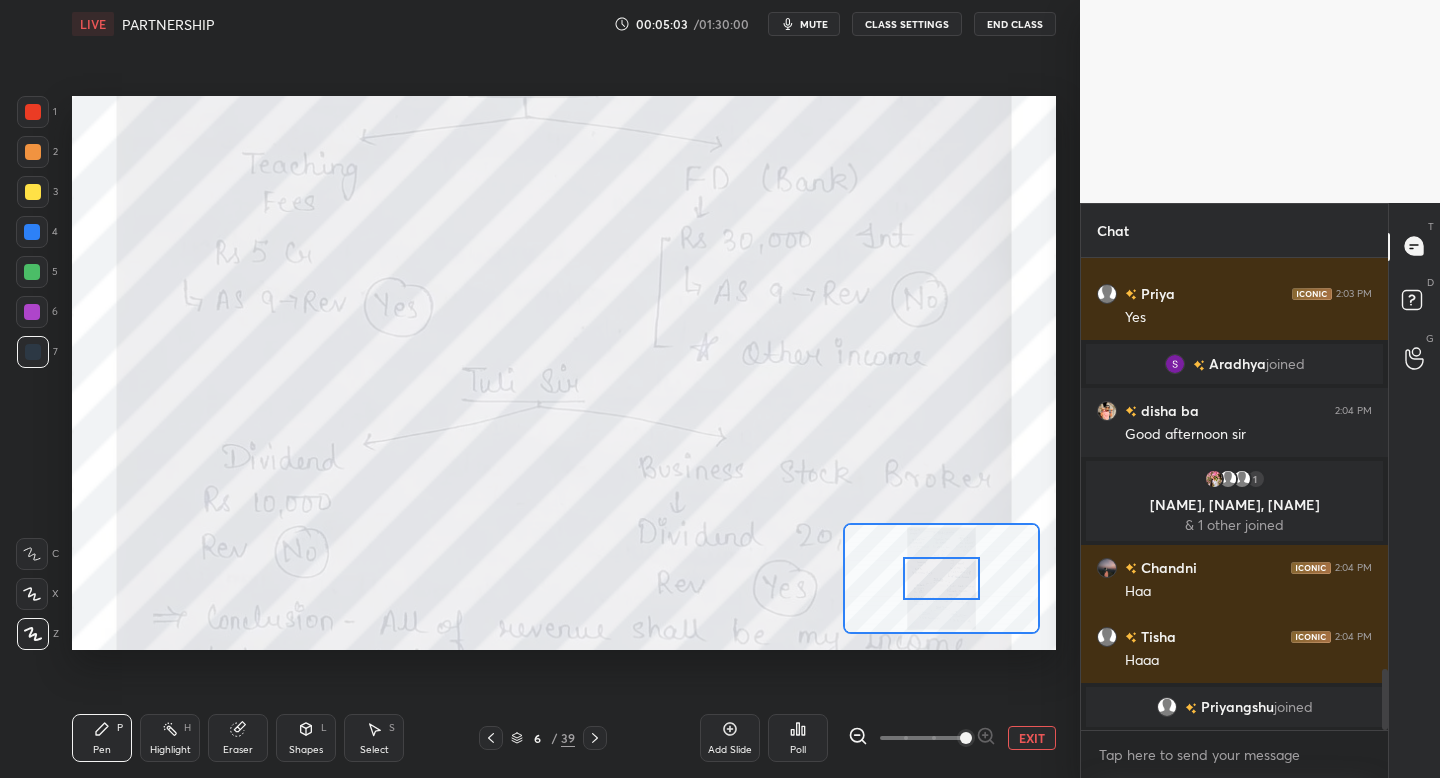 click at bounding box center (922, 738) 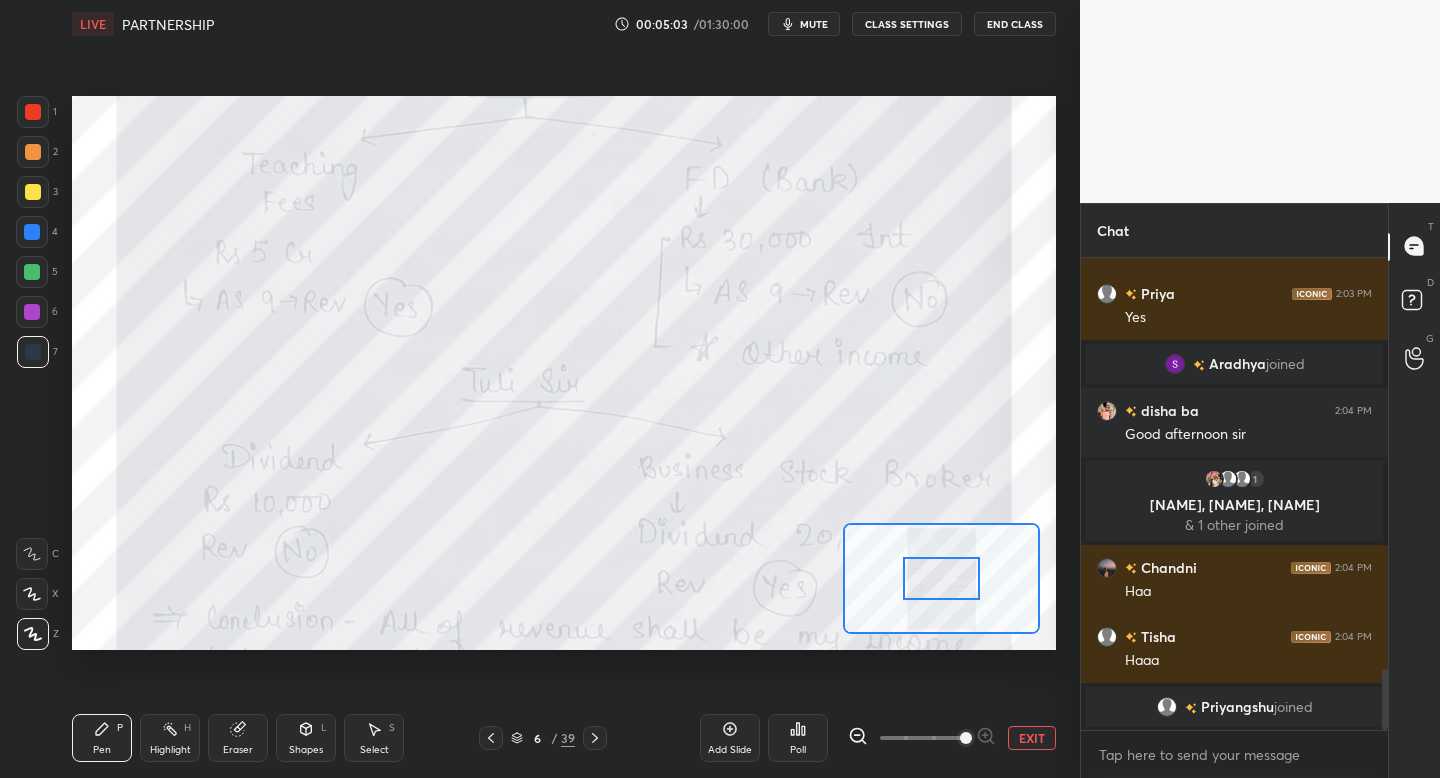 click at bounding box center (966, 738) 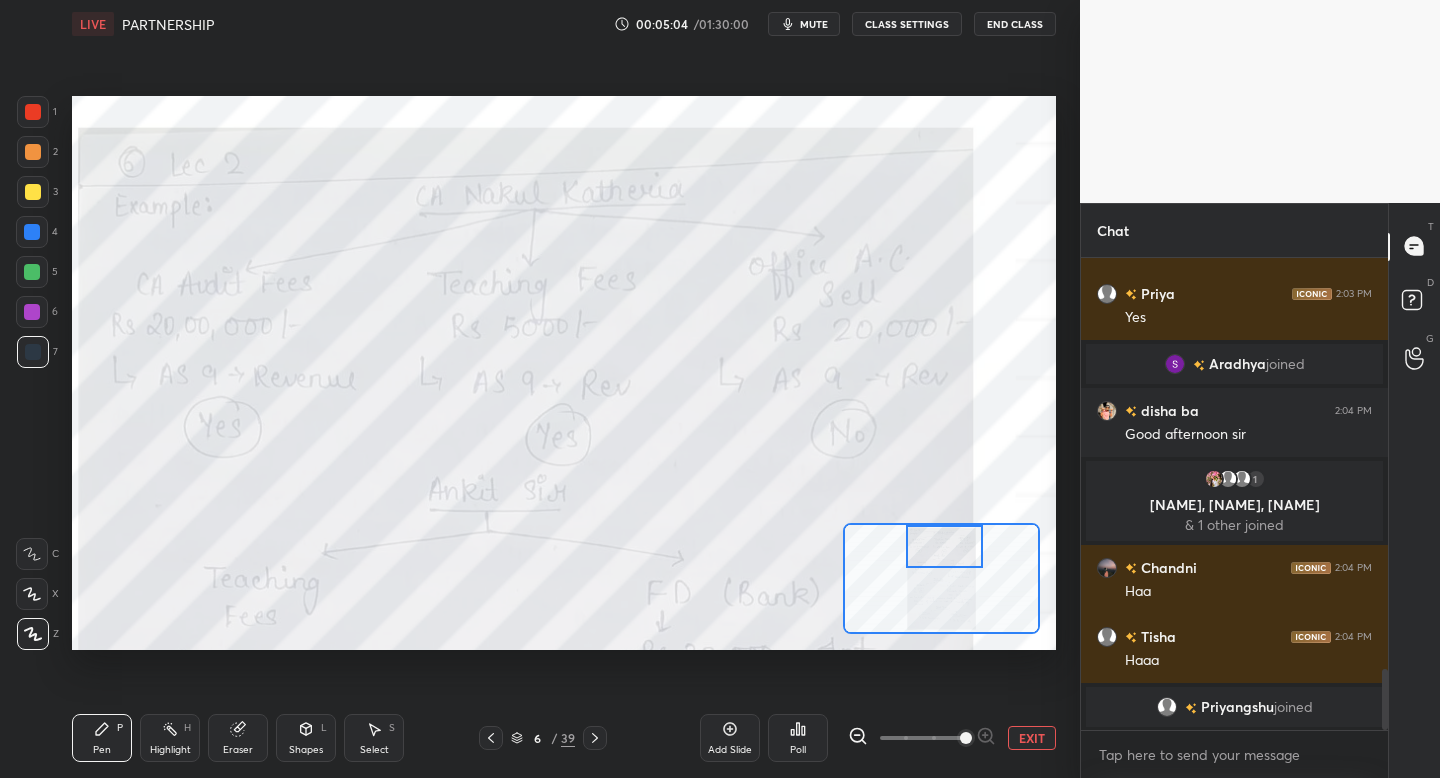 drag, startPoint x: 940, startPoint y: 589, endPoint x: 941, endPoint y: 550, distance: 39.012817 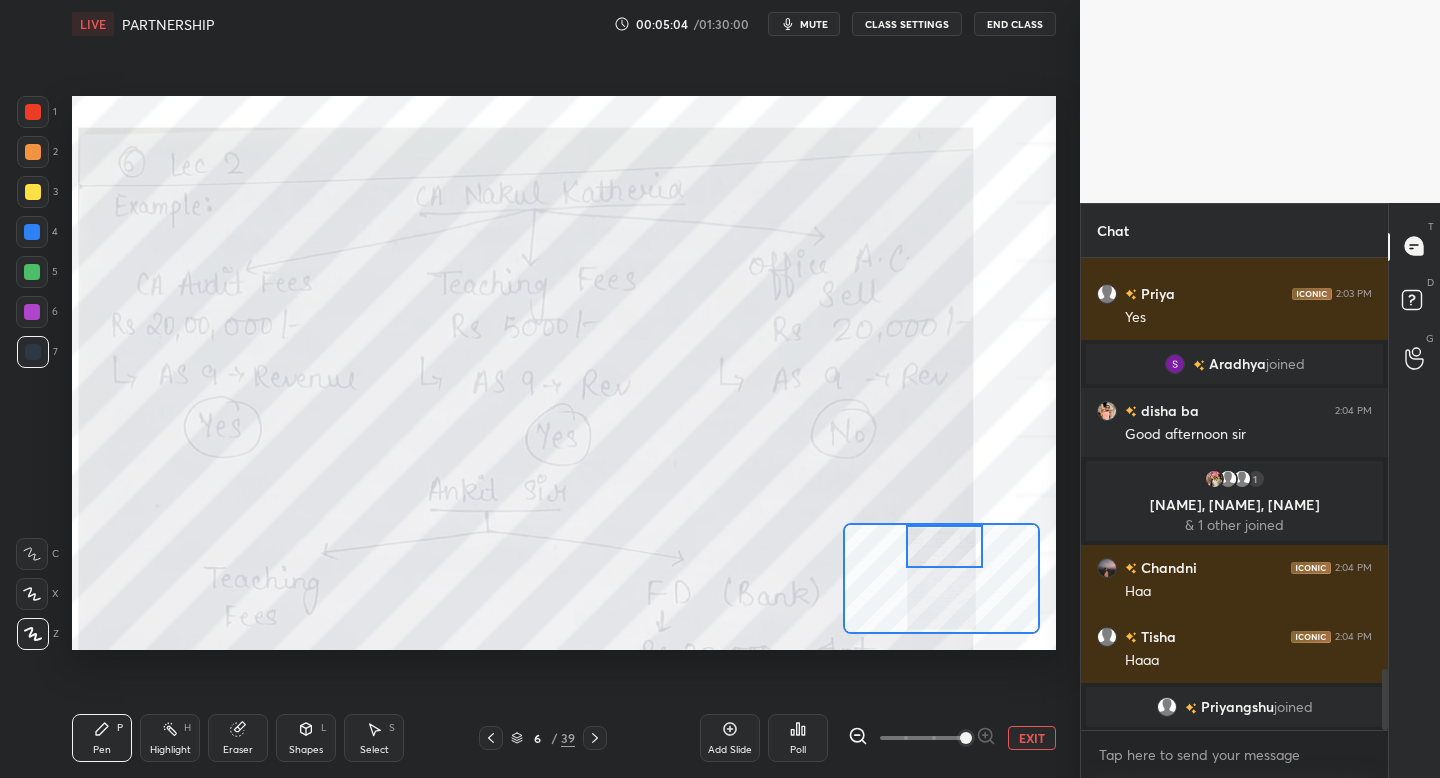 click at bounding box center (944, 546) 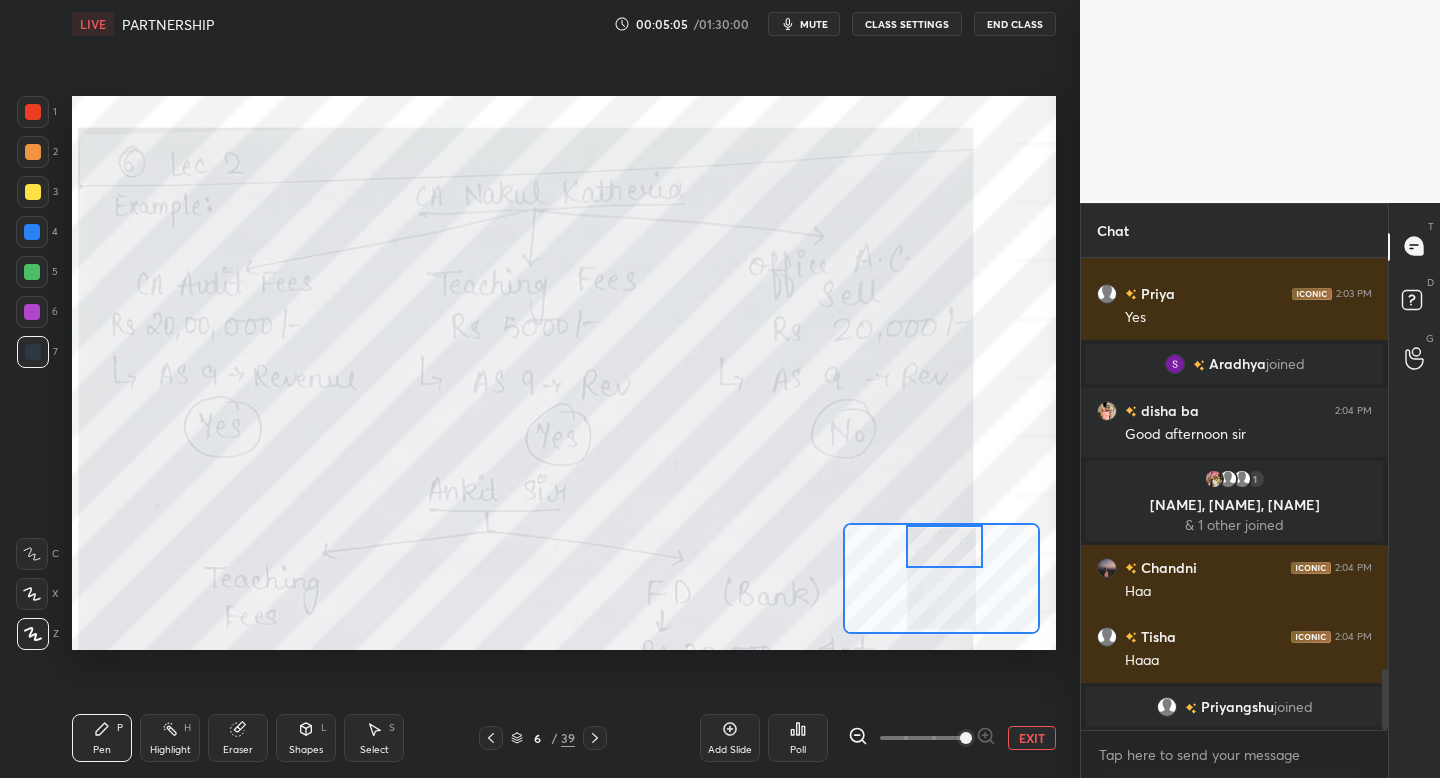 click 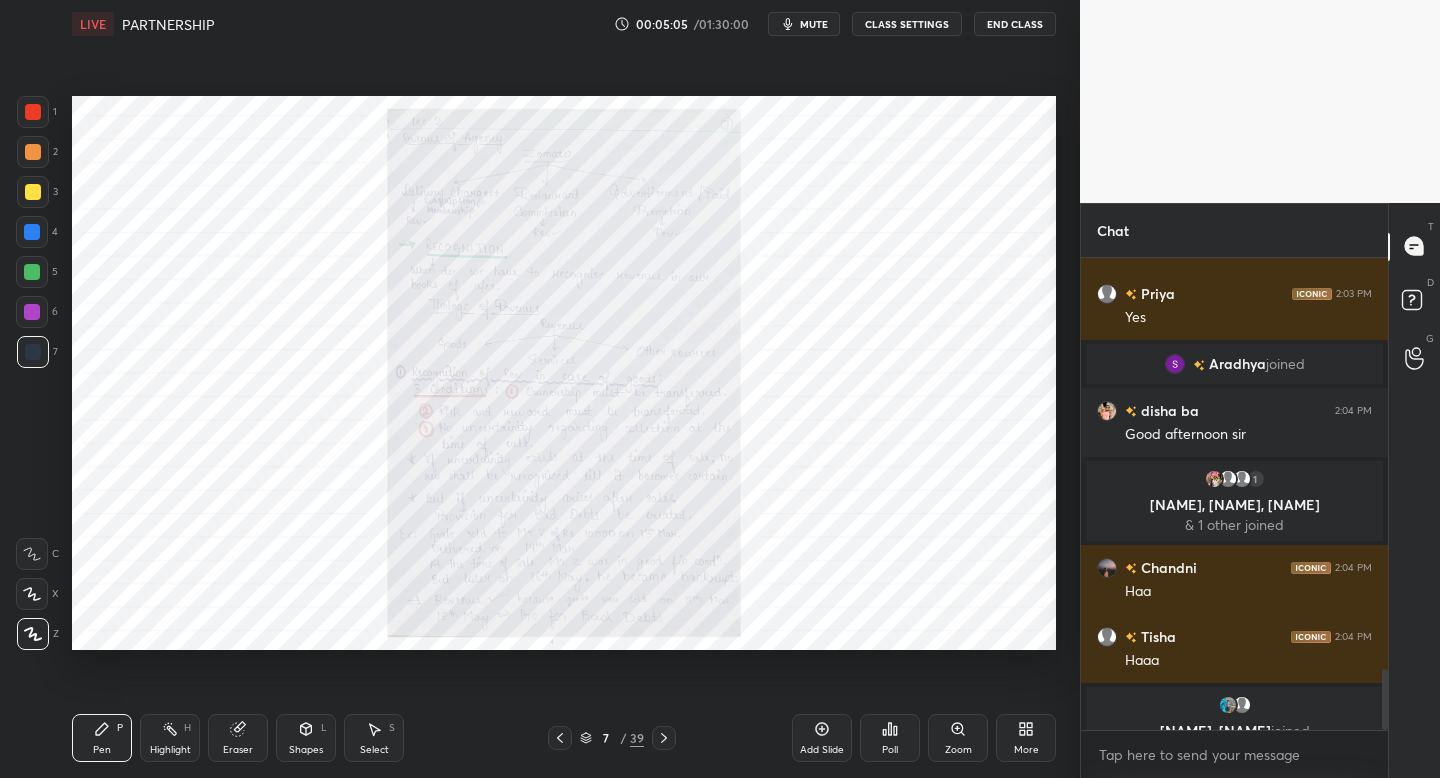 scroll, scrollTop: 3210, scrollLeft: 0, axis: vertical 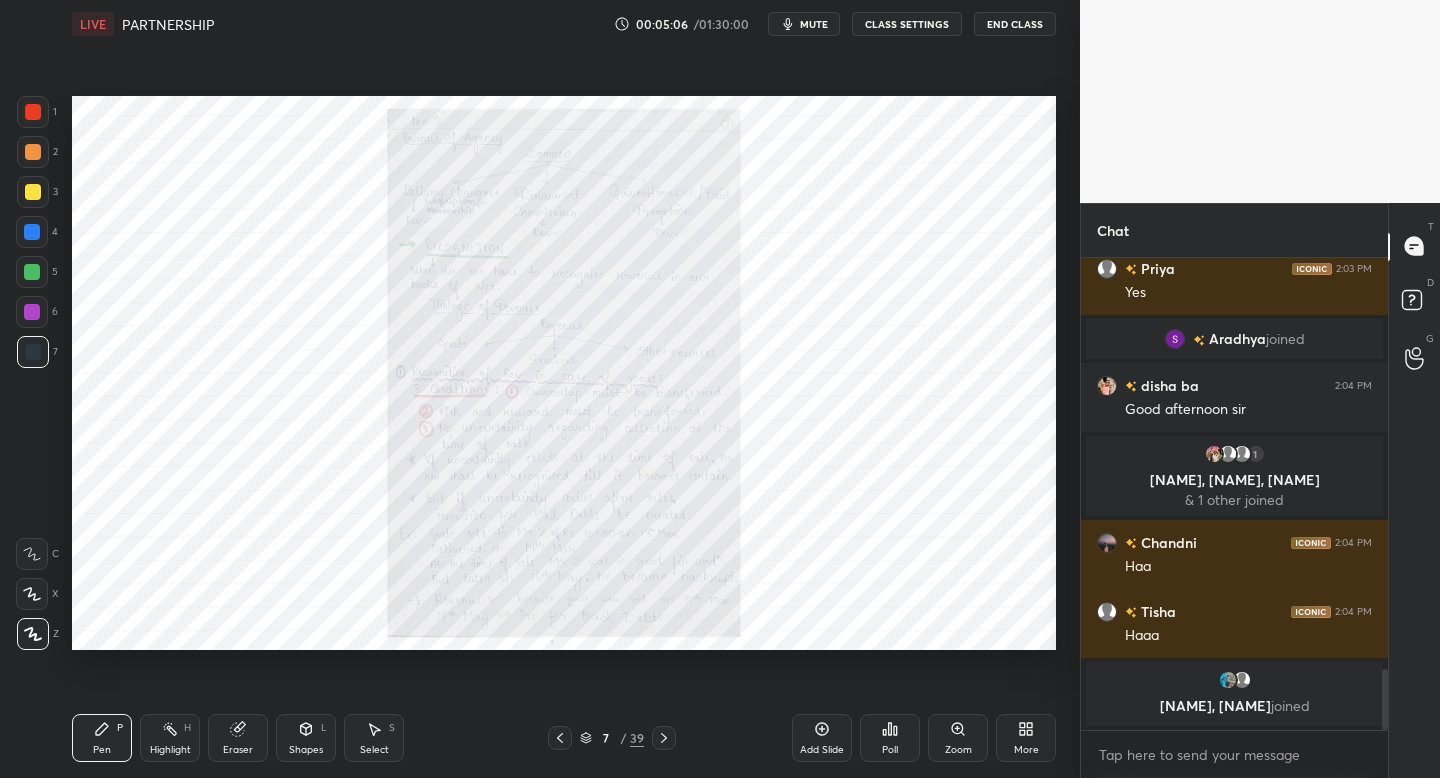 click on "Zoom" at bounding box center [958, 738] 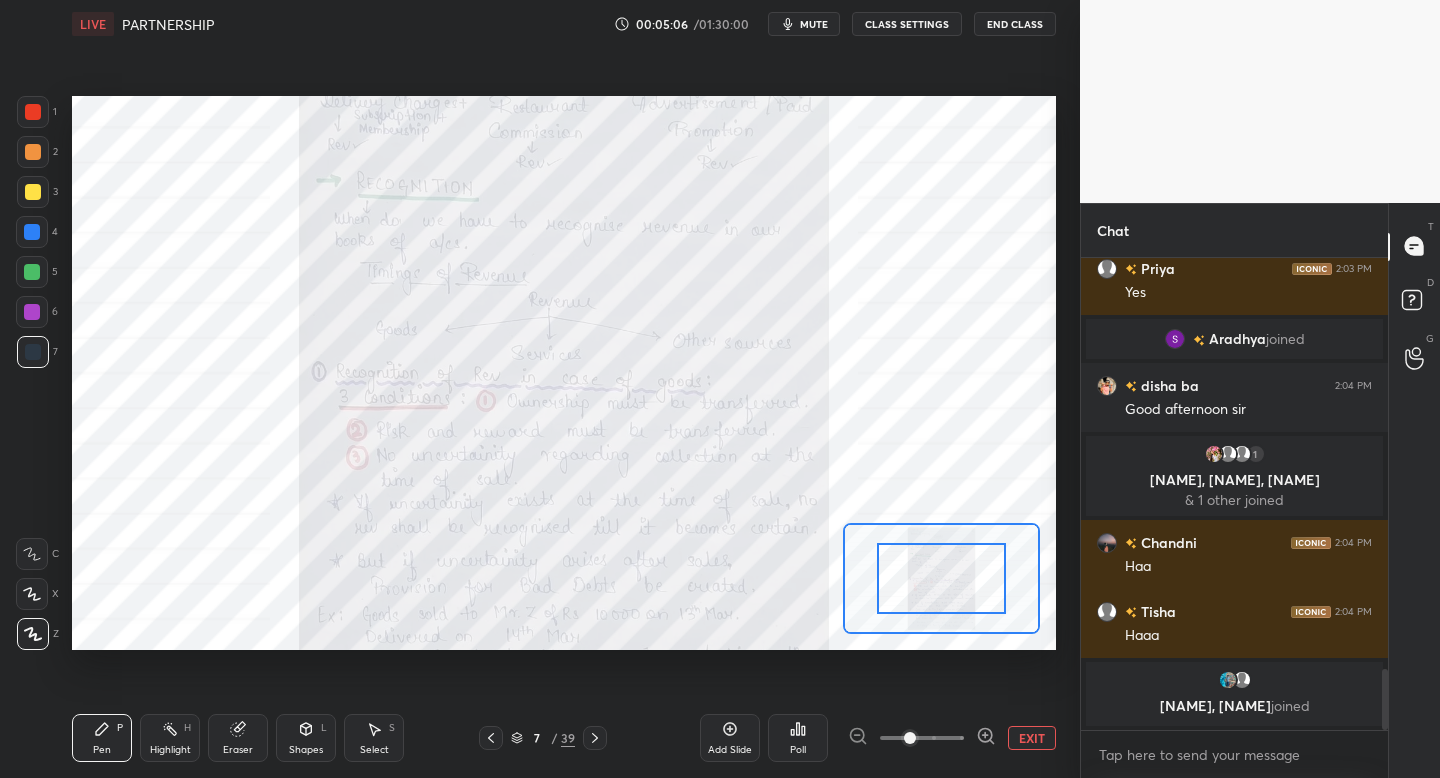 click at bounding box center (922, 738) 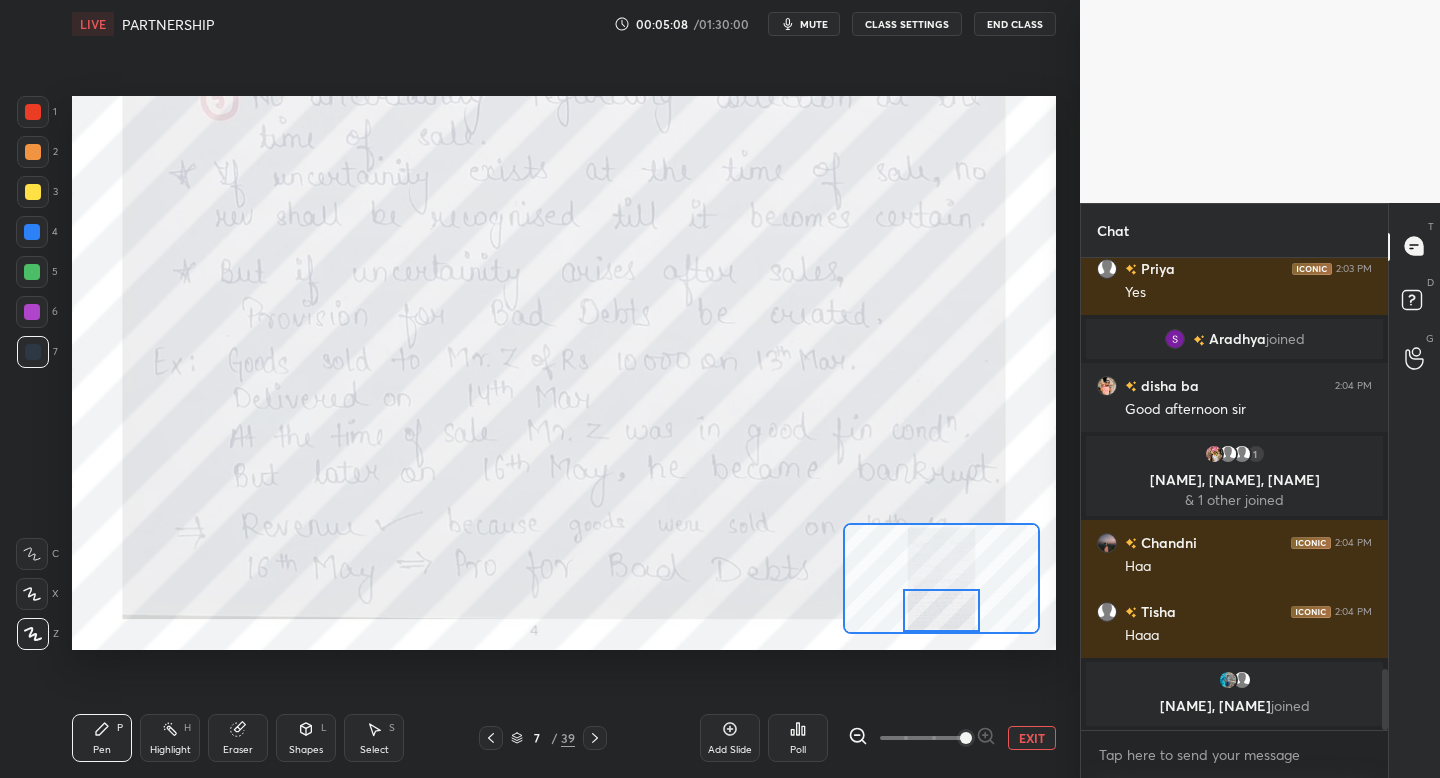 click on "Setting up your live class Poll for   secs No correct answer Start poll" at bounding box center [564, 373] 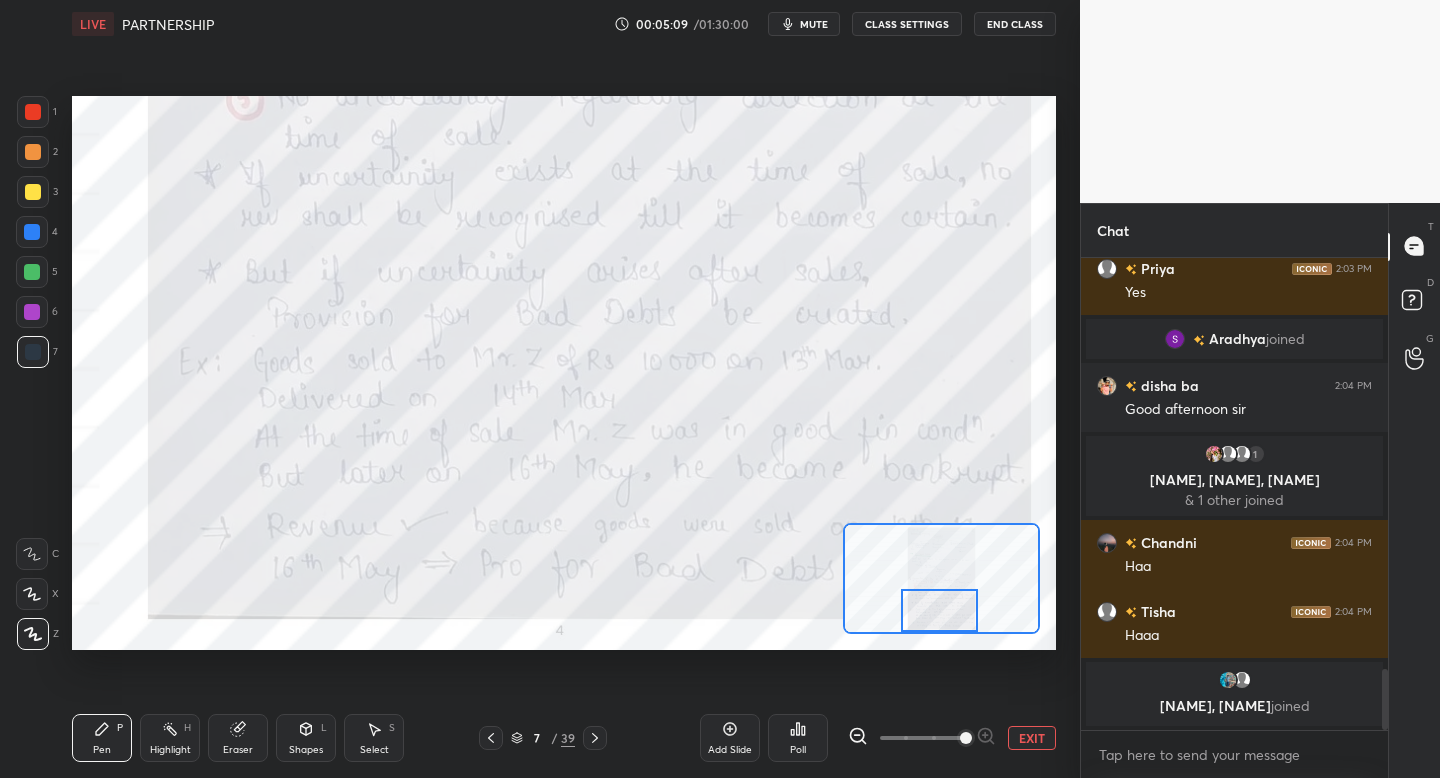 click 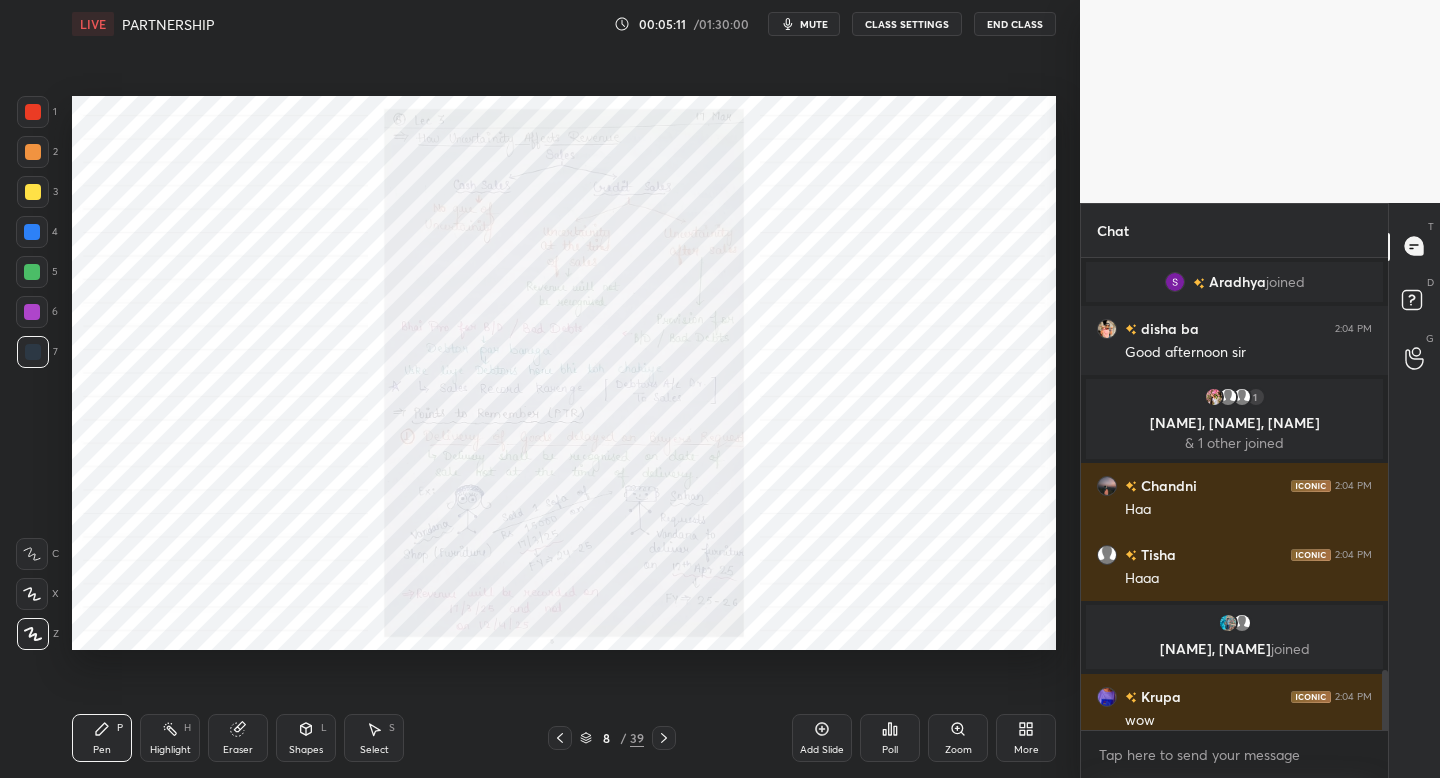 scroll, scrollTop: 3222, scrollLeft: 0, axis: vertical 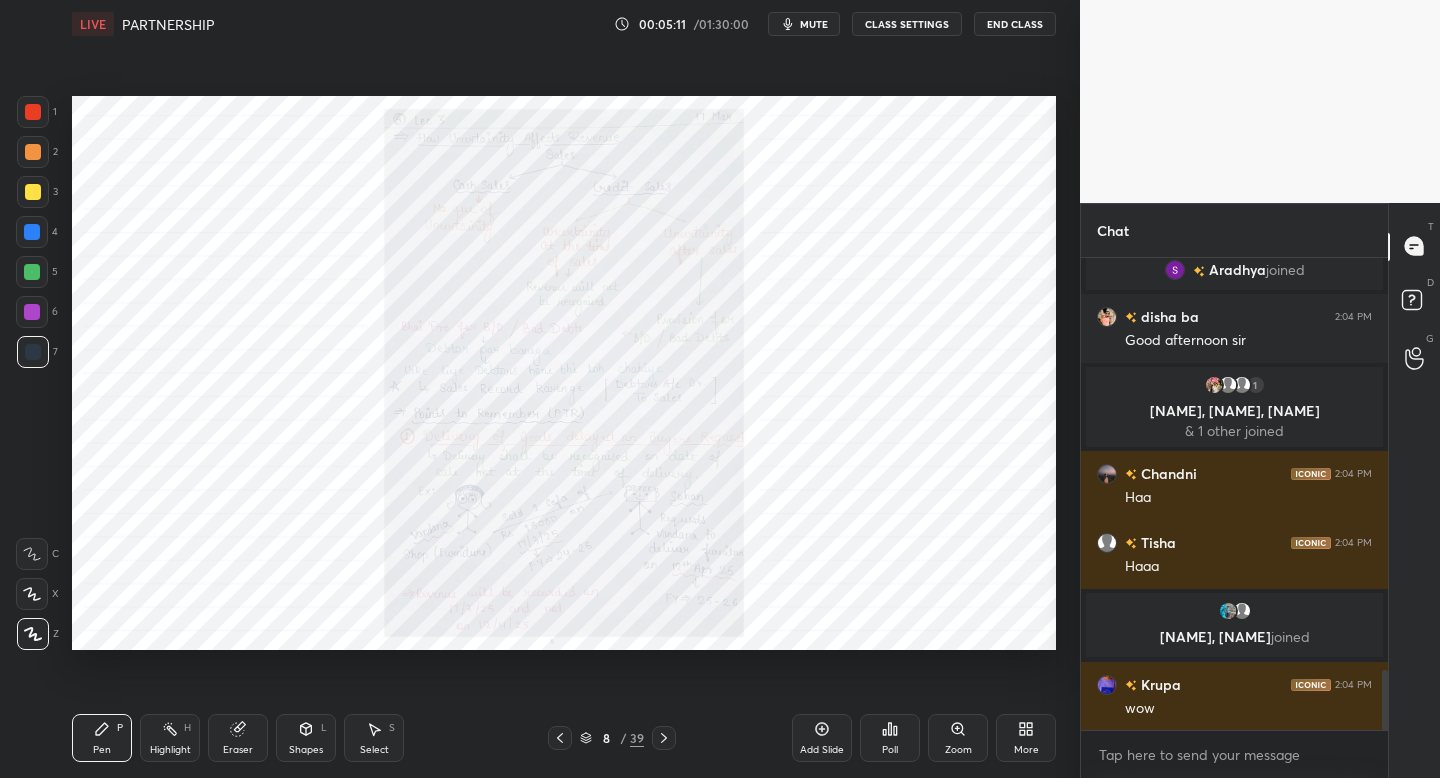 click 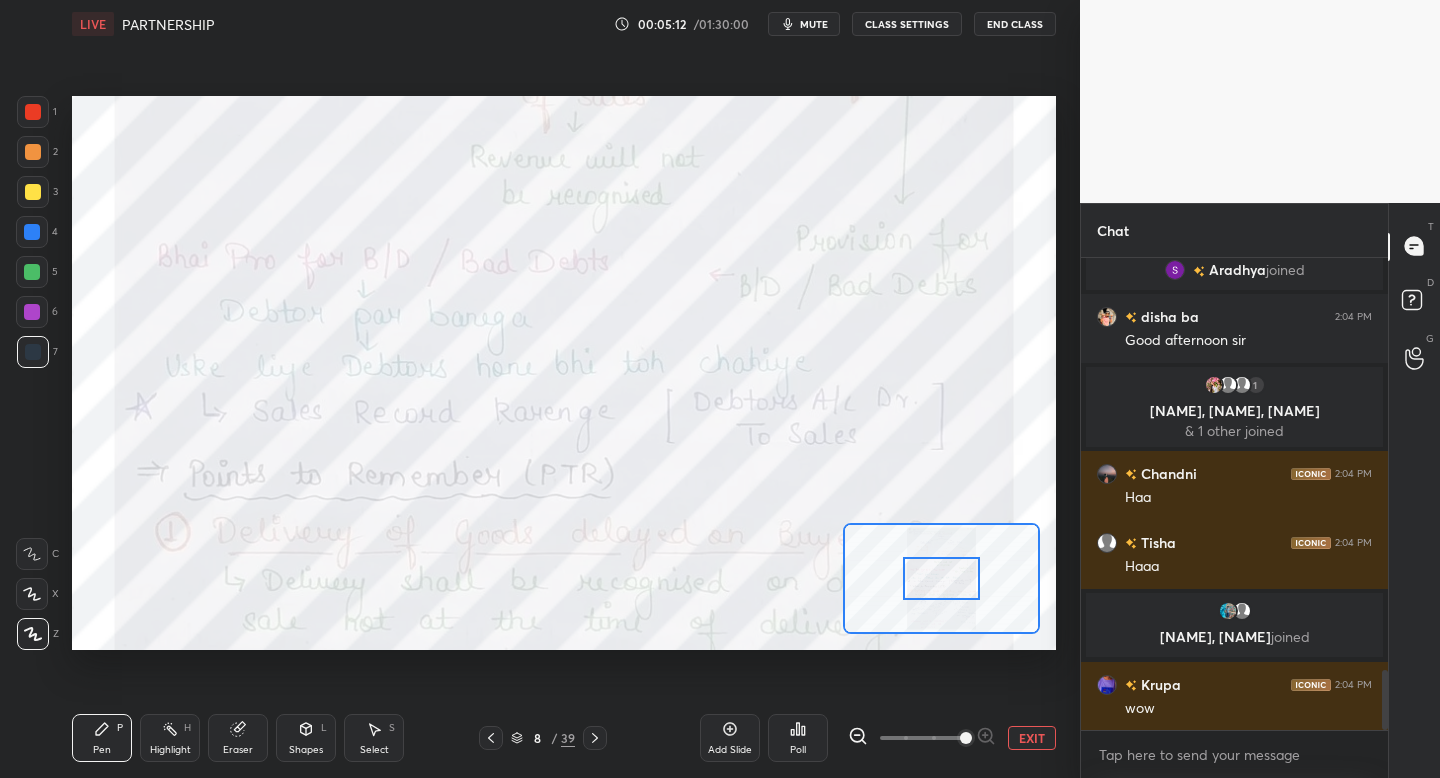 scroll, scrollTop: 3270, scrollLeft: 0, axis: vertical 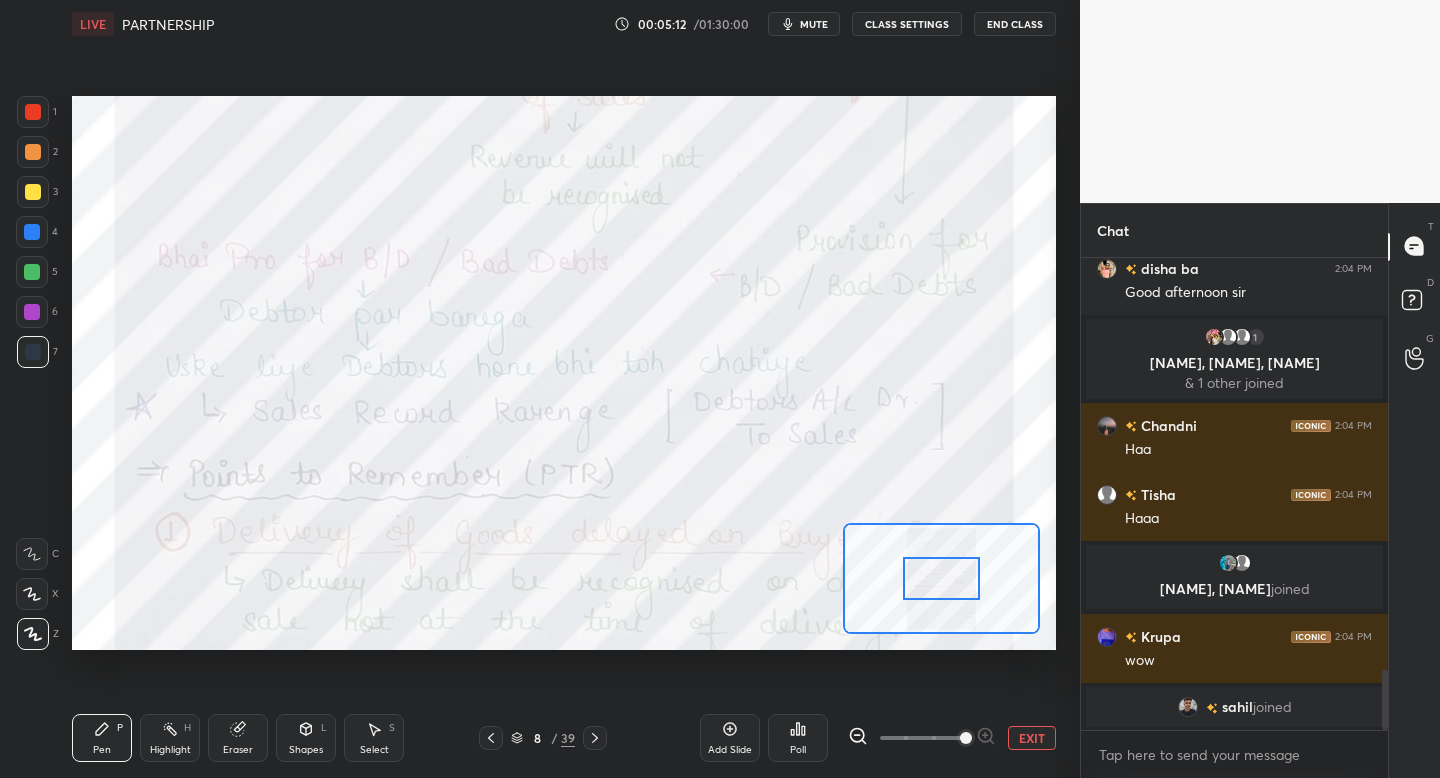 click at bounding box center [966, 738] 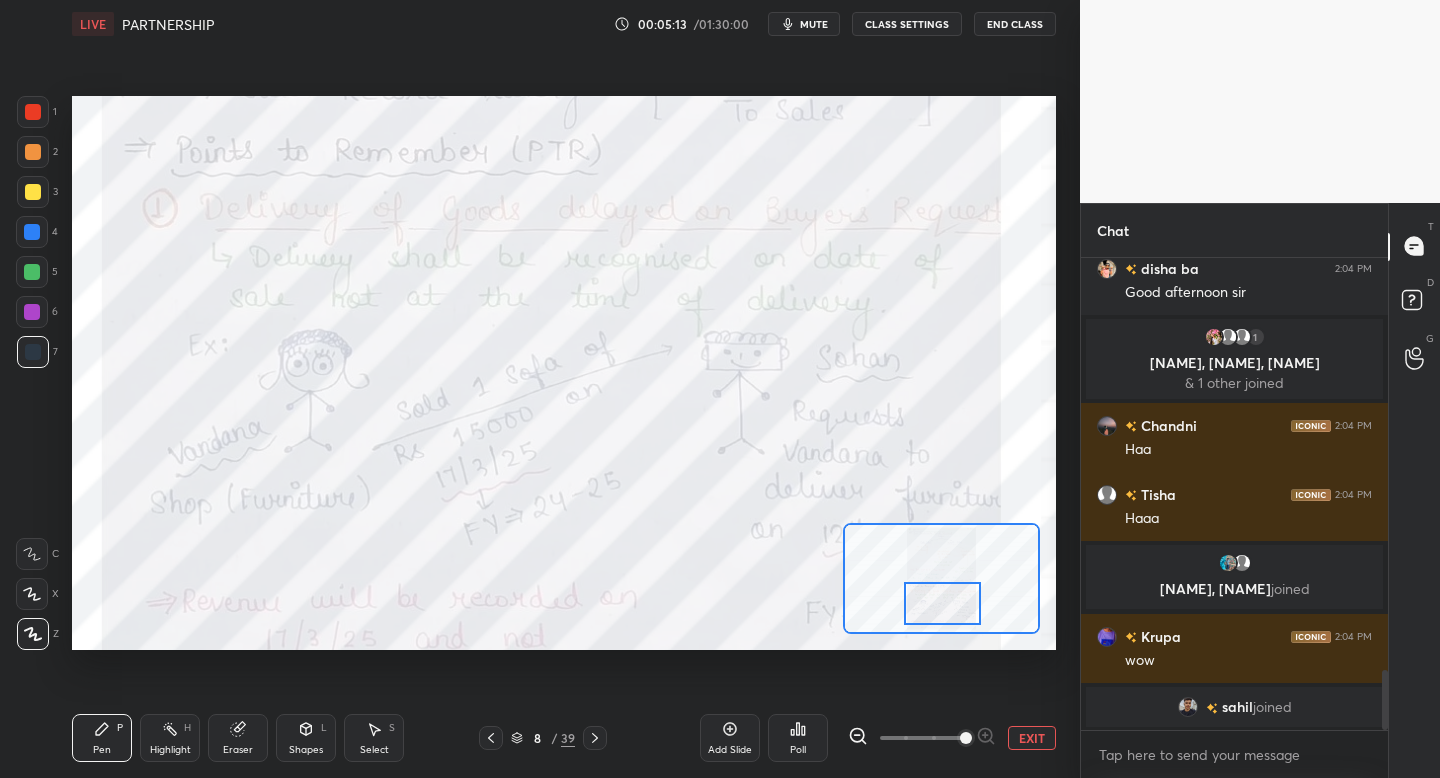 drag, startPoint x: 944, startPoint y: 598, endPoint x: 942, endPoint y: 614, distance: 16.124516 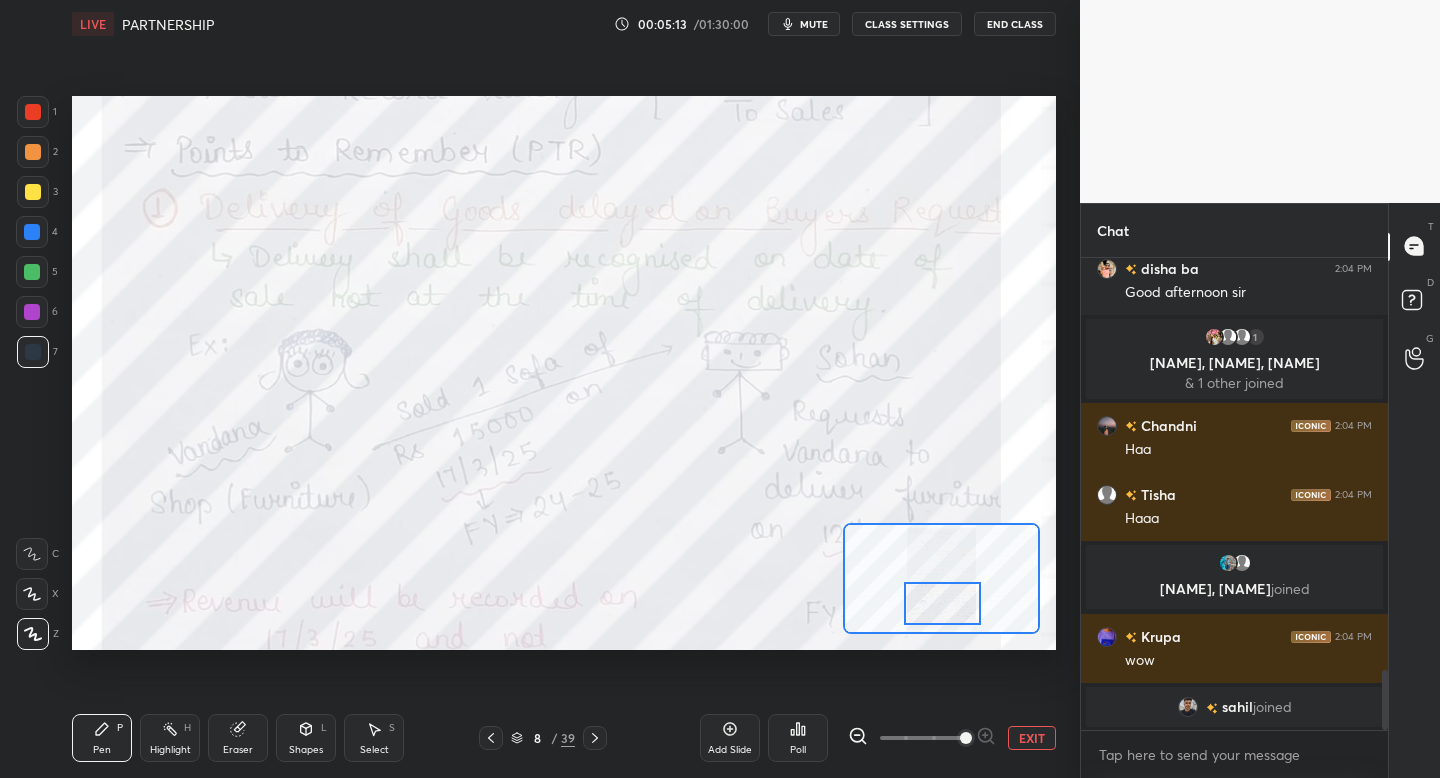 click at bounding box center (942, 603) 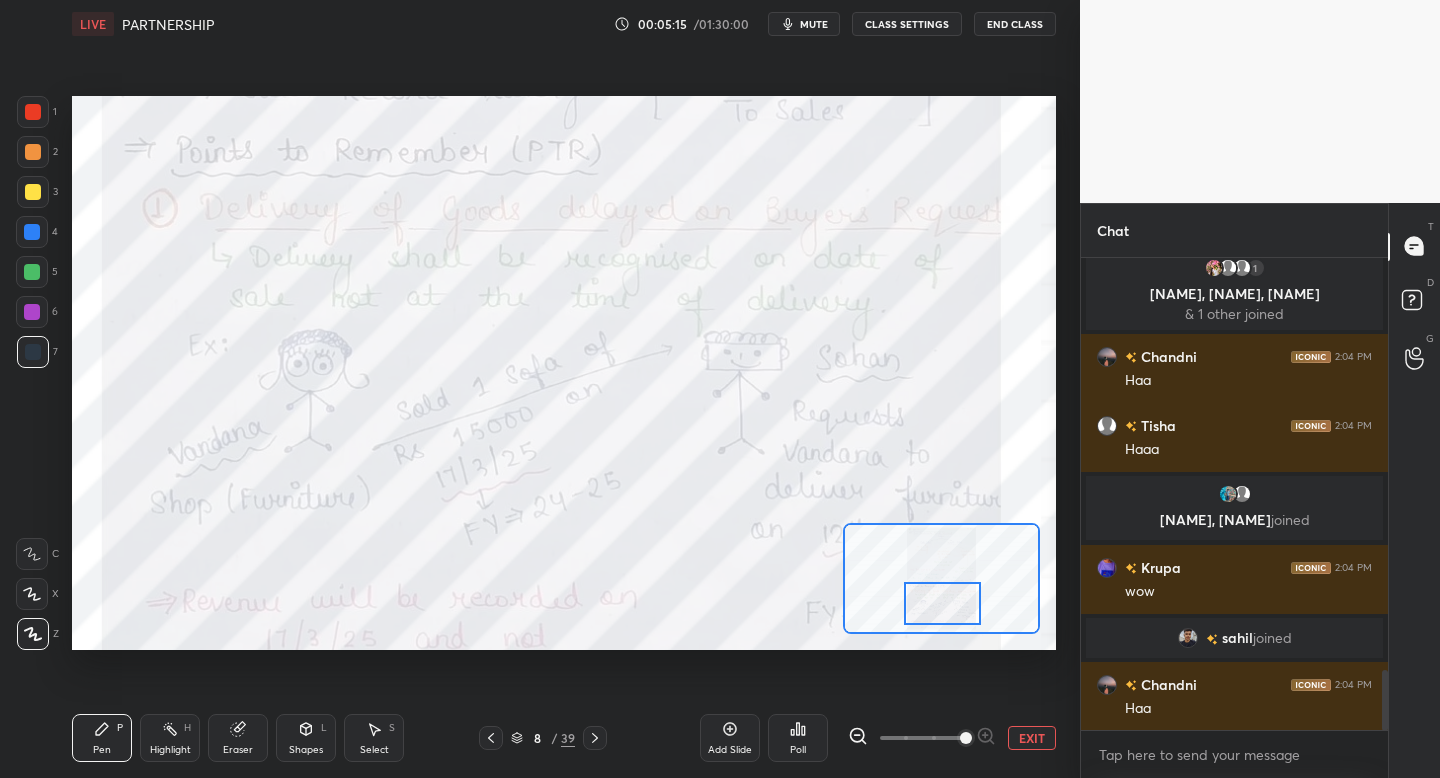 scroll, scrollTop: 3333, scrollLeft: 0, axis: vertical 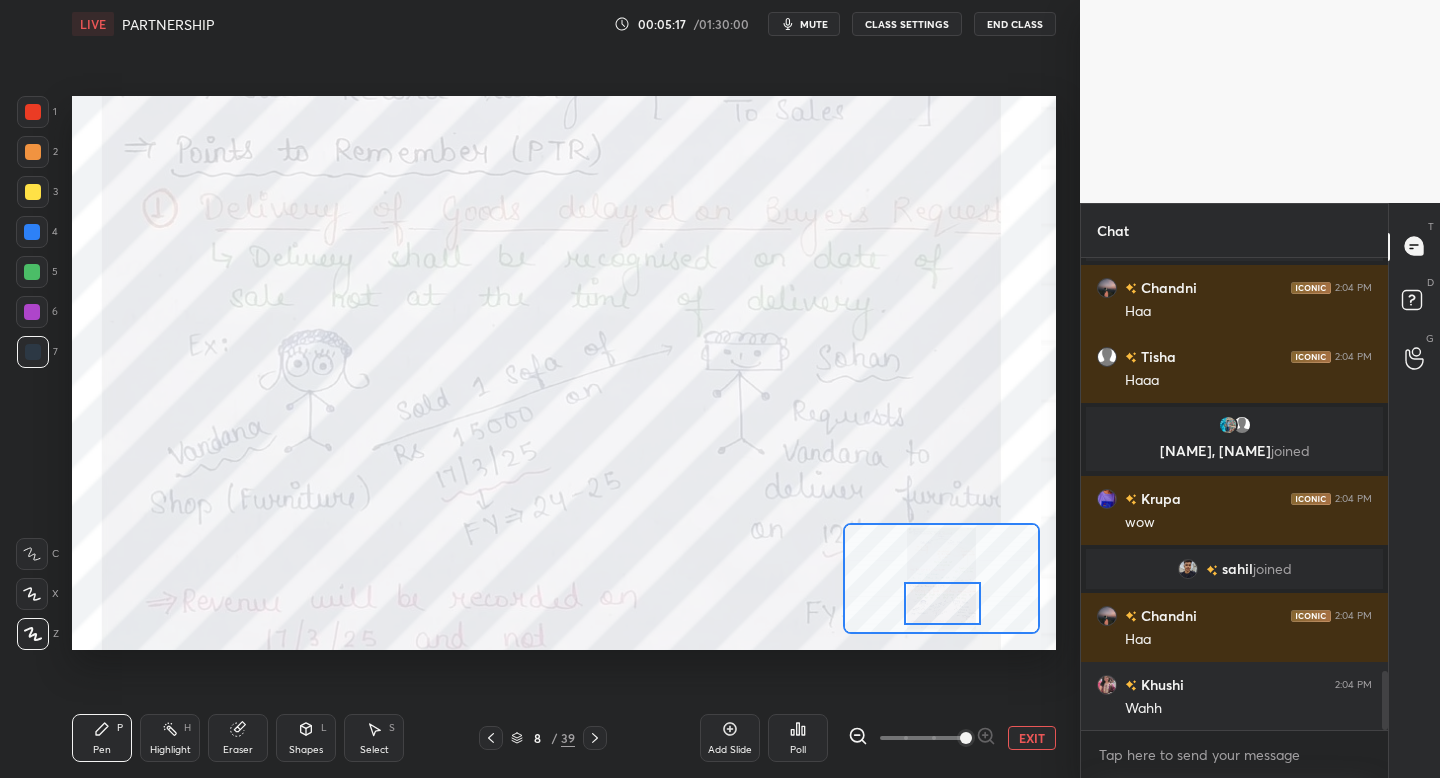 click on "EXIT" at bounding box center [1032, 738] 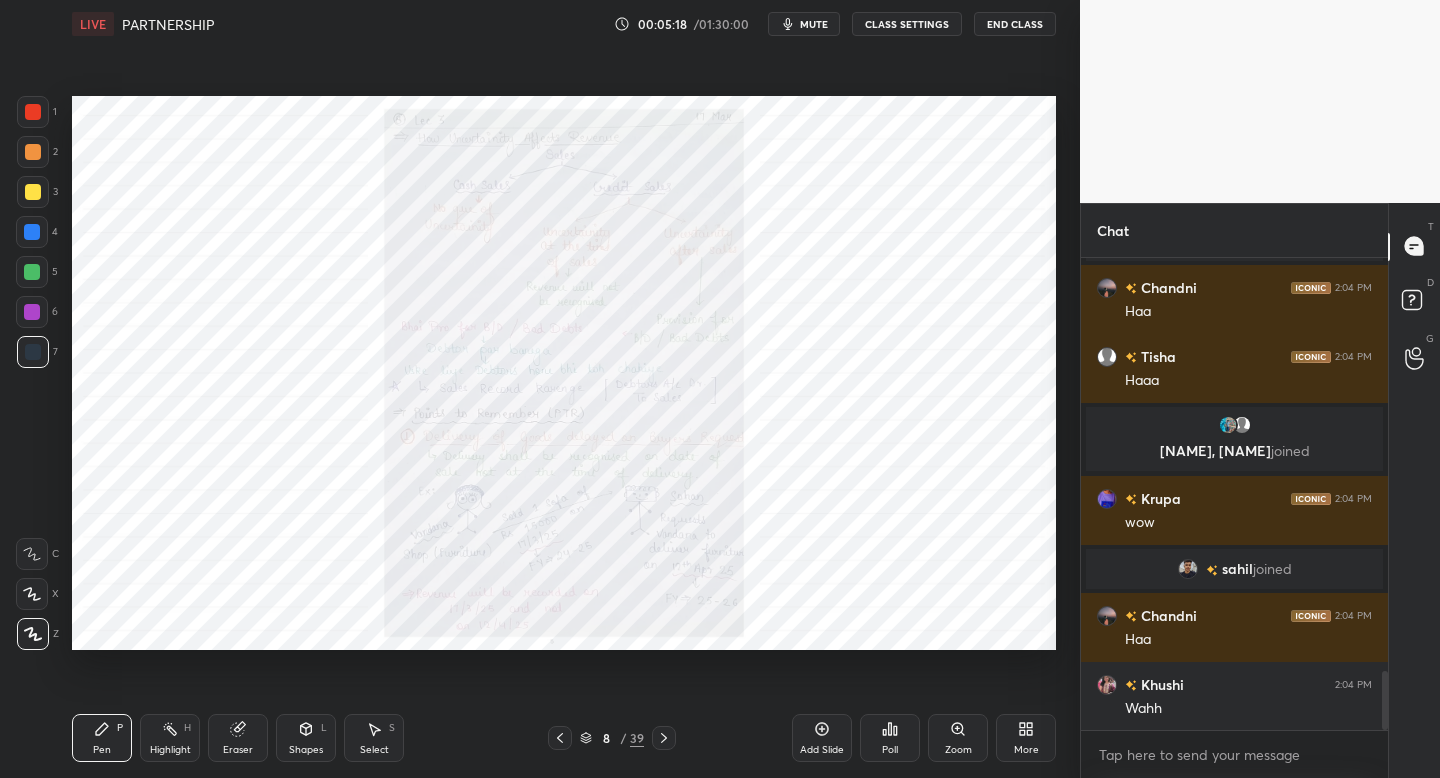click 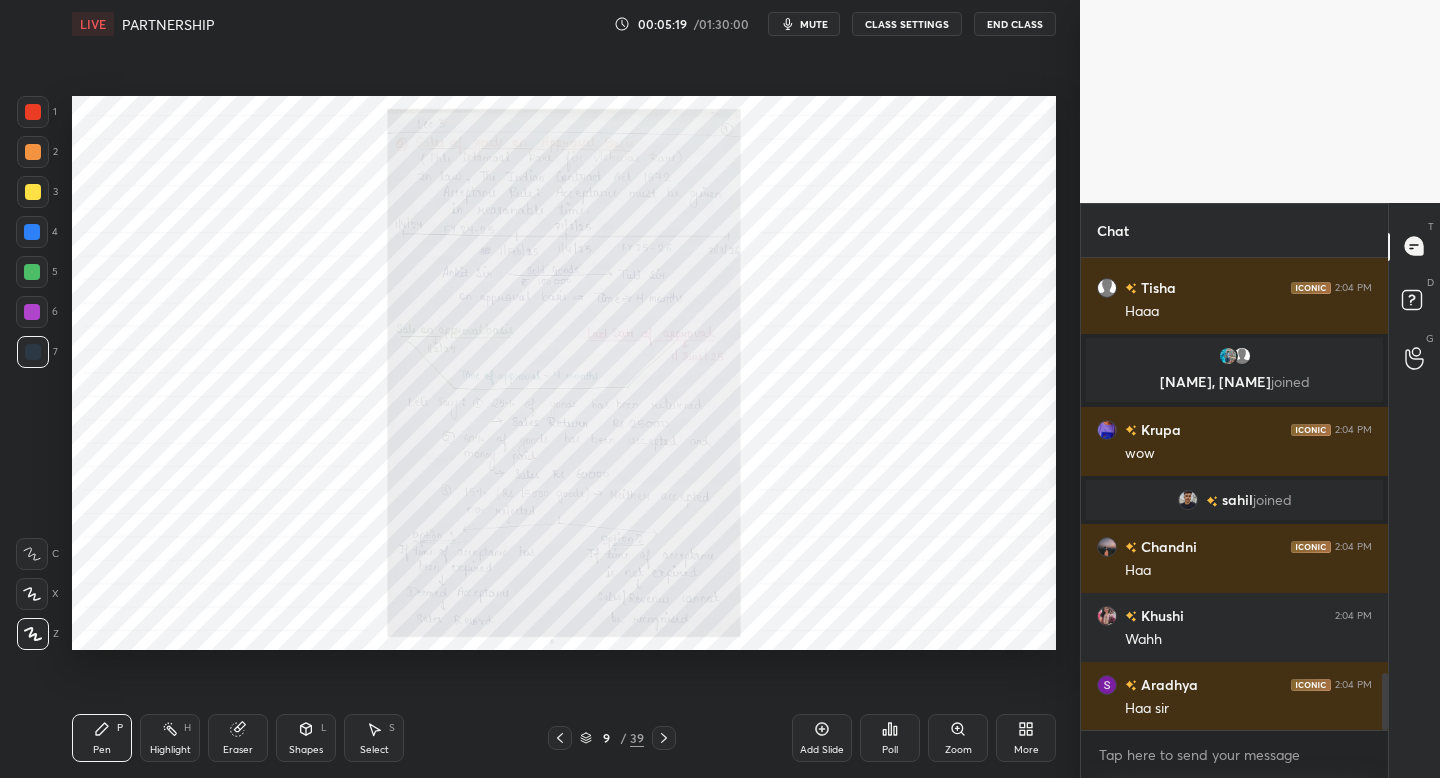 scroll, scrollTop: 3471, scrollLeft: 0, axis: vertical 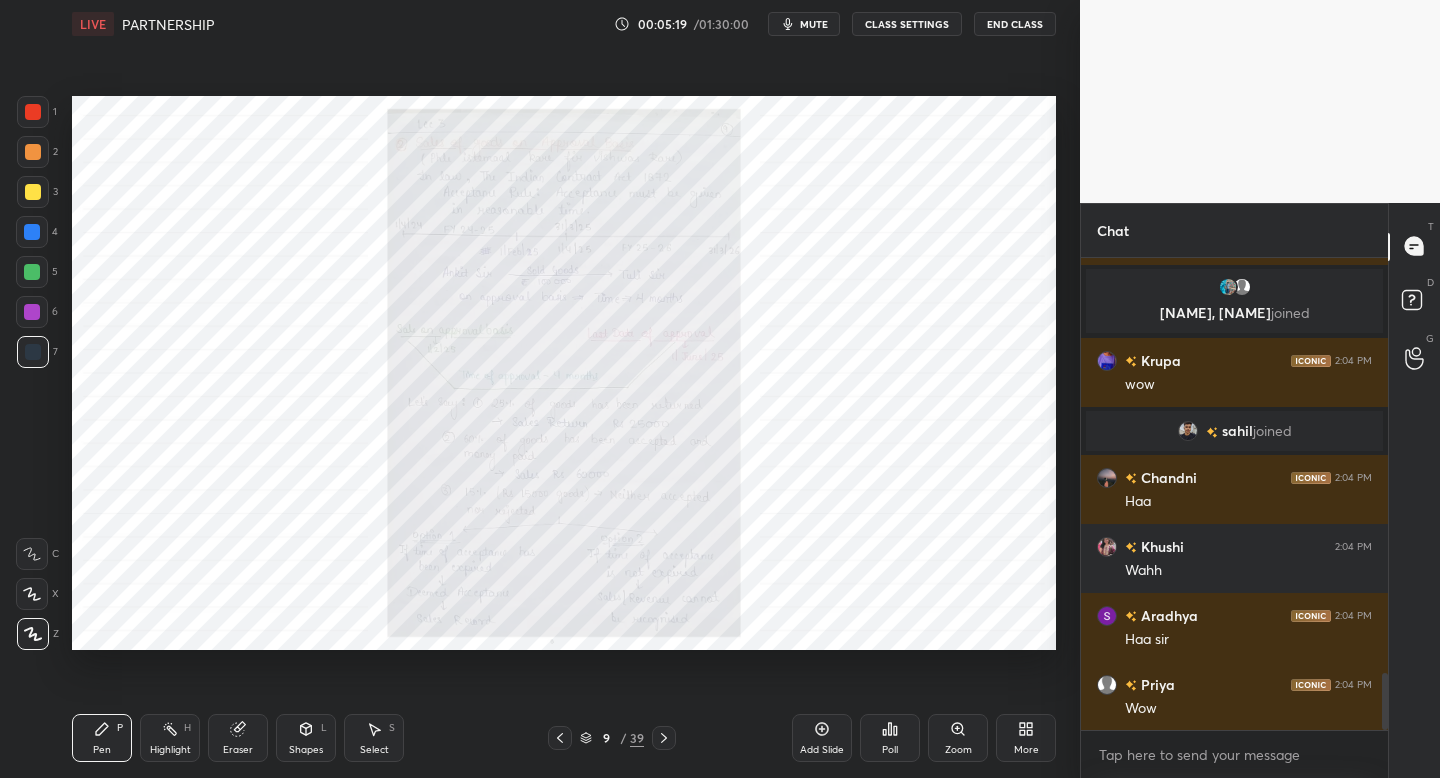 click 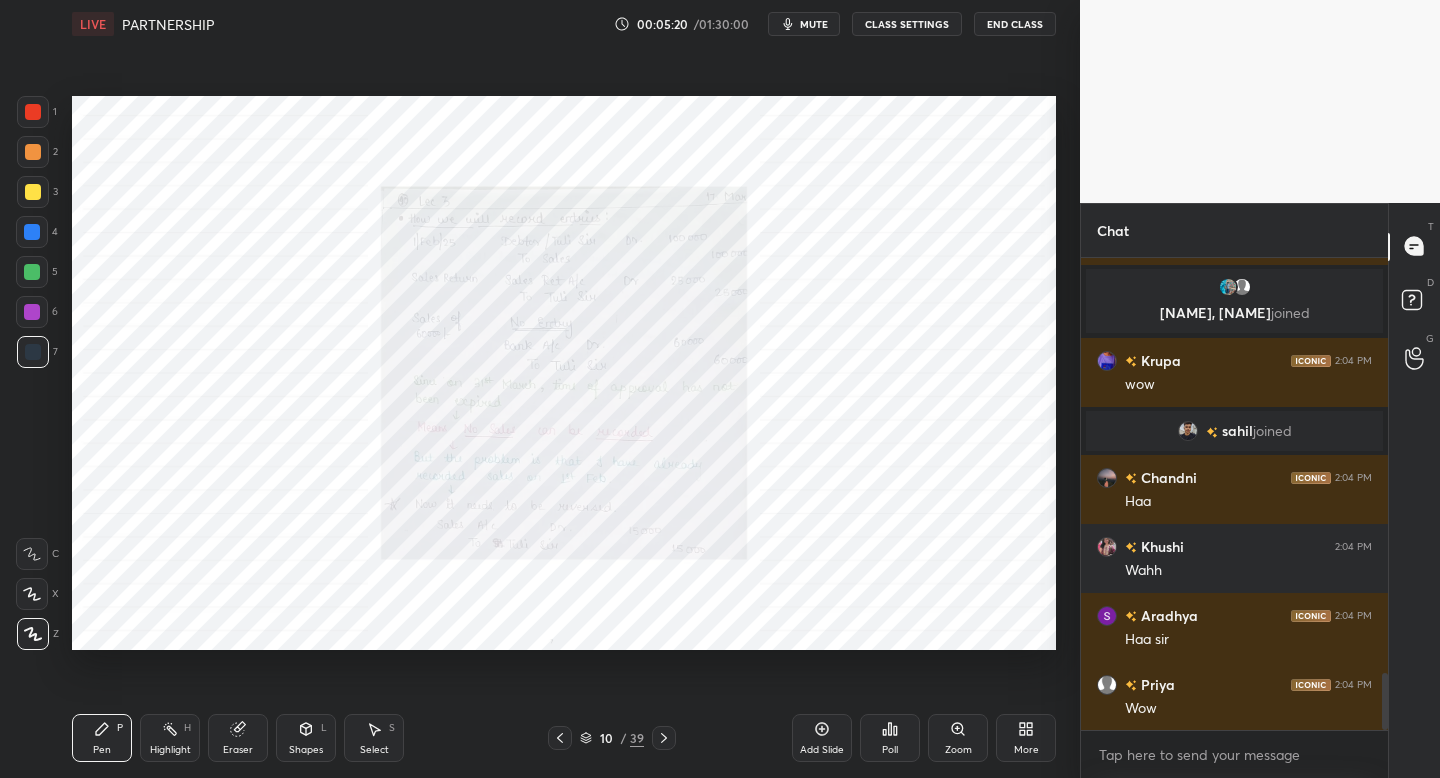 click 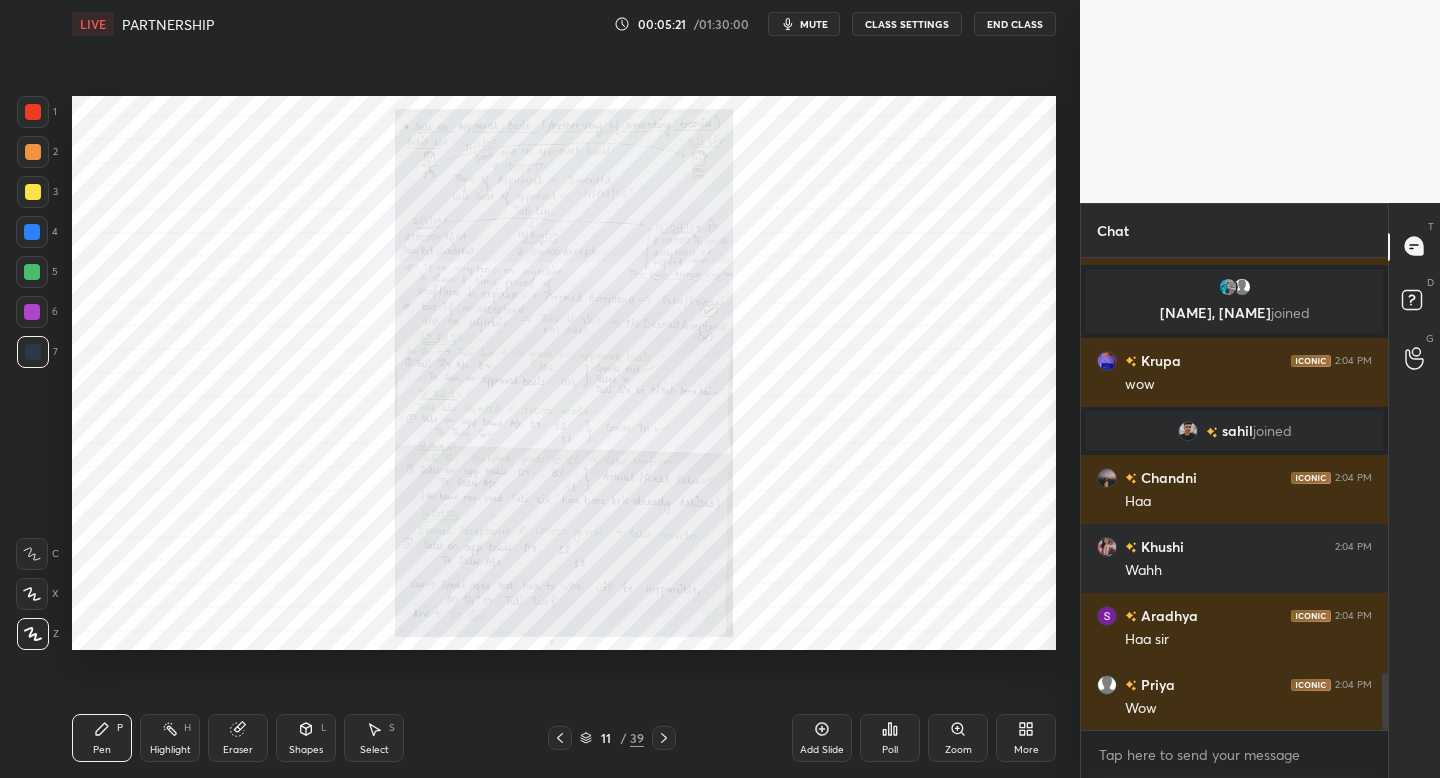 click 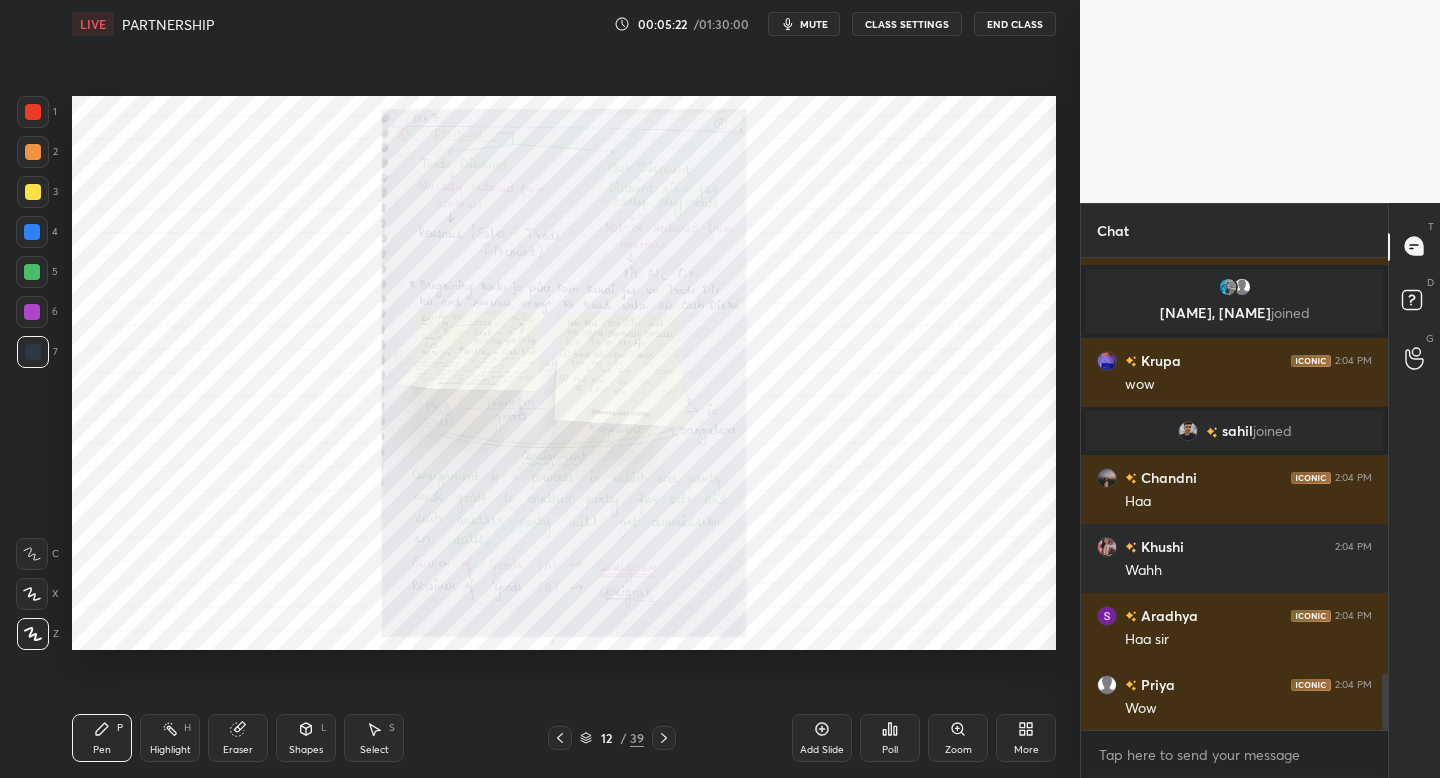 click 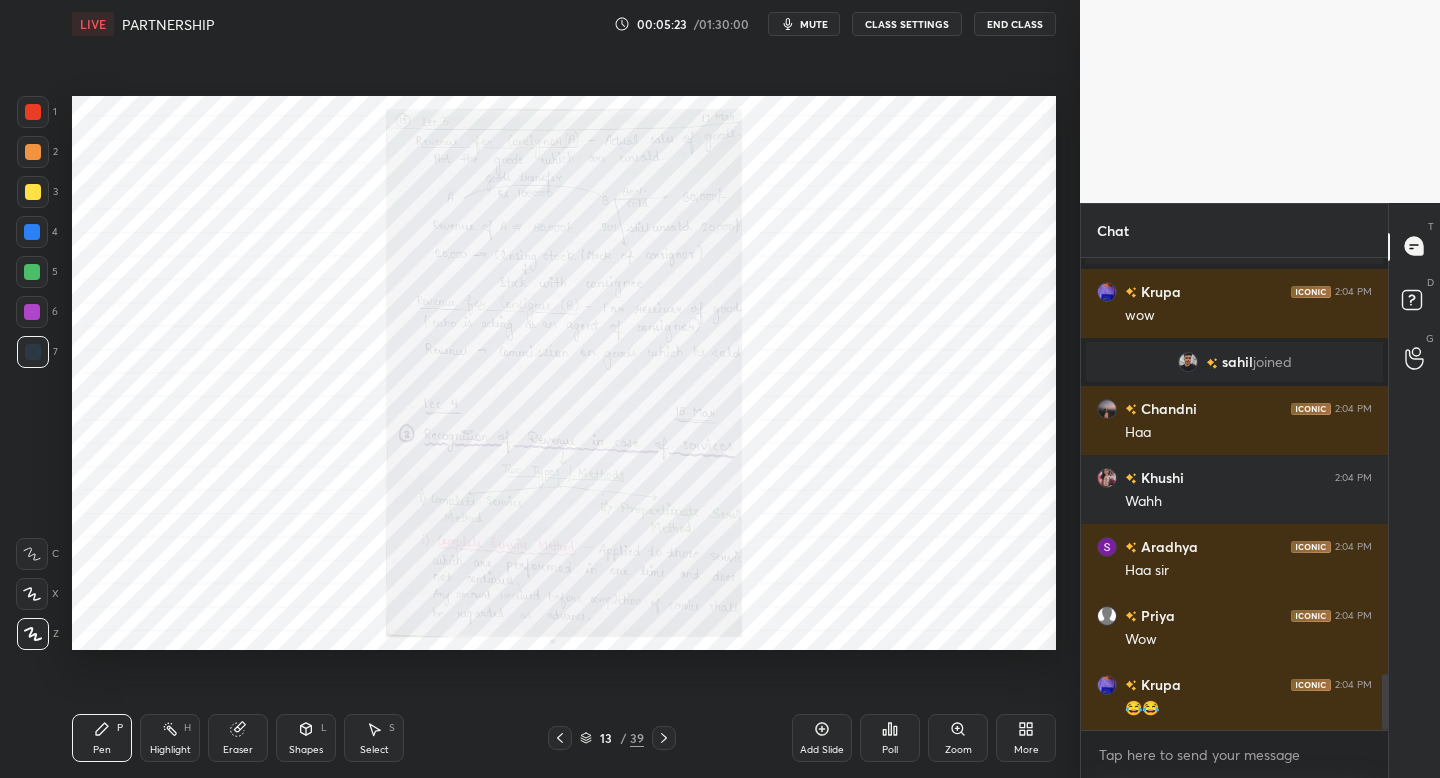 click 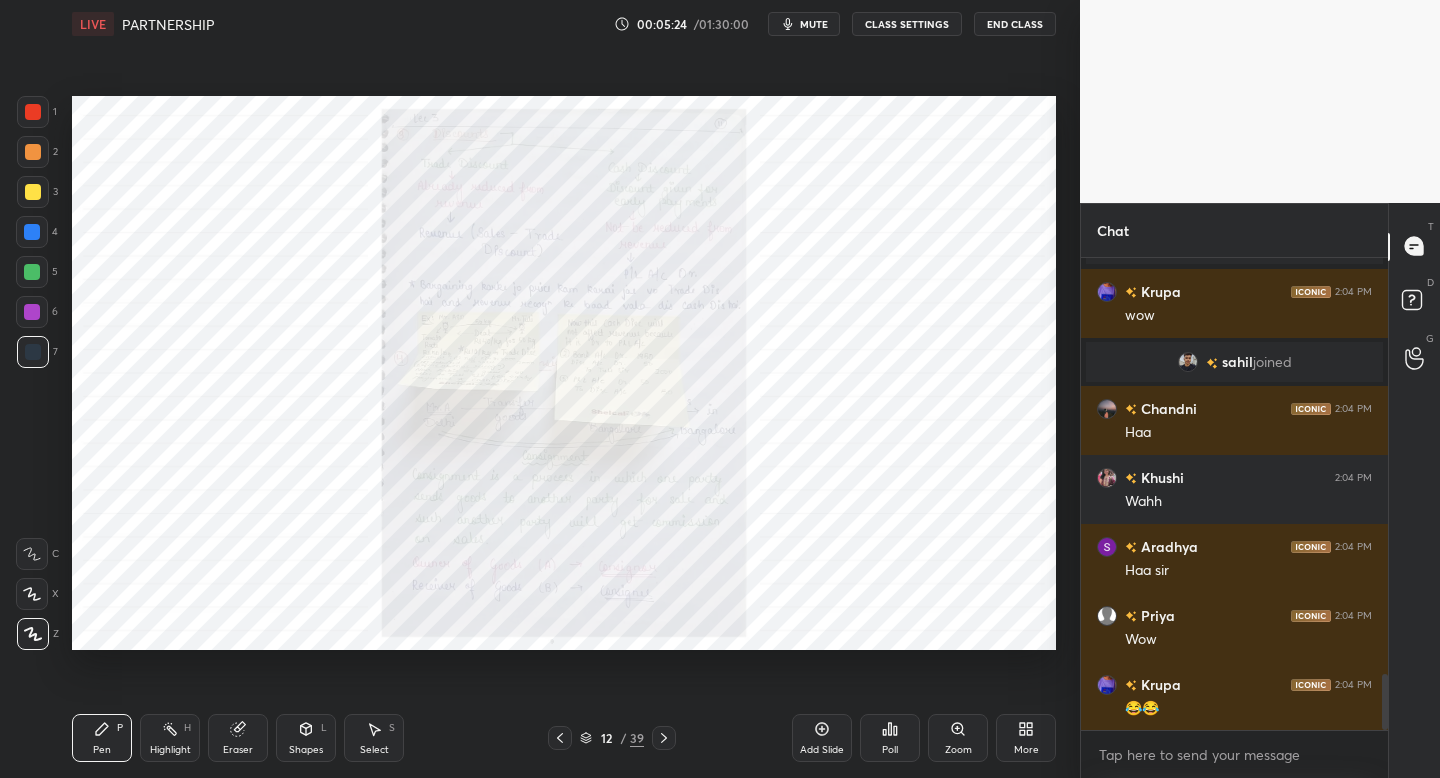 scroll, scrollTop: 3609, scrollLeft: 0, axis: vertical 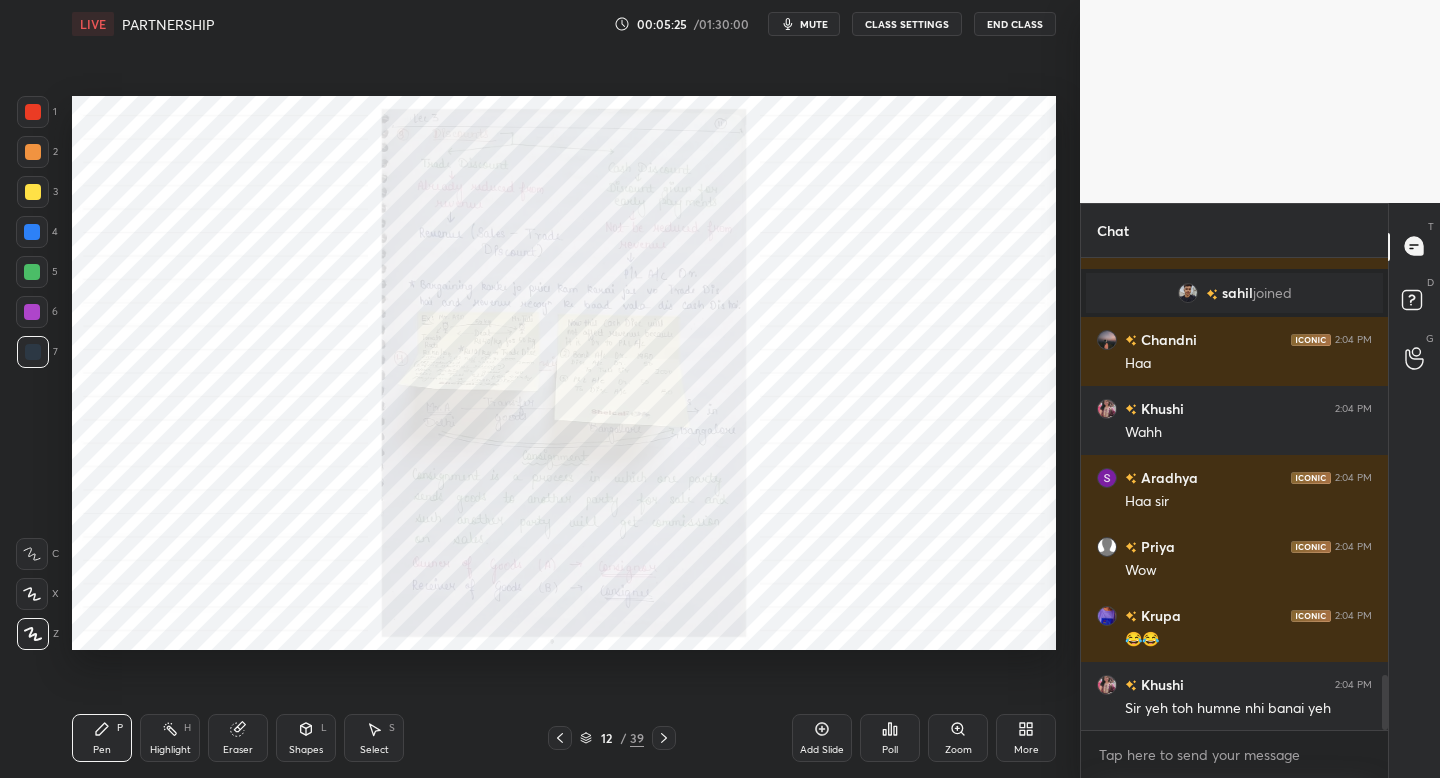 click on "Zoom" at bounding box center [958, 738] 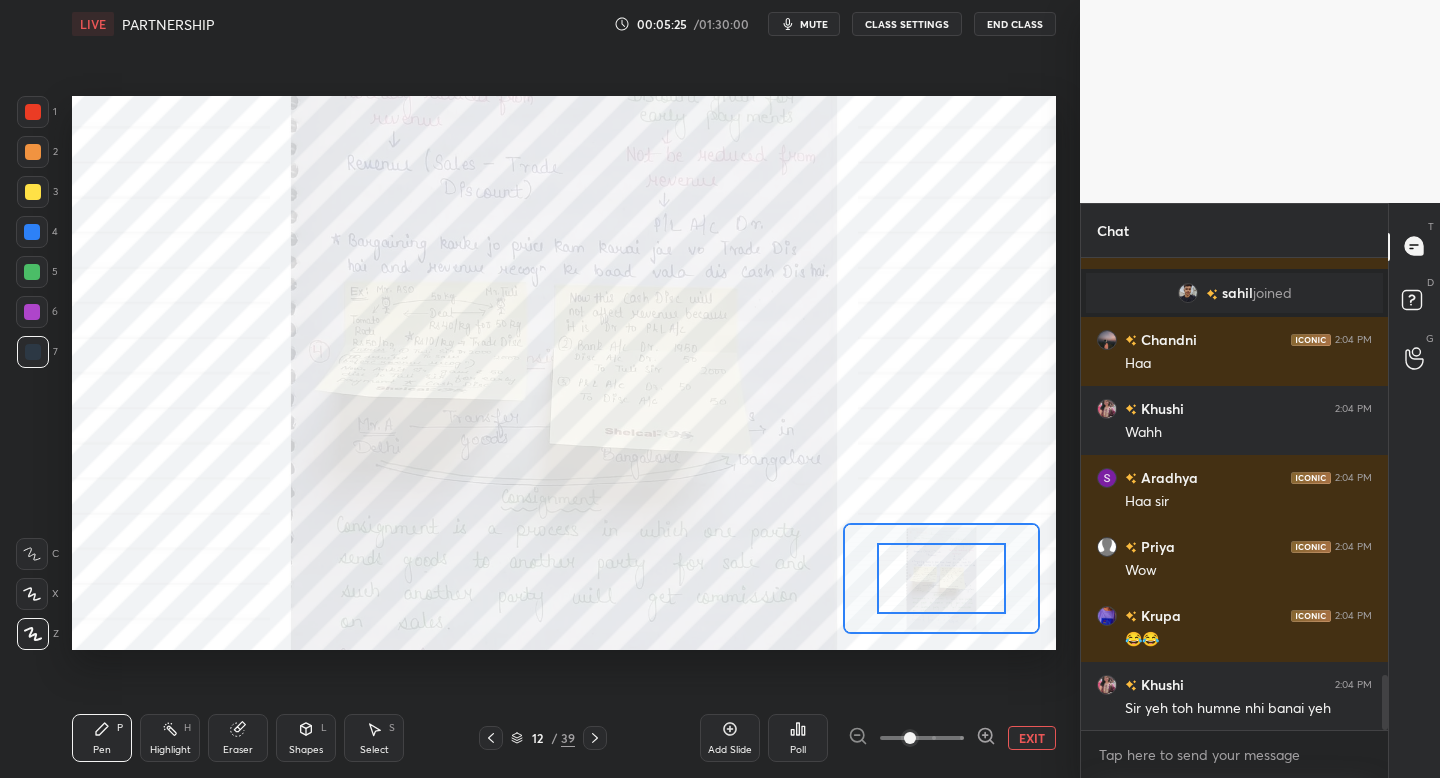 click at bounding box center (922, 738) 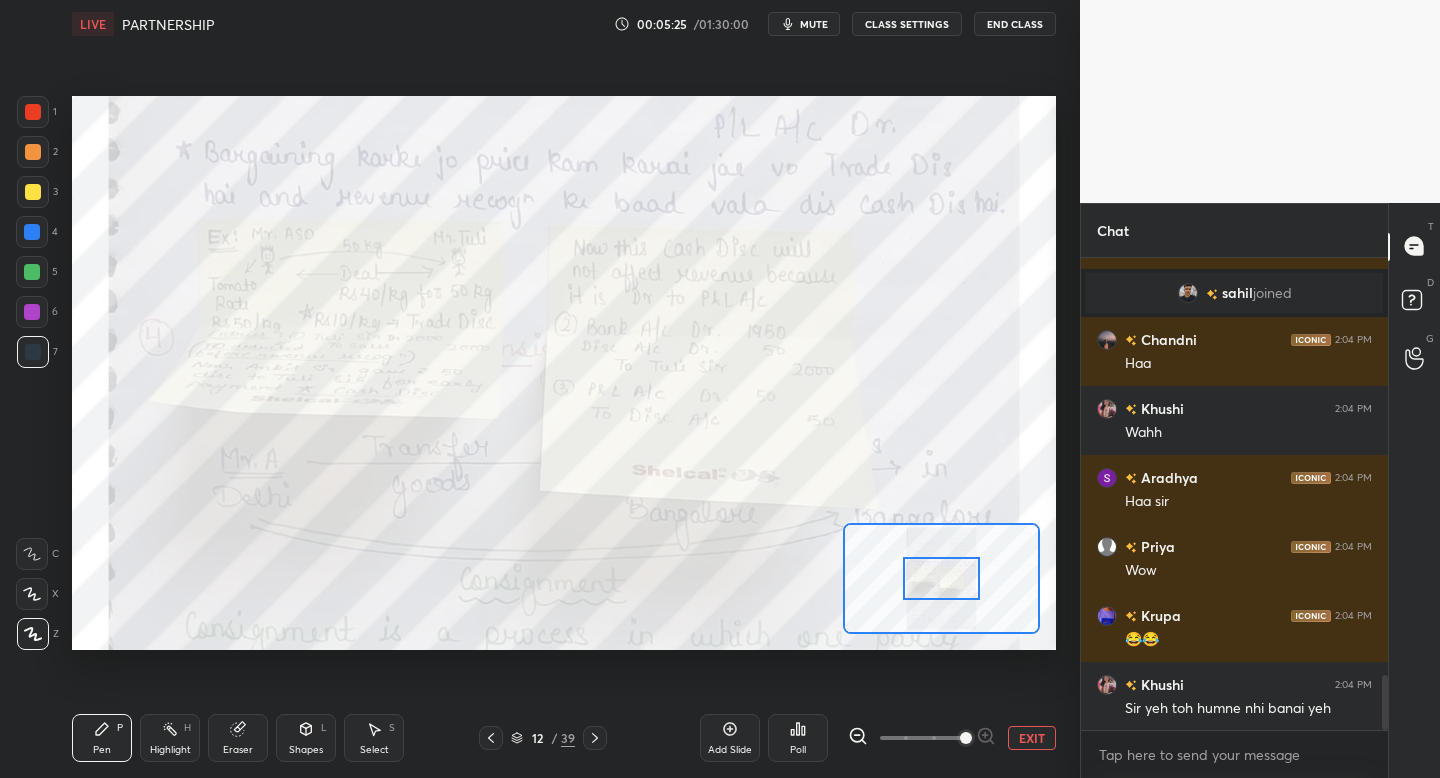 click at bounding box center (966, 738) 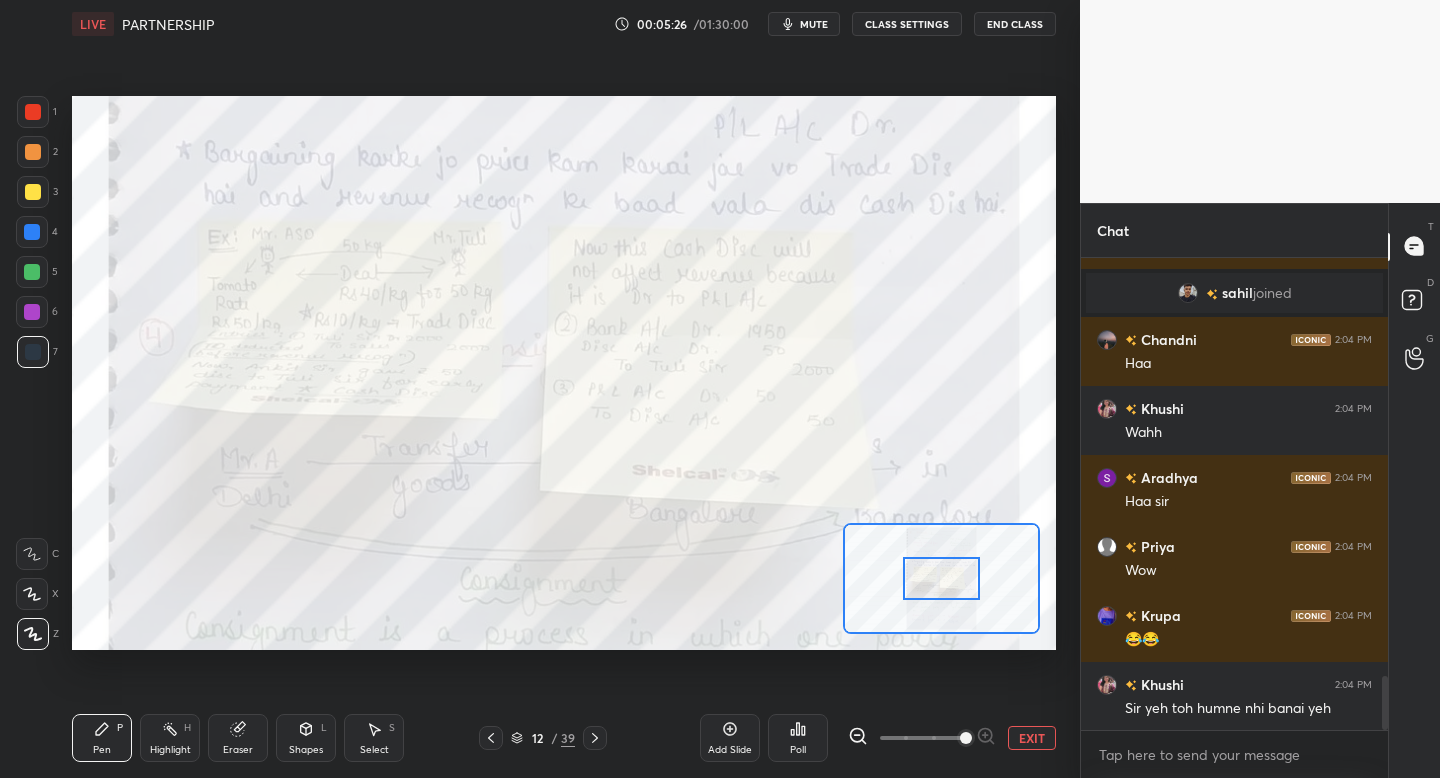 scroll, scrollTop: 3657, scrollLeft: 0, axis: vertical 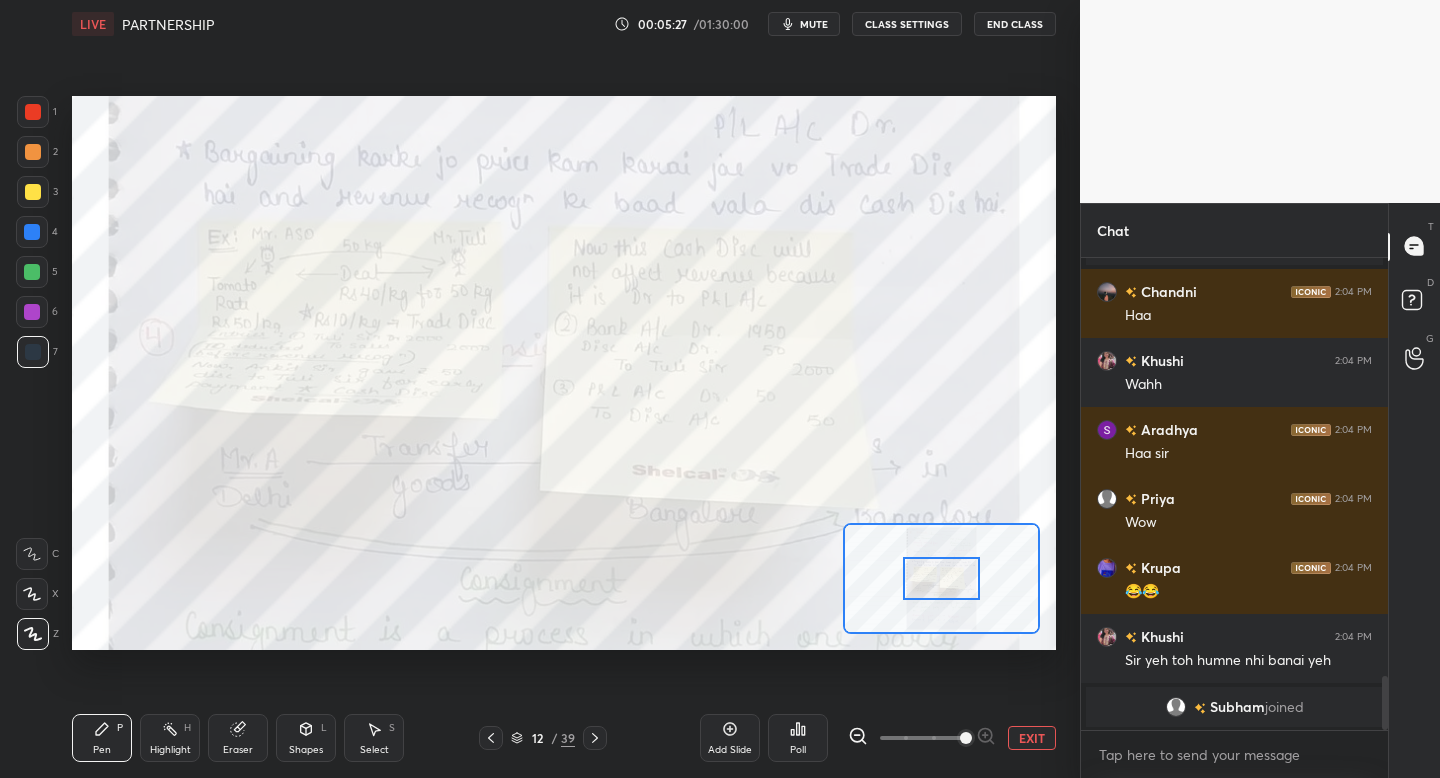 click on "EXIT" at bounding box center [1032, 738] 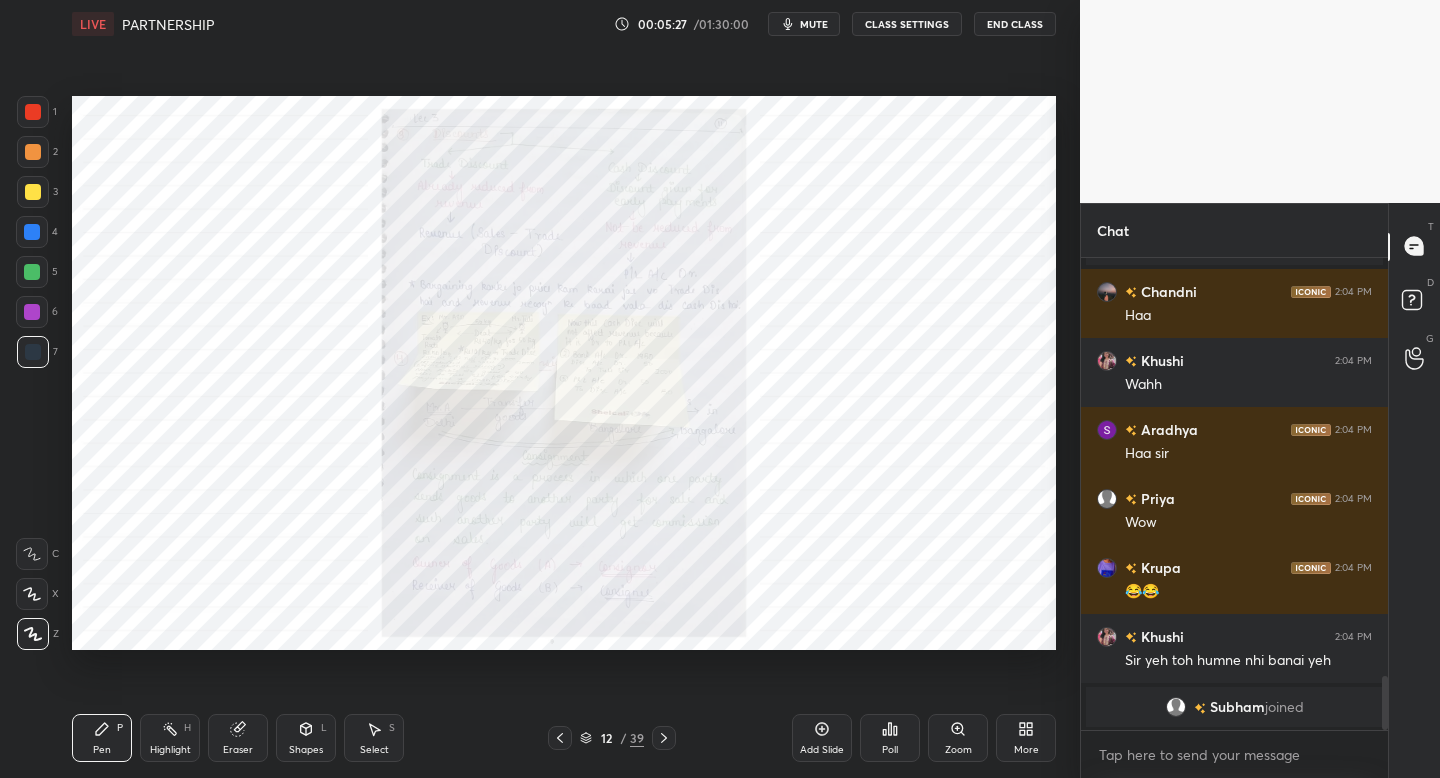 scroll, scrollTop: 3682, scrollLeft: 0, axis: vertical 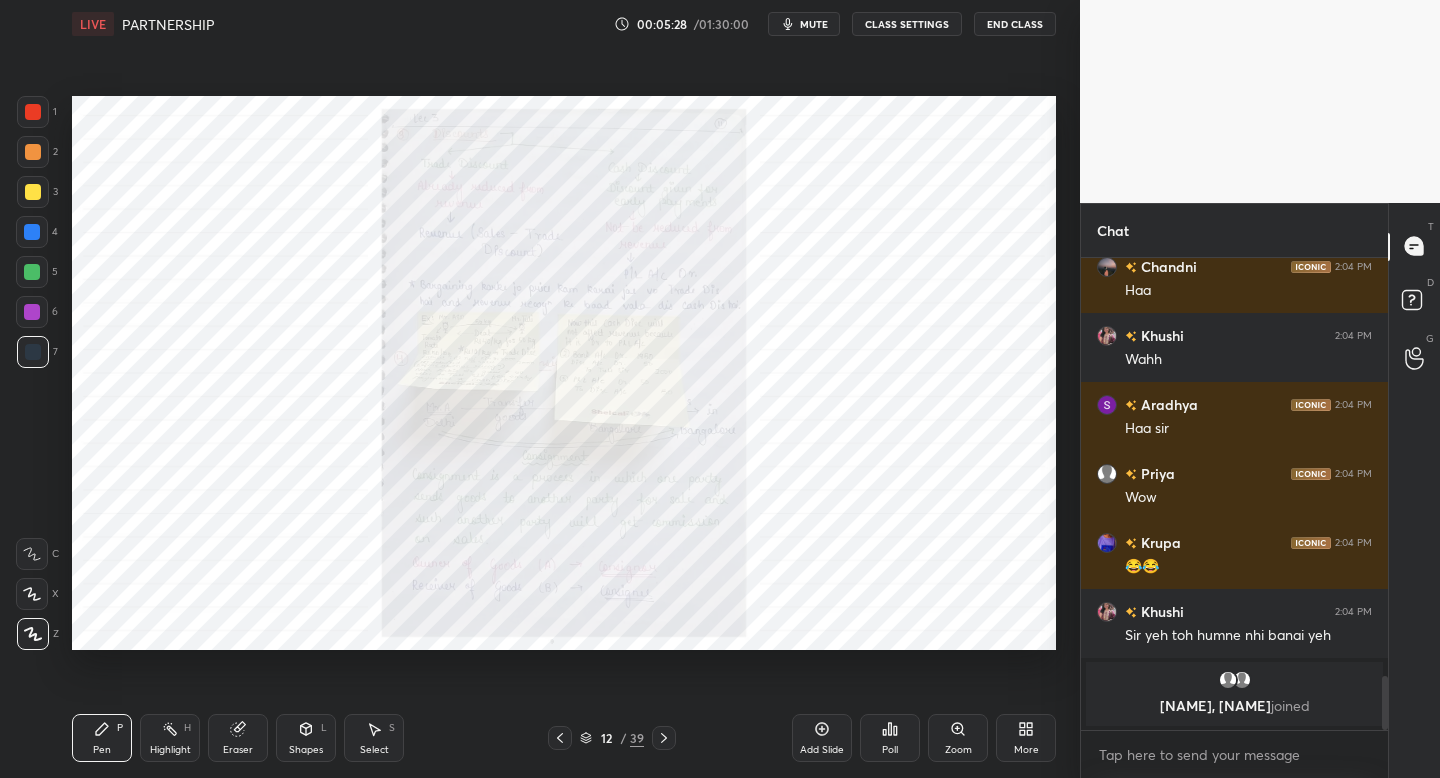 click at bounding box center (664, 738) 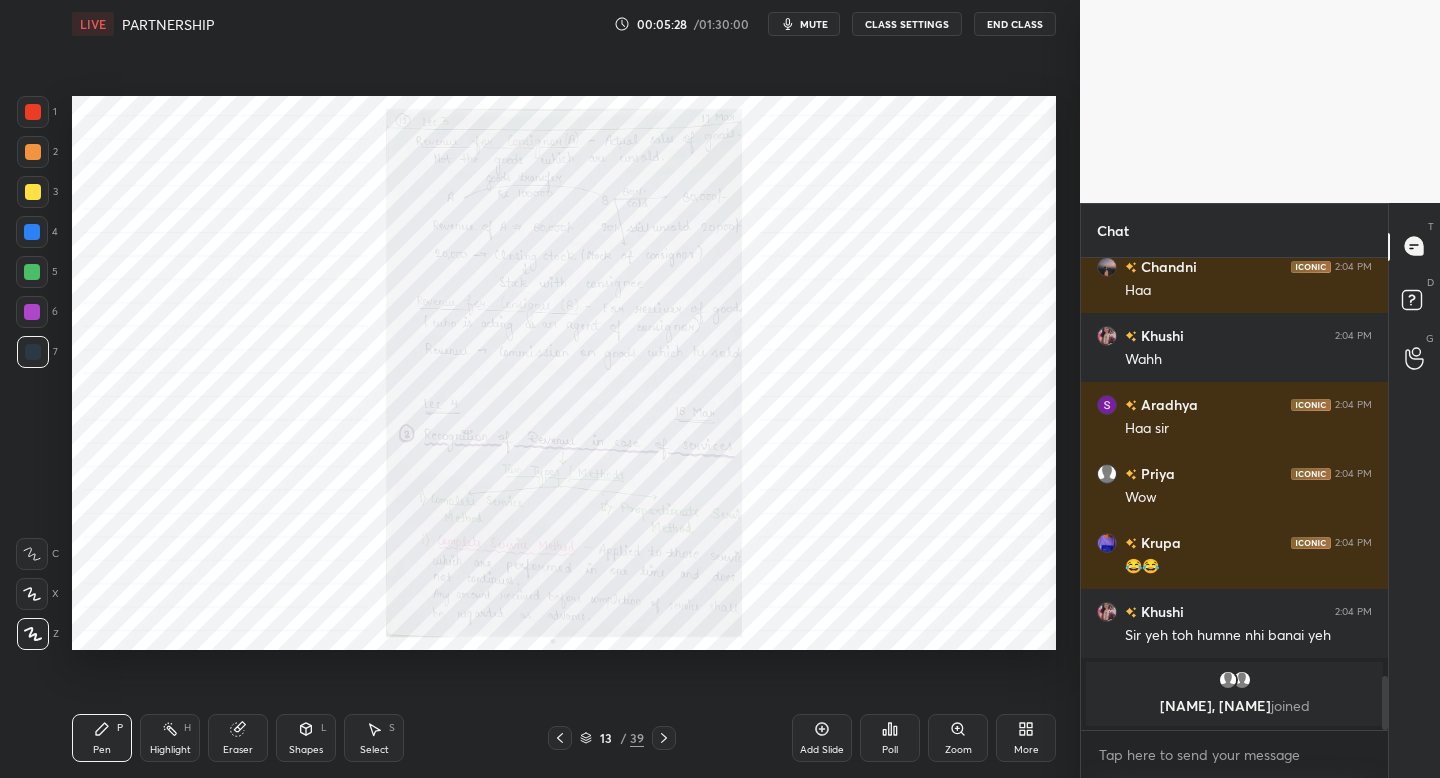 click 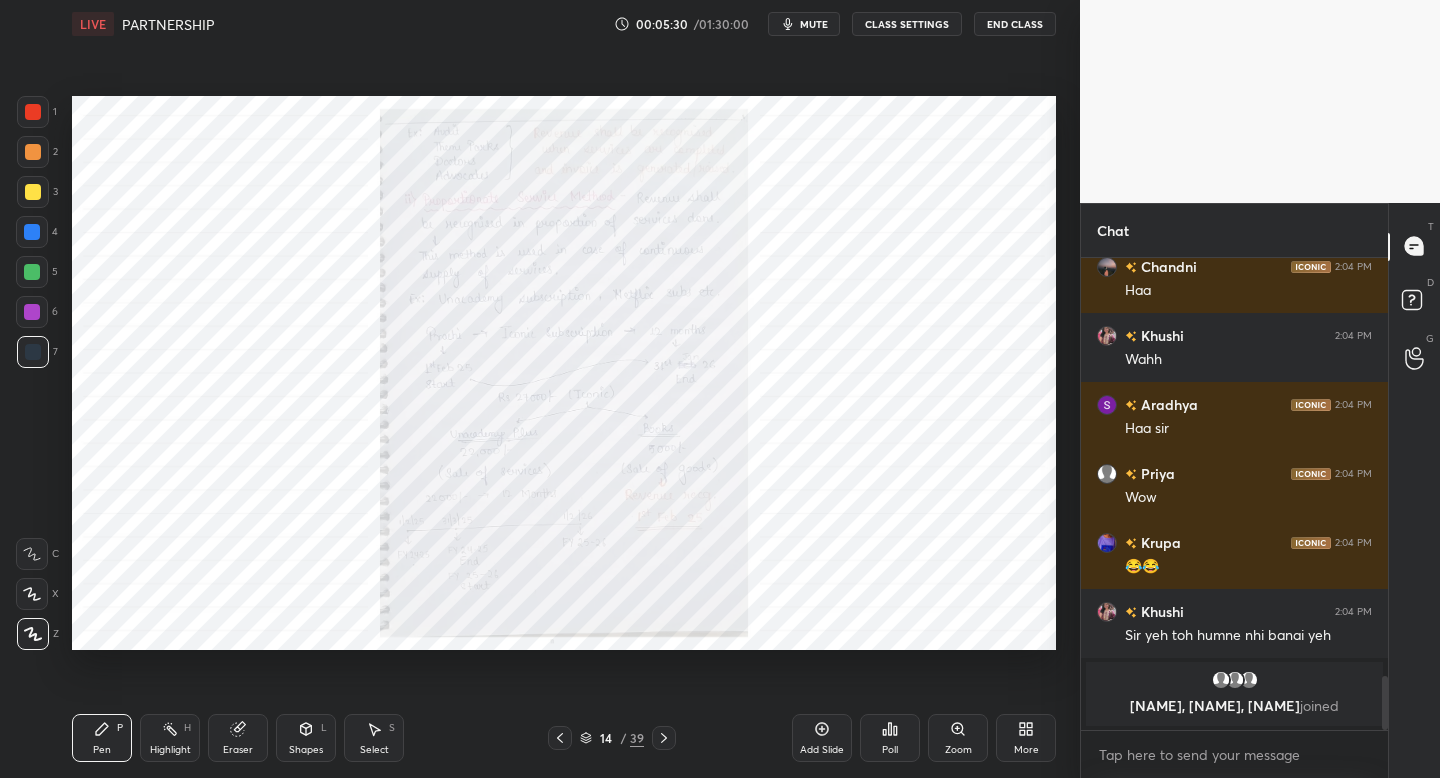 click at bounding box center [664, 738] 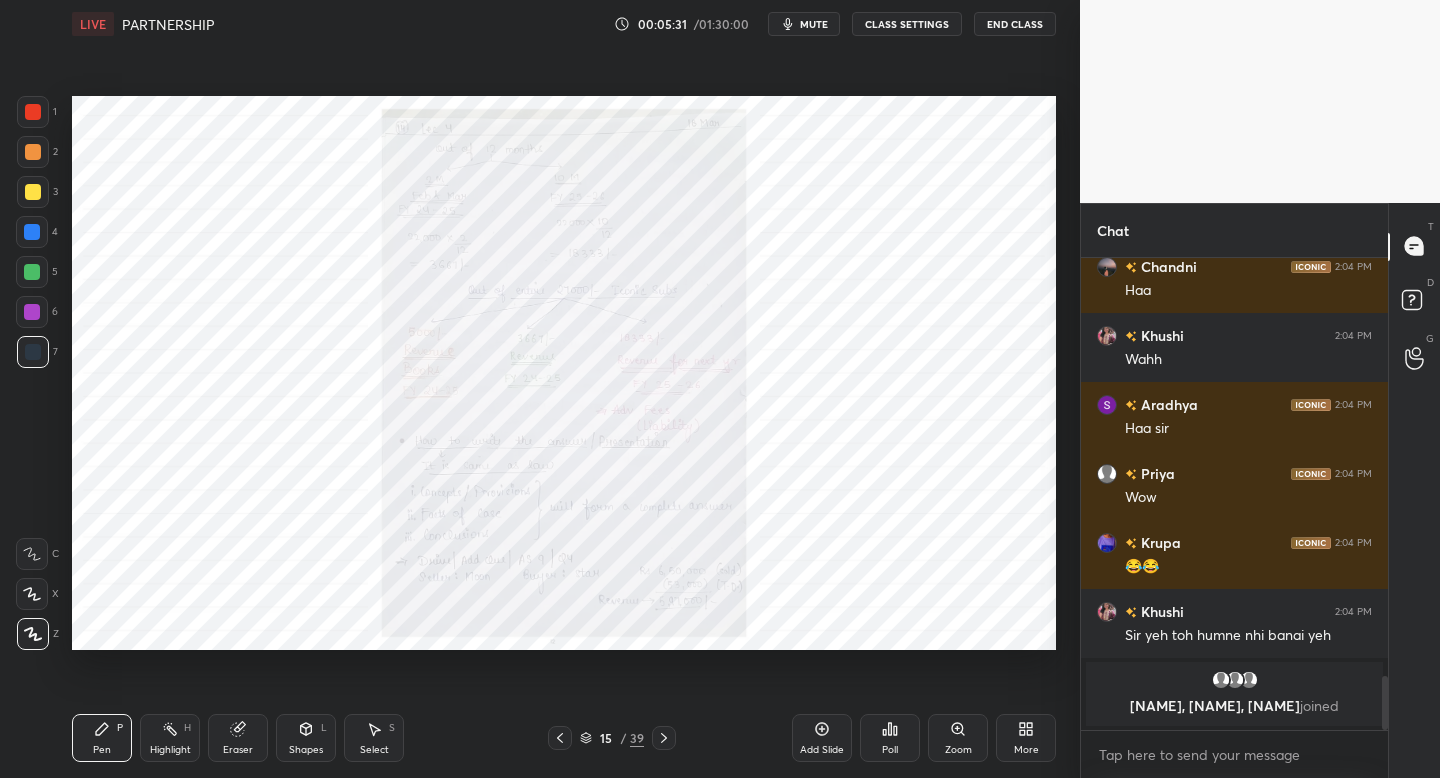 click 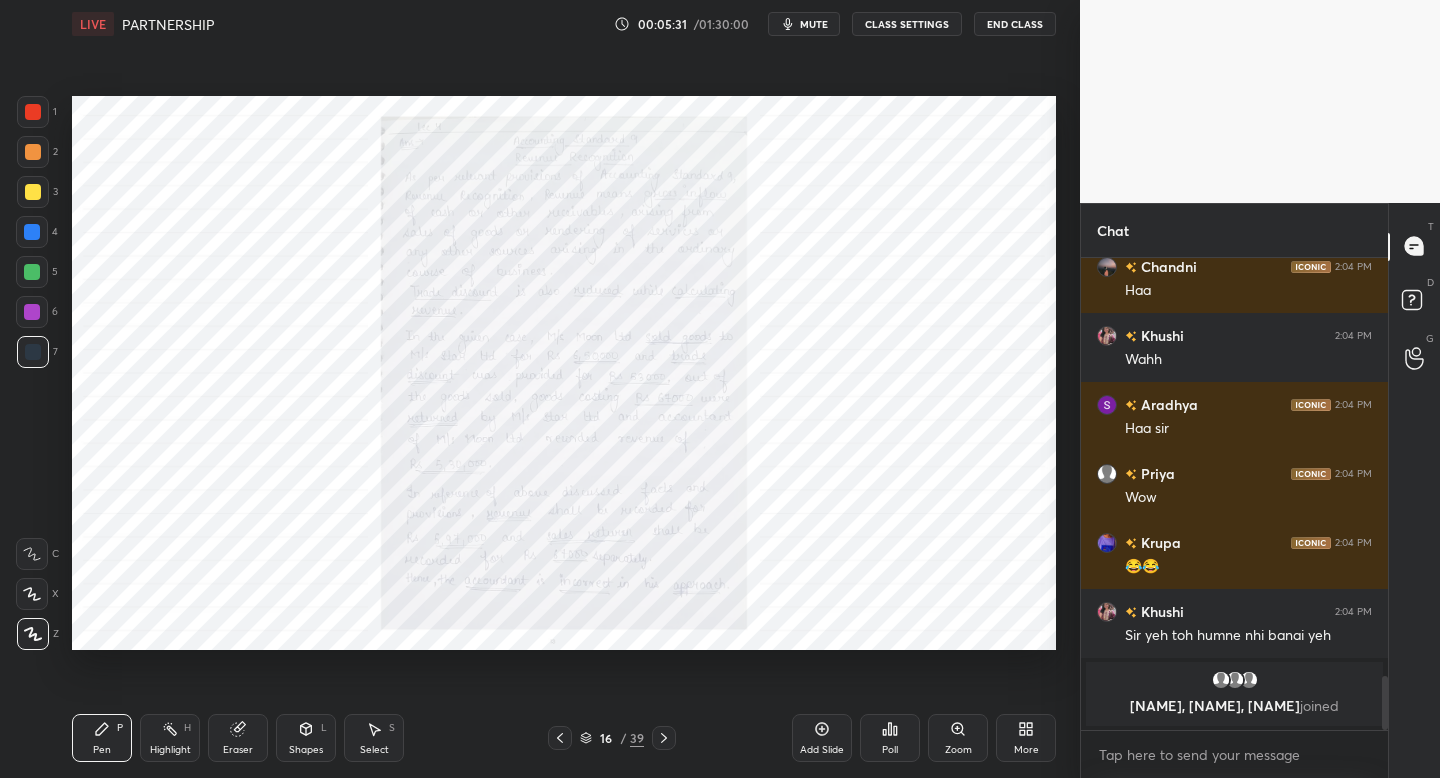 click 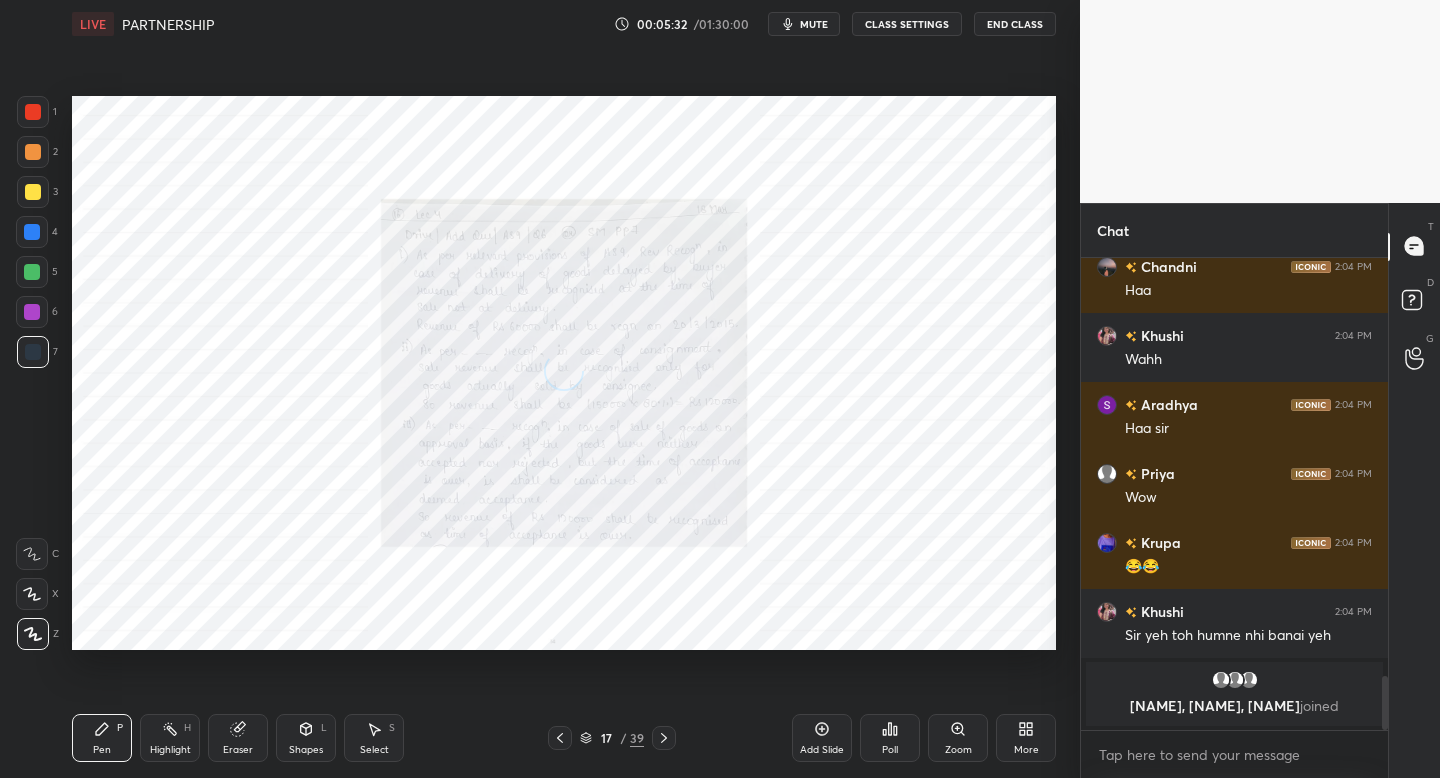 click 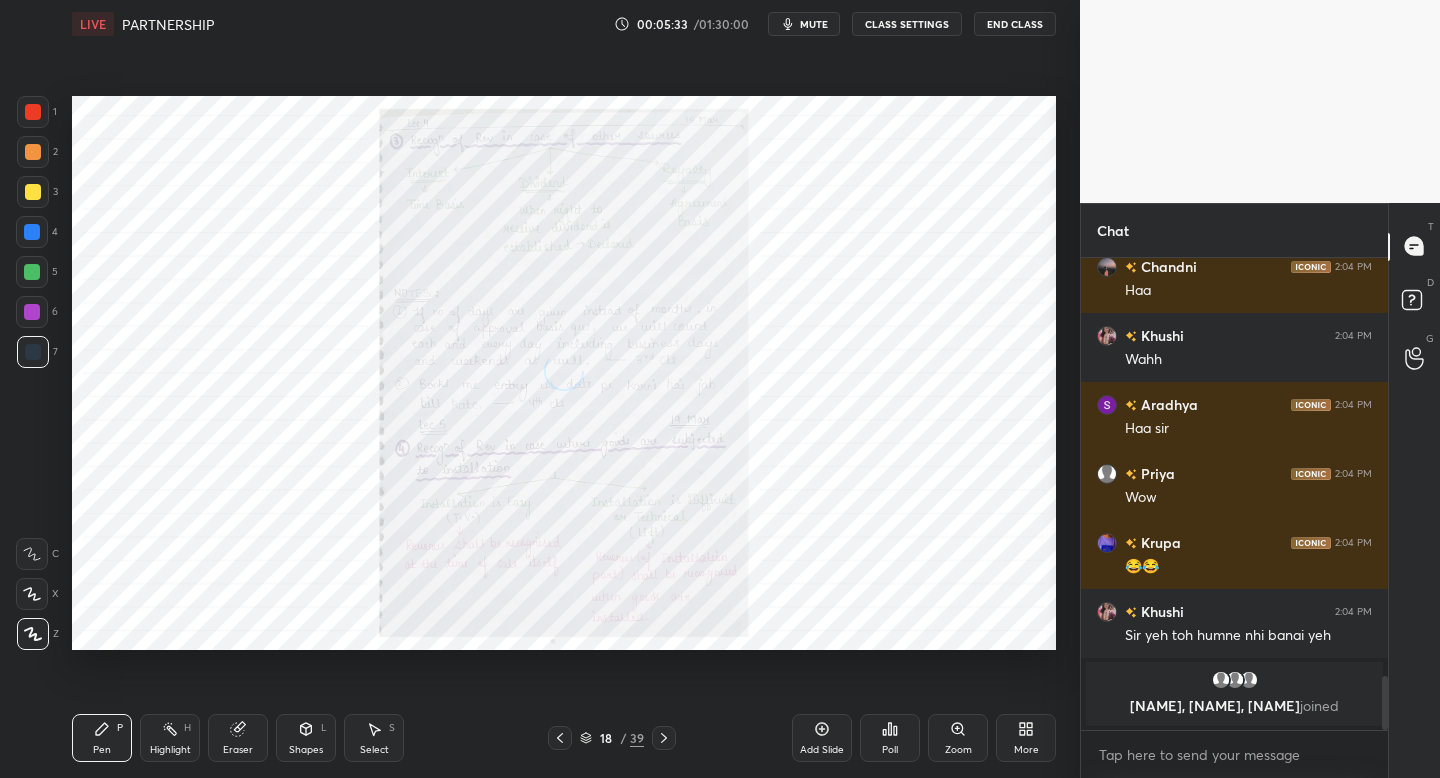 click 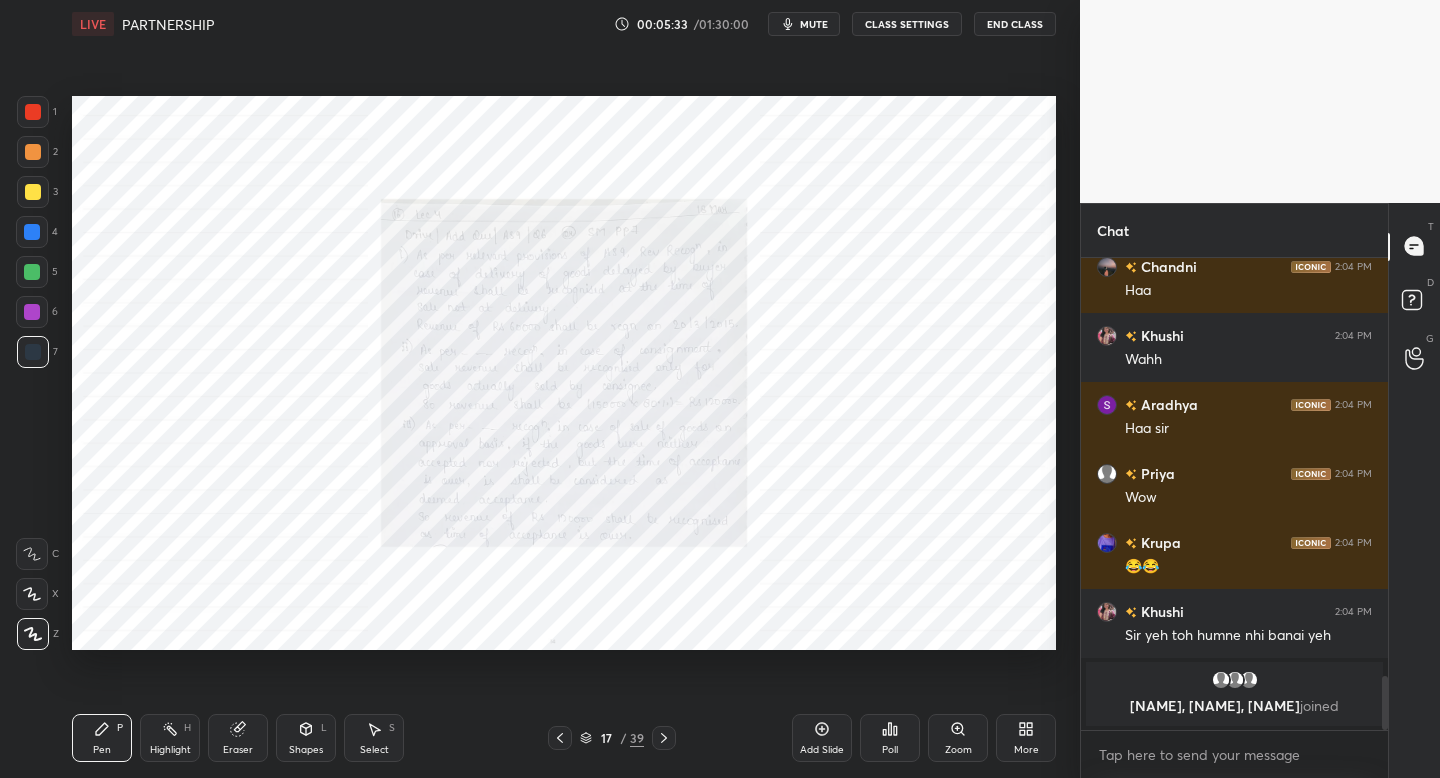 click 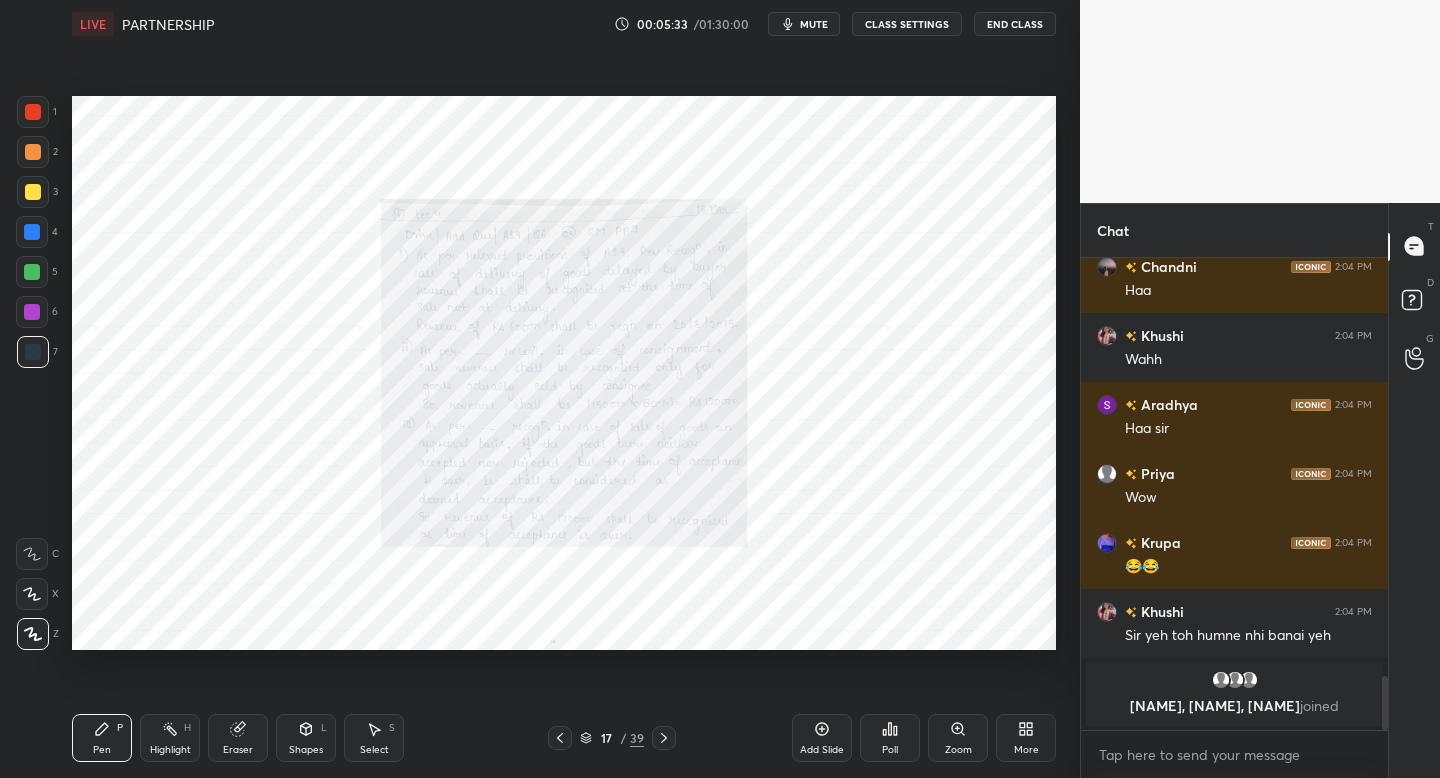 click 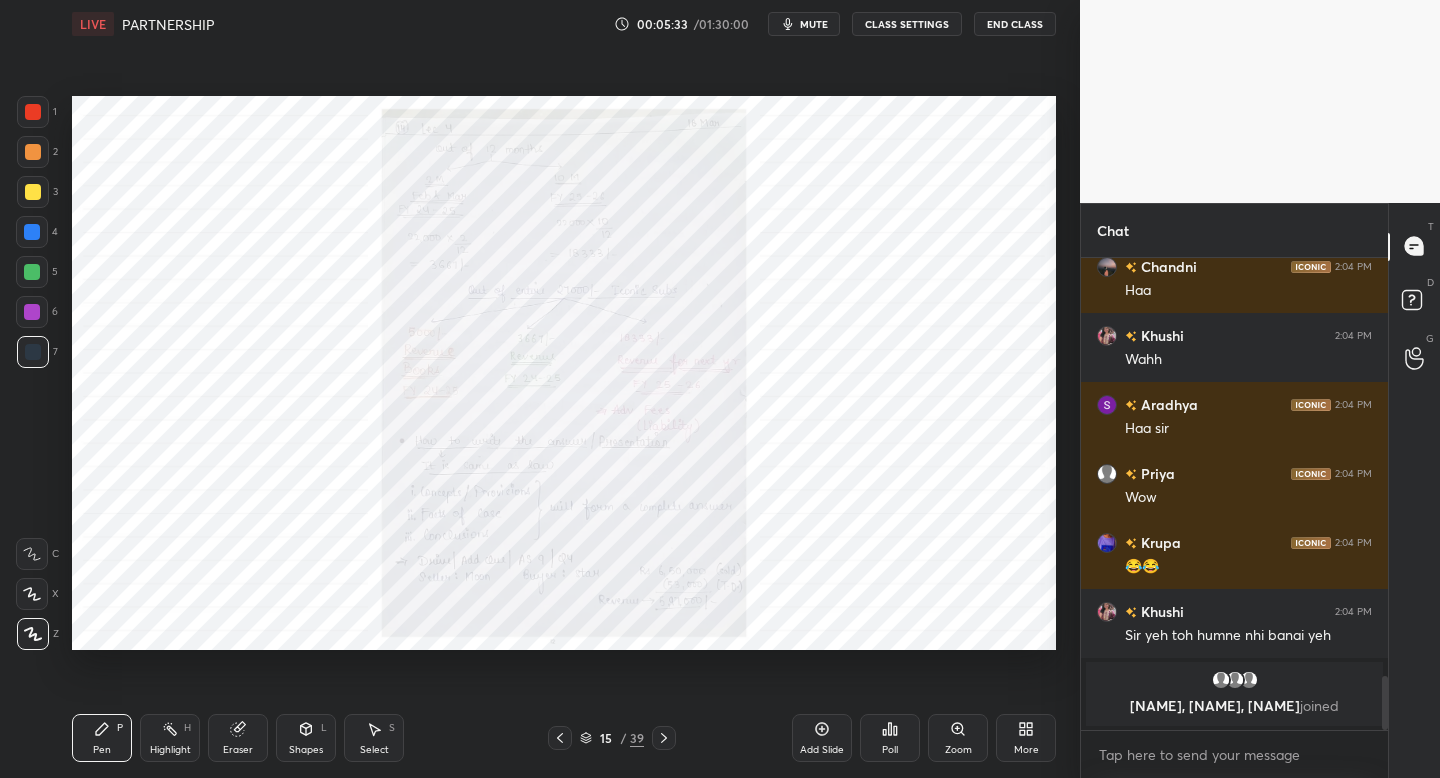 click 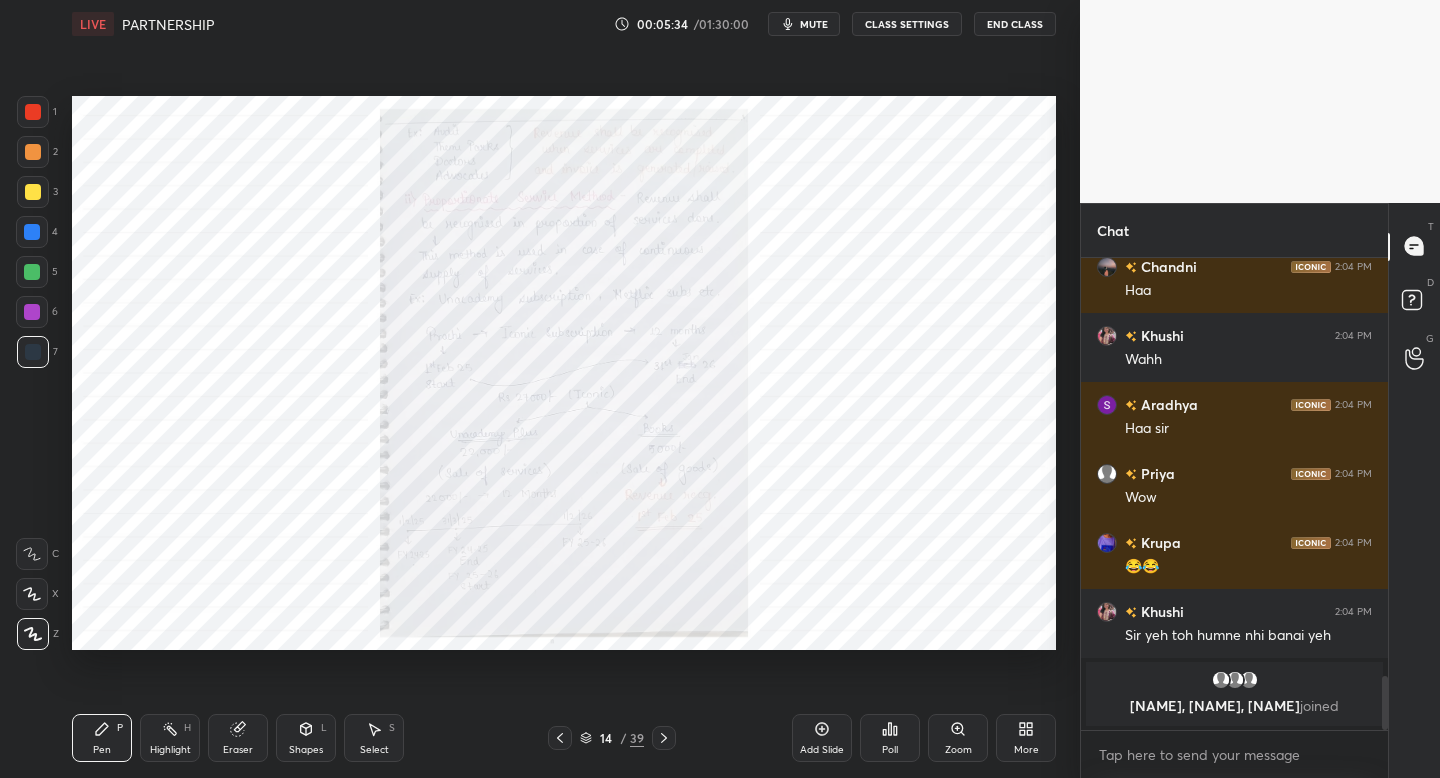 click 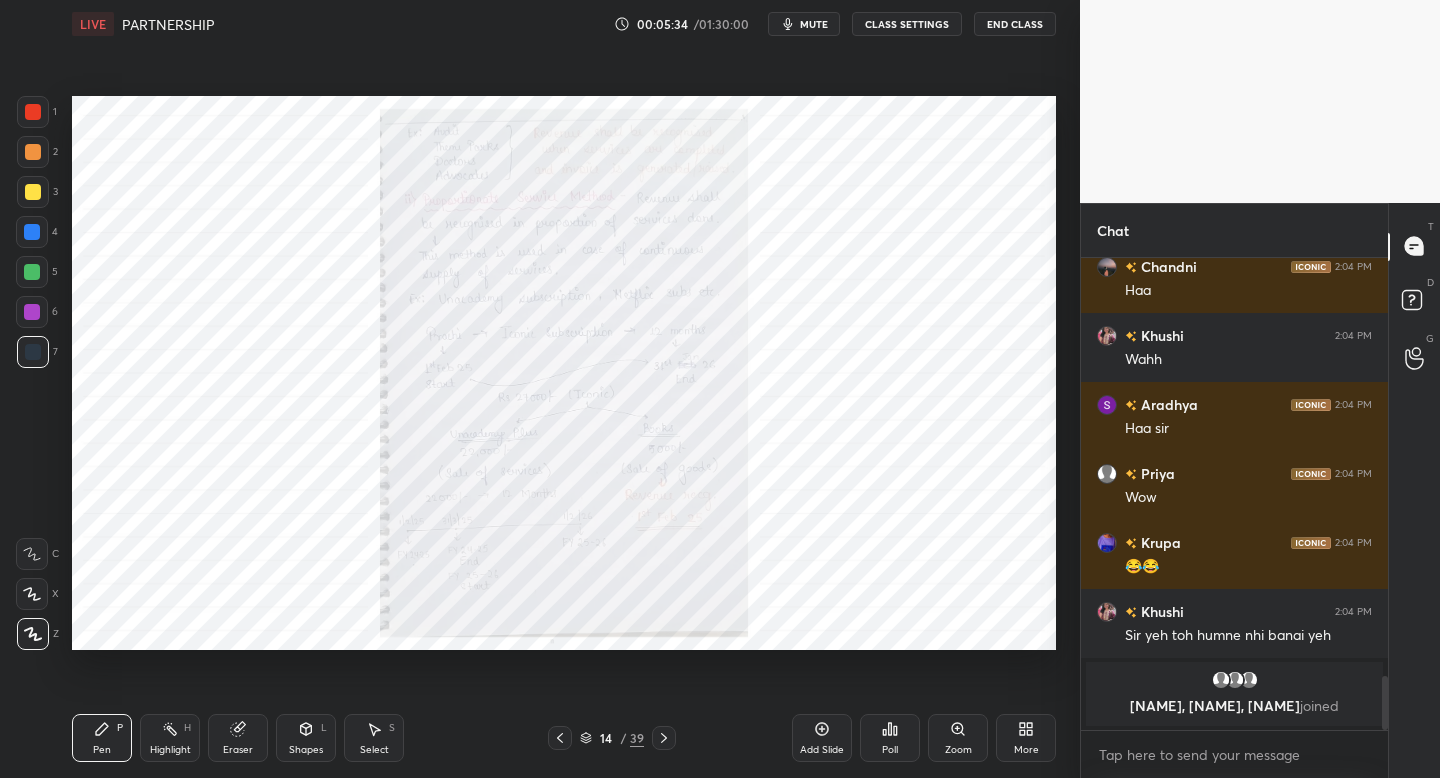 click 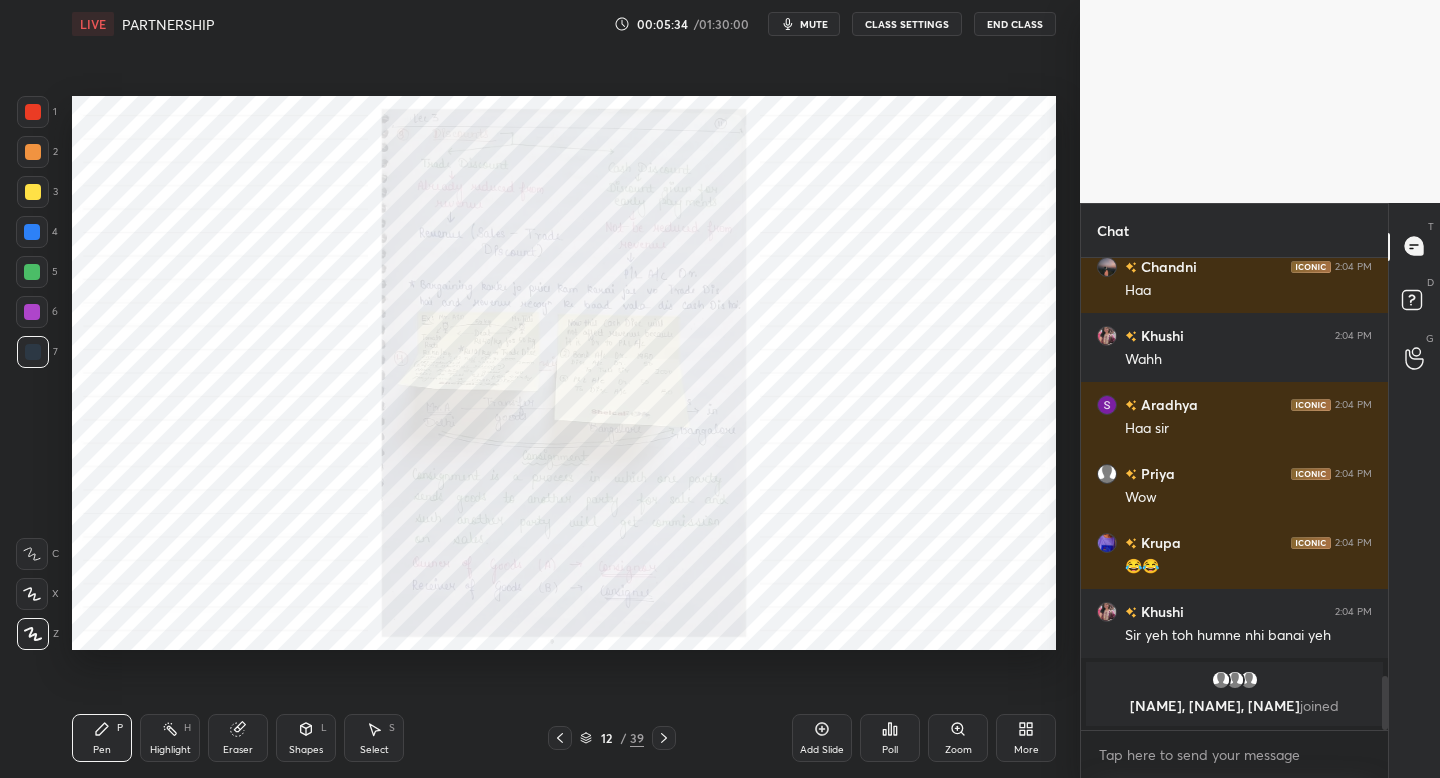 click 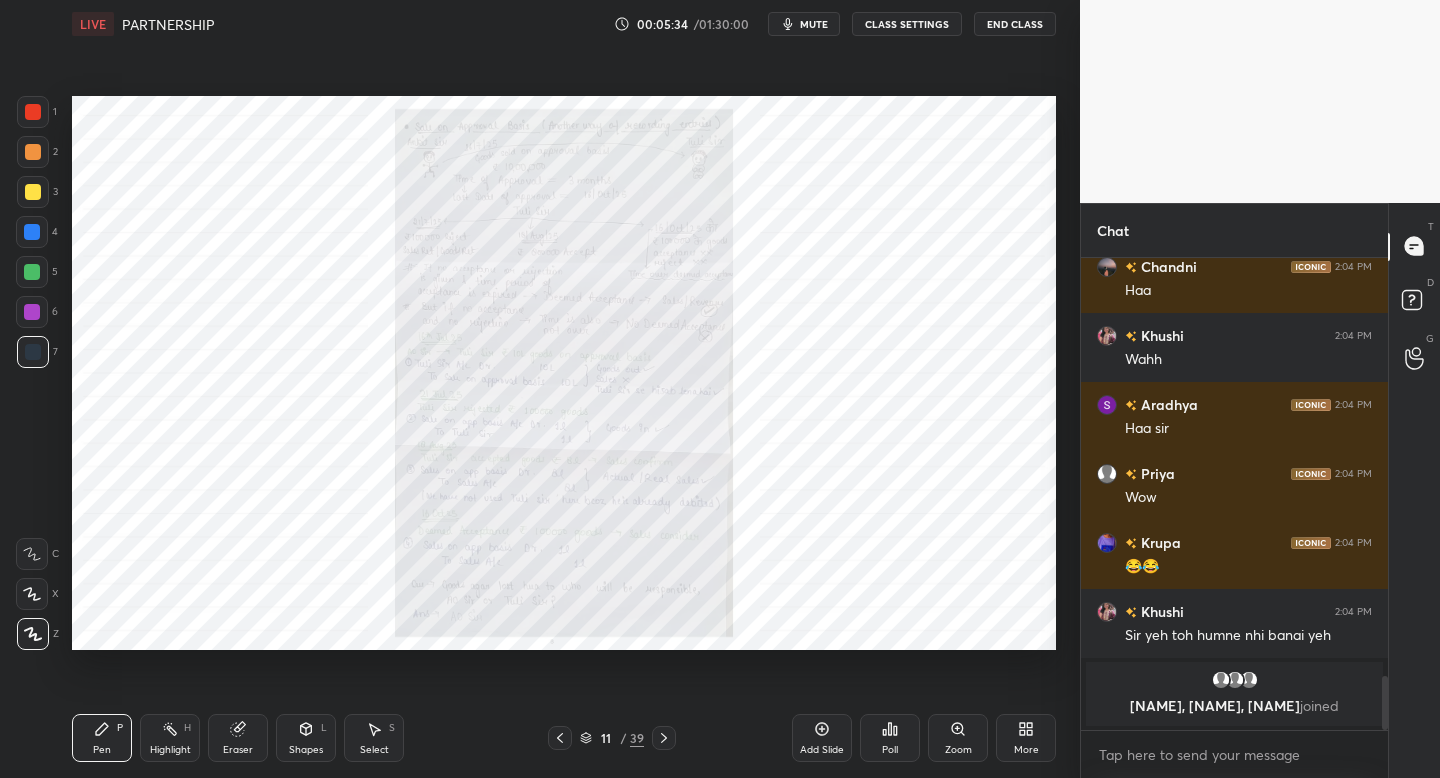 click at bounding box center (560, 738) 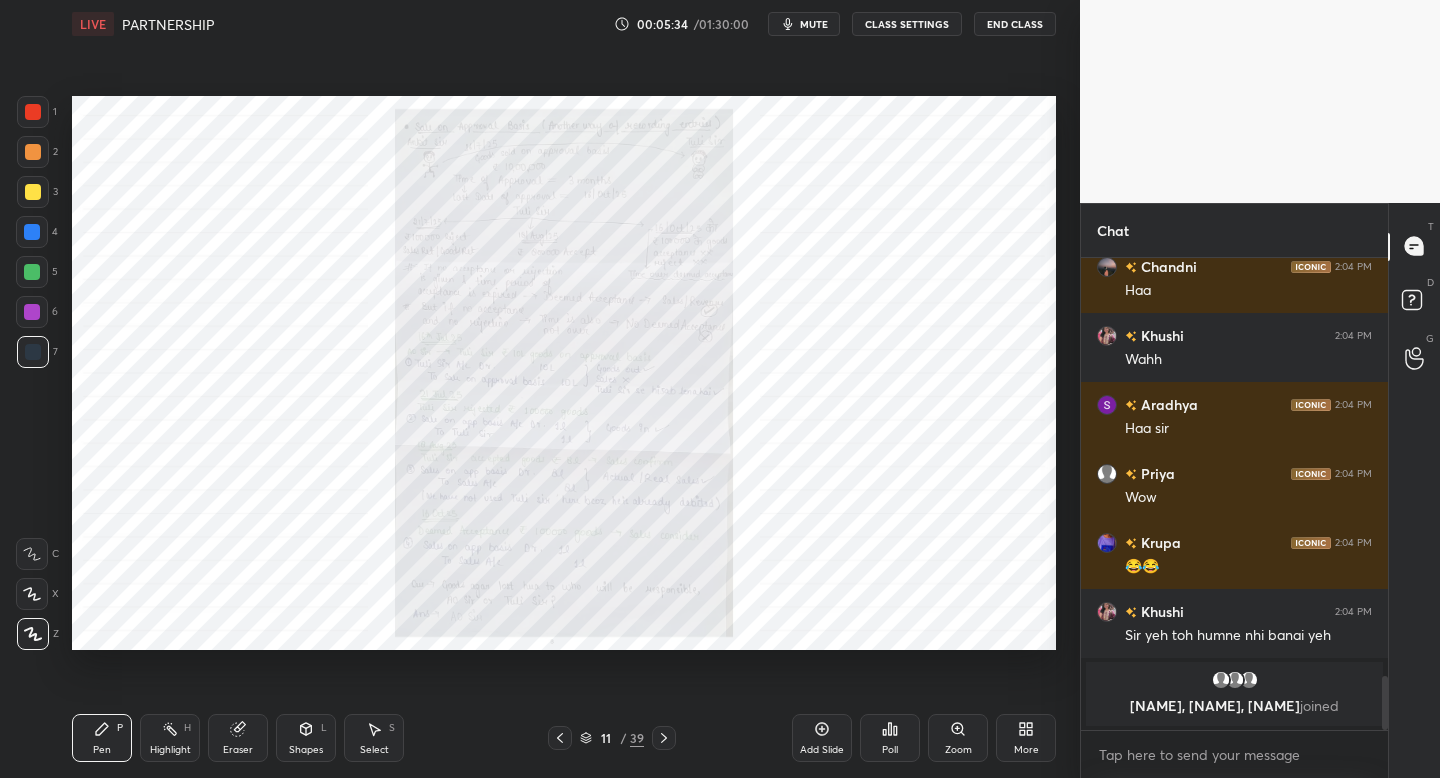click 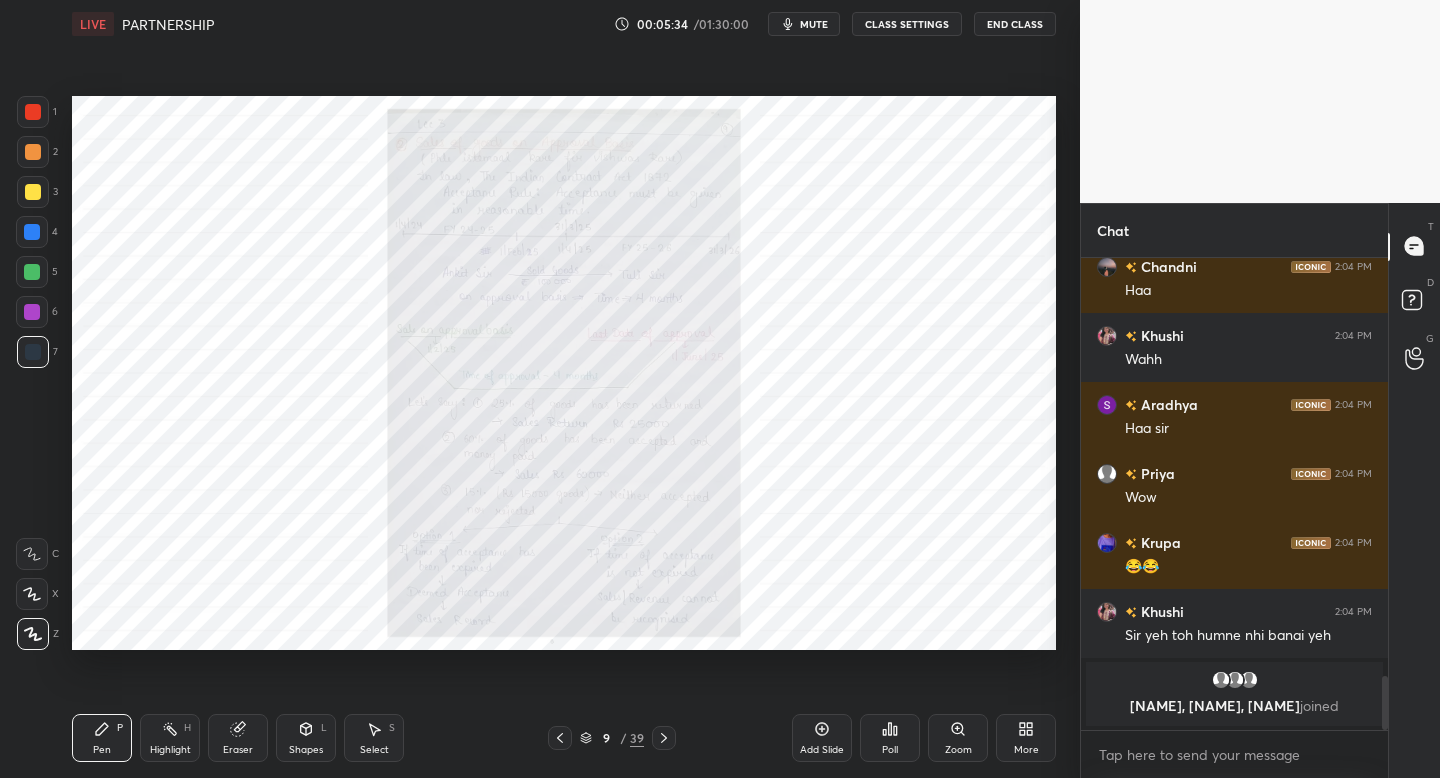 click at bounding box center (560, 738) 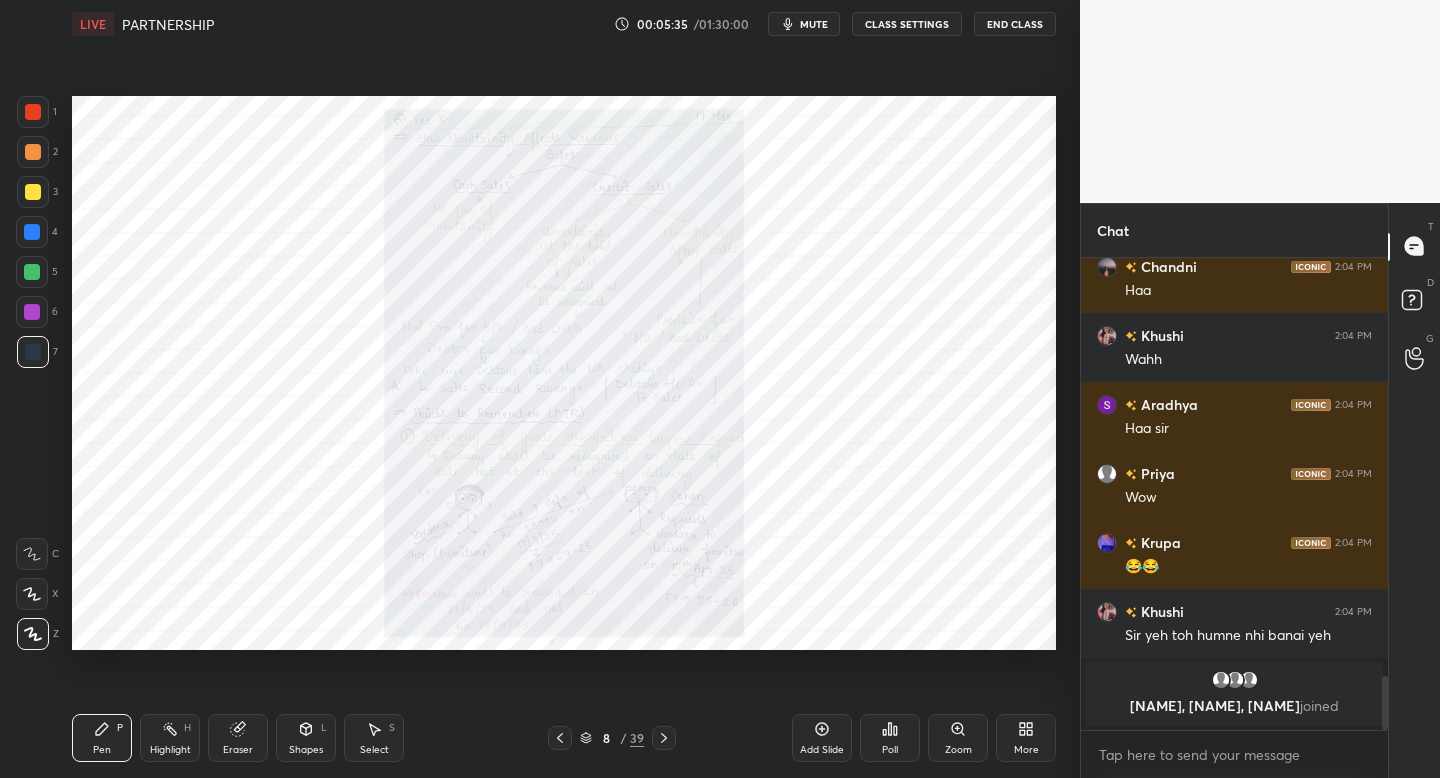 click 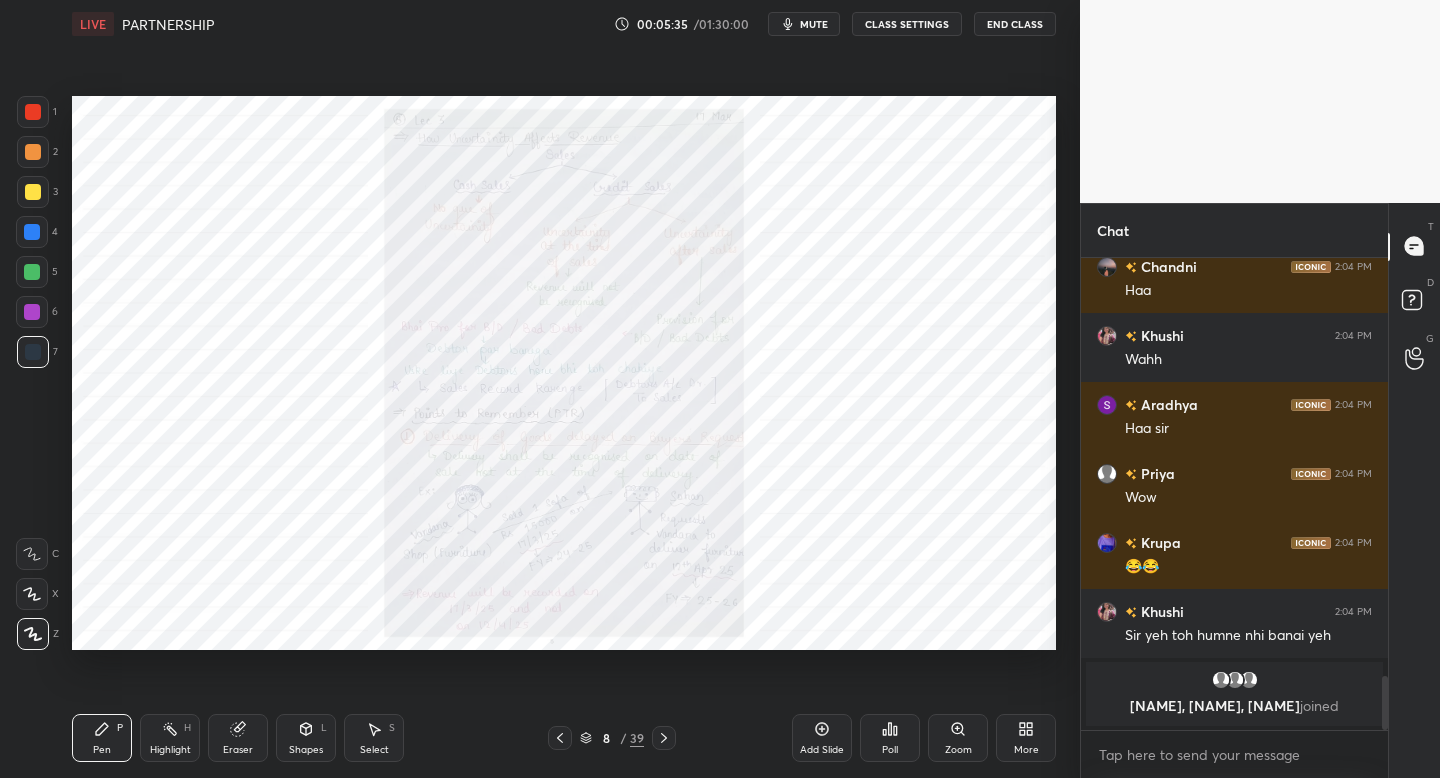 click 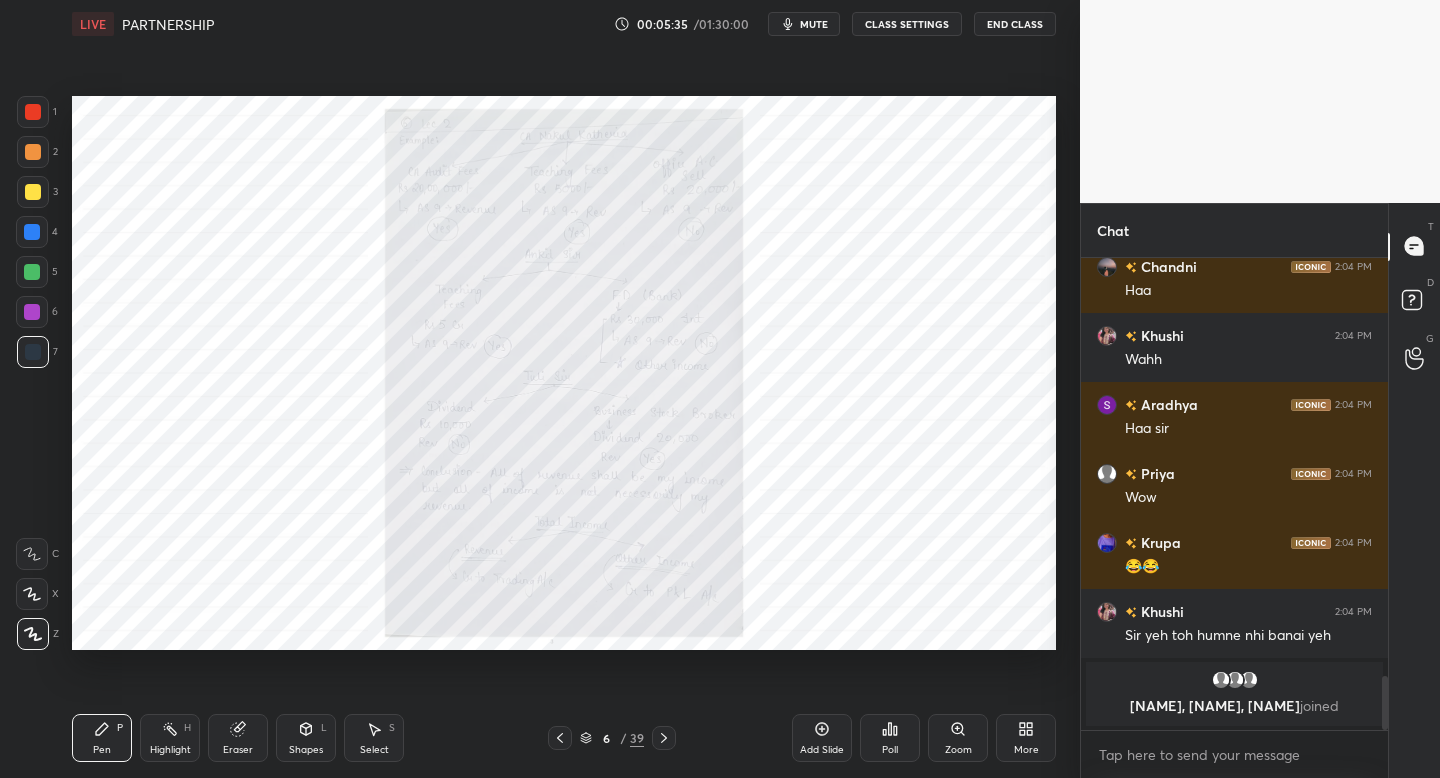 click 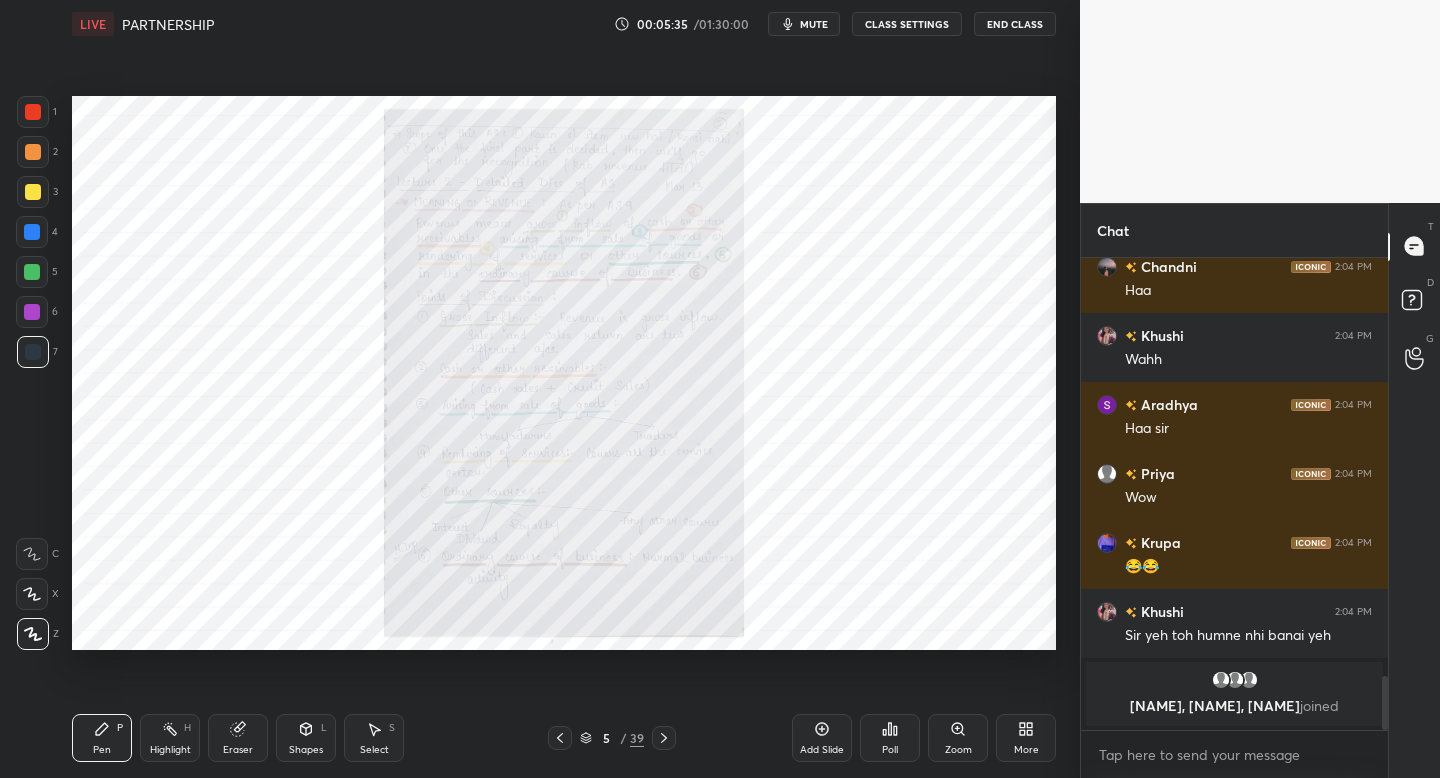 click 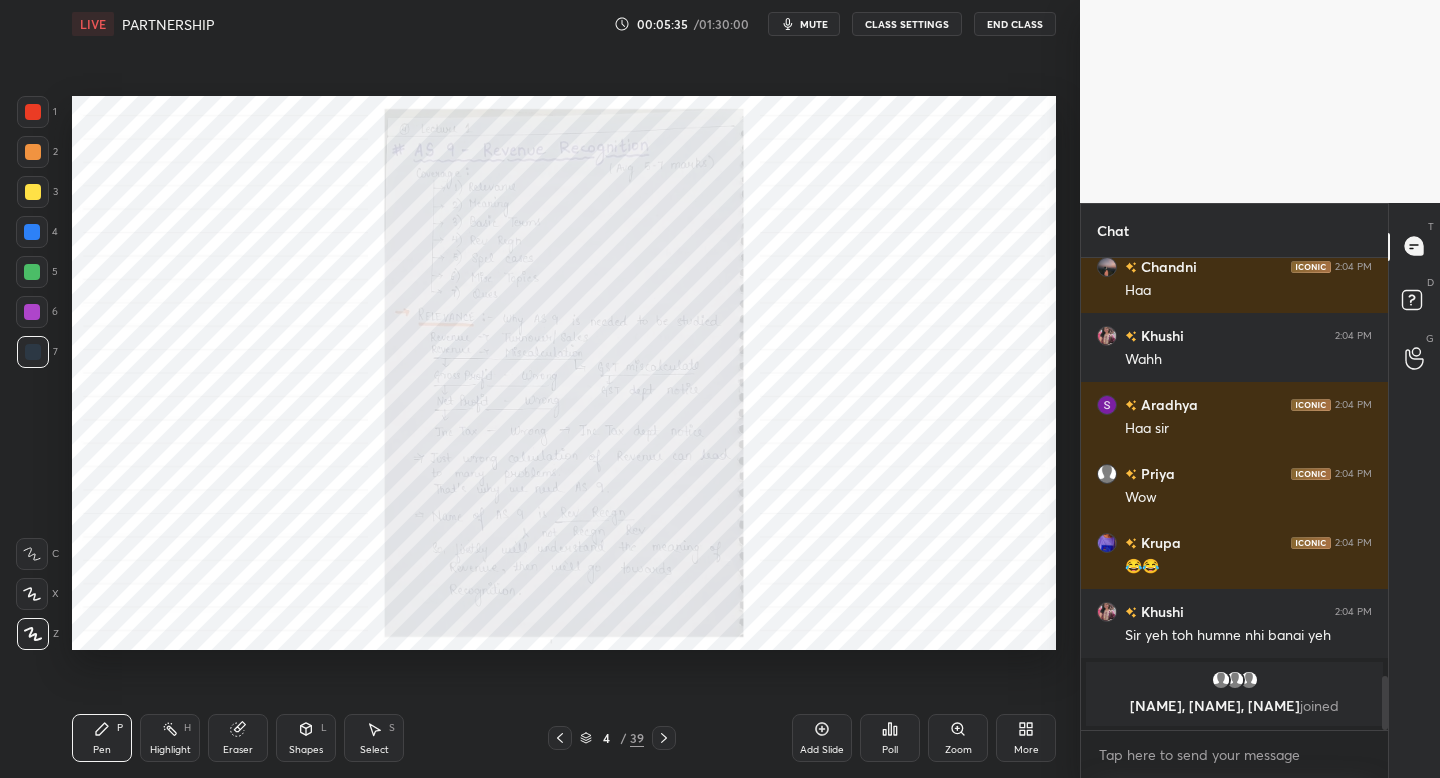 click 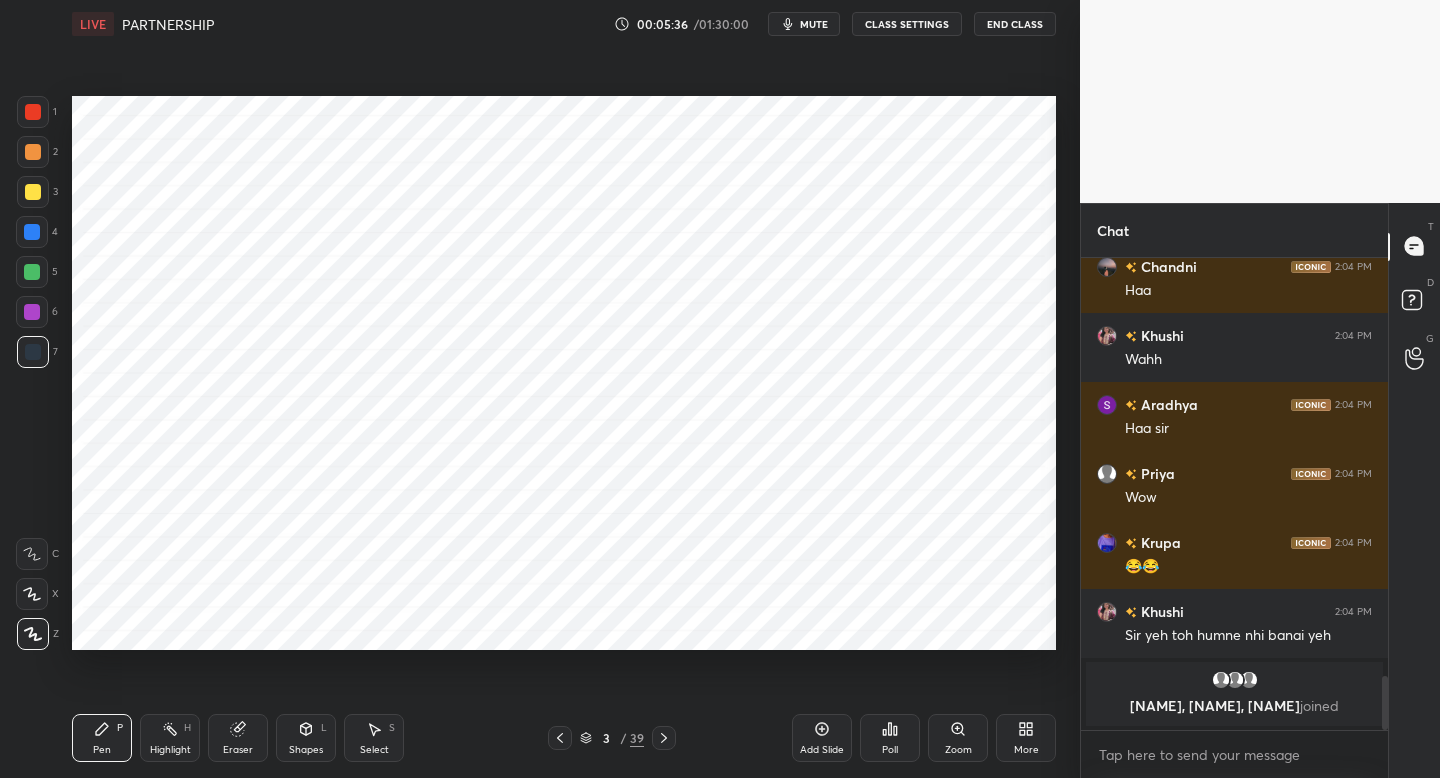 click at bounding box center [560, 738] 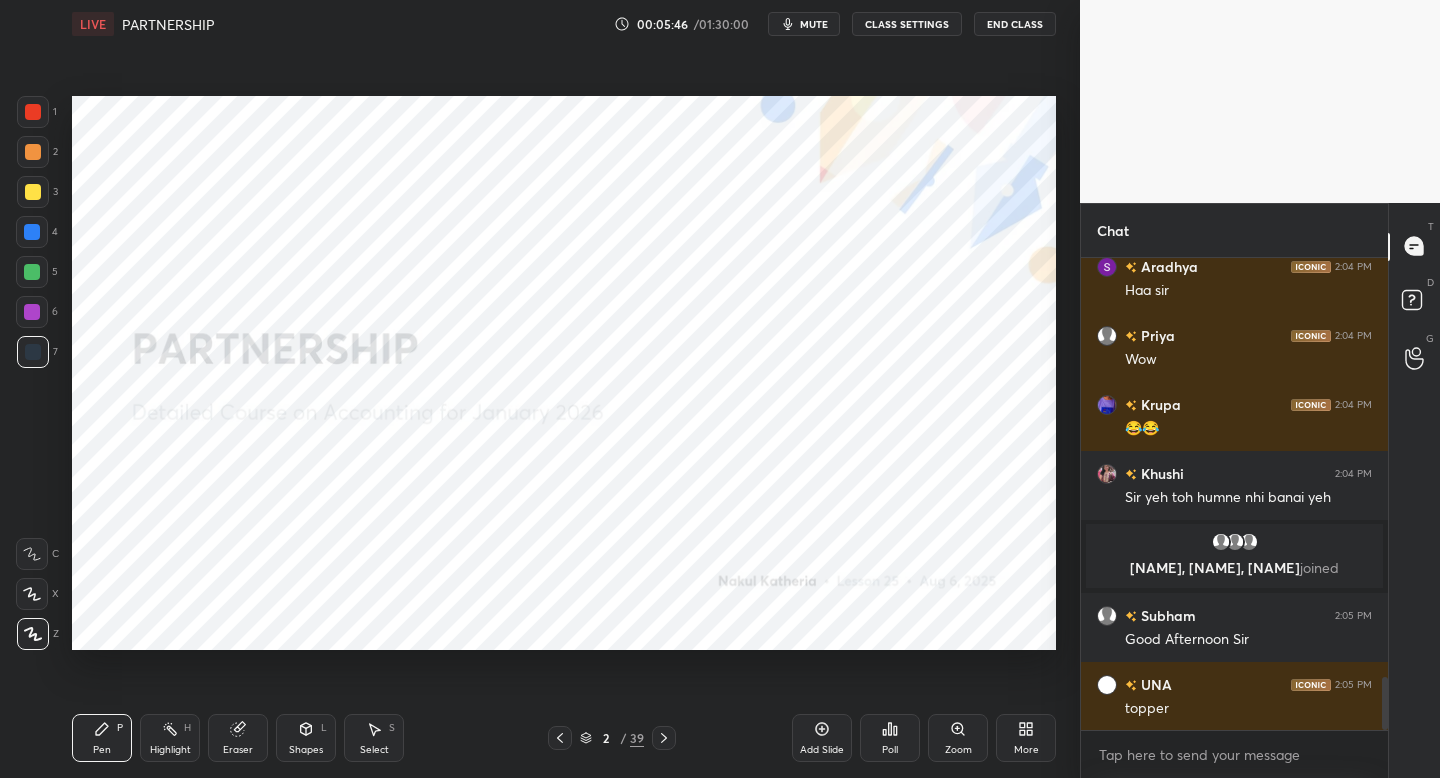 scroll, scrollTop: 3759, scrollLeft: 0, axis: vertical 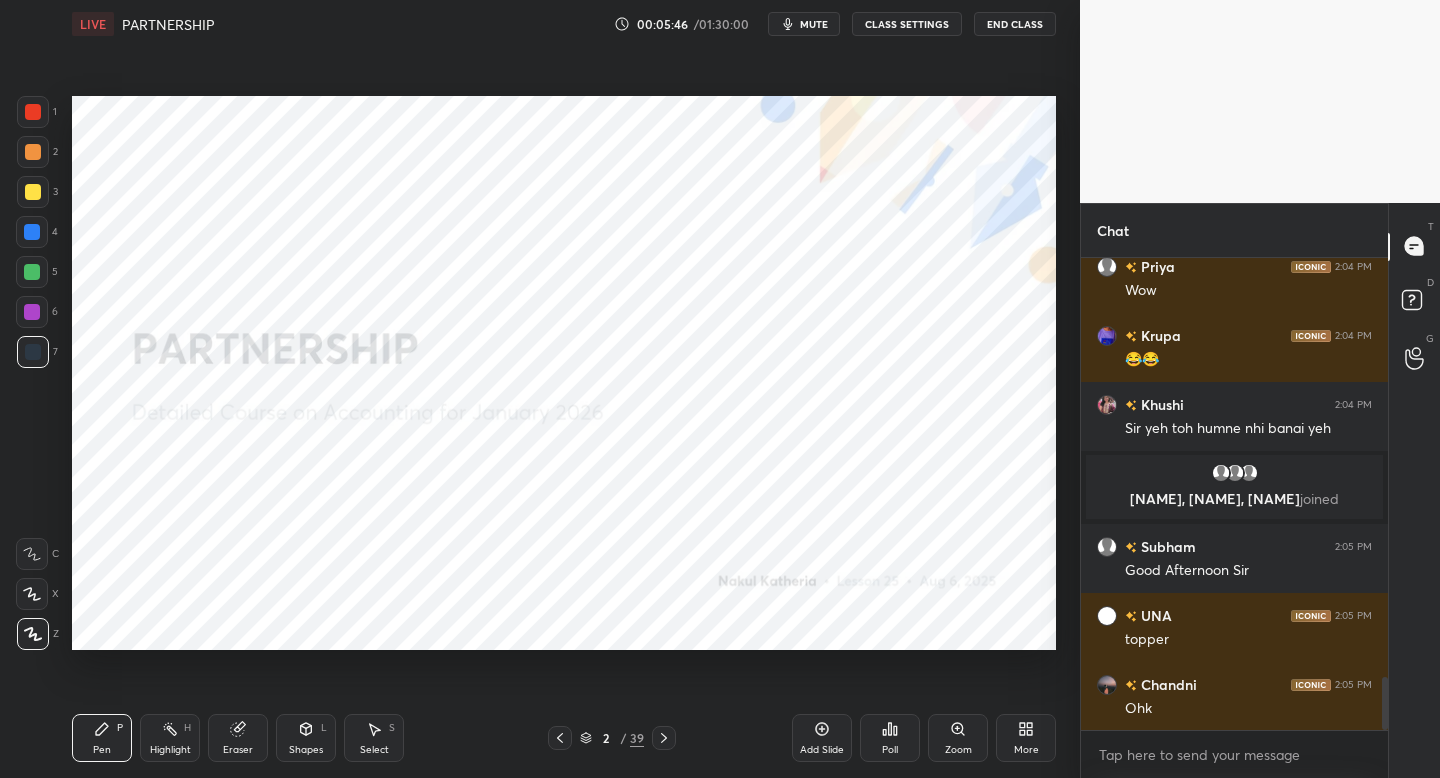 click 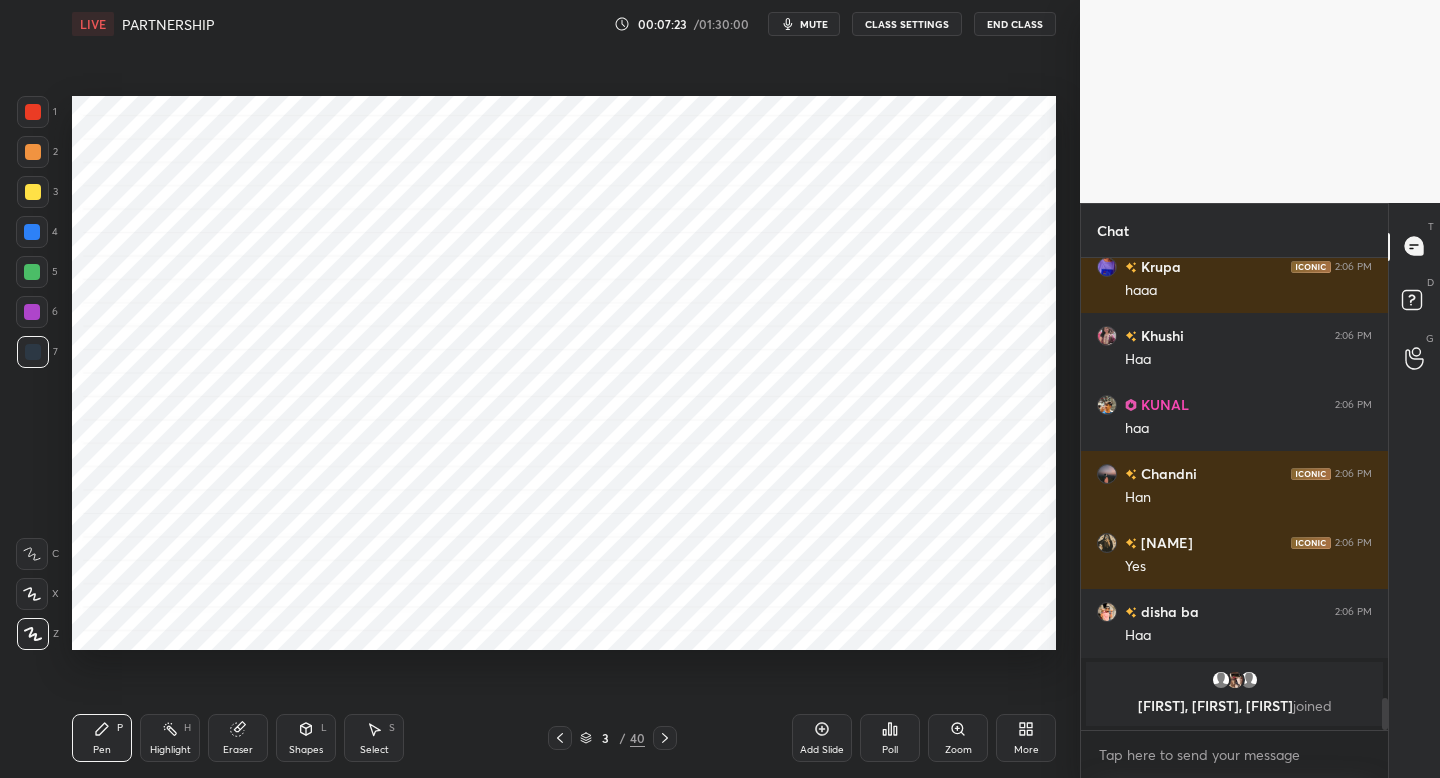 scroll, scrollTop: 5131, scrollLeft: 0, axis: vertical 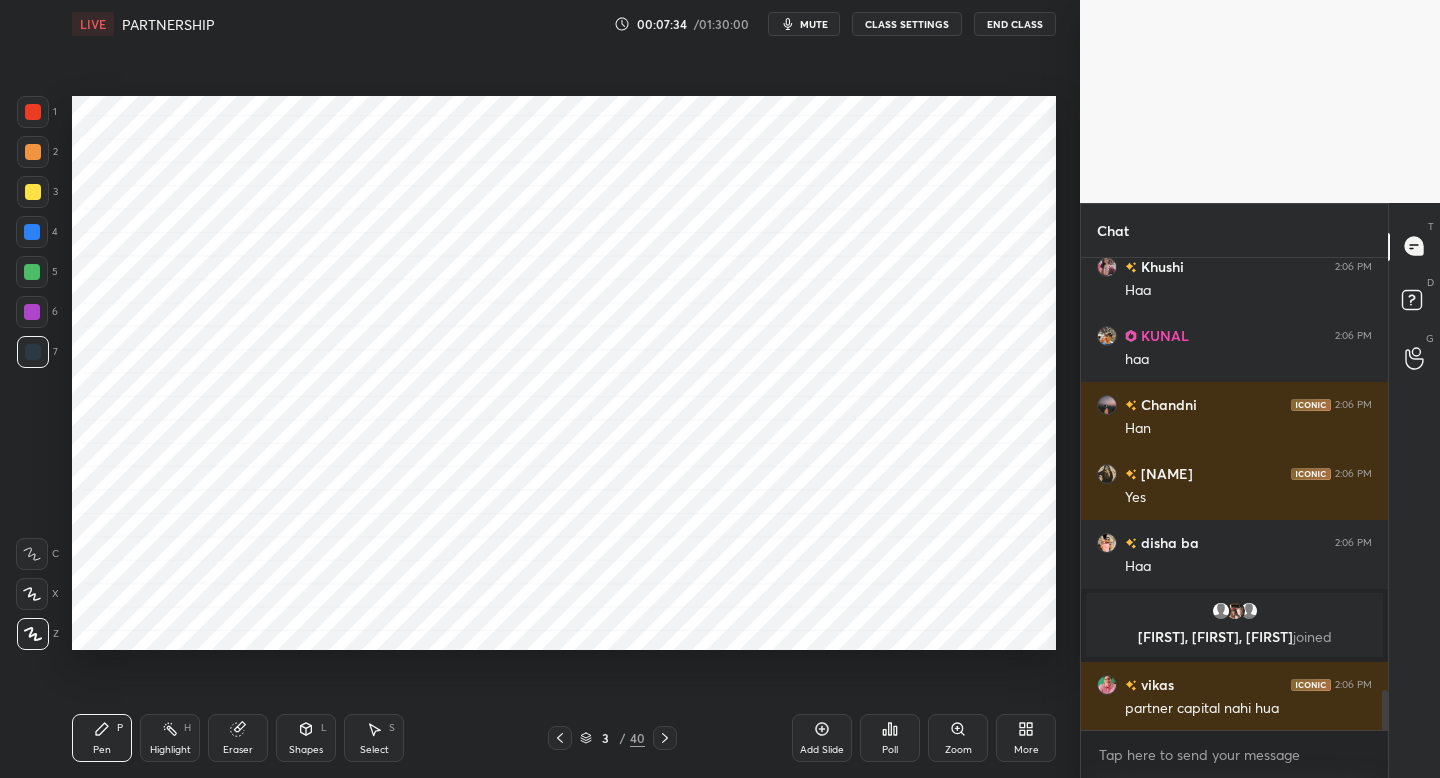 click on "Shapes L" at bounding box center [306, 738] 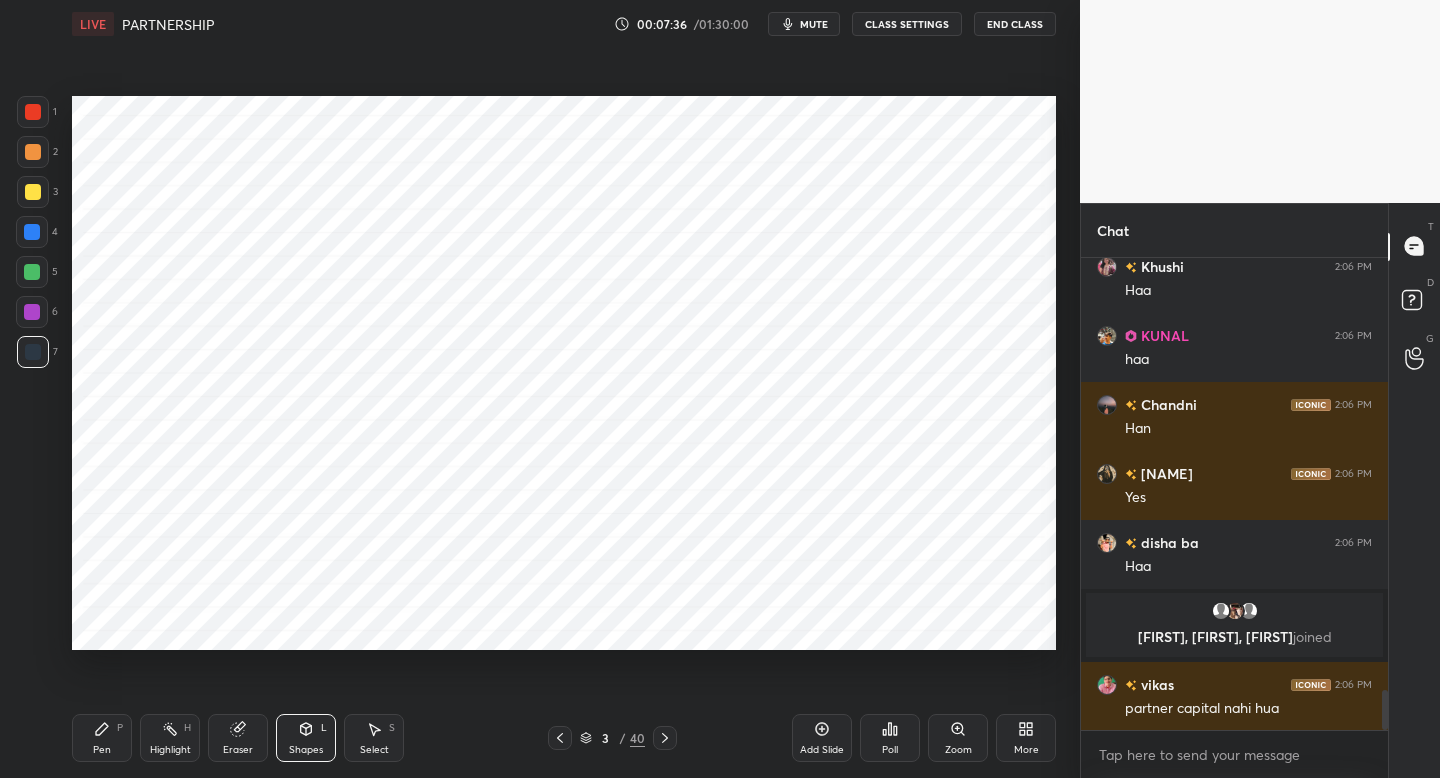 scroll, scrollTop: 5179, scrollLeft: 0, axis: vertical 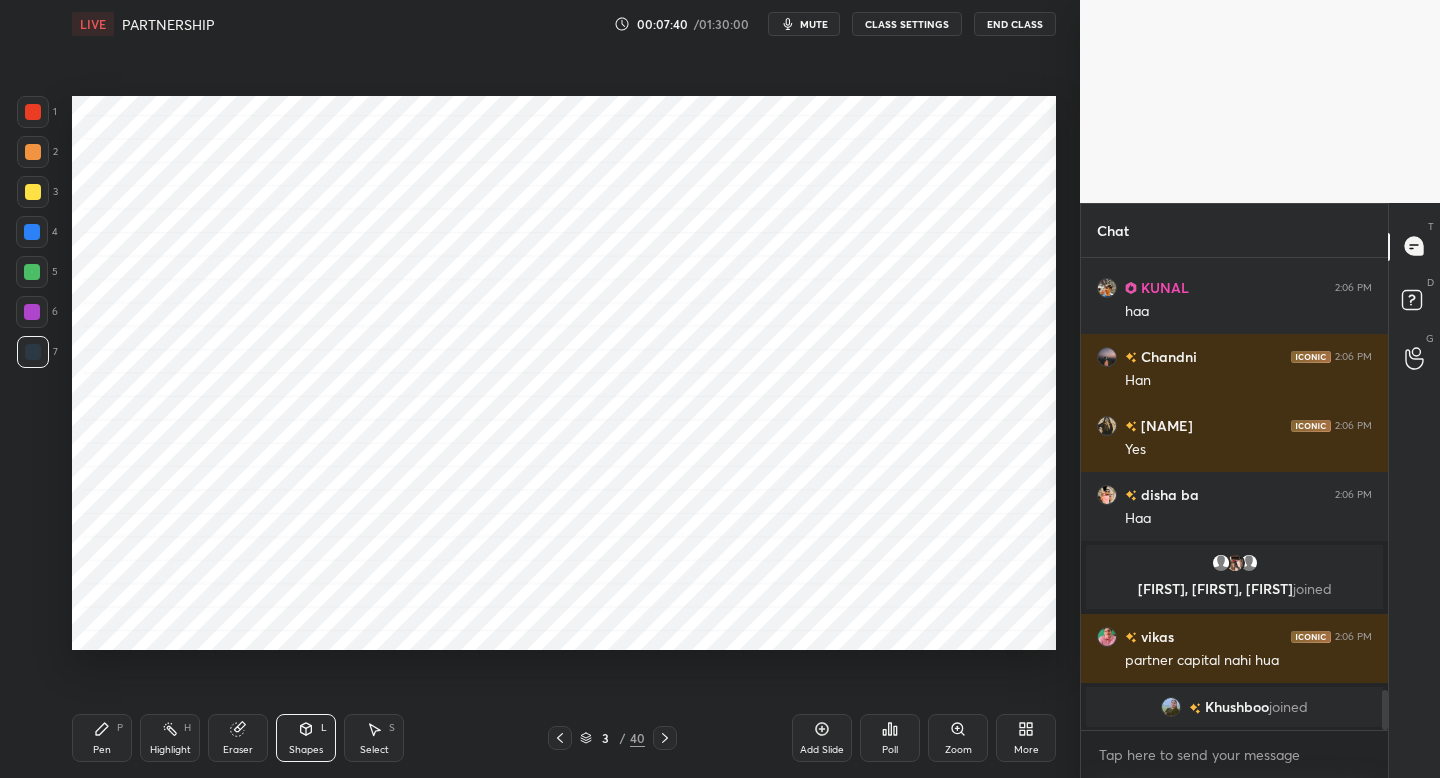 click on "P" at bounding box center [120, 728] 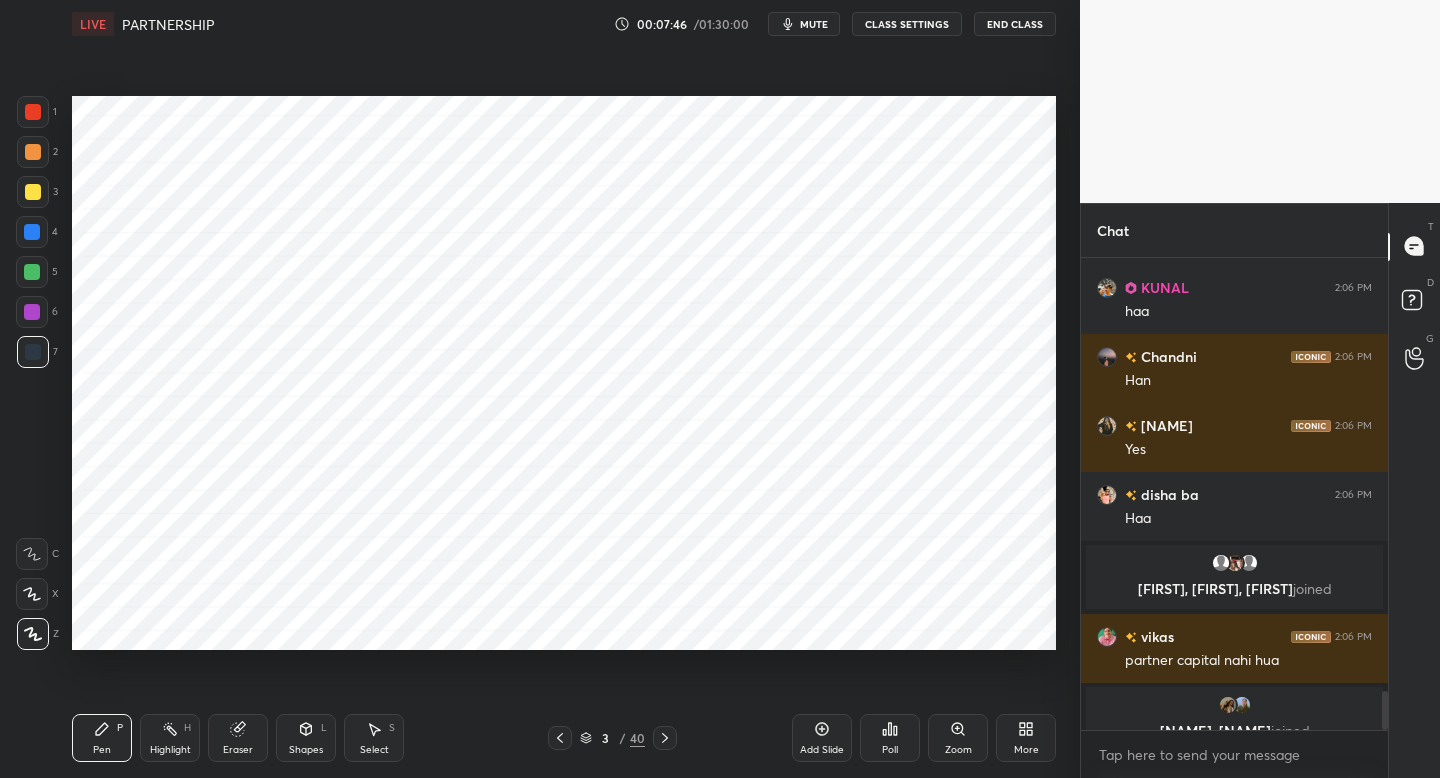 scroll, scrollTop: 5204, scrollLeft: 0, axis: vertical 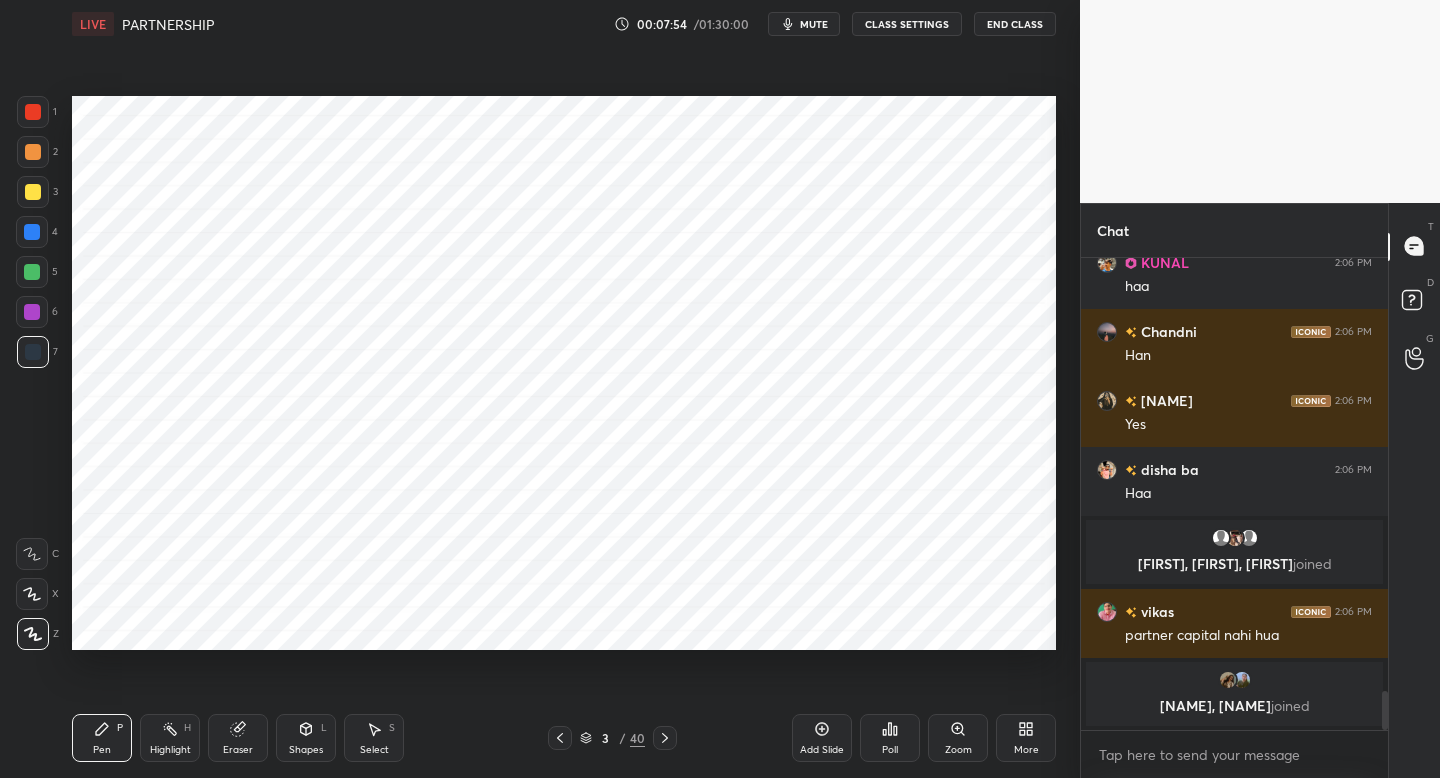 click at bounding box center [33, 112] 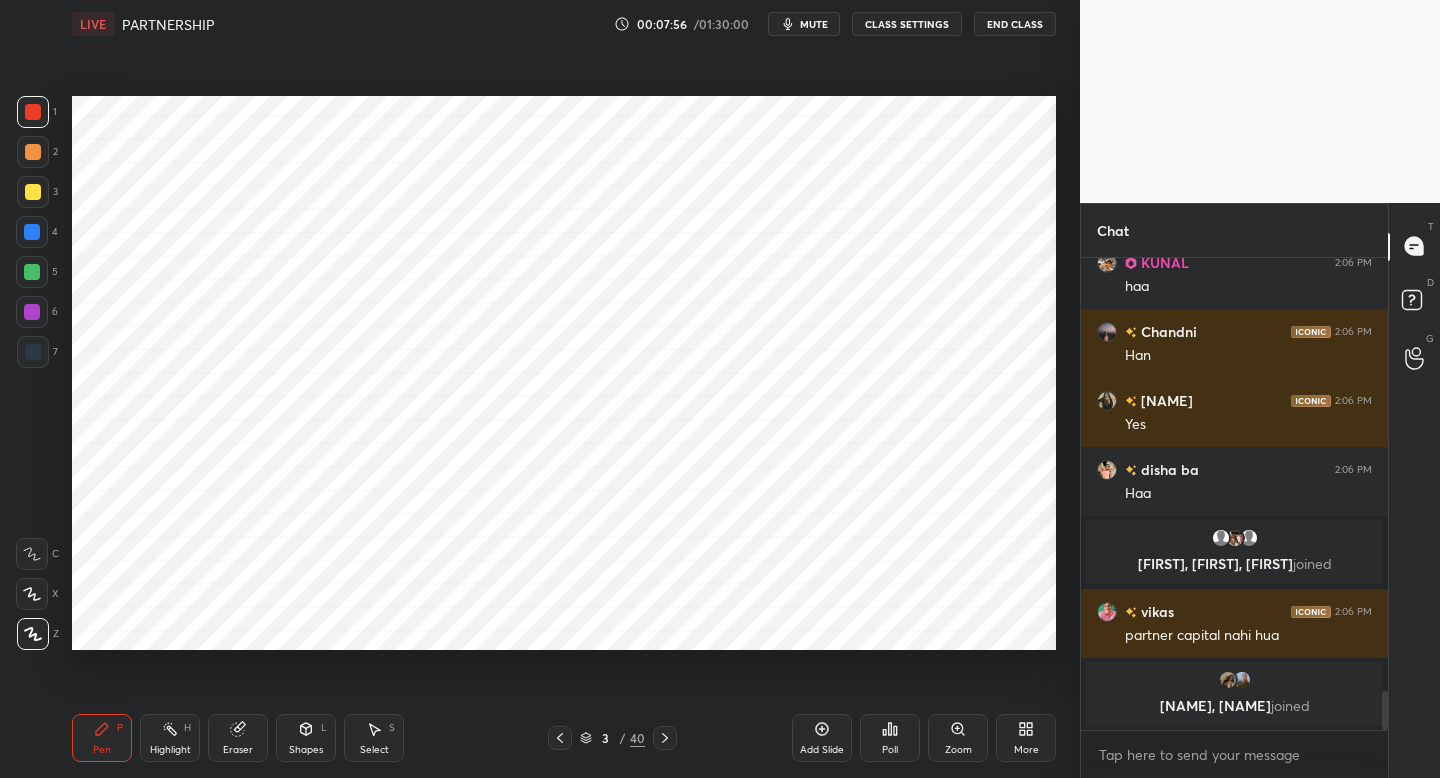 click on "Shapes L" at bounding box center (306, 738) 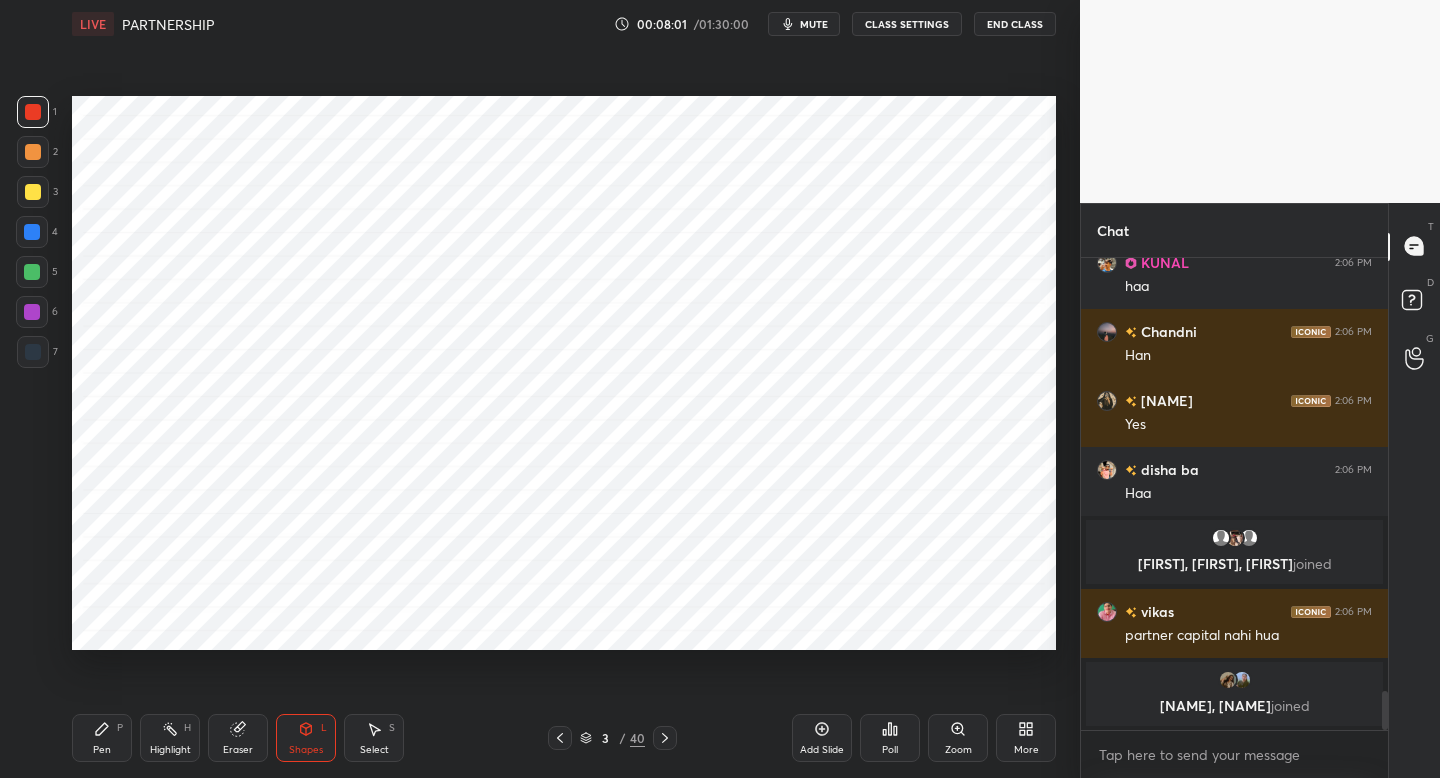 drag, startPoint x: 105, startPoint y: 737, endPoint x: 118, endPoint y: 676, distance: 62.369865 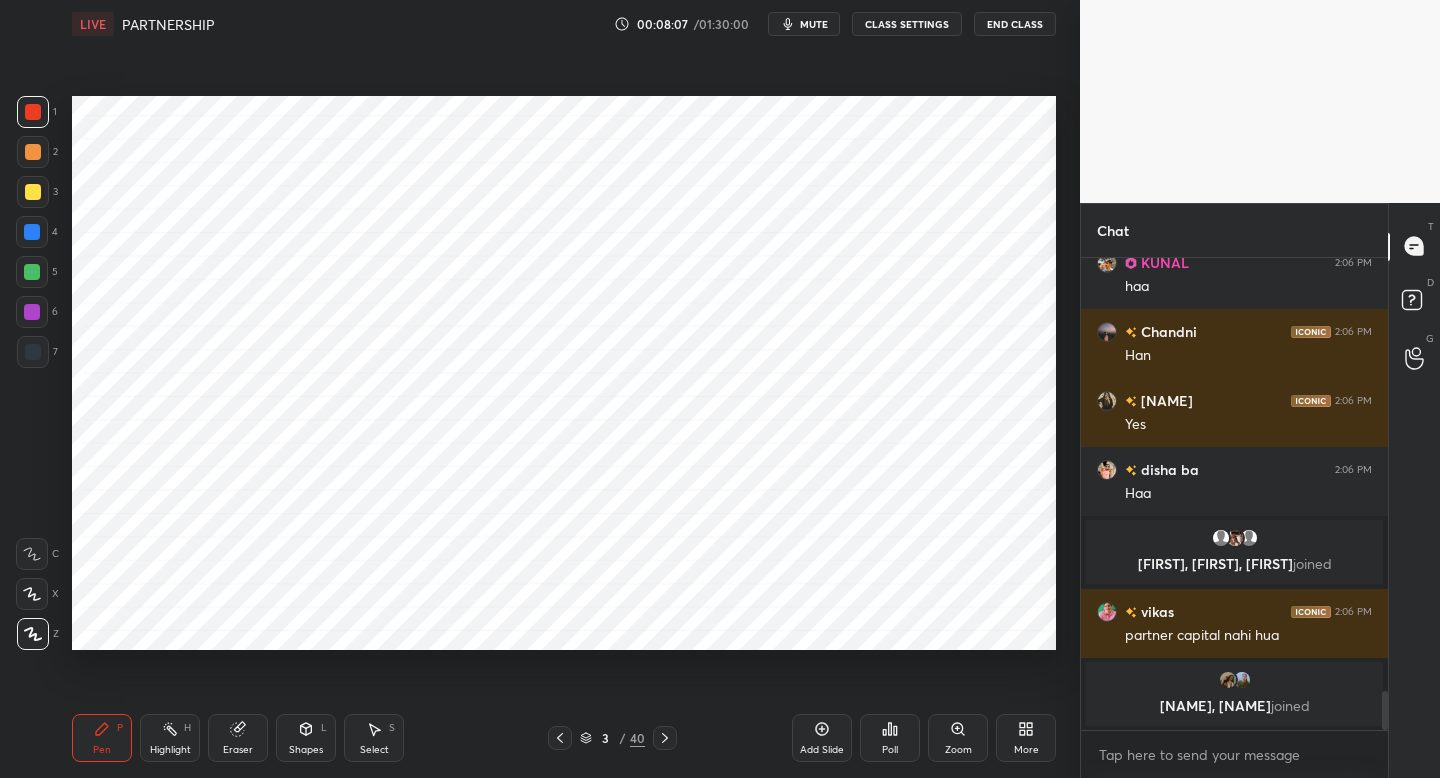 scroll, scrollTop: 5235, scrollLeft: 0, axis: vertical 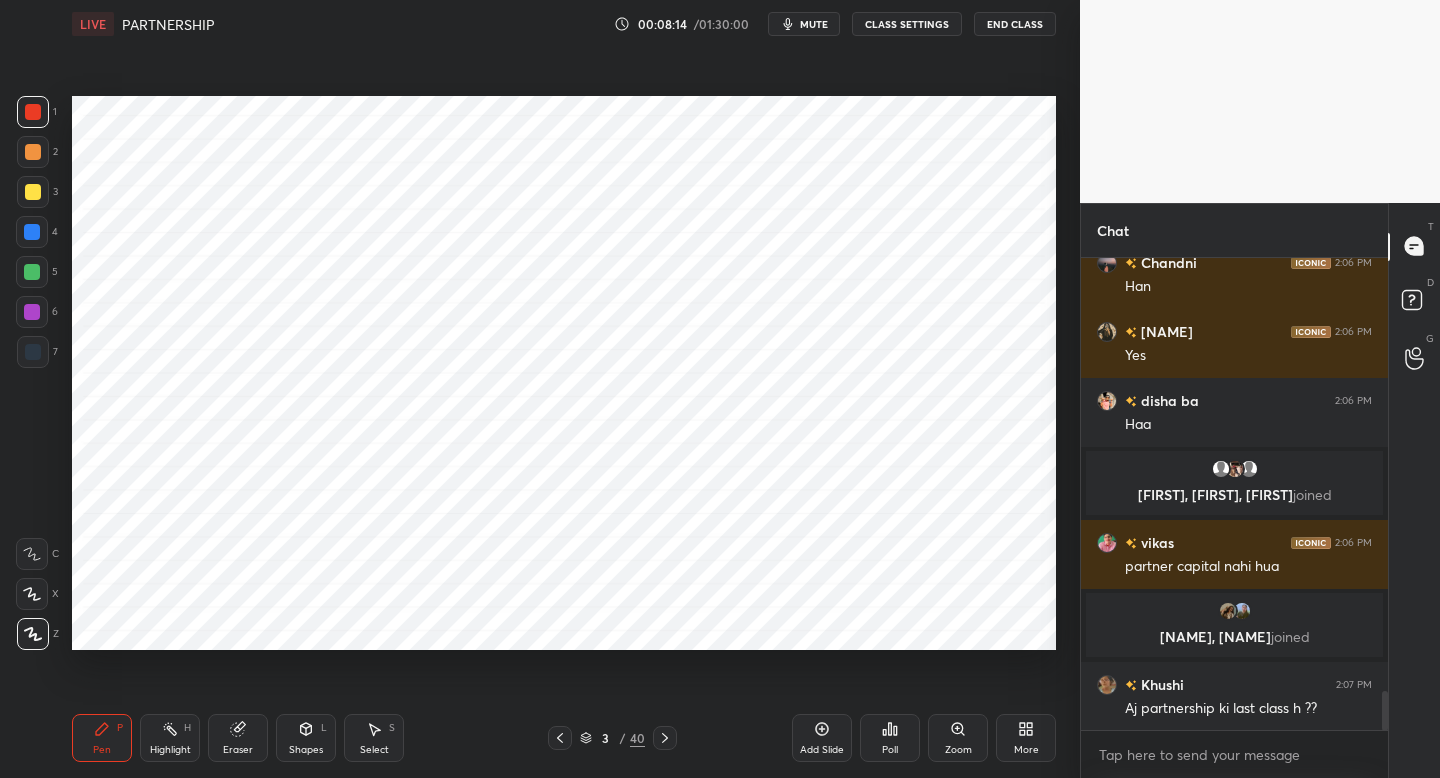 drag, startPoint x: 309, startPoint y: 738, endPoint x: 306, endPoint y: 719, distance: 19.235384 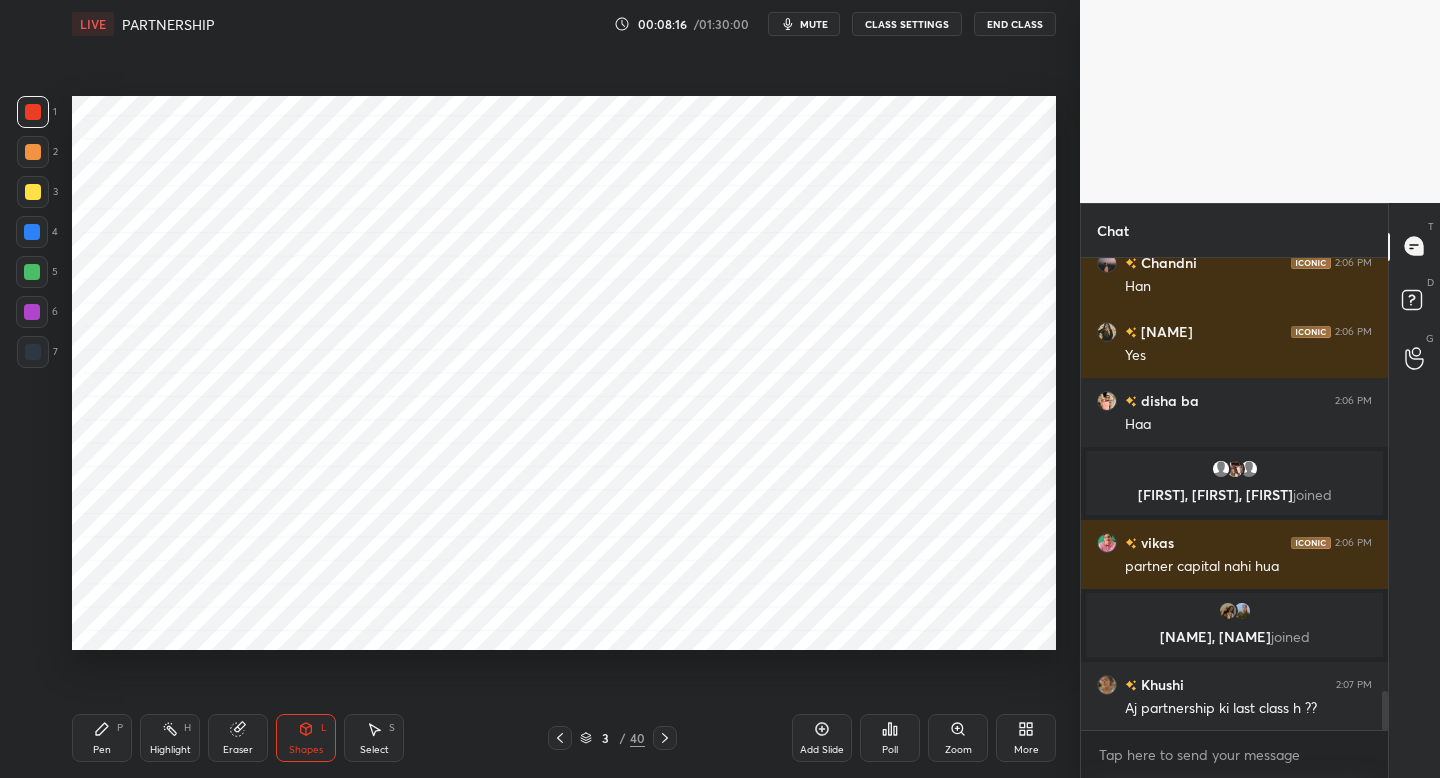 drag, startPoint x: 107, startPoint y: 731, endPoint x: 143, endPoint y: 666, distance: 74.30343 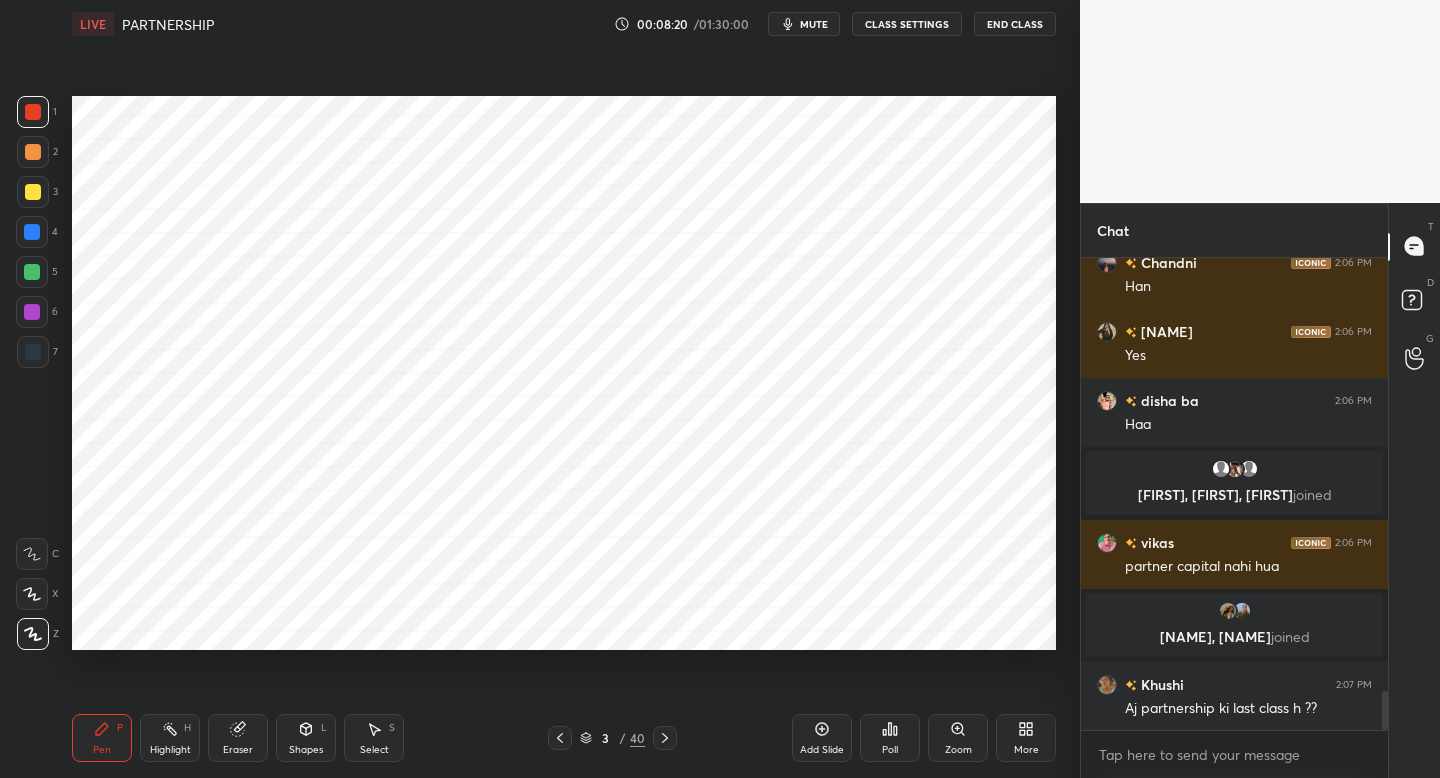 scroll, scrollTop: 5304, scrollLeft: 0, axis: vertical 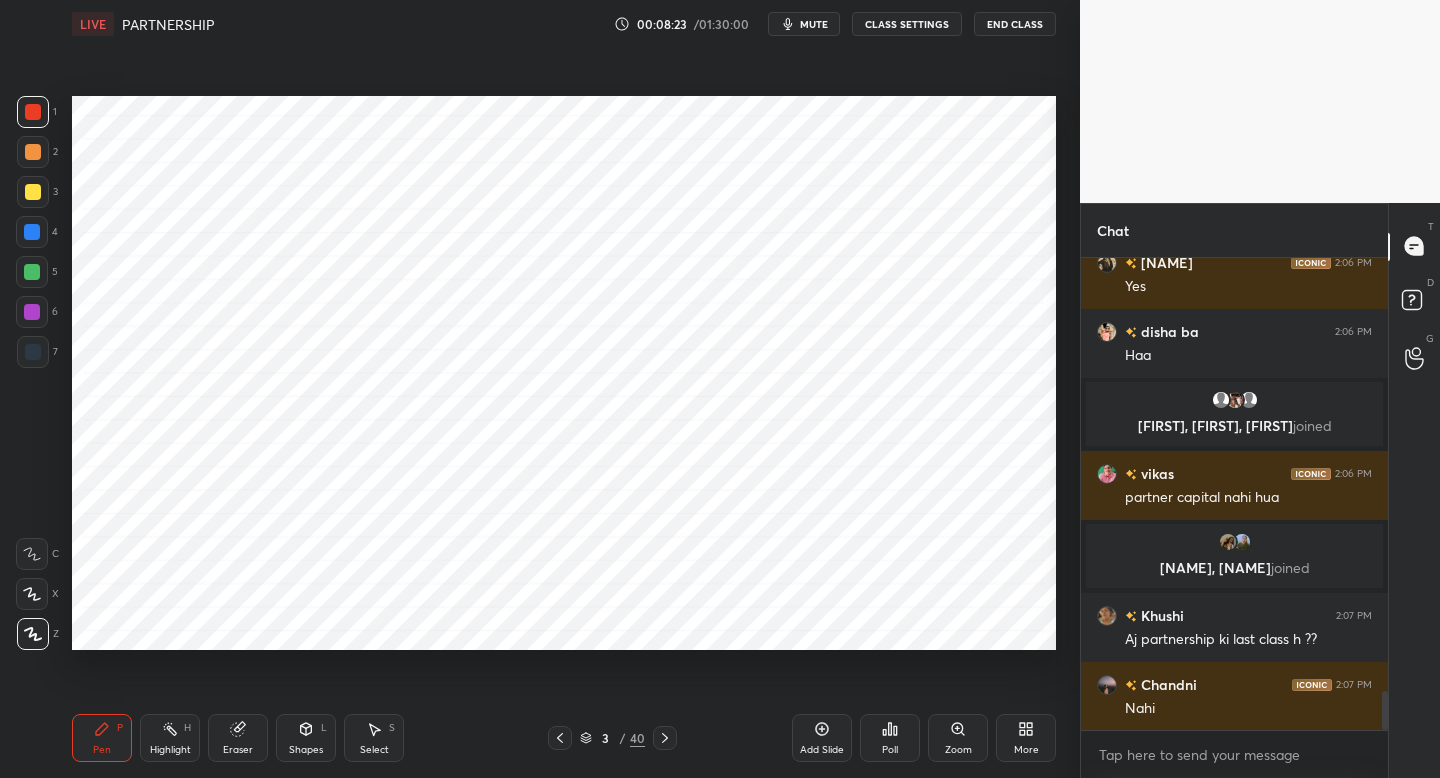 click on "Shapes L" at bounding box center (306, 738) 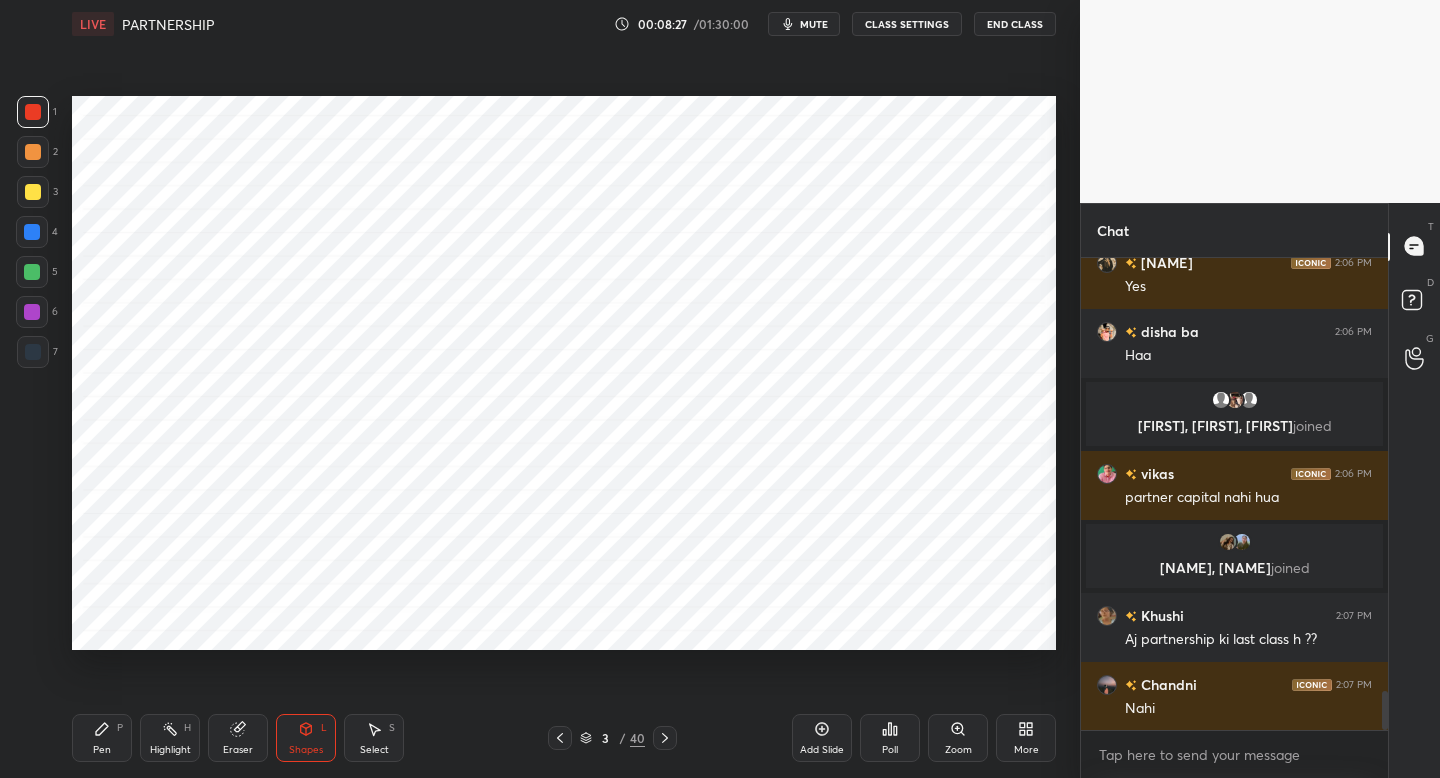 scroll, scrollTop: 5352, scrollLeft: 0, axis: vertical 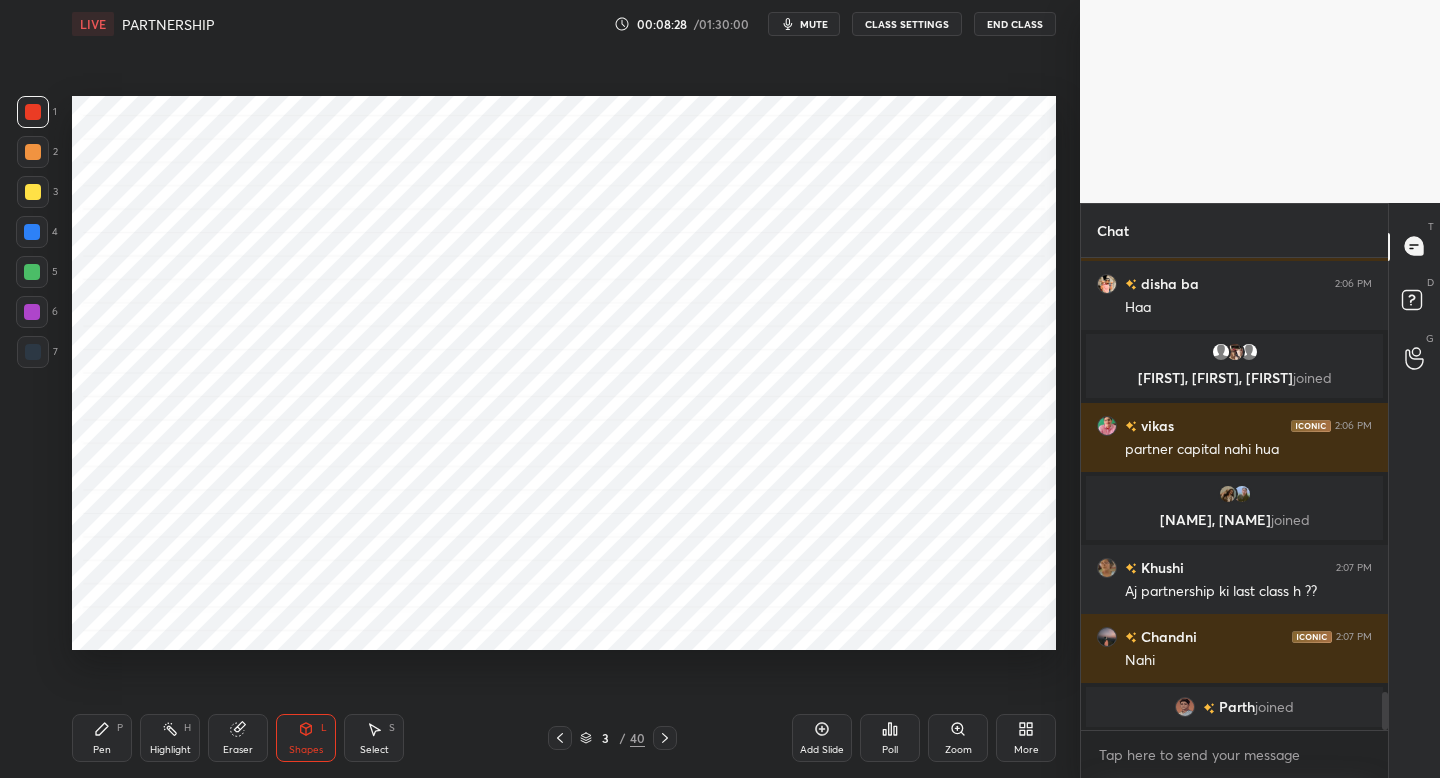 click on "Pen P" at bounding box center (102, 738) 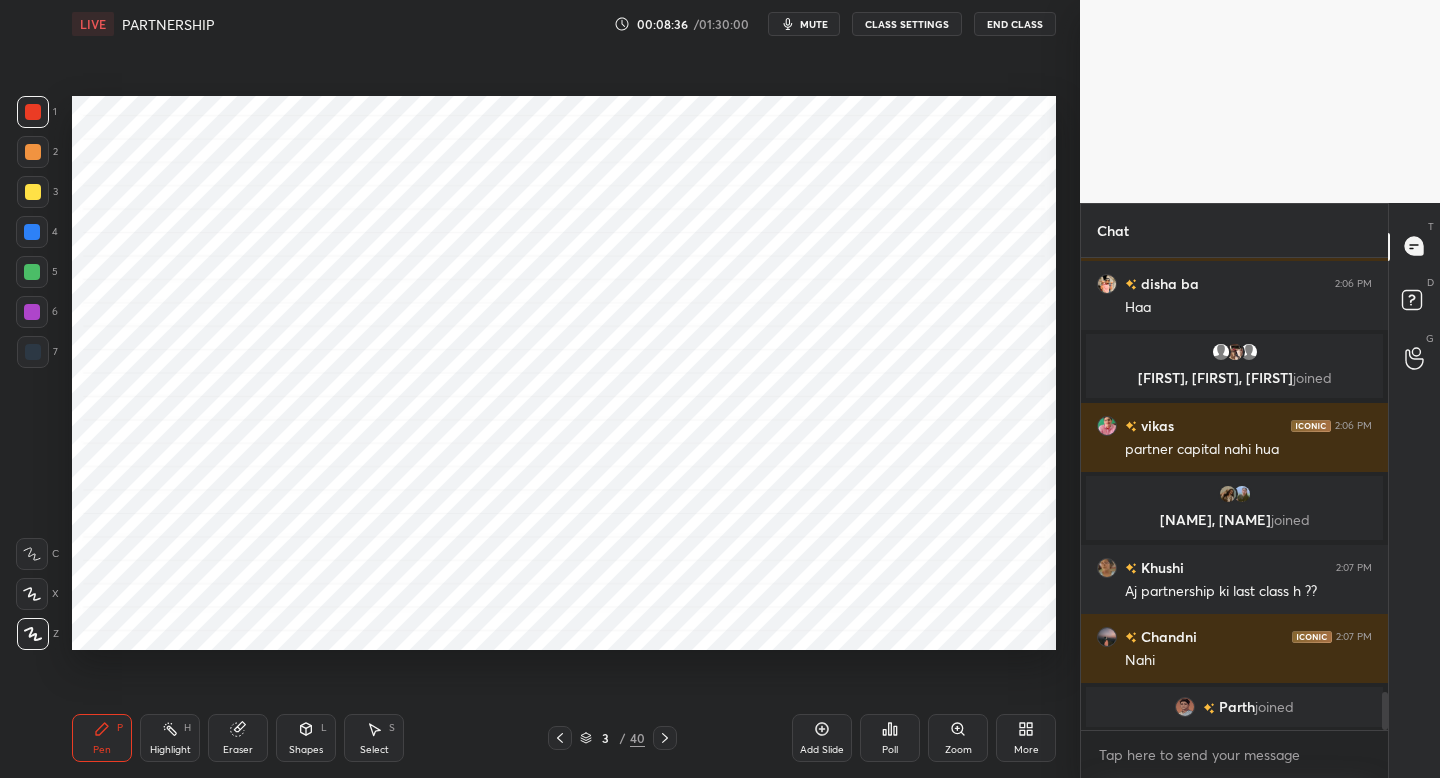 scroll, scrollTop: 5377, scrollLeft: 0, axis: vertical 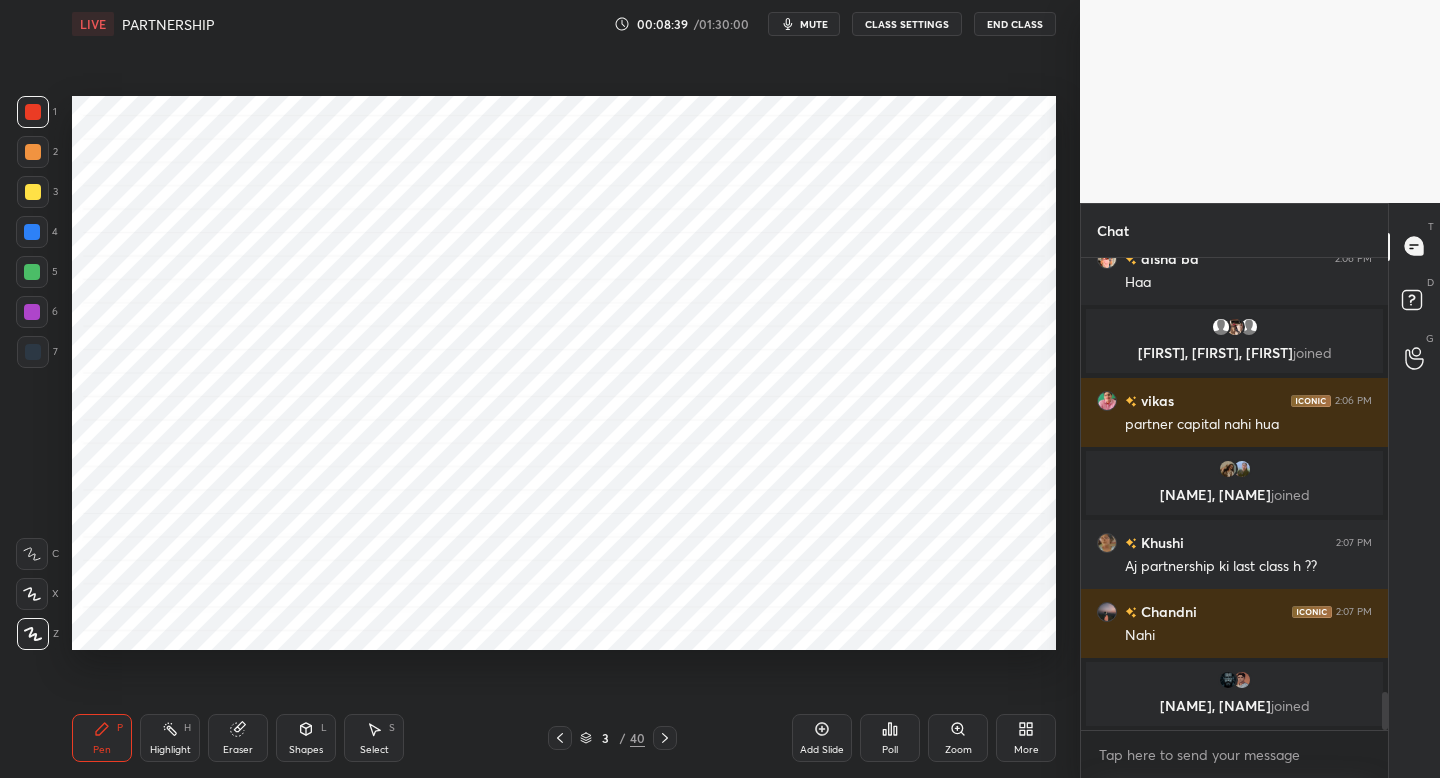 drag, startPoint x: 315, startPoint y: 739, endPoint x: 312, endPoint y: 727, distance: 12.369317 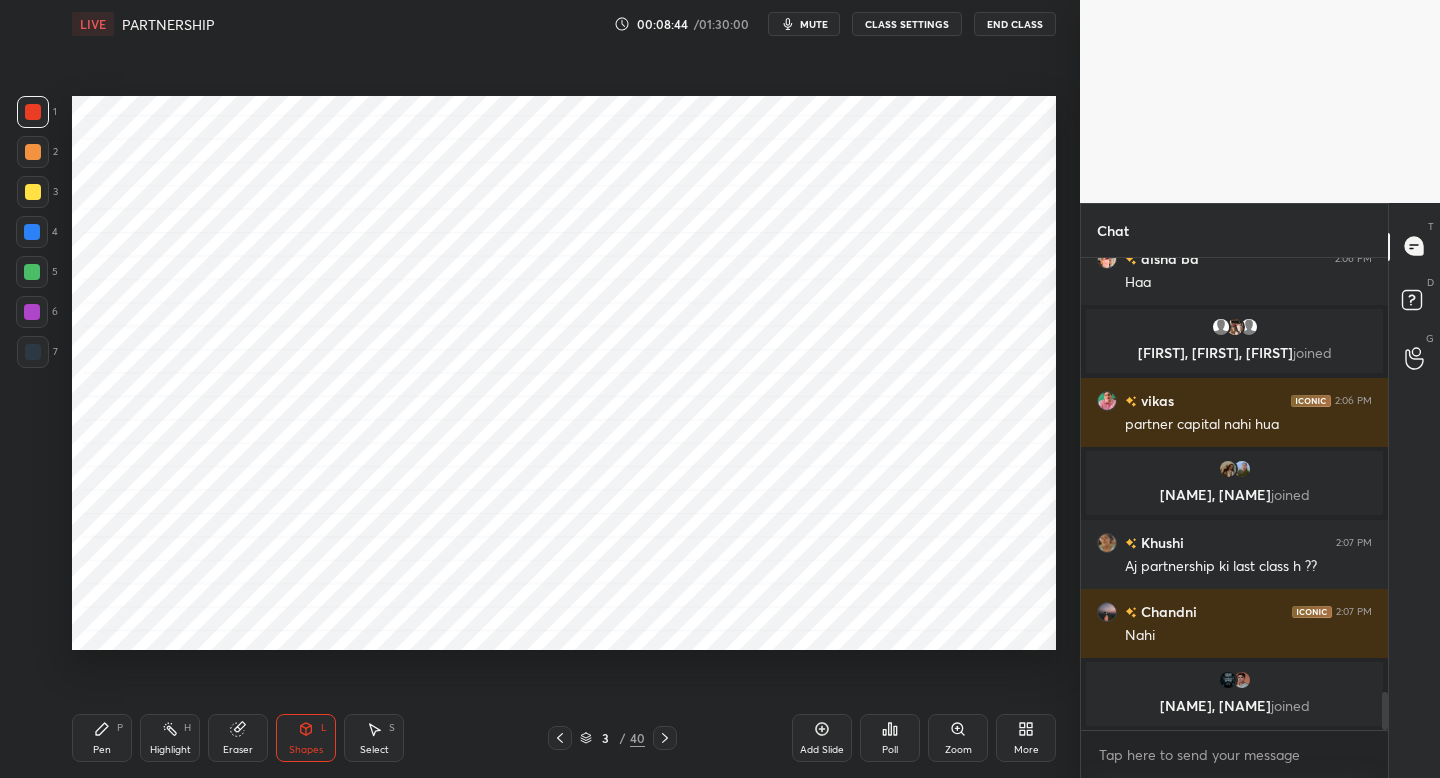 drag, startPoint x: 107, startPoint y: 737, endPoint x: 188, endPoint y: 668, distance: 106.404884 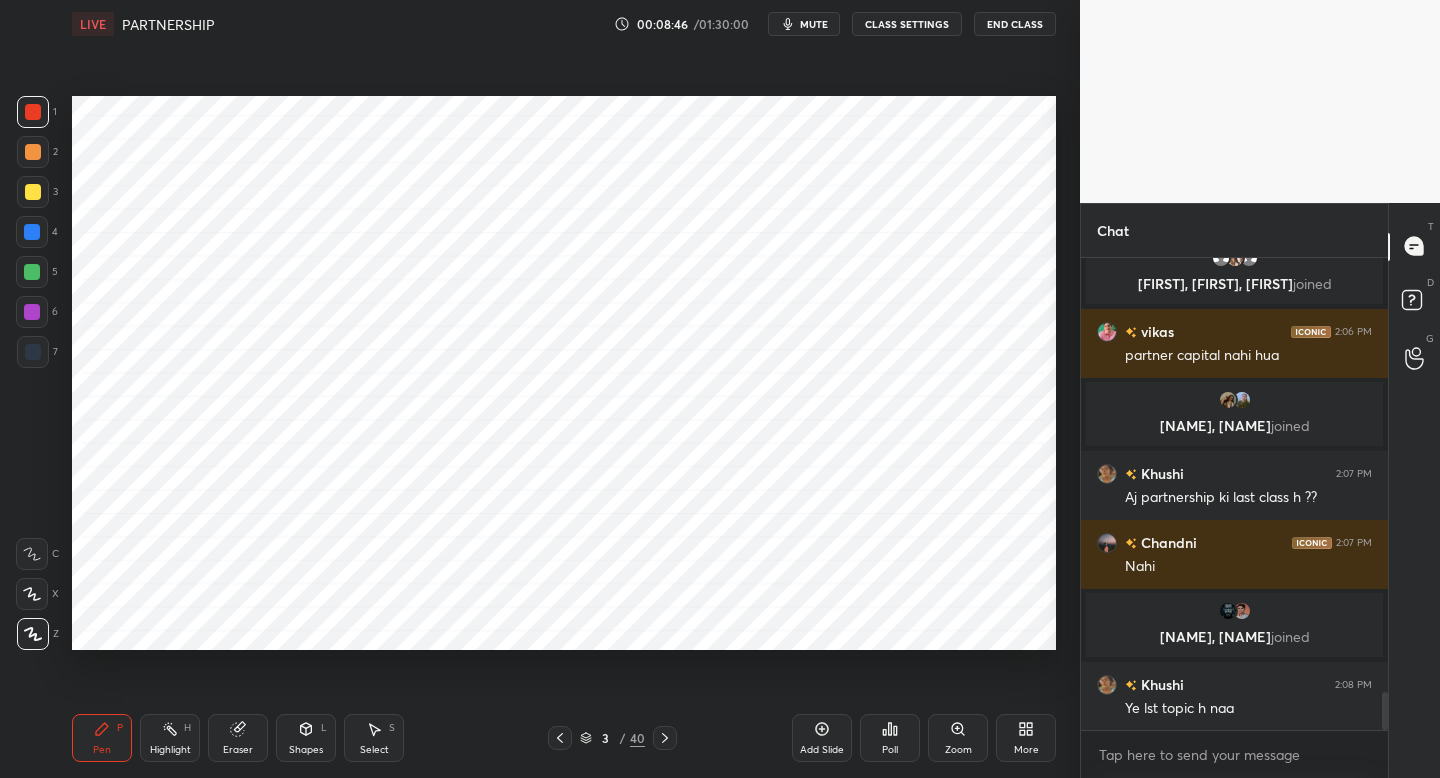 scroll, scrollTop: 5369, scrollLeft: 0, axis: vertical 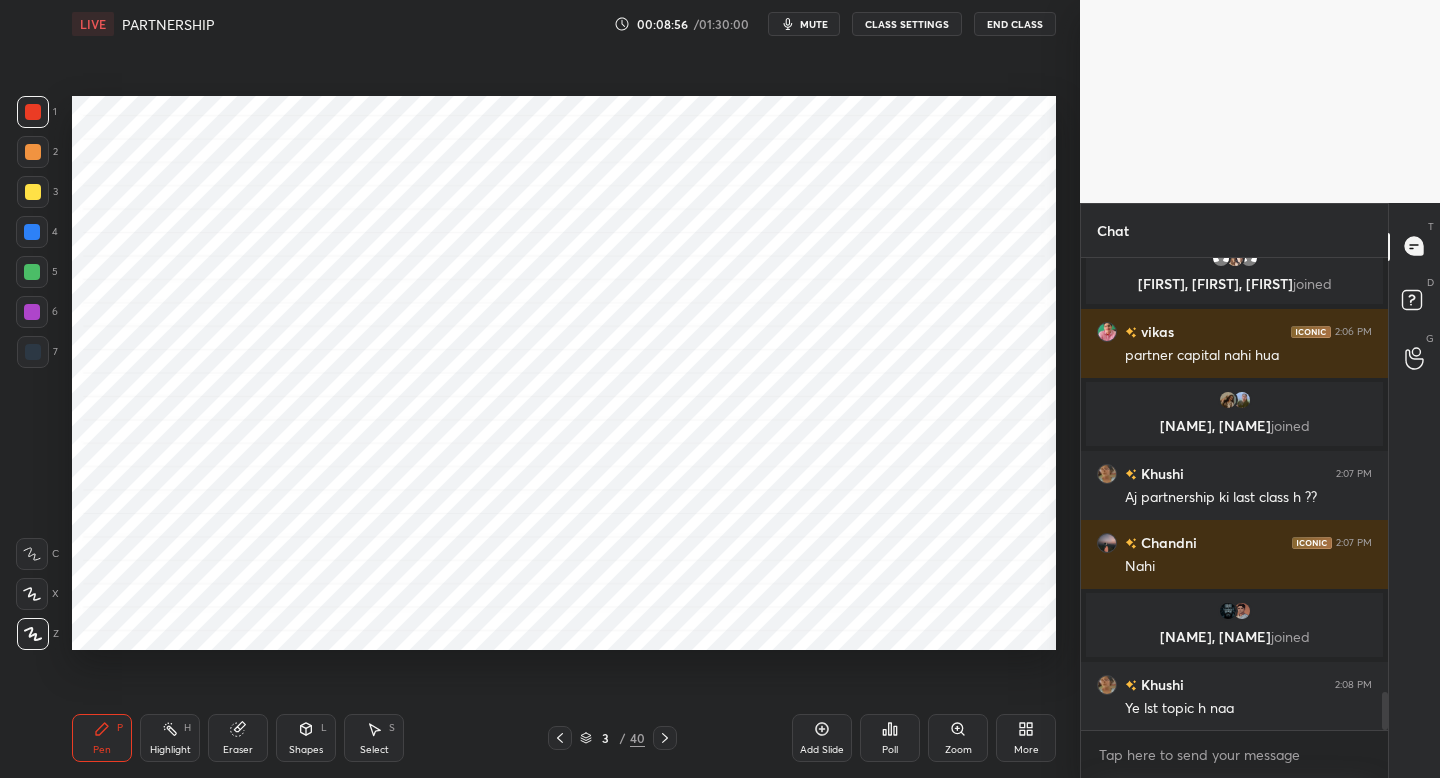 drag, startPoint x: 302, startPoint y: 740, endPoint x: 306, endPoint y: 726, distance: 14.56022 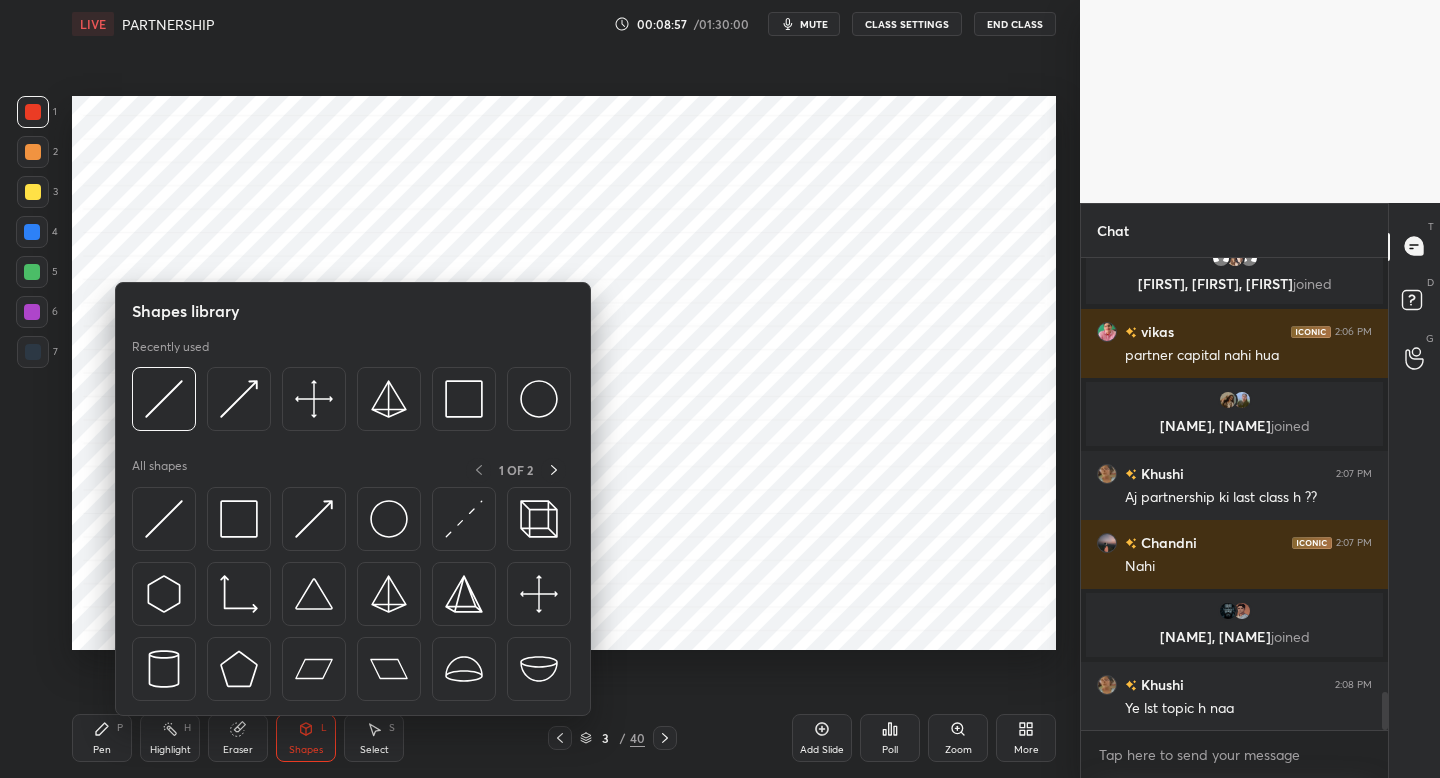 click on "Pen" at bounding box center [102, 750] 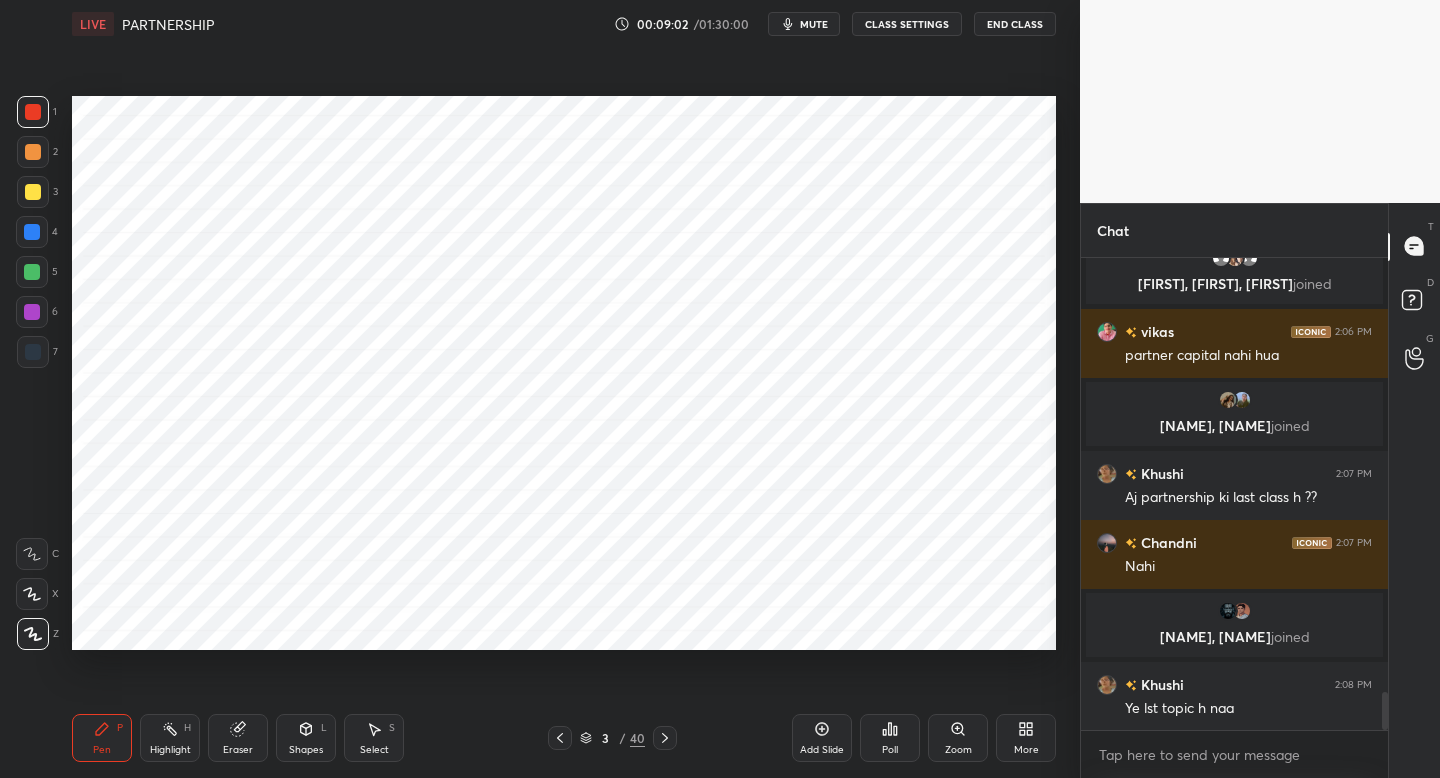 drag, startPoint x: 46, startPoint y: 359, endPoint x: 60, endPoint y: 363, distance: 14.56022 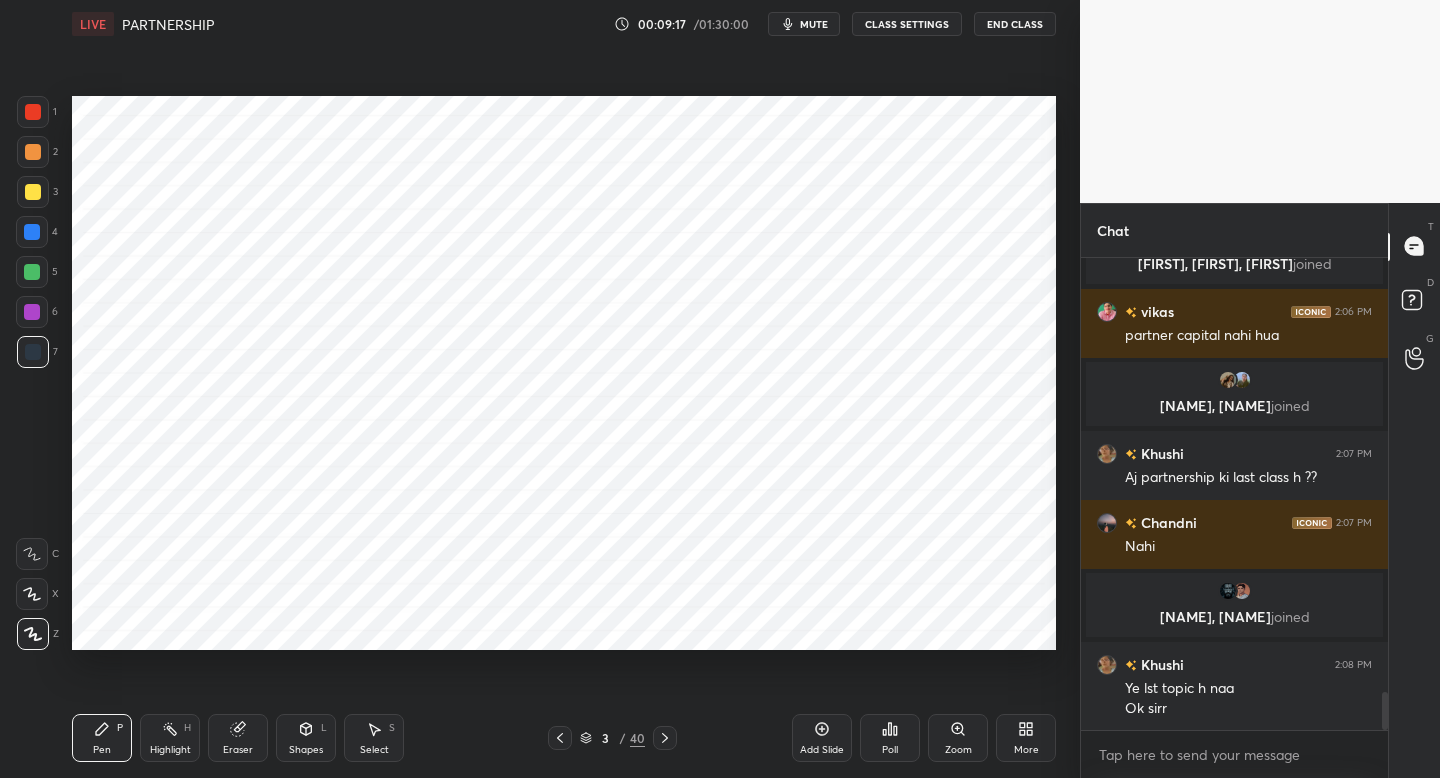 scroll, scrollTop: 5458, scrollLeft: 0, axis: vertical 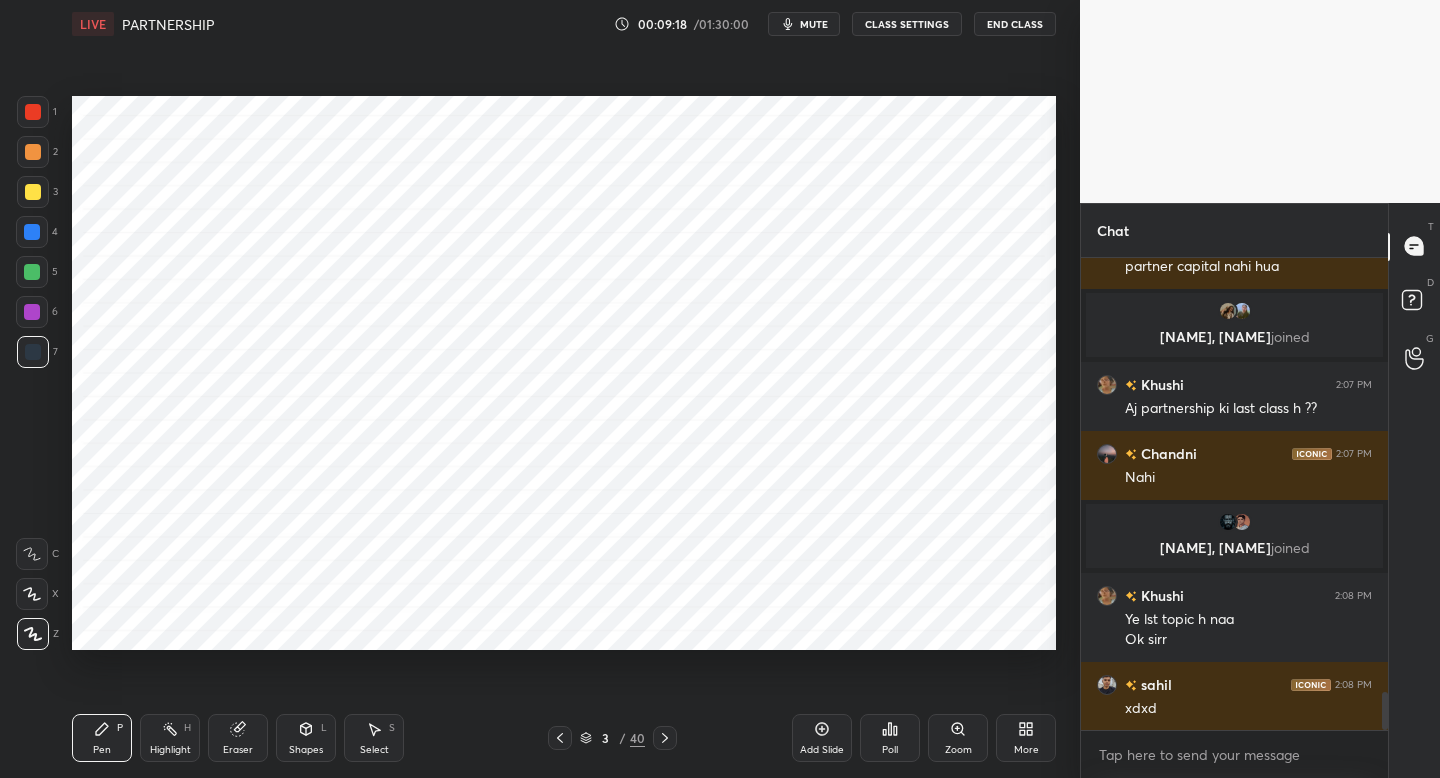 click on "Setting up your live class Poll for   secs No correct answer Start poll" at bounding box center [564, 373] 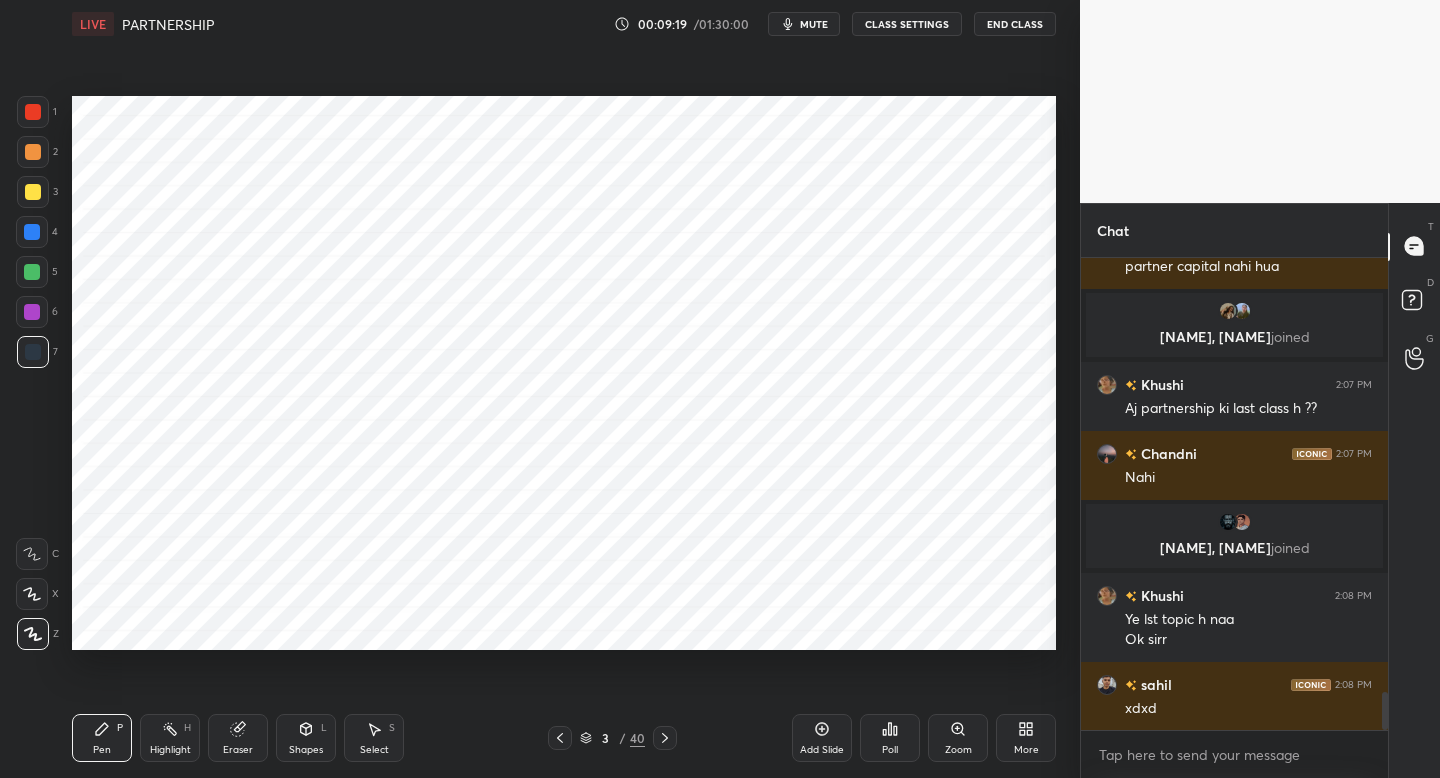 scroll, scrollTop: 5506, scrollLeft: 0, axis: vertical 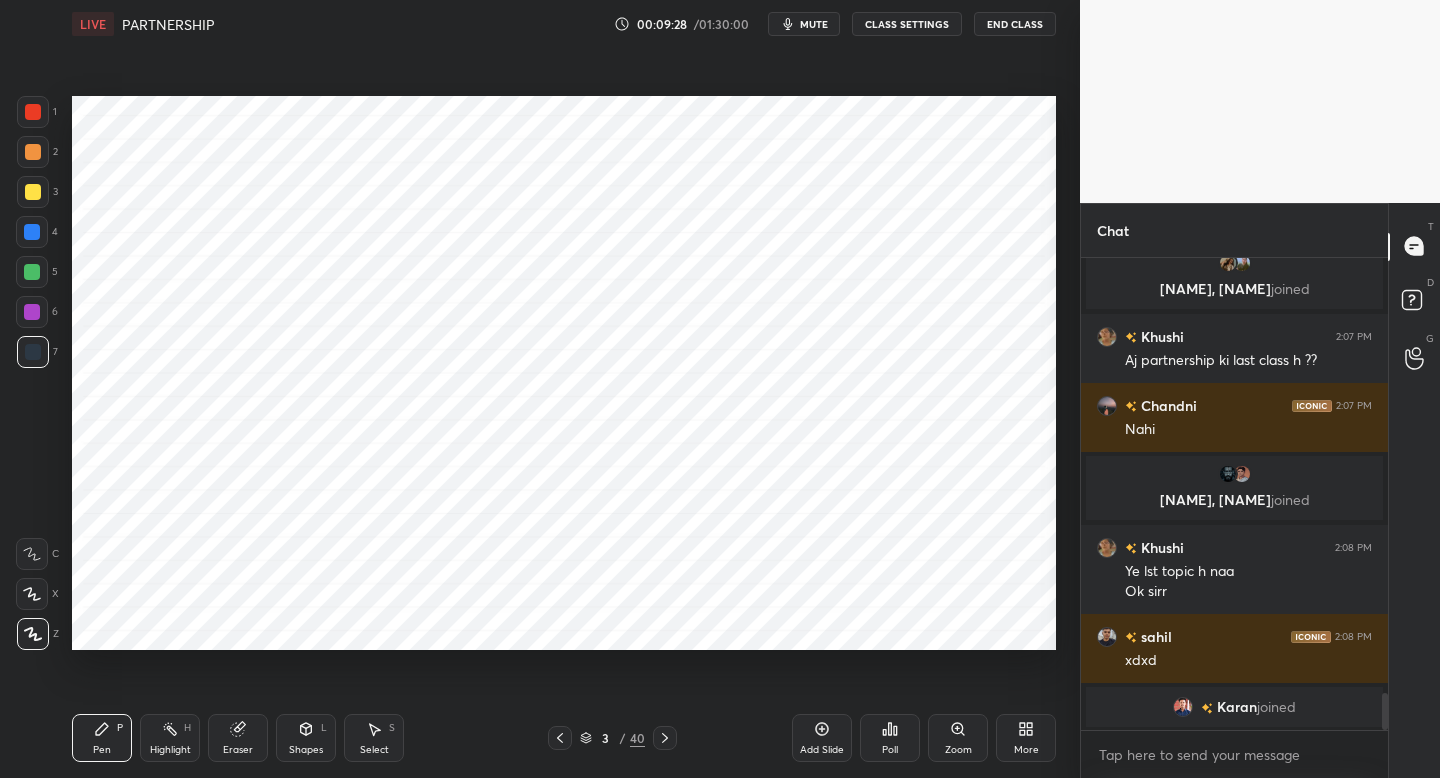 click at bounding box center (32, 232) 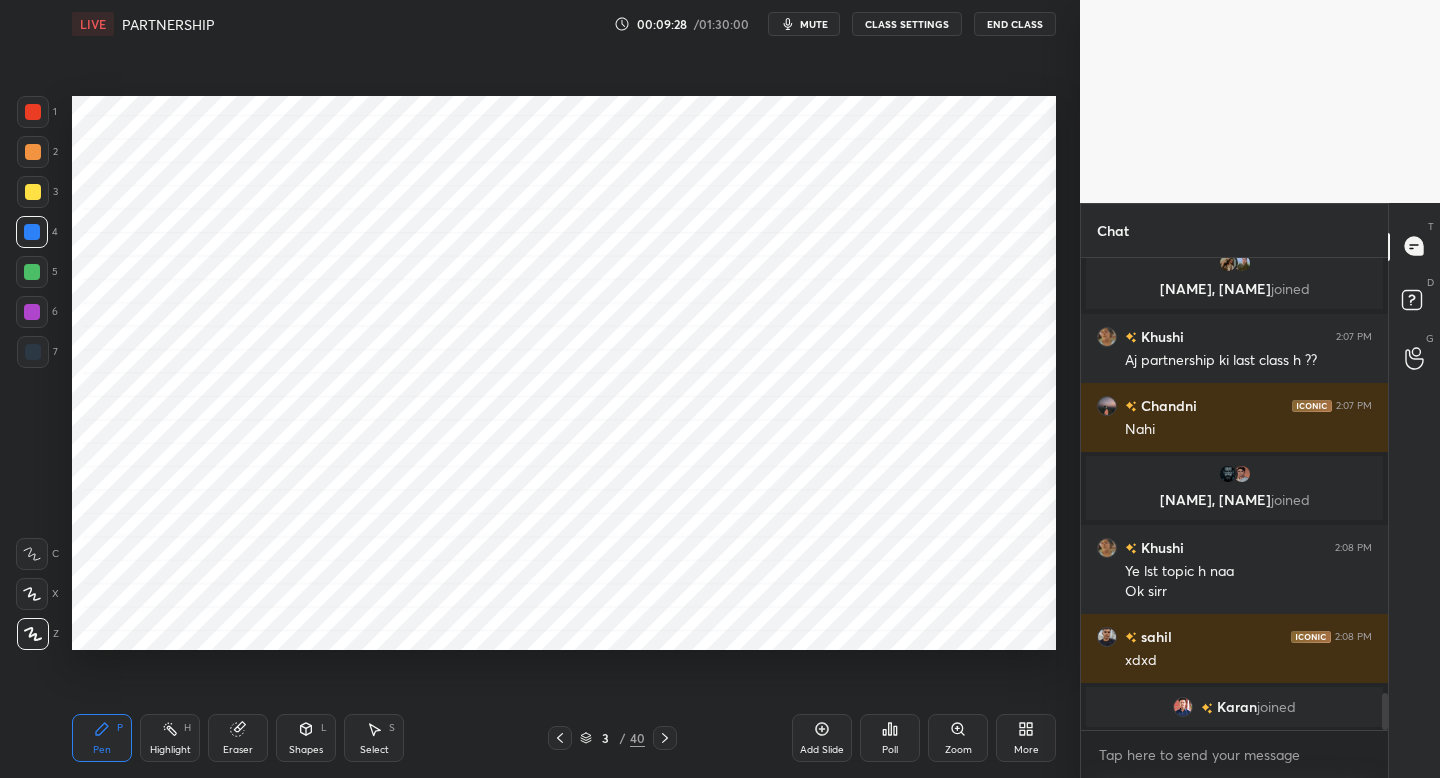 drag, startPoint x: 36, startPoint y: 595, endPoint x: 46, endPoint y: 593, distance: 10.198039 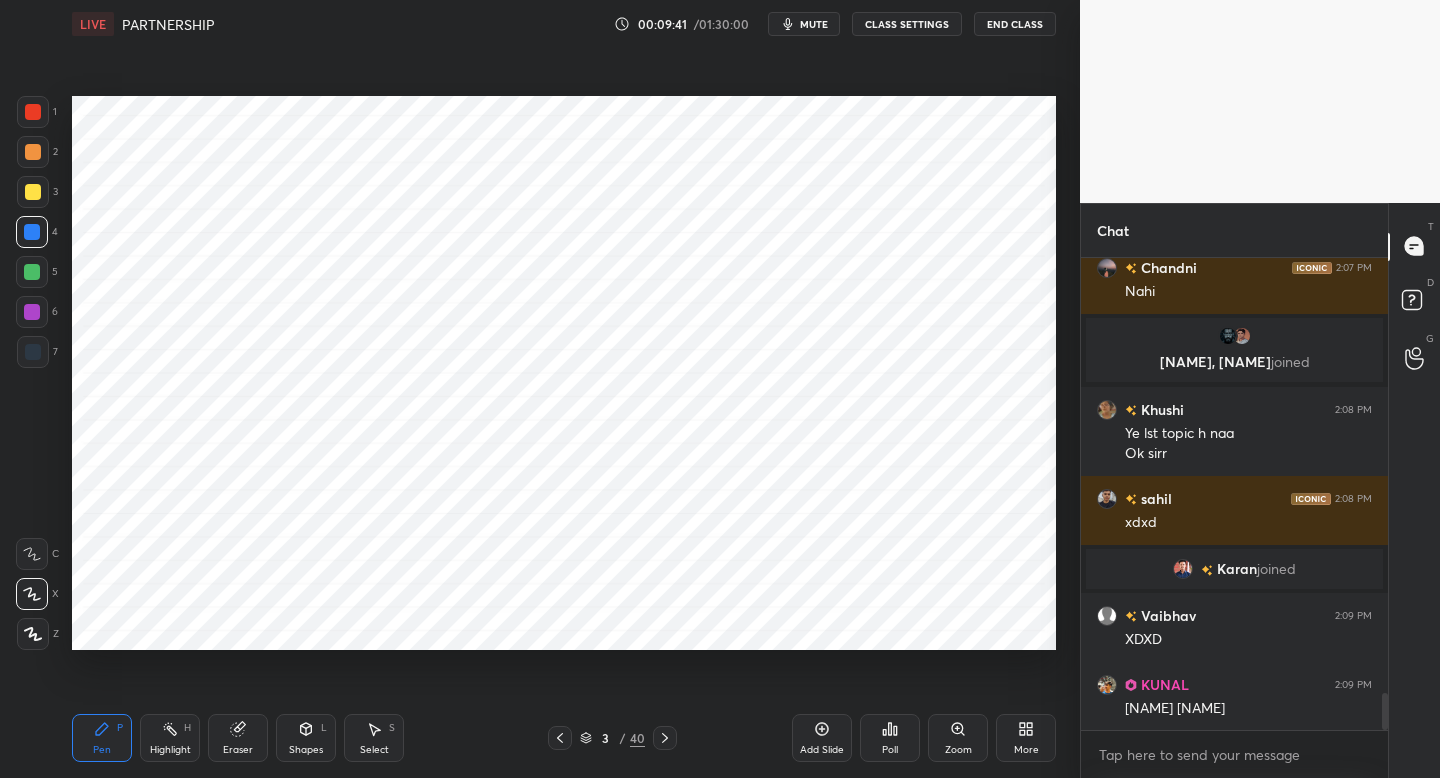 scroll, scrollTop: 5635, scrollLeft: 0, axis: vertical 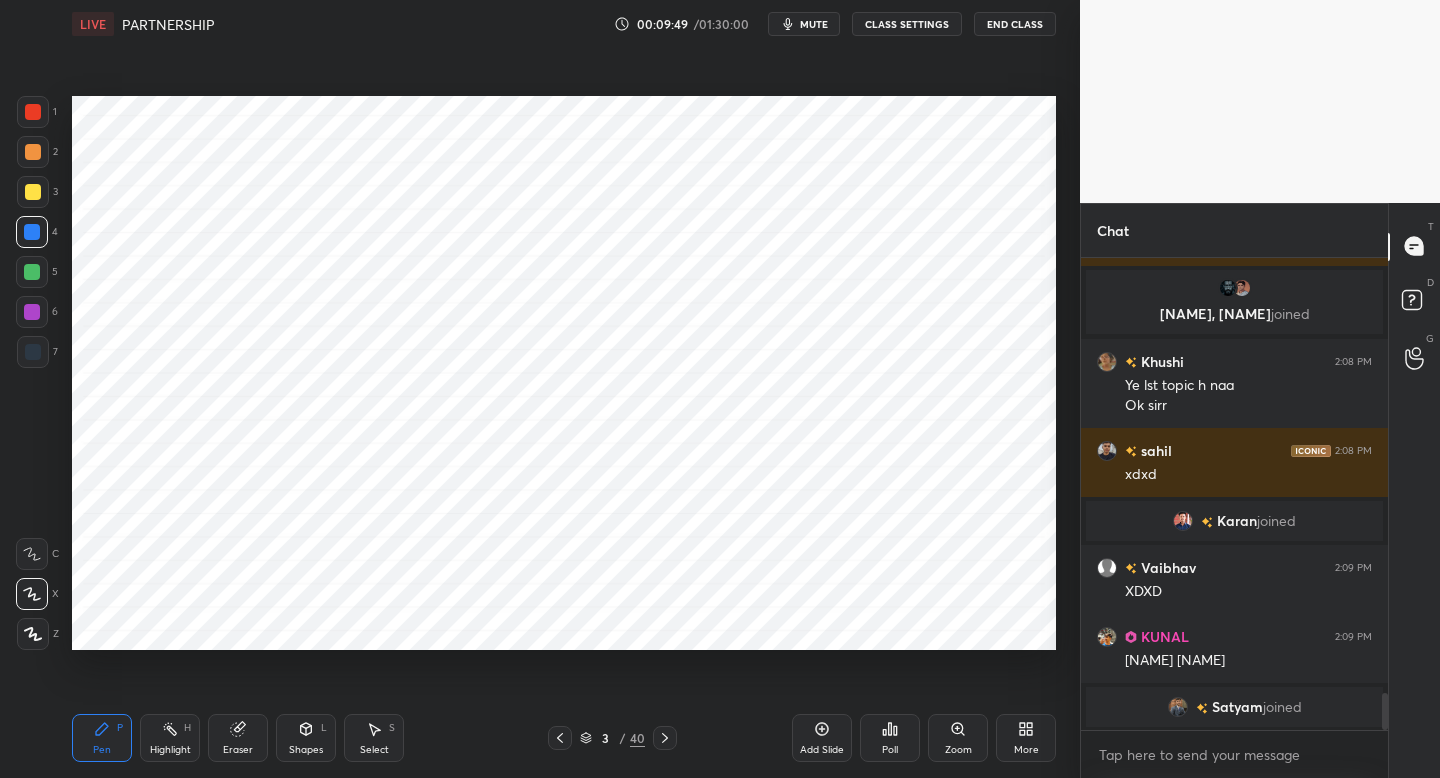 drag, startPoint x: 38, startPoint y: 634, endPoint x: 43, endPoint y: 624, distance: 11.18034 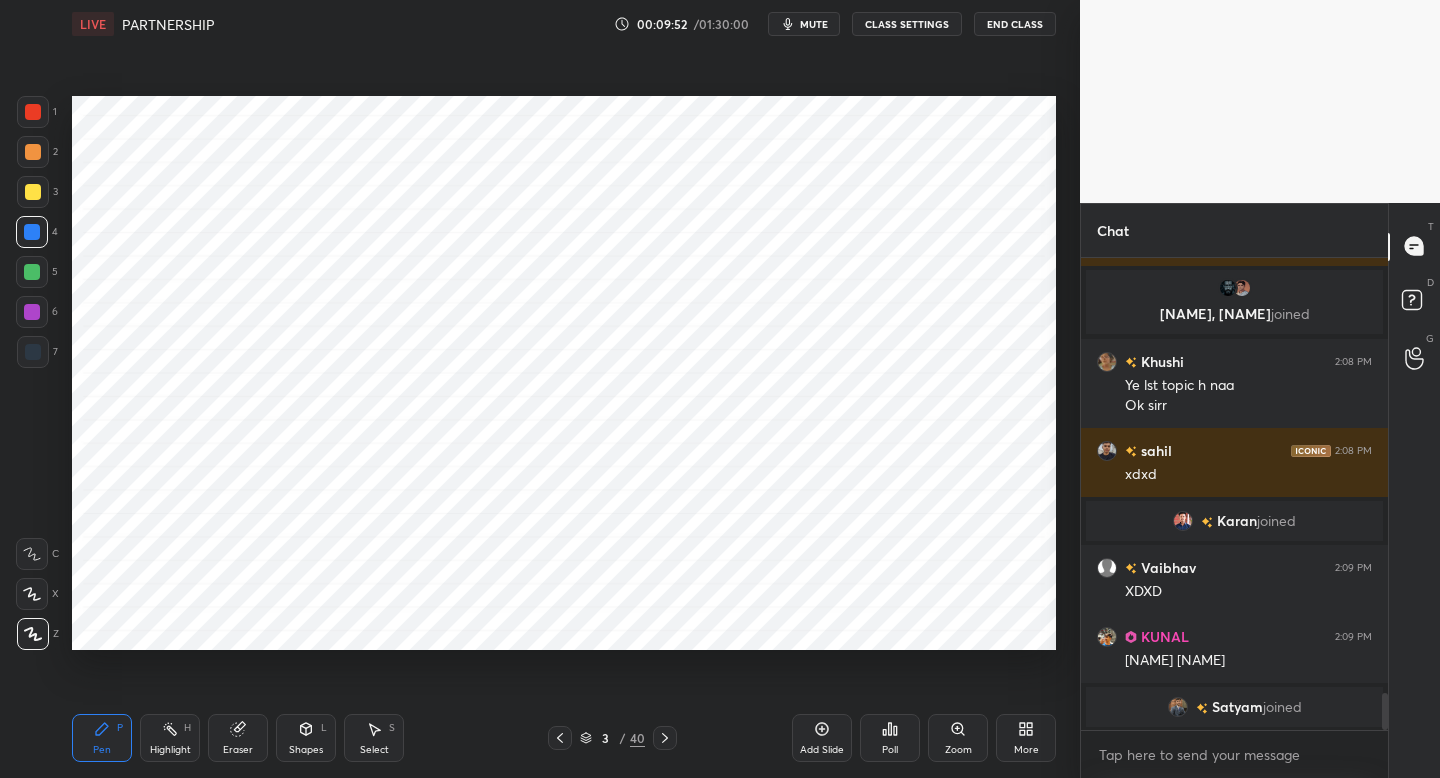 drag, startPoint x: 810, startPoint y: 29, endPoint x: 818, endPoint y: 11, distance: 19.697716 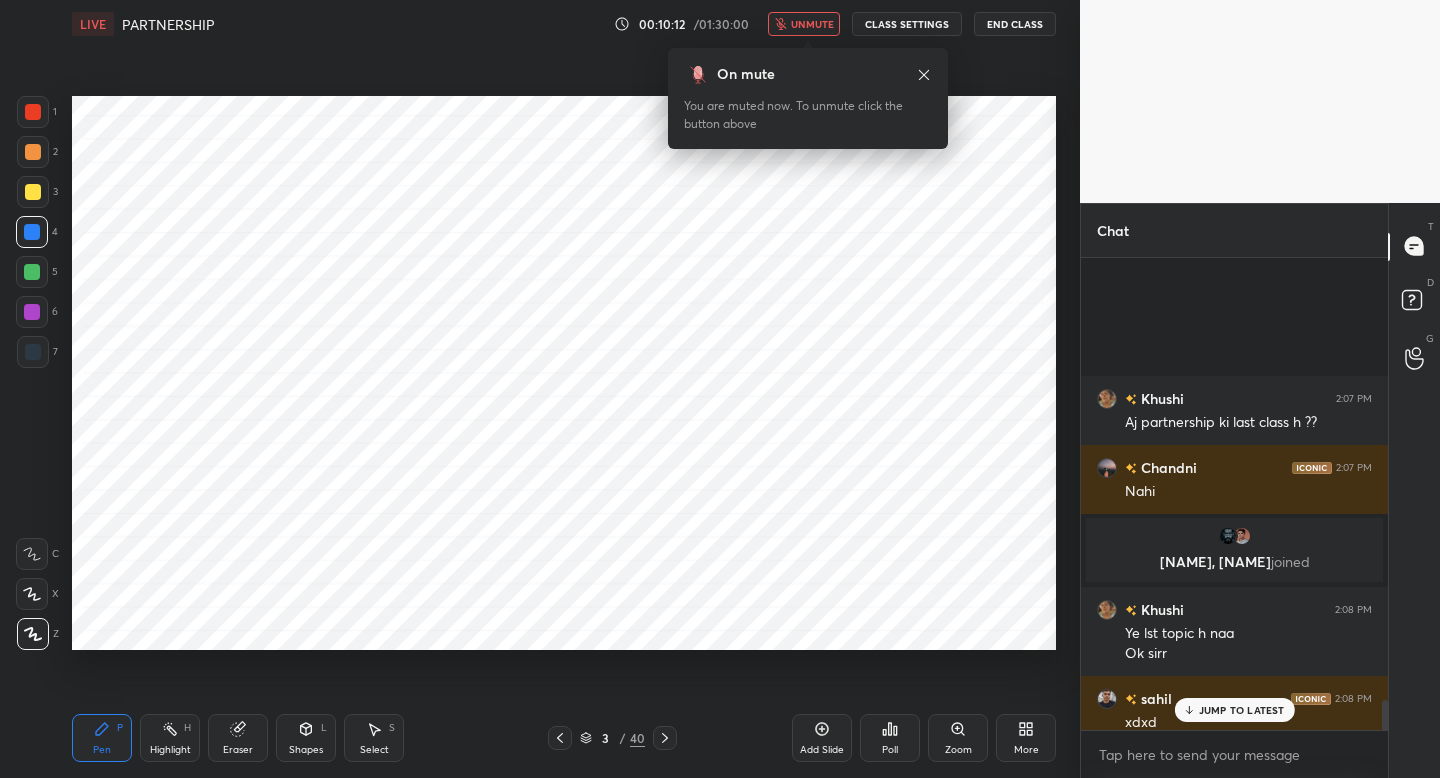 scroll, scrollTop: 7042, scrollLeft: 0, axis: vertical 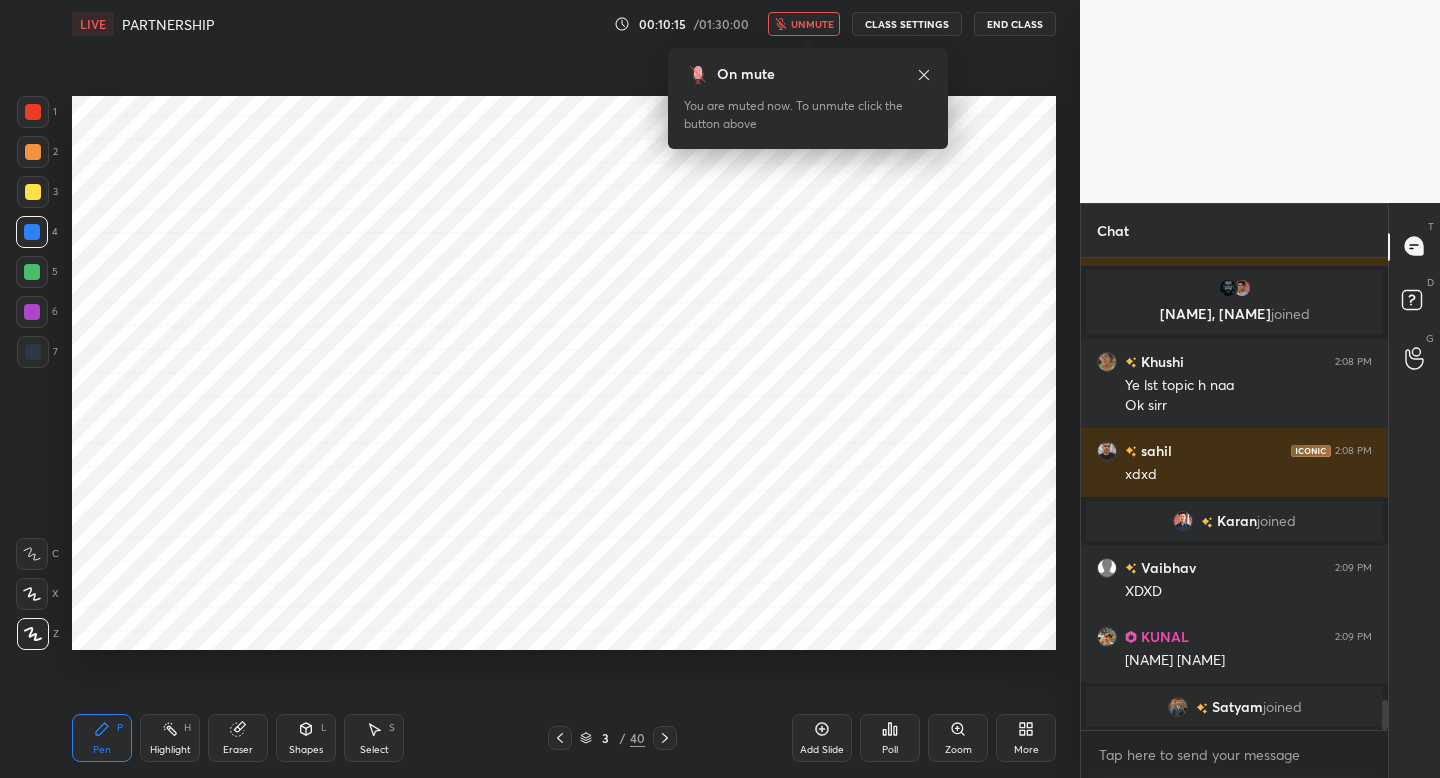 click 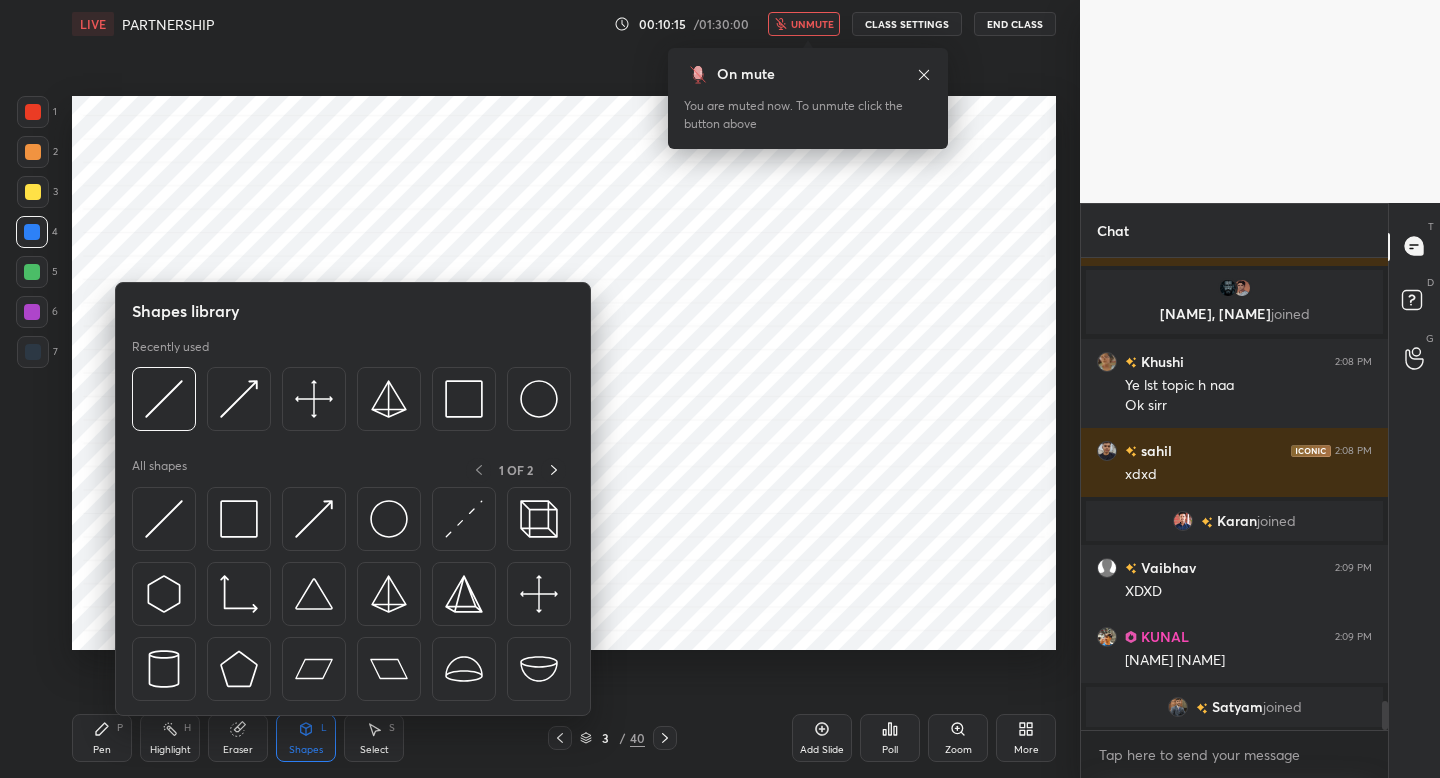 scroll, scrollTop: 7111, scrollLeft: 0, axis: vertical 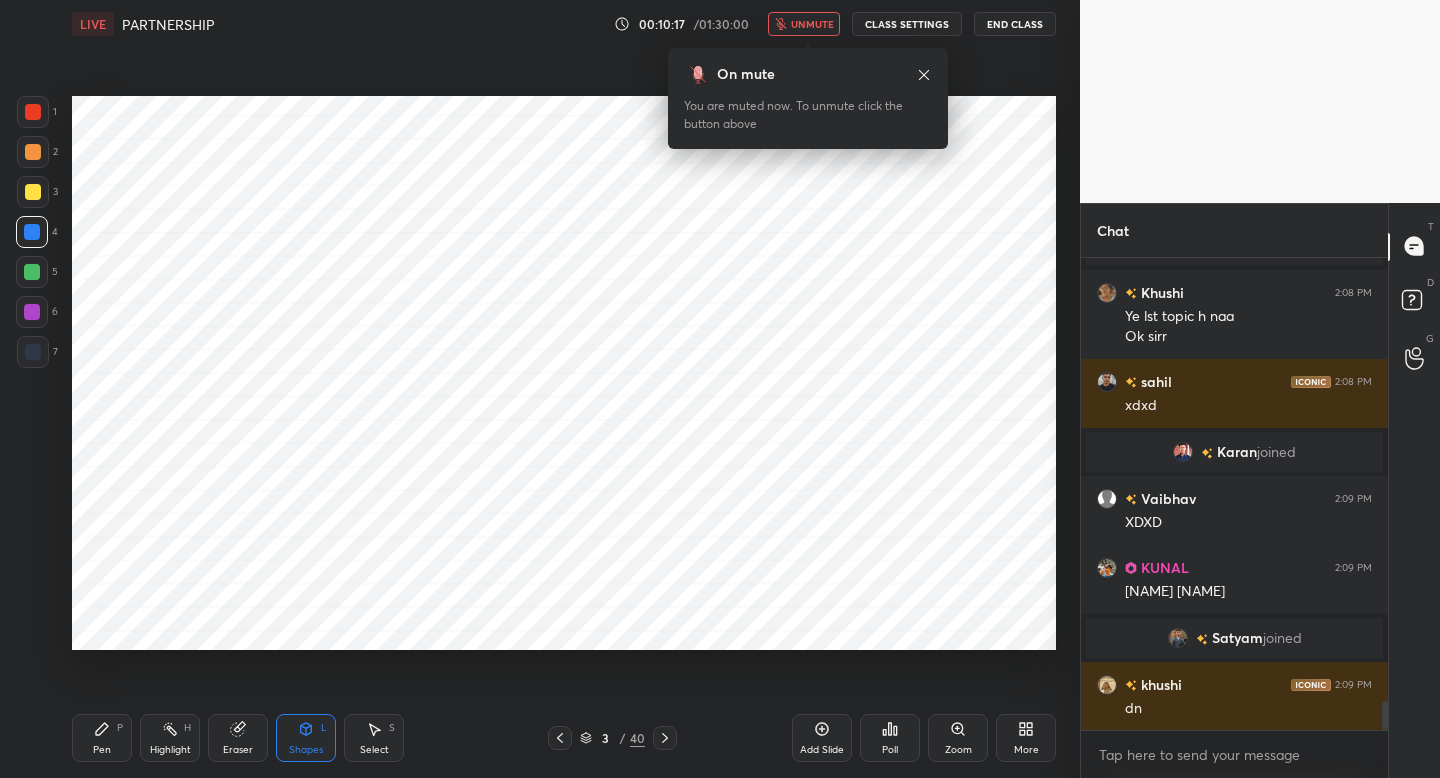 drag, startPoint x: 31, startPoint y: 355, endPoint x: 59, endPoint y: 356, distance: 28.01785 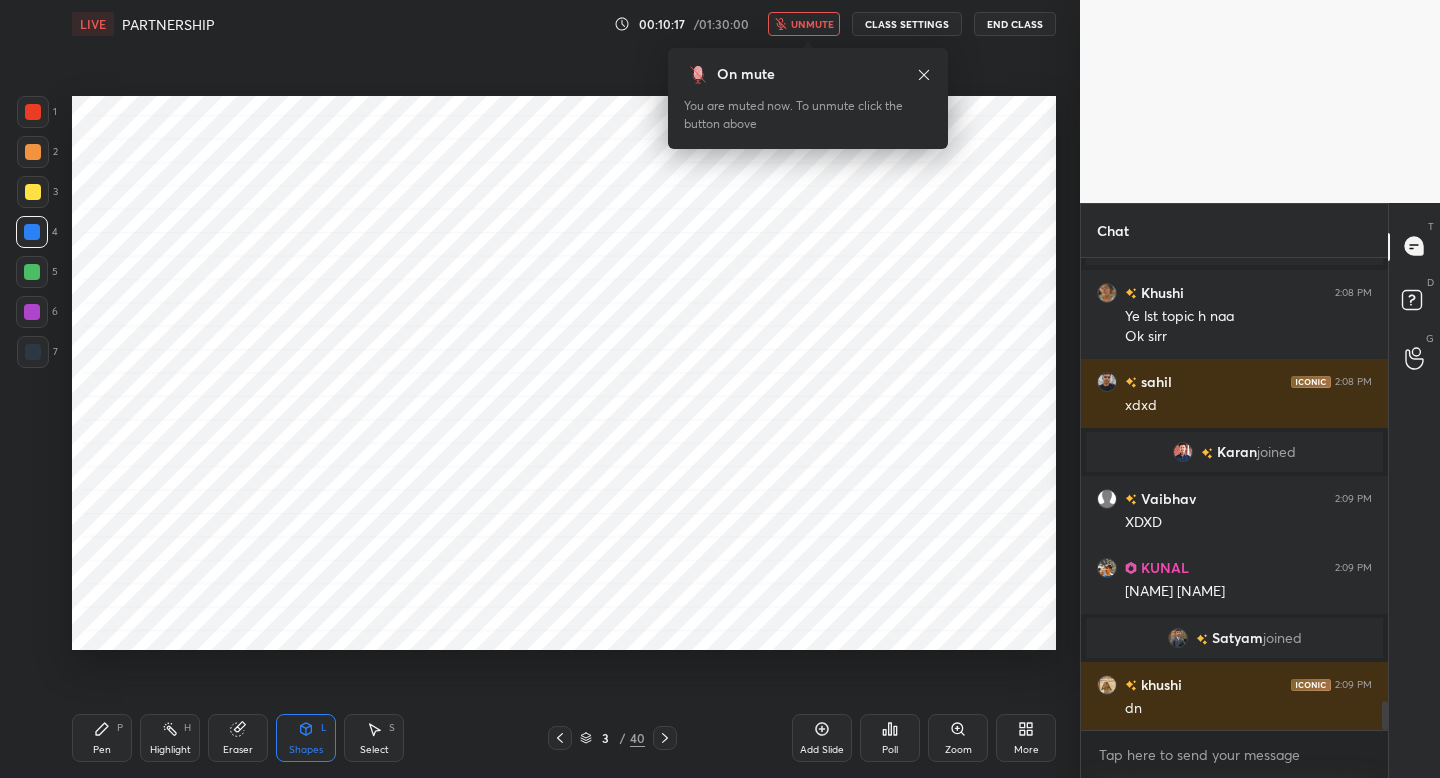 click at bounding box center (33, 352) 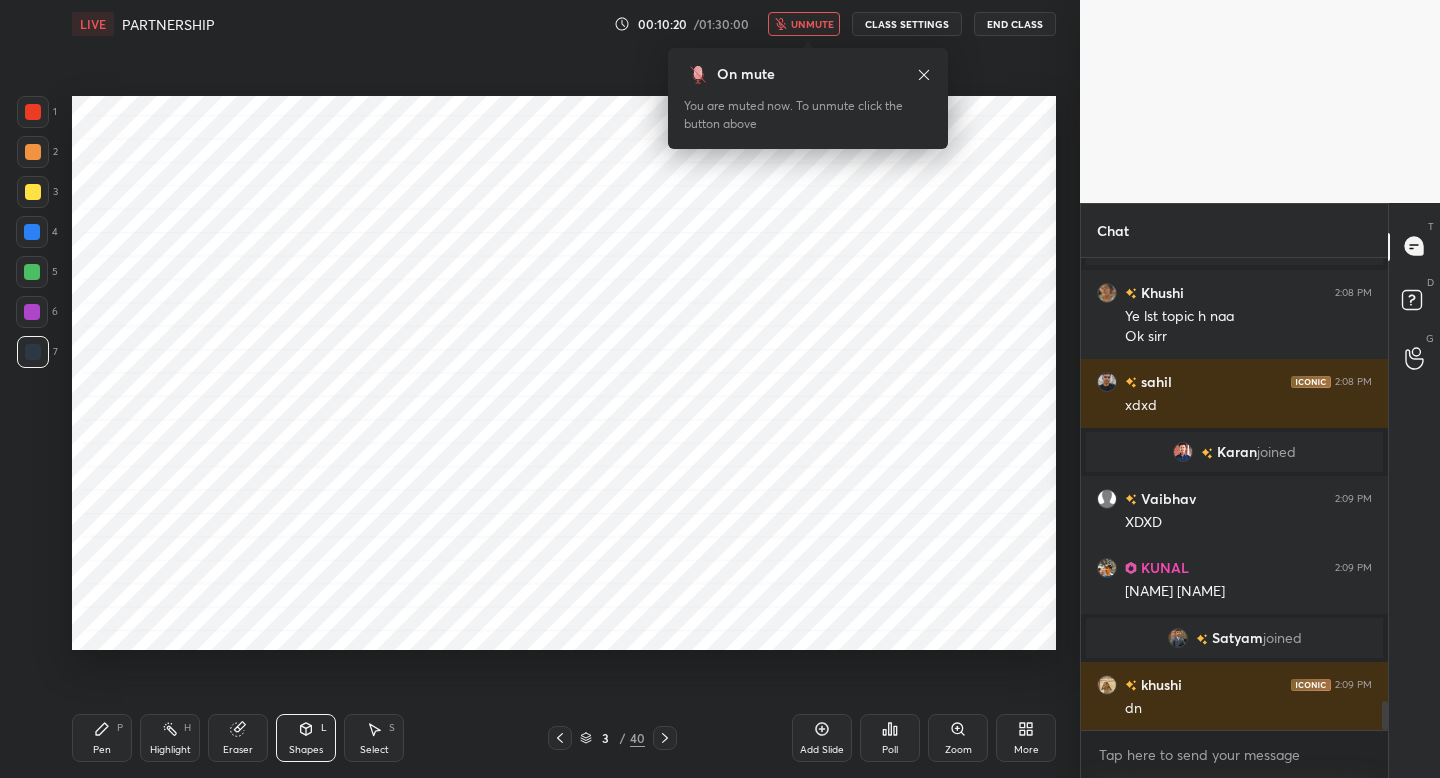 scroll, scrollTop: 7216, scrollLeft: 0, axis: vertical 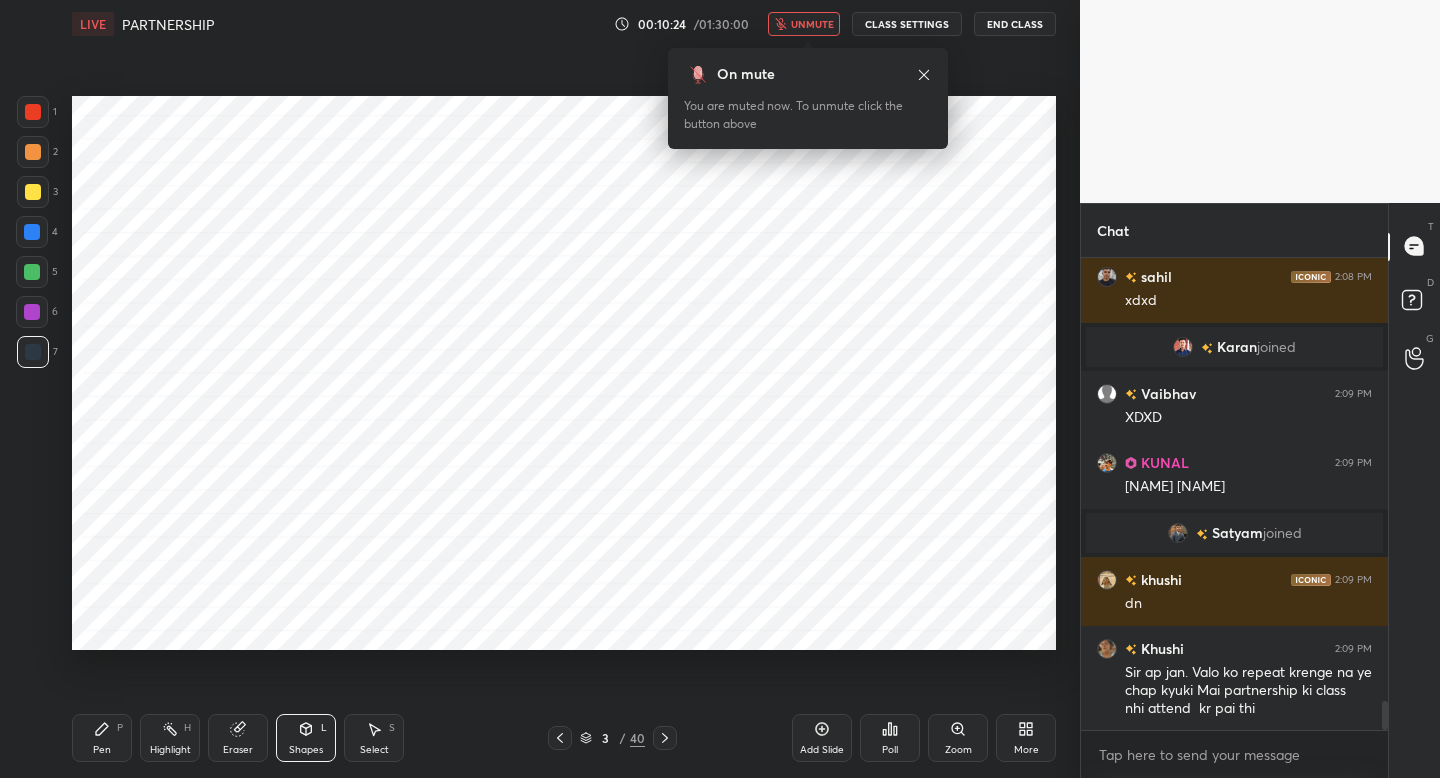 click on "unmute" at bounding box center (812, 24) 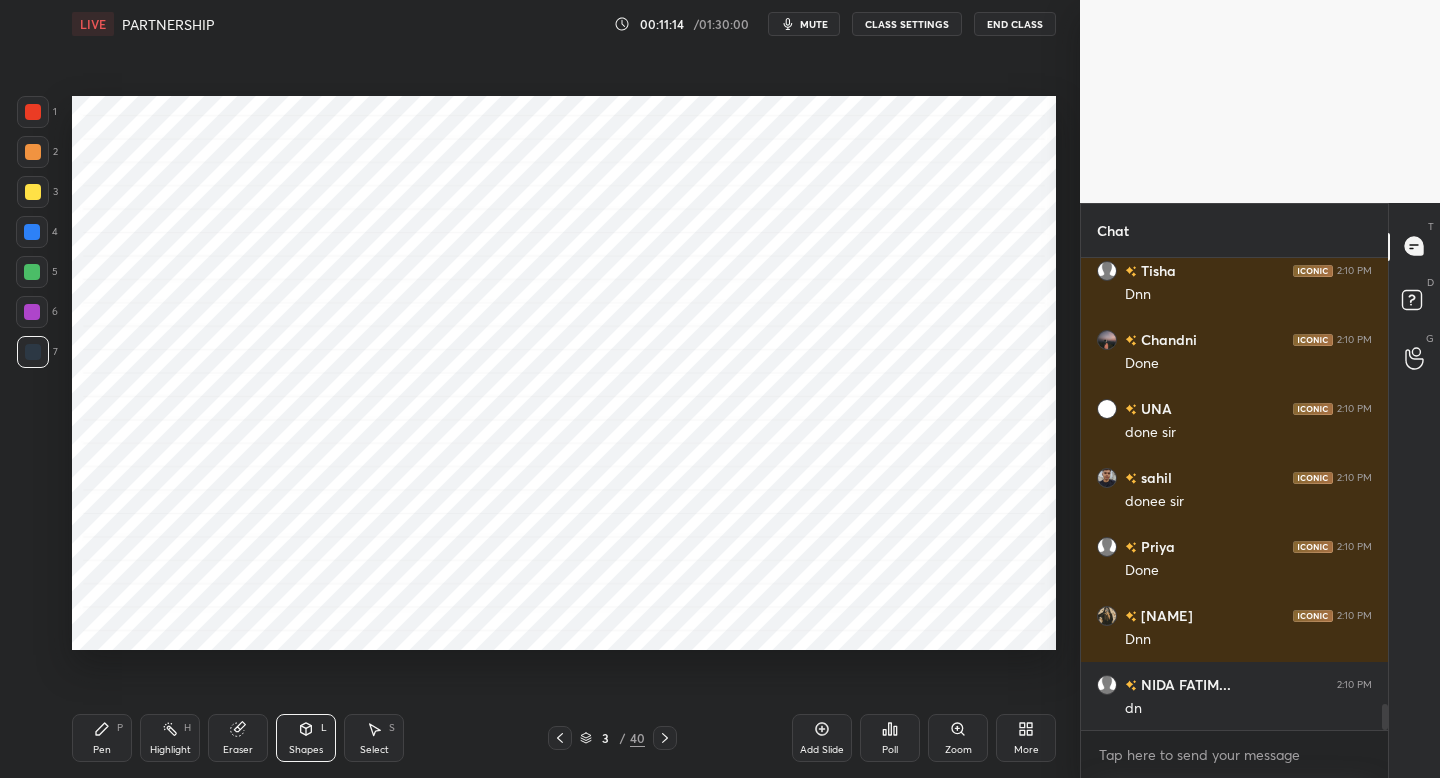 scroll, scrollTop: 8111, scrollLeft: 0, axis: vertical 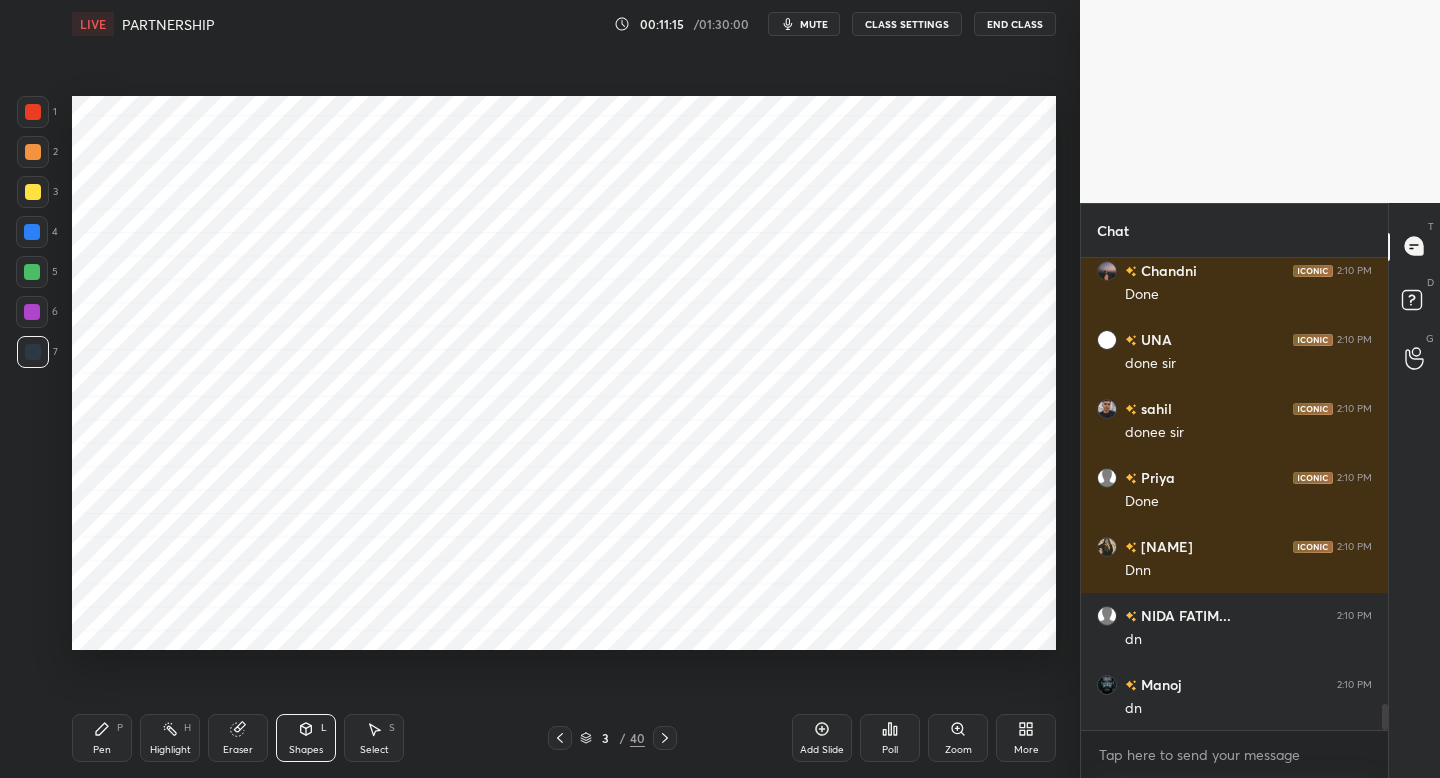drag, startPoint x: 817, startPoint y: 738, endPoint x: 834, endPoint y: 725, distance: 21.400934 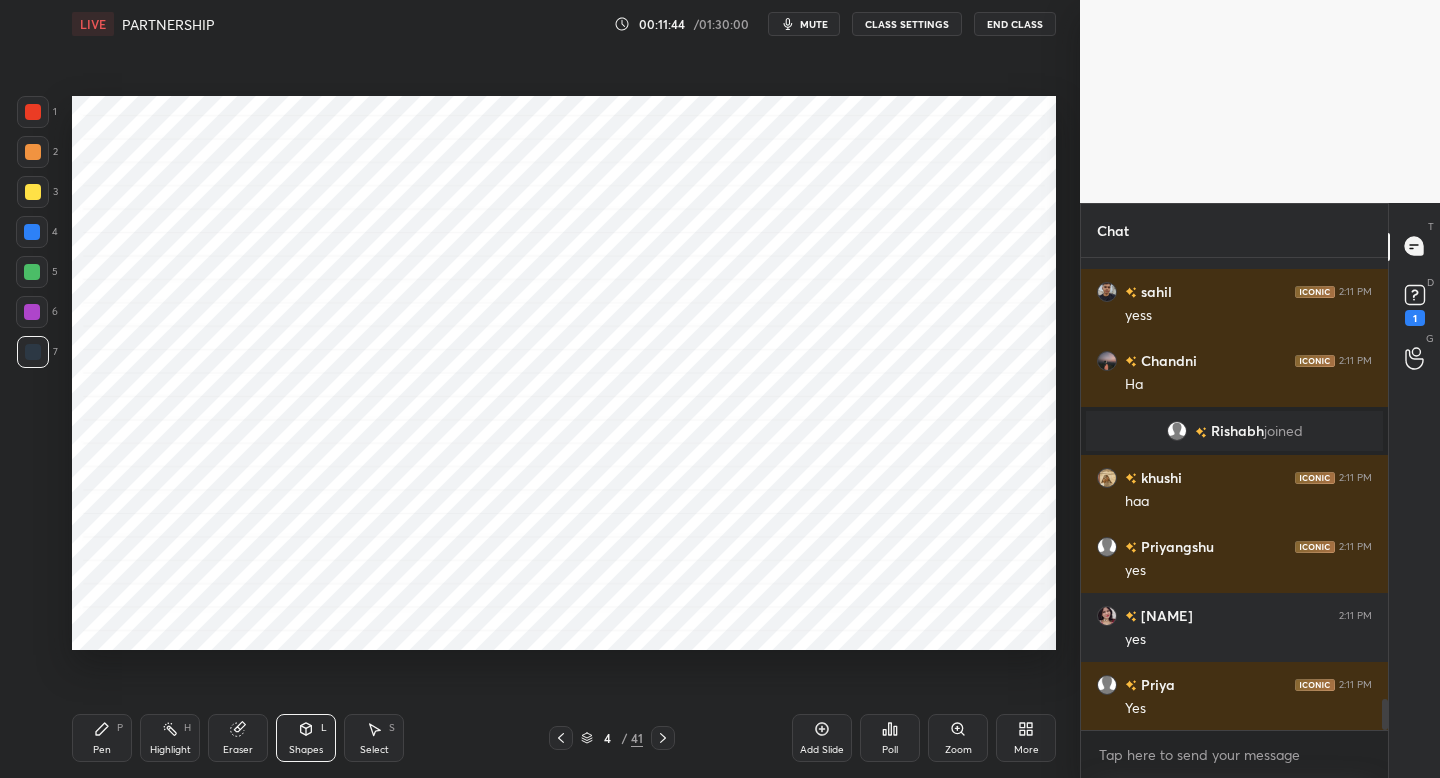 scroll, scrollTop: 6761, scrollLeft: 0, axis: vertical 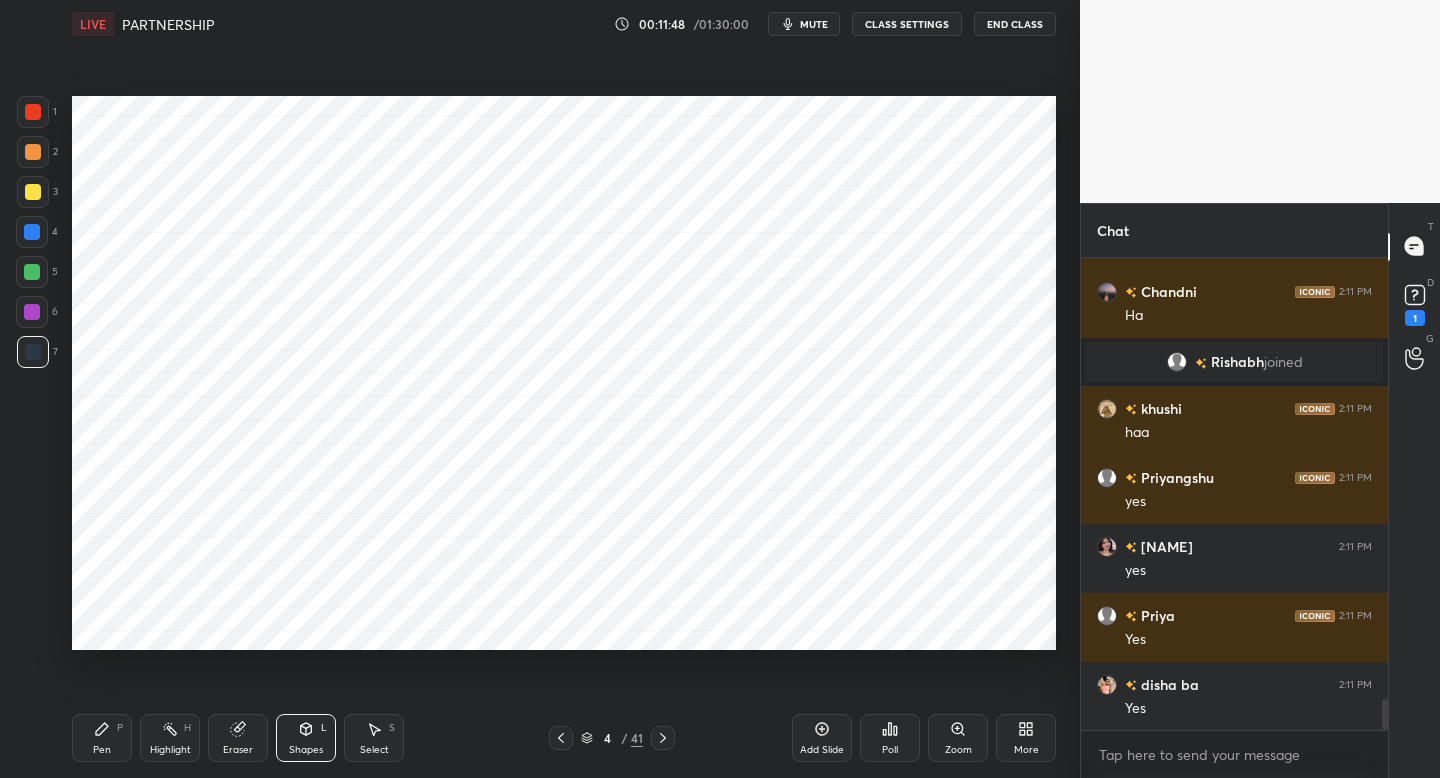 drag, startPoint x: 110, startPoint y: 736, endPoint x: 116, endPoint y: 716, distance: 20.880613 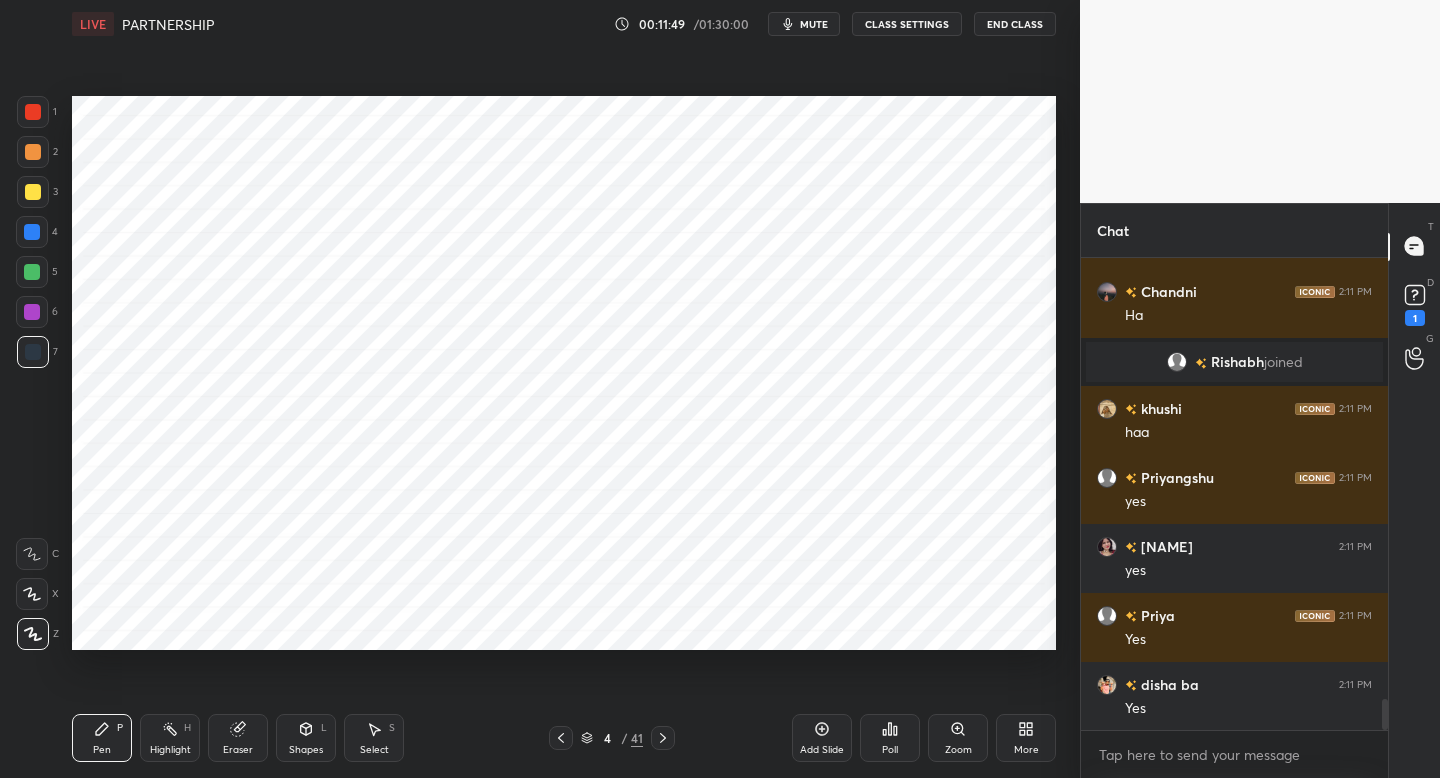 scroll, scrollTop: 6830, scrollLeft: 0, axis: vertical 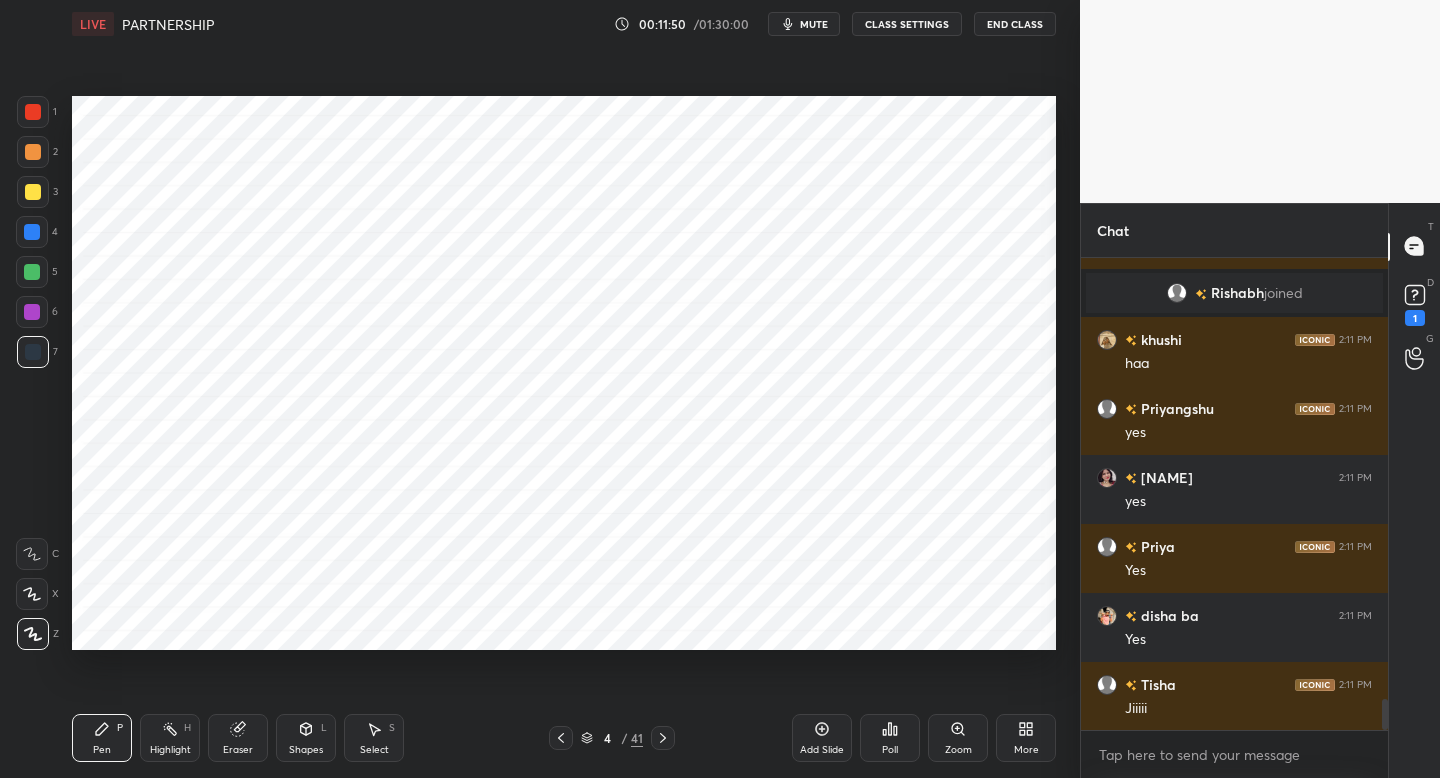 drag, startPoint x: 42, startPoint y: 114, endPoint x: 54, endPoint y: 114, distance: 12 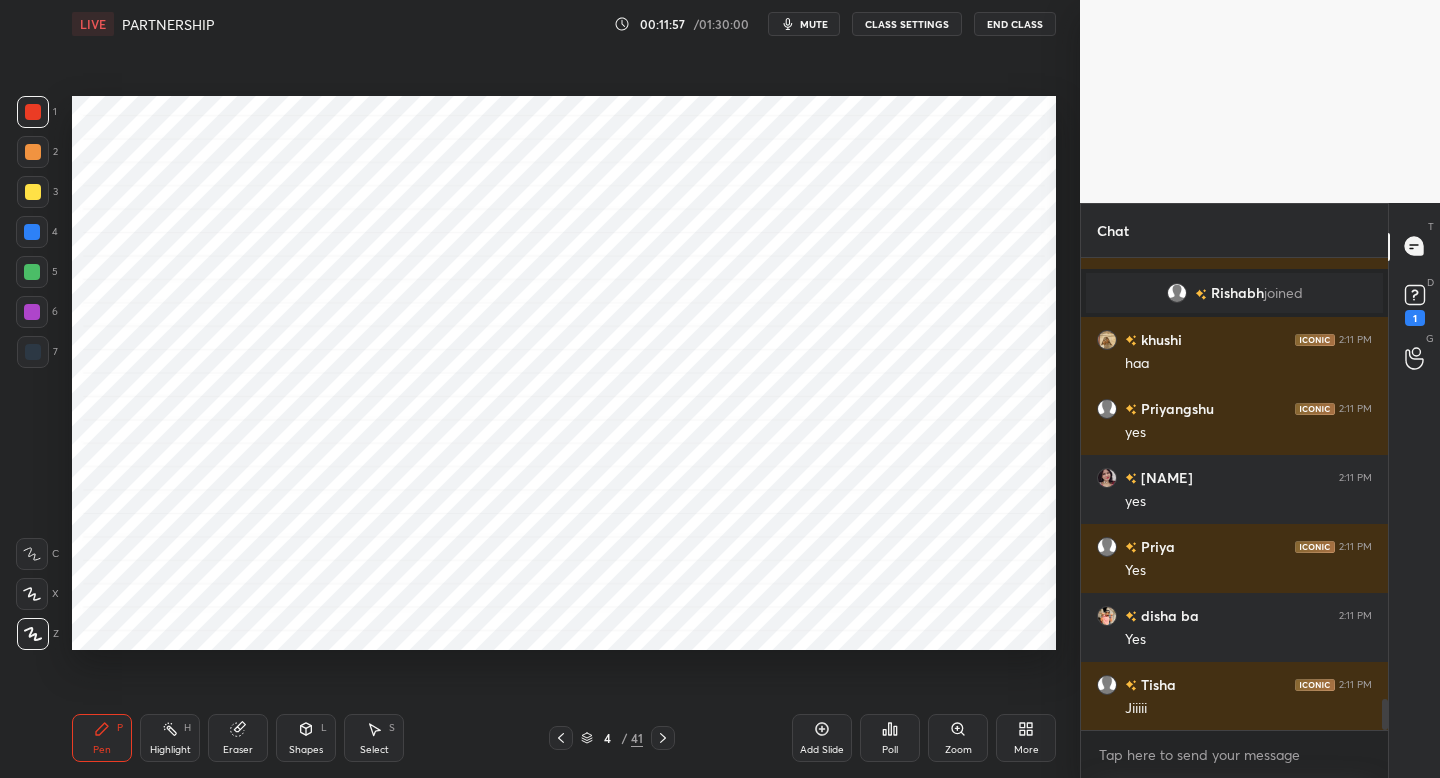 click on "4" at bounding box center [37, 232] 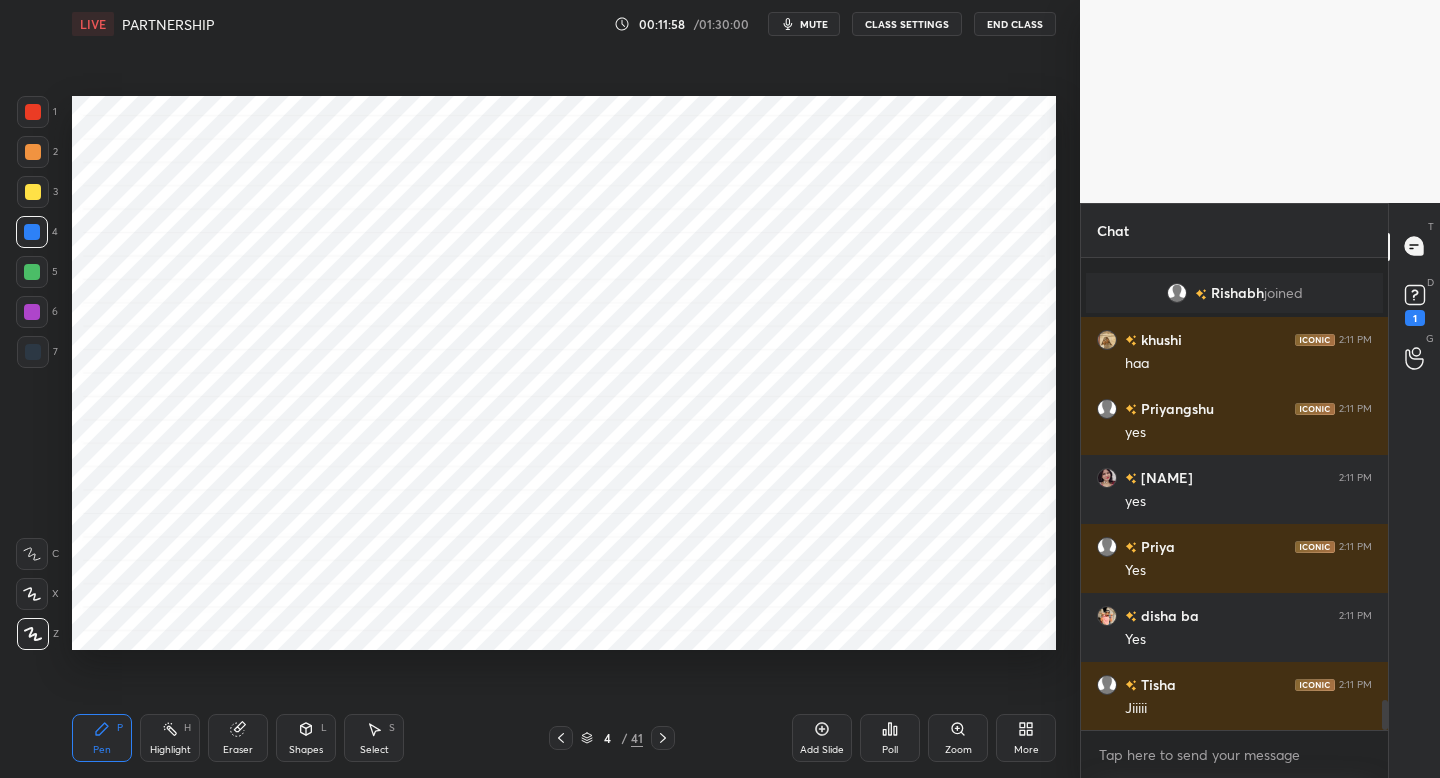 scroll, scrollTop: 6899, scrollLeft: 0, axis: vertical 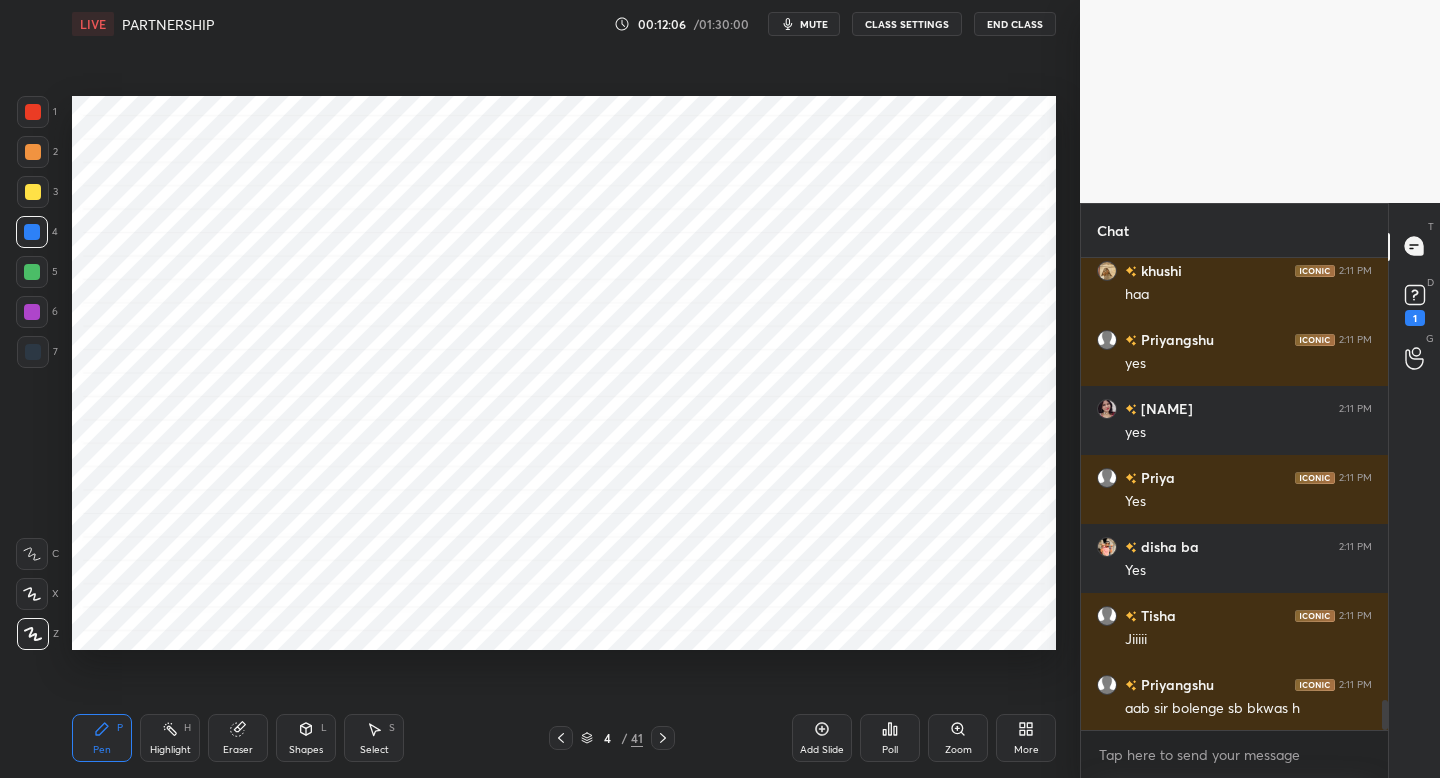 drag, startPoint x: 299, startPoint y: 735, endPoint x: 312, endPoint y: 716, distance: 23.021729 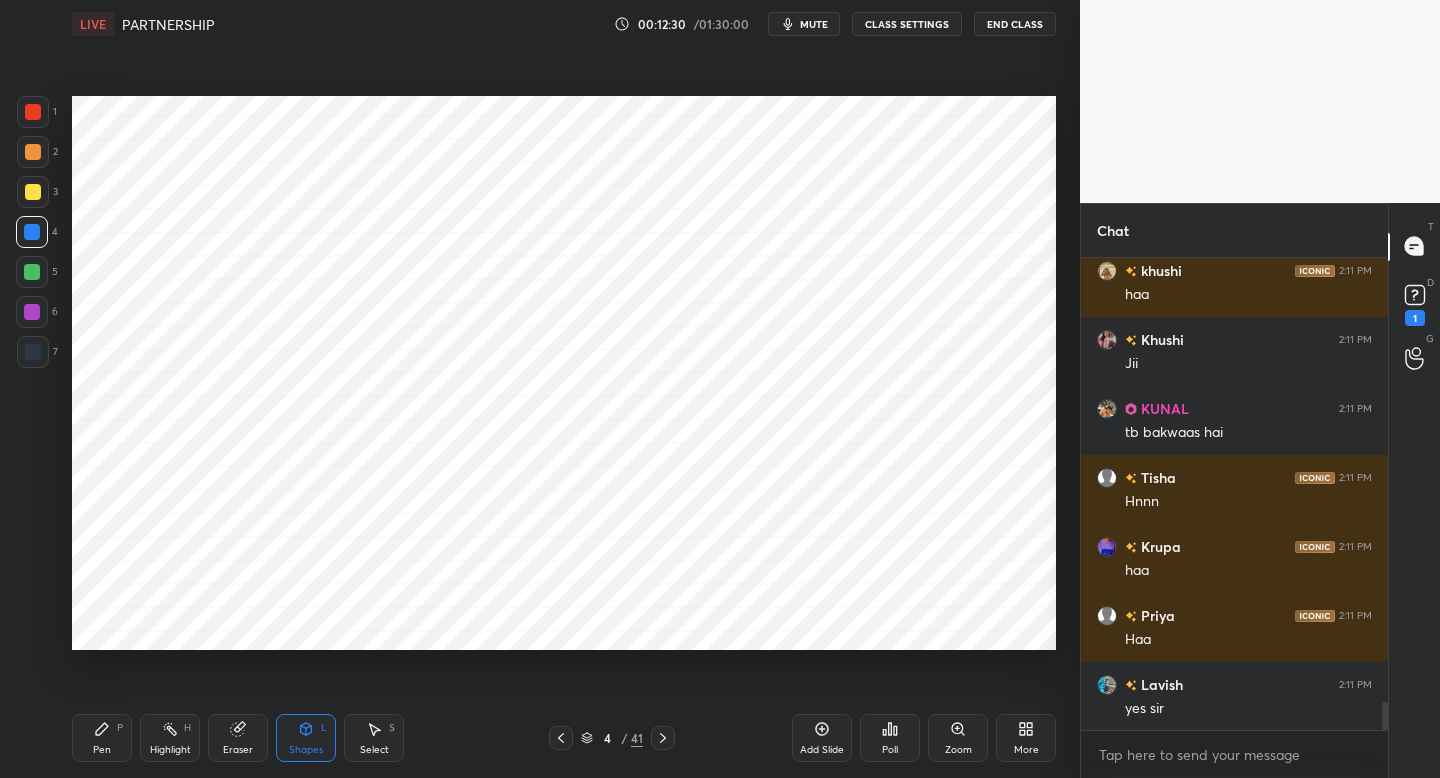 scroll, scrollTop: 7520, scrollLeft: 0, axis: vertical 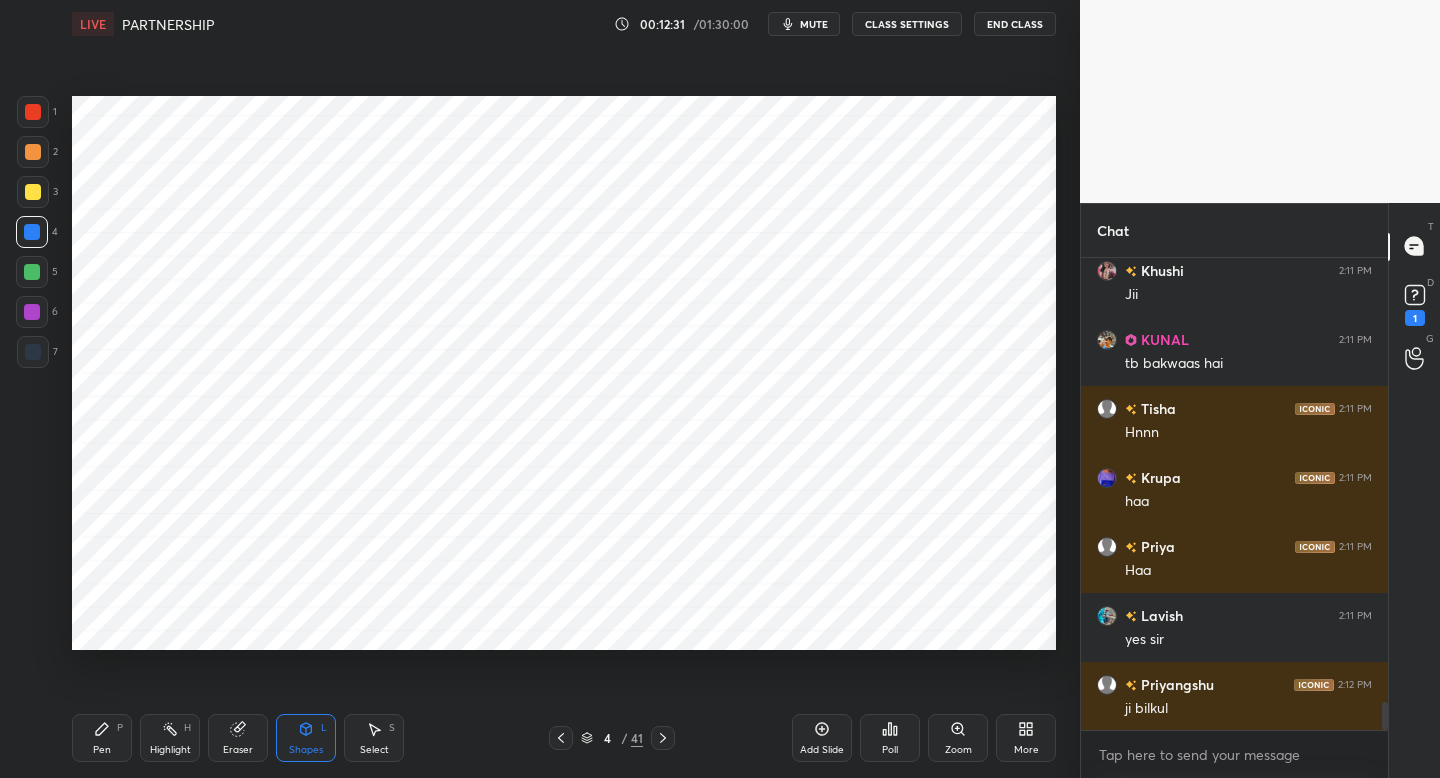 drag, startPoint x: 35, startPoint y: 359, endPoint x: 35, endPoint y: 374, distance: 15 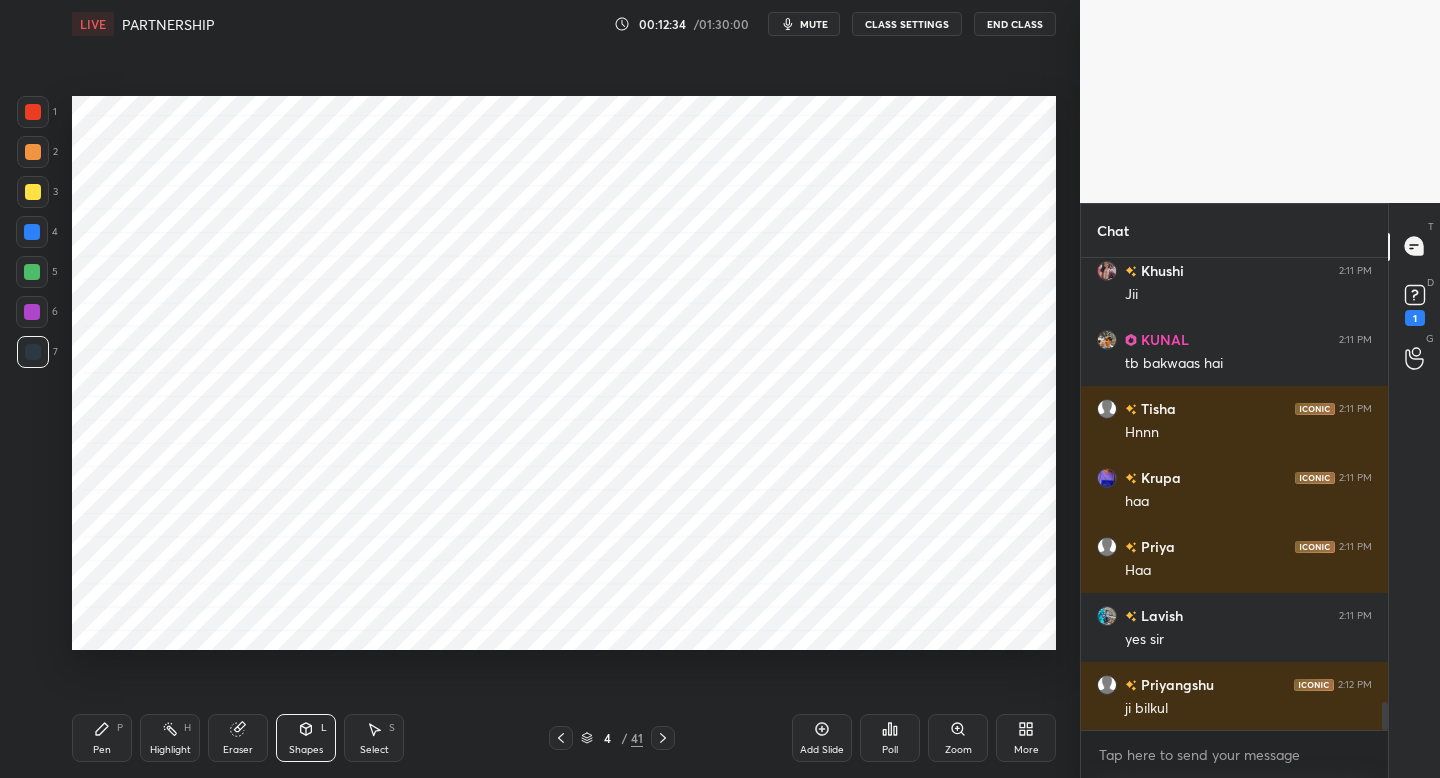 click at bounding box center (32, 272) 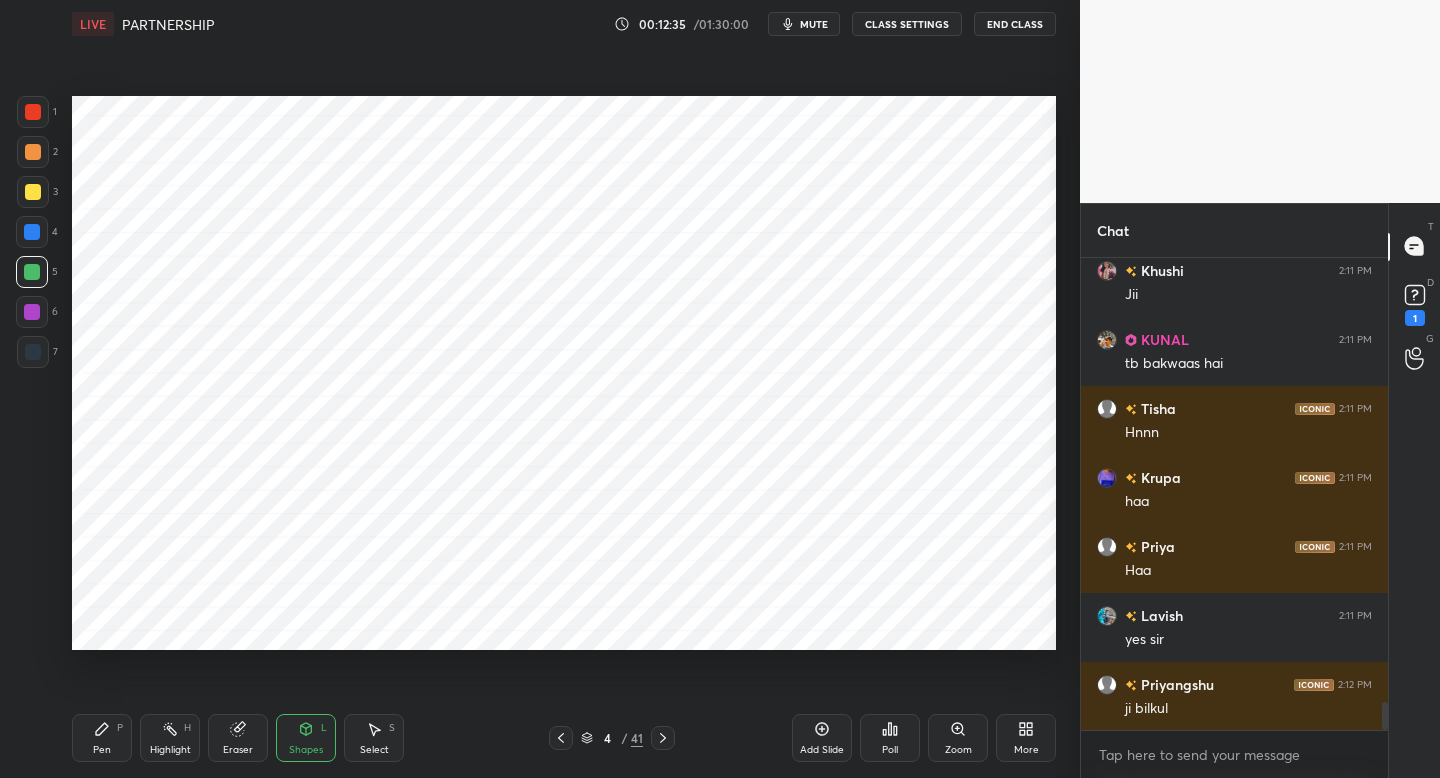 drag, startPoint x: 37, startPoint y: 308, endPoint x: 51, endPoint y: 305, distance: 14.3178215 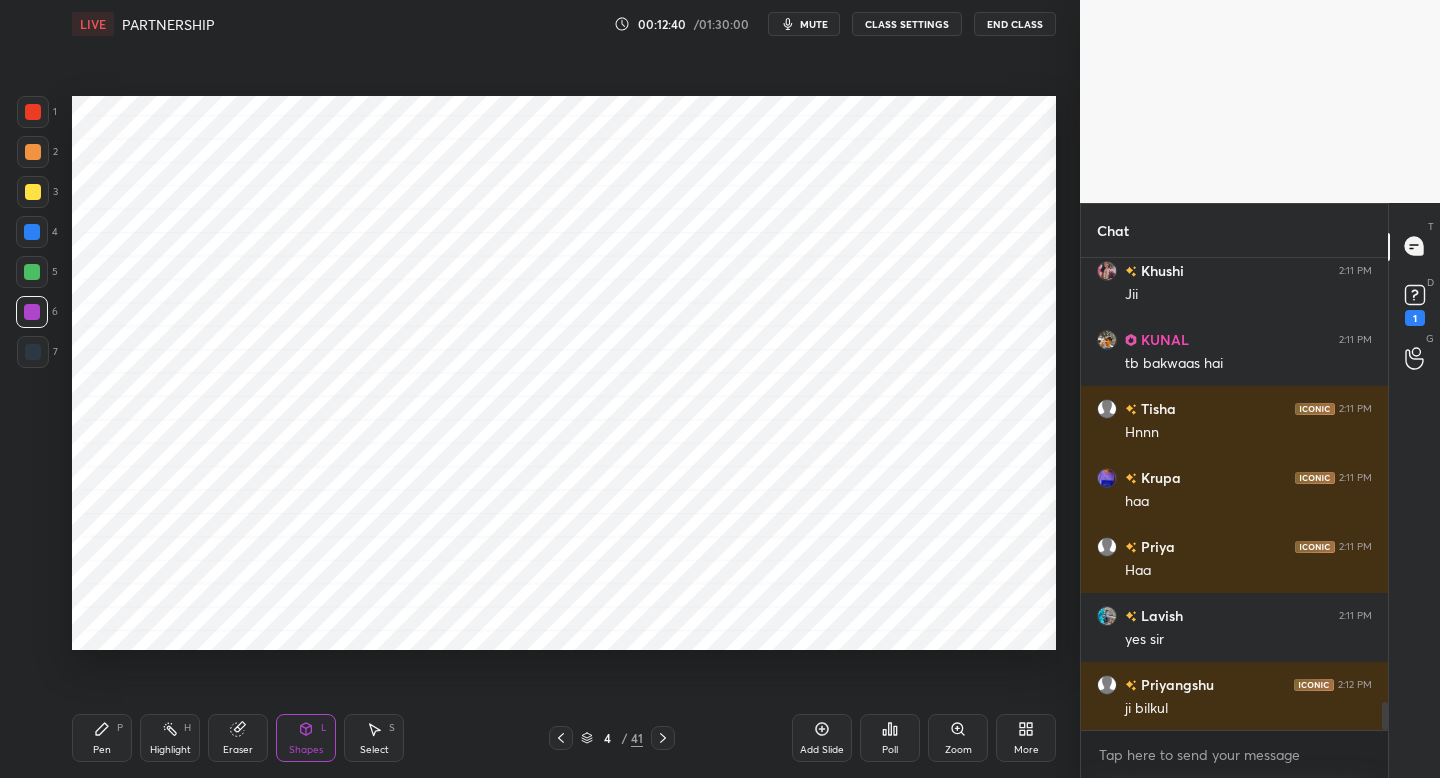 drag, startPoint x: 100, startPoint y: 721, endPoint x: 128, endPoint y: 655, distance: 71.693794 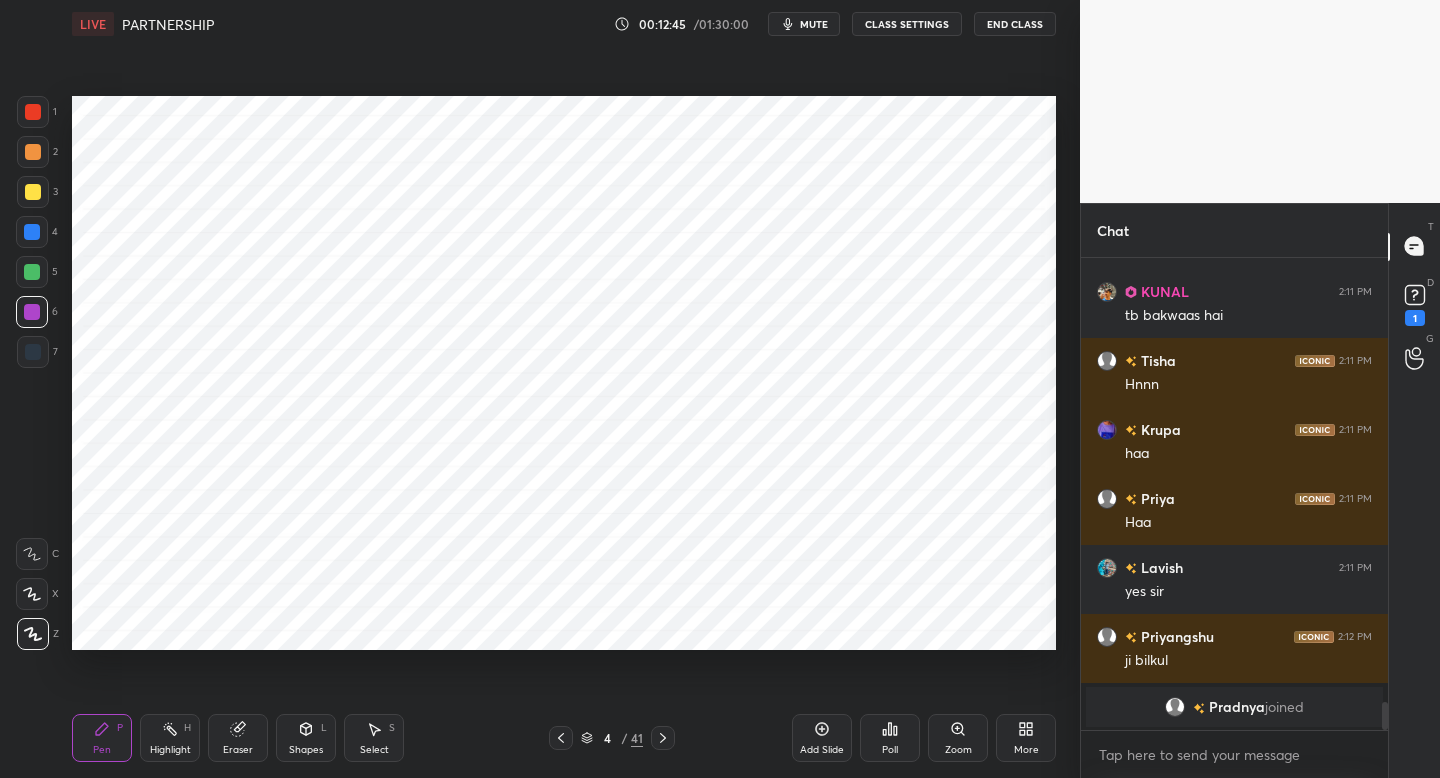 scroll, scrollTop: 7265, scrollLeft: 0, axis: vertical 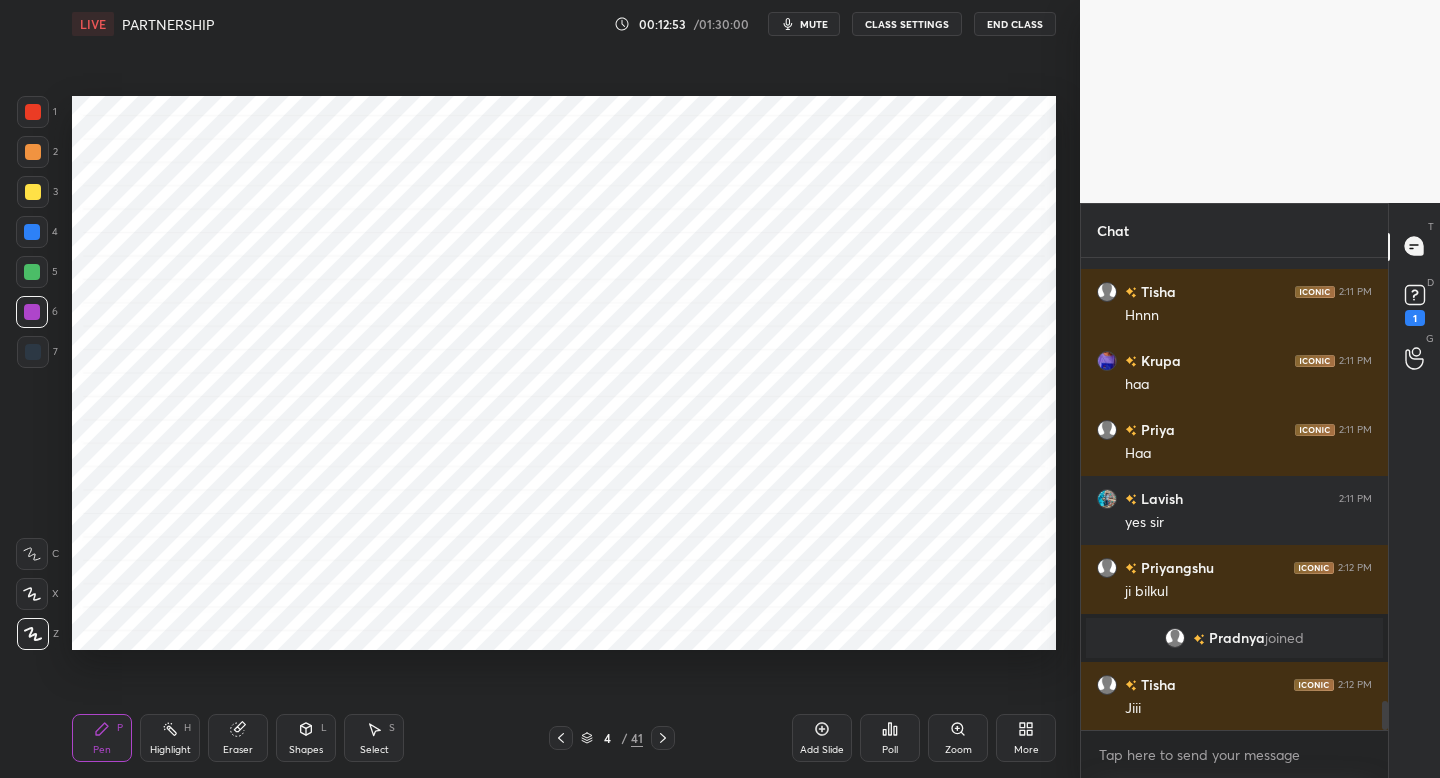 click at bounding box center [33, 352] 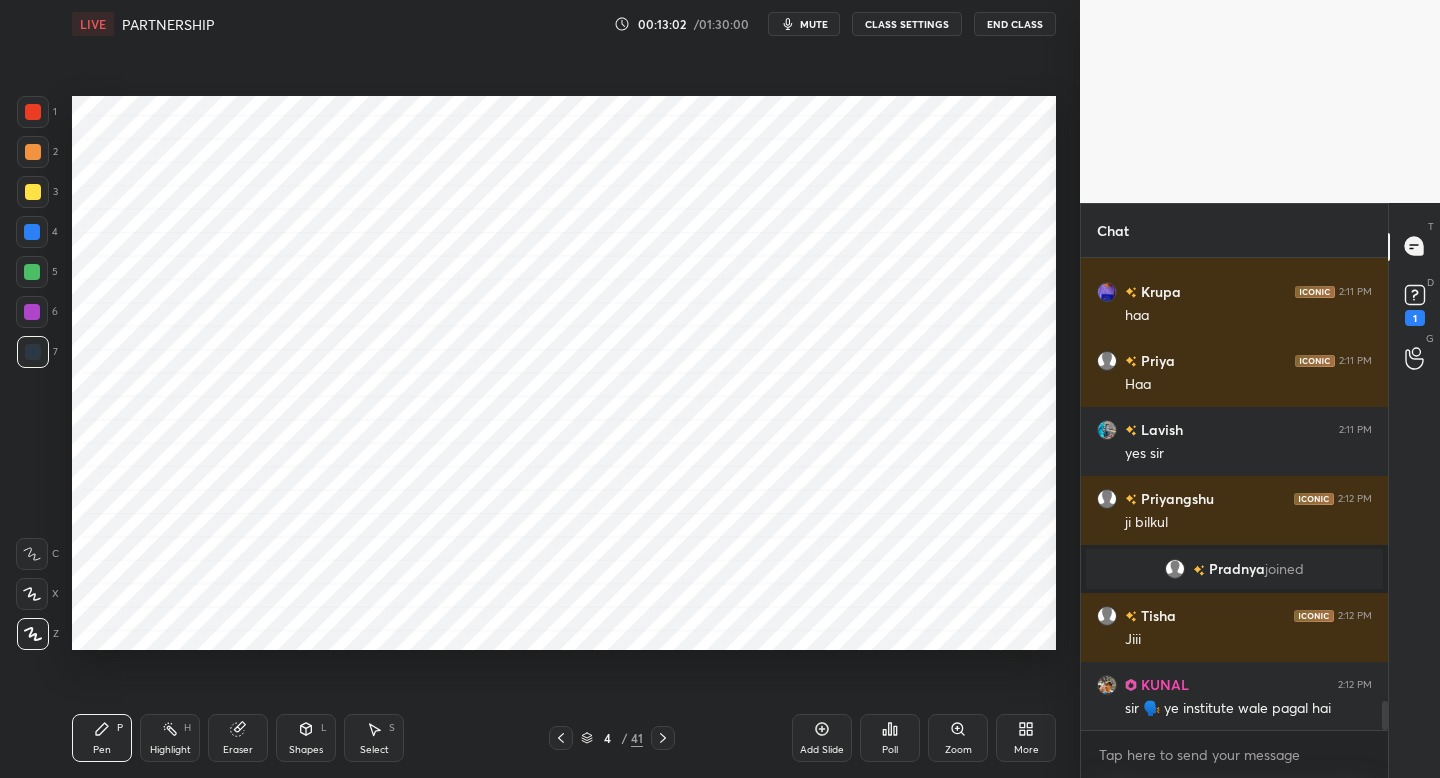scroll, scrollTop: 7403, scrollLeft: 0, axis: vertical 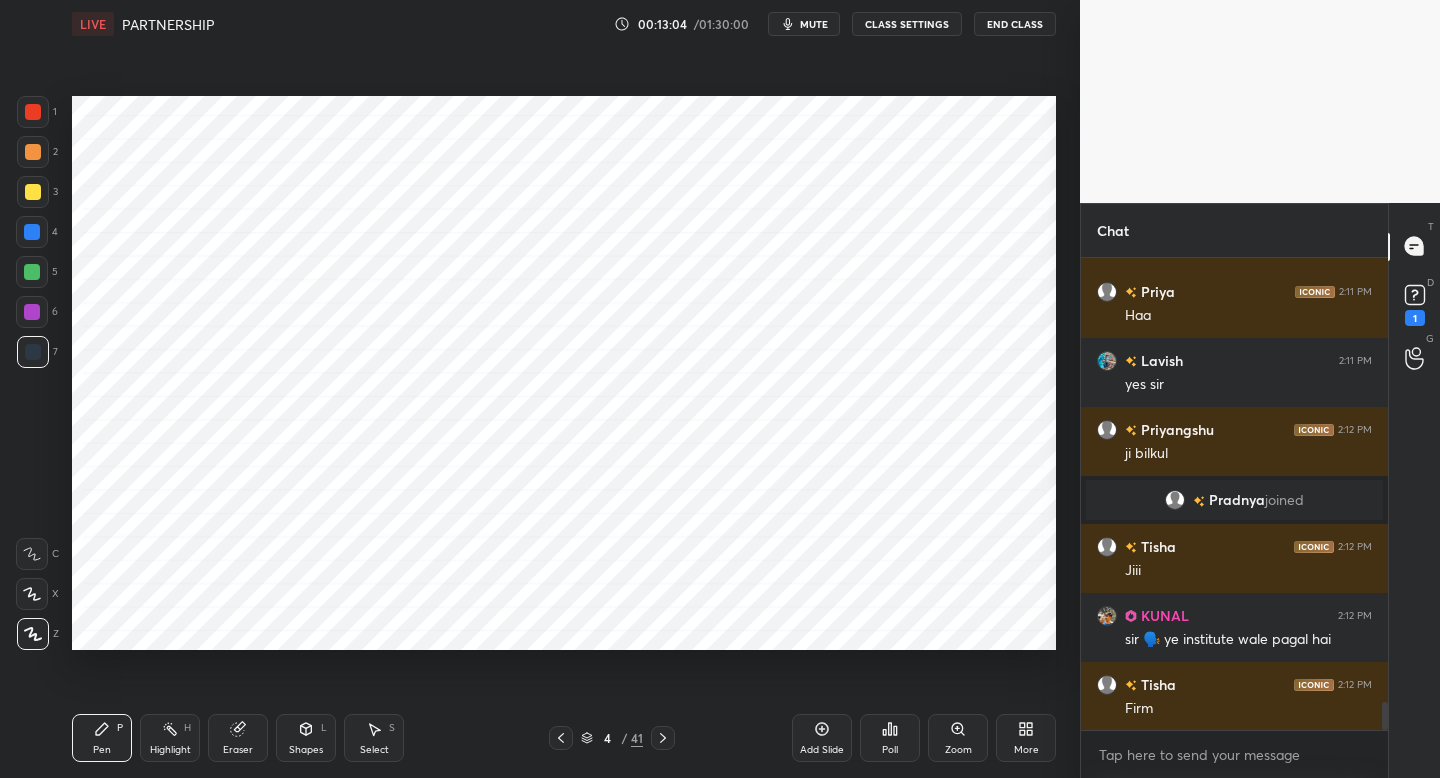 click on "5" at bounding box center (37, 276) 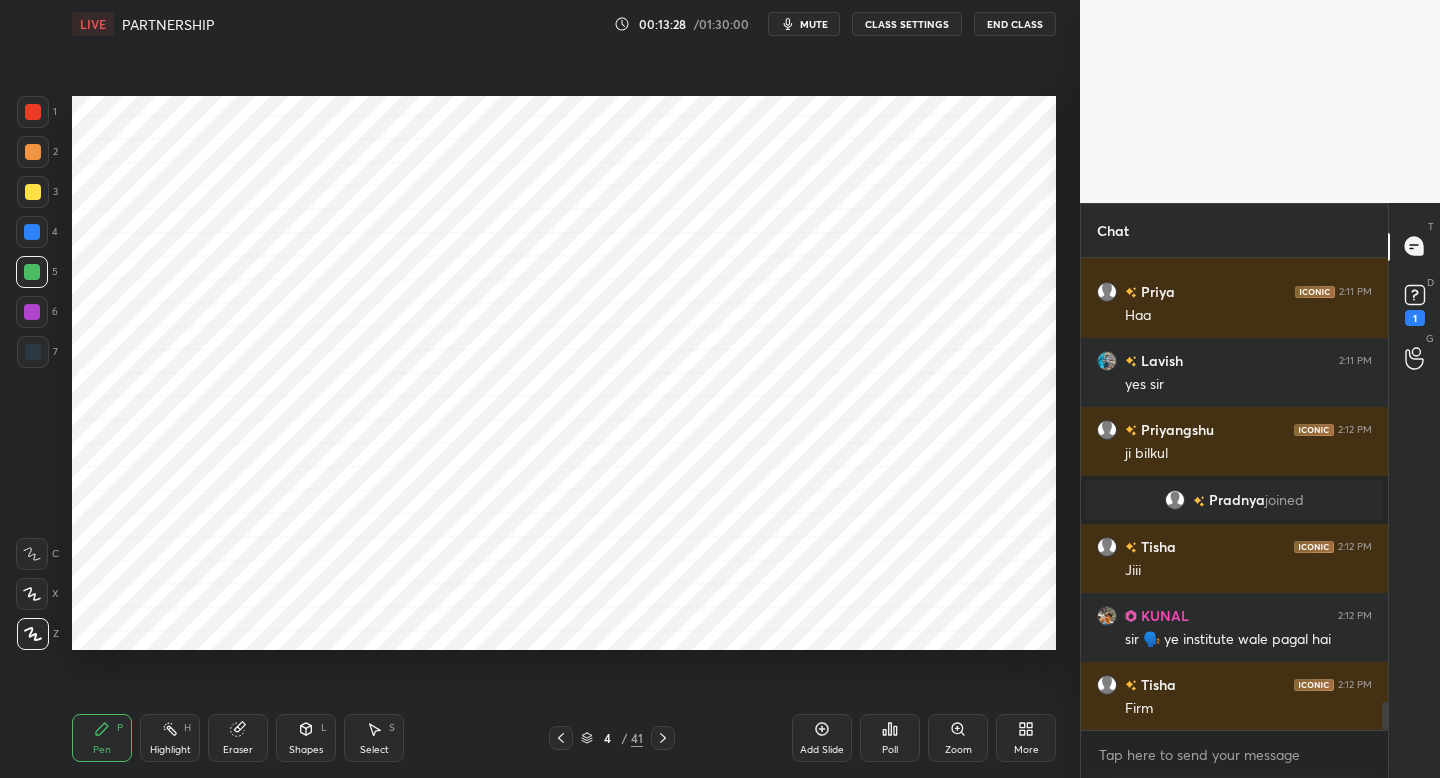 drag, startPoint x: 42, startPoint y: 357, endPoint x: 58, endPoint y: 361, distance: 16.492422 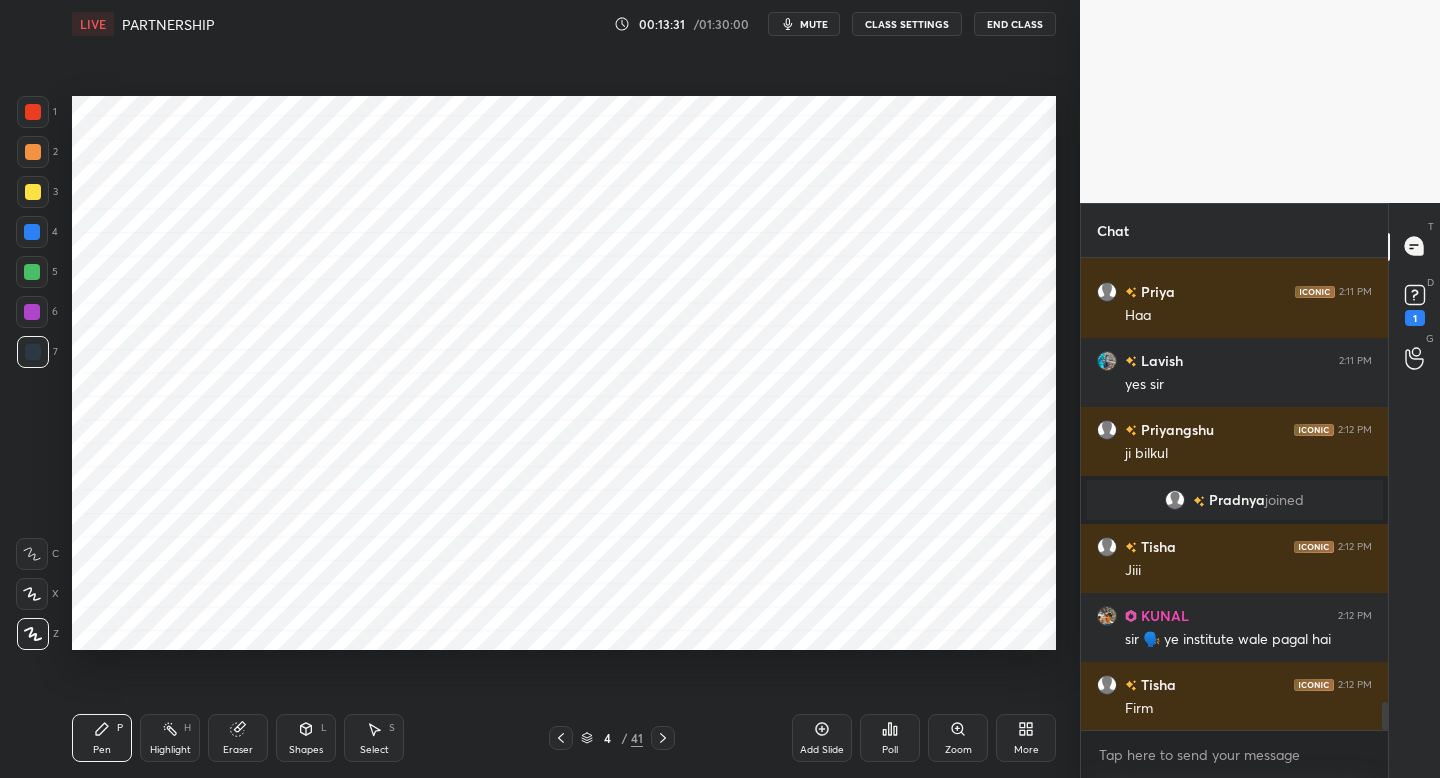 scroll, scrollTop: 7451, scrollLeft: 0, axis: vertical 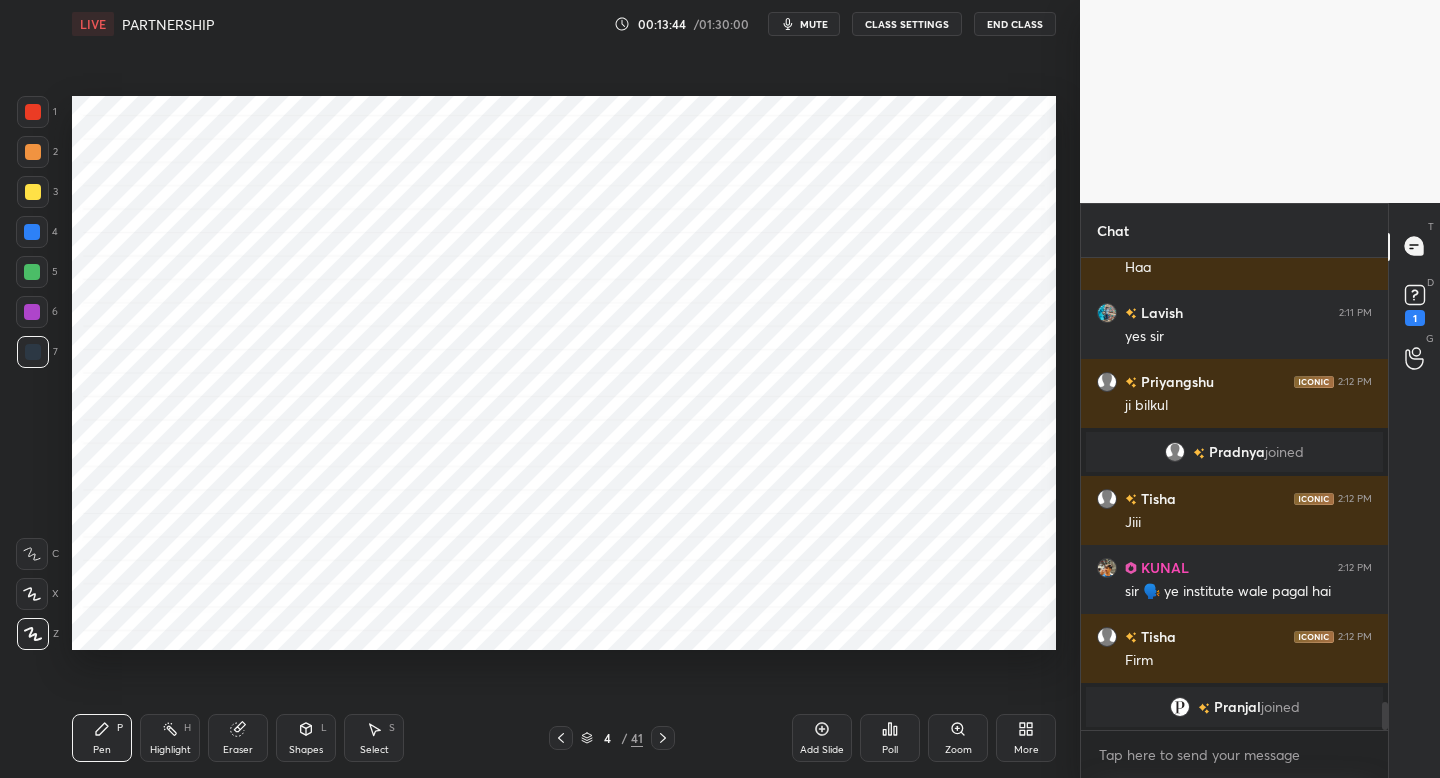 drag, startPoint x: 310, startPoint y: 745, endPoint x: 308, endPoint y: 728, distance: 17.117243 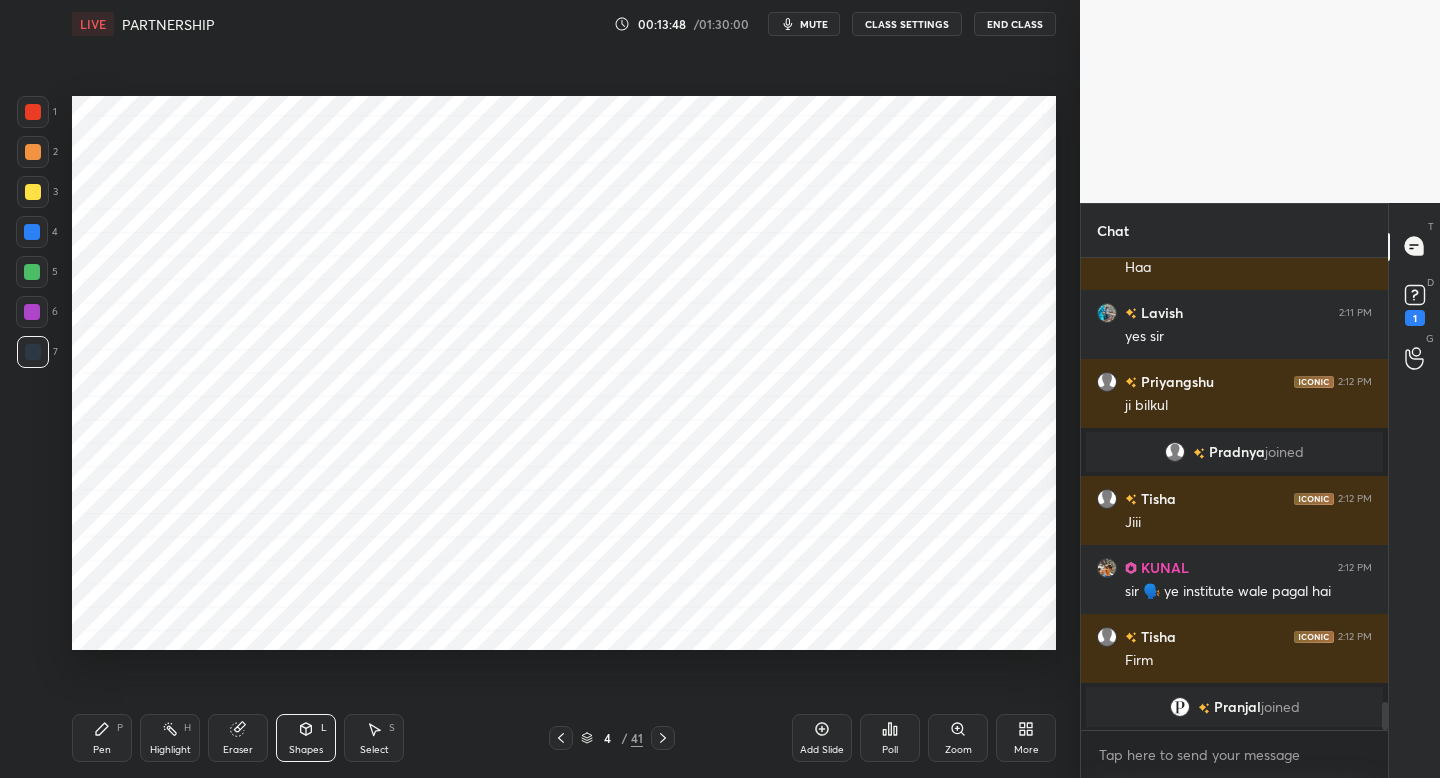 click 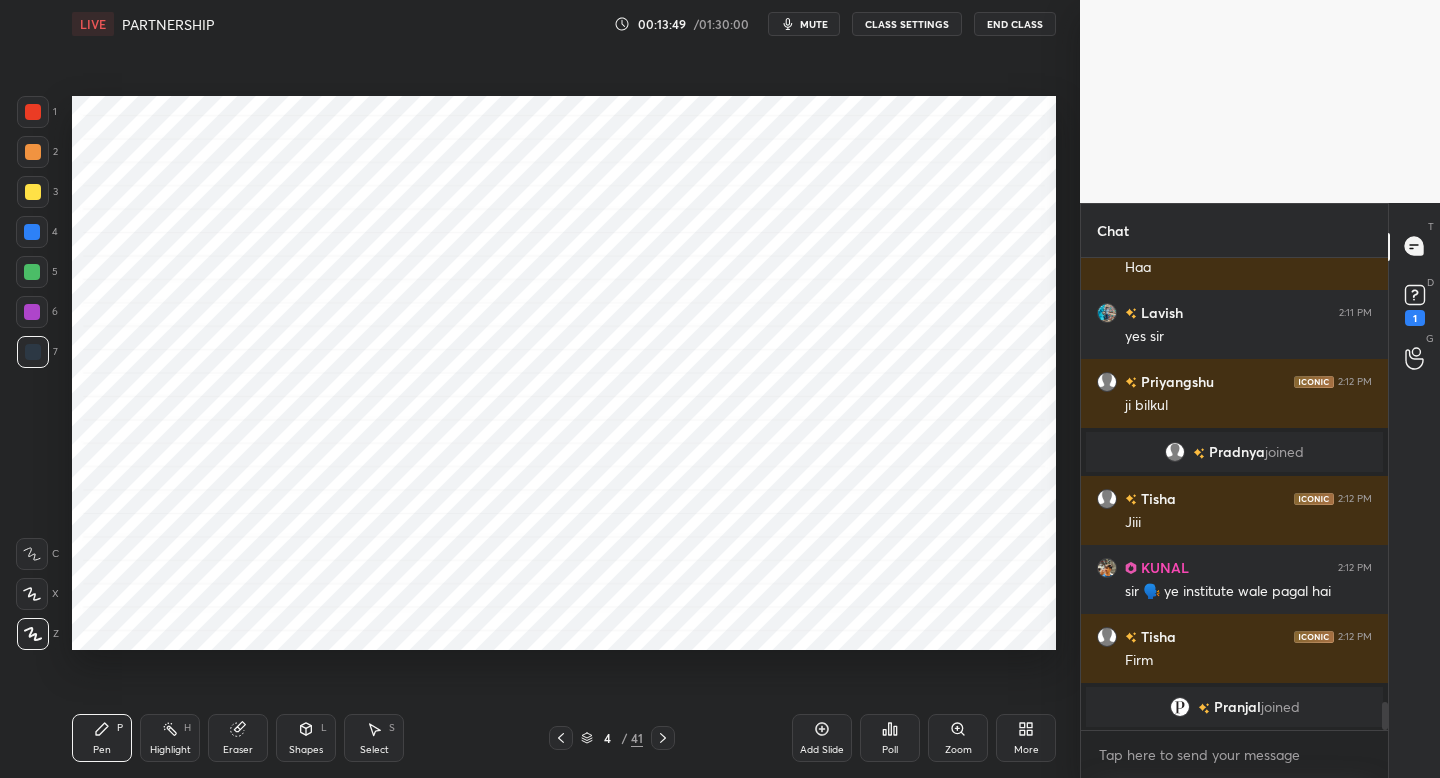 drag, startPoint x: 37, startPoint y: 117, endPoint x: 58, endPoint y: 178, distance: 64.513565 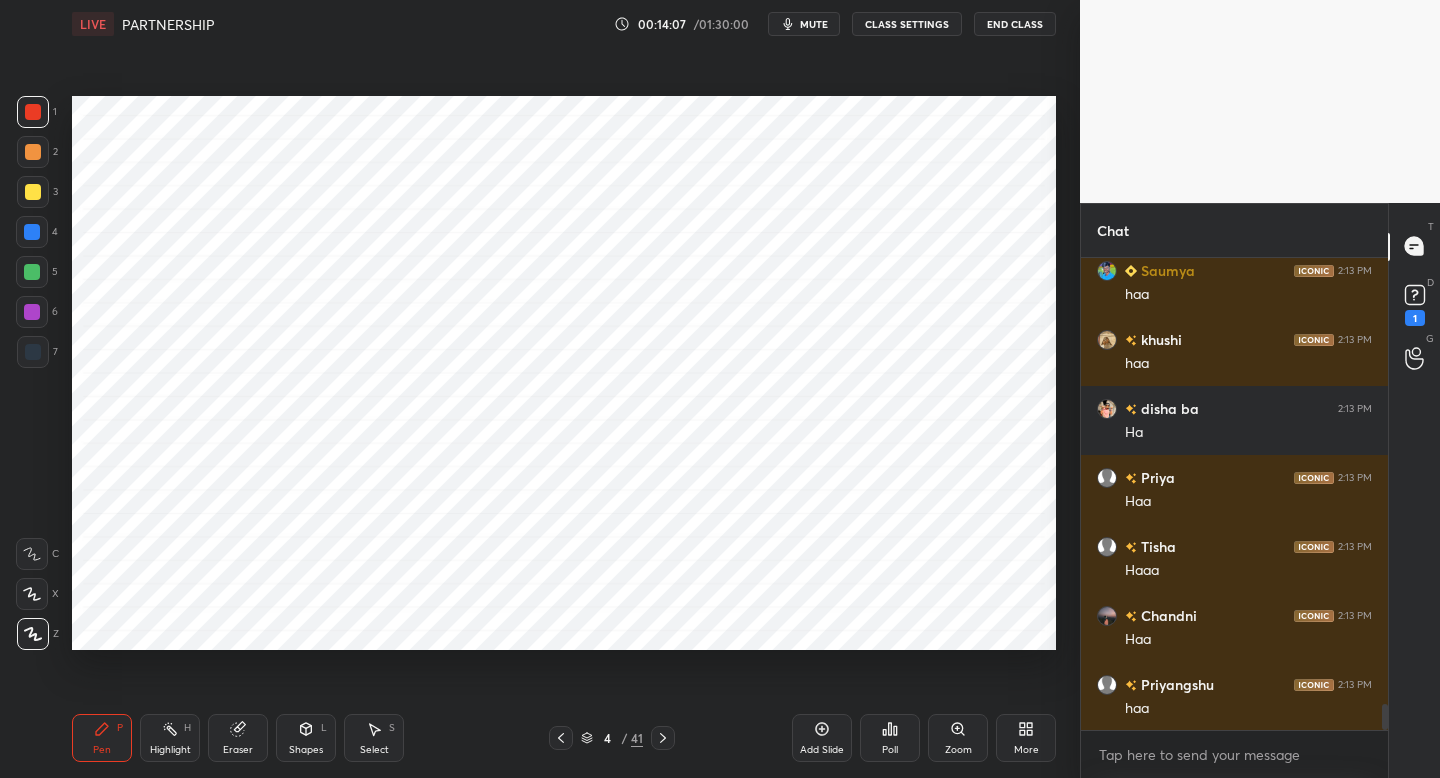 scroll, scrollTop: 8224, scrollLeft: 0, axis: vertical 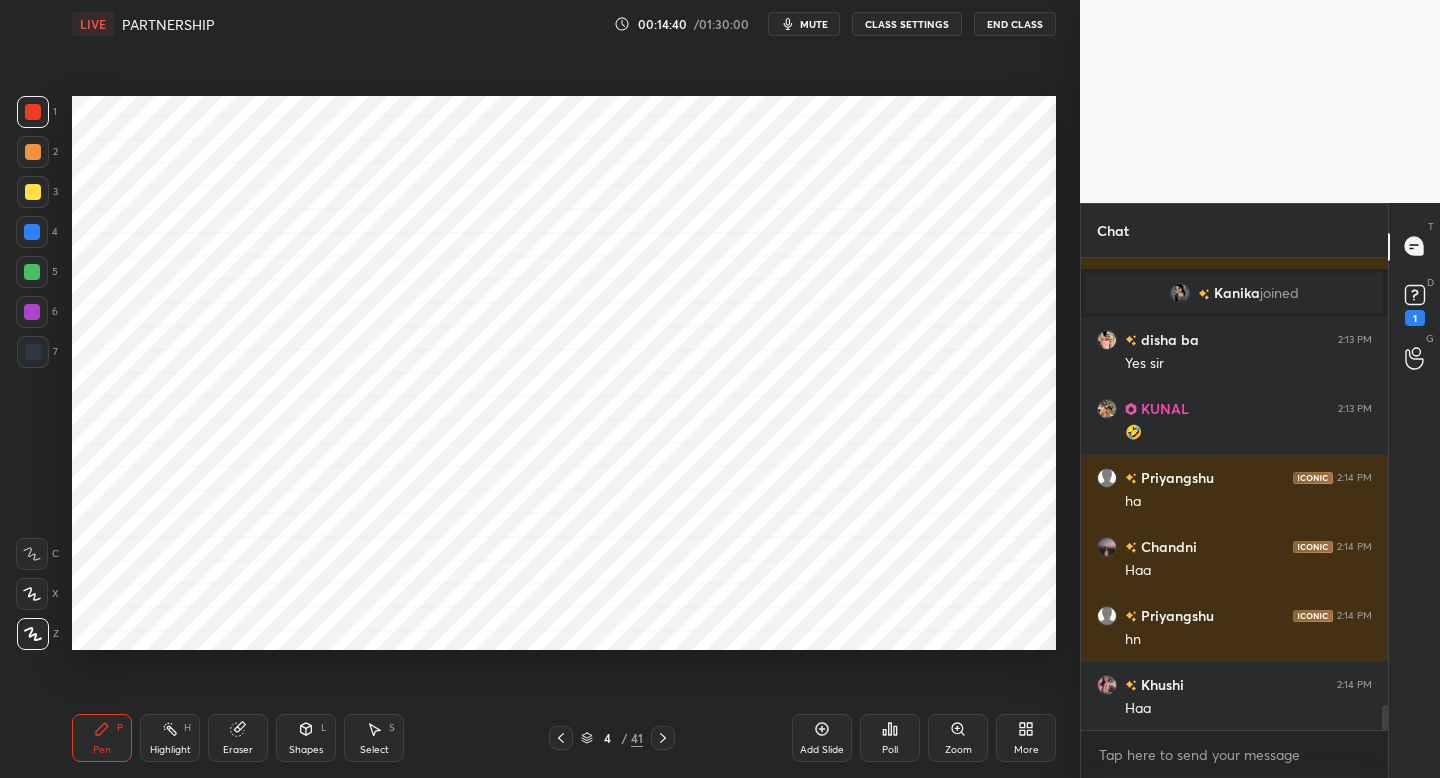 drag, startPoint x: 34, startPoint y: 308, endPoint x: 36, endPoint y: 294, distance: 14.142136 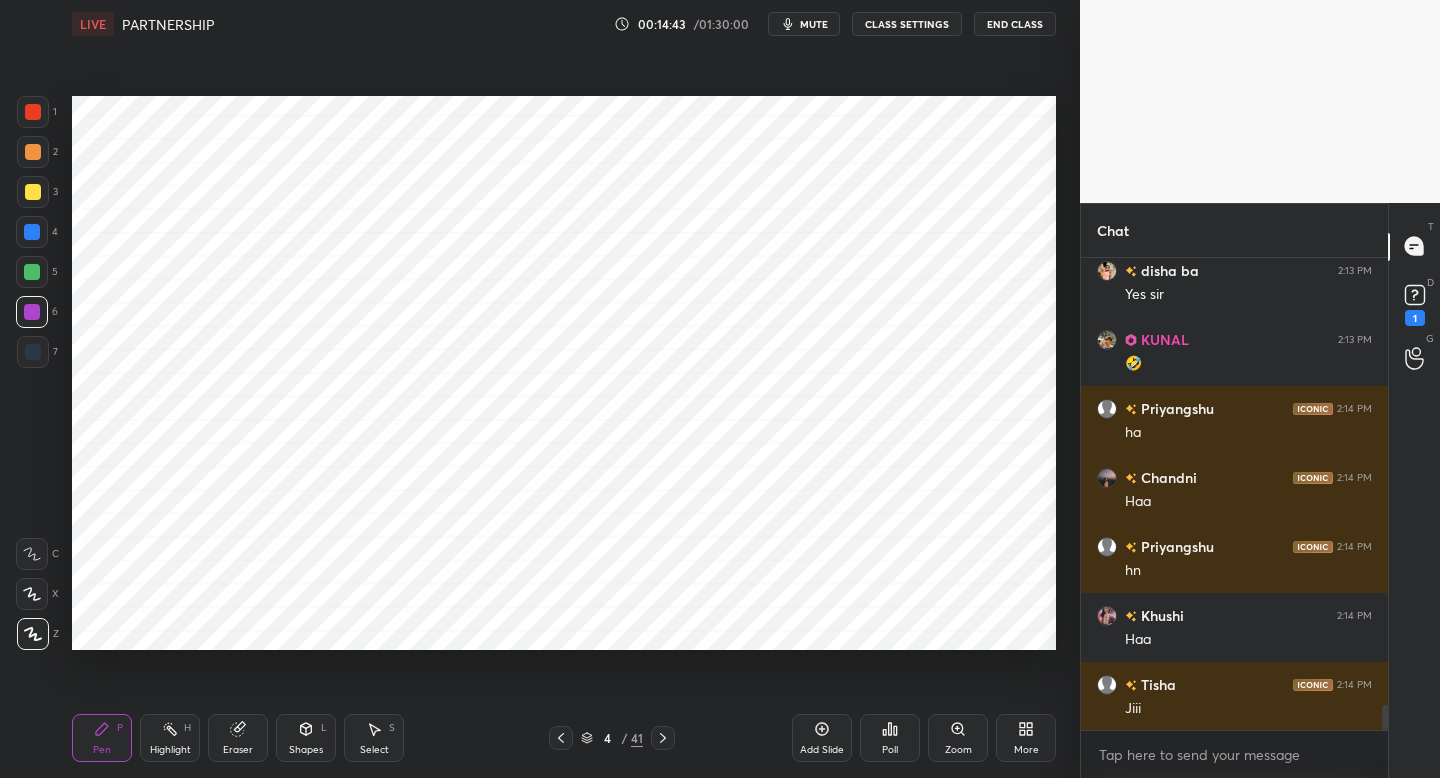 scroll, scrollTop: 8558, scrollLeft: 0, axis: vertical 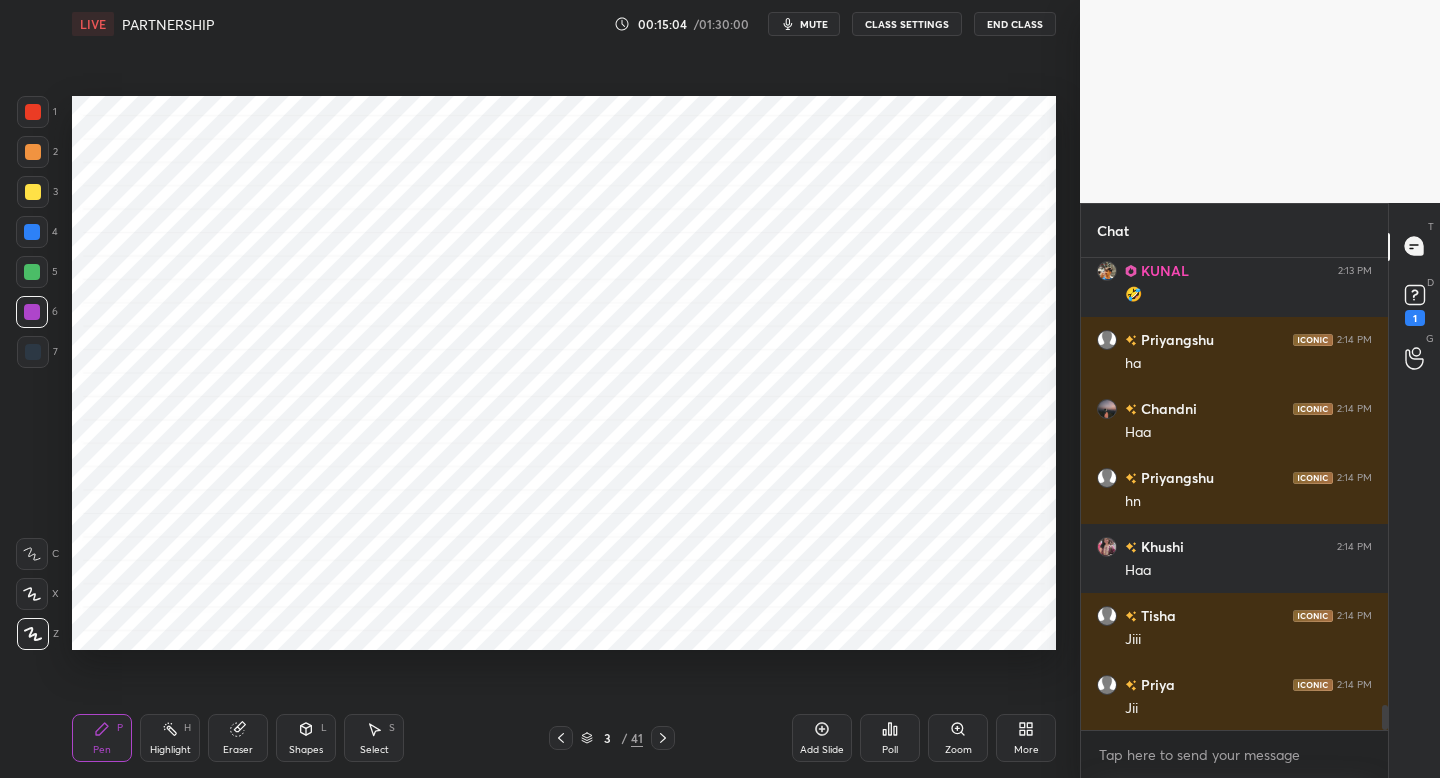 click at bounding box center [33, 112] 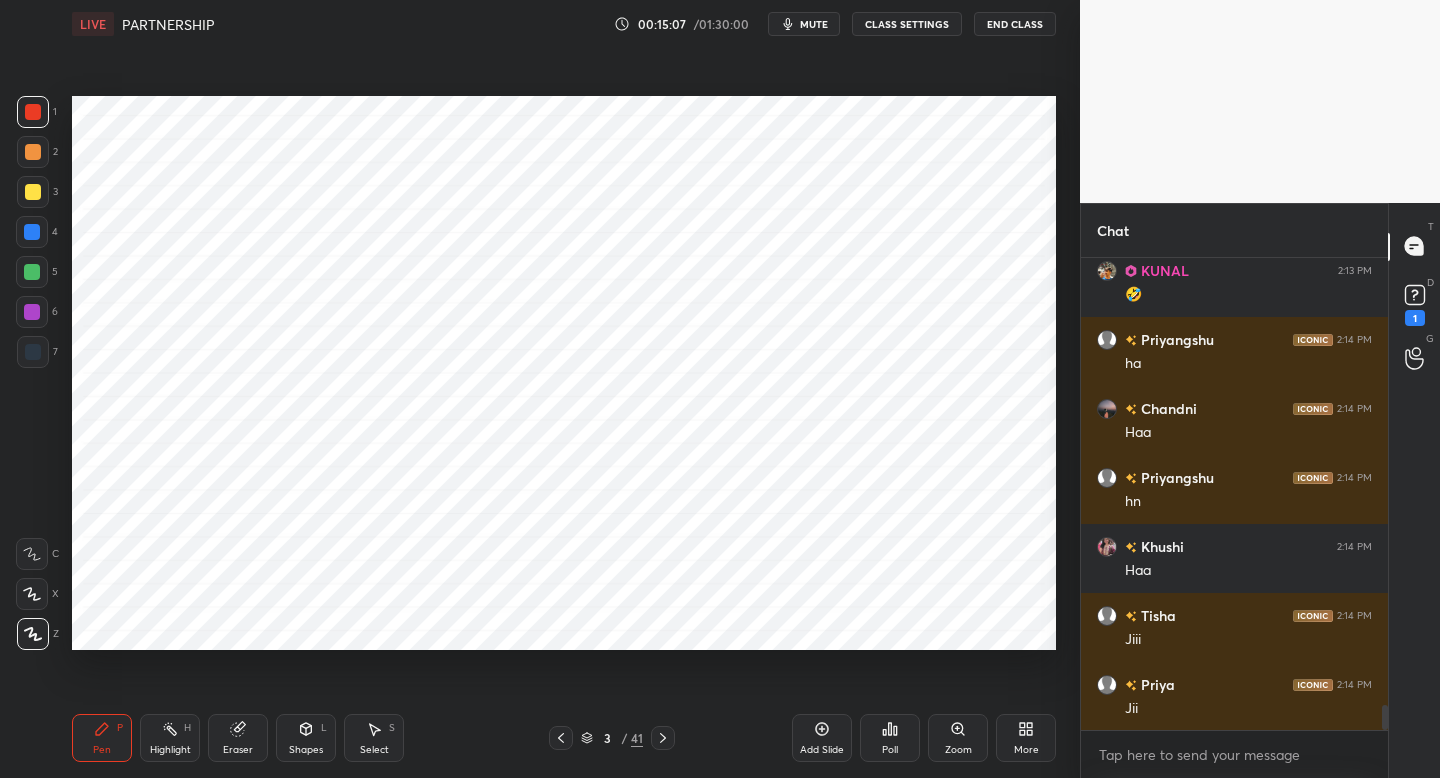 click 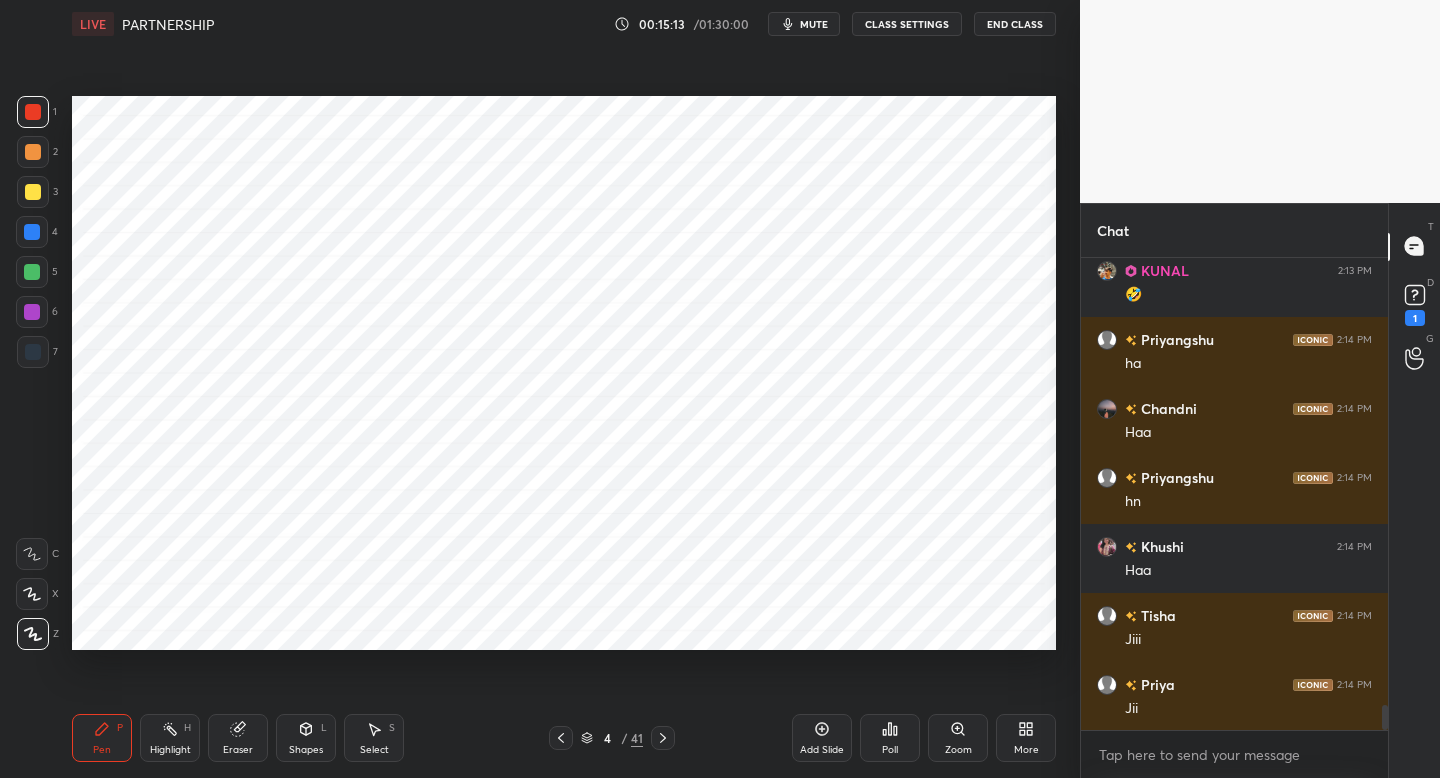 click on "Add Slide" at bounding box center (822, 738) 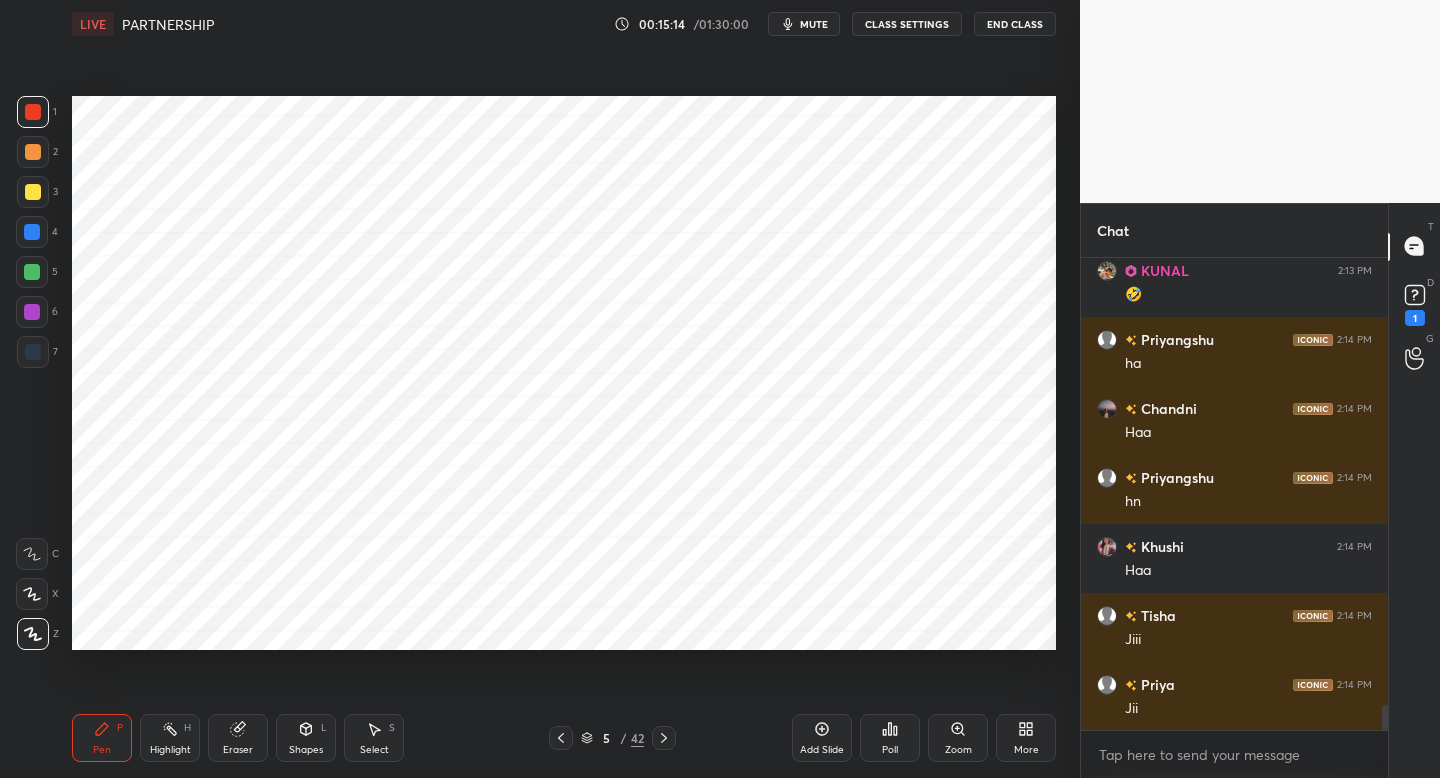 click at bounding box center (32, 232) 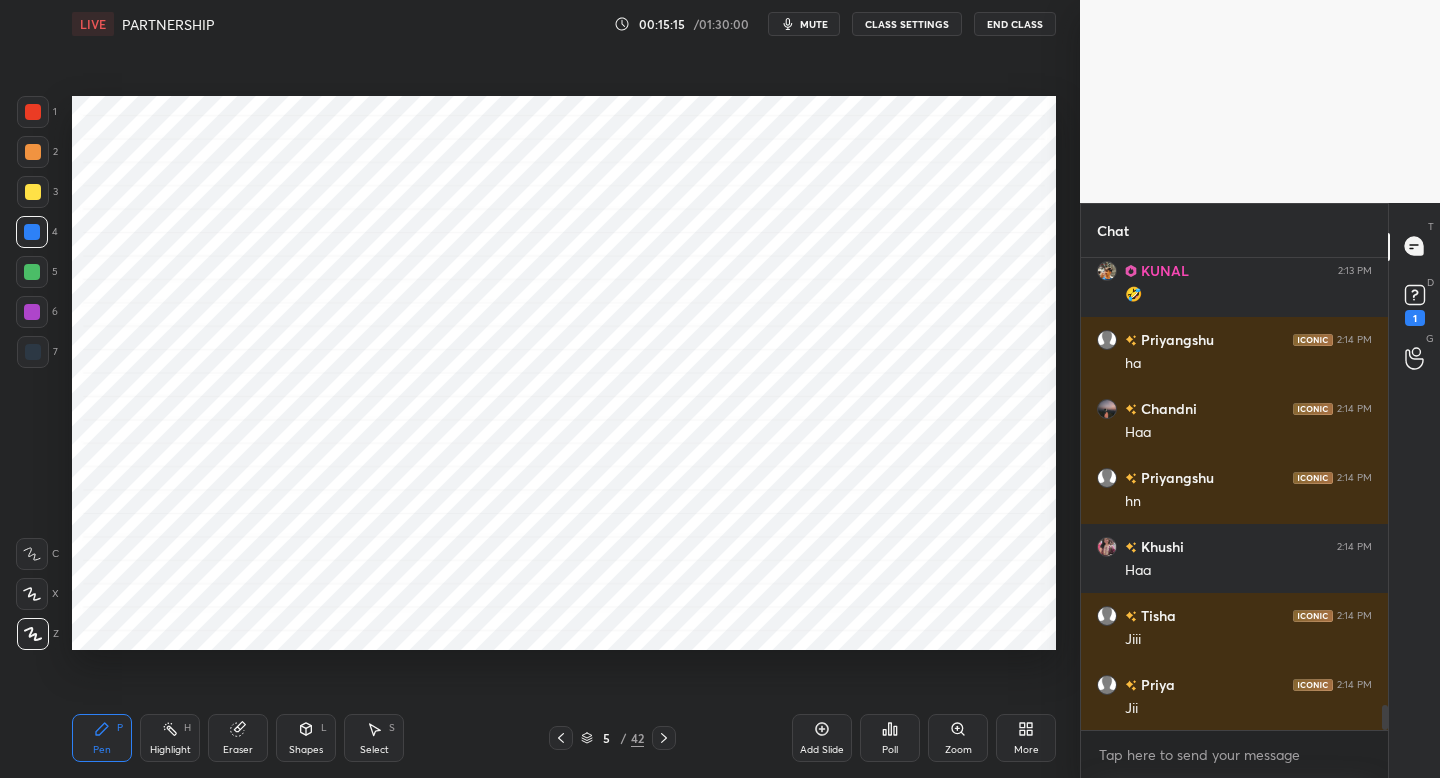 scroll, scrollTop: 8627, scrollLeft: 0, axis: vertical 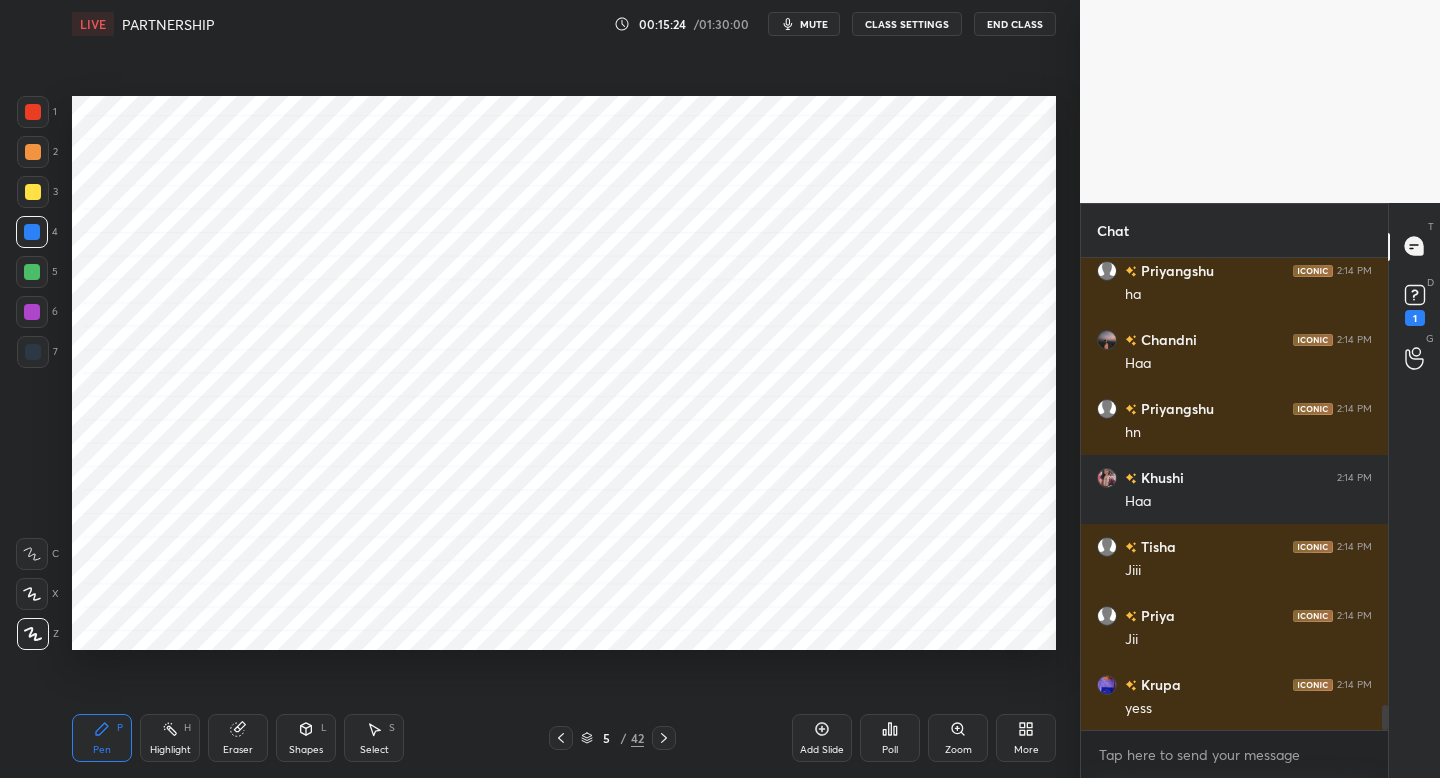 drag, startPoint x: 36, startPoint y: 353, endPoint x: 48, endPoint y: 340, distance: 17.691807 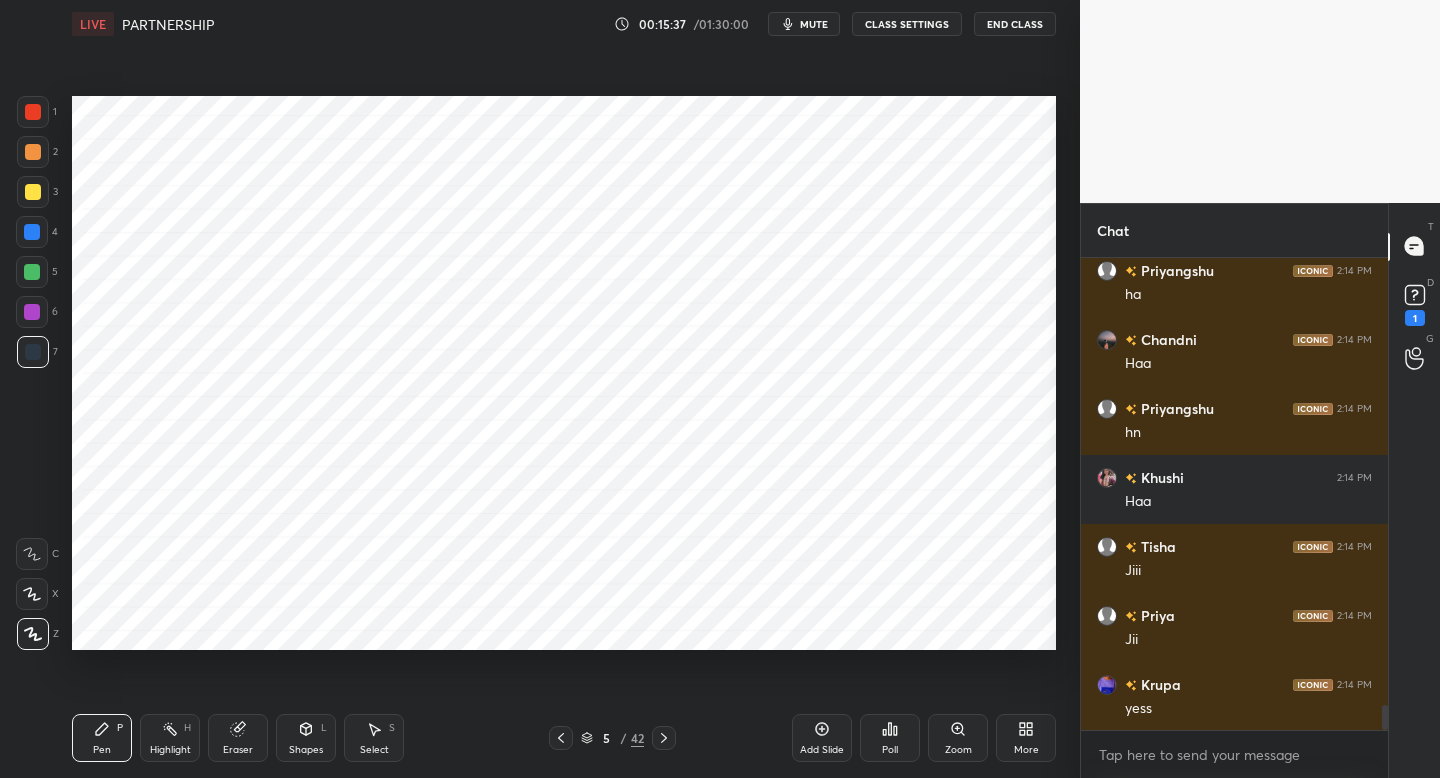 click on "Shapes L" at bounding box center [306, 738] 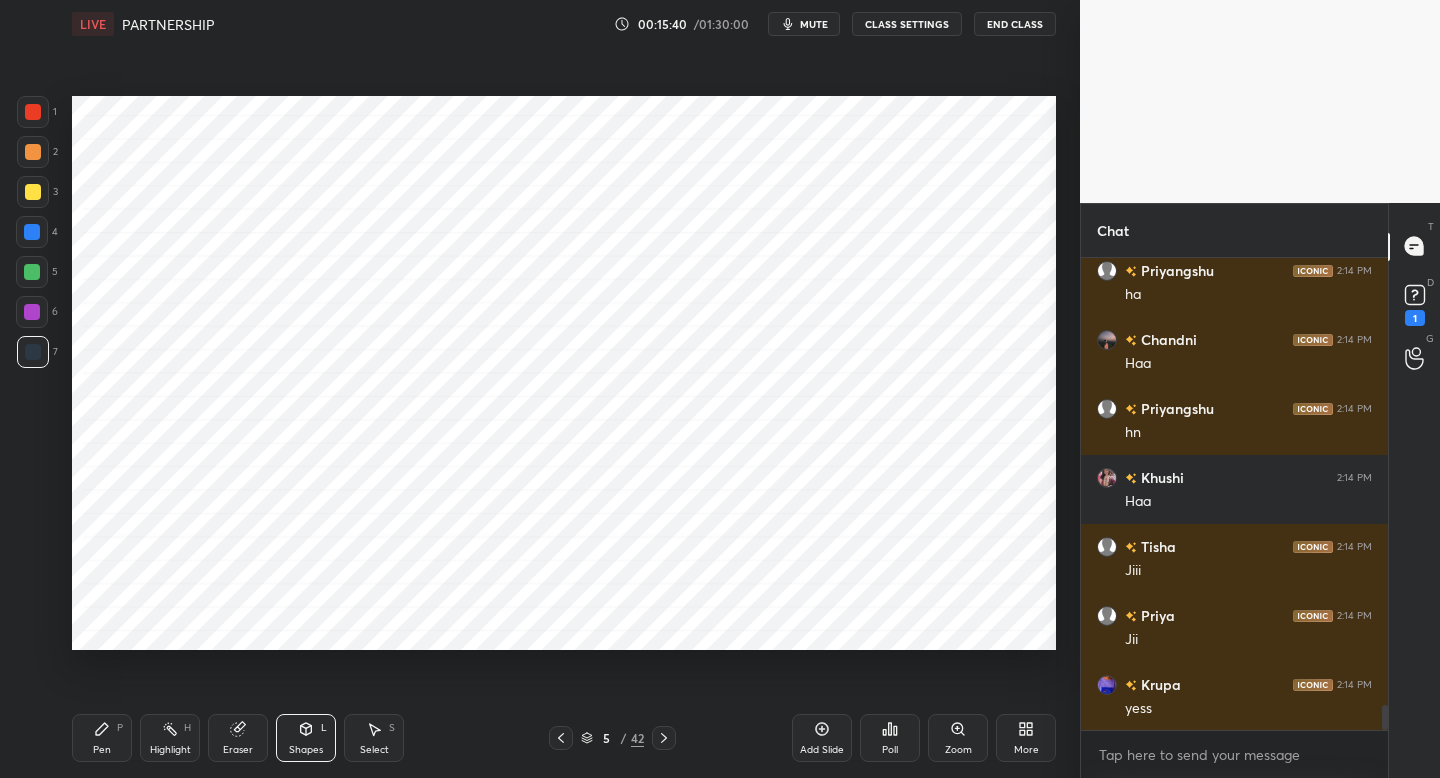 click on "Pen P" at bounding box center (102, 738) 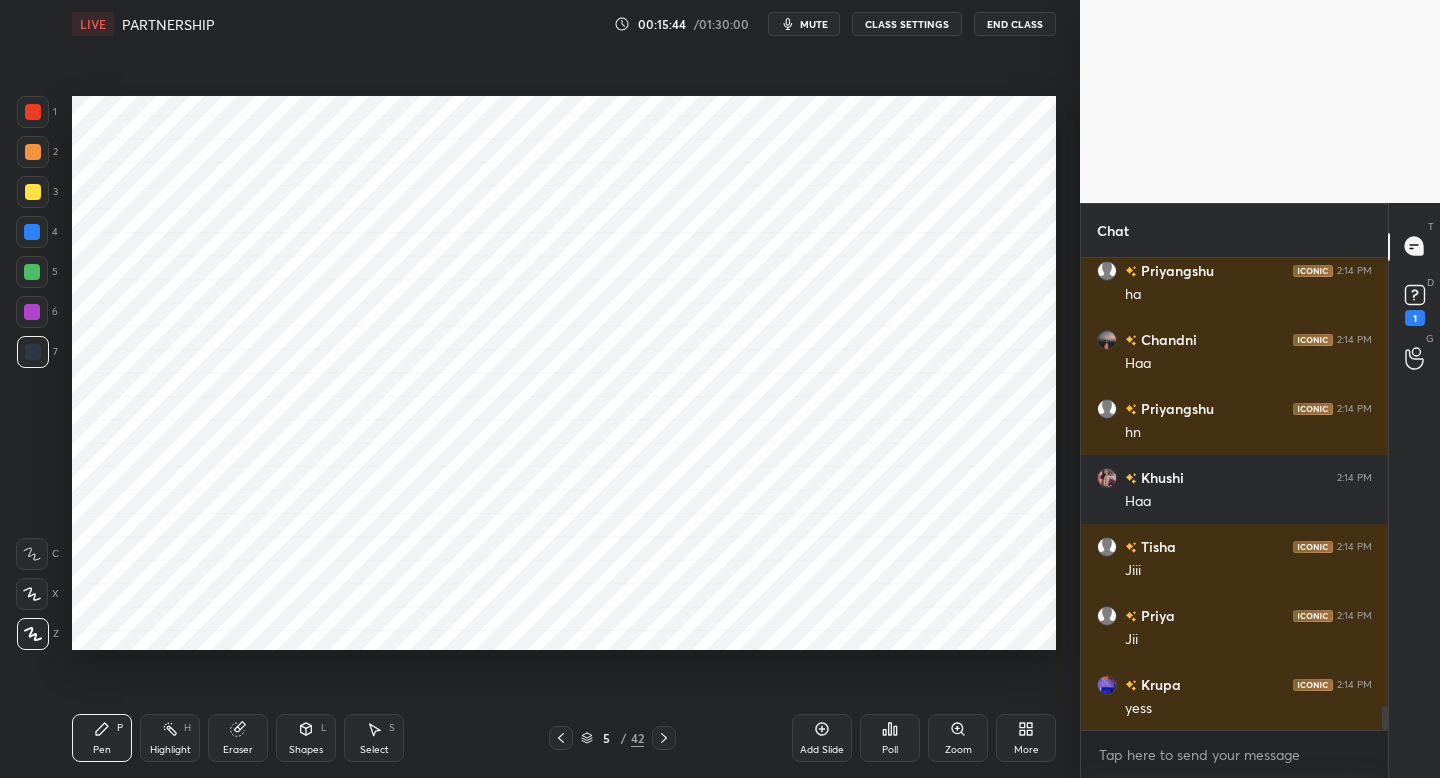 scroll, scrollTop: 8696, scrollLeft: 0, axis: vertical 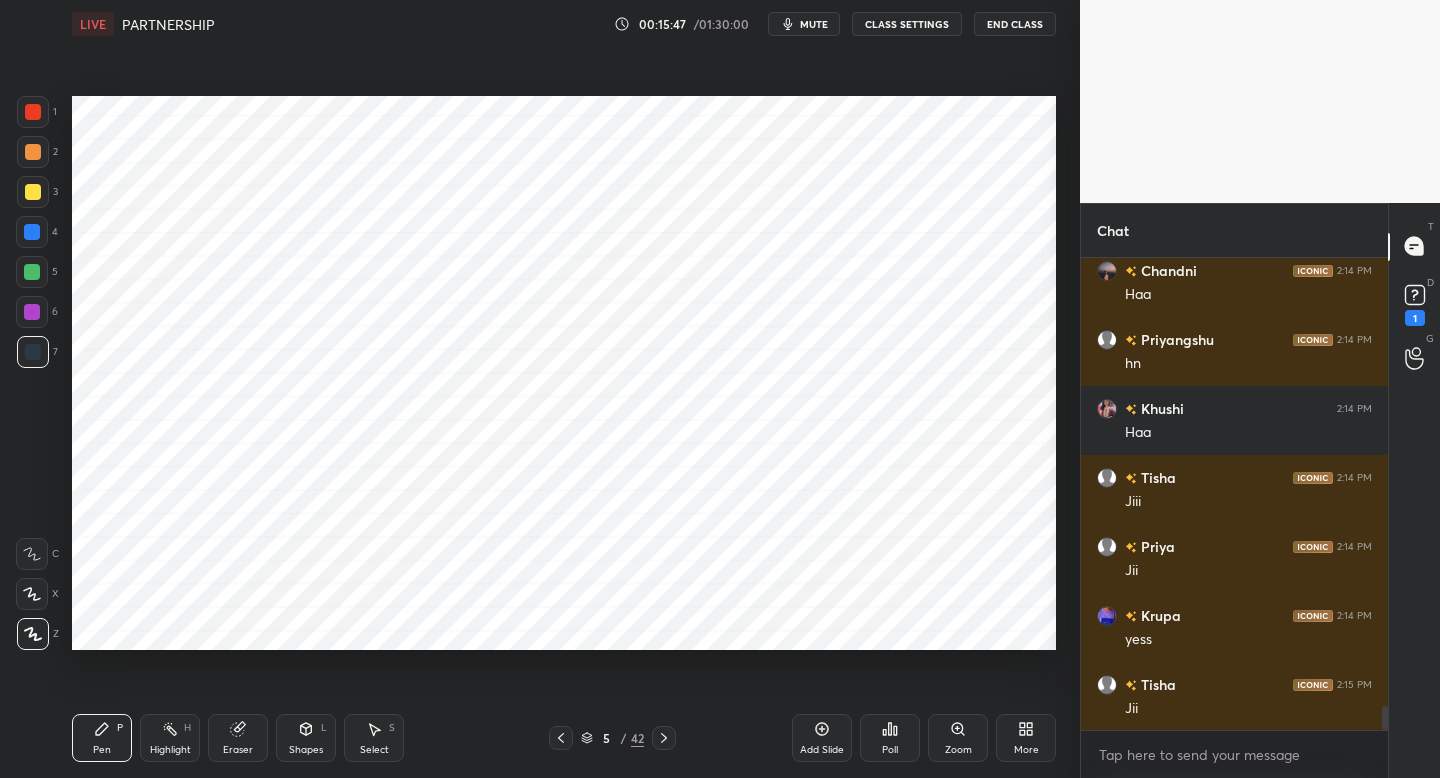 click at bounding box center [32, 232] 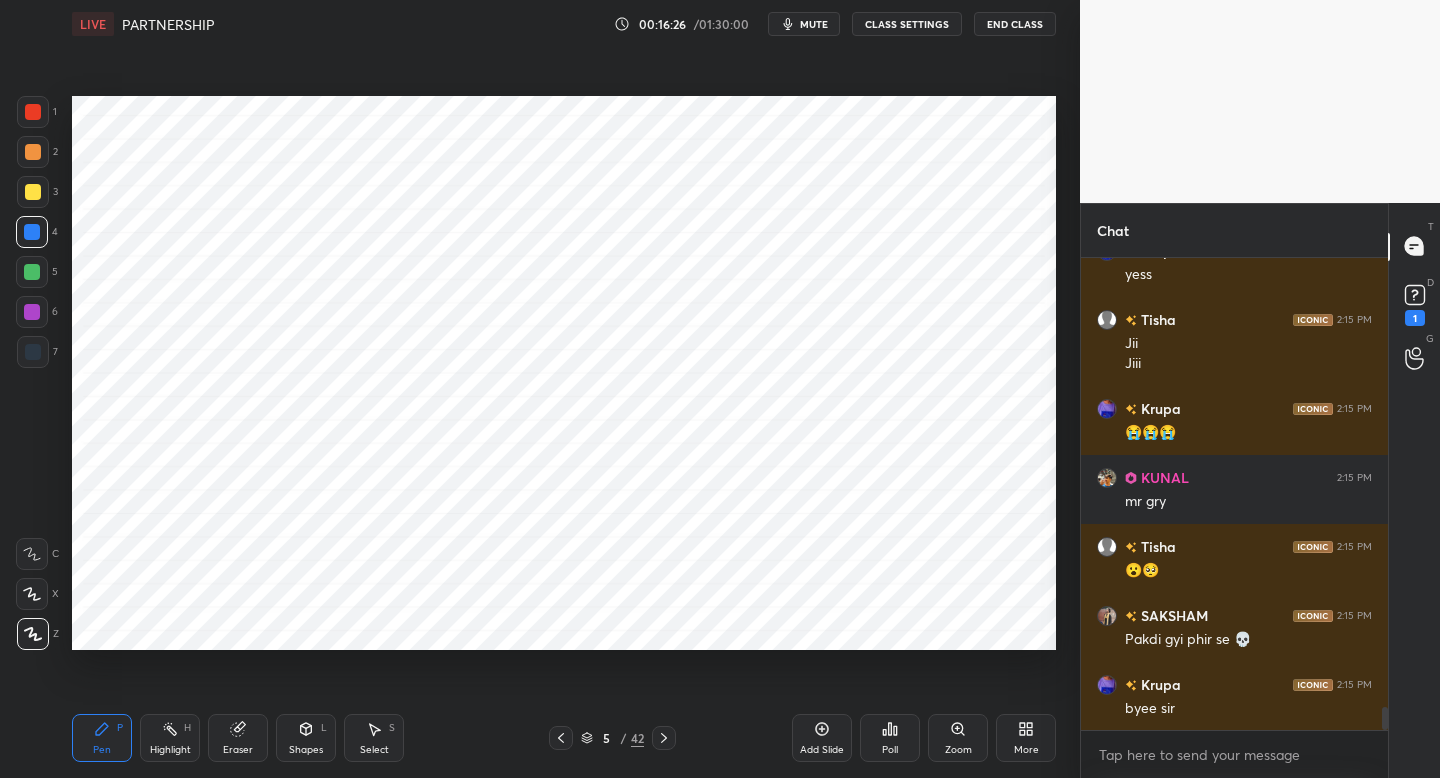 scroll, scrollTop: 9130, scrollLeft: 0, axis: vertical 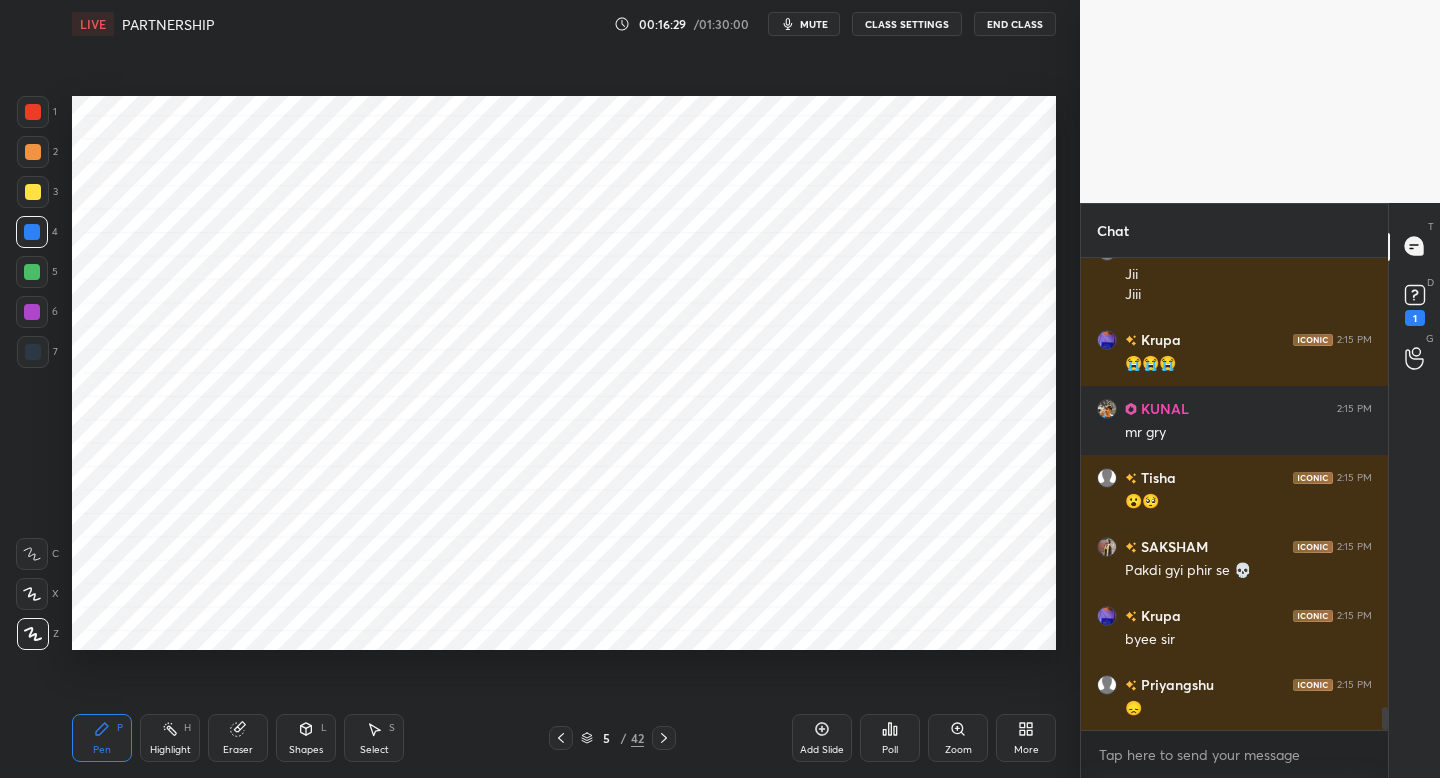 drag, startPoint x: 32, startPoint y: 354, endPoint x: 48, endPoint y: 338, distance: 22.627417 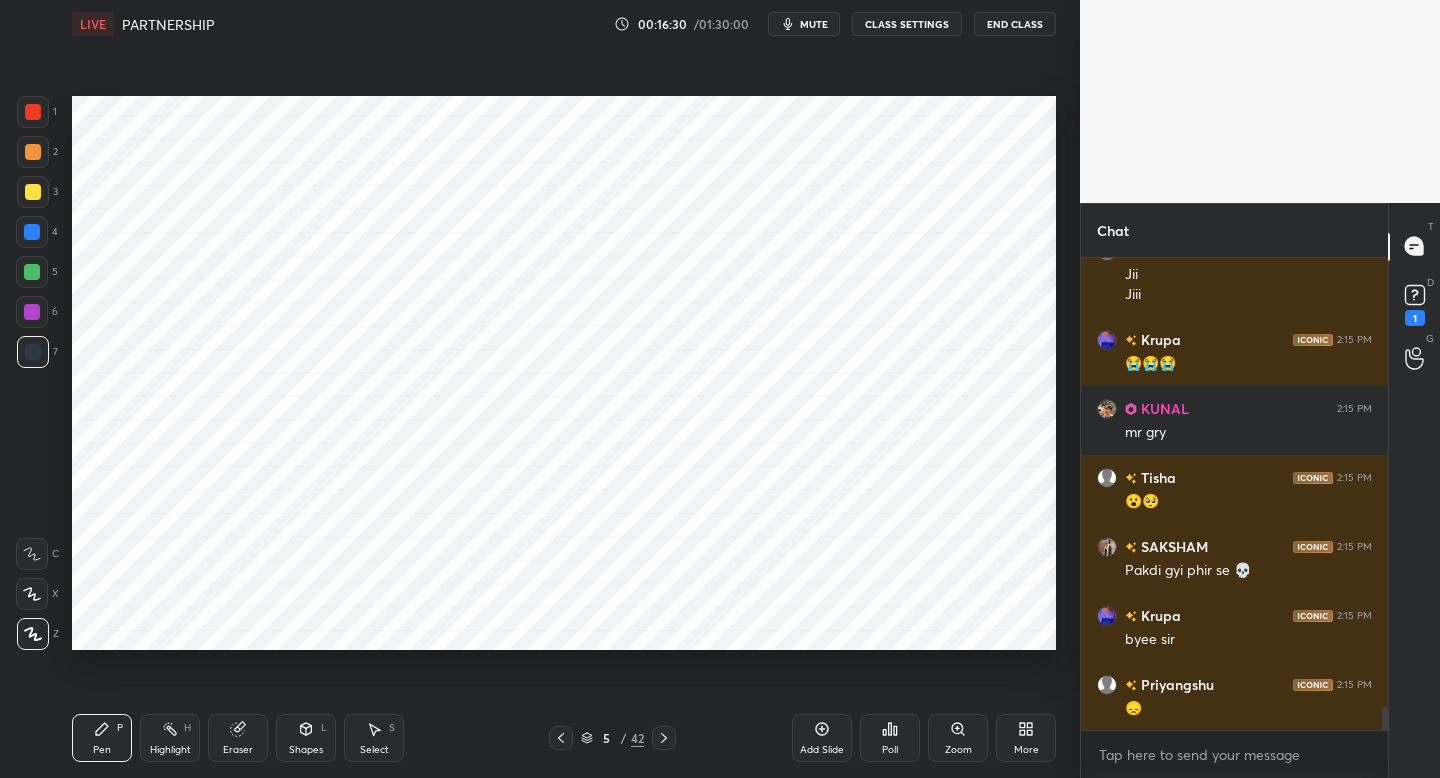 drag, startPoint x: 39, startPoint y: 103, endPoint x: 69, endPoint y: 199, distance: 100.57833 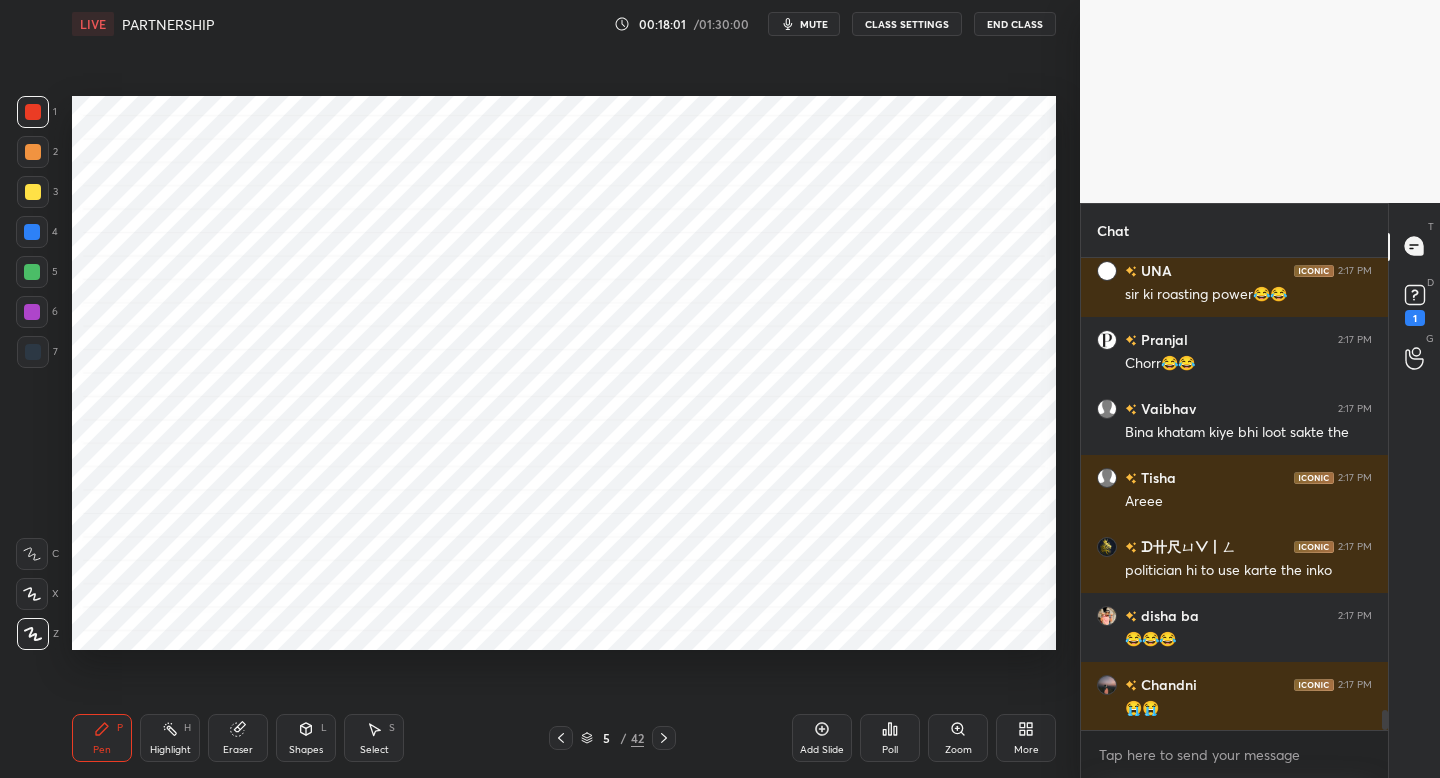 scroll, scrollTop: 10622, scrollLeft: 0, axis: vertical 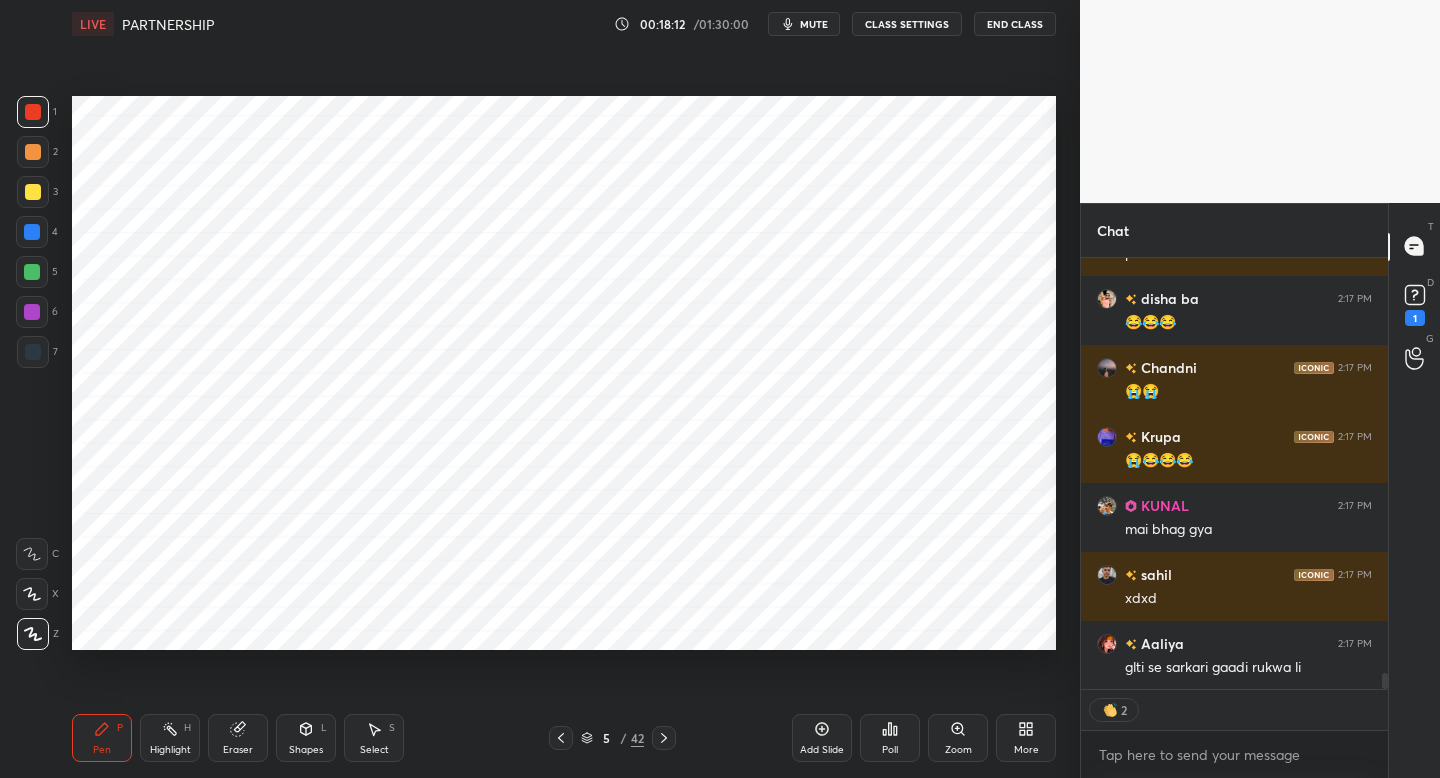 click on "Add Slide" at bounding box center [822, 738] 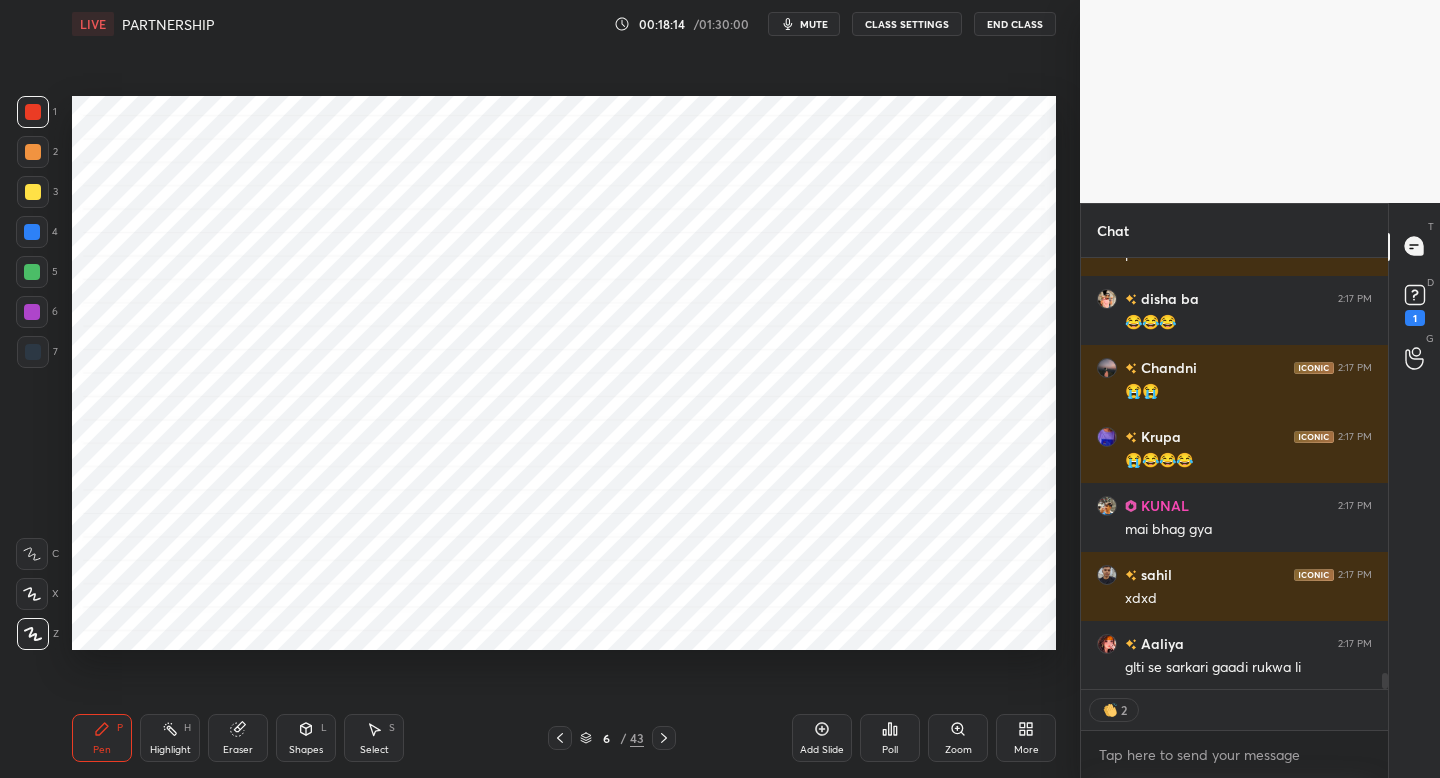 drag, startPoint x: 46, startPoint y: 355, endPoint x: 56, endPoint y: 354, distance: 10.049875 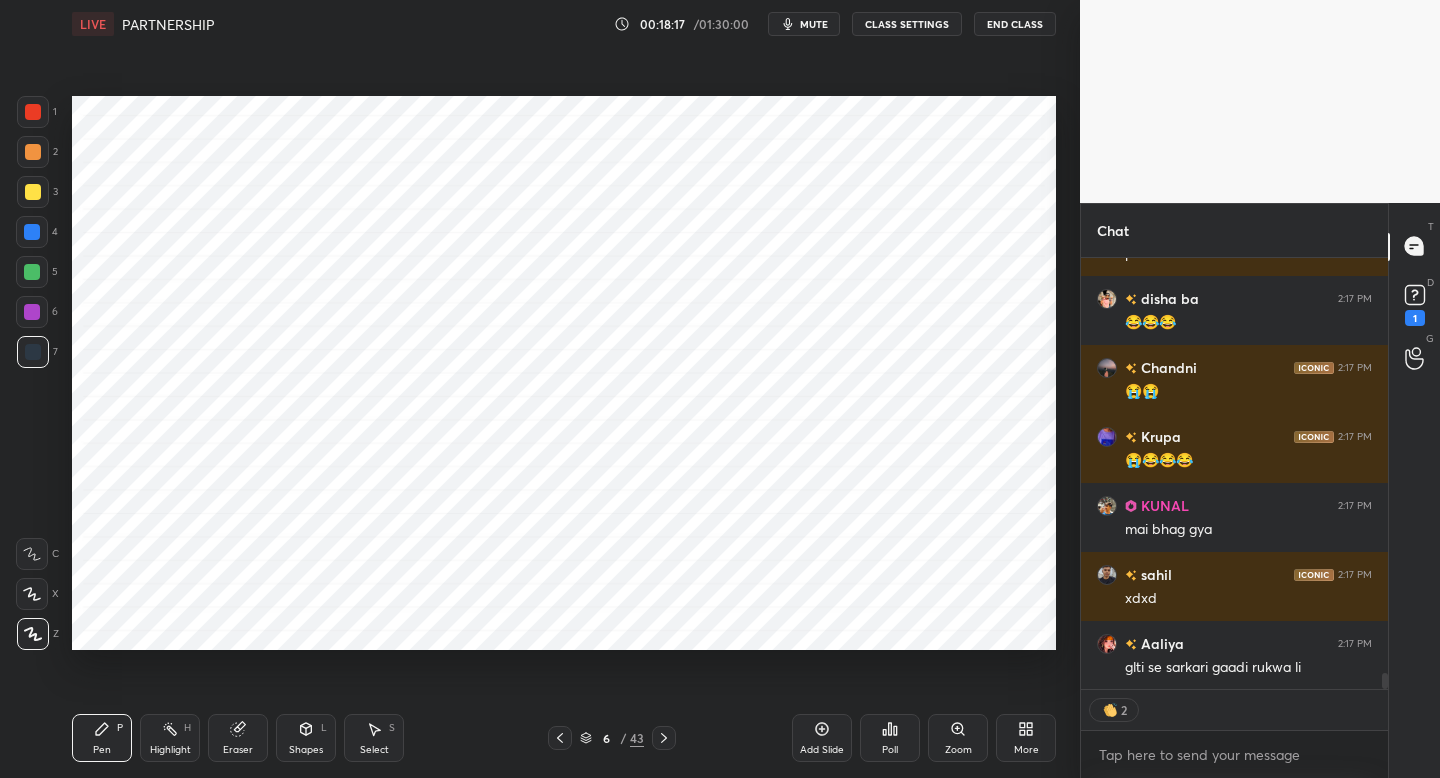 scroll, scrollTop: 7, scrollLeft: 7, axis: both 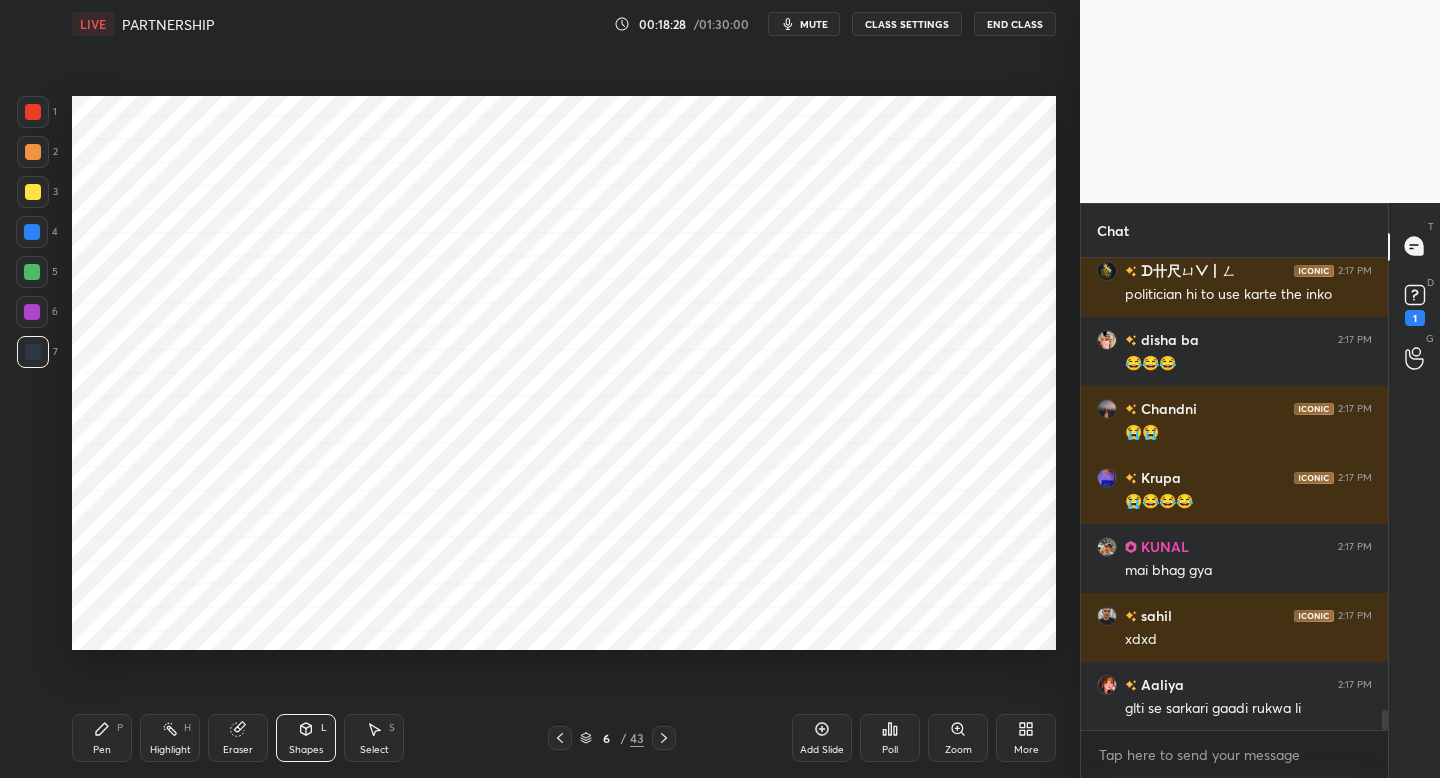 drag, startPoint x: 44, startPoint y: 105, endPoint x: 67, endPoint y: 114, distance: 24.698177 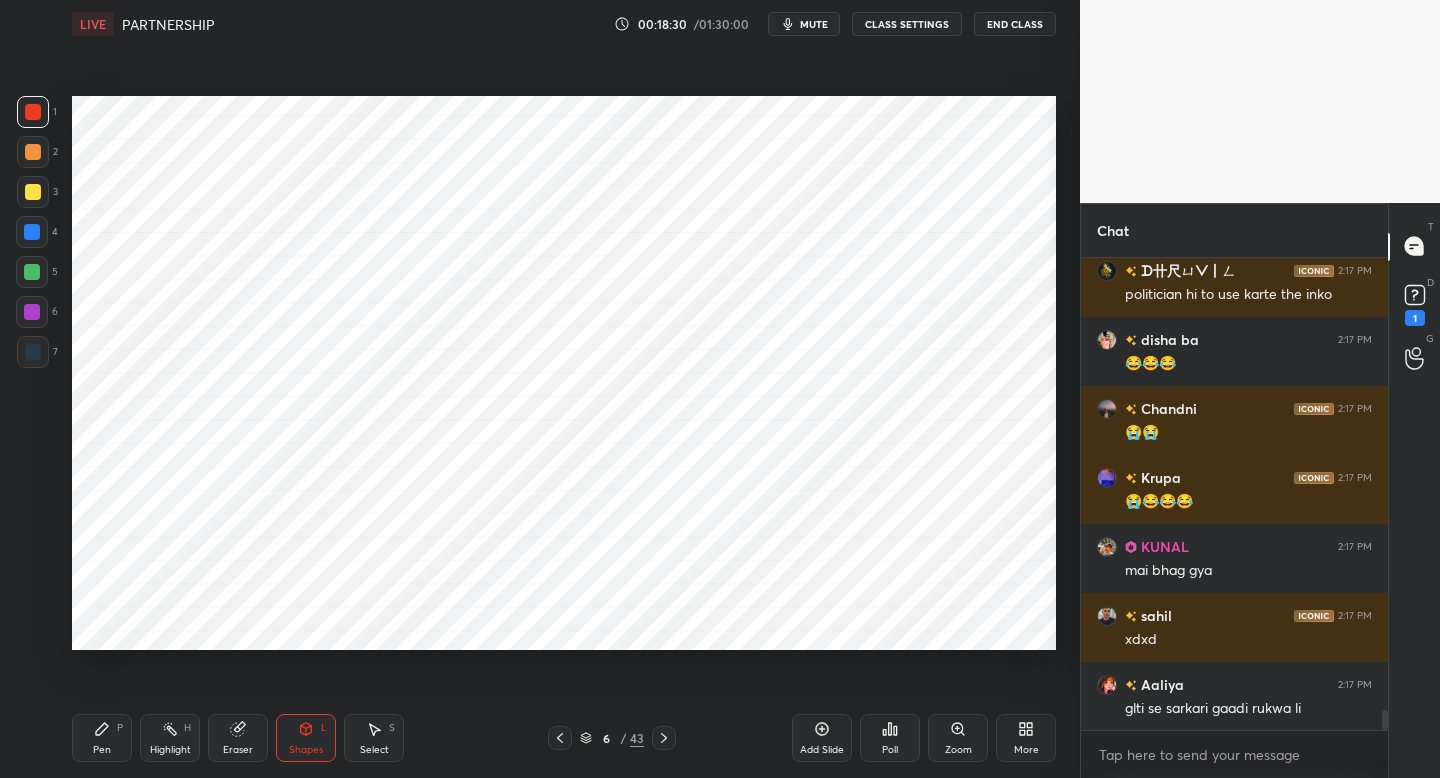 drag, startPoint x: 106, startPoint y: 741, endPoint x: 132, endPoint y: 664, distance: 81.27115 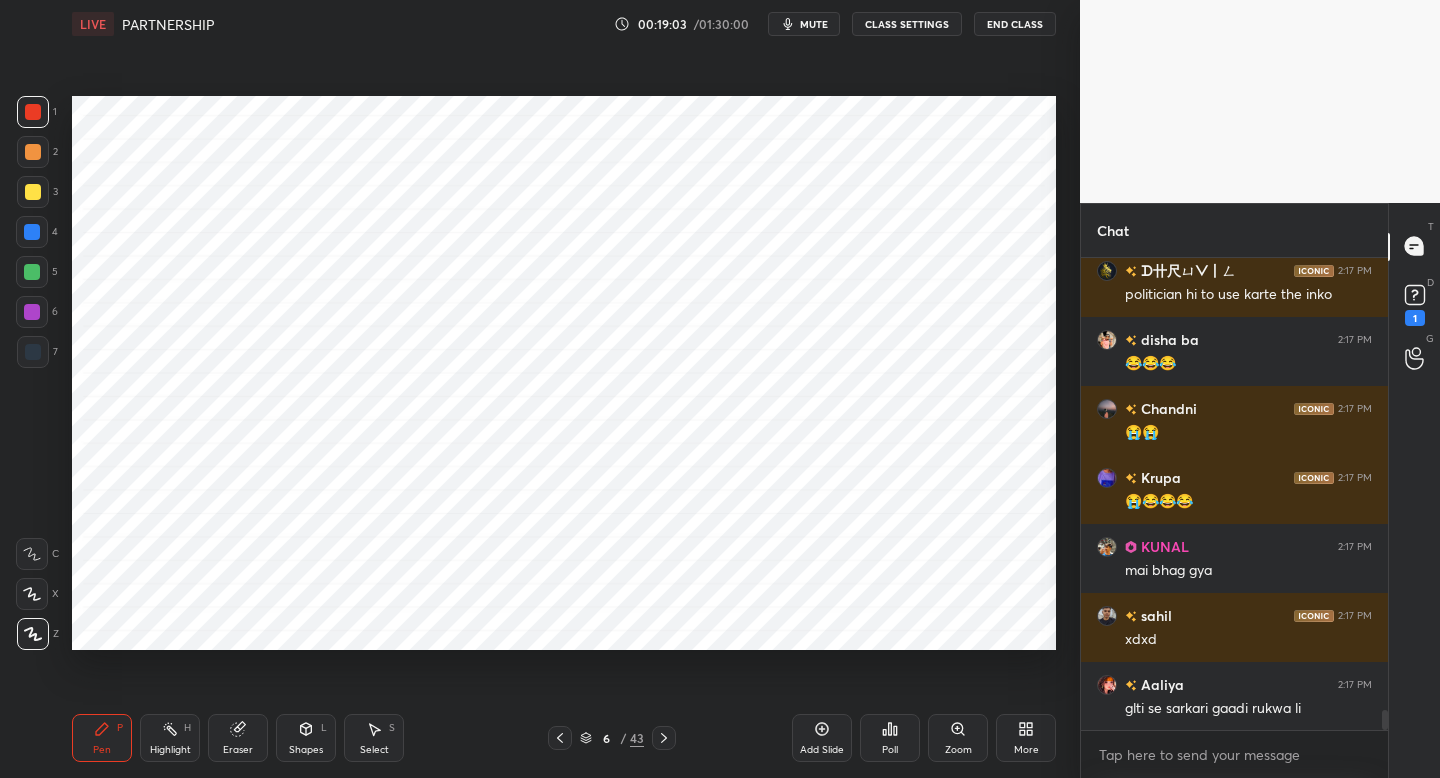 drag, startPoint x: 36, startPoint y: 306, endPoint x: 46, endPoint y: 307, distance: 10.049875 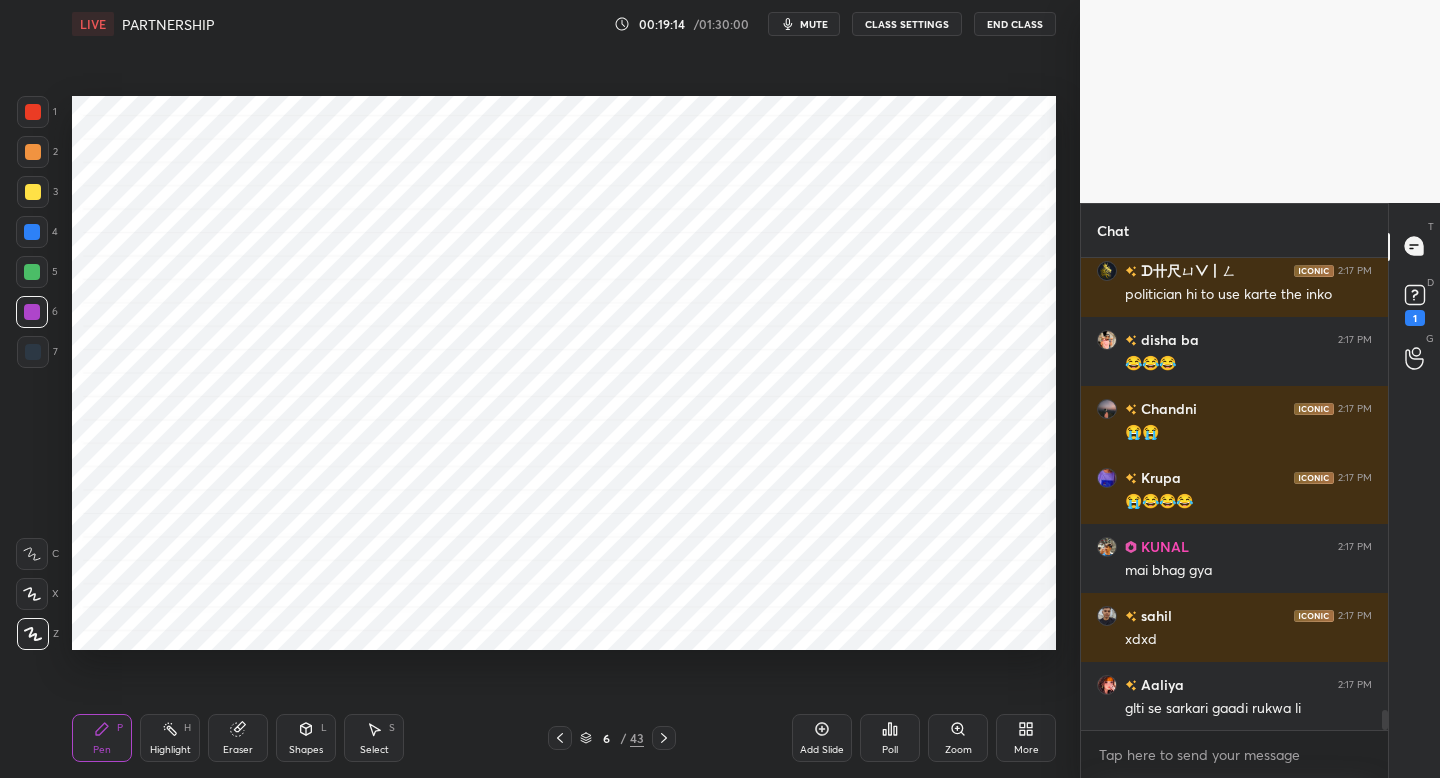 drag, startPoint x: 34, startPoint y: 101, endPoint x: 33, endPoint y: 119, distance: 18.027756 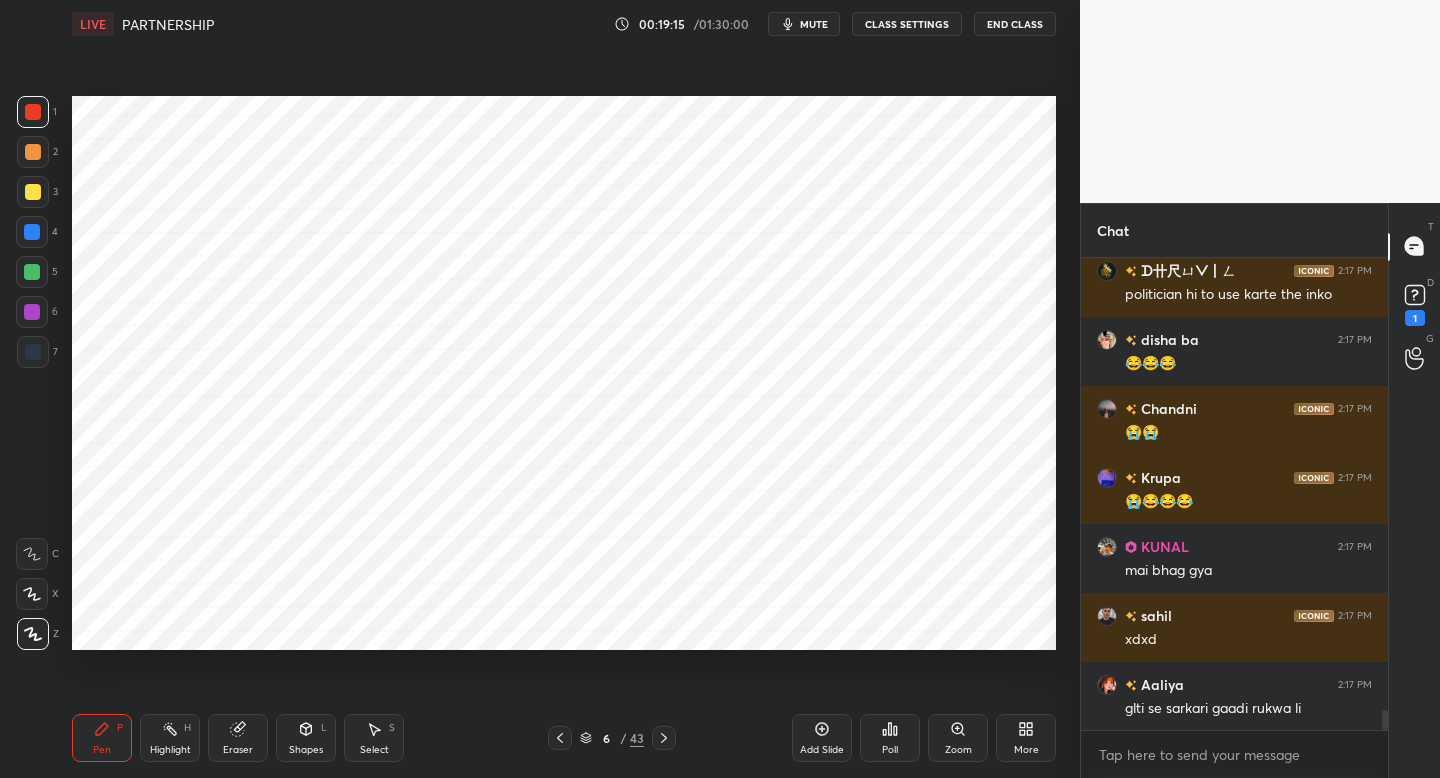 scroll, scrollTop: 10898, scrollLeft: 0, axis: vertical 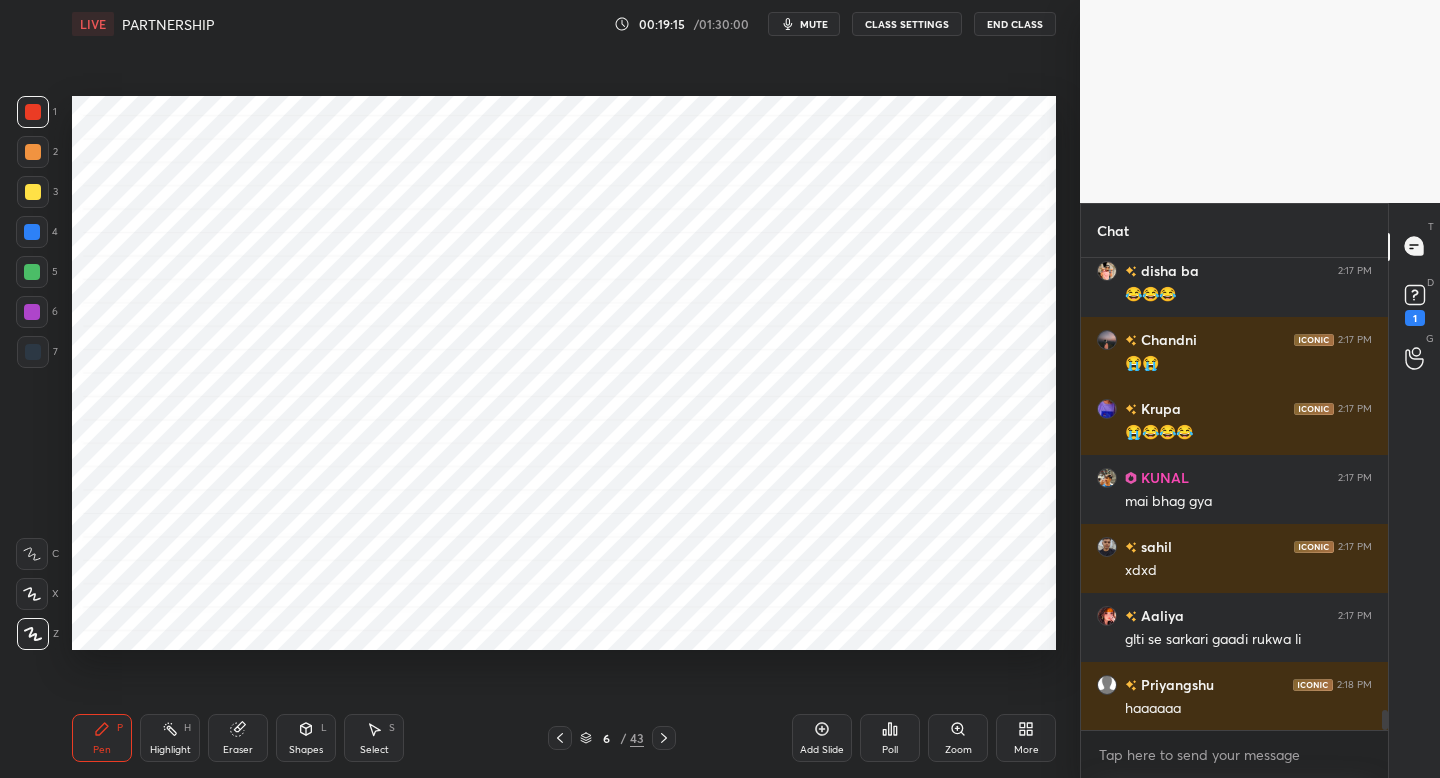 click at bounding box center [33, 152] 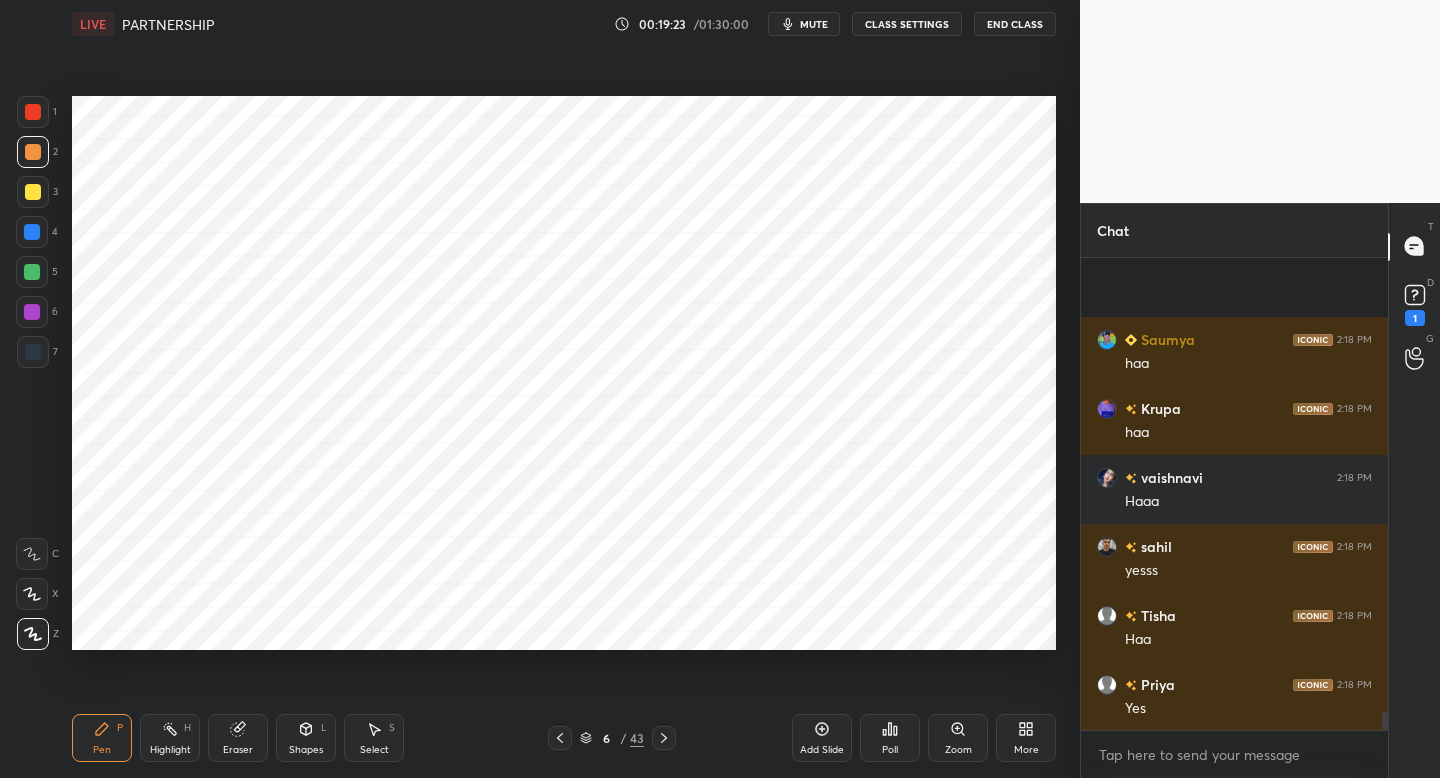 scroll, scrollTop: 11795, scrollLeft: 0, axis: vertical 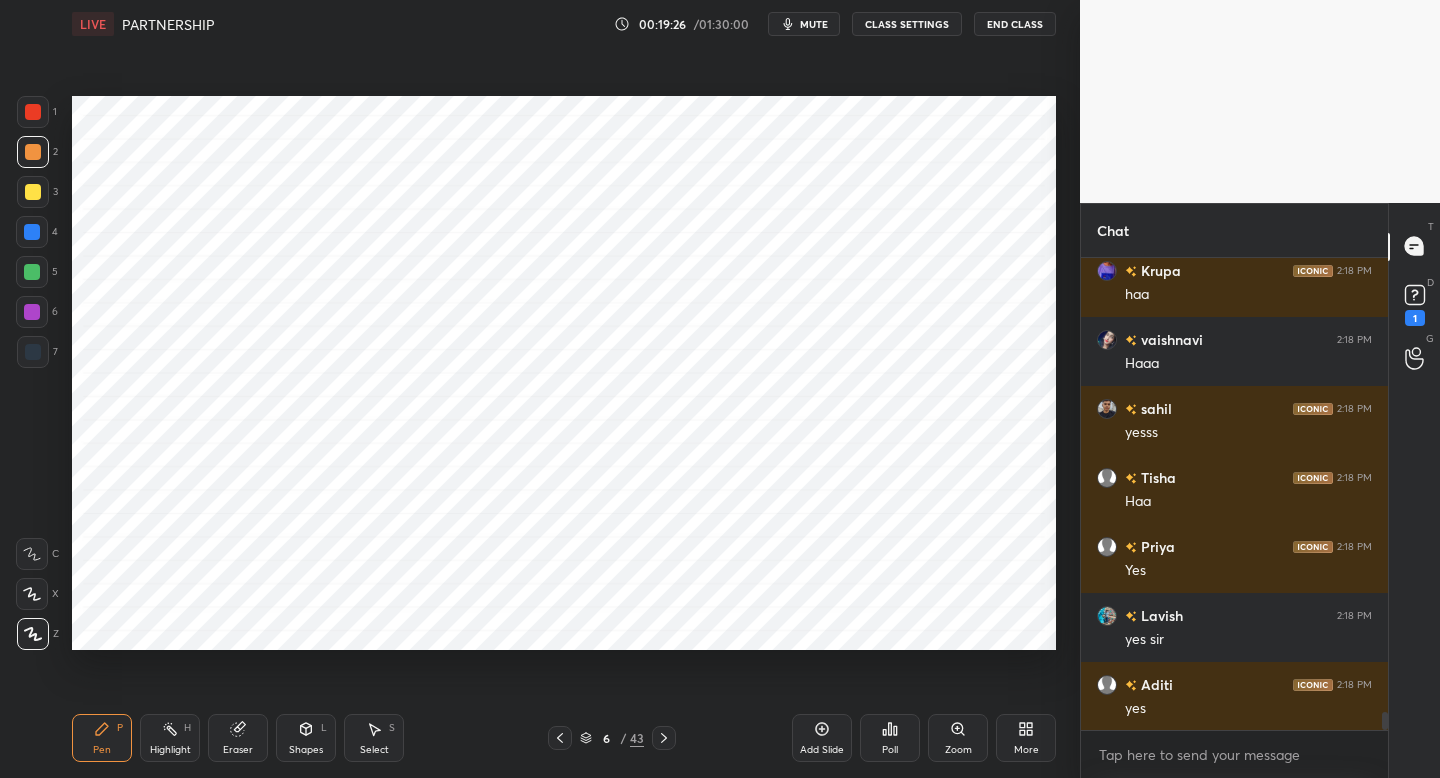 drag, startPoint x: 33, startPoint y: 314, endPoint x: 58, endPoint y: 315, distance: 25.019993 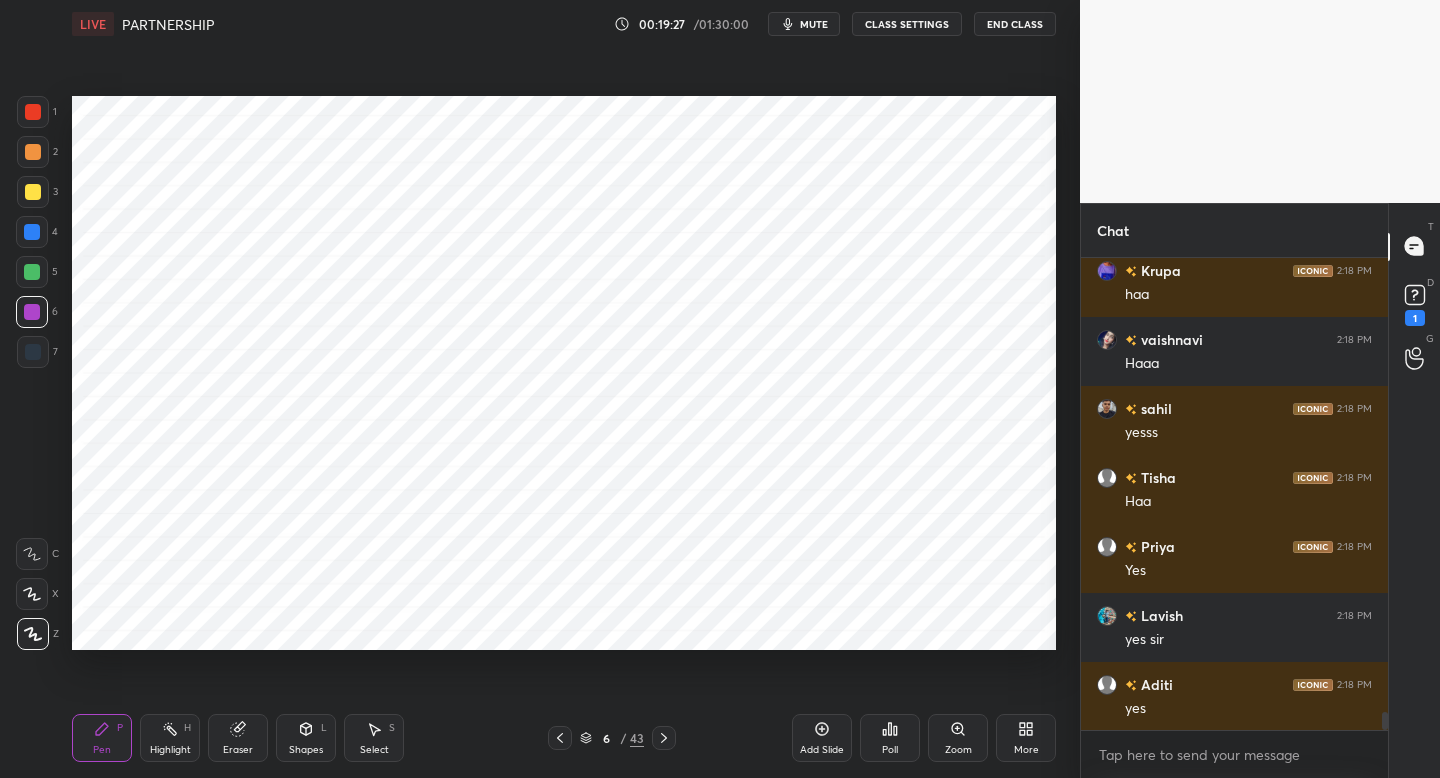 click at bounding box center [33, 352] 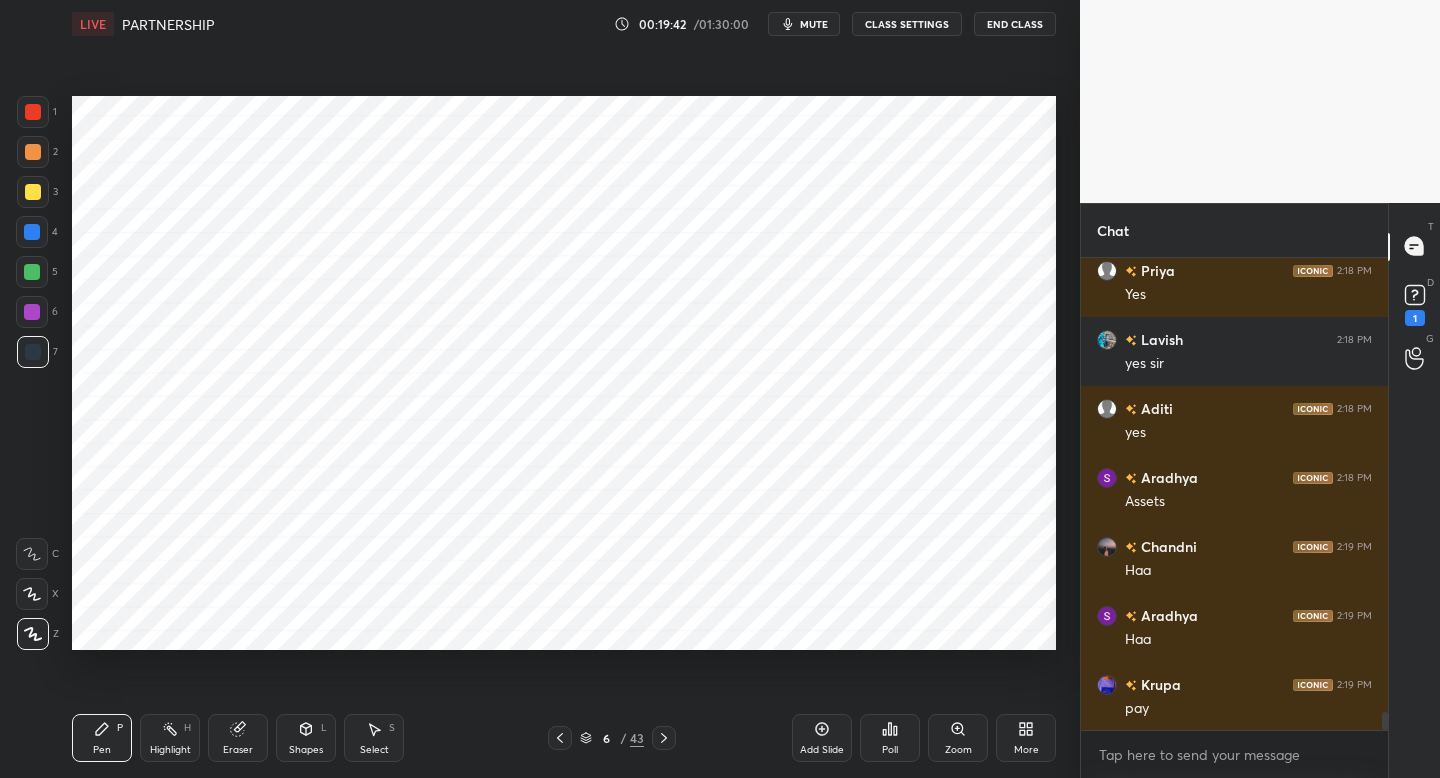 scroll, scrollTop: 12140, scrollLeft: 0, axis: vertical 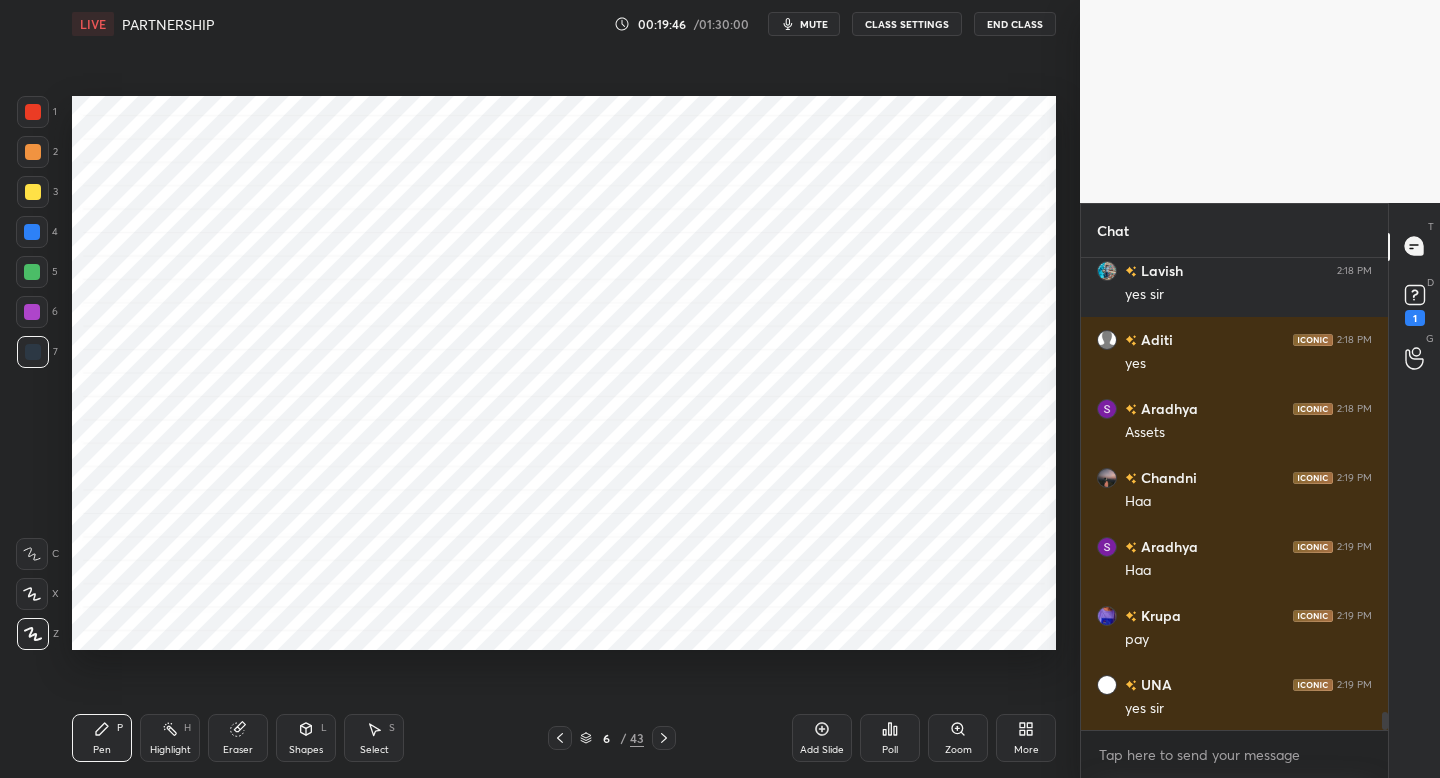 click on "5" at bounding box center (37, 276) 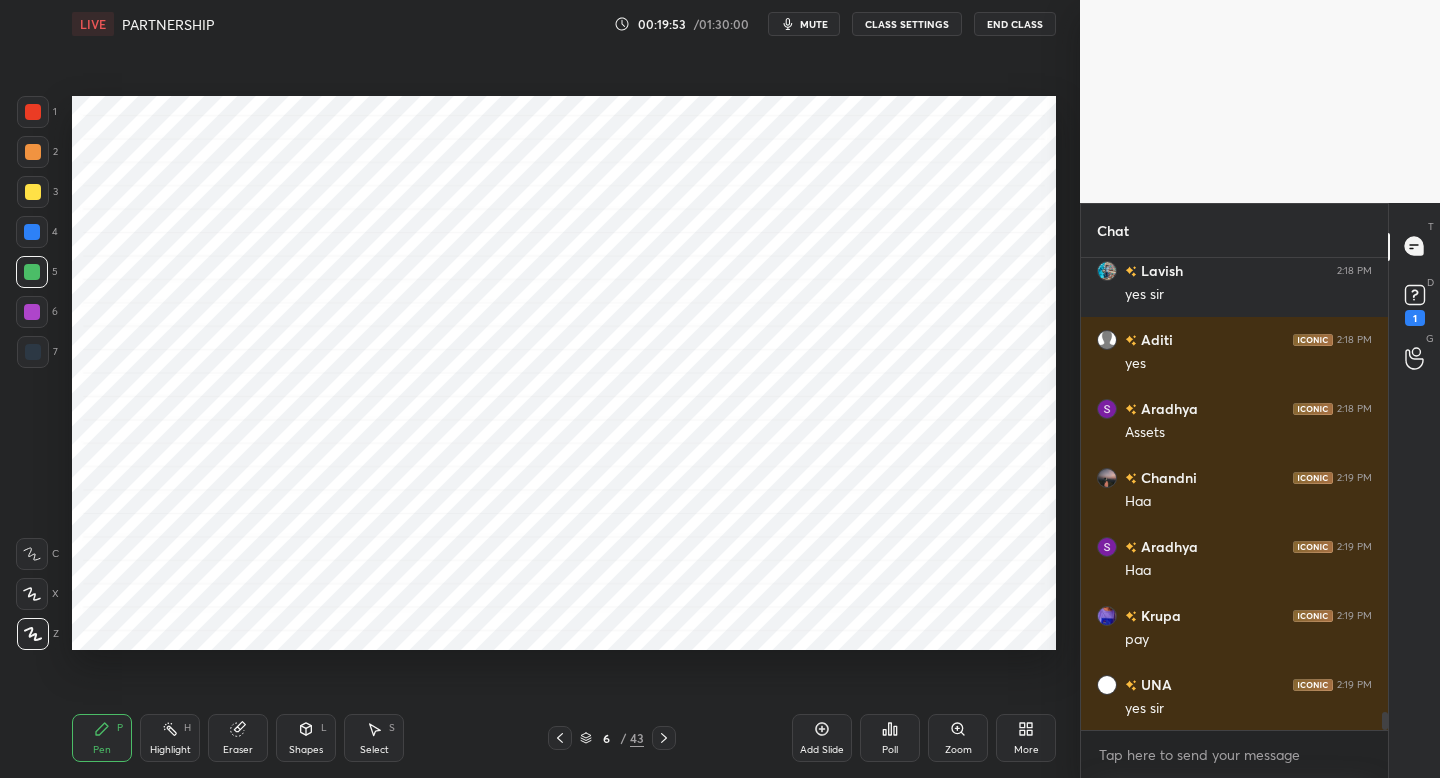 scroll, scrollTop: 12209, scrollLeft: 0, axis: vertical 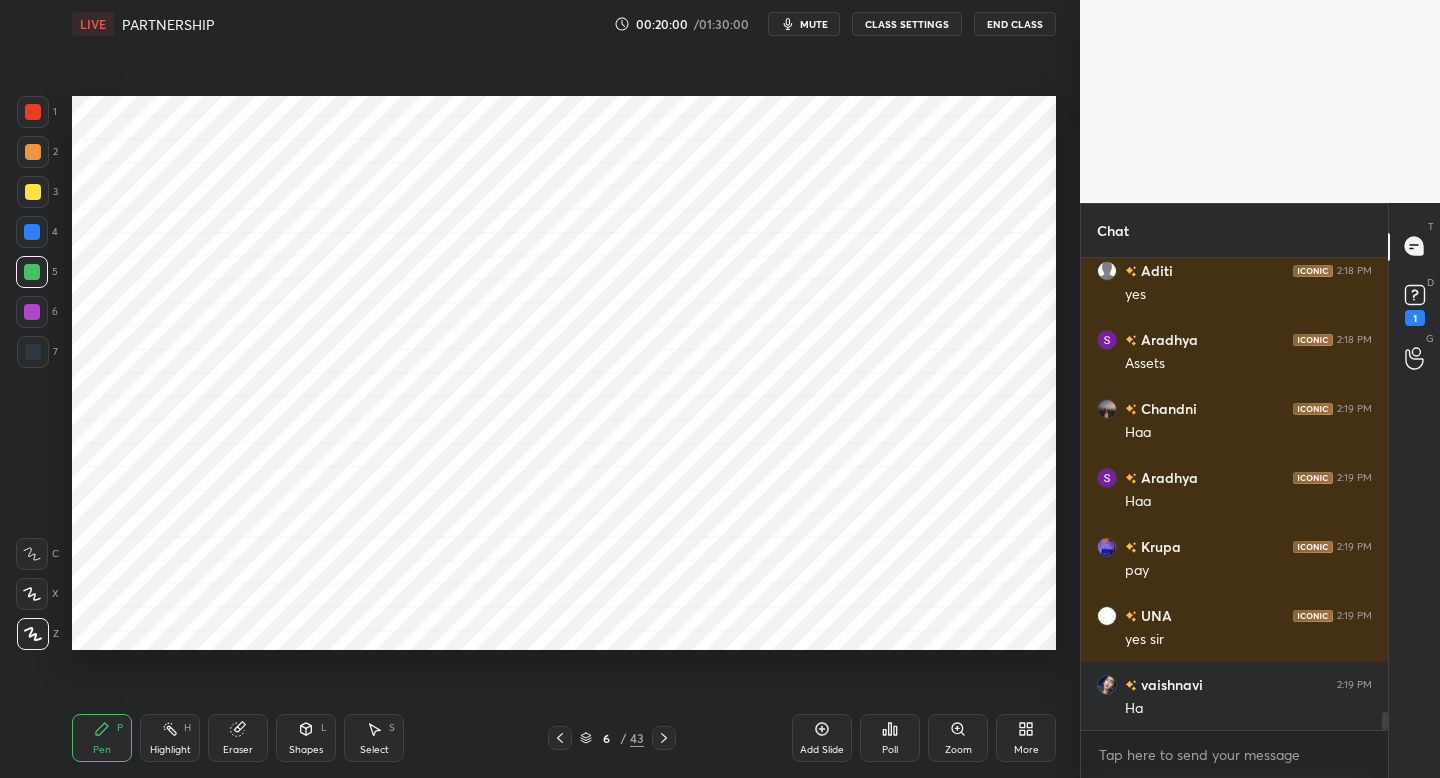click 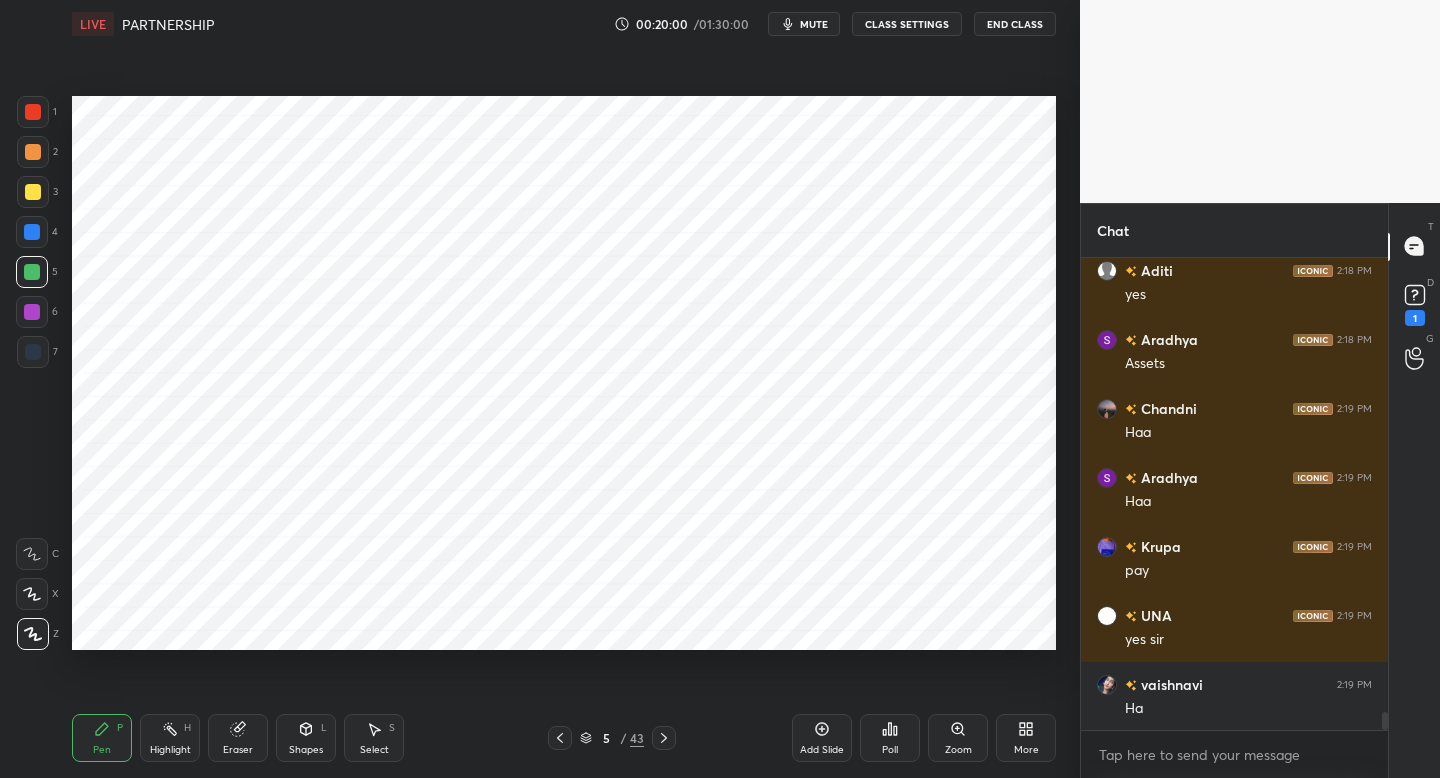 click 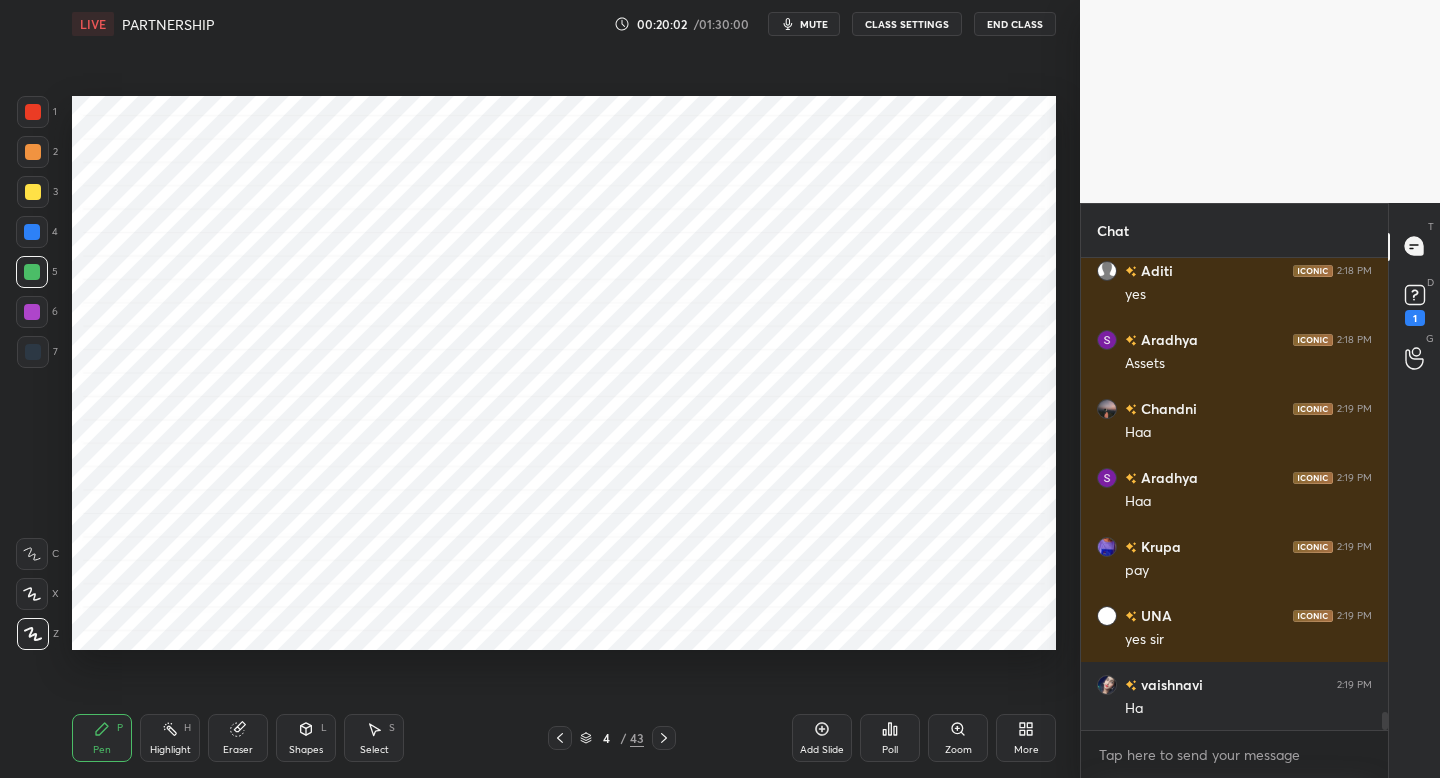 click at bounding box center [560, 738] 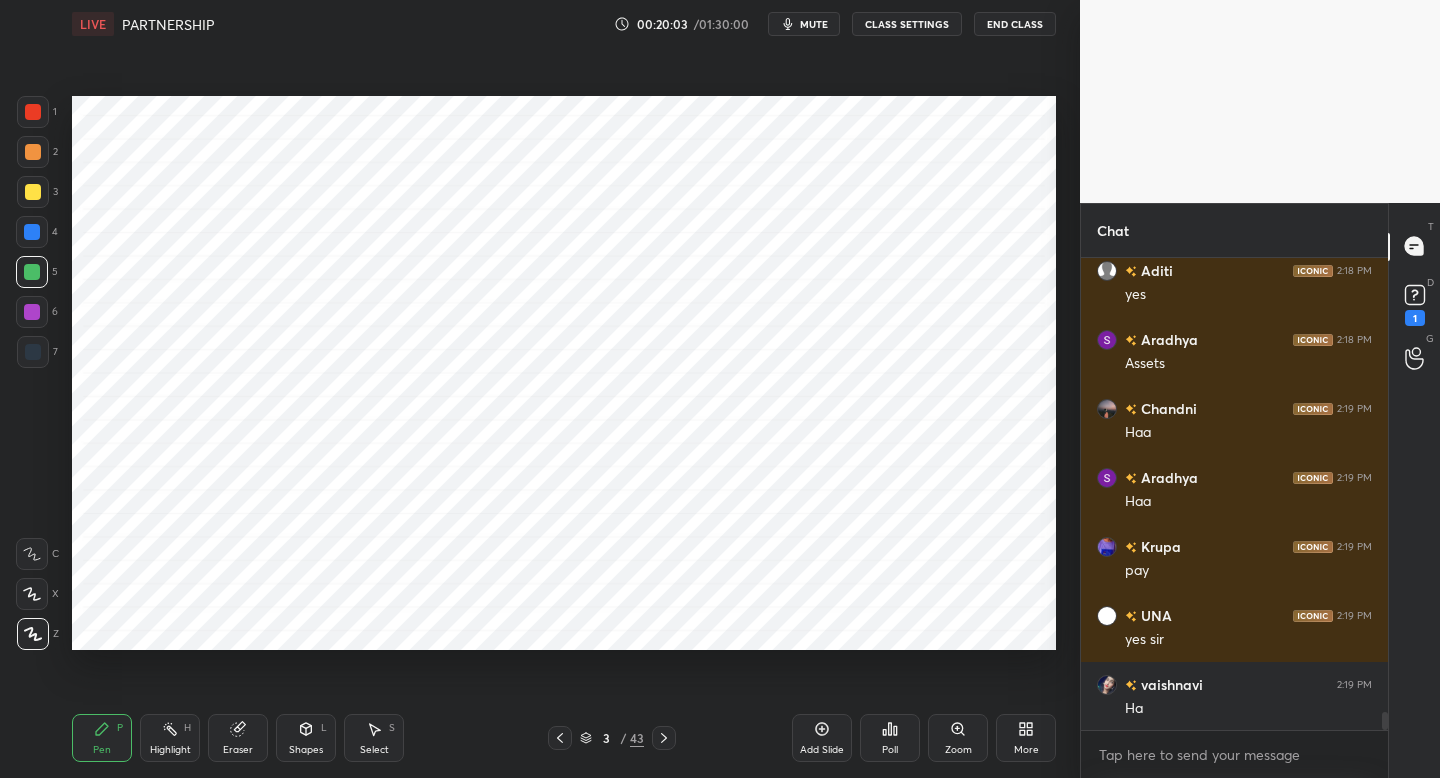 click 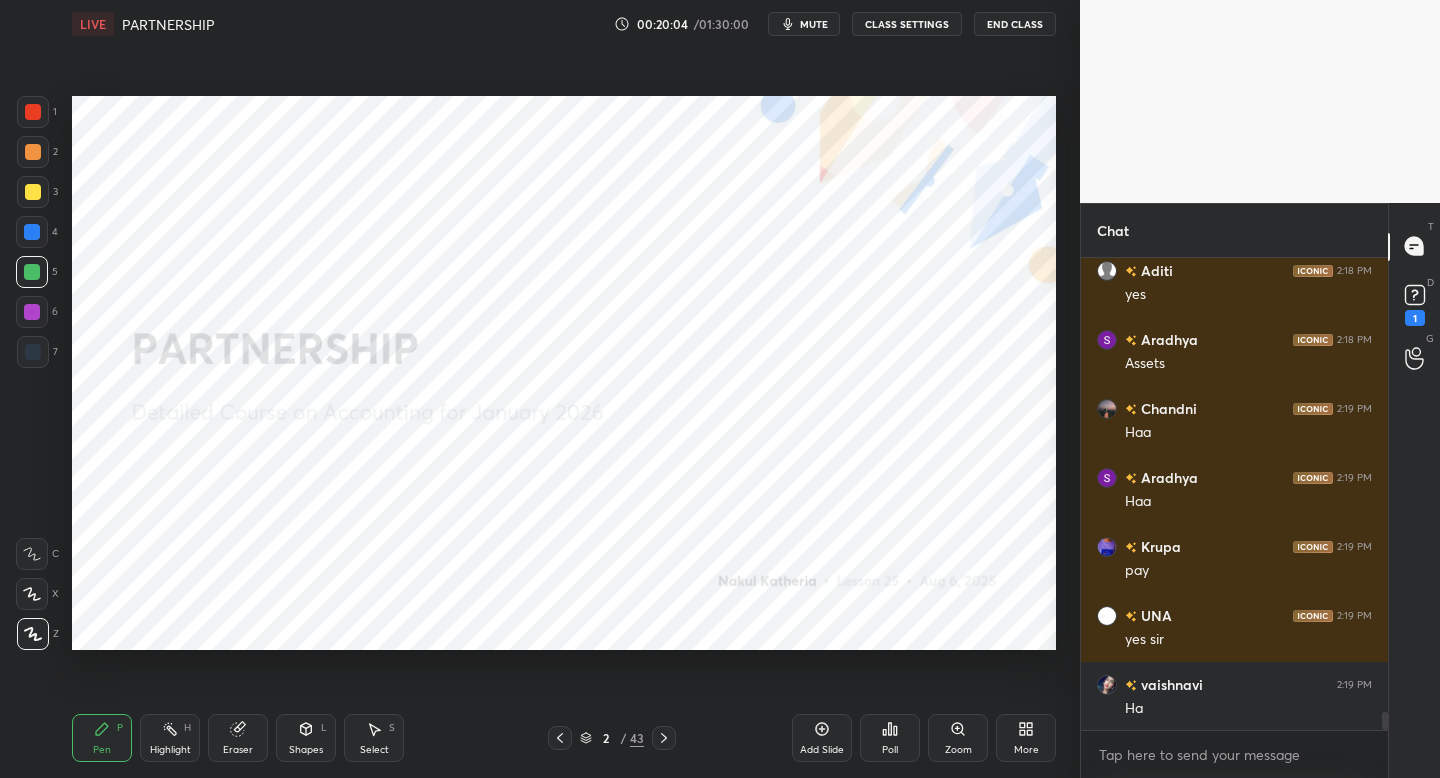drag, startPoint x: 36, startPoint y: 114, endPoint x: 62, endPoint y: 112, distance: 26.076809 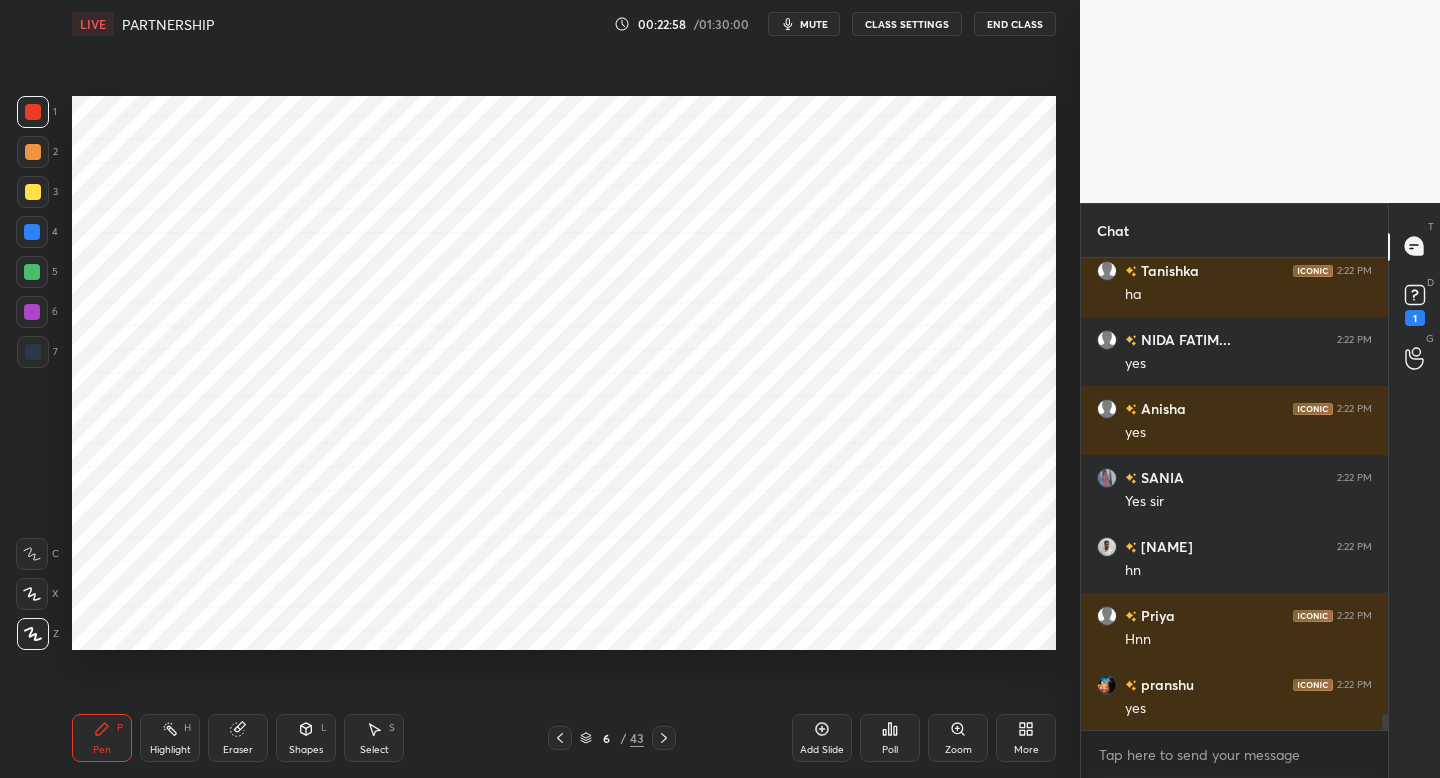 scroll, scrollTop: 13723, scrollLeft: 0, axis: vertical 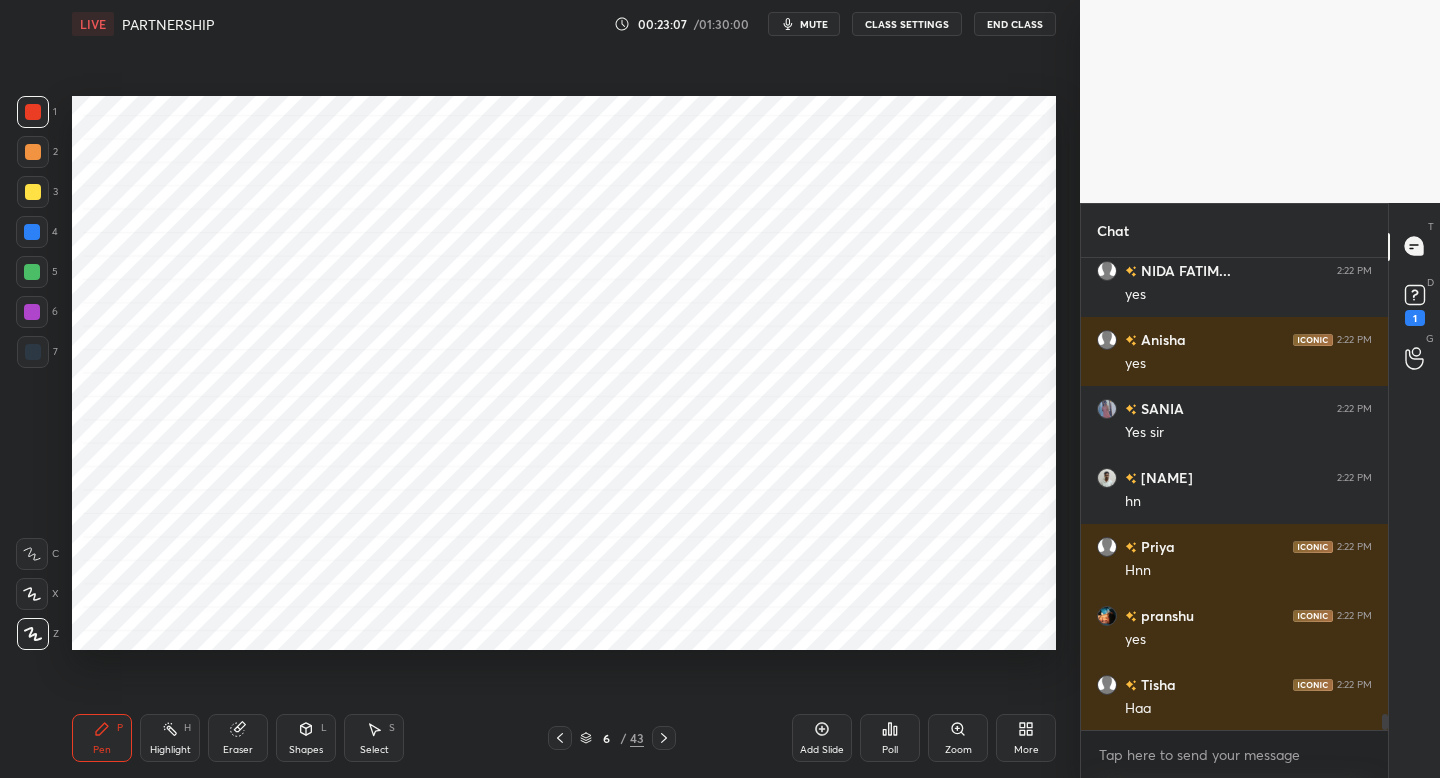 drag, startPoint x: 36, startPoint y: 313, endPoint x: 35, endPoint y: 290, distance: 23.021729 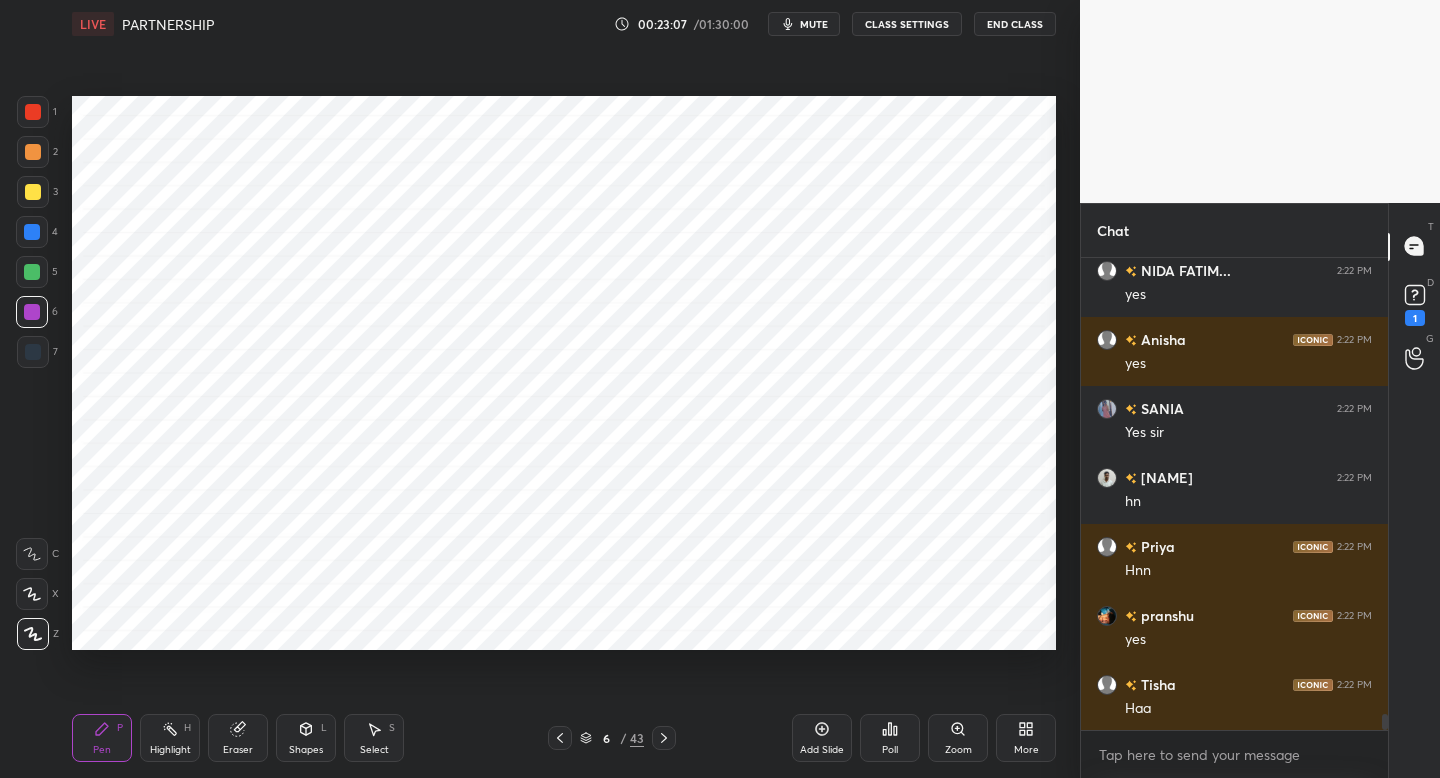 drag, startPoint x: 36, startPoint y: 274, endPoint x: 63, endPoint y: 322, distance: 55.072678 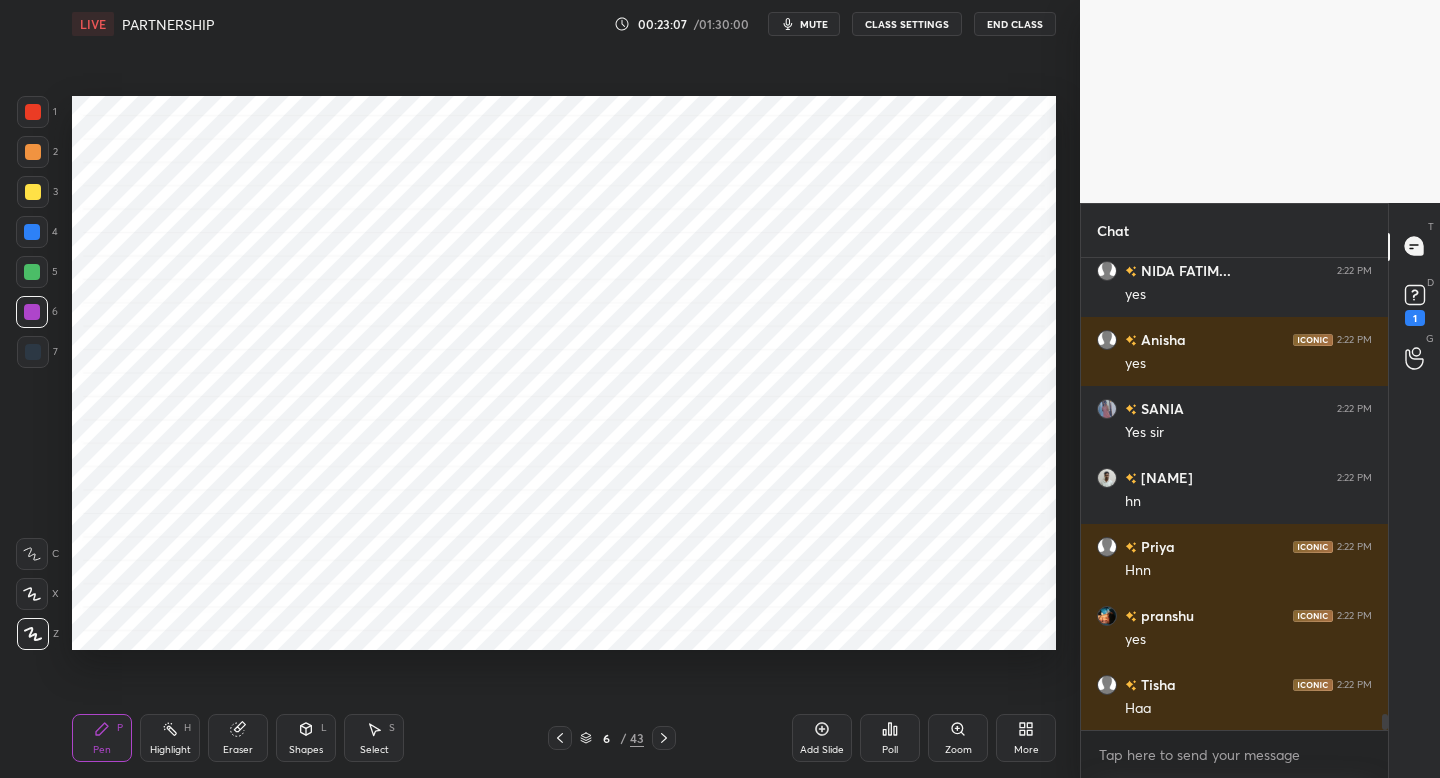click at bounding box center [32, 272] 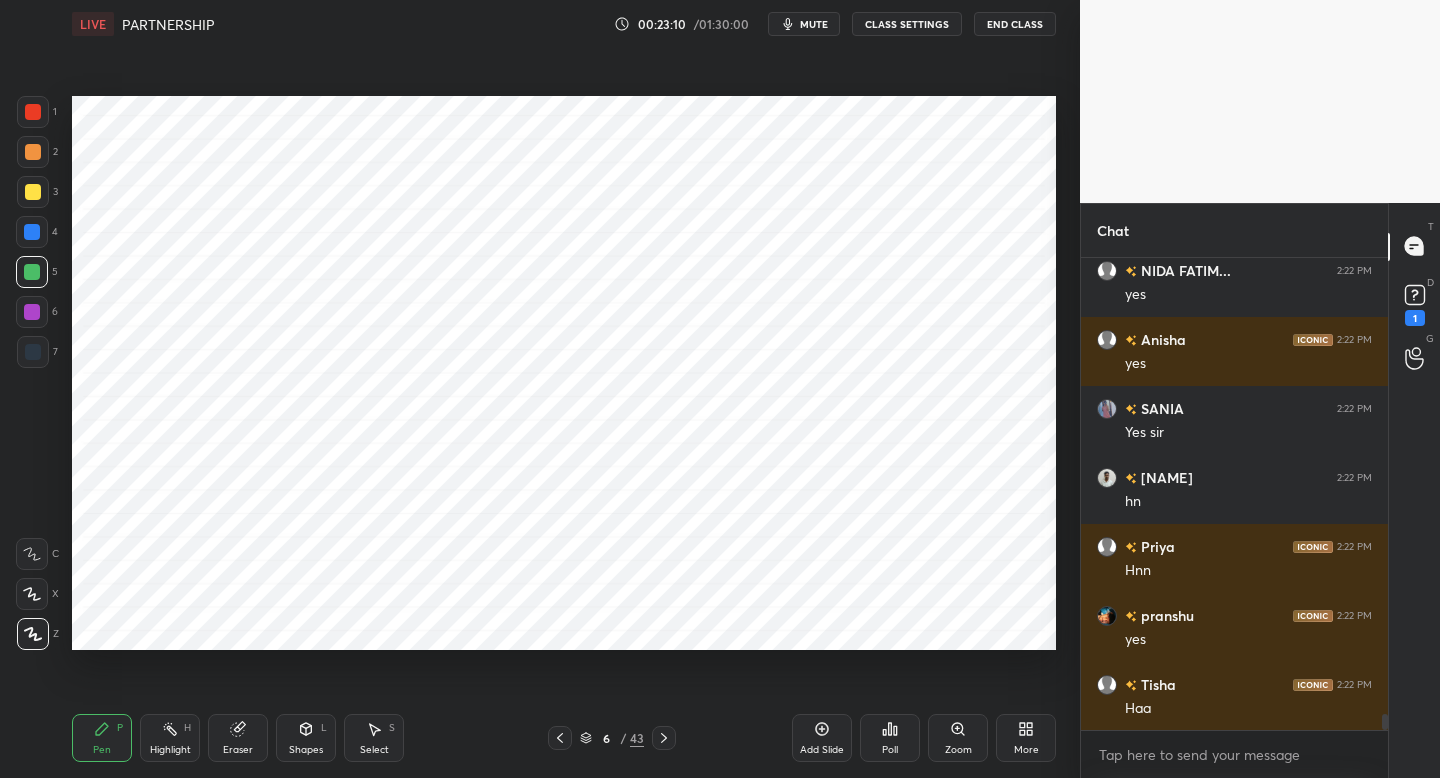 scroll, scrollTop: 13792, scrollLeft: 0, axis: vertical 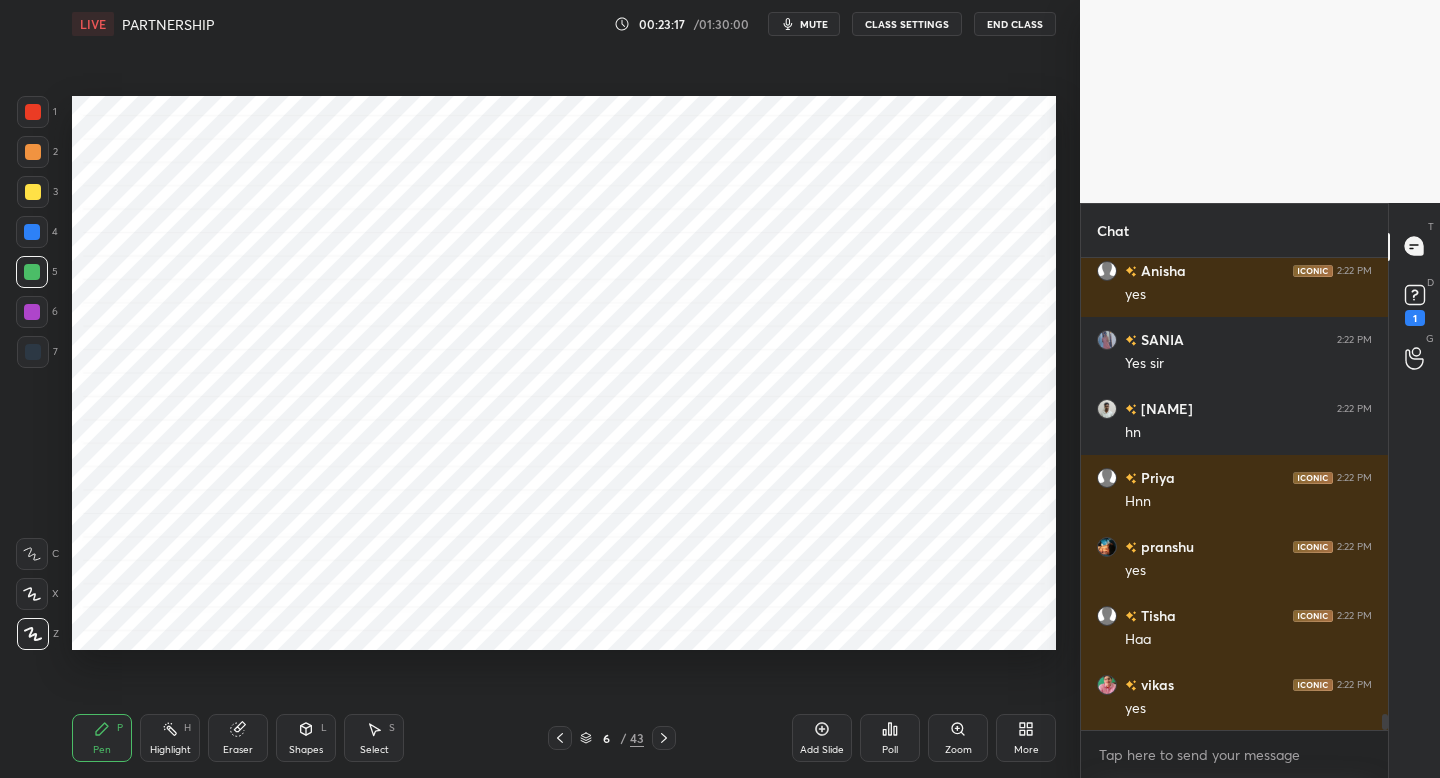 drag, startPoint x: 305, startPoint y: 739, endPoint x: 305, endPoint y: 716, distance: 23 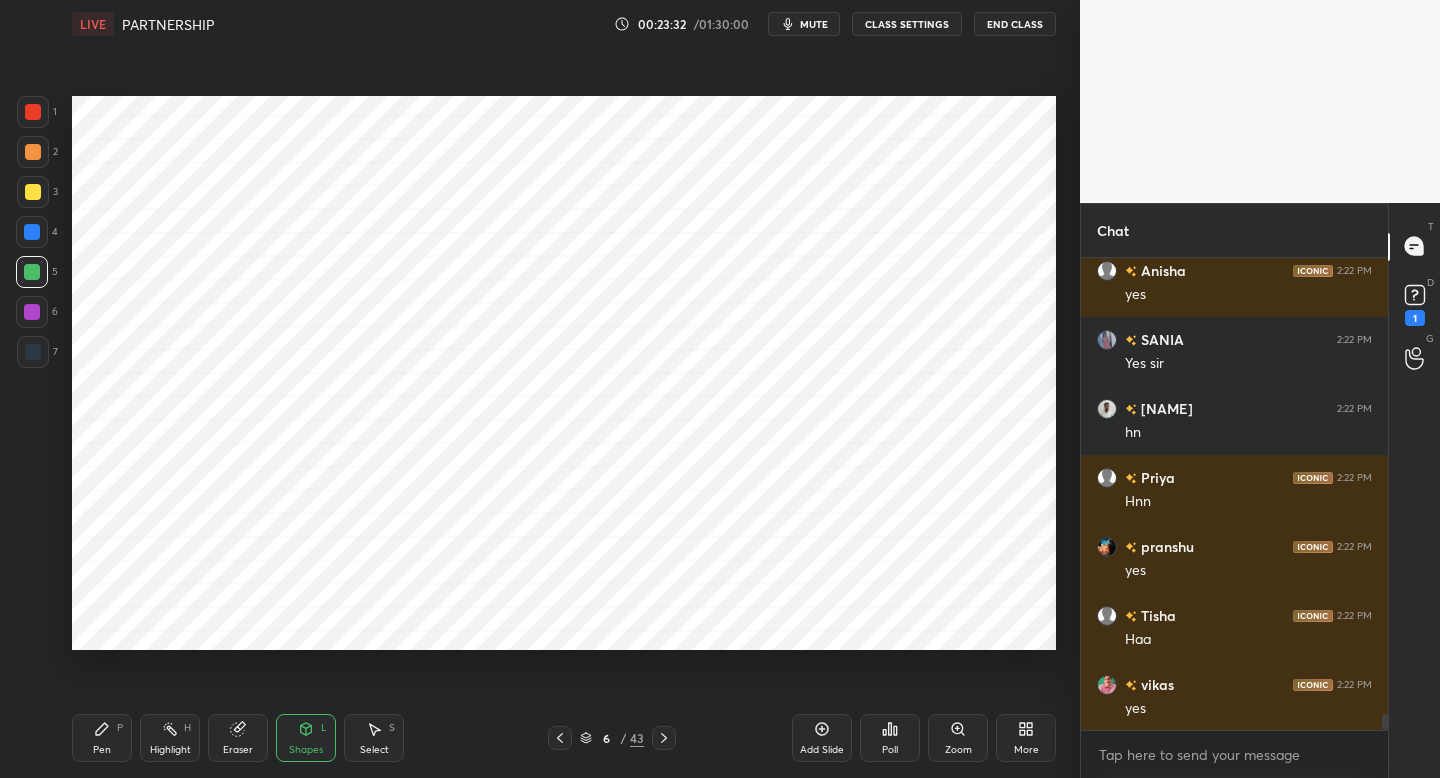 drag, startPoint x: 828, startPoint y: 745, endPoint x: 817, endPoint y: 738, distance: 13.038404 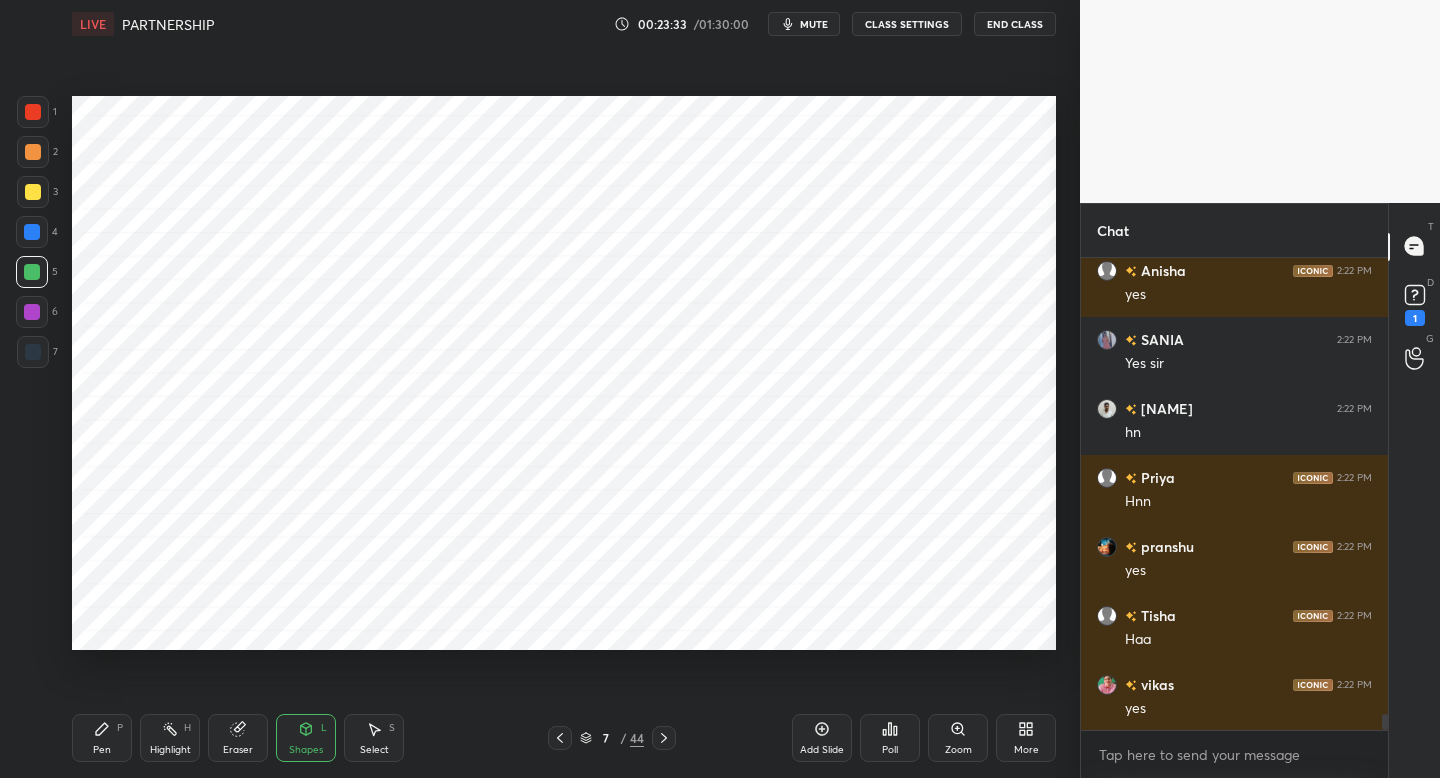 drag, startPoint x: 35, startPoint y: 358, endPoint x: 59, endPoint y: 350, distance: 25.298222 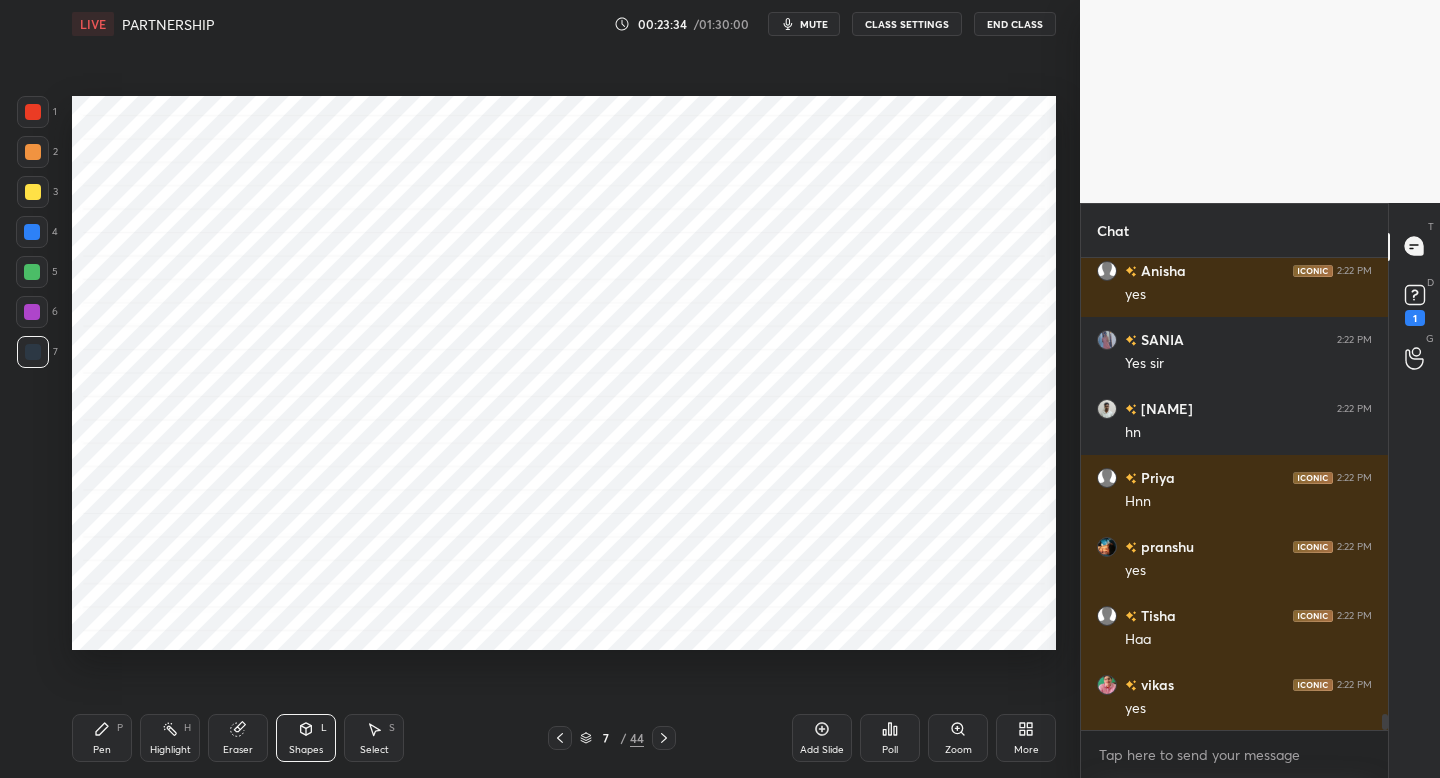 click on "Pen P" at bounding box center (102, 738) 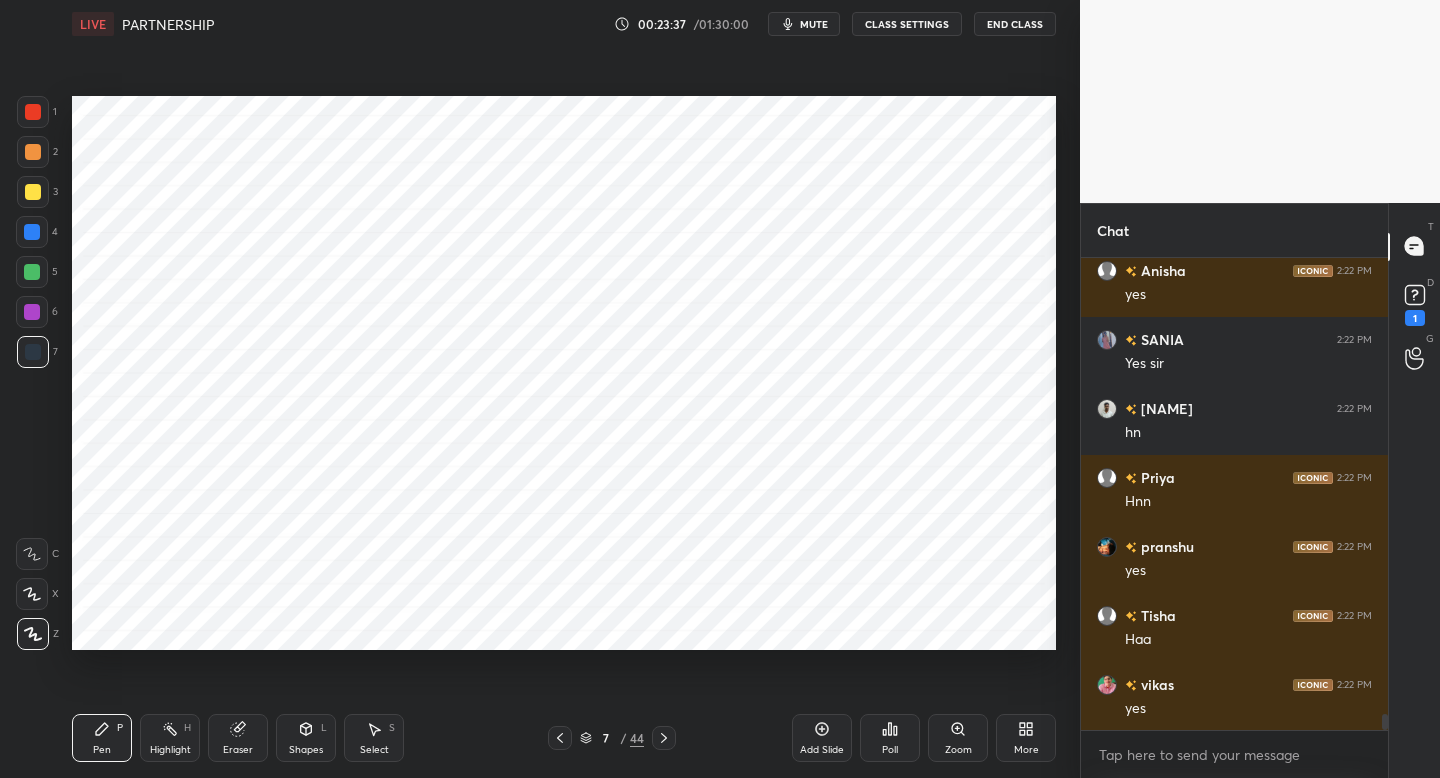scroll, scrollTop: 13861, scrollLeft: 0, axis: vertical 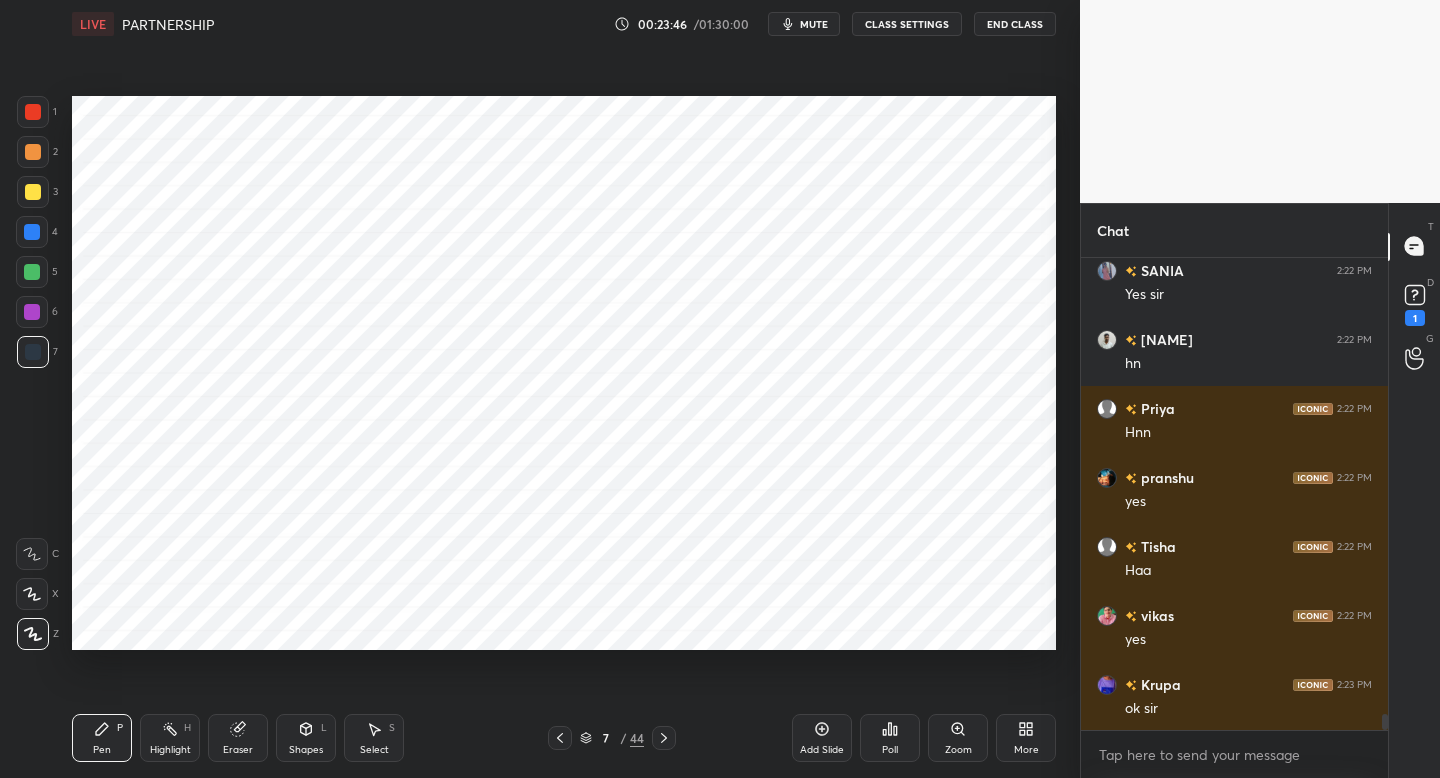 click at bounding box center (33, 112) 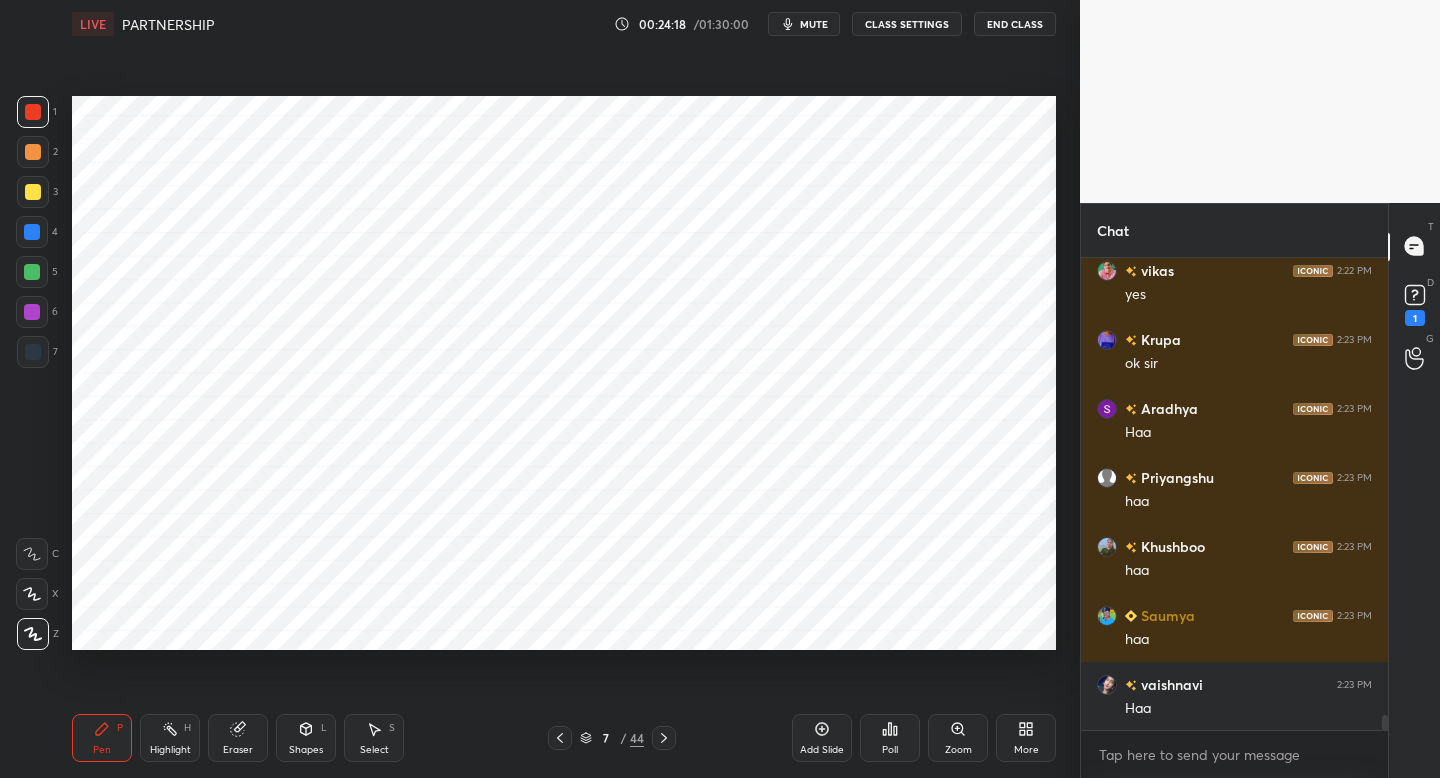 scroll, scrollTop: 14275, scrollLeft: 0, axis: vertical 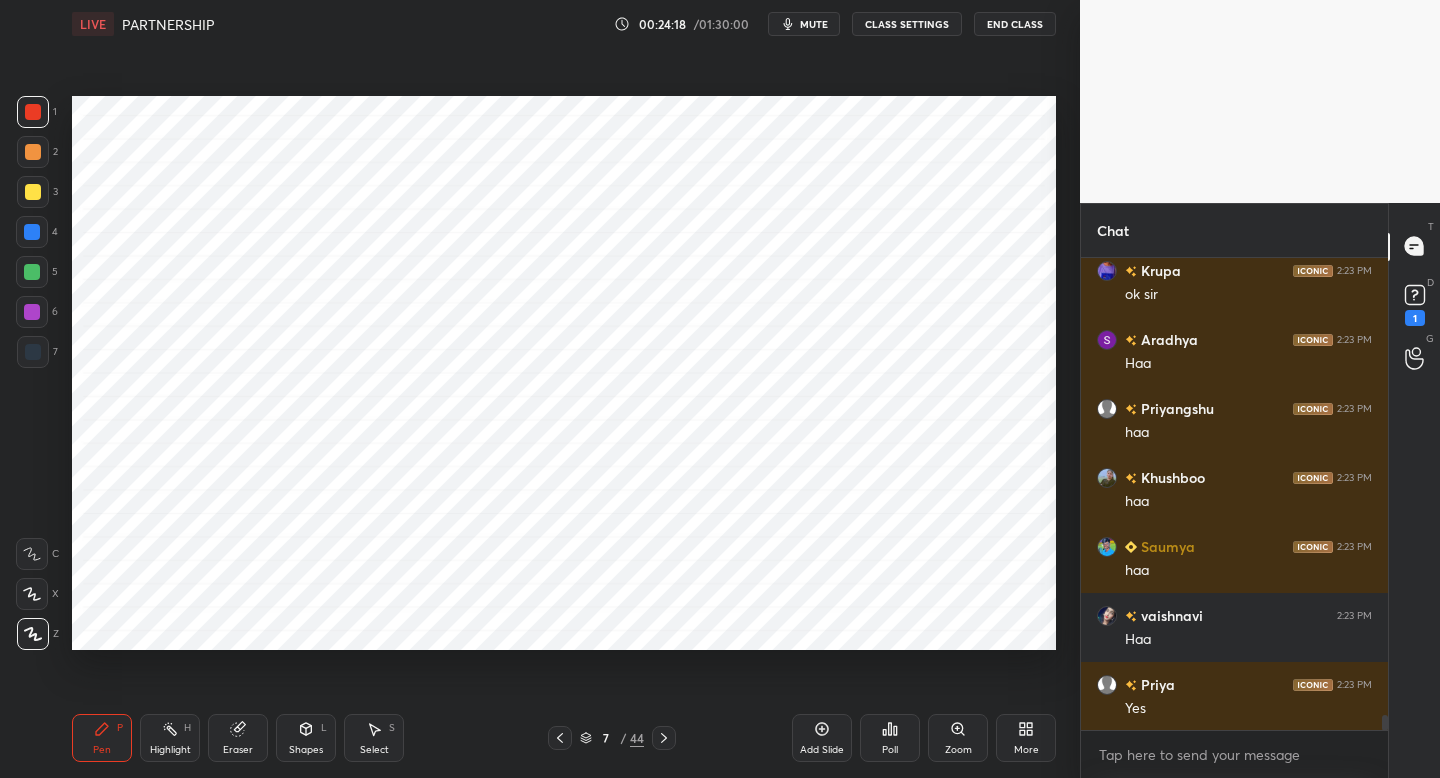 drag, startPoint x: 36, startPoint y: 313, endPoint x: 61, endPoint y: 327, distance: 28.653097 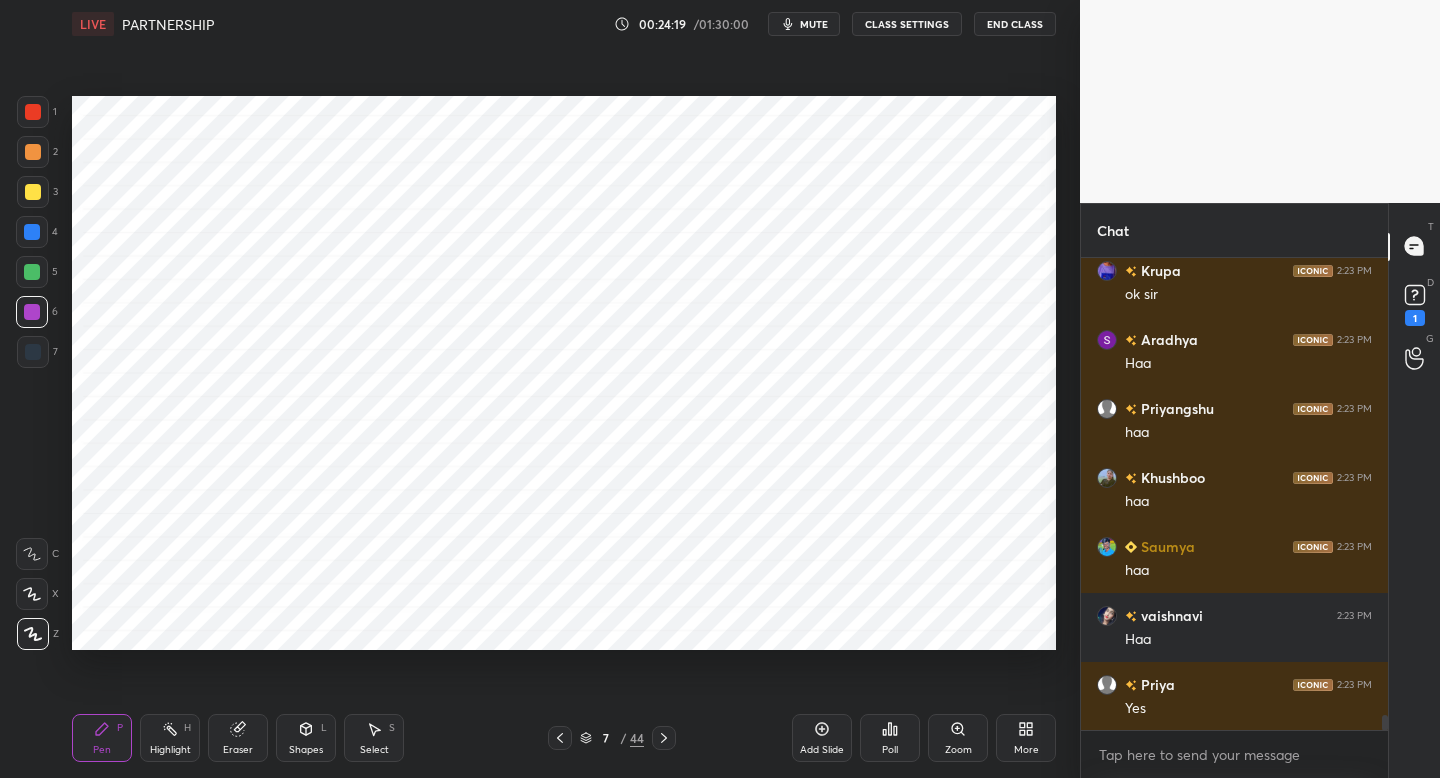 scroll, scrollTop: 14344, scrollLeft: 0, axis: vertical 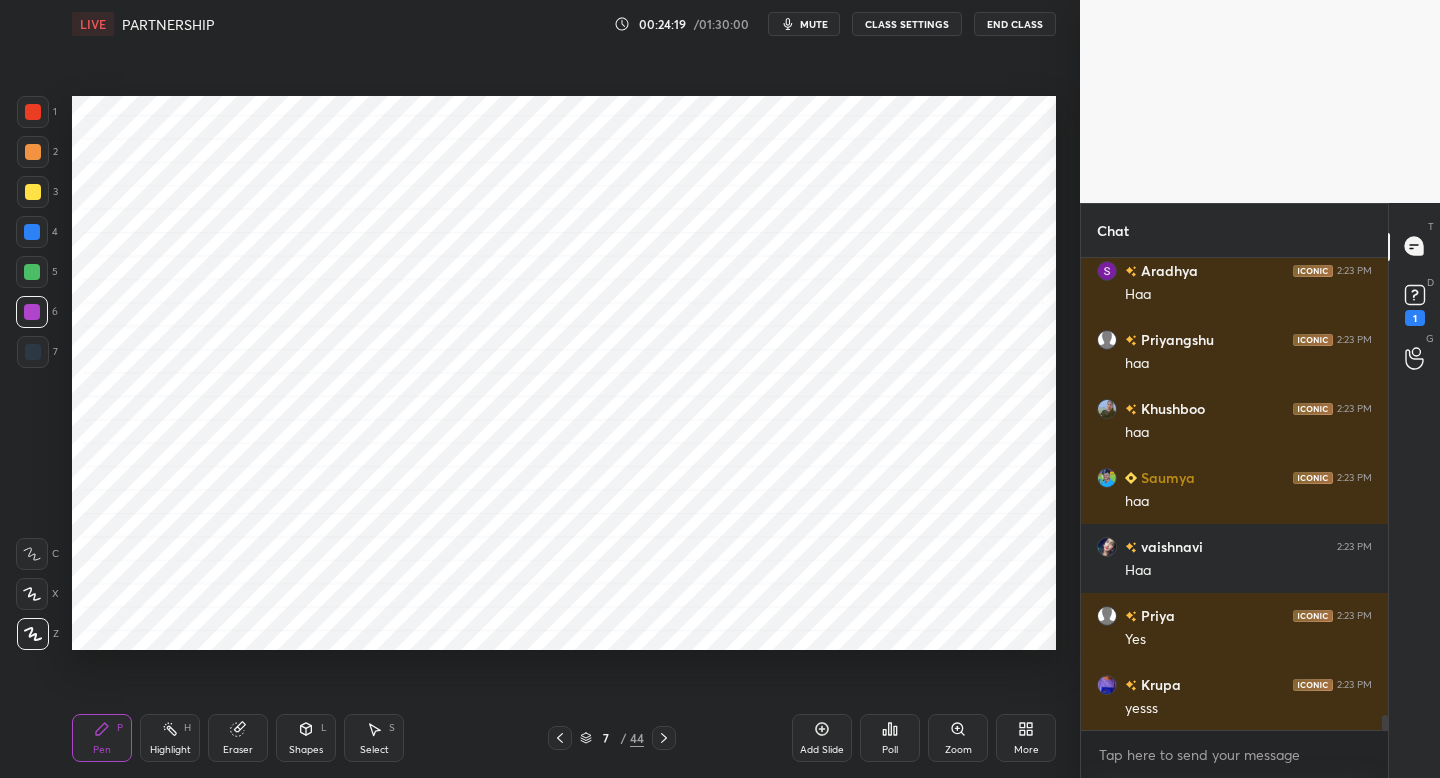 drag, startPoint x: 307, startPoint y: 733, endPoint x: 305, endPoint y: 721, distance: 12.165525 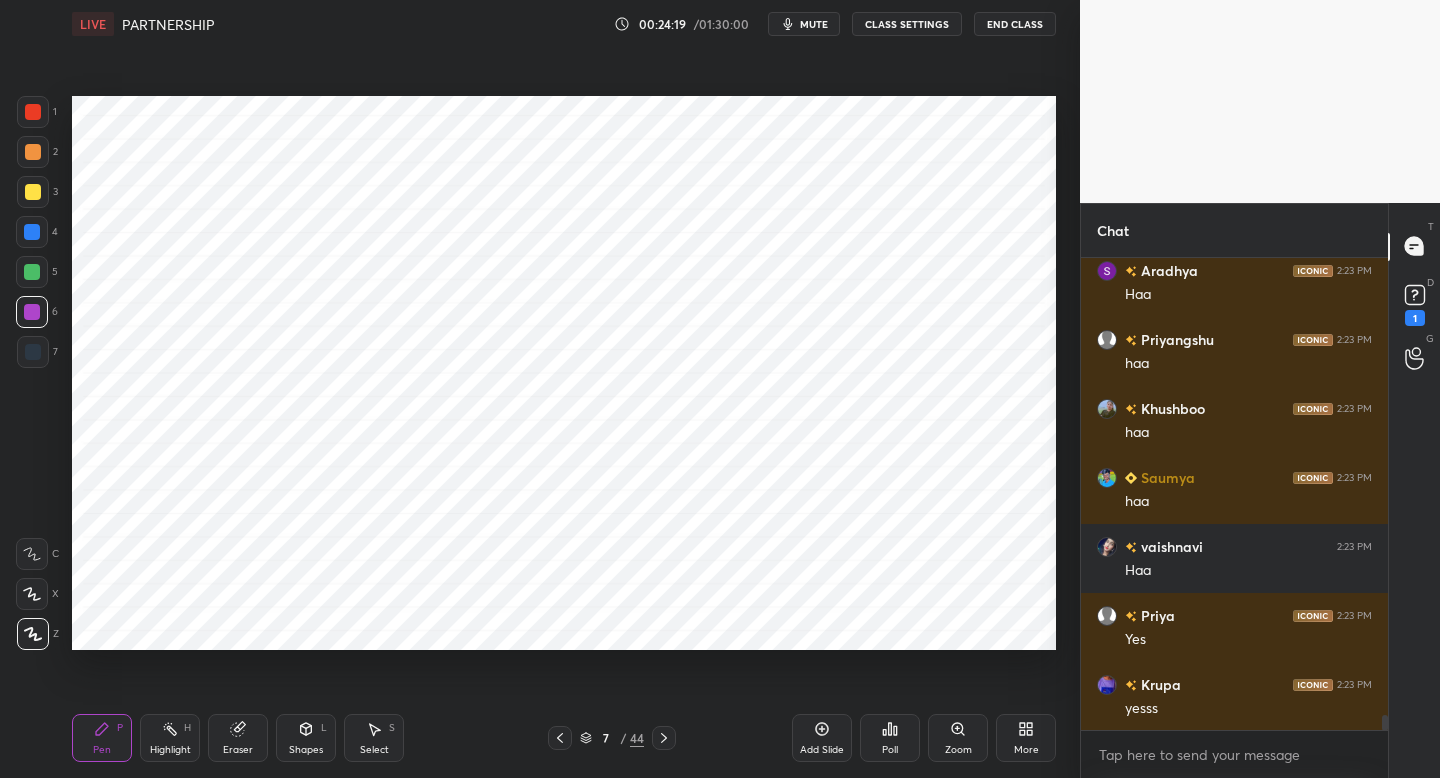 click 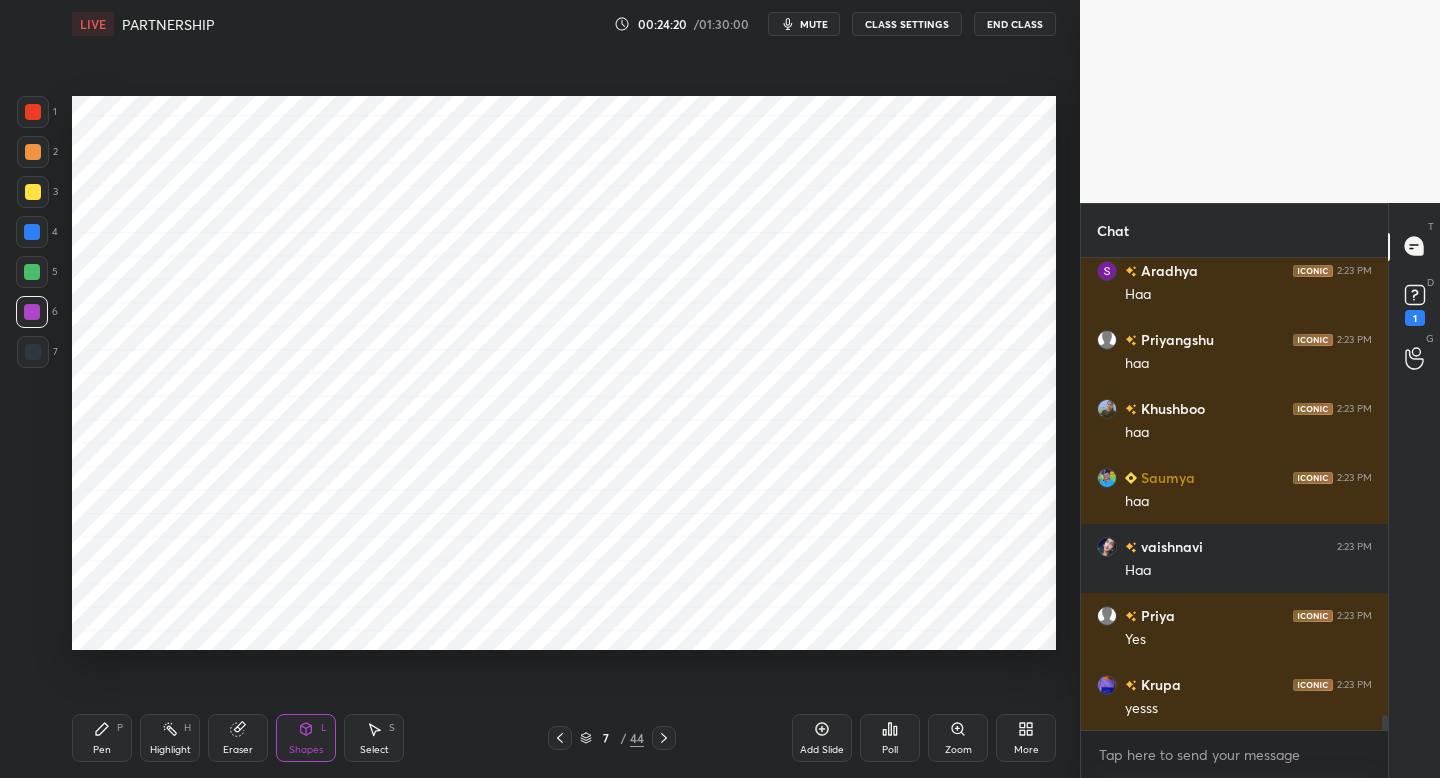 scroll, scrollTop: 14413, scrollLeft: 0, axis: vertical 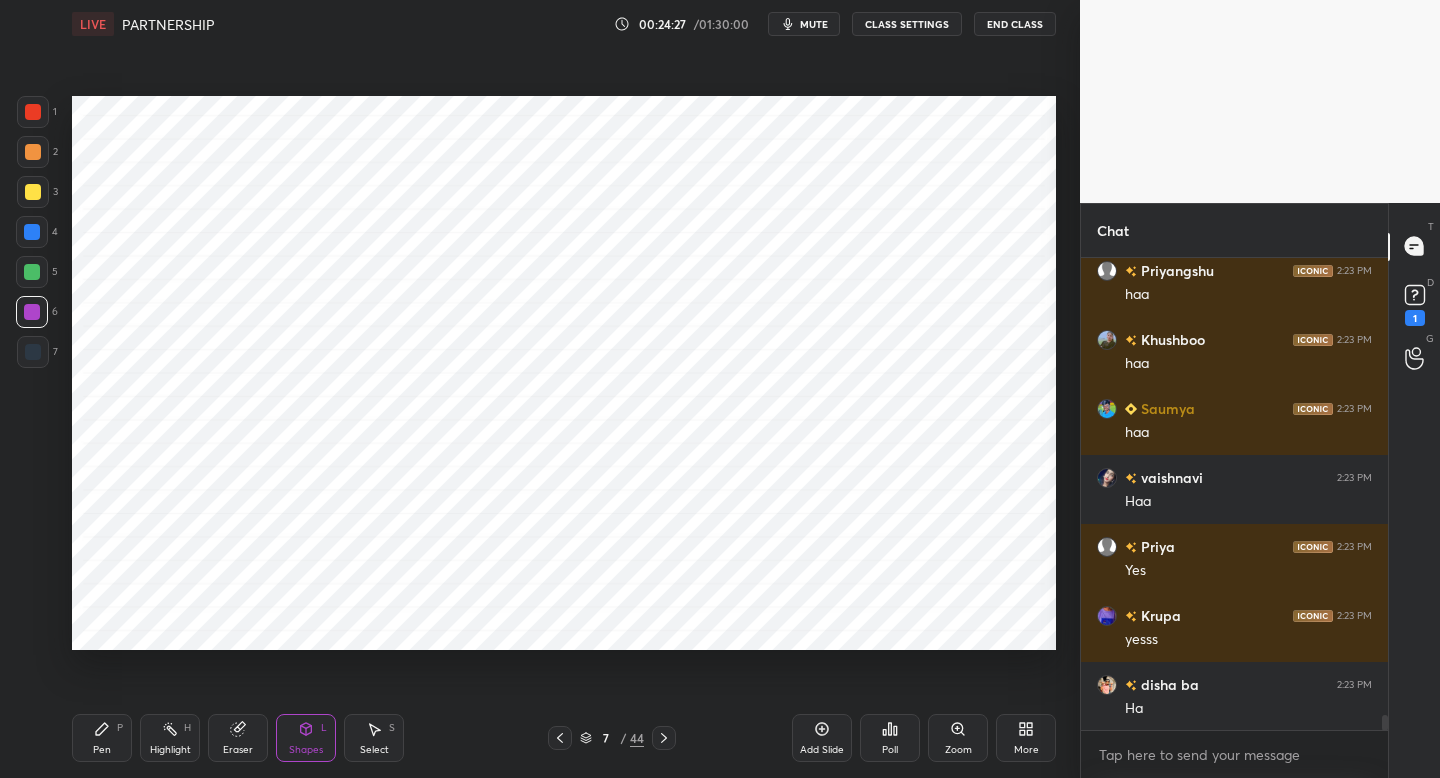 click on "Pen P" at bounding box center (102, 738) 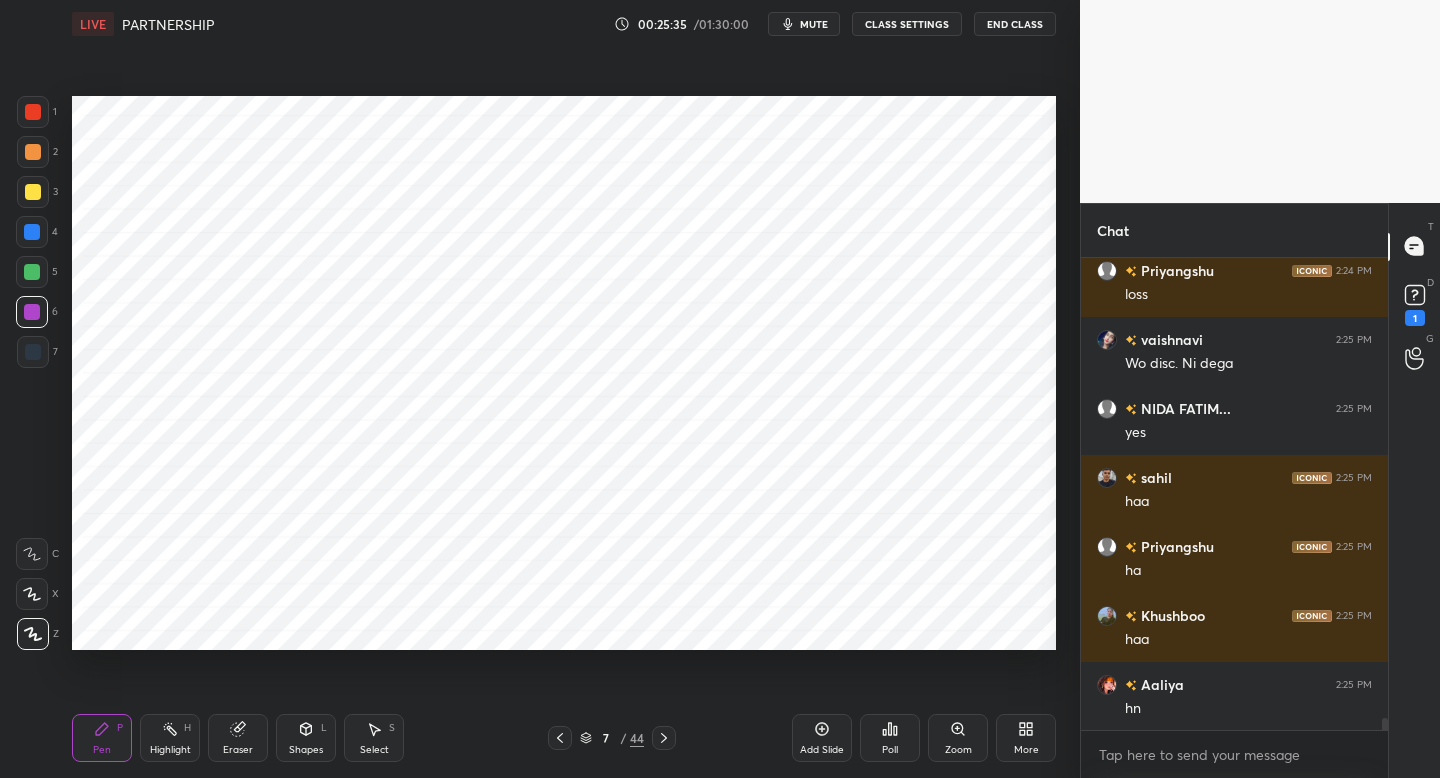 scroll, scrollTop: 17725, scrollLeft: 0, axis: vertical 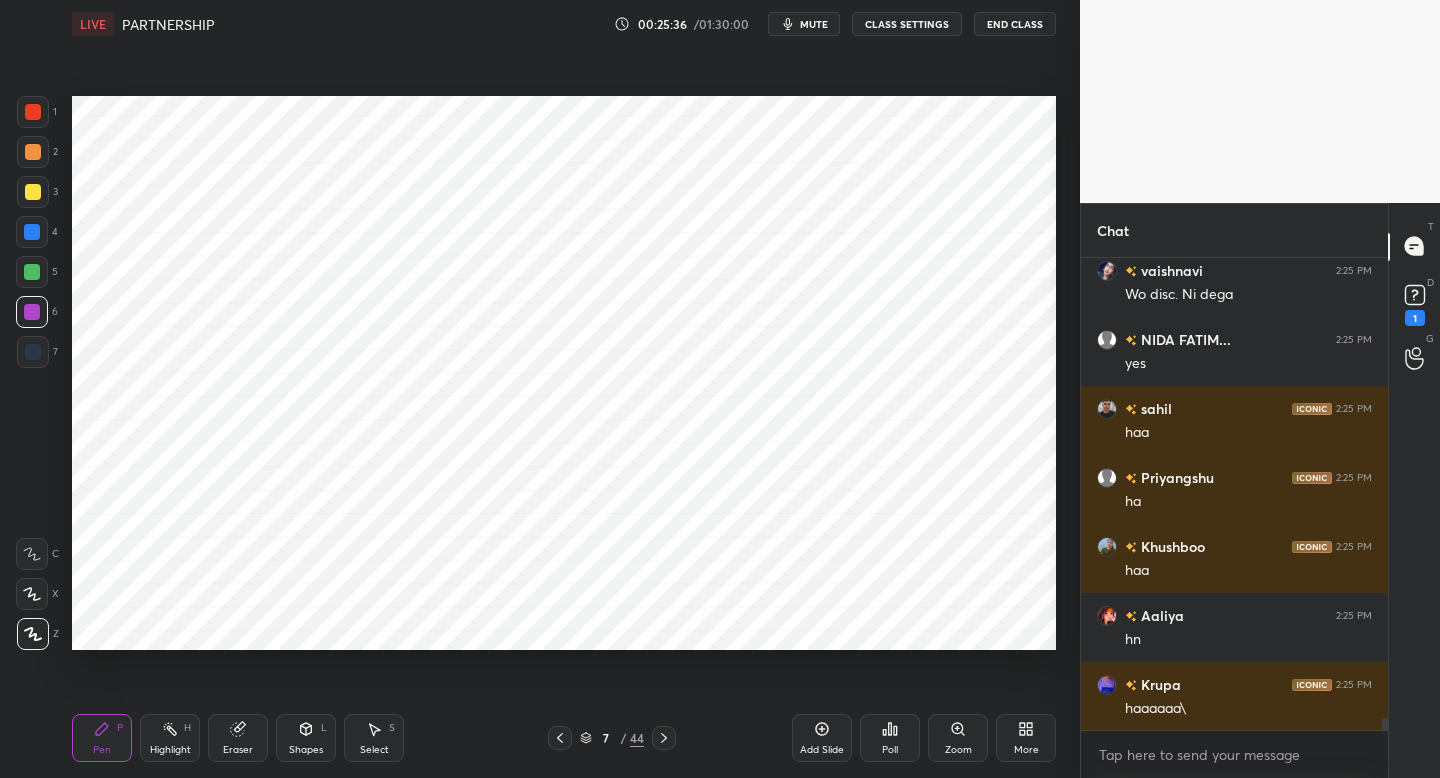 drag, startPoint x: 11, startPoint y: 357, endPoint x: 26, endPoint y: 353, distance: 15.524175 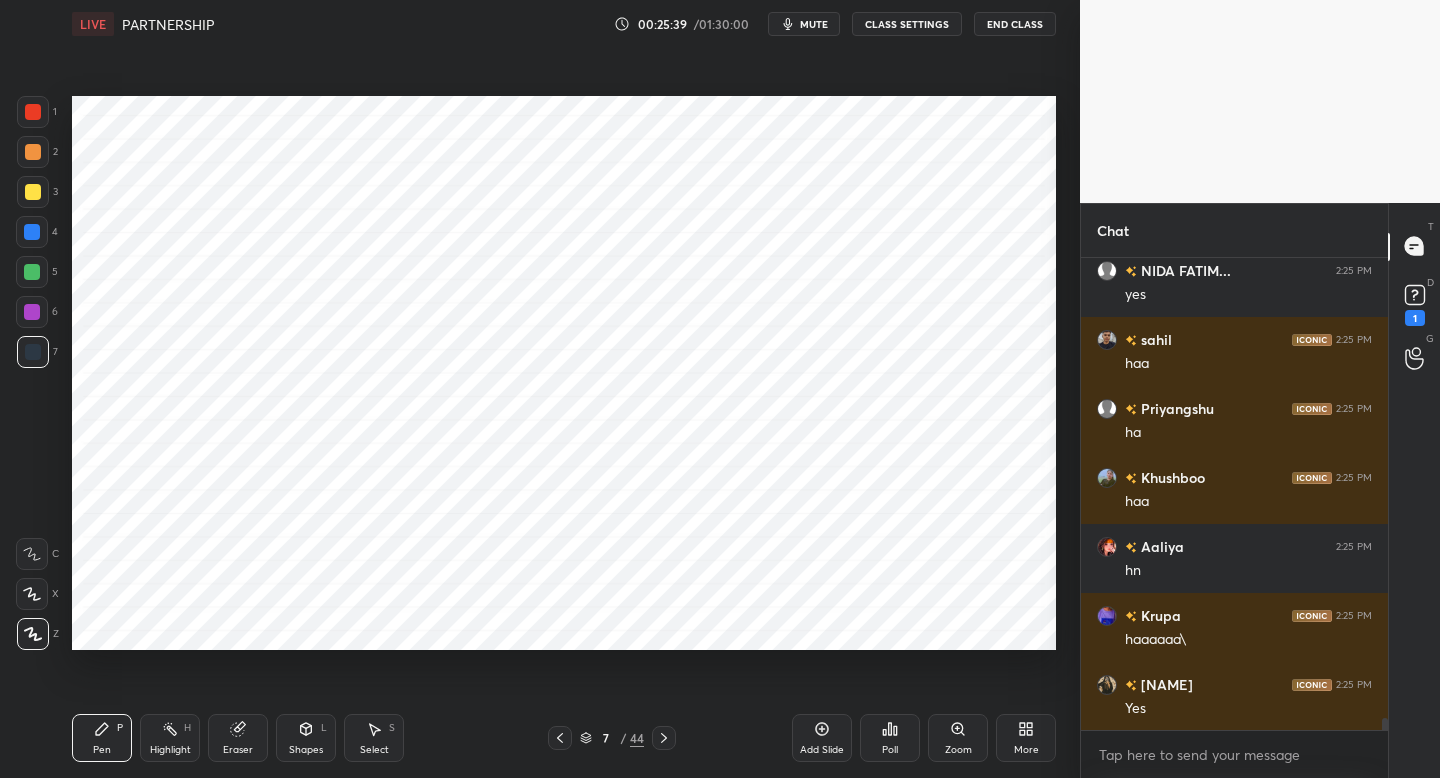 scroll, scrollTop: 17863, scrollLeft: 0, axis: vertical 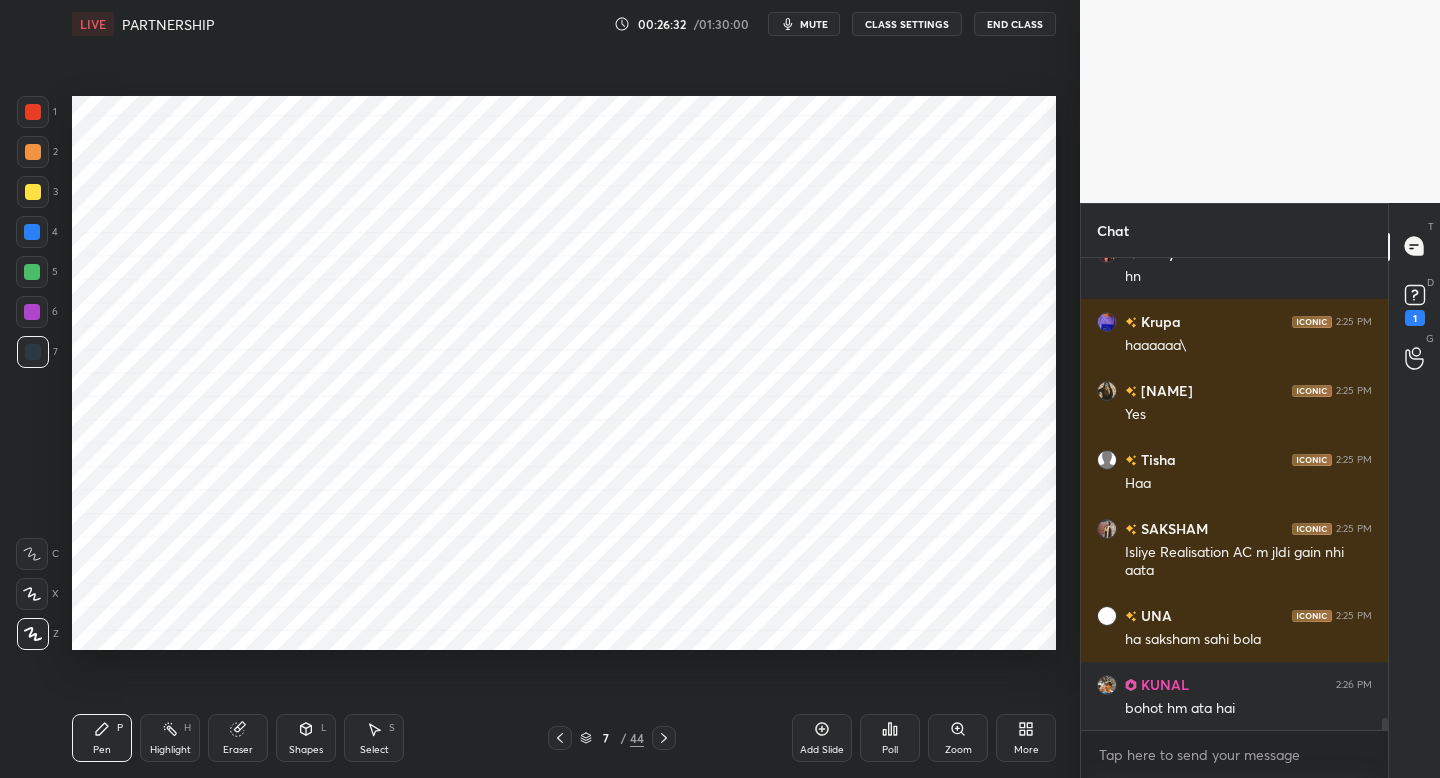 drag, startPoint x: 806, startPoint y: 736, endPoint x: 717, endPoint y: 659, distance: 117.68602 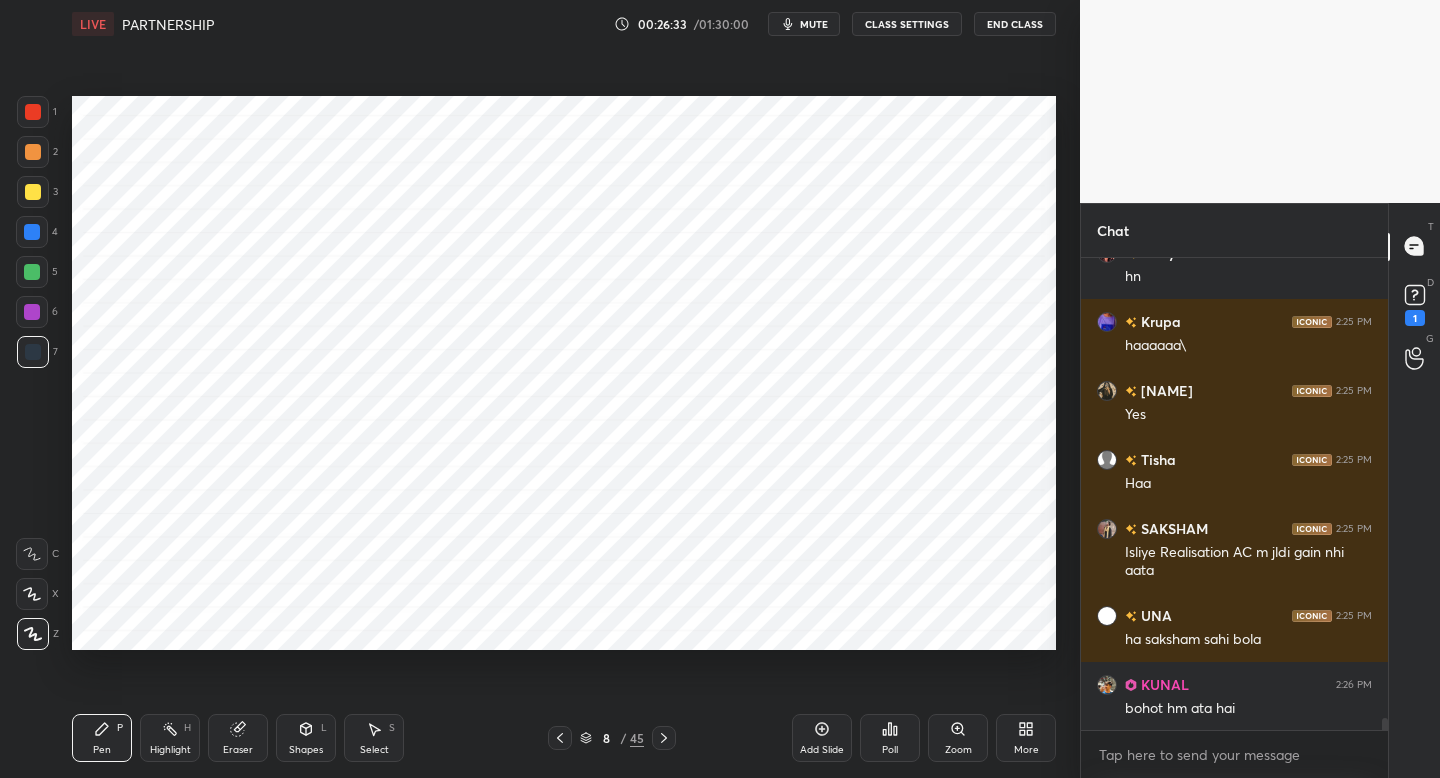 drag, startPoint x: 38, startPoint y: 114, endPoint x: 55, endPoint y: 116, distance: 17.117243 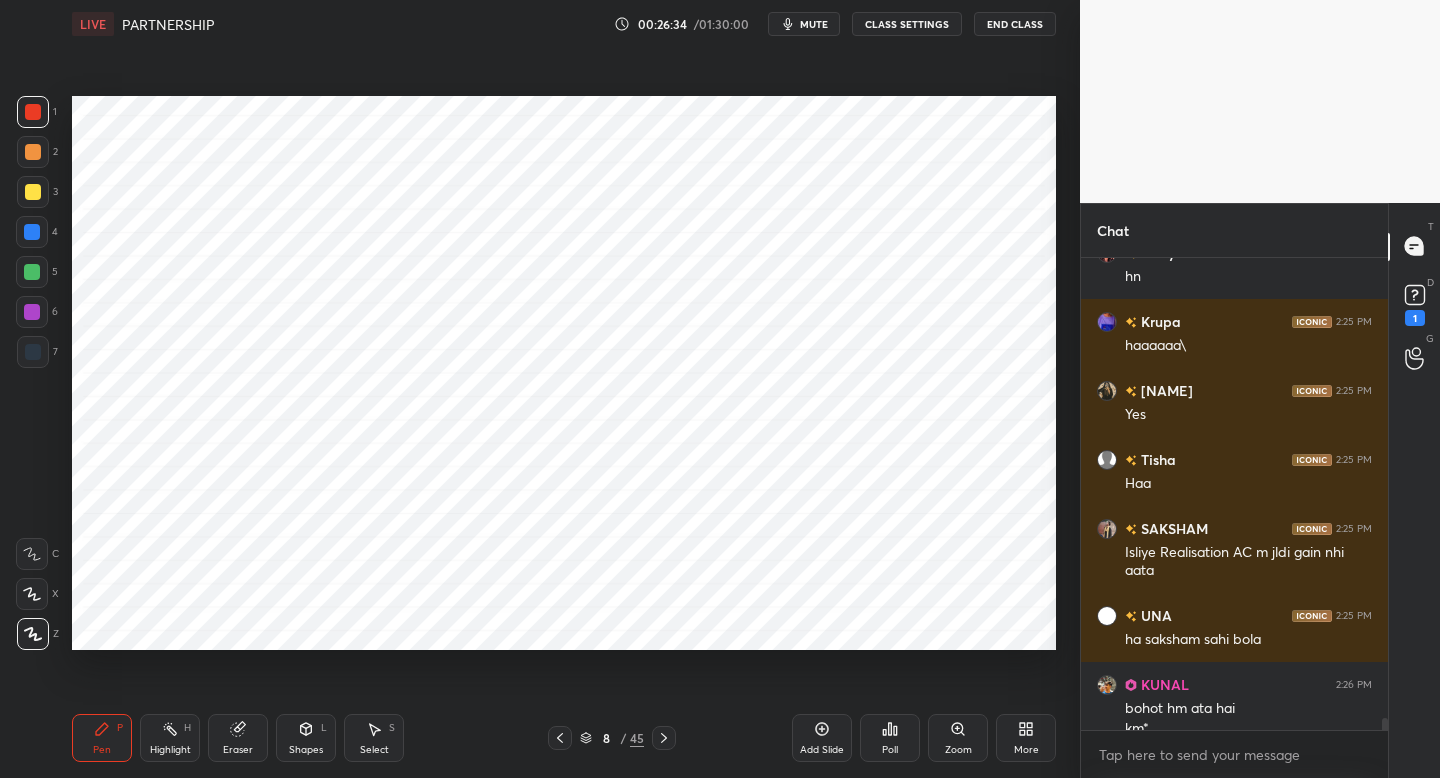 scroll, scrollTop: 18108, scrollLeft: 0, axis: vertical 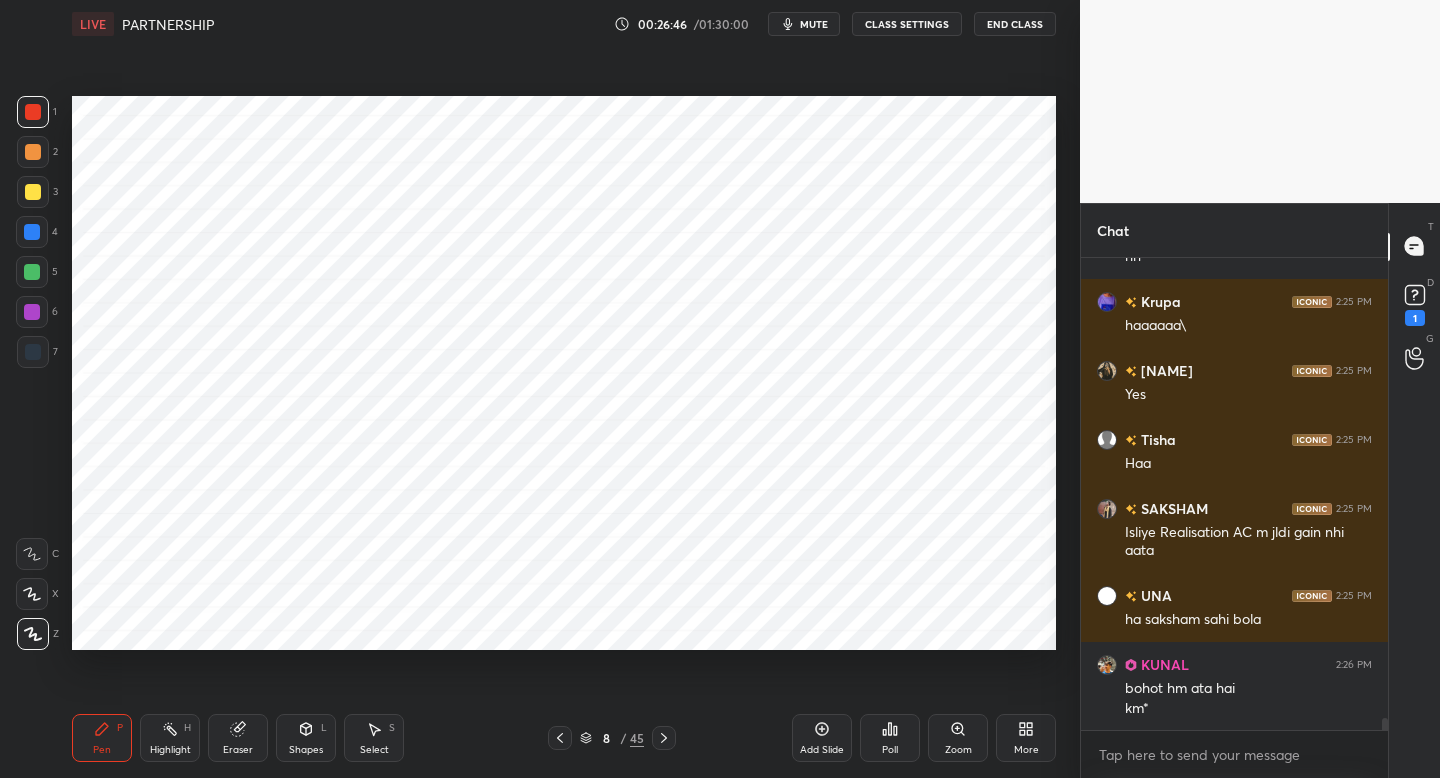 drag, startPoint x: 41, startPoint y: 357, endPoint x: 53, endPoint y: 355, distance: 12.165525 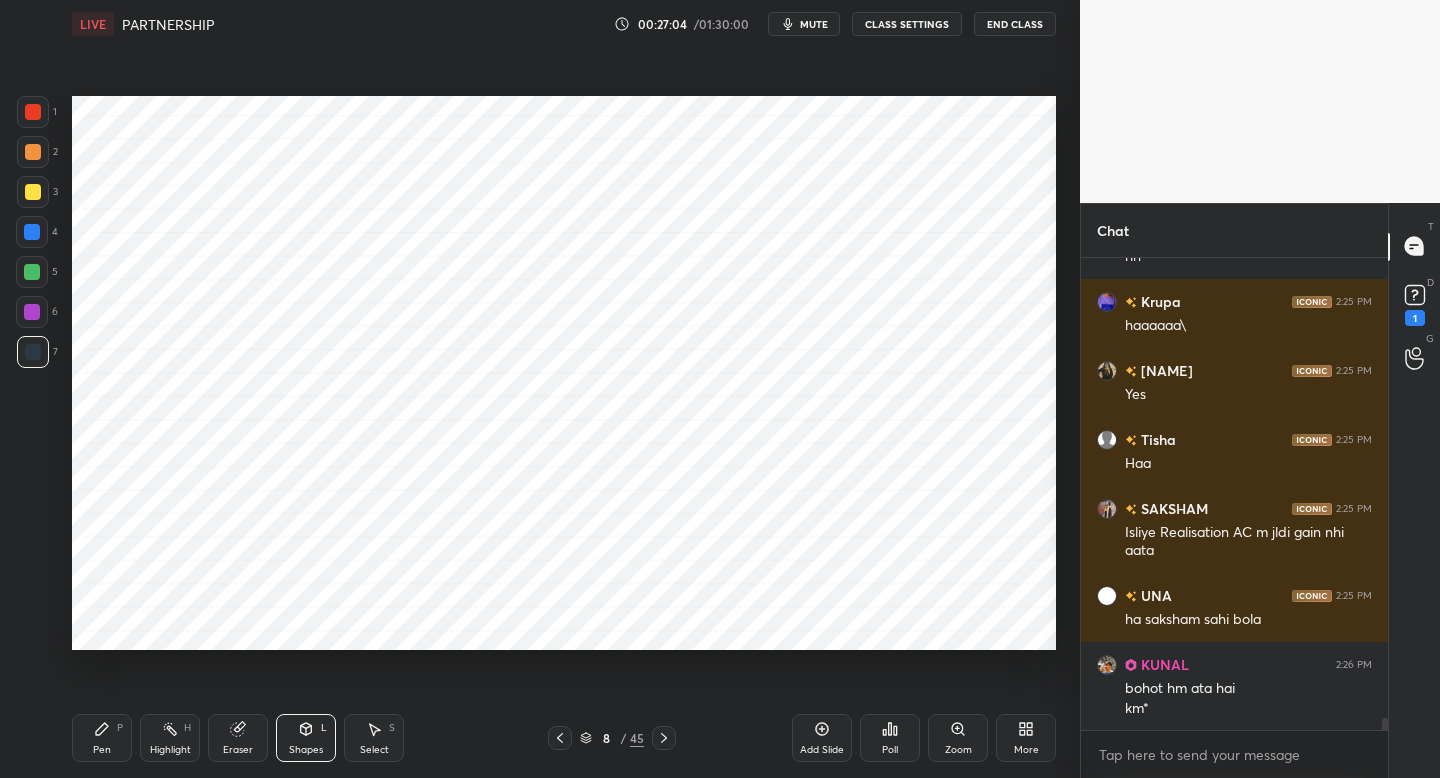 drag, startPoint x: 96, startPoint y: 726, endPoint x: 98, endPoint y: 714, distance: 12.165525 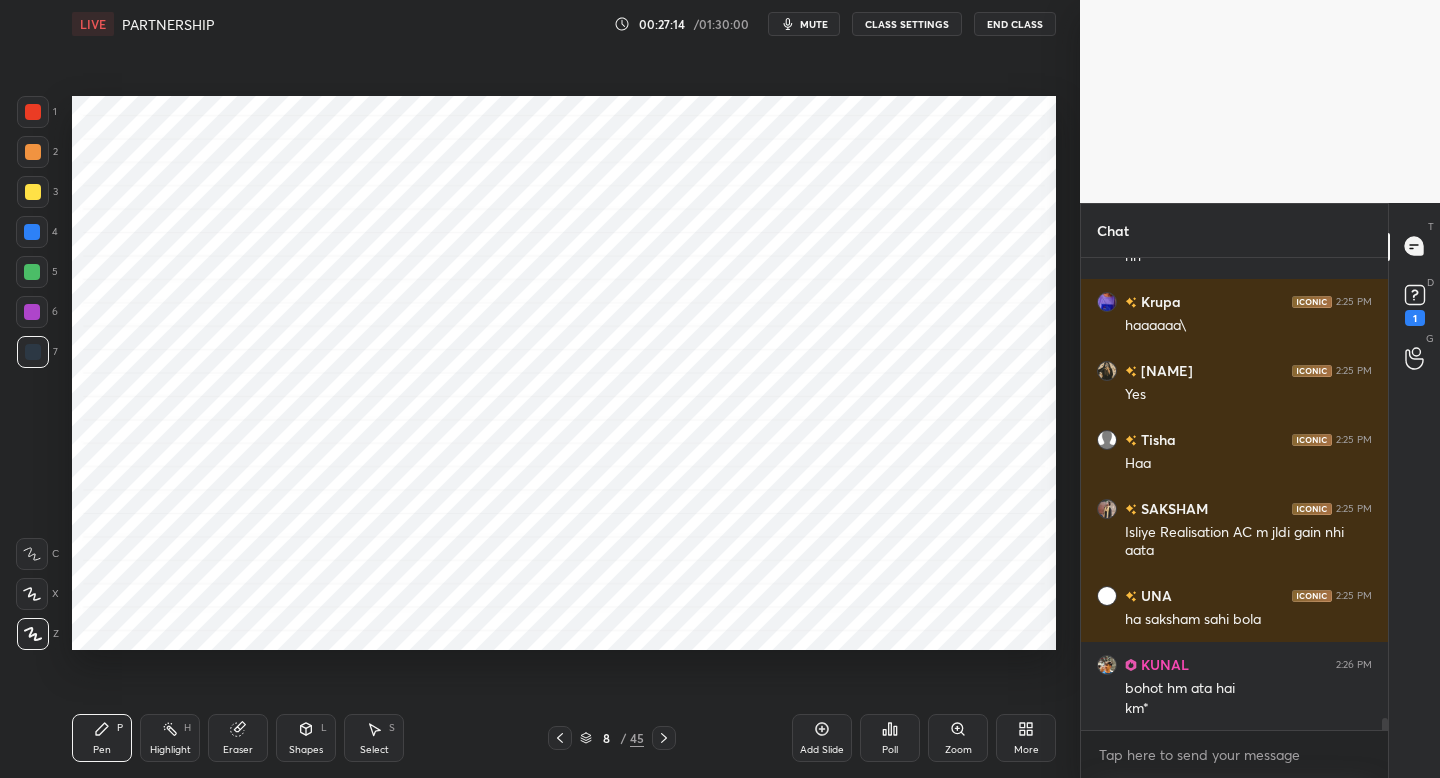 scroll, scrollTop: 18177, scrollLeft: 0, axis: vertical 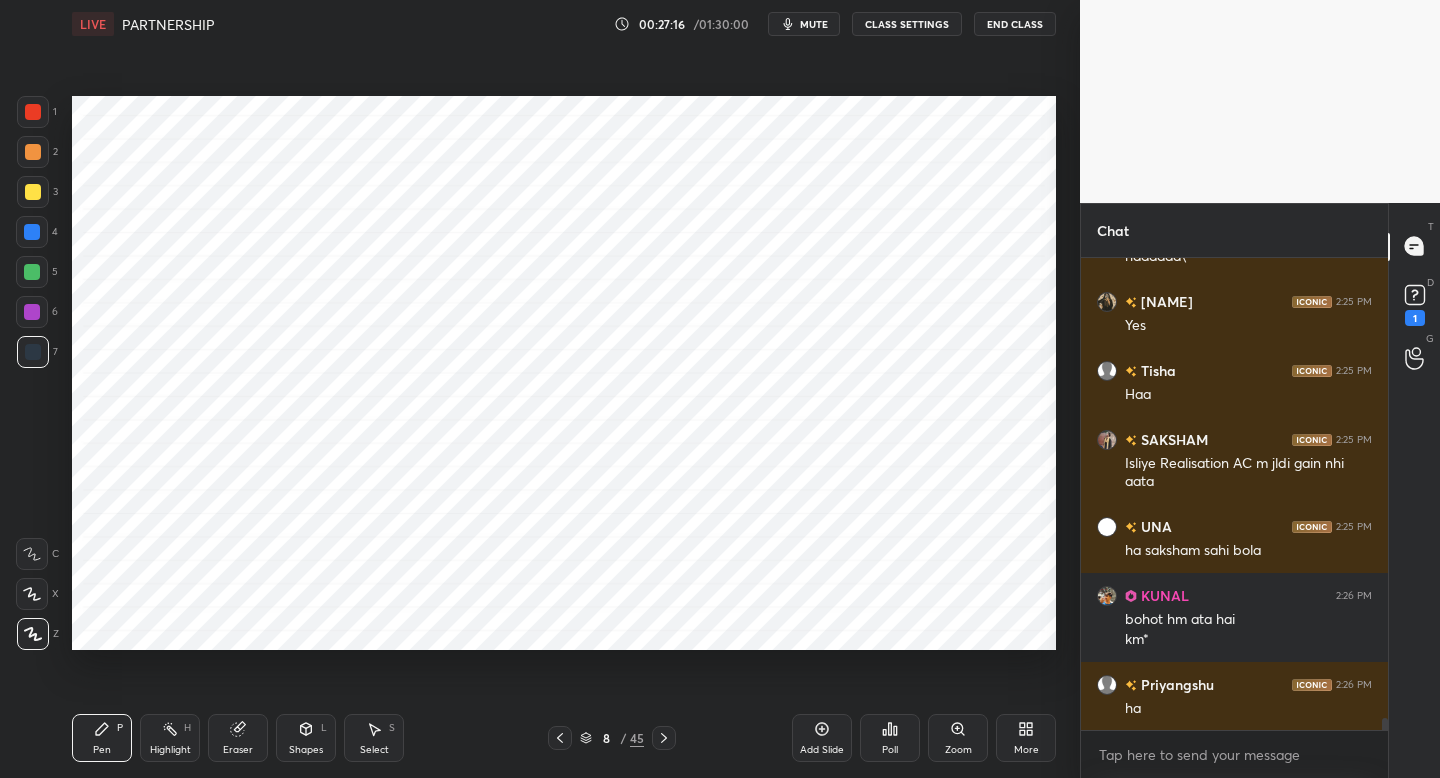 drag, startPoint x: 8, startPoint y: 310, endPoint x: 30, endPoint y: 307, distance: 22.203604 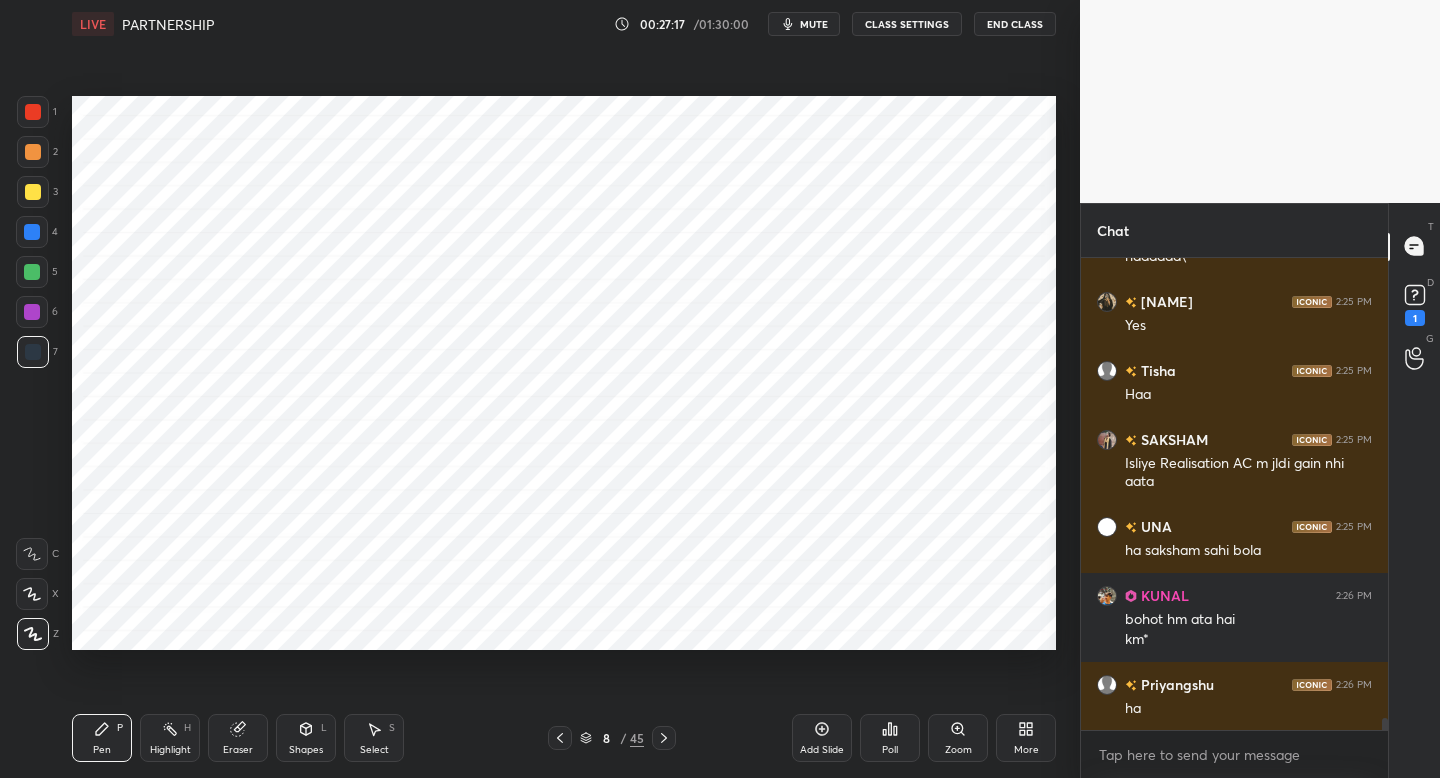 click on "6" at bounding box center [37, 312] 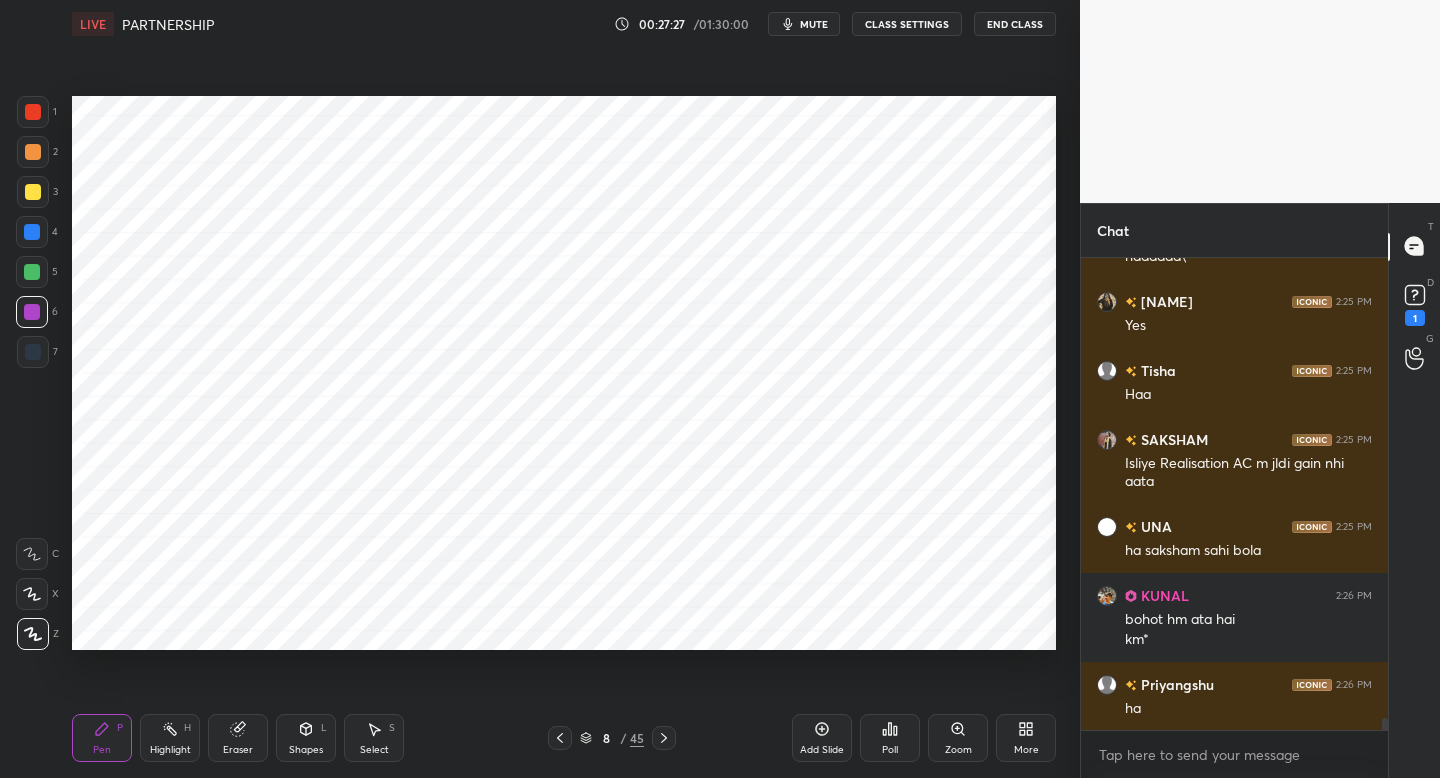 scroll, scrollTop: 18197, scrollLeft: 0, axis: vertical 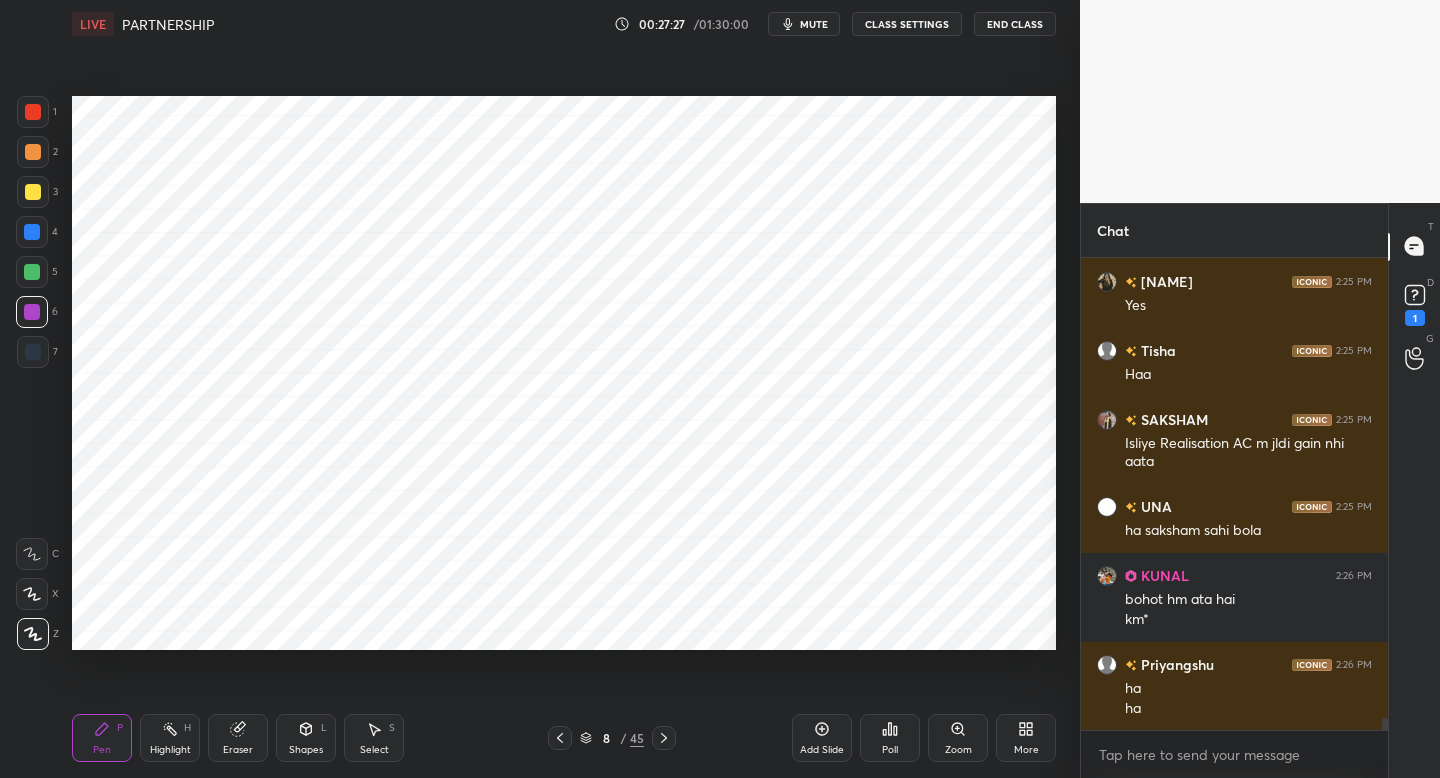 drag, startPoint x: 28, startPoint y: 357, endPoint x: 26, endPoint y: 344, distance: 13.152946 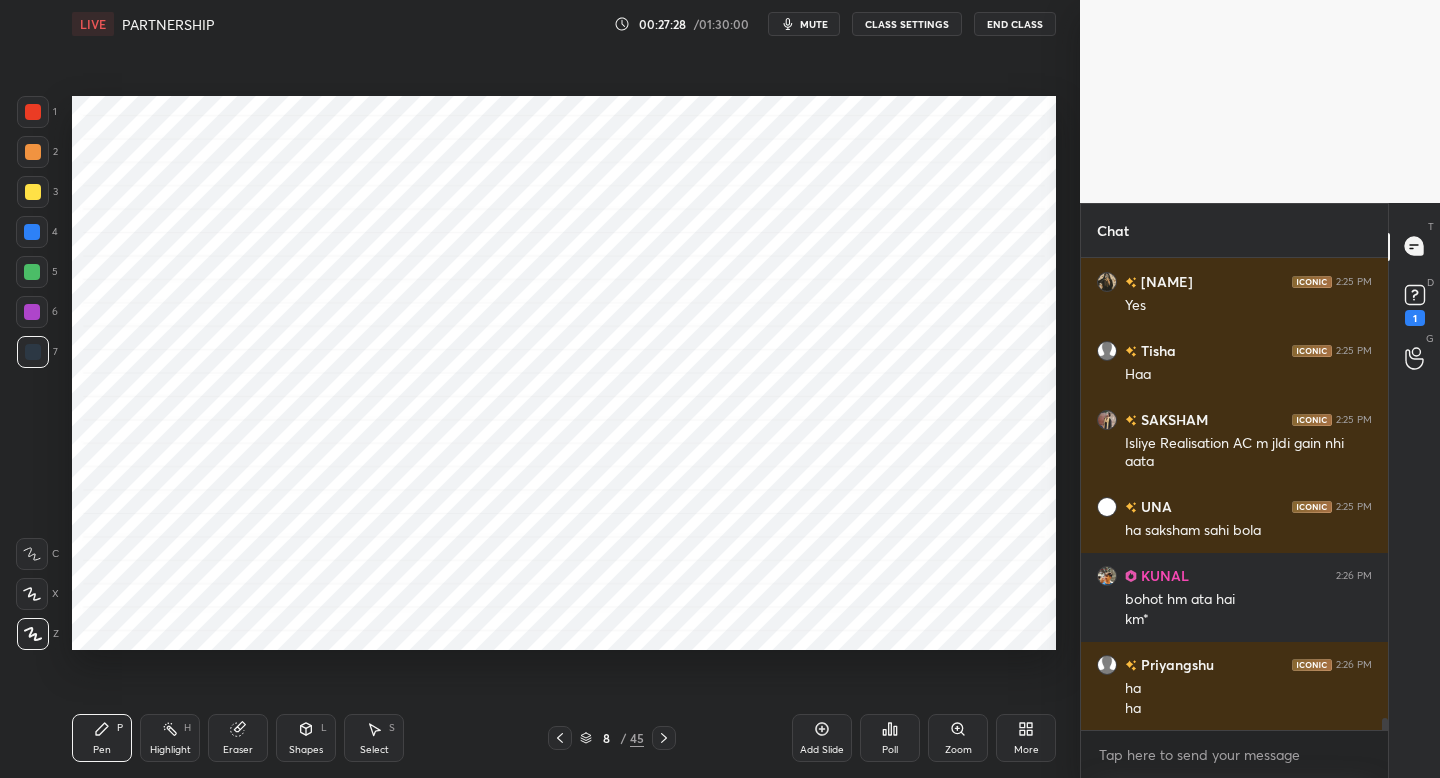 drag, startPoint x: 38, startPoint y: 252, endPoint x: 67, endPoint y: 297, distance: 53.535034 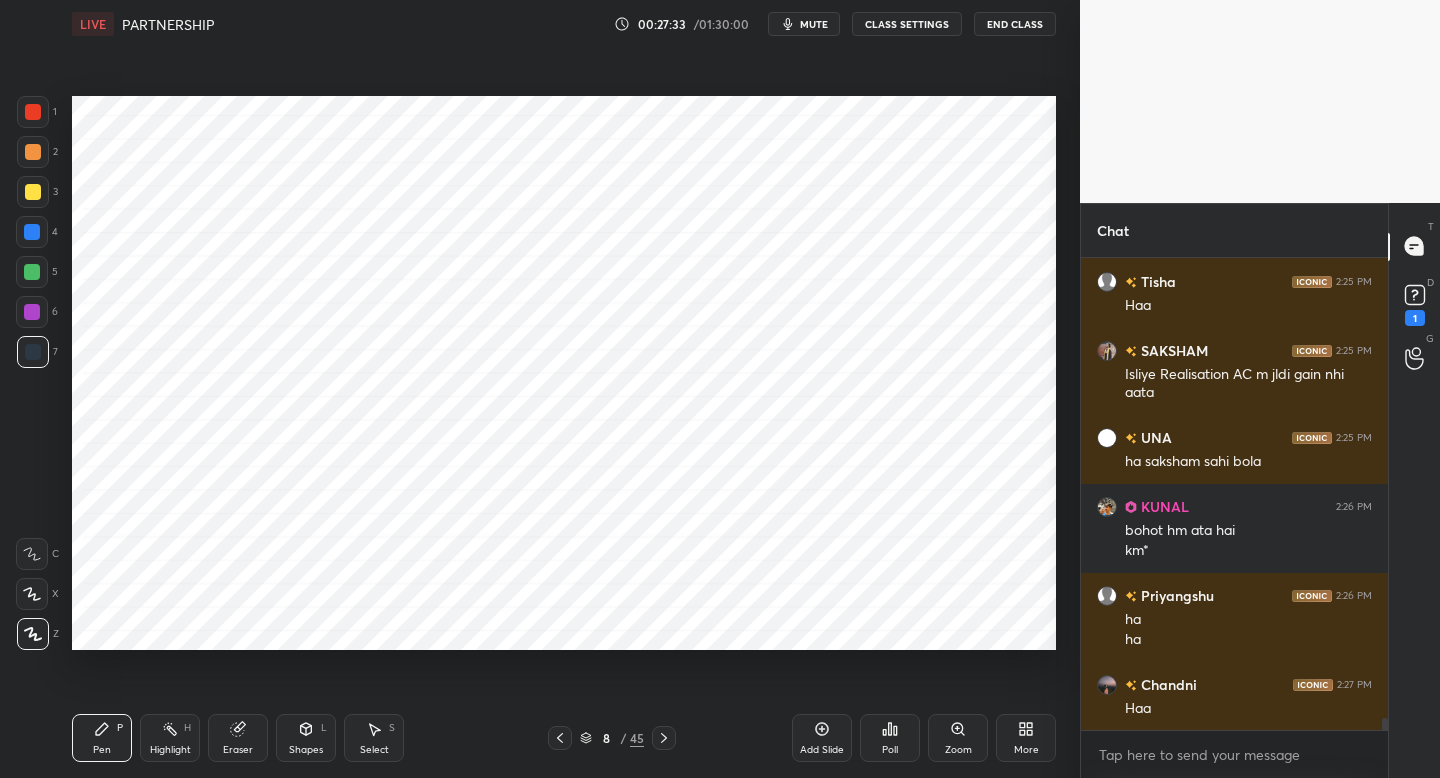 scroll, scrollTop: 18335, scrollLeft: 0, axis: vertical 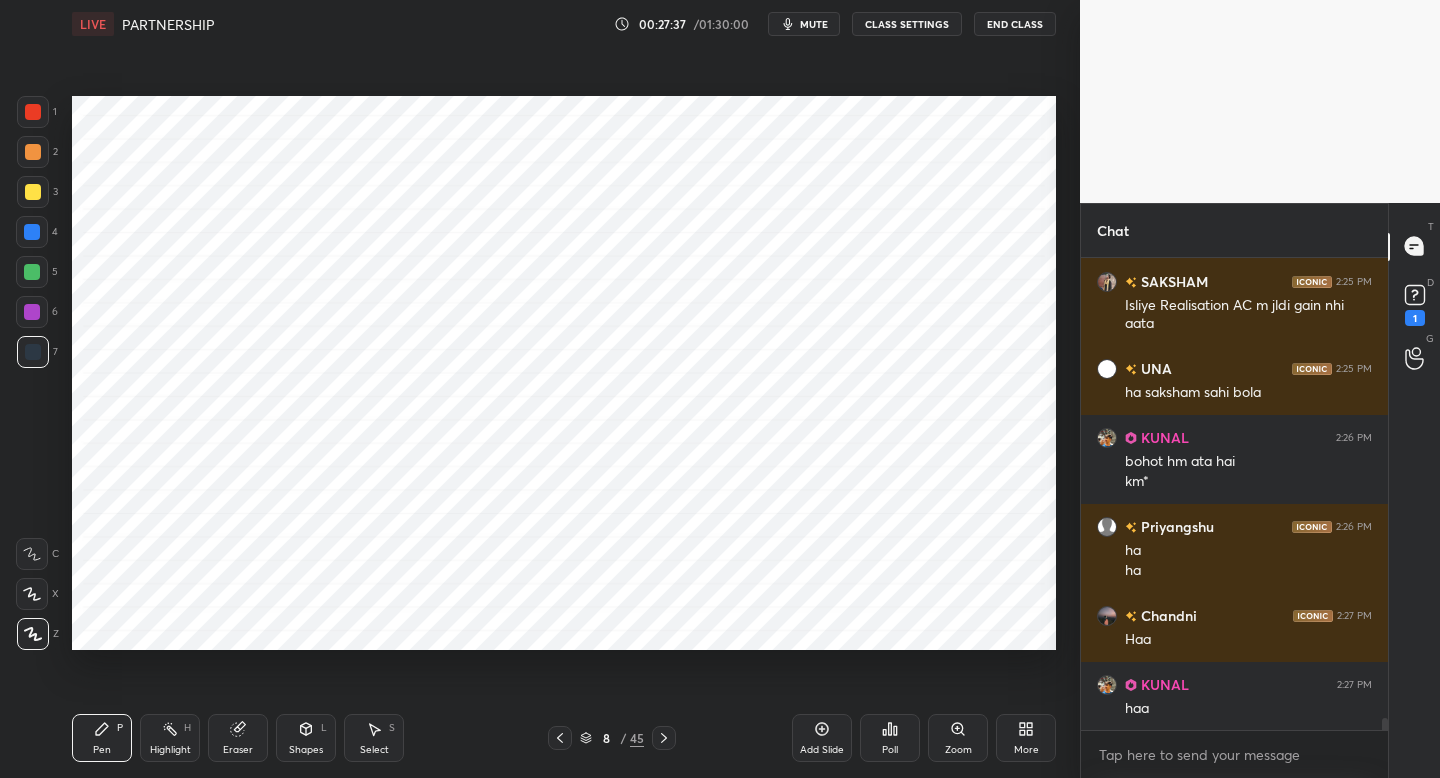 click at bounding box center (33, 112) 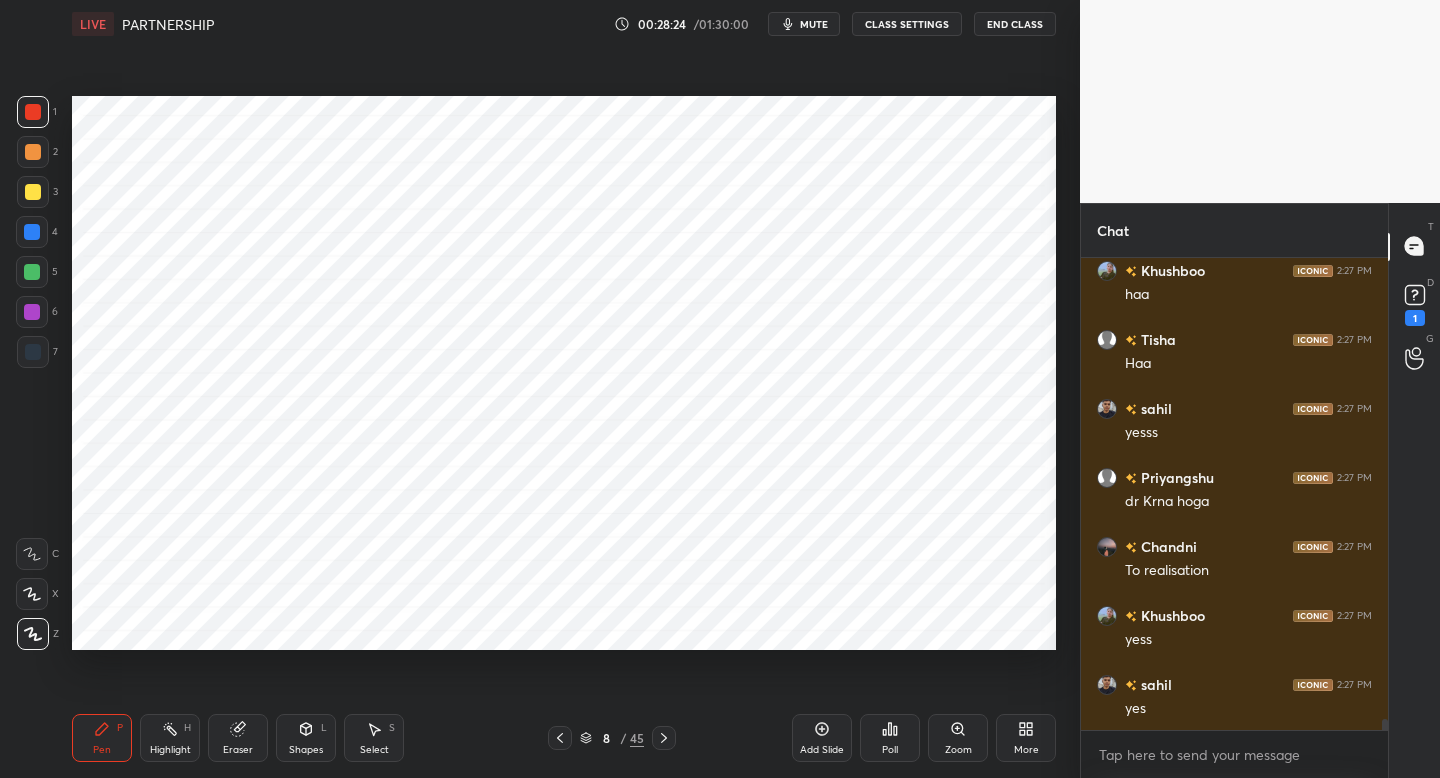 scroll, scrollTop: 19232, scrollLeft: 0, axis: vertical 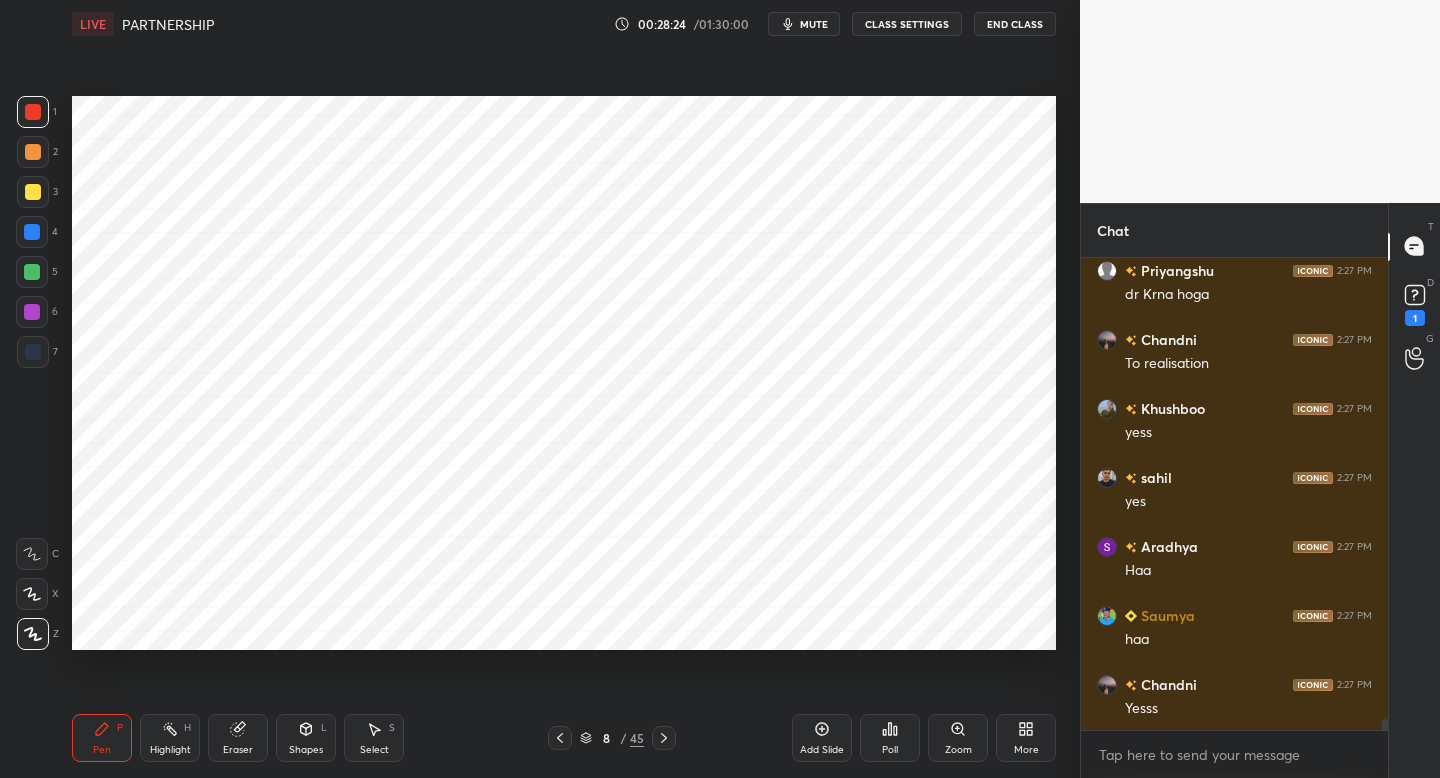 click at bounding box center [33, 352] 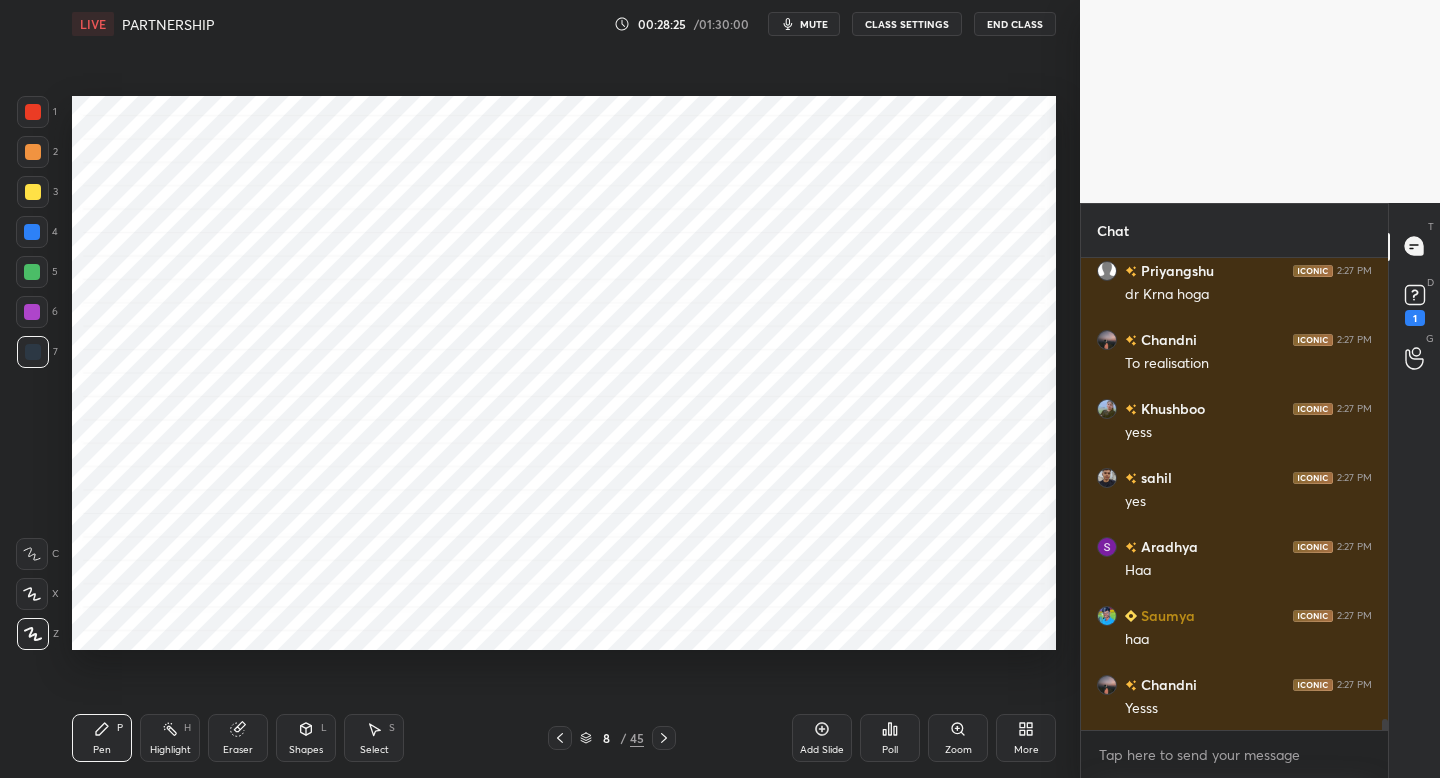 drag, startPoint x: 35, startPoint y: 362, endPoint x: 51, endPoint y: 370, distance: 17.888544 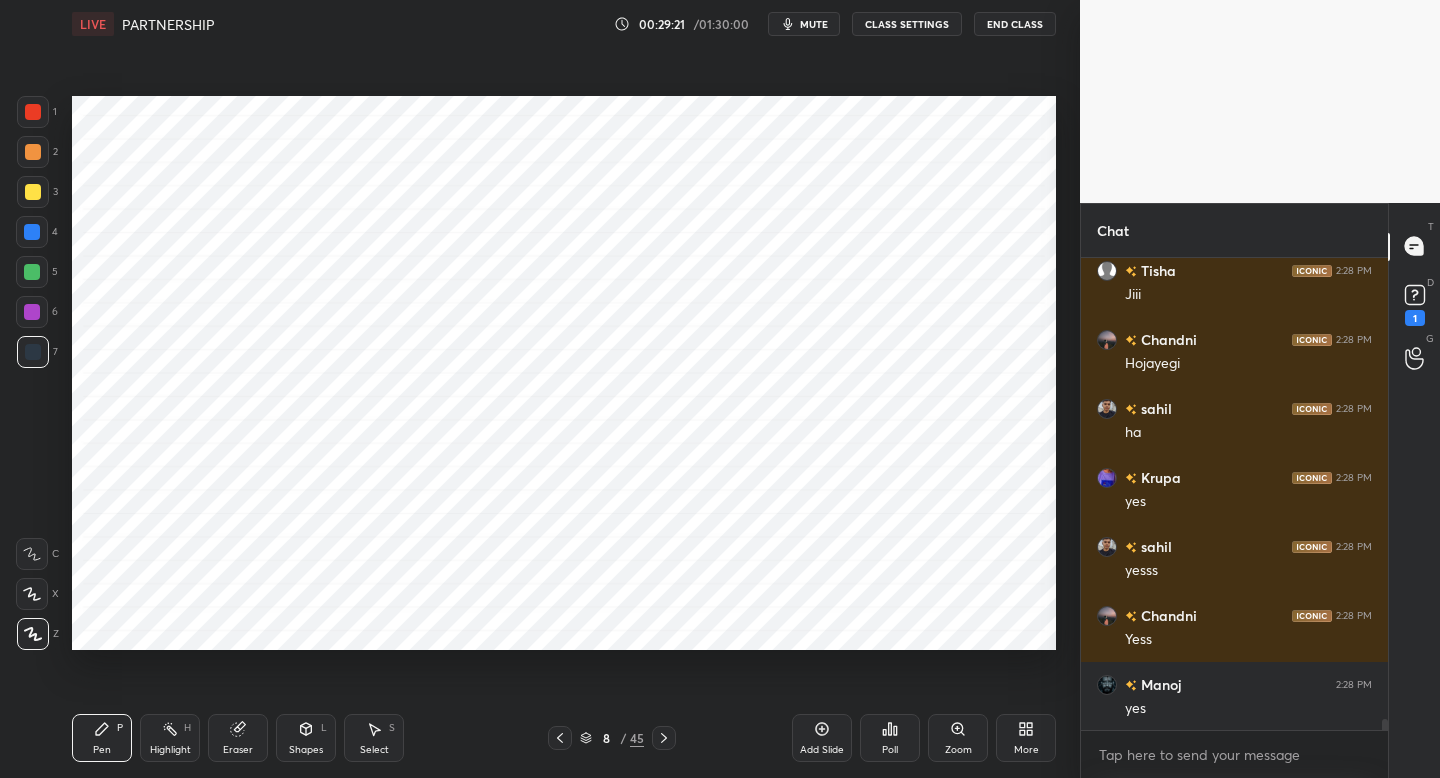 scroll, scrollTop: 20060, scrollLeft: 0, axis: vertical 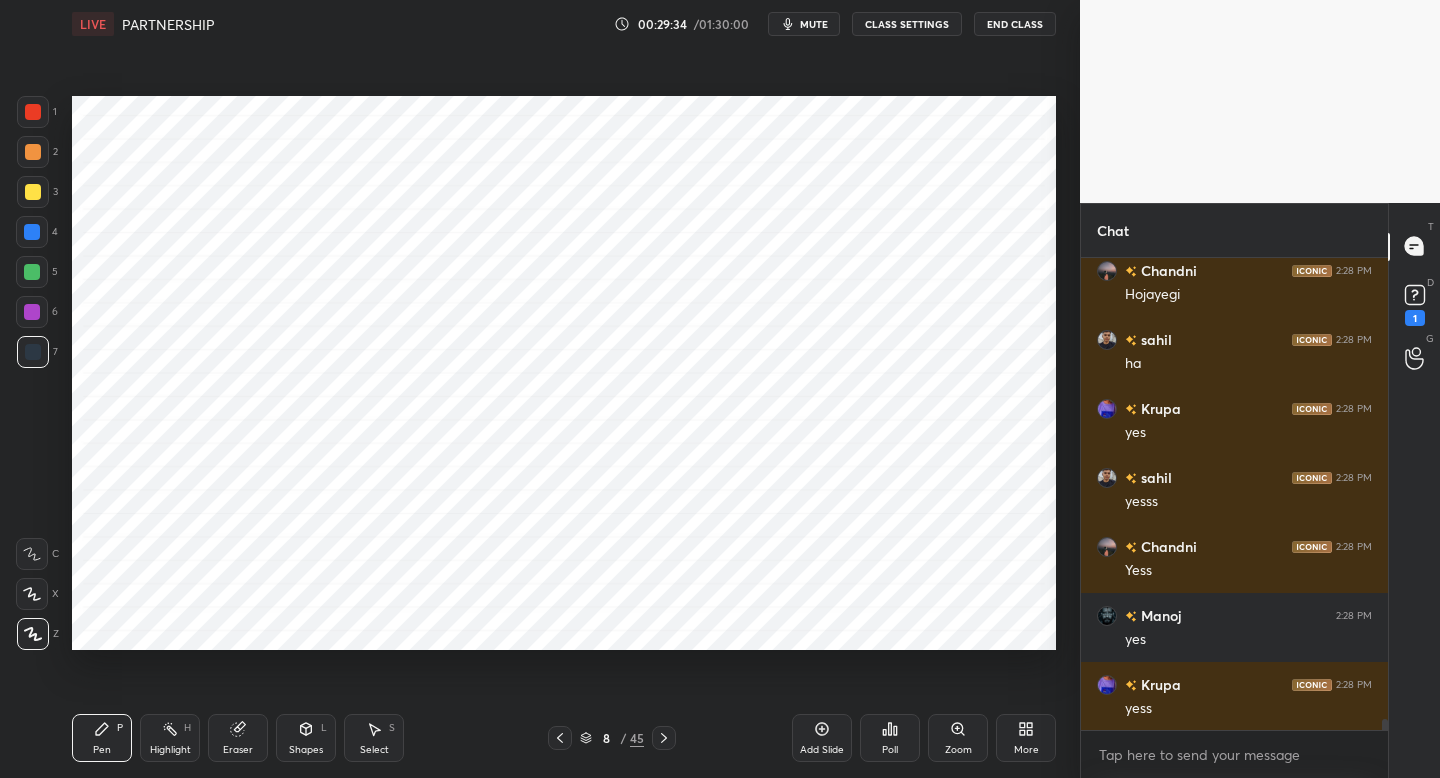 click 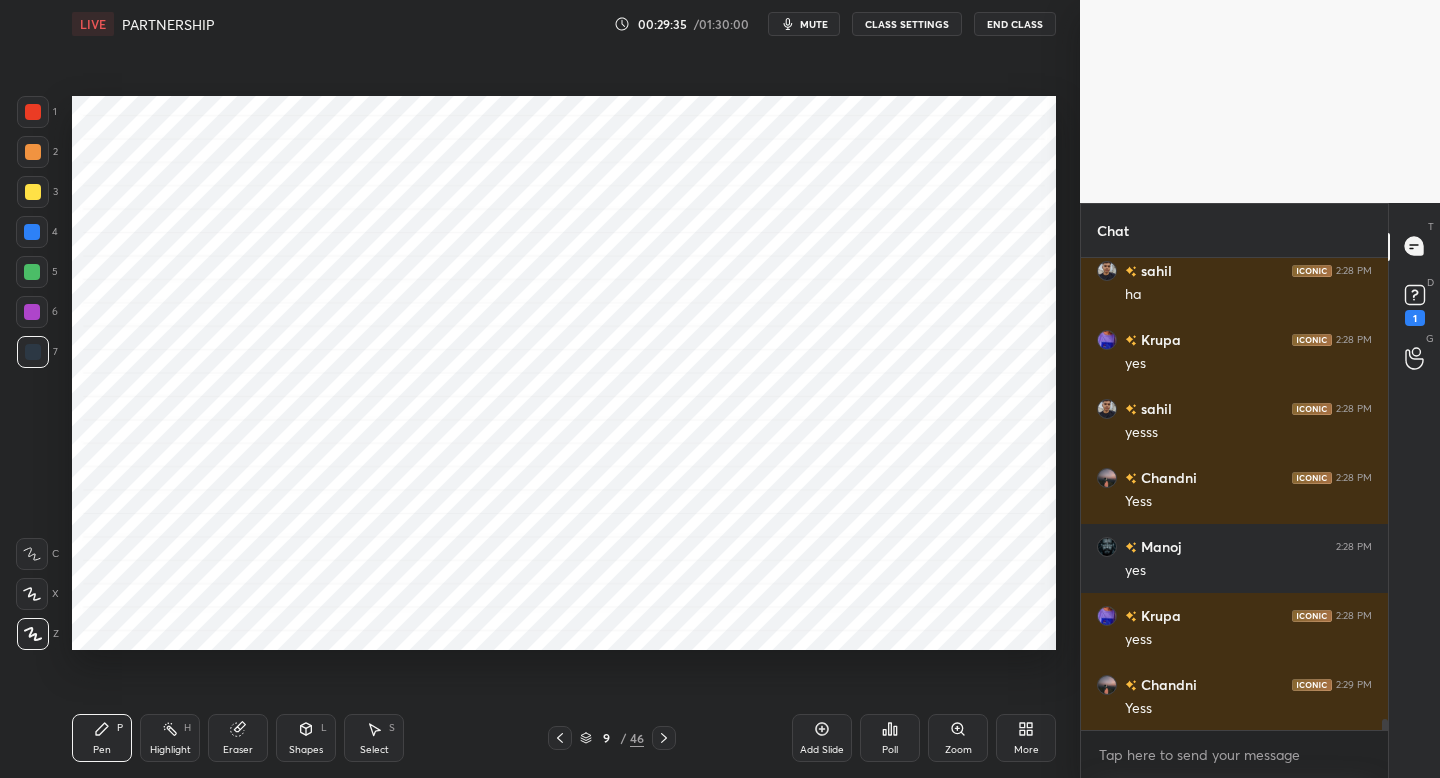scroll, scrollTop: 20198, scrollLeft: 0, axis: vertical 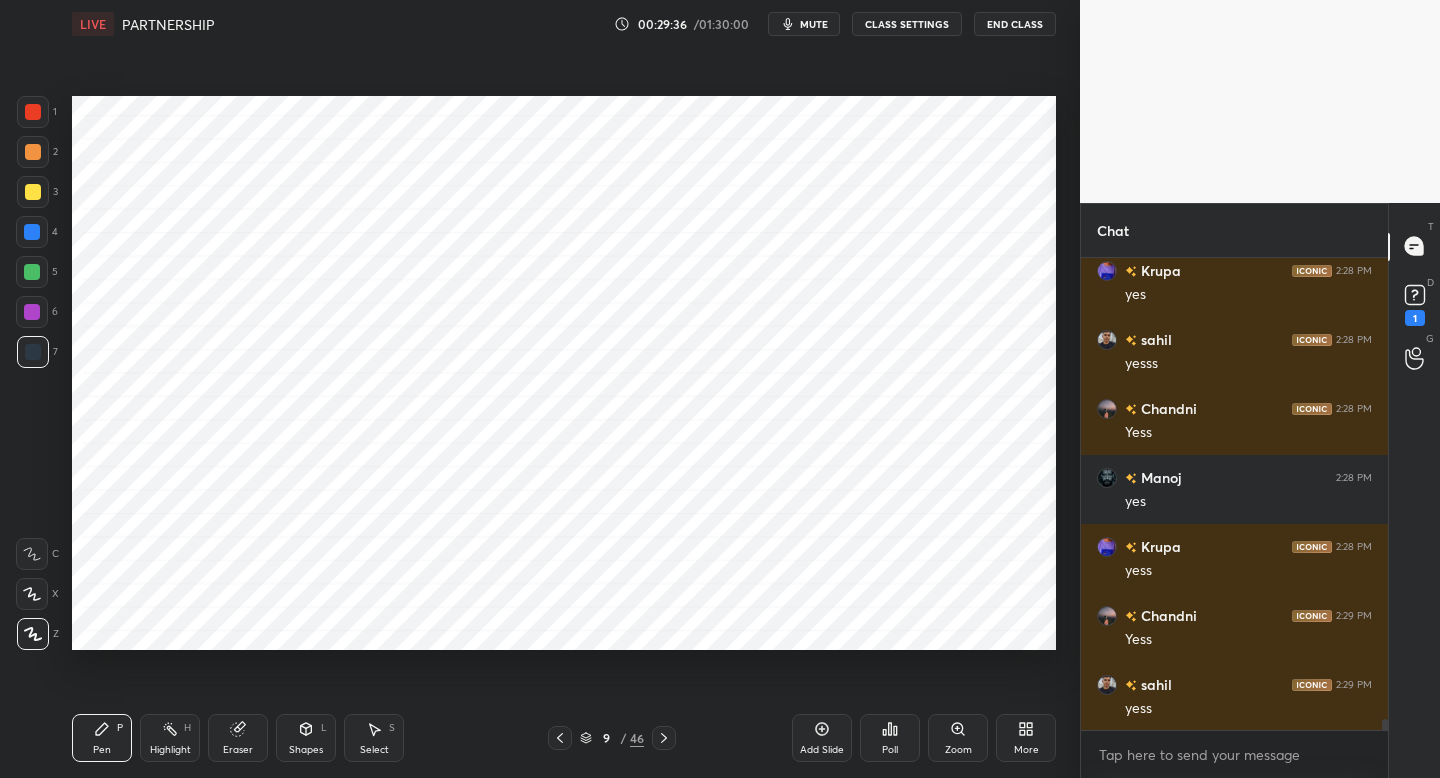 drag, startPoint x: 34, startPoint y: 118, endPoint x: 29, endPoint y: 137, distance: 19.646883 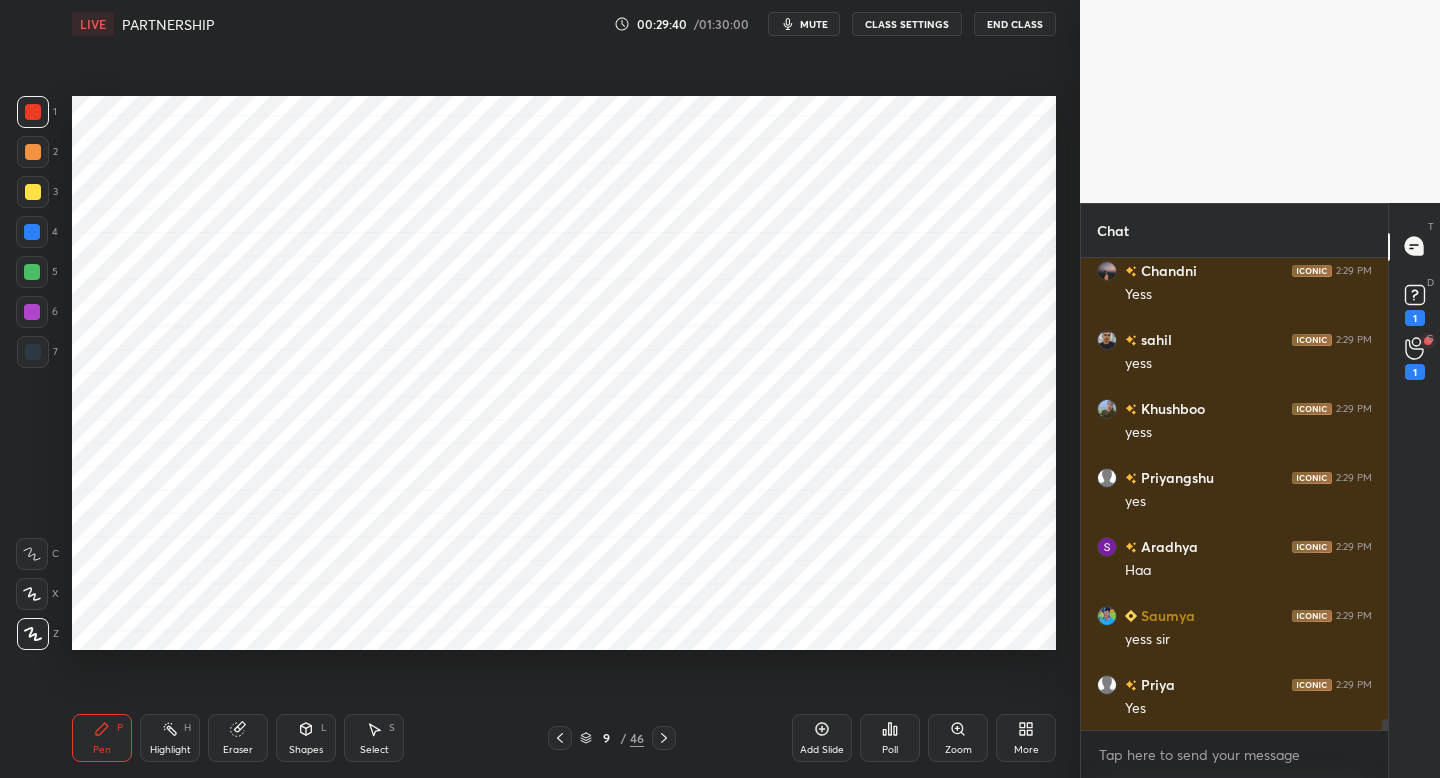 scroll, scrollTop: 20612, scrollLeft: 0, axis: vertical 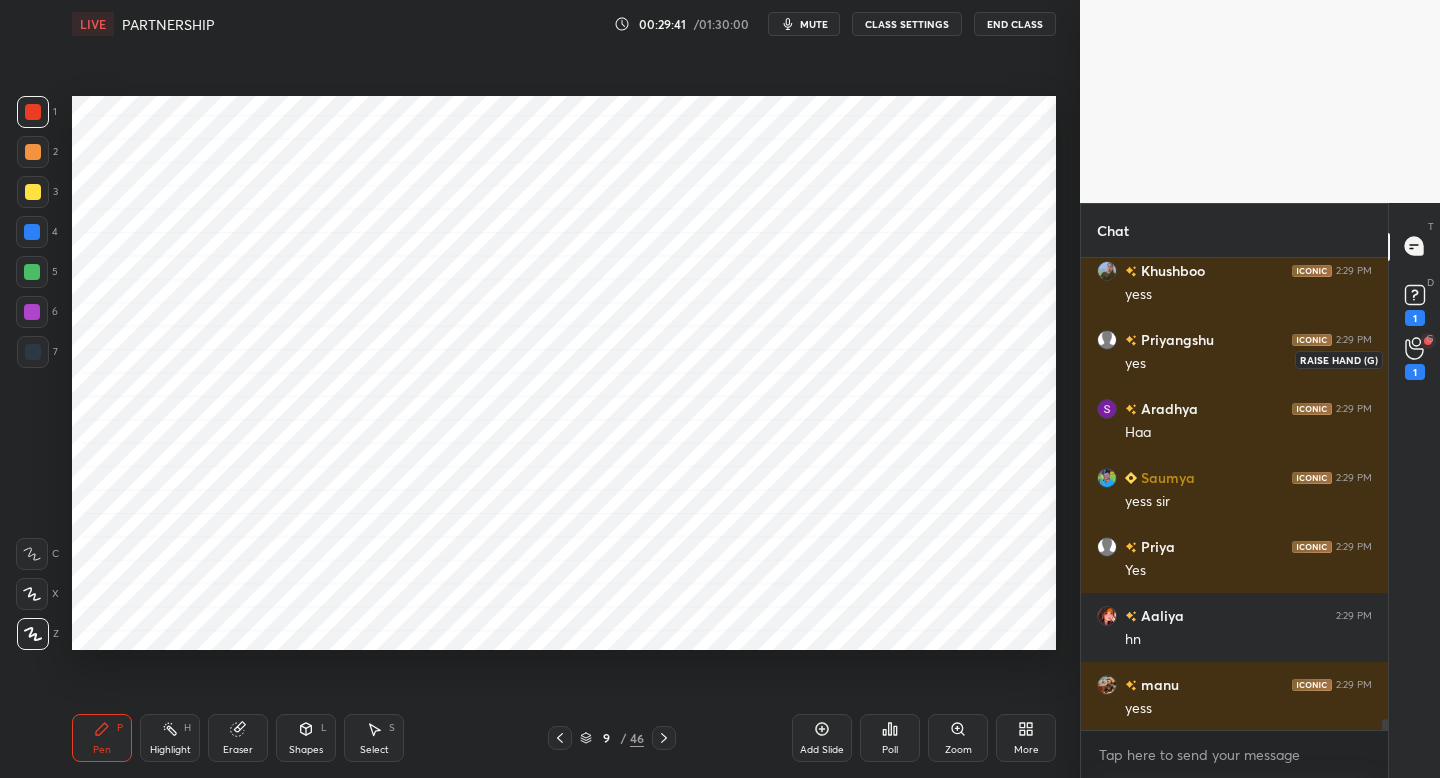 click 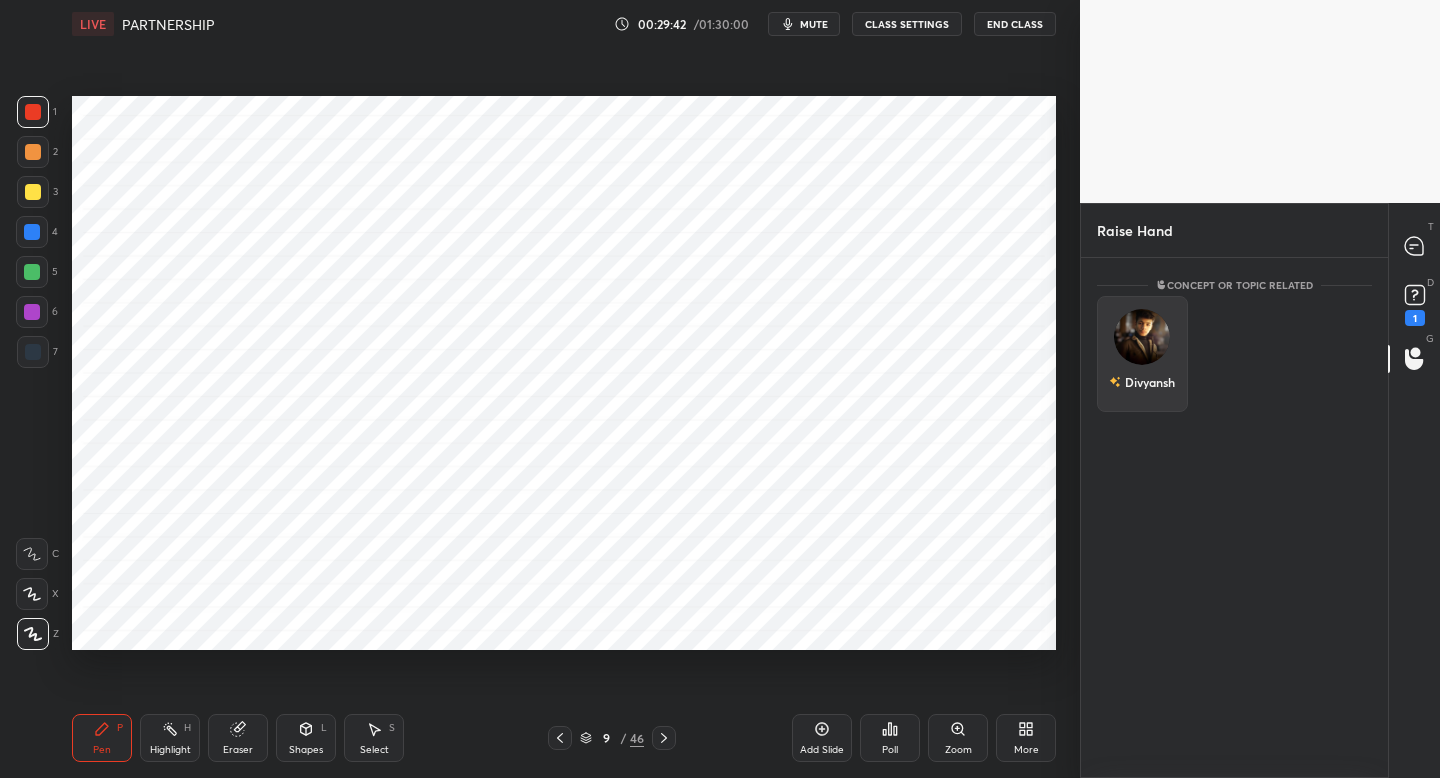 click on "Divyansh" at bounding box center [1142, 354] 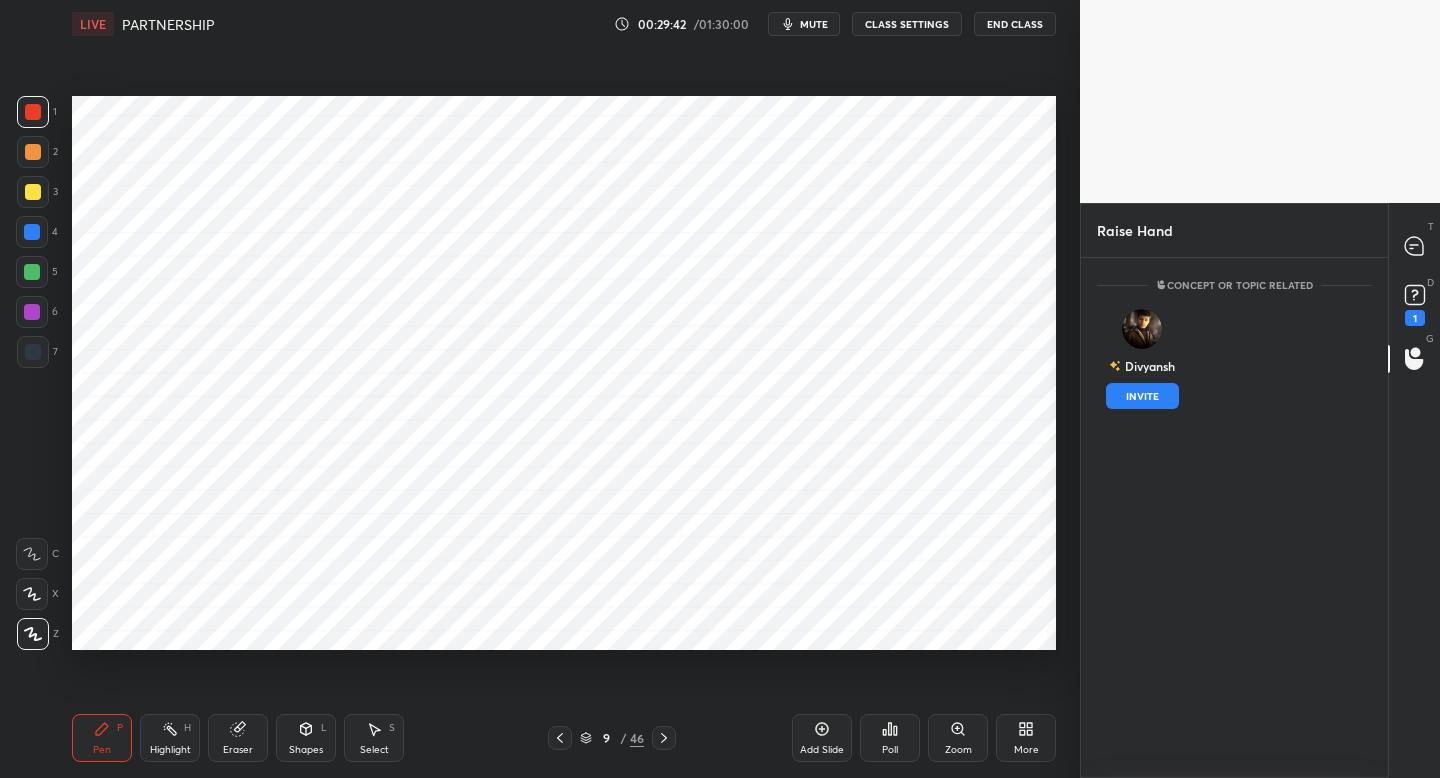 drag, startPoint x: 1159, startPoint y: 390, endPoint x: 1233, endPoint y: 349, distance: 84.59905 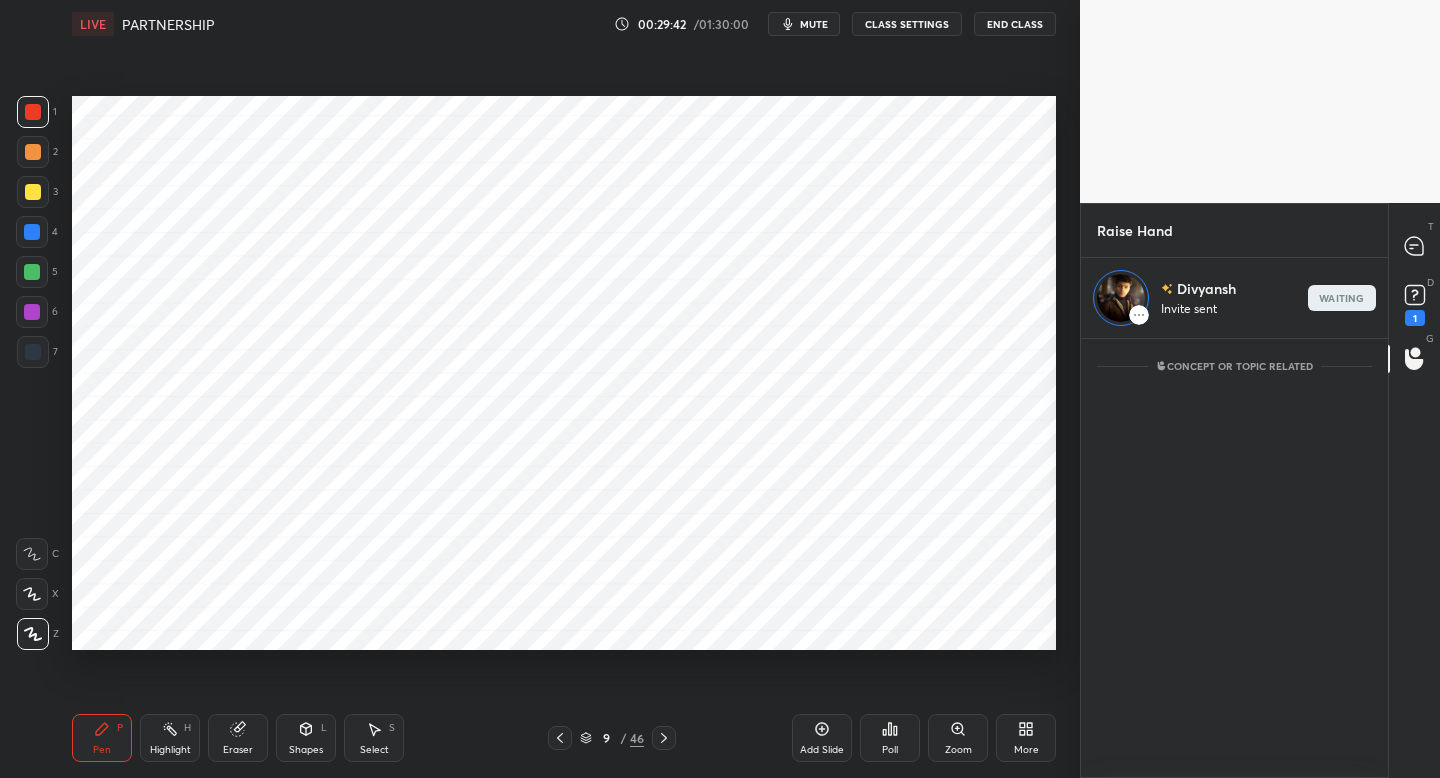 scroll, scrollTop: 433, scrollLeft: 301, axis: both 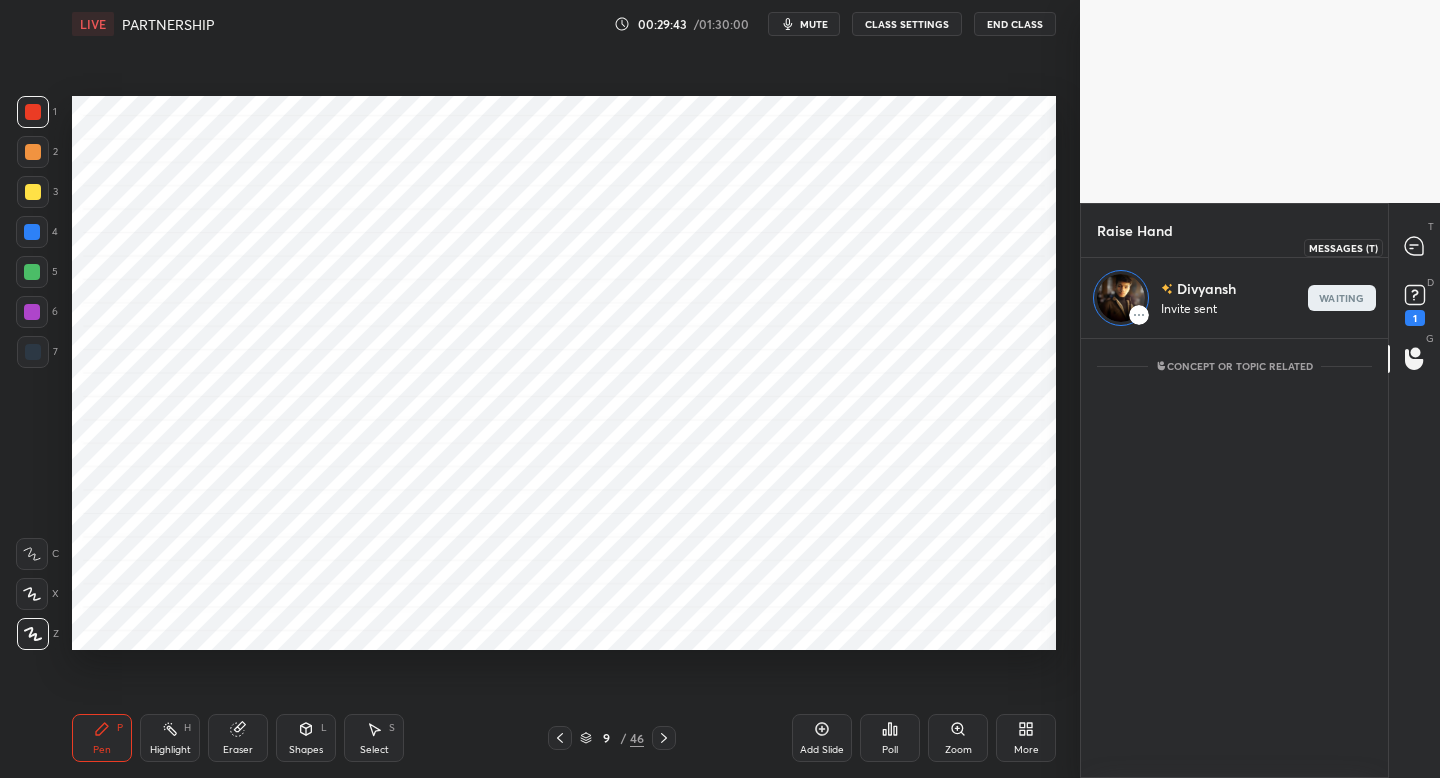 drag, startPoint x: 1419, startPoint y: 241, endPoint x: 1398, endPoint y: 247, distance: 21.84033 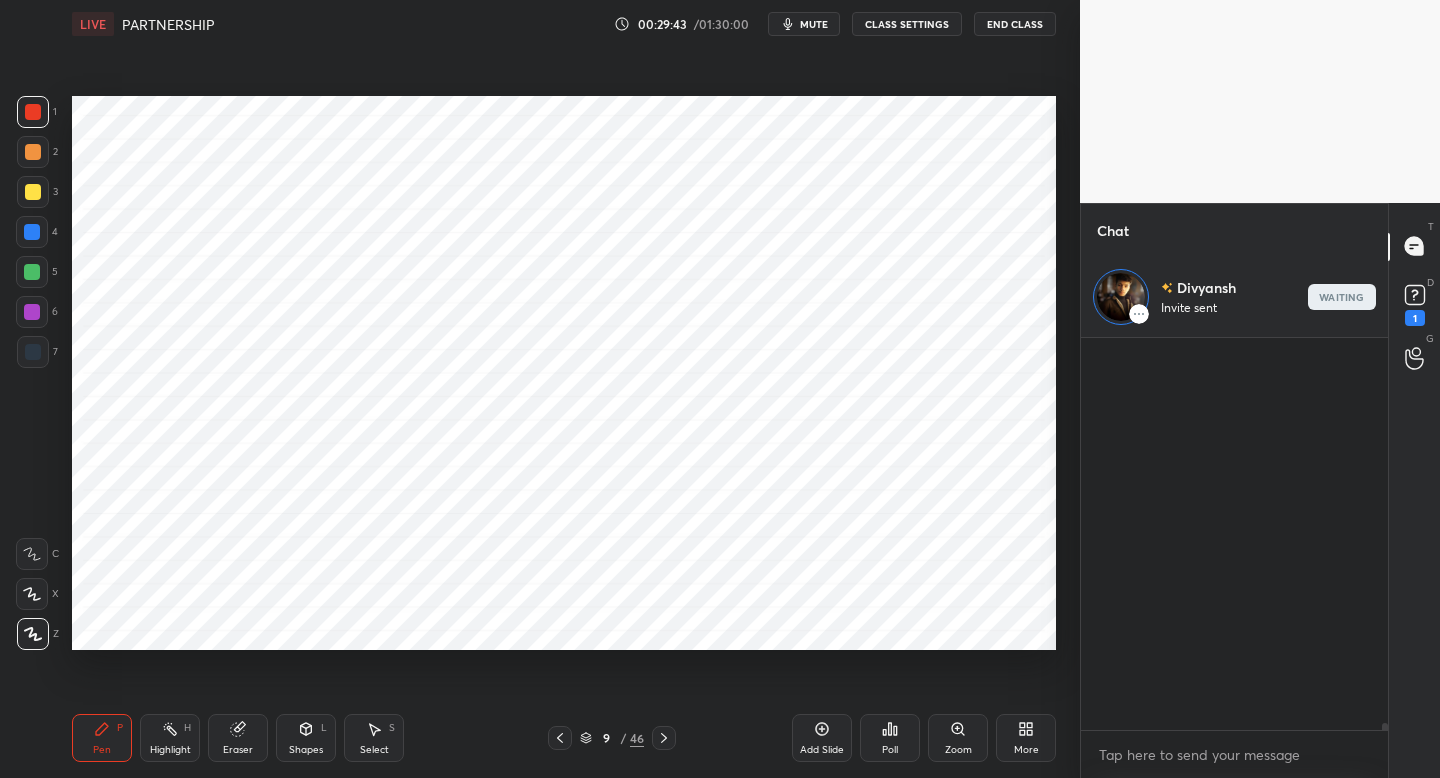 scroll, scrollTop: 21150, scrollLeft: 0, axis: vertical 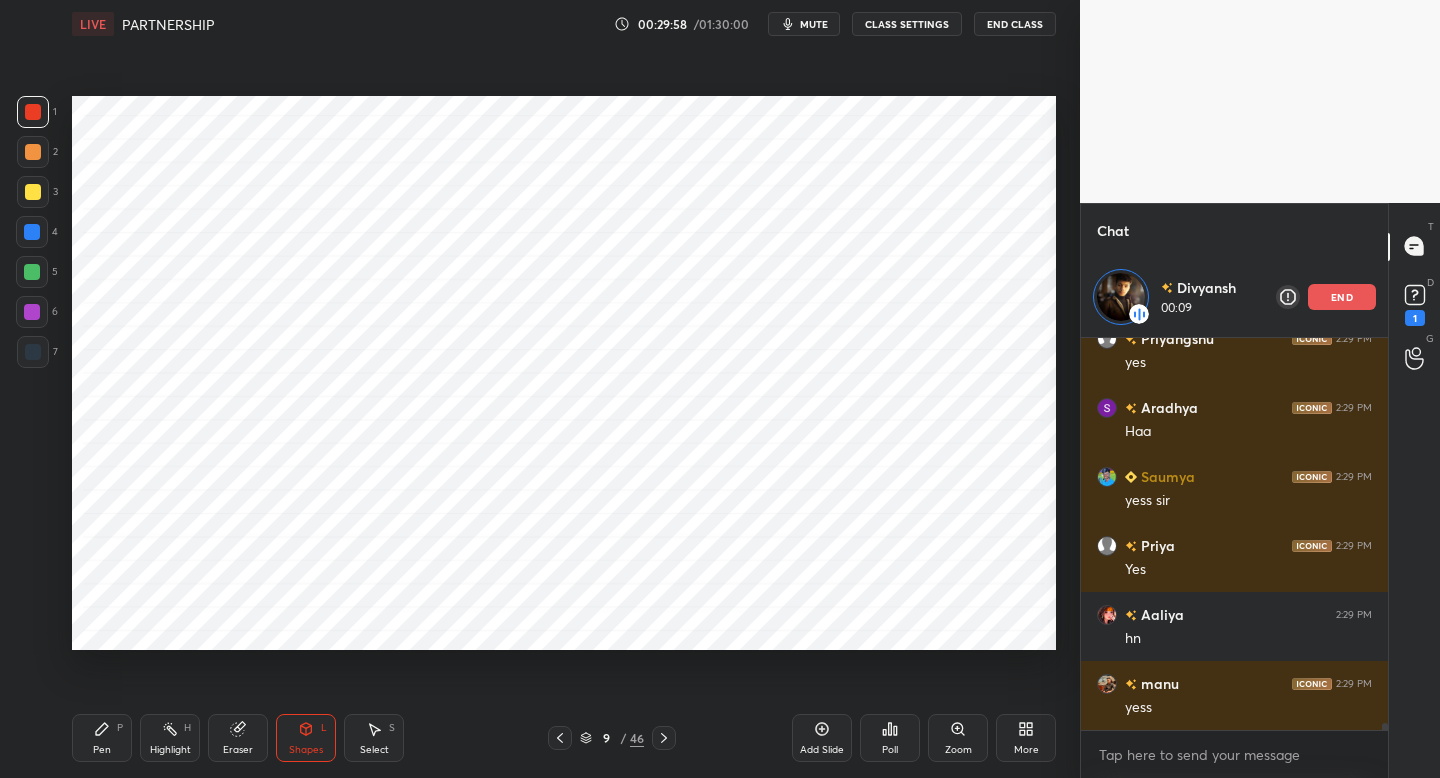 click at bounding box center (560, 738) 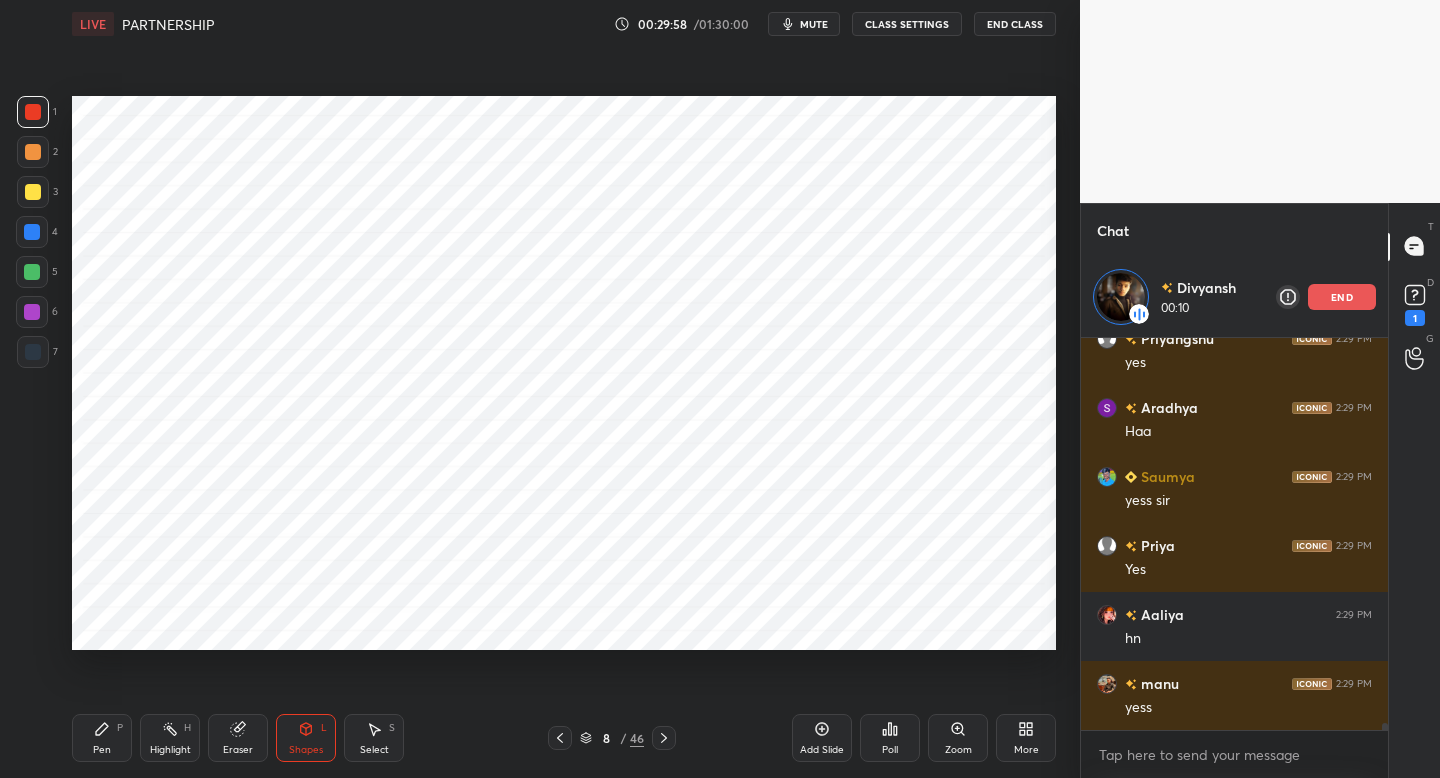 click 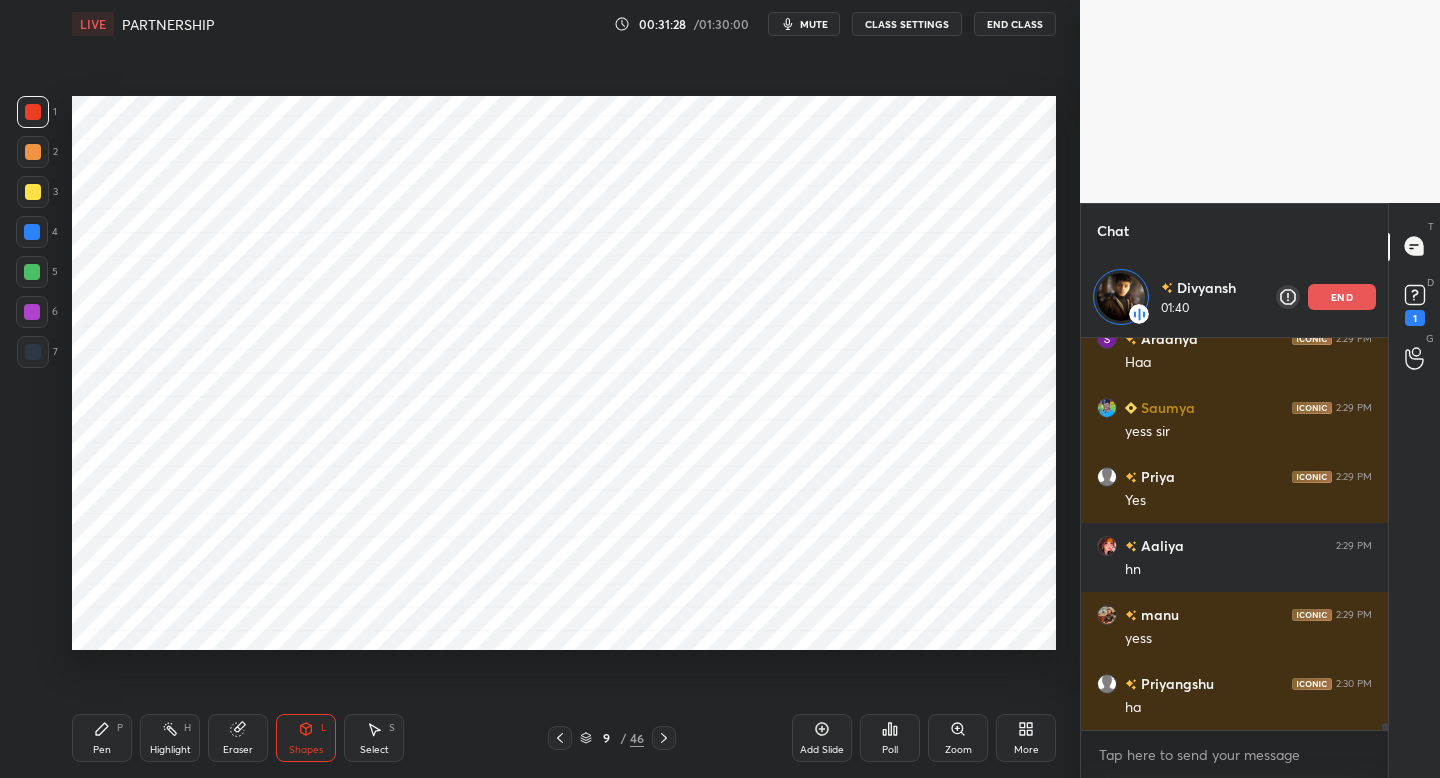 scroll, scrollTop: 21239, scrollLeft: 0, axis: vertical 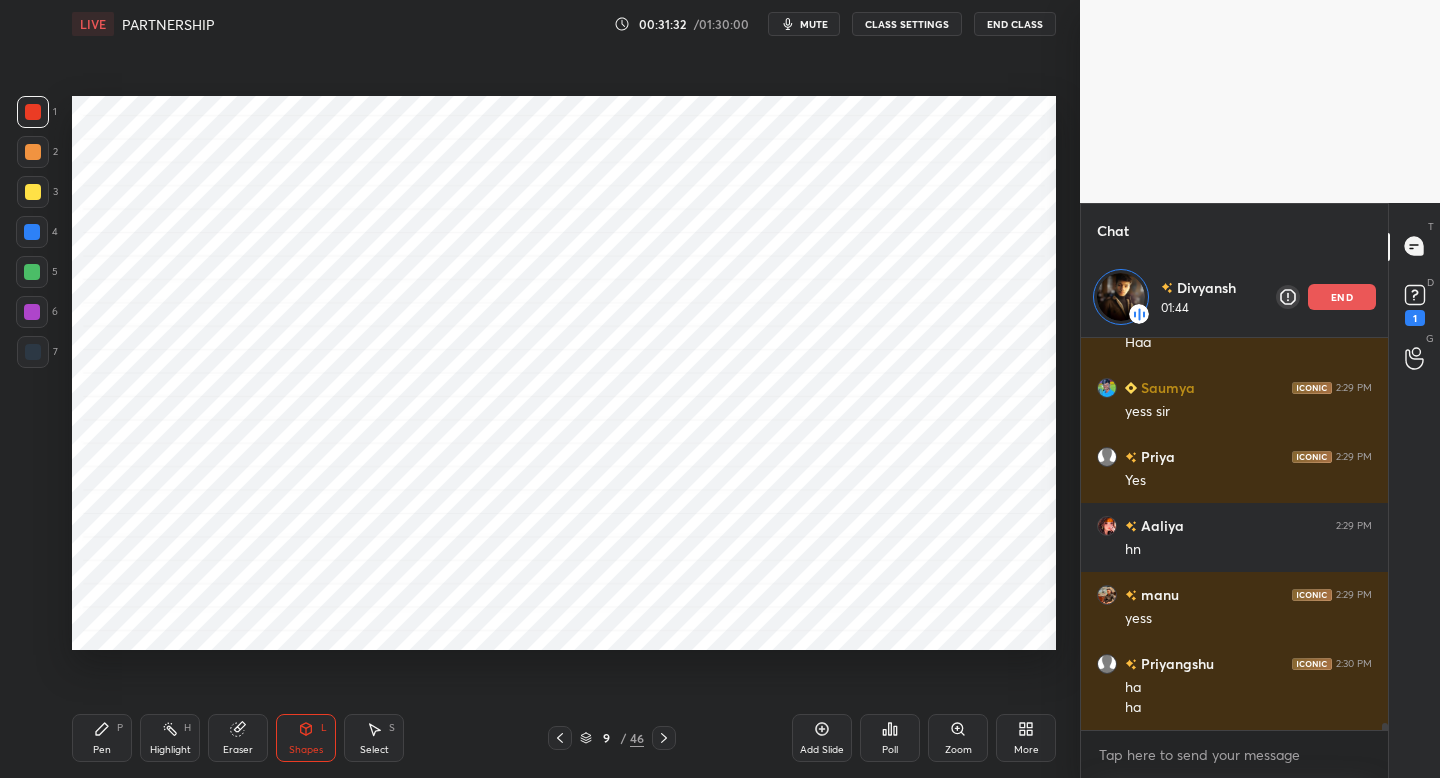 click on "[NAME] 2:29 PM yes [NAME] 2:29 PM Haa [NAME] 2:29 PM yess [NAME] 2:29 PM Yes [NAME] 2:29 PM hn [NAME] 2:29 PM yess [NAME] 2:30 PM ha ha" at bounding box center (1234, 534) 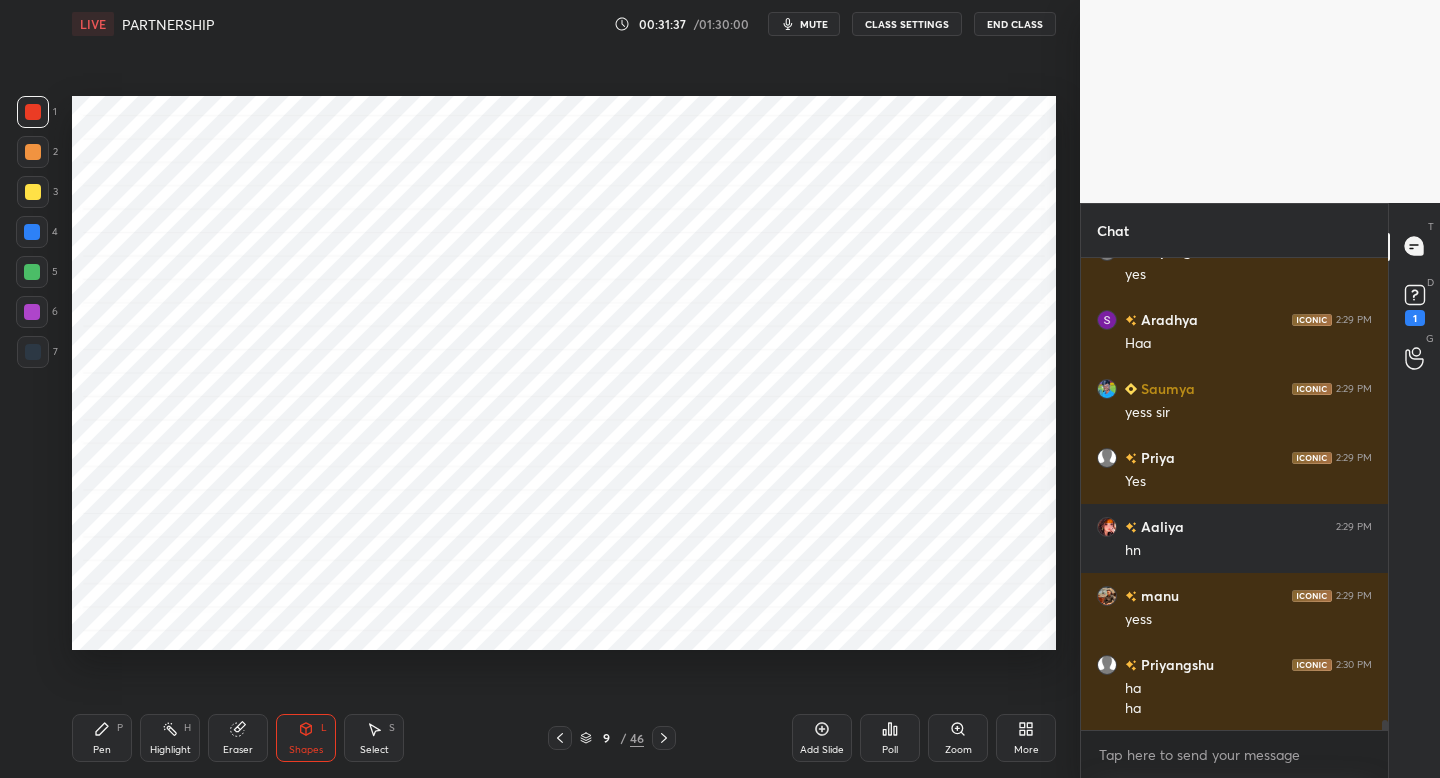 drag, startPoint x: 28, startPoint y: 333, endPoint x: 40, endPoint y: 329, distance: 12.649111 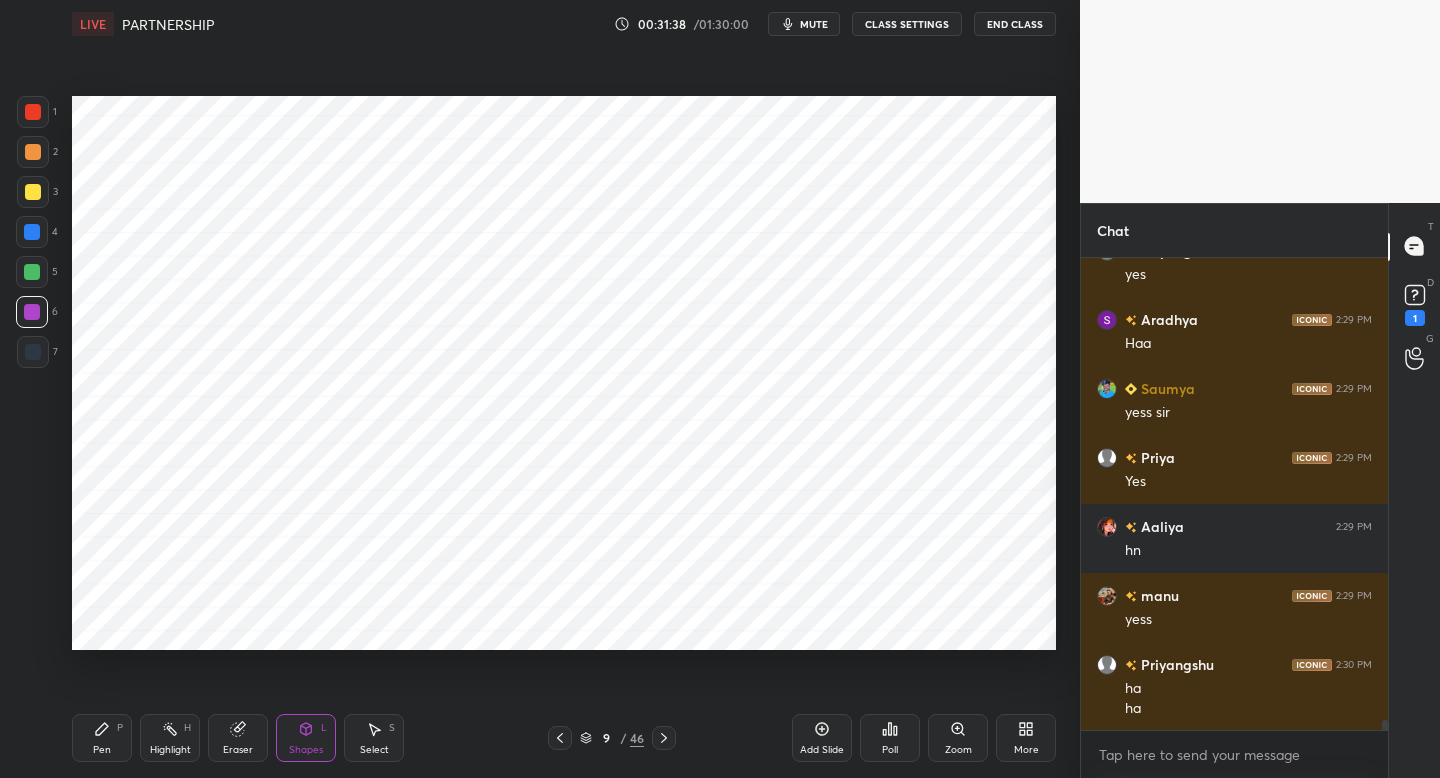 drag, startPoint x: 32, startPoint y: 367, endPoint x: 49, endPoint y: 405, distance: 41.62932 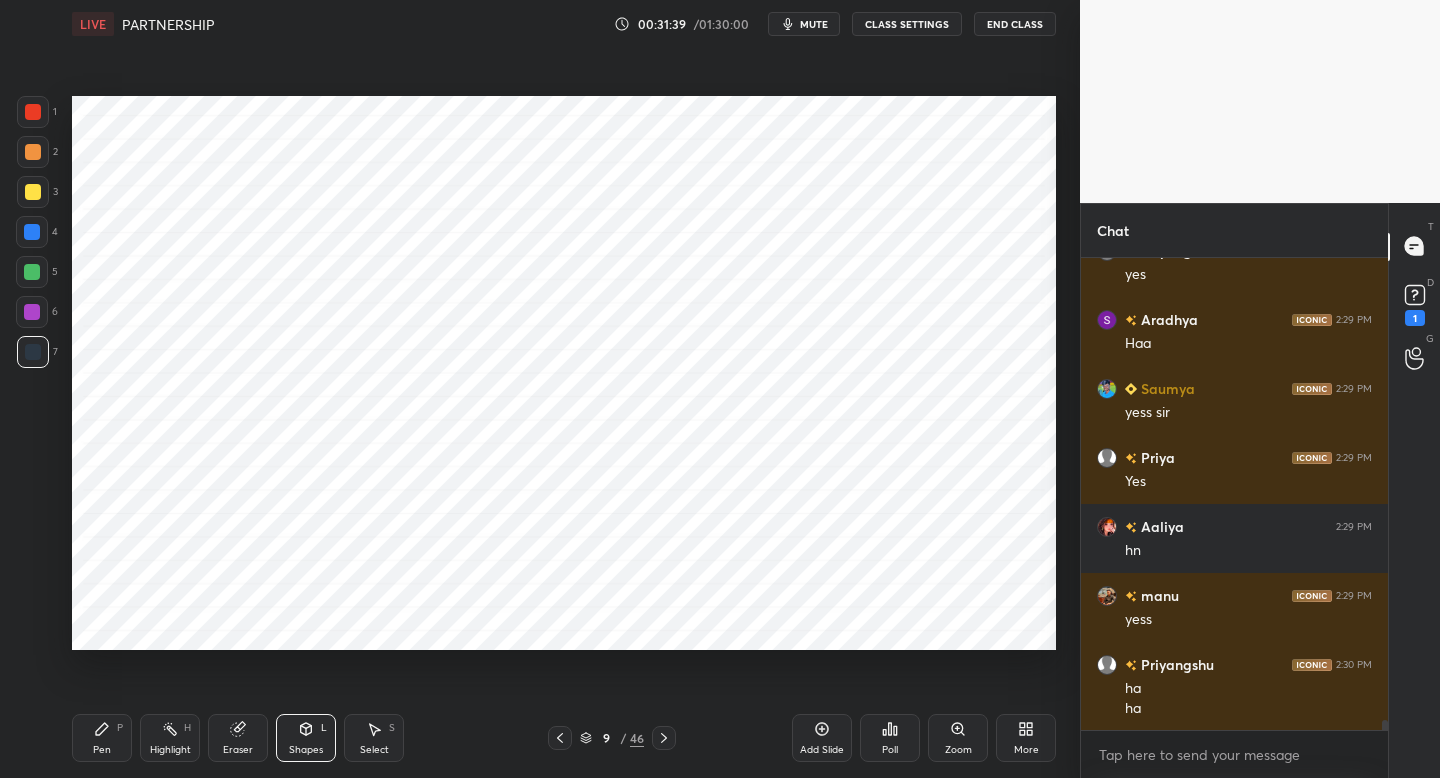 click 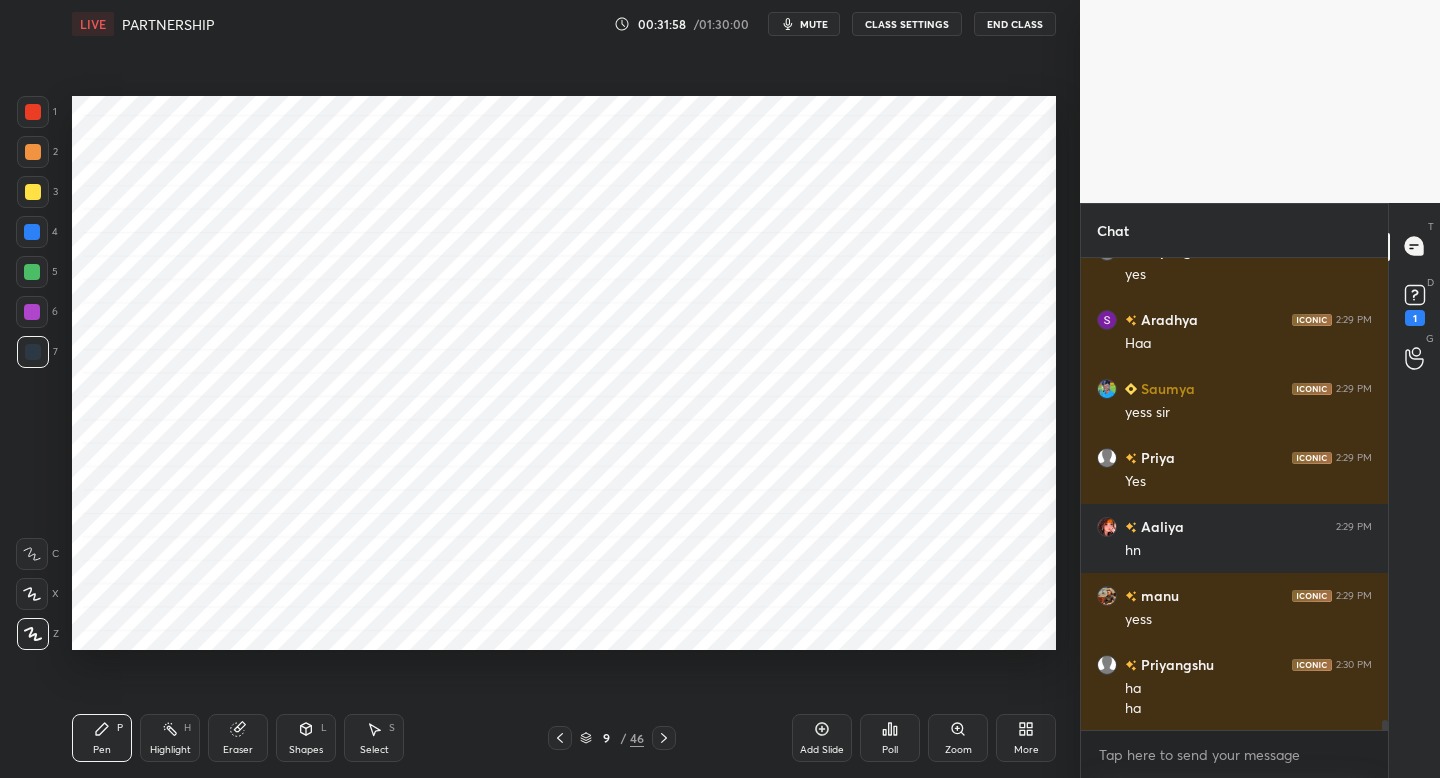 click at bounding box center [32, 312] 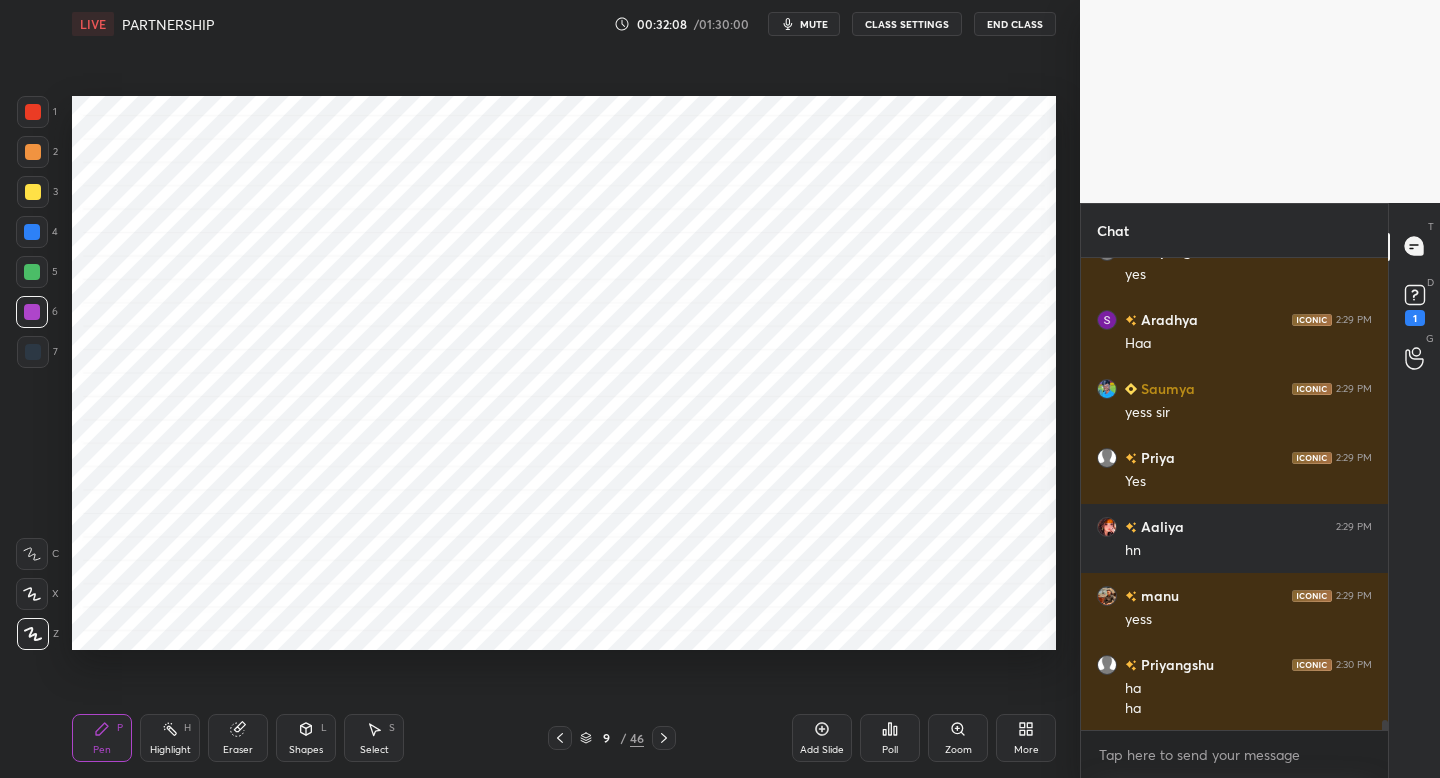 scroll, scrollTop: 21227, scrollLeft: 0, axis: vertical 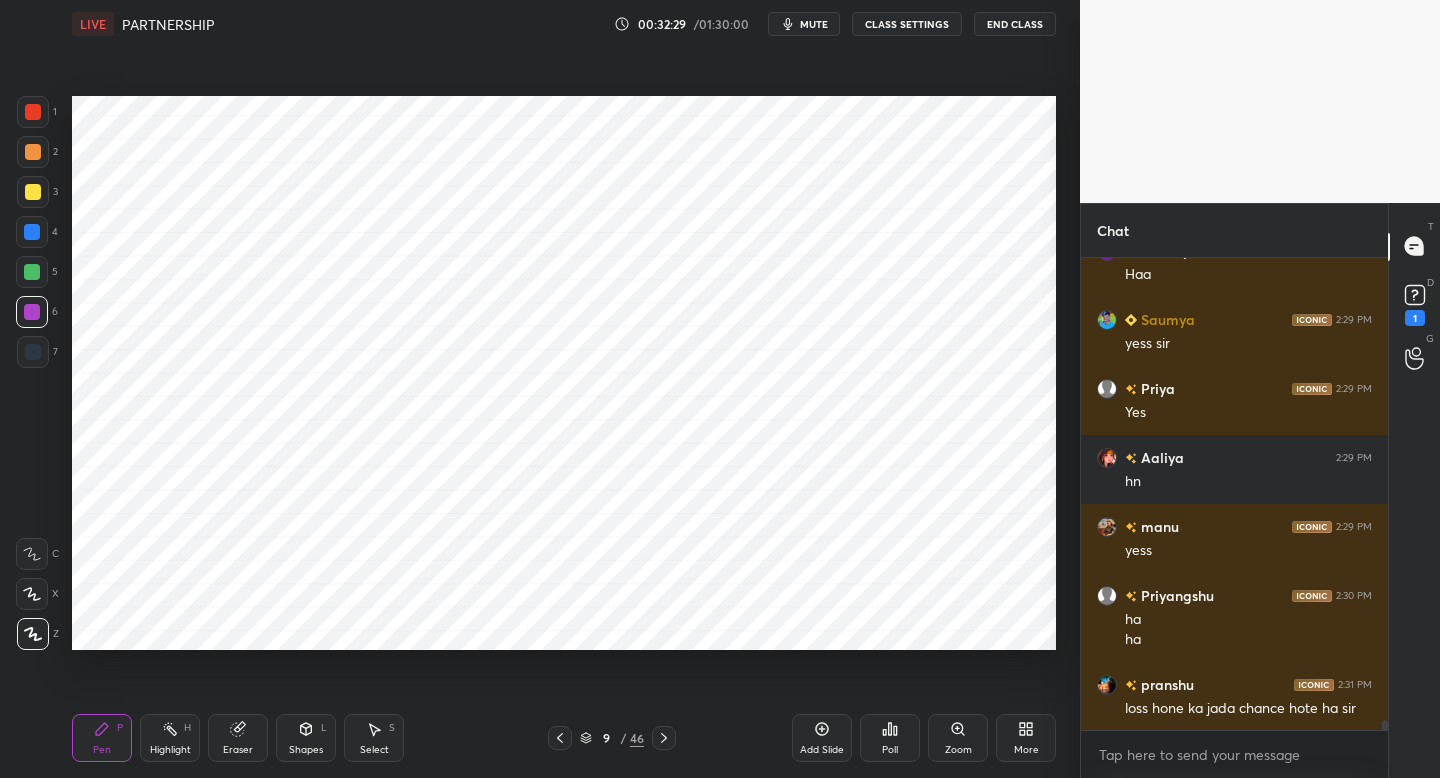 click at bounding box center [33, 352] 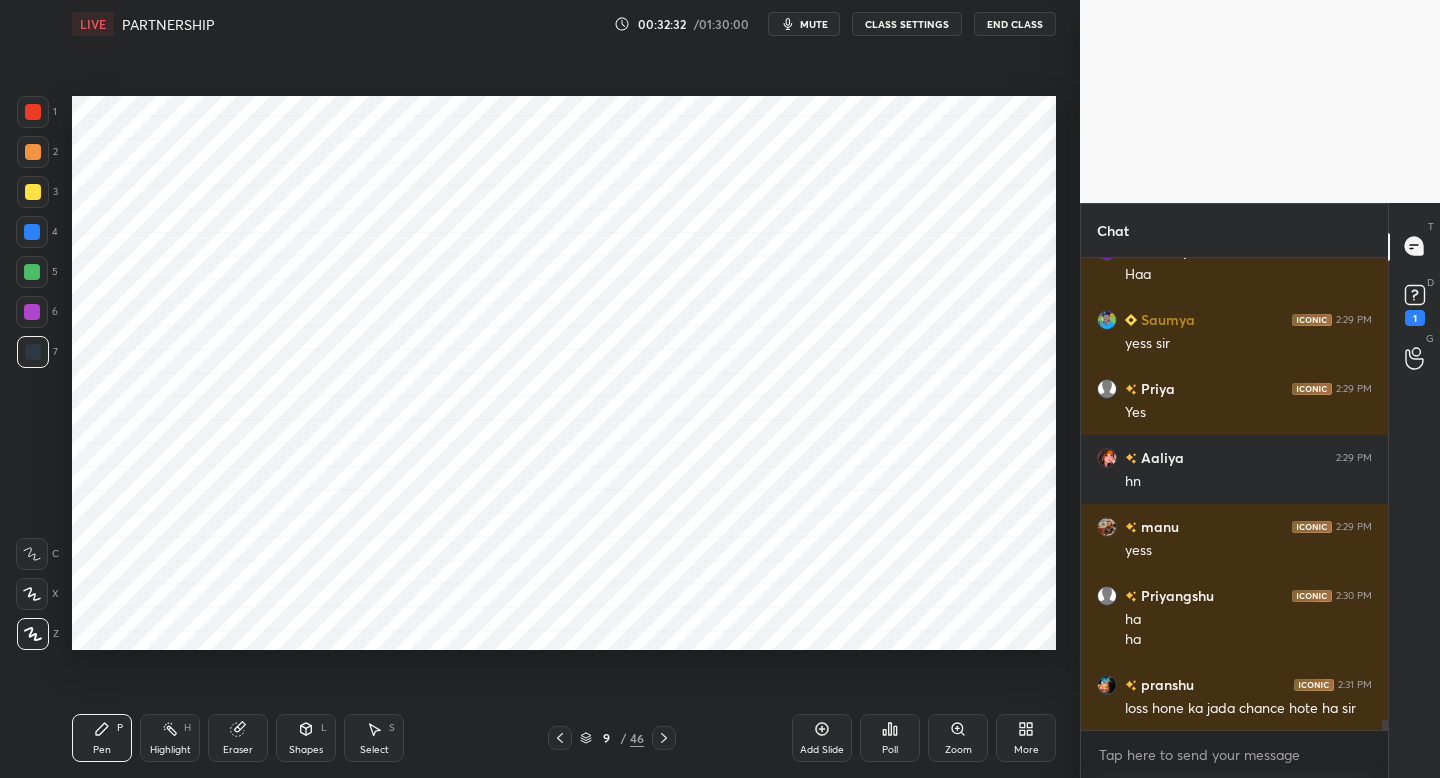 scroll, scrollTop: 21296, scrollLeft: 0, axis: vertical 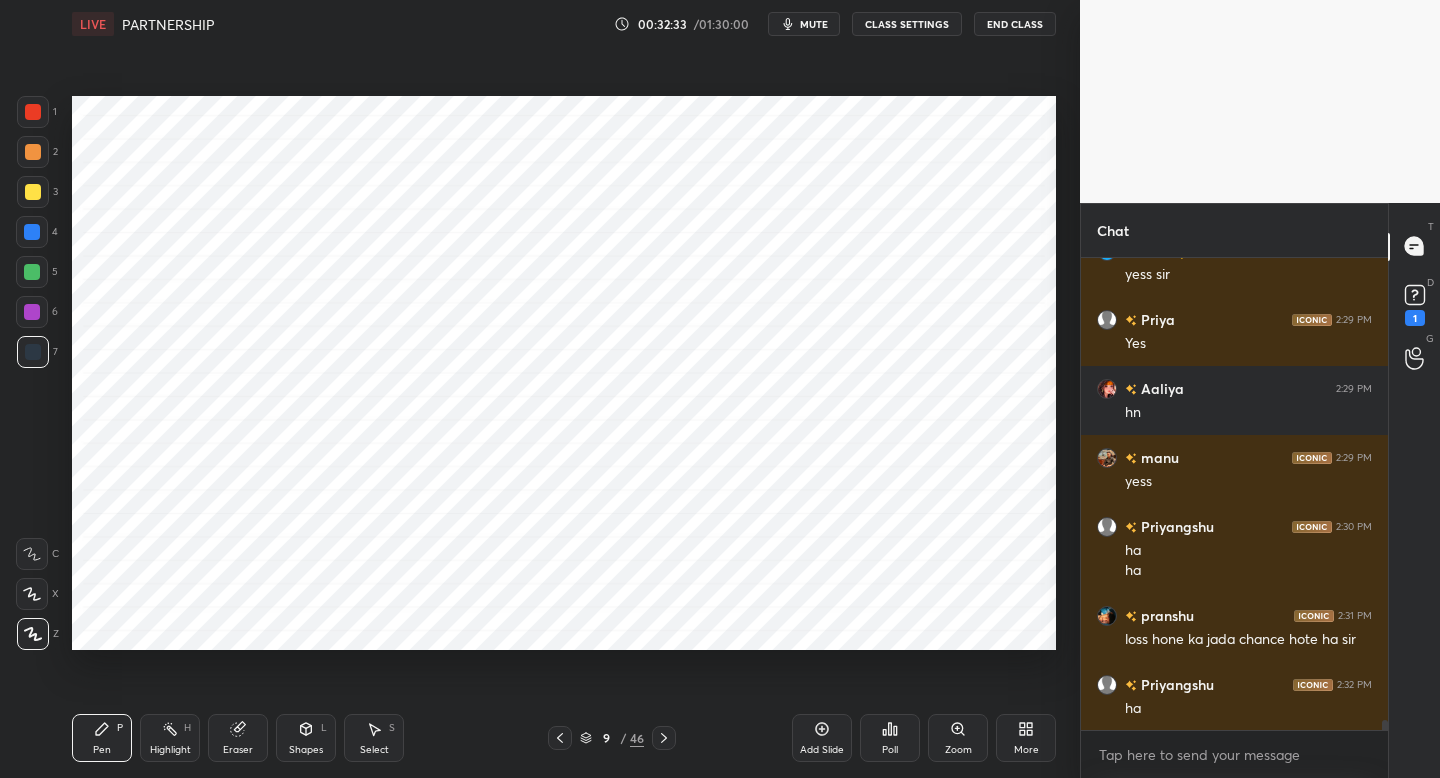 drag, startPoint x: 34, startPoint y: 116, endPoint x: 66, endPoint y: 105, distance: 33.83785 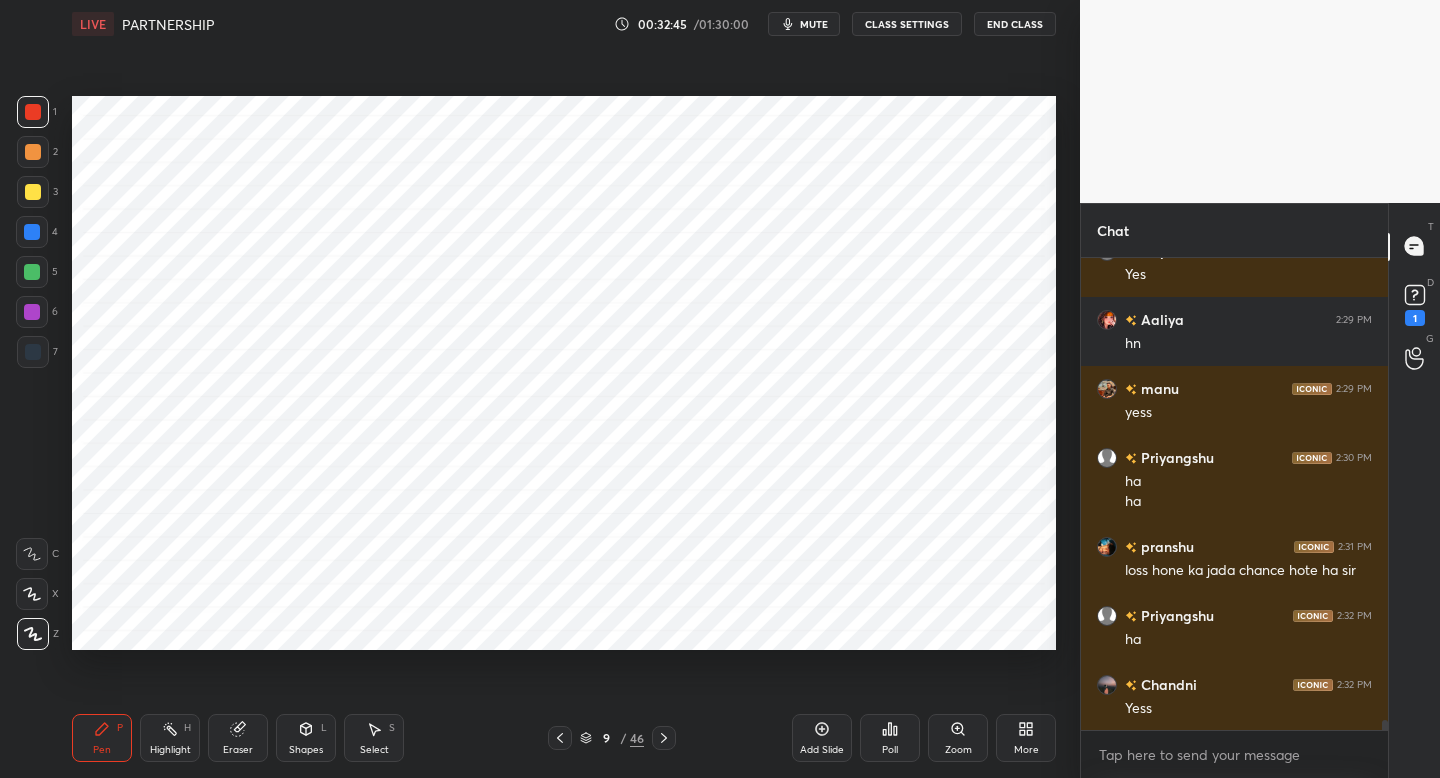 scroll, scrollTop: 21434, scrollLeft: 0, axis: vertical 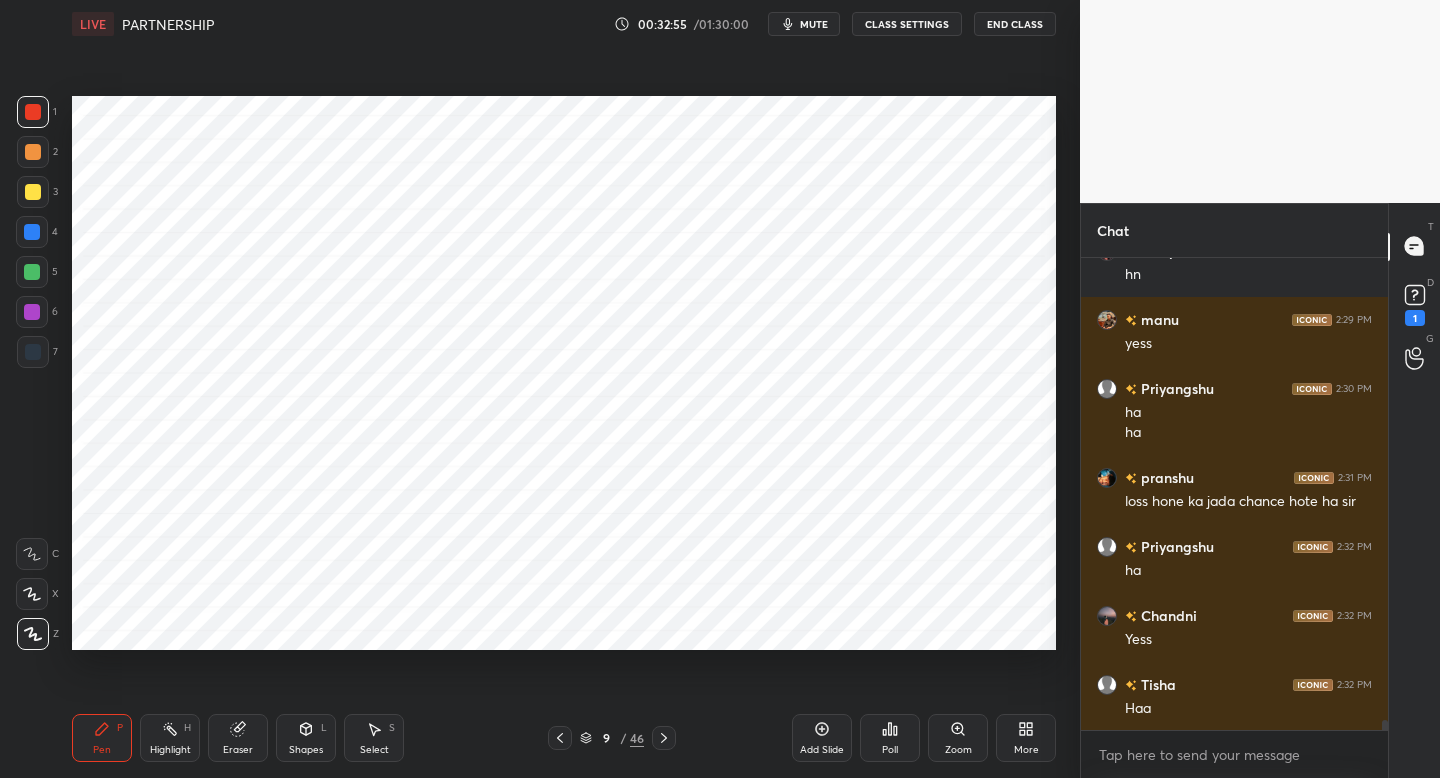 click at bounding box center [32, 272] 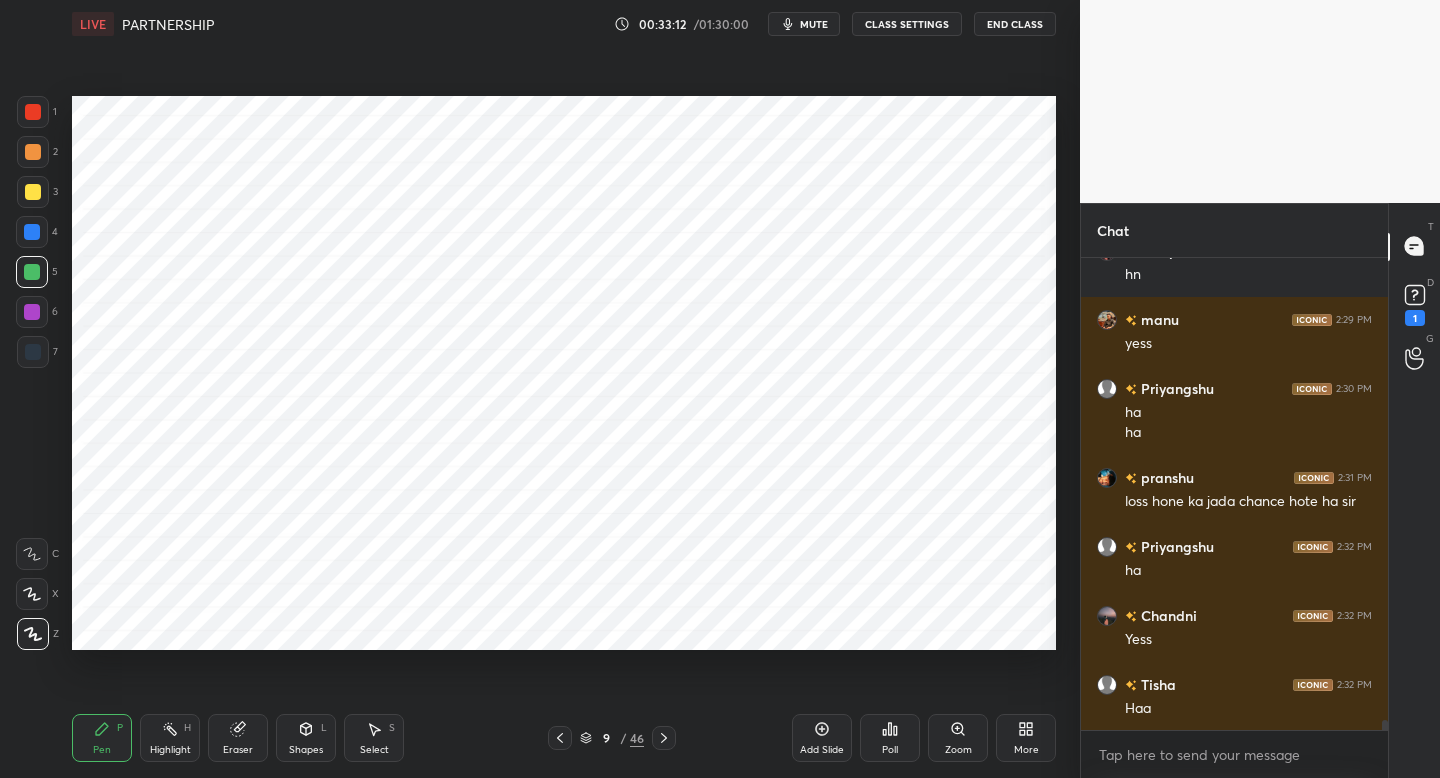 drag, startPoint x: 37, startPoint y: 357, endPoint x: 59, endPoint y: 362, distance: 22.561028 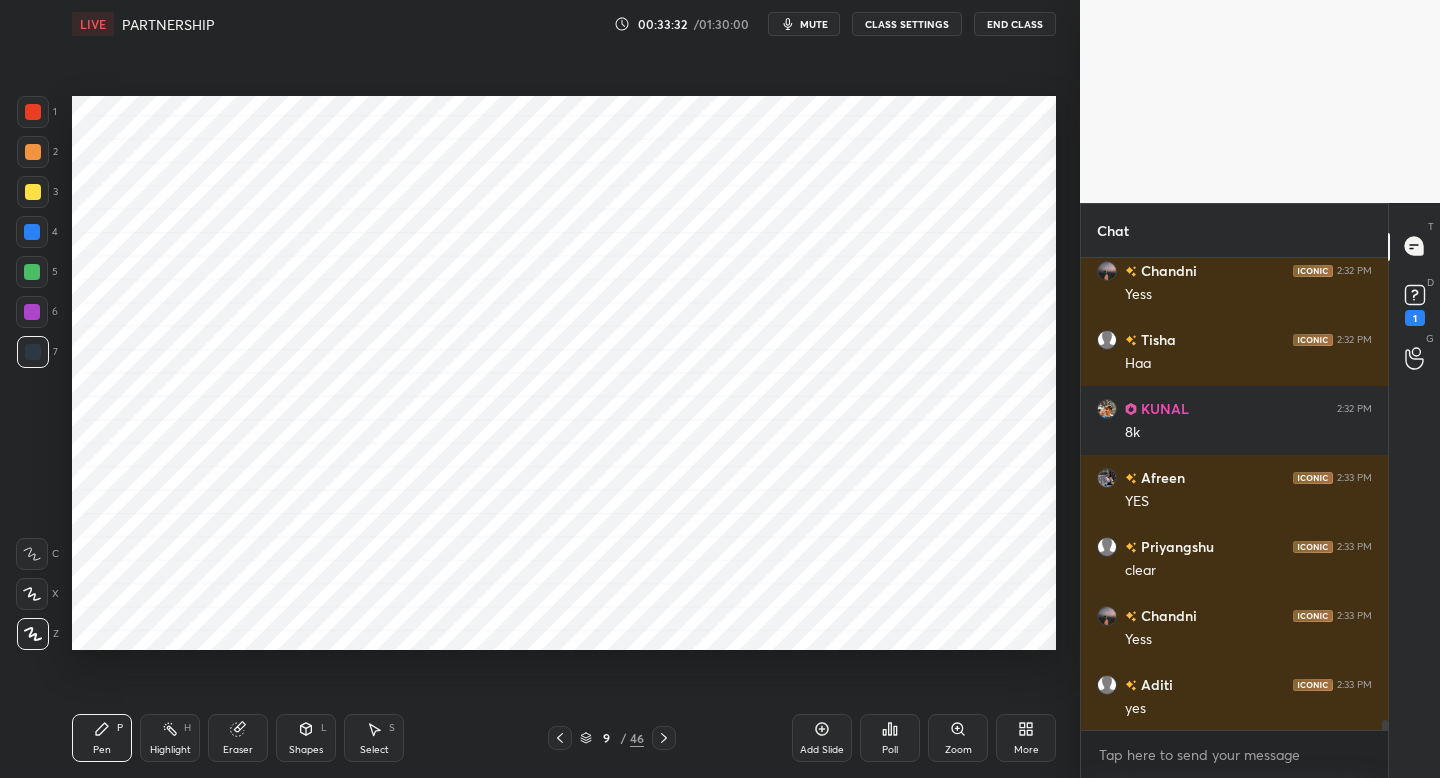 scroll, scrollTop: 21848, scrollLeft: 0, axis: vertical 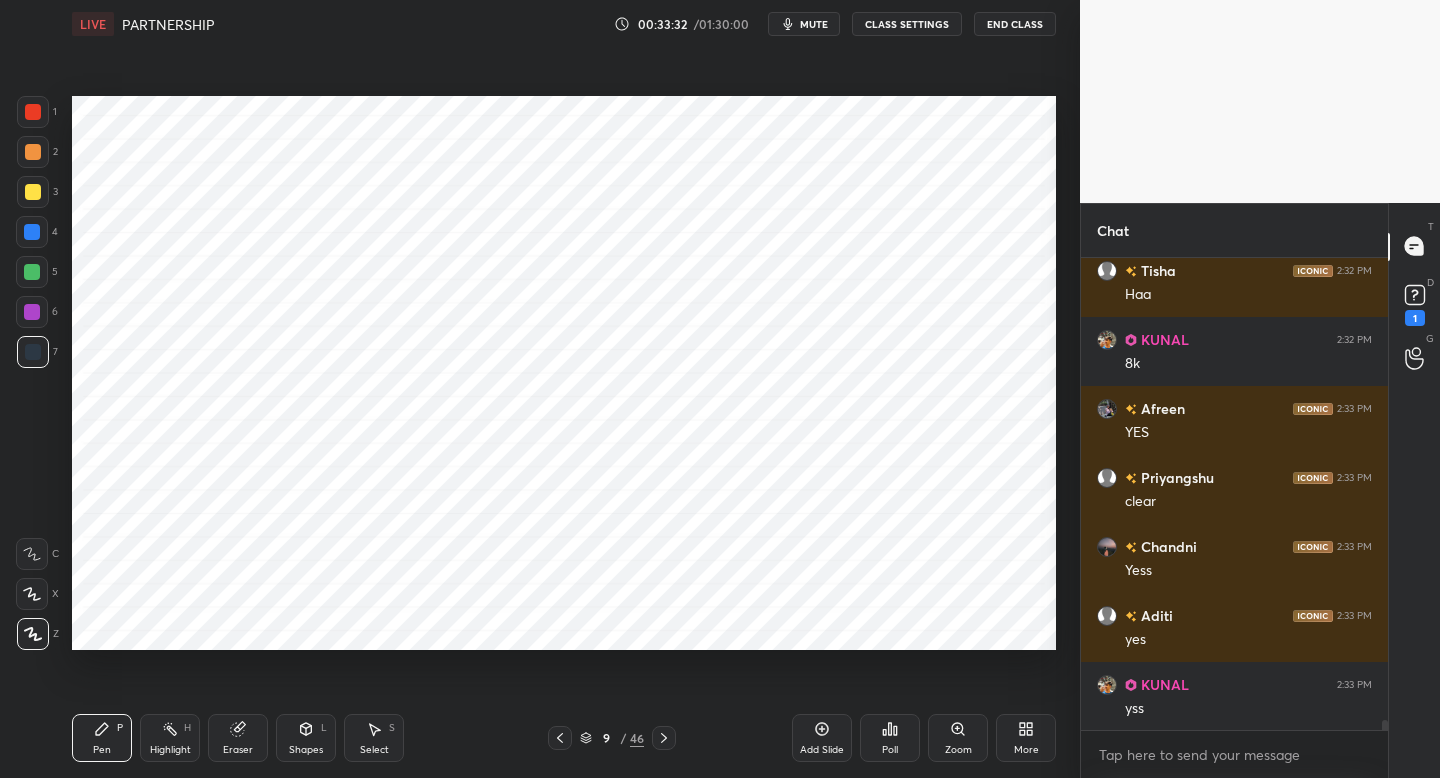 click on "Add Slide" at bounding box center (822, 738) 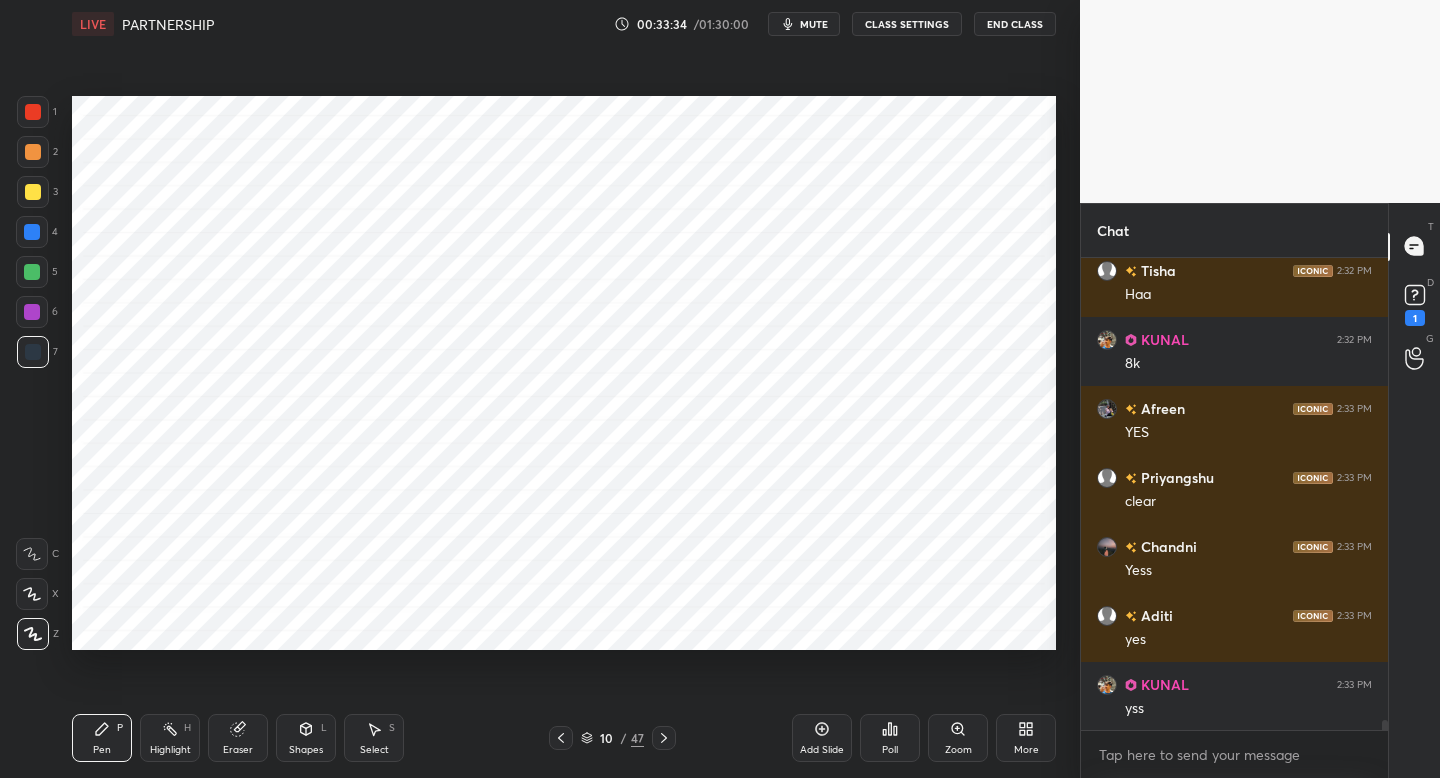 drag, startPoint x: 30, startPoint y: 315, endPoint x: 58, endPoint y: 300, distance: 31.764761 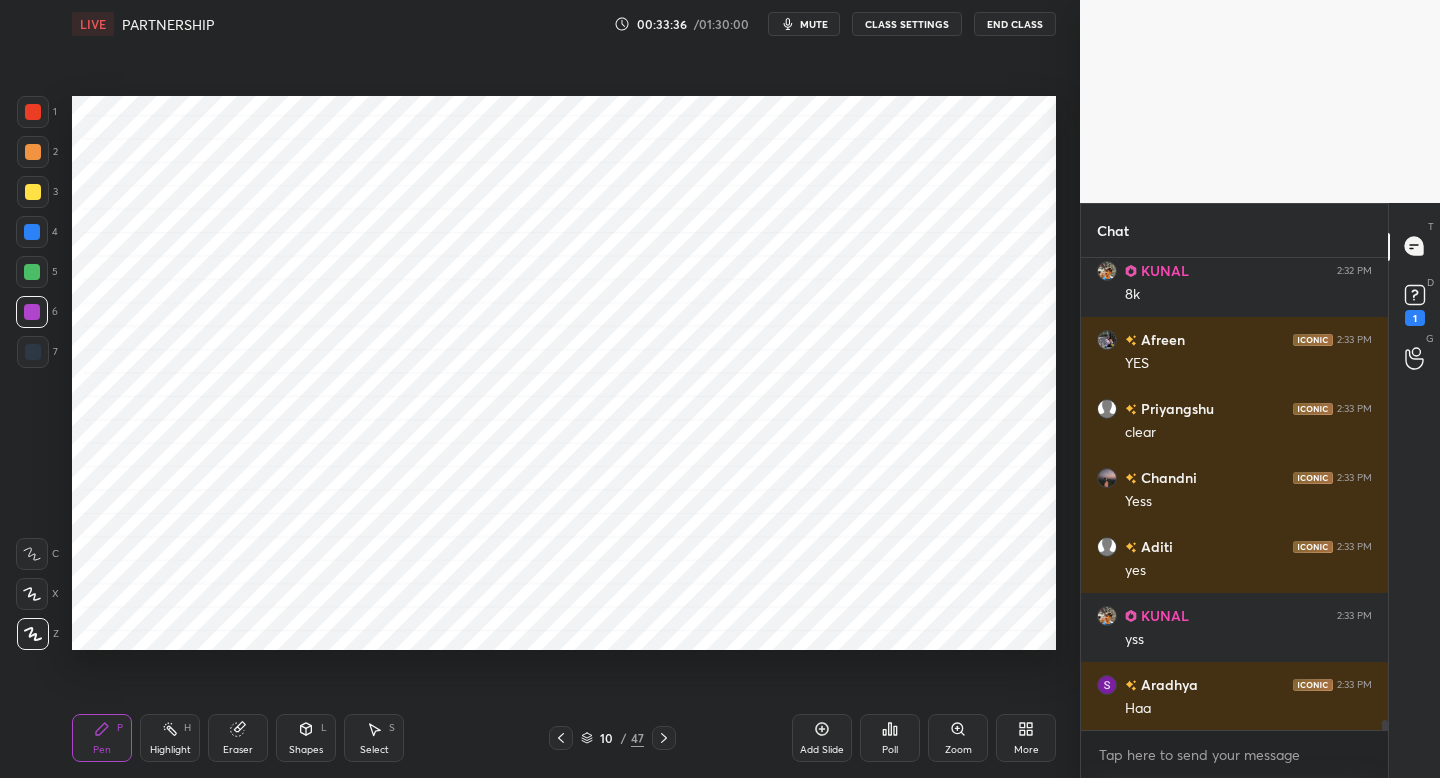 scroll, scrollTop: 21986, scrollLeft: 0, axis: vertical 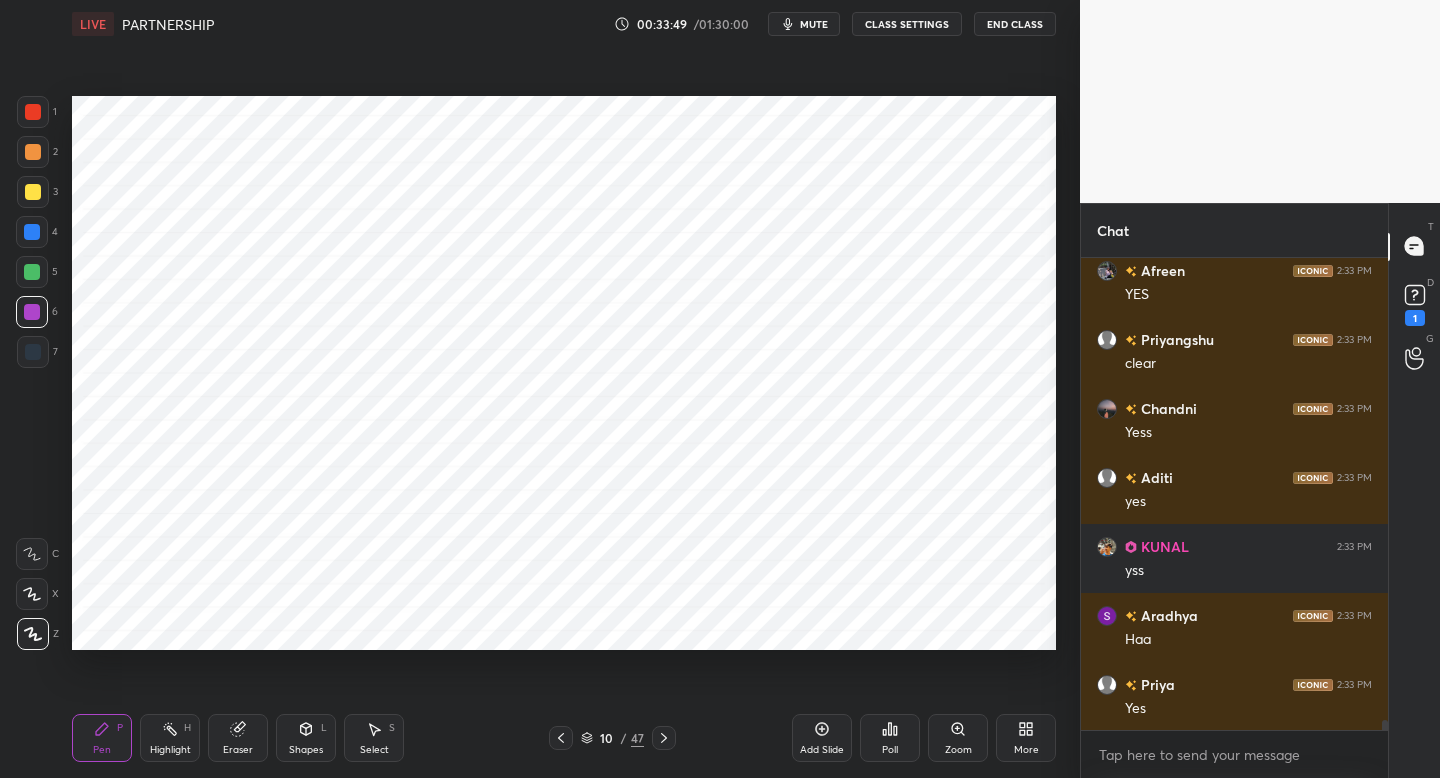 click at bounding box center [33, 112] 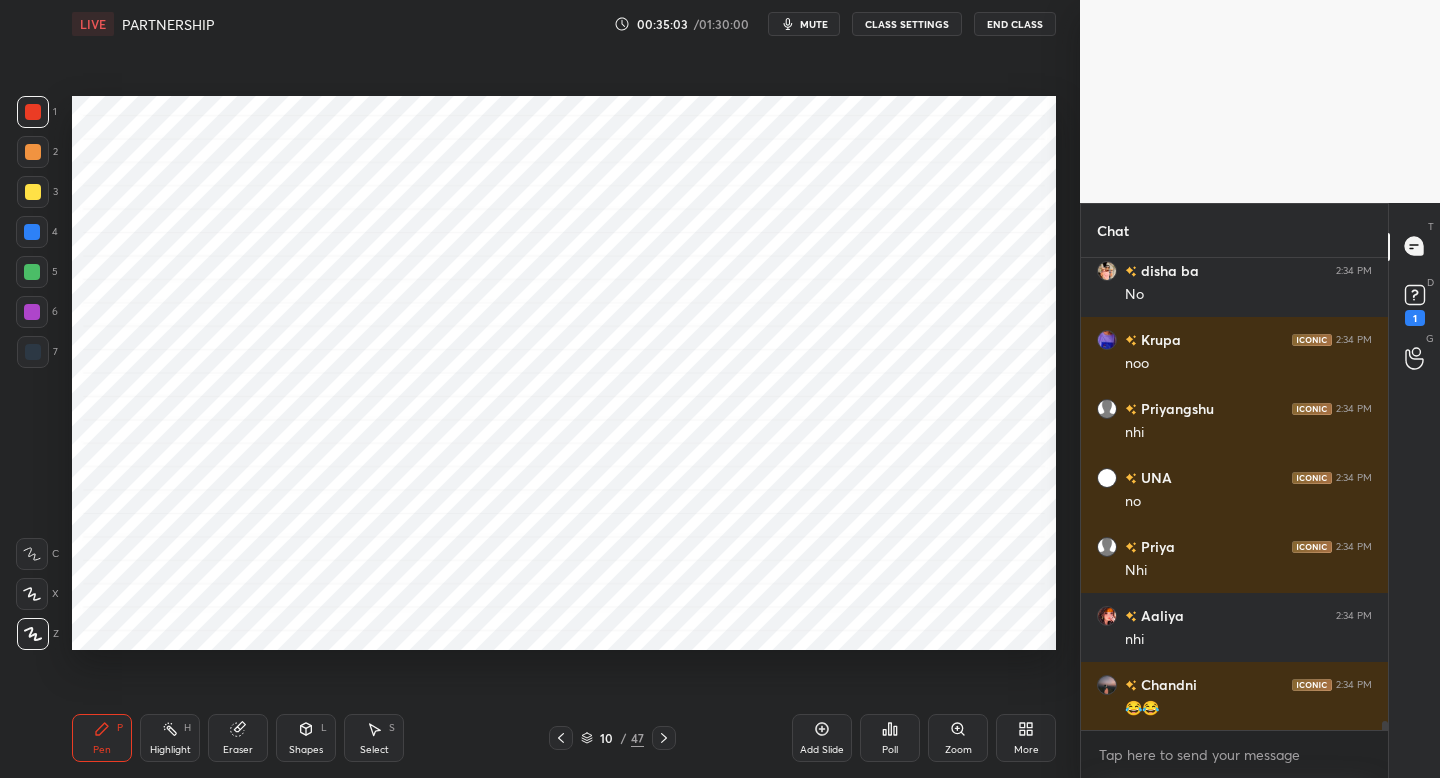 scroll, scrollTop: 23159, scrollLeft: 0, axis: vertical 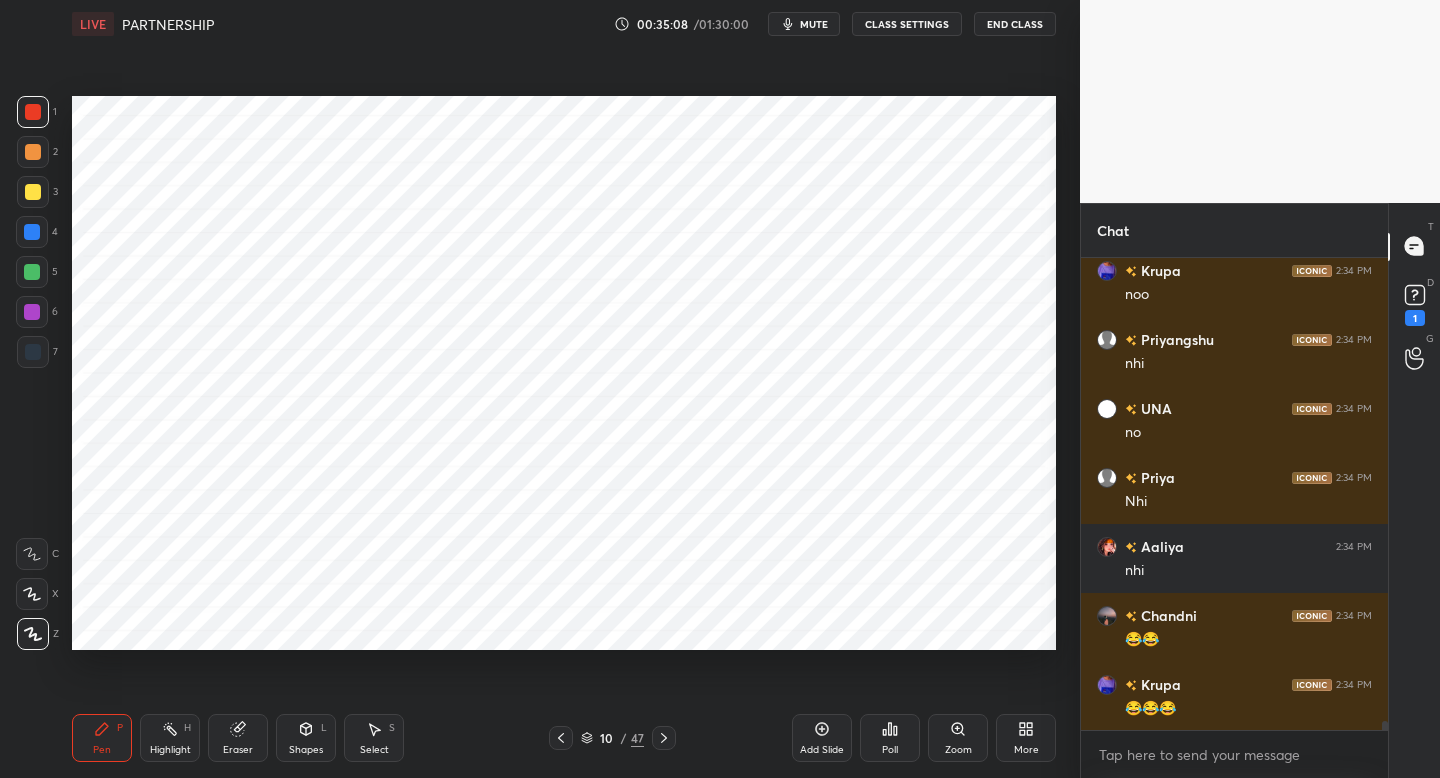 drag, startPoint x: 41, startPoint y: 355, endPoint x: 66, endPoint y: 348, distance: 25.96151 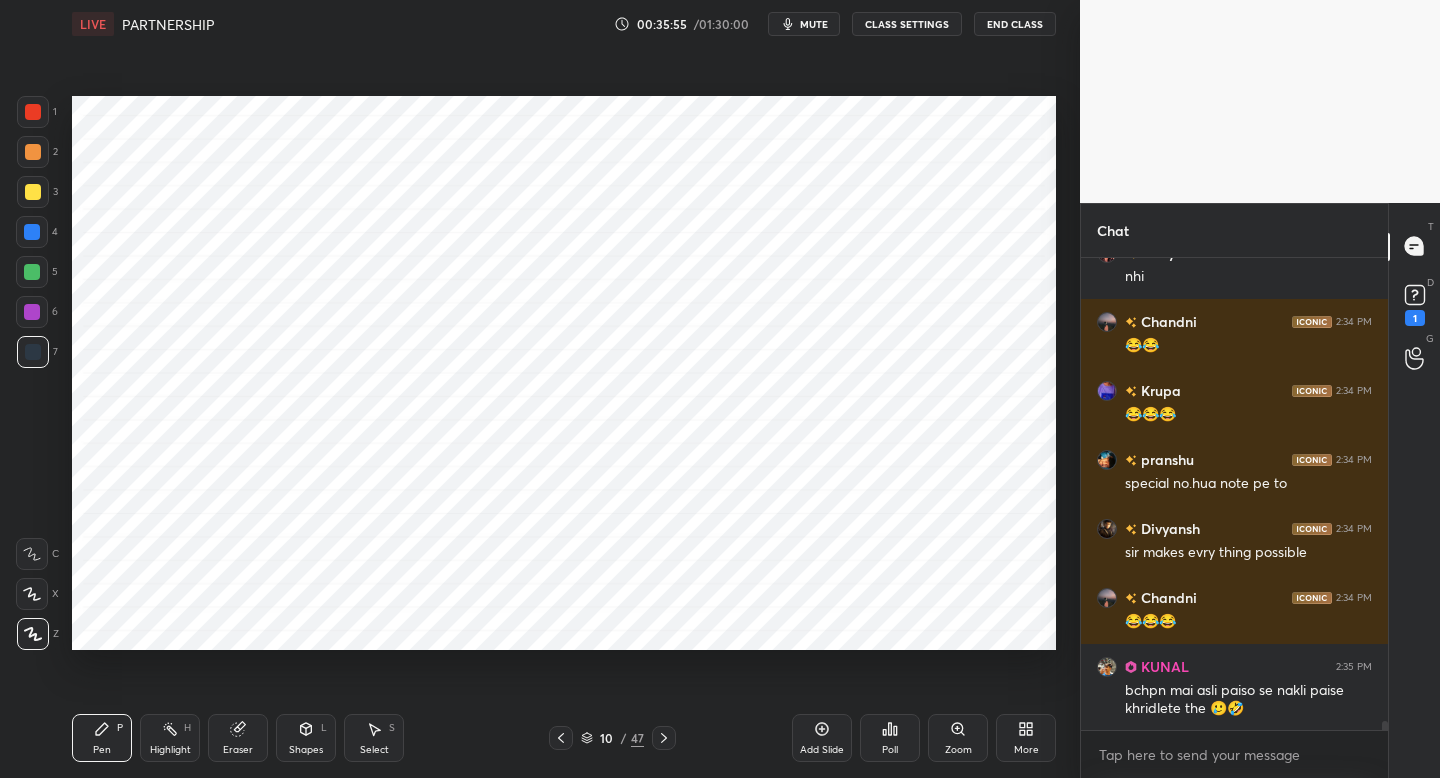 scroll, scrollTop: 23501, scrollLeft: 0, axis: vertical 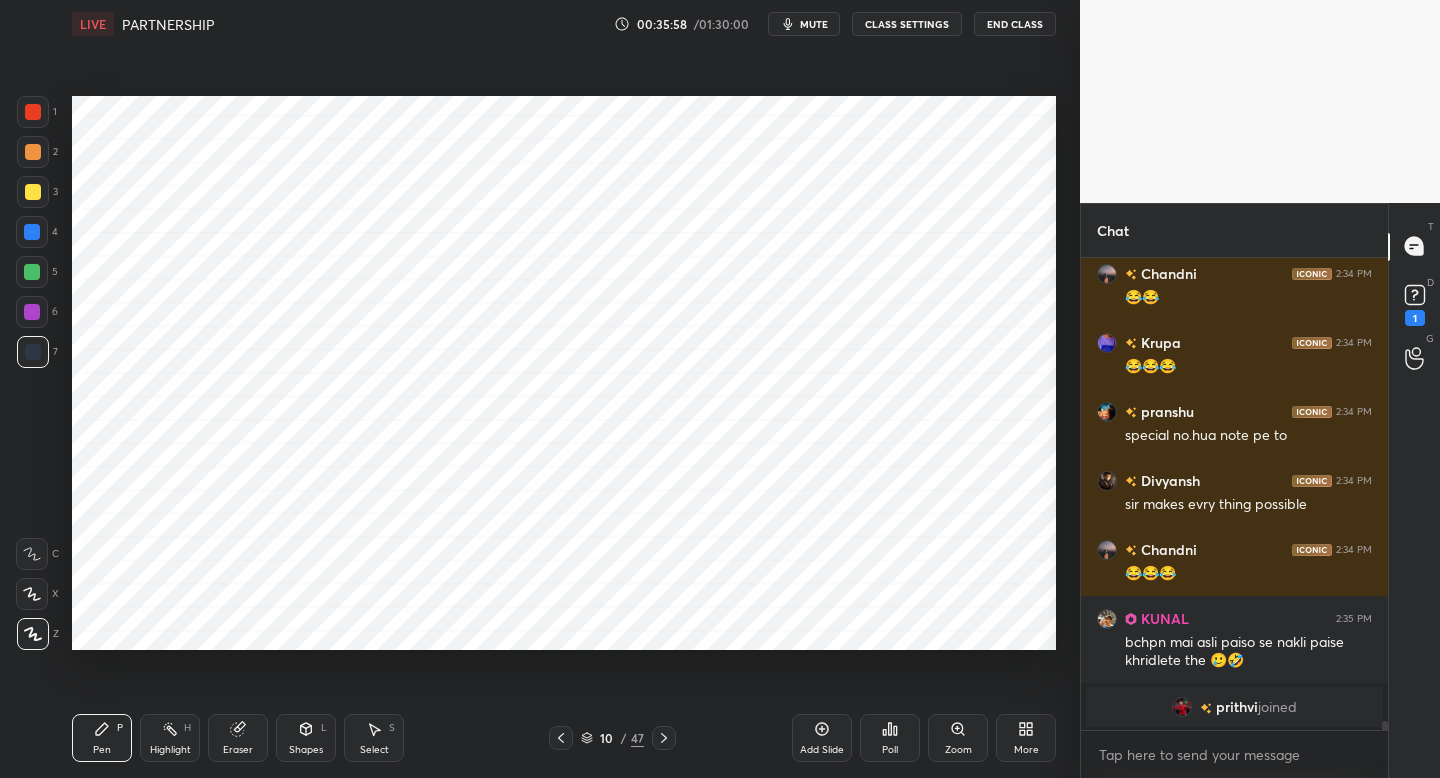 click at bounding box center (33, 112) 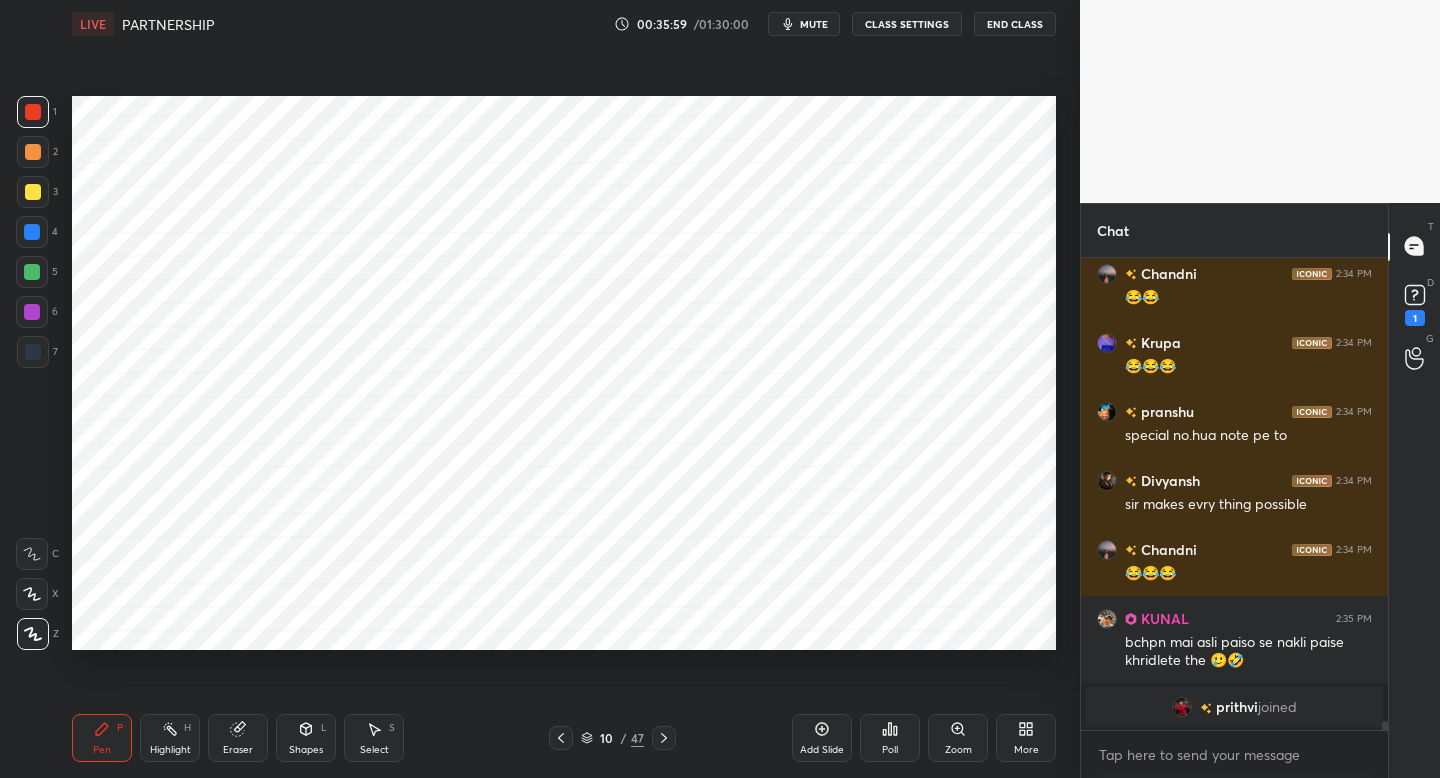 drag, startPoint x: 35, startPoint y: 355, endPoint x: 59, endPoint y: 358, distance: 24.186773 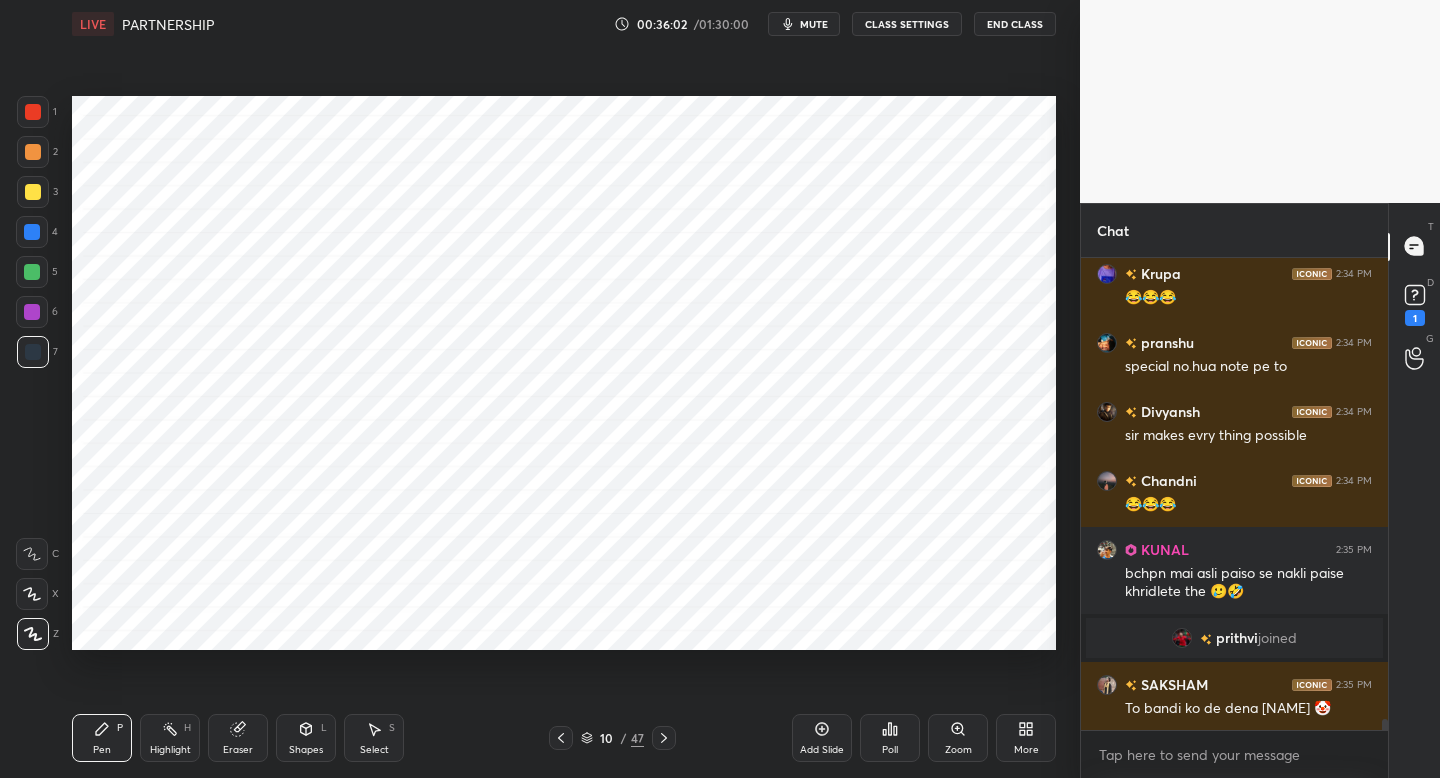 scroll, scrollTop: 20204, scrollLeft: 0, axis: vertical 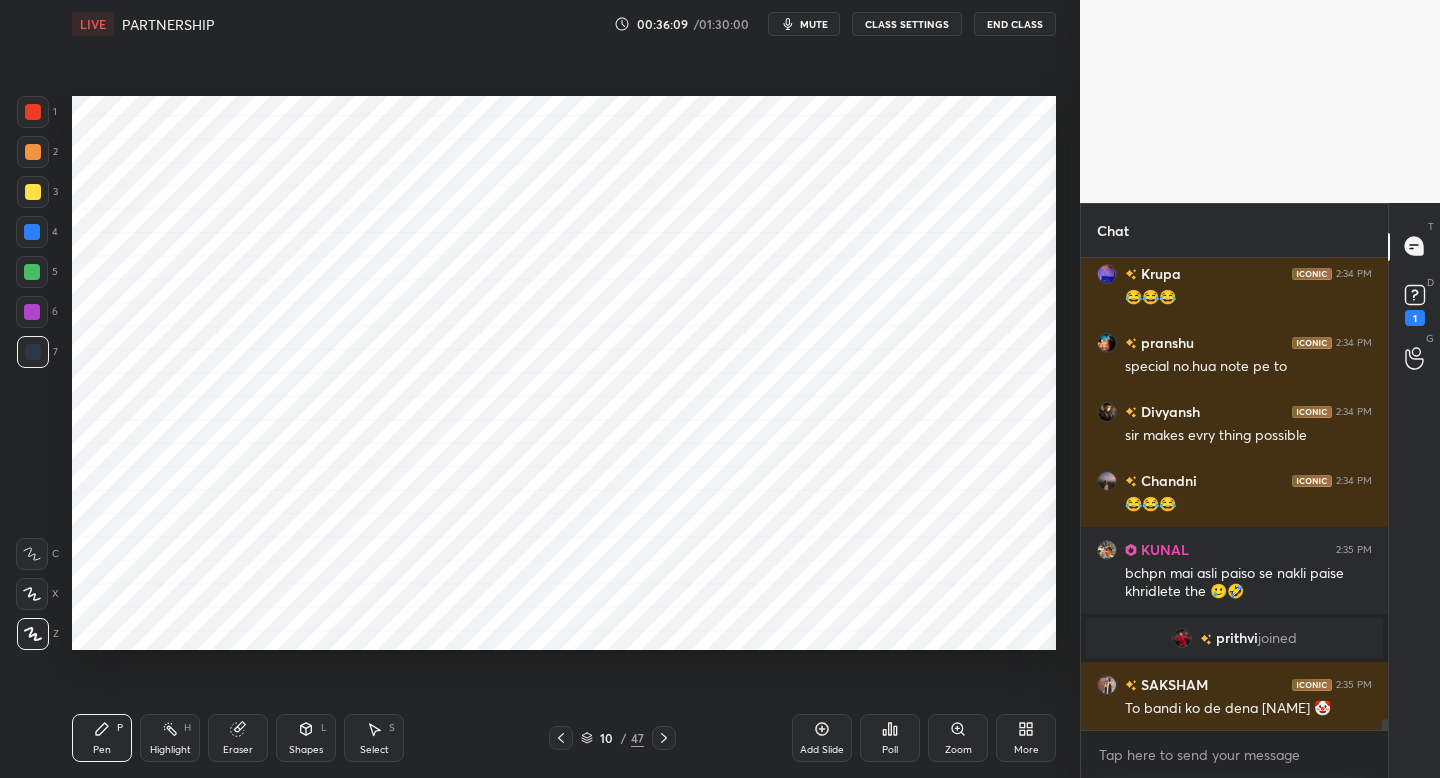 drag, startPoint x: 36, startPoint y: 313, endPoint x: 64, endPoint y: 332, distance: 33.83785 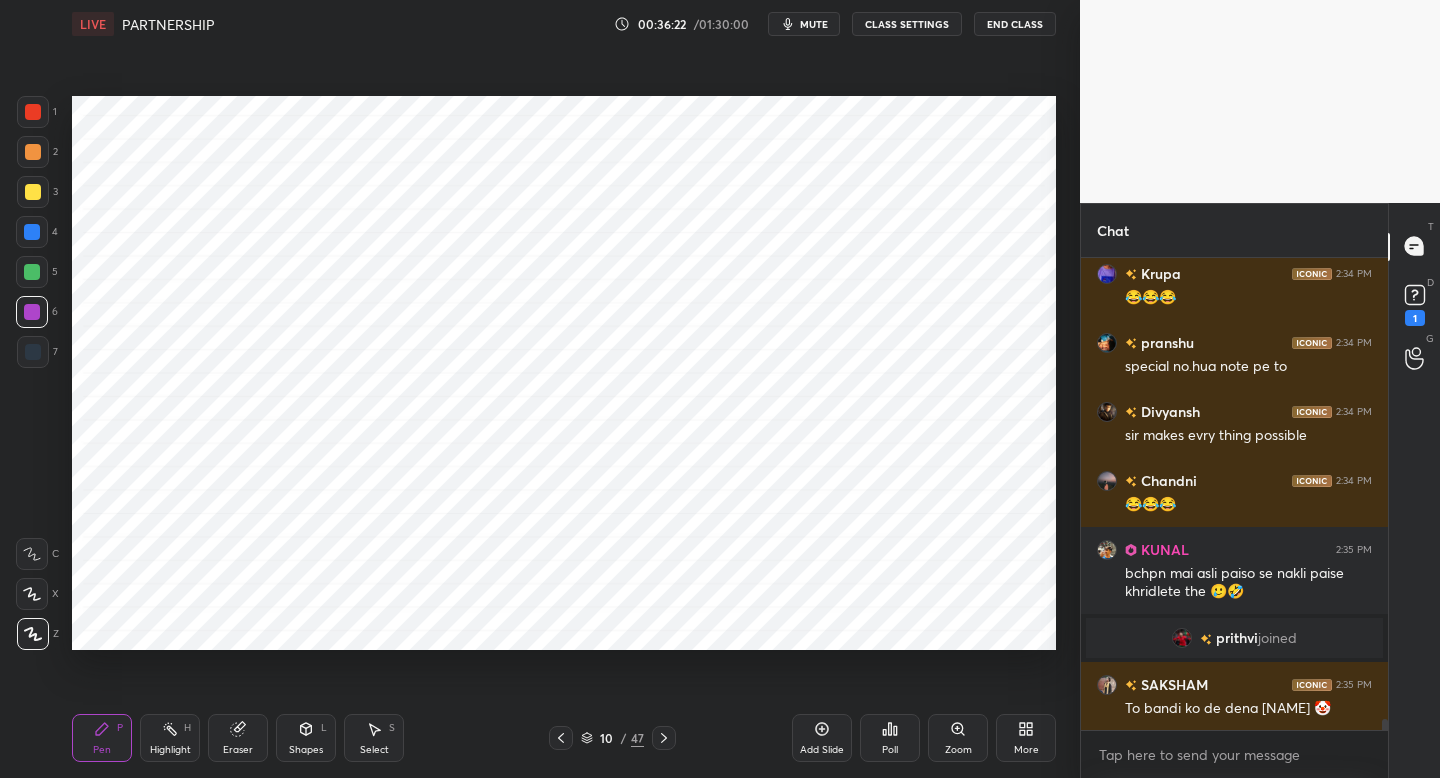 scroll, scrollTop: 20273, scrollLeft: 0, axis: vertical 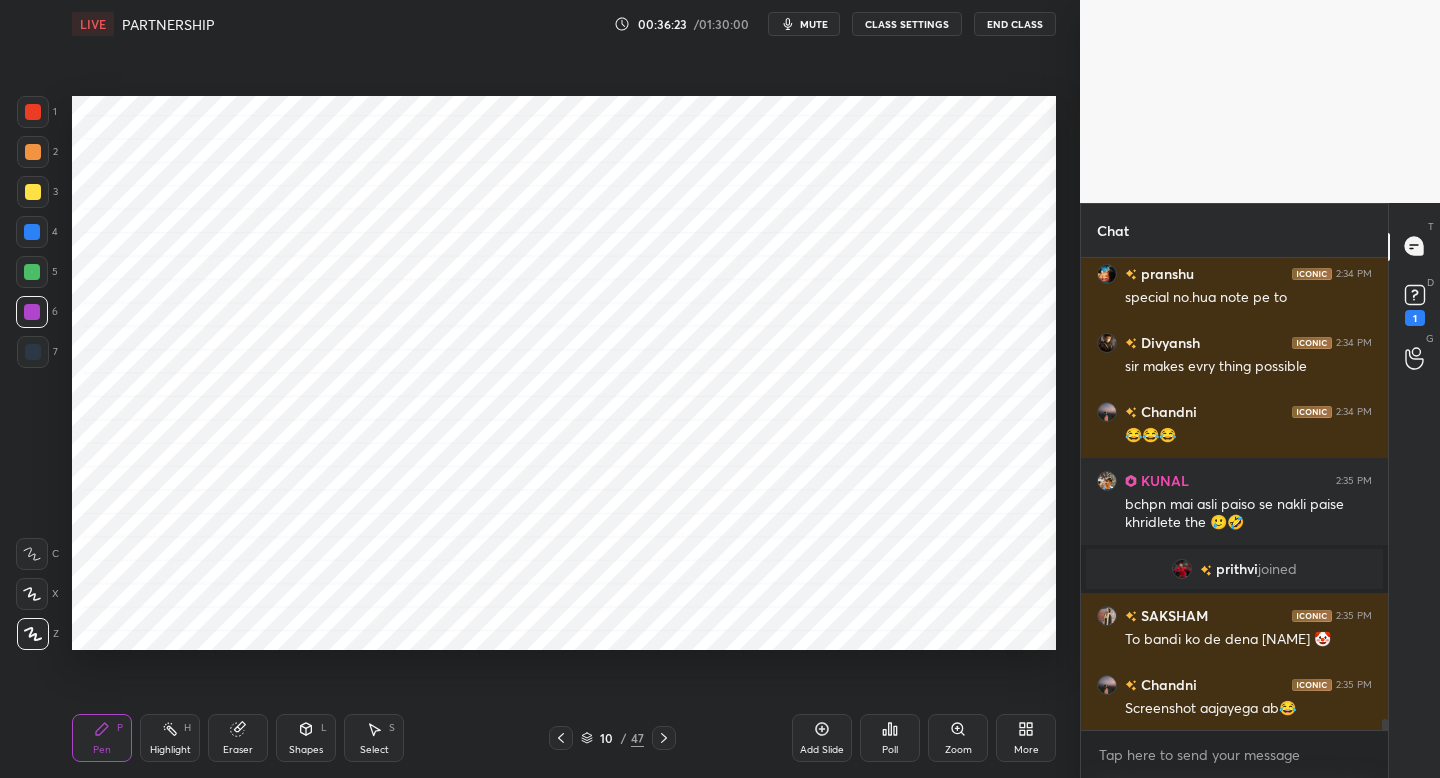 drag, startPoint x: 38, startPoint y: 113, endPoint x: 62, endPoint y: 204, distance: 94.11163 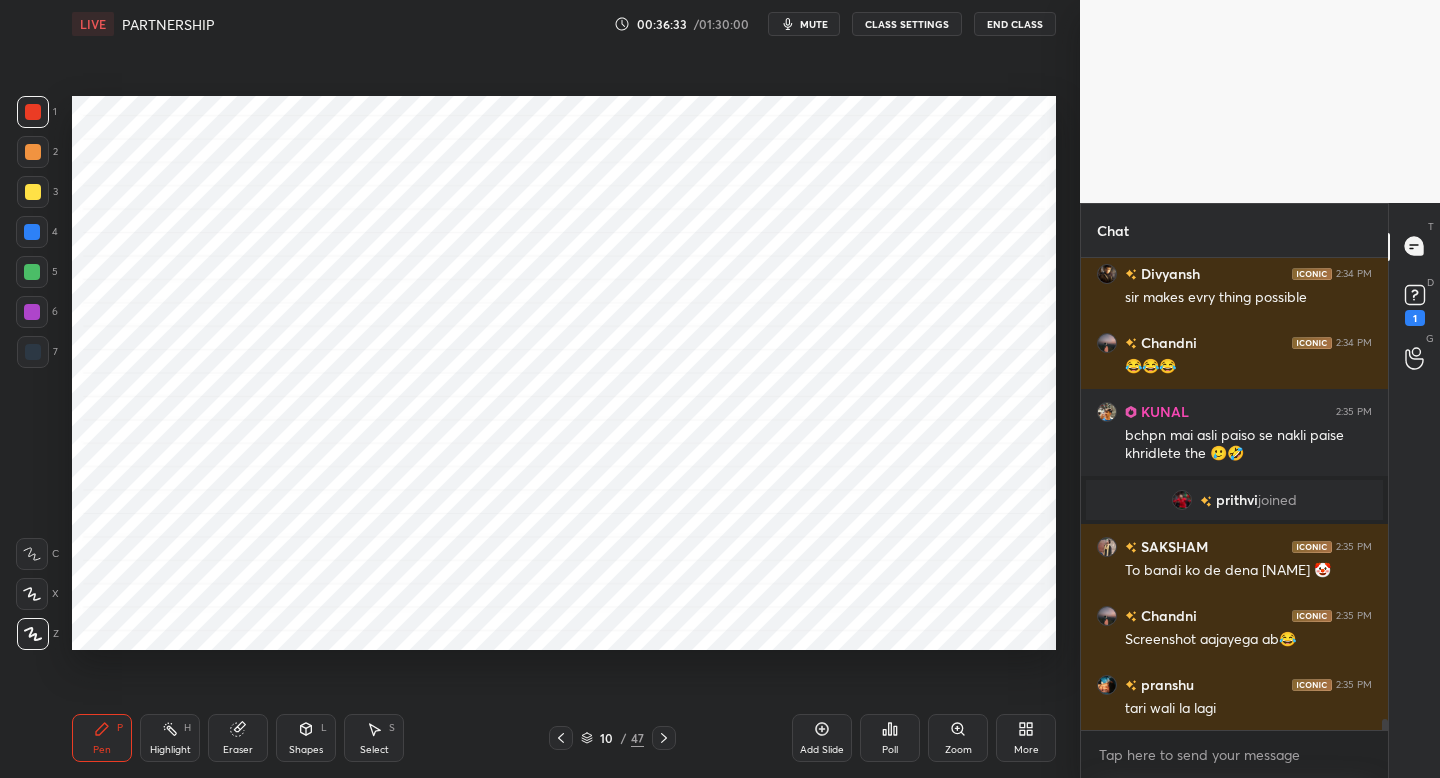 scroll, scrollTop: 20411, scrollLeft: 0, axis: vertical 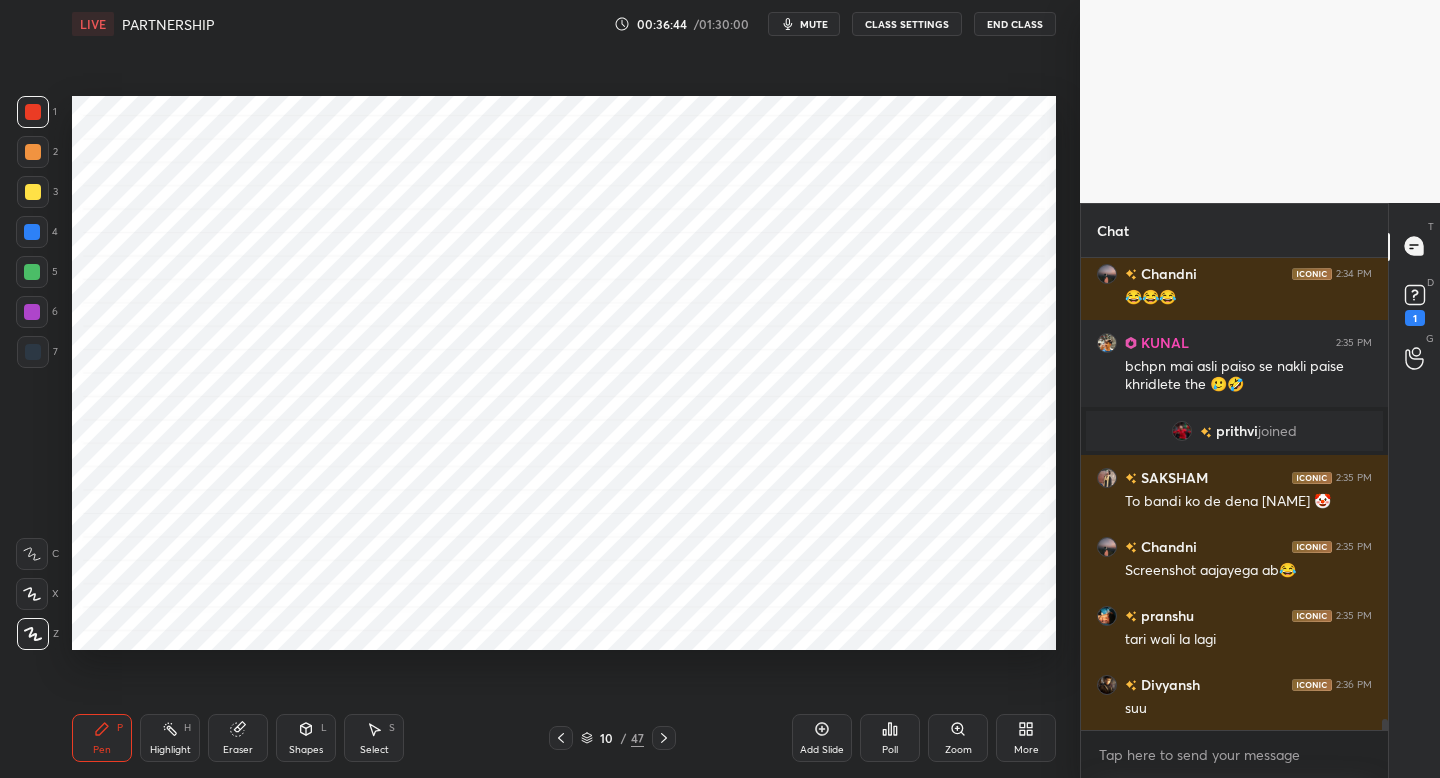 click on "Add Slide" at bounding box center [822, 738] 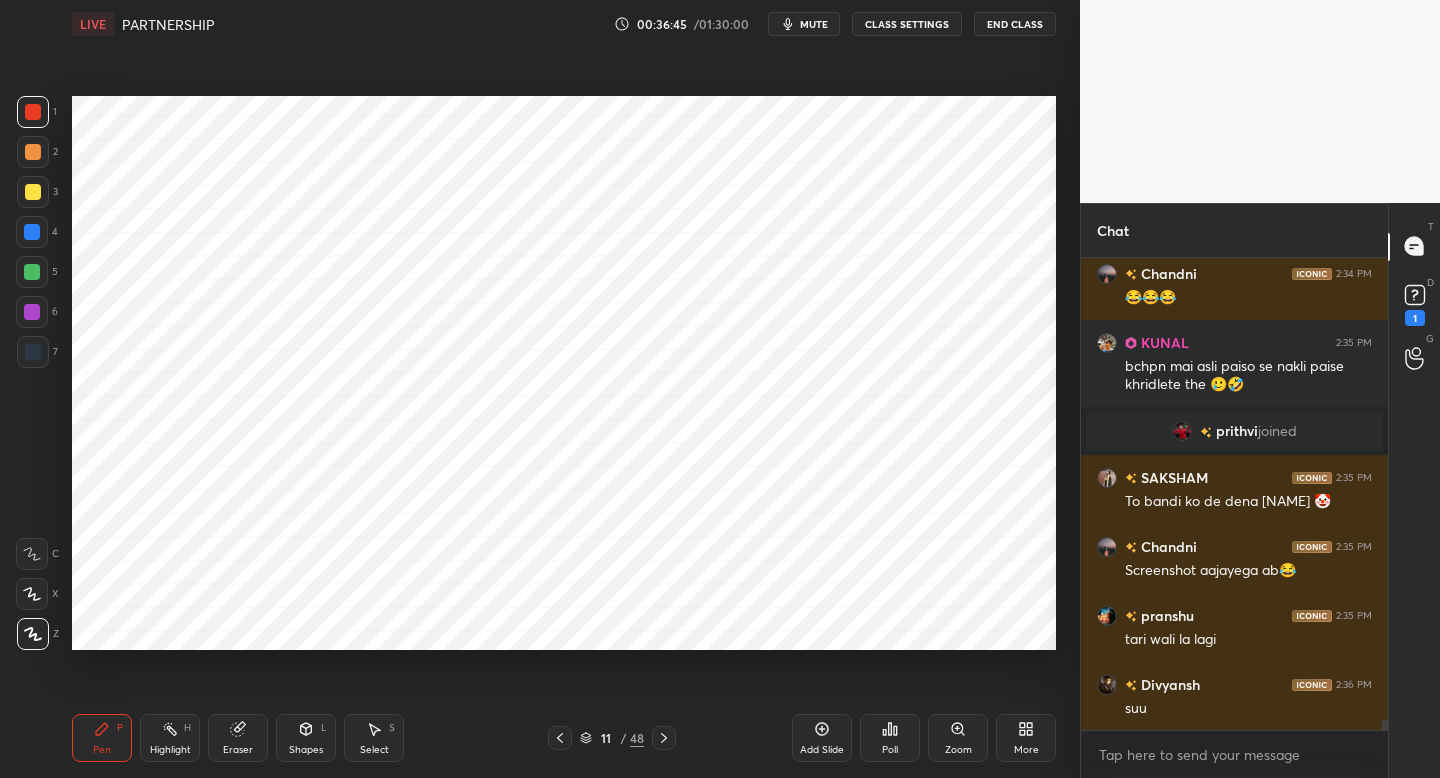 click at bounding box center [33, 352] 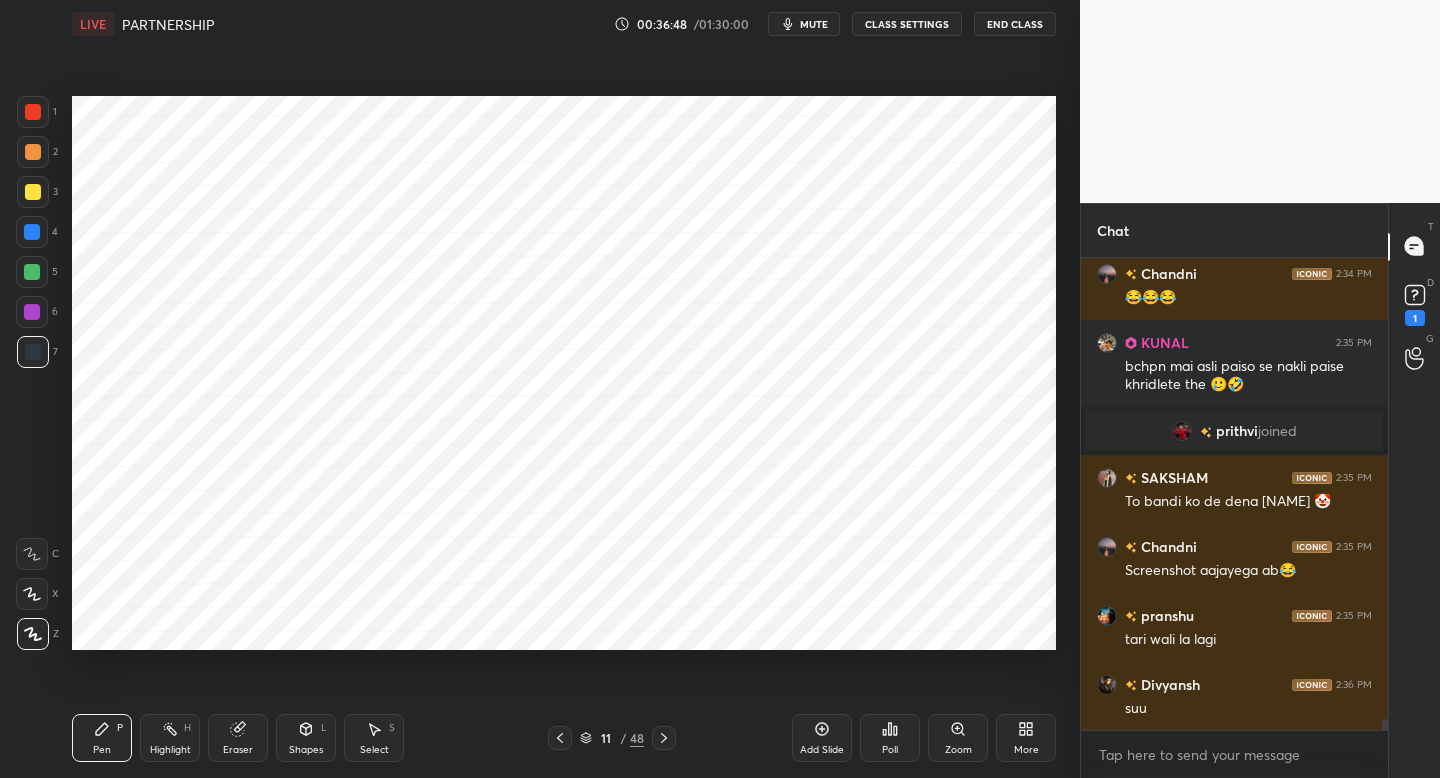 scroll, scrollTop: 20480, scrollLeft: 0, axis: vertical 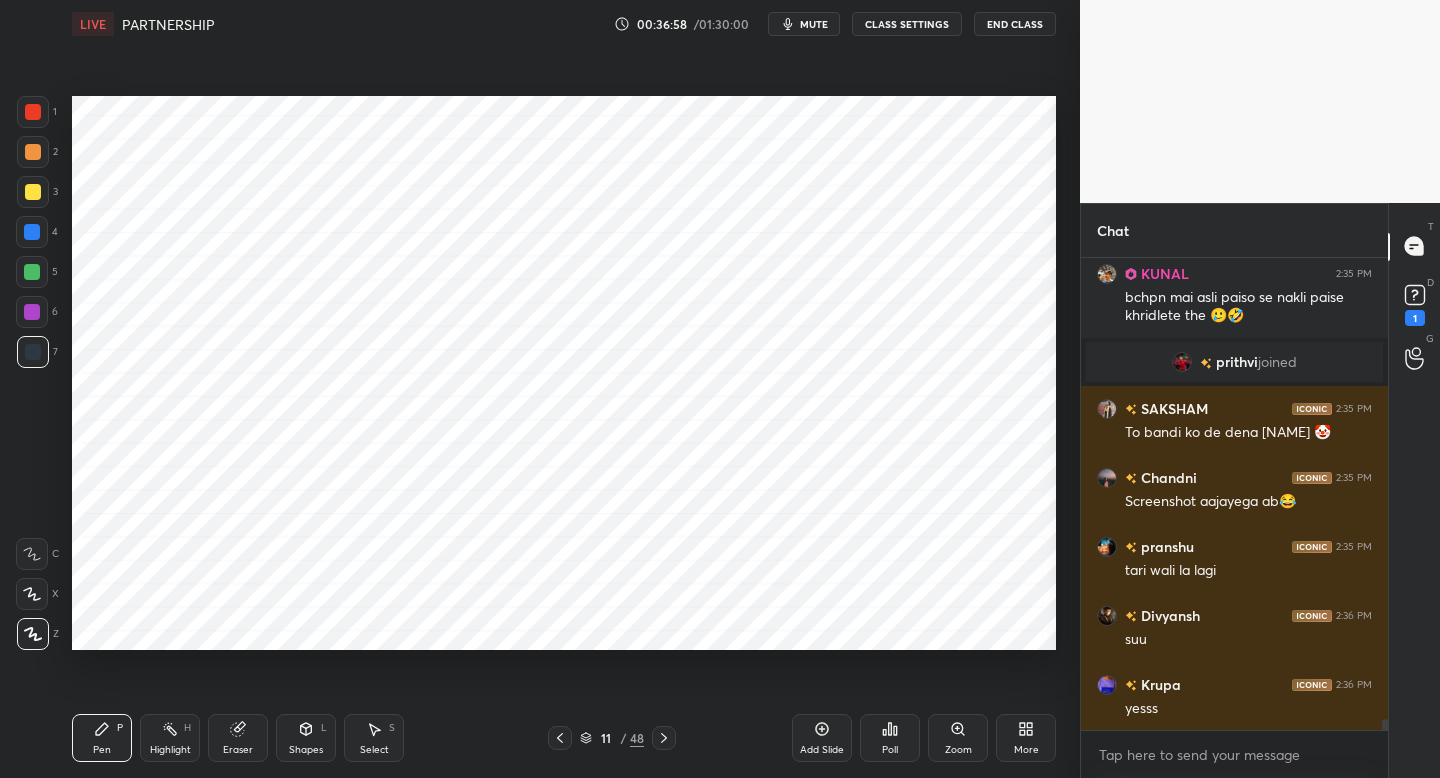 click at bounding box center [32, 312] 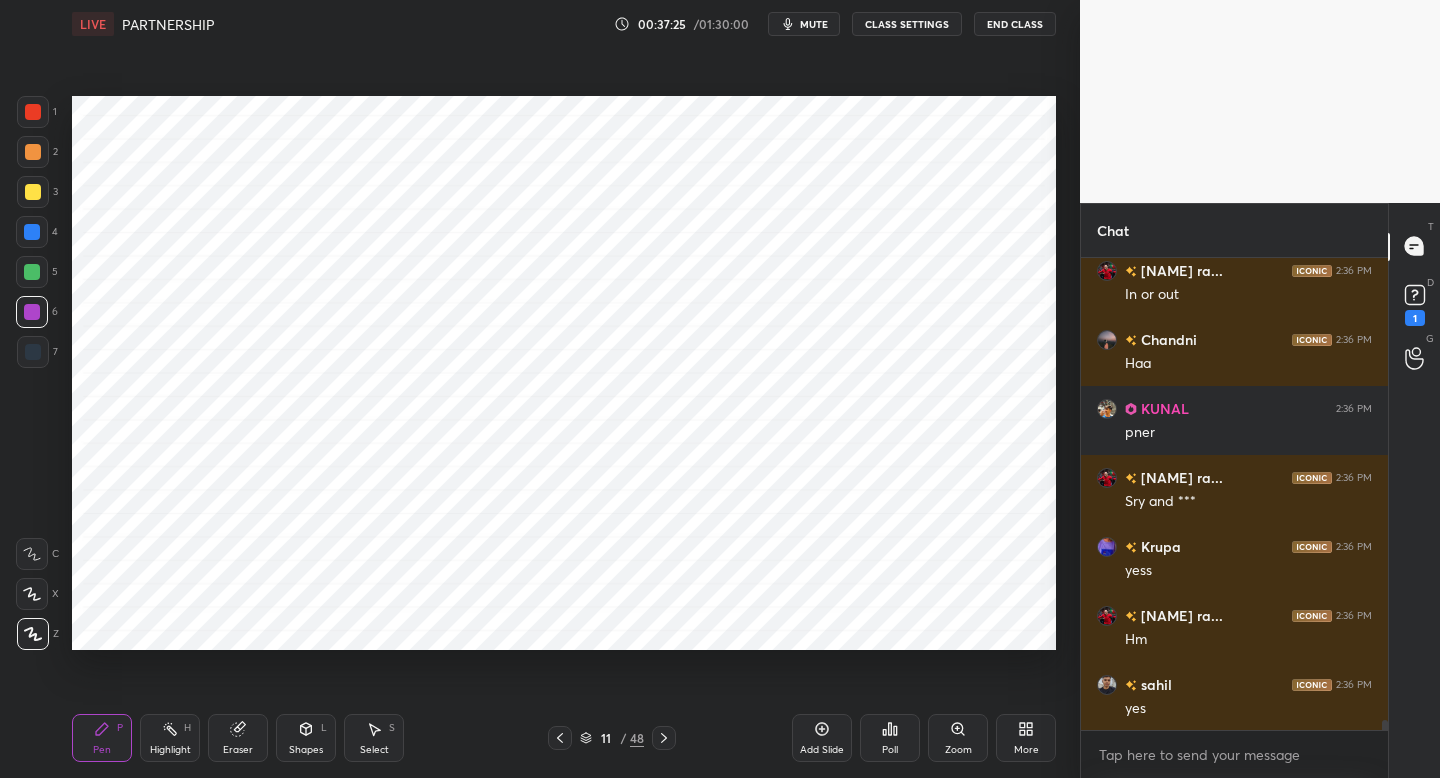 scroll, scrollTop: 21032, scrollLeft: 0, axis: vertical 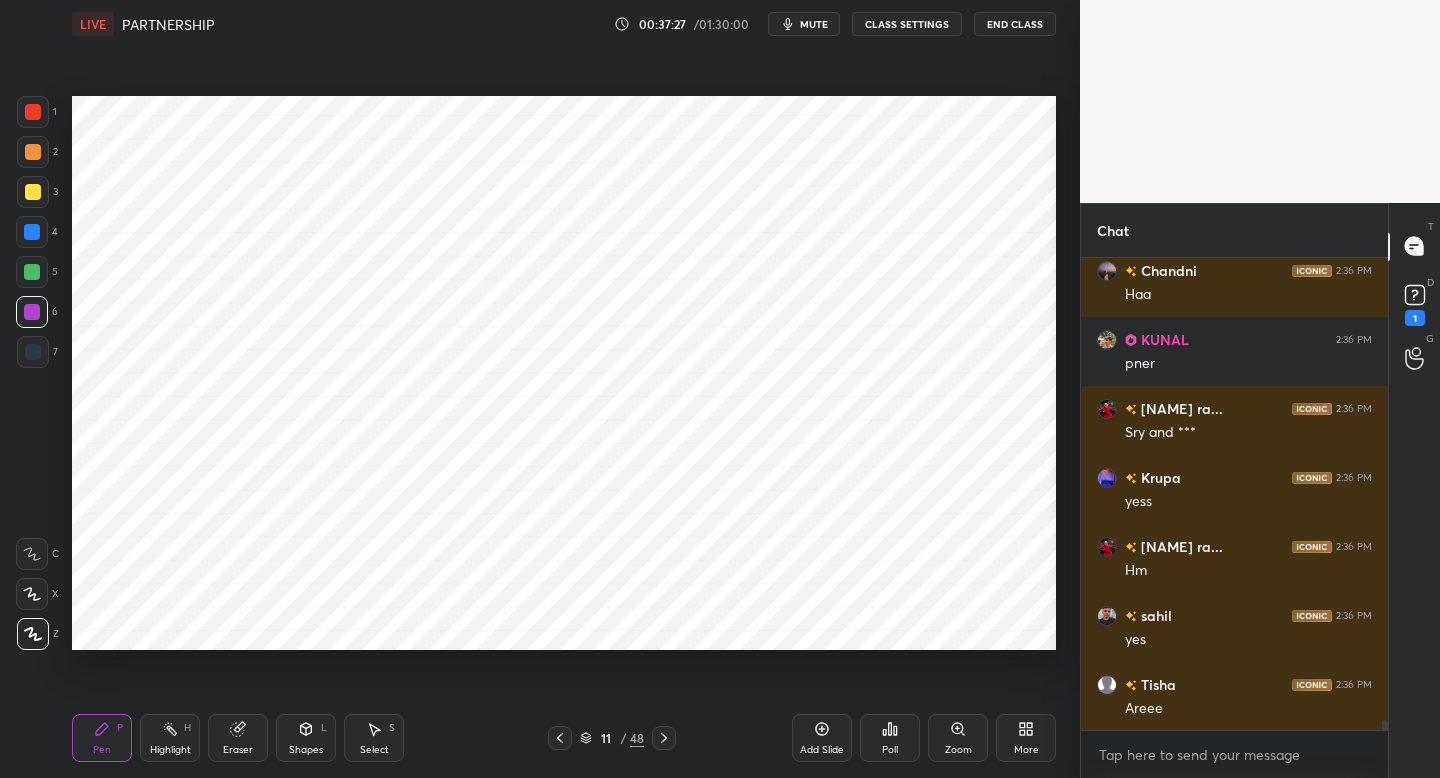 drag, startPoint x: 41, startPoint y: 355, endPoint x: 67, endPoint y: 354, distance: 26.019224 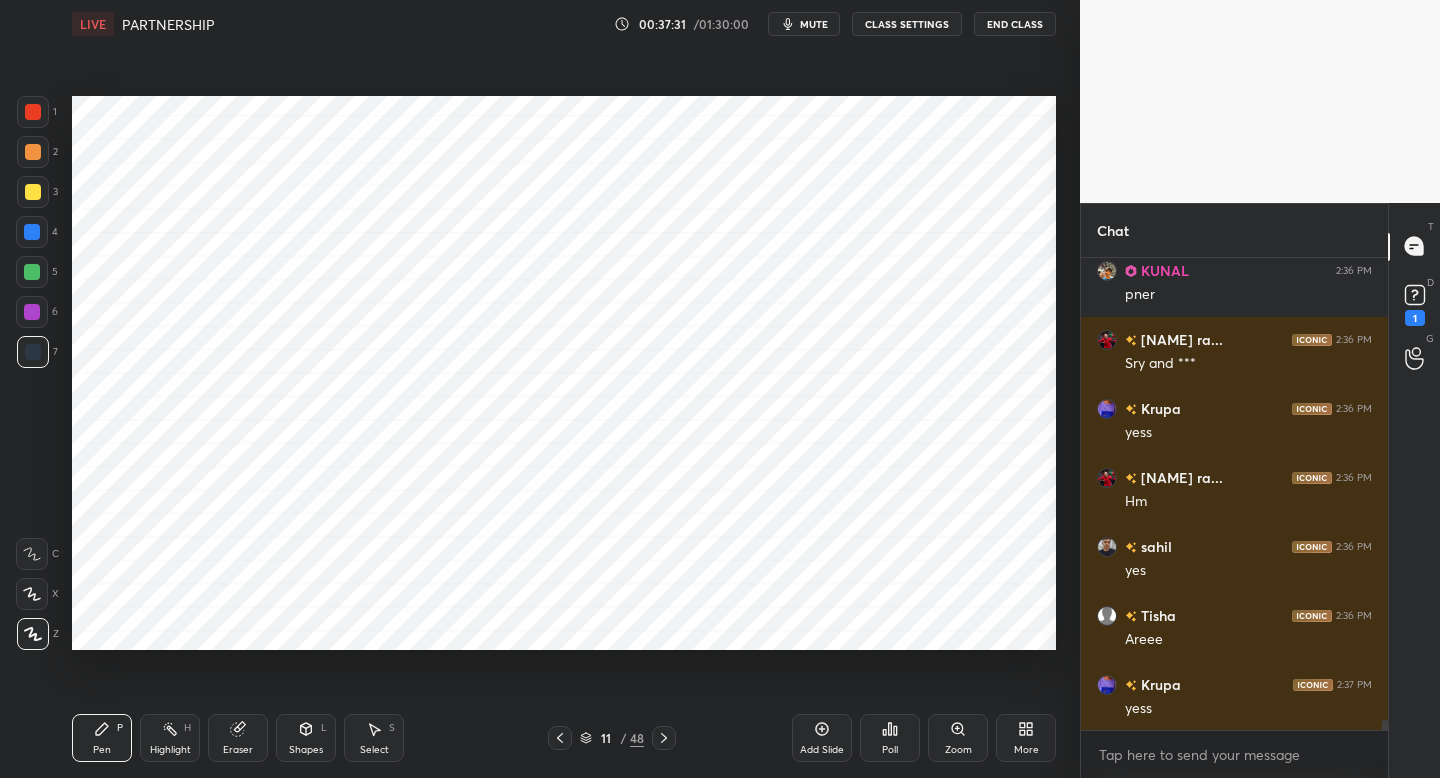 scroll, scrollTop: 21239, scrollLeft: 0, axis: vertical 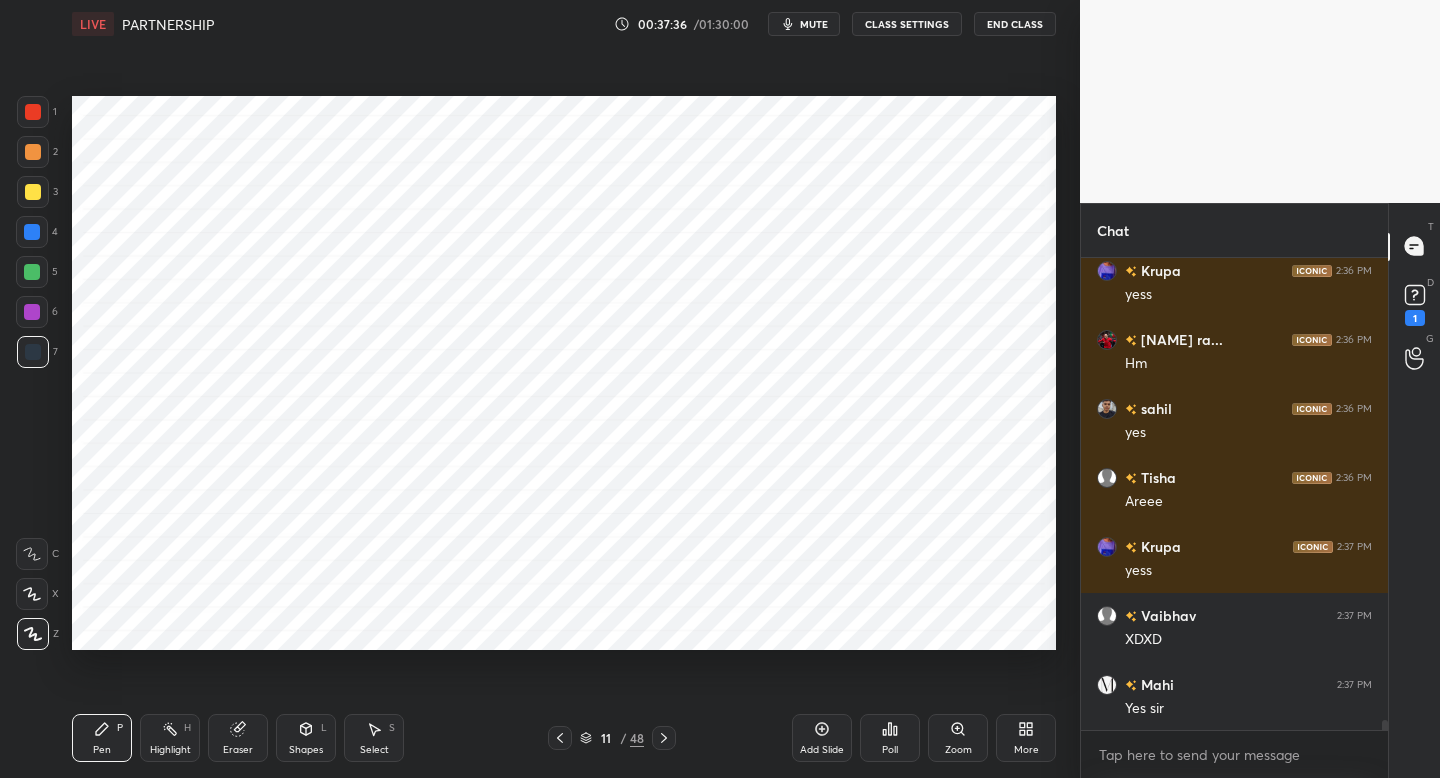 click at bounding box center [32, 272] 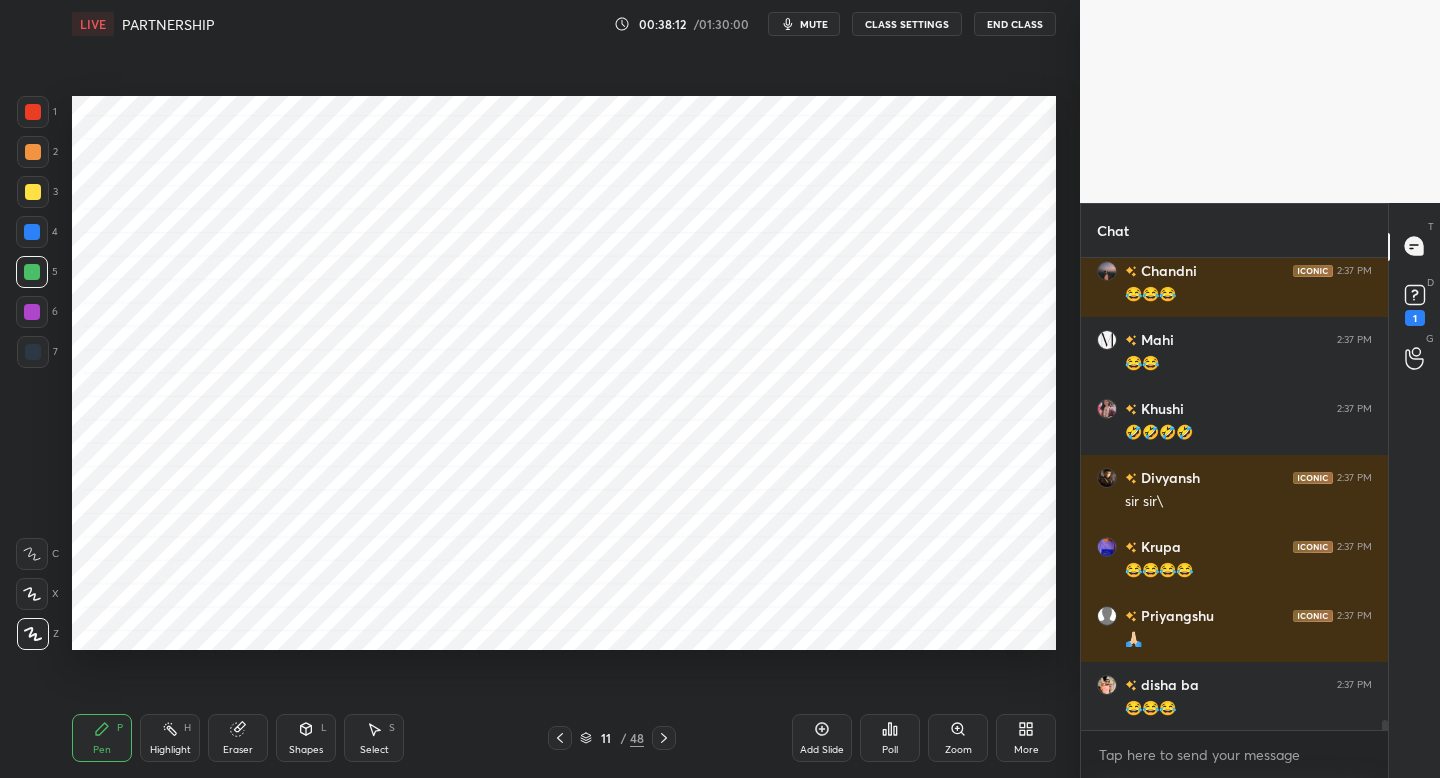 scroll, scrollTop: 22136, scrollLeft: 0, axis: vertical 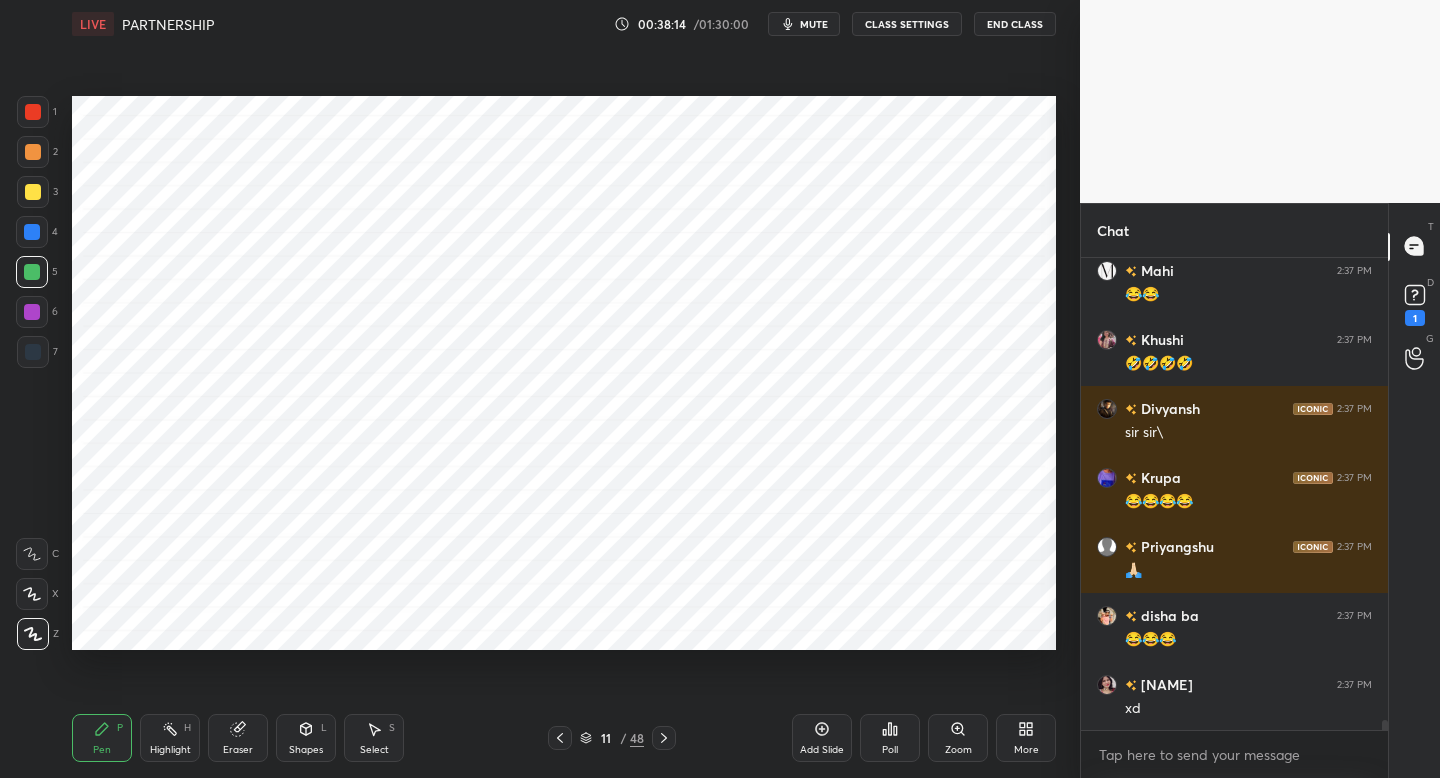 click 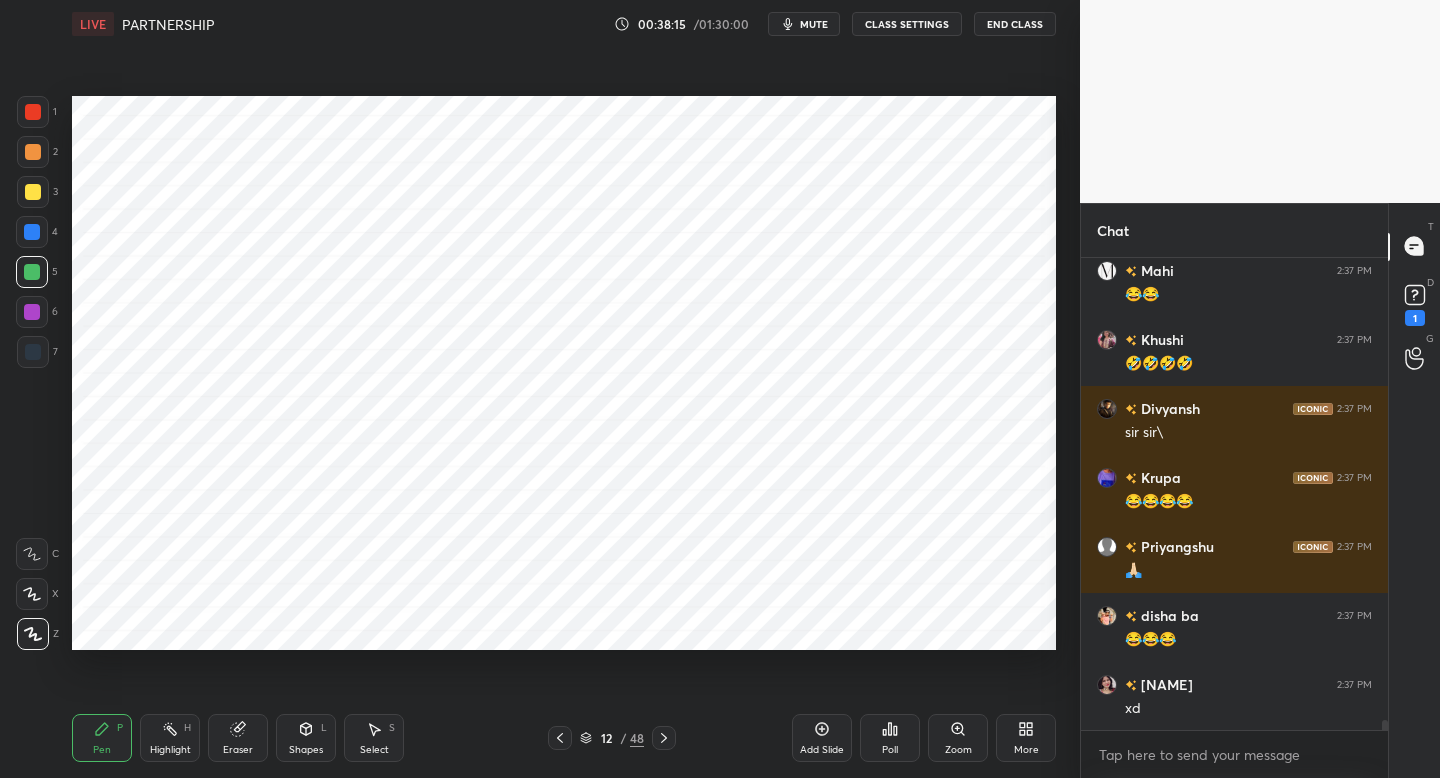 click 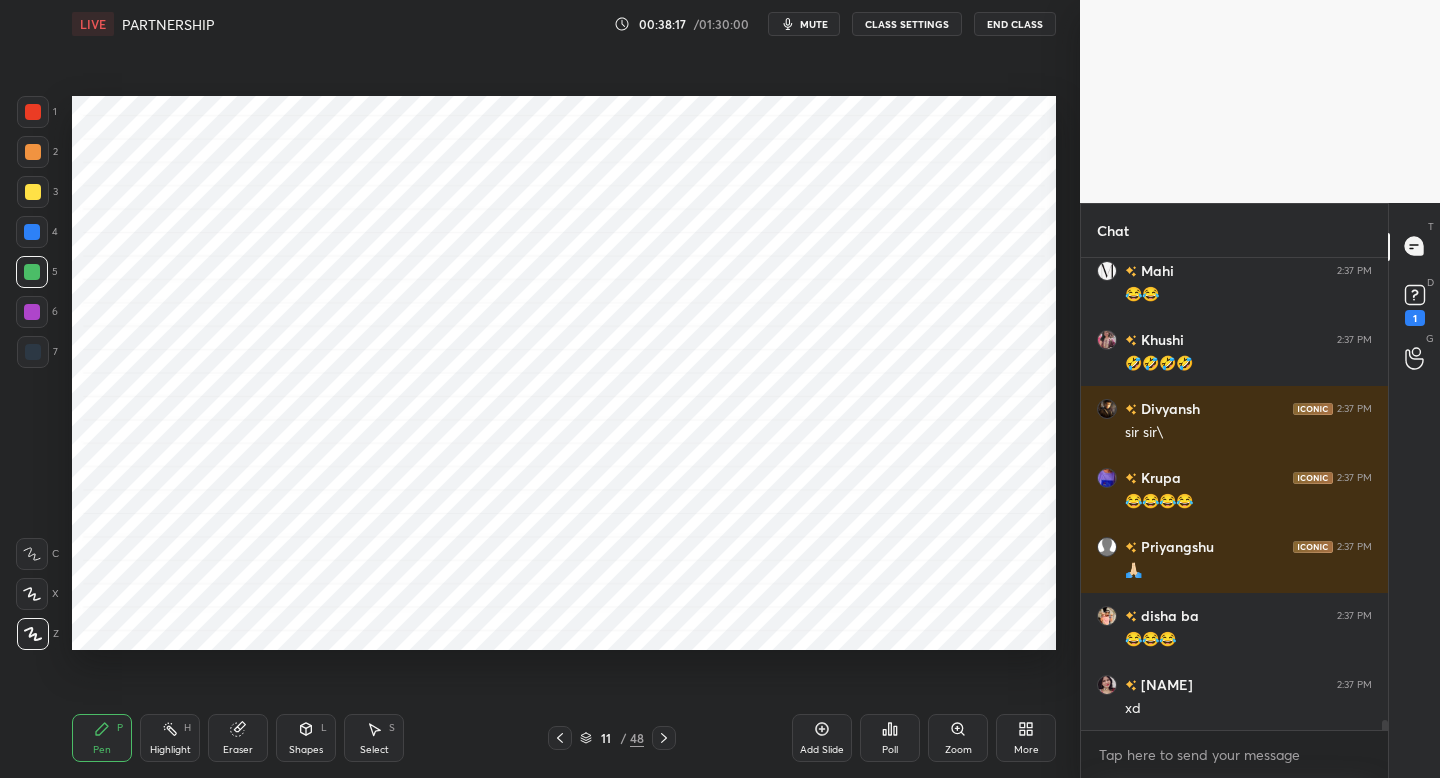 scroll, scrollTop: 22205, scrollLeft: 0, axis: vertical 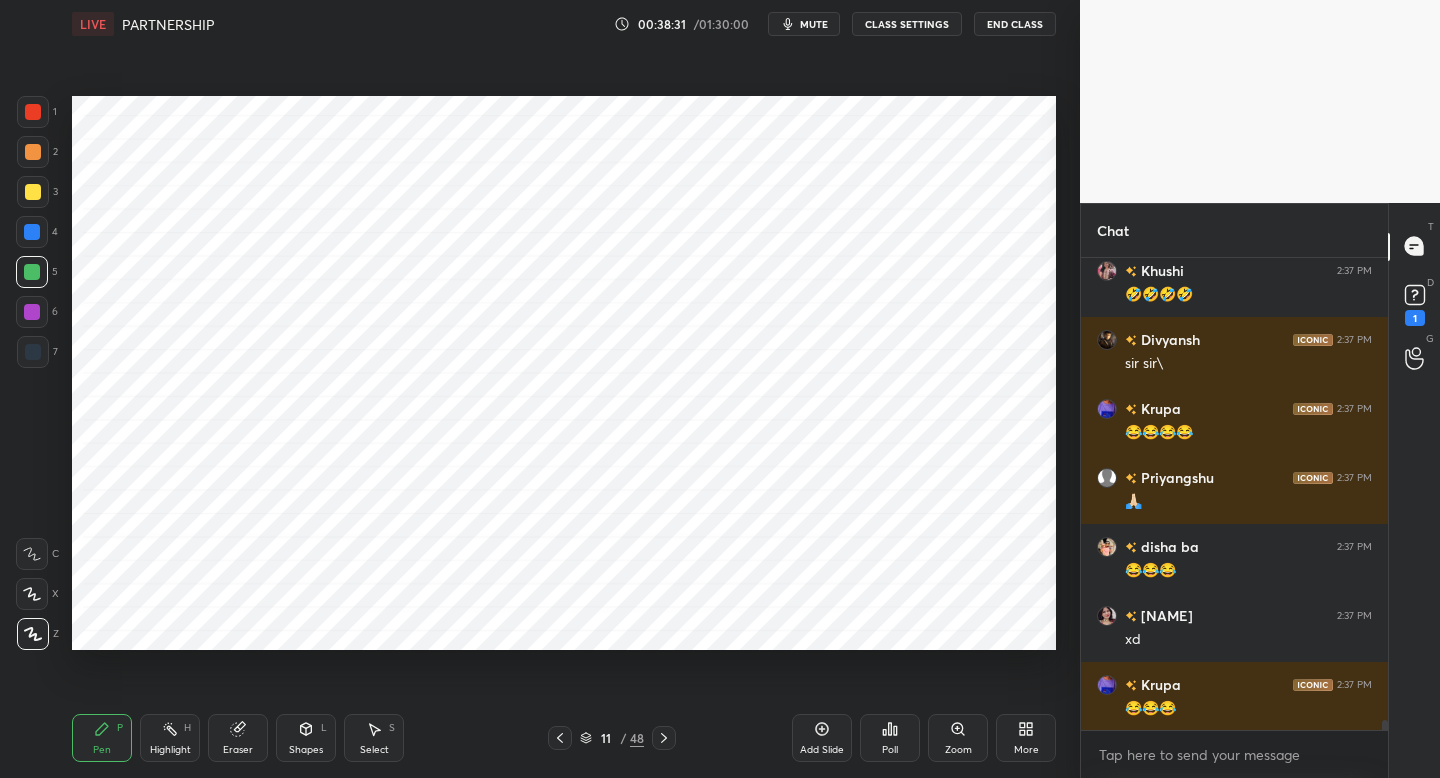 click 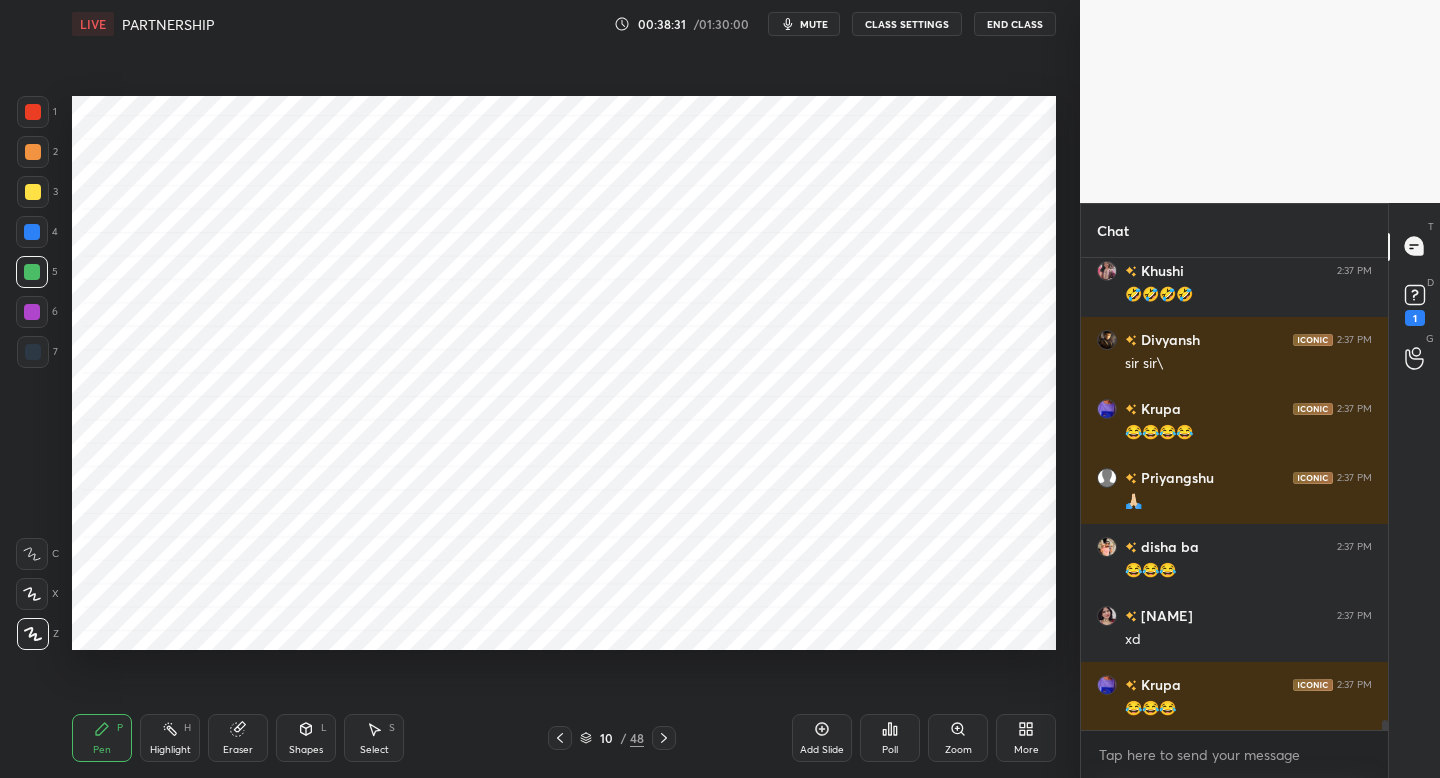 click 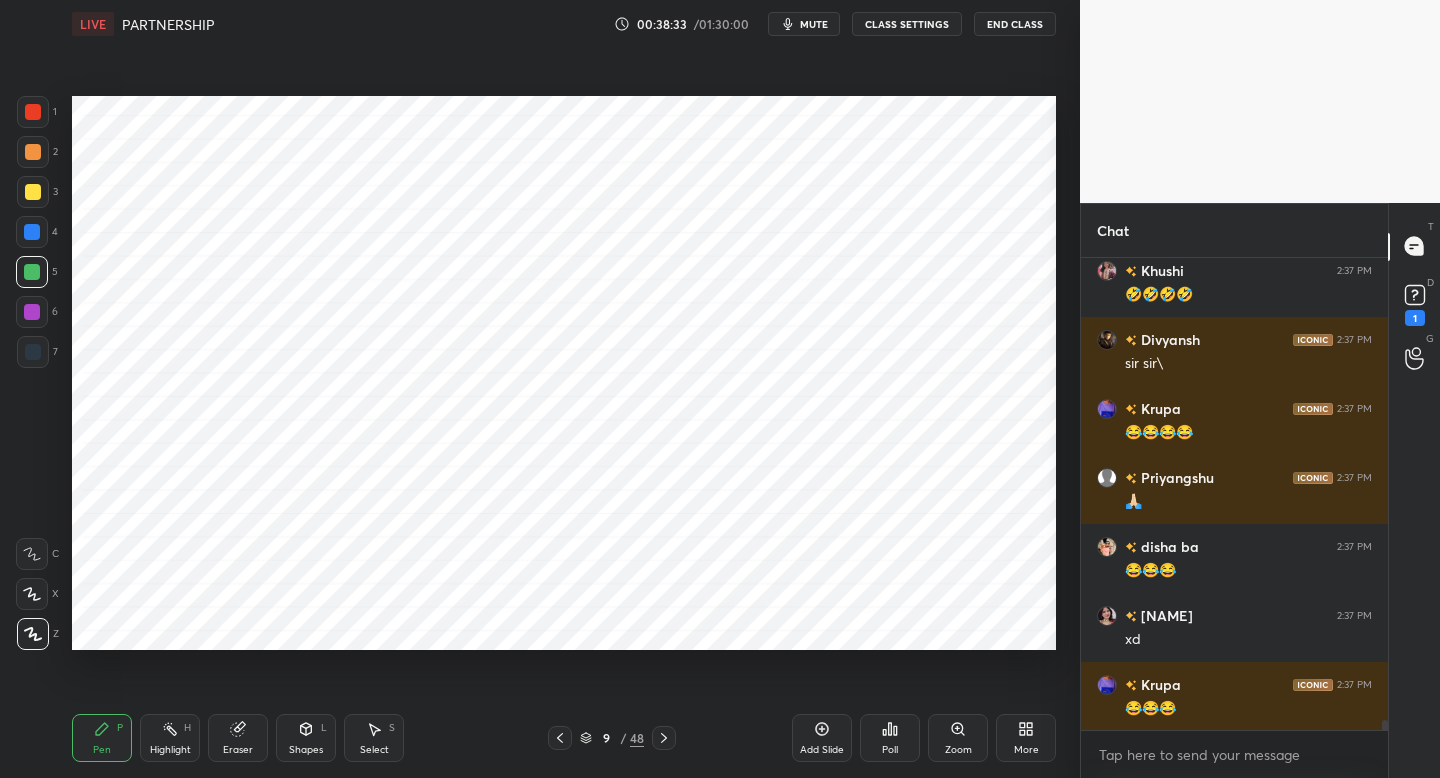 click on "9 / 48" at bounding box center [612, 738] 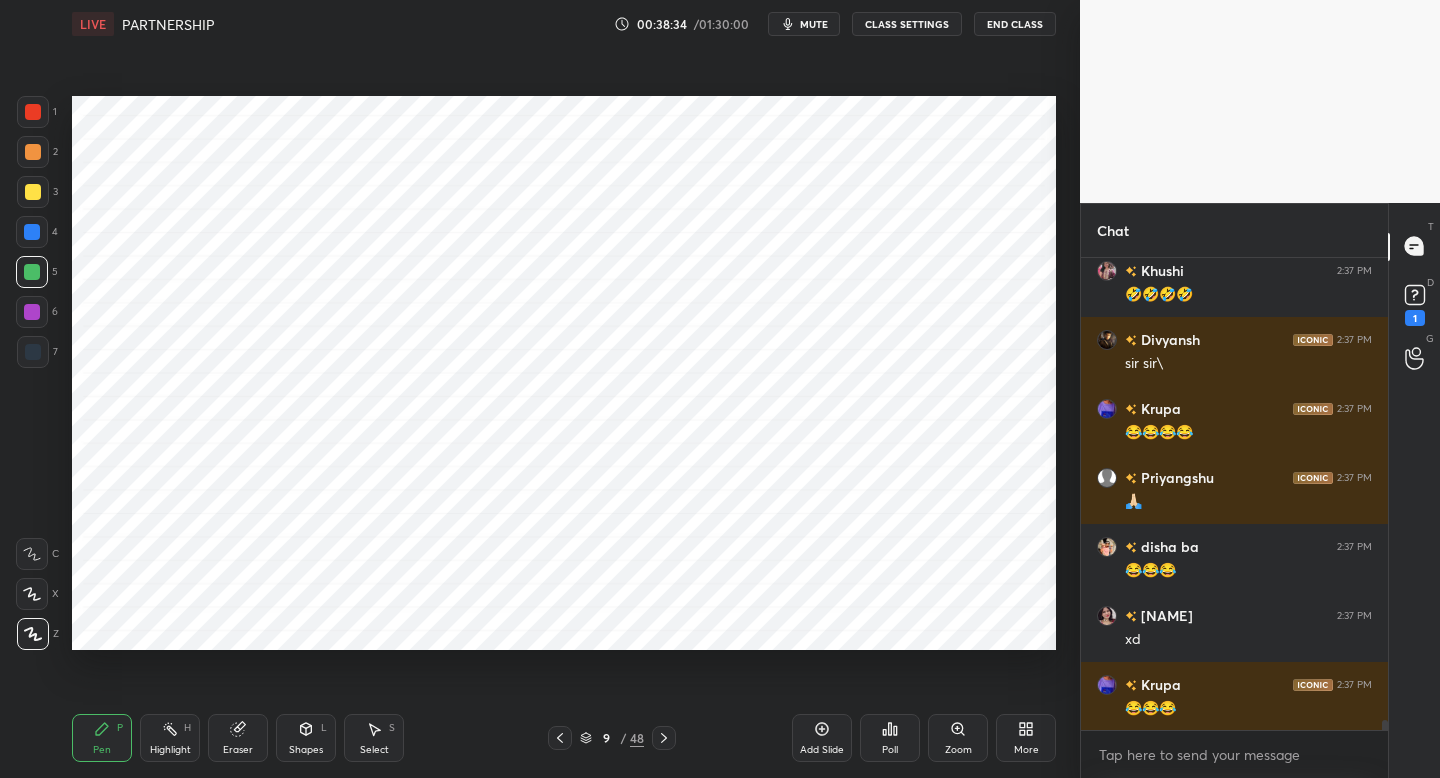 click at bounding box center [664, 738] 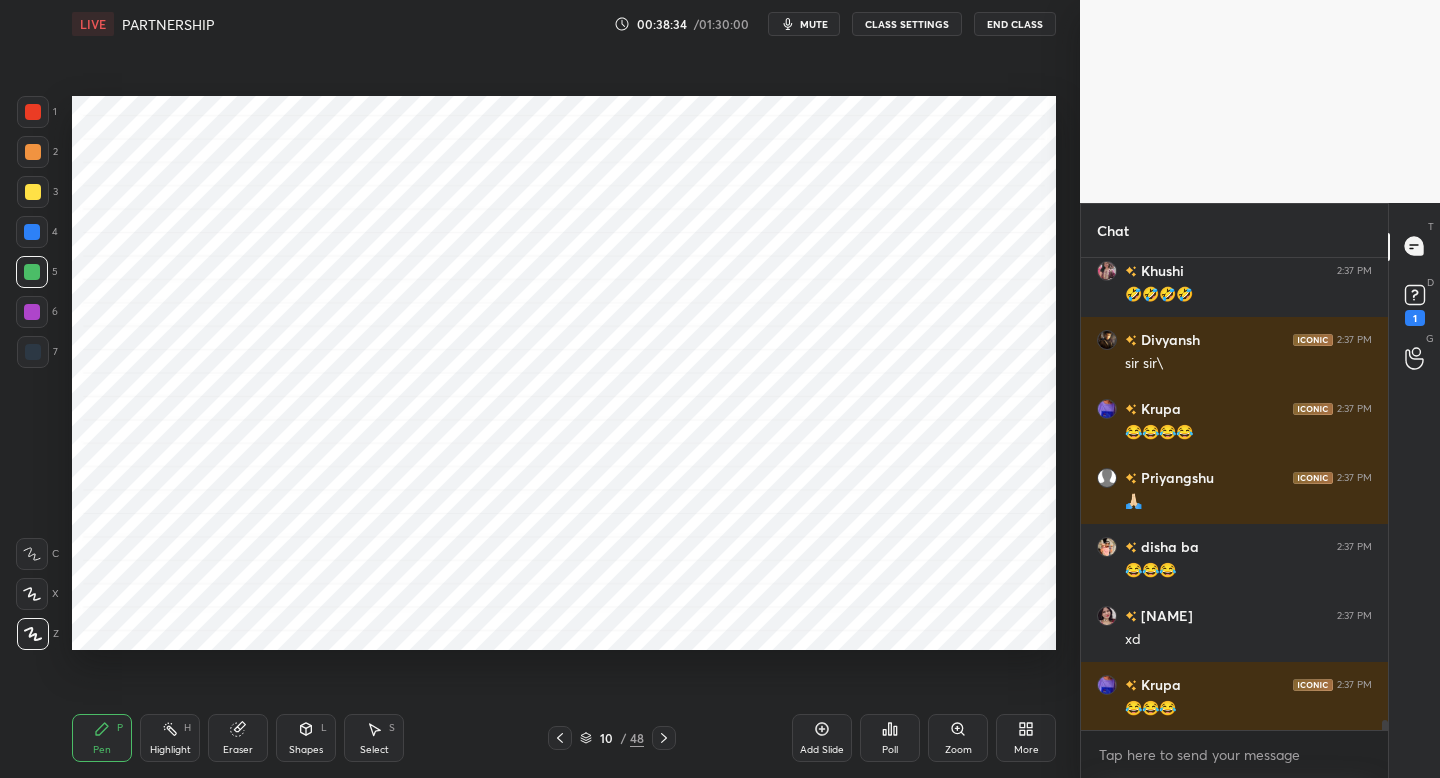 click at bounding box center [664, 738] 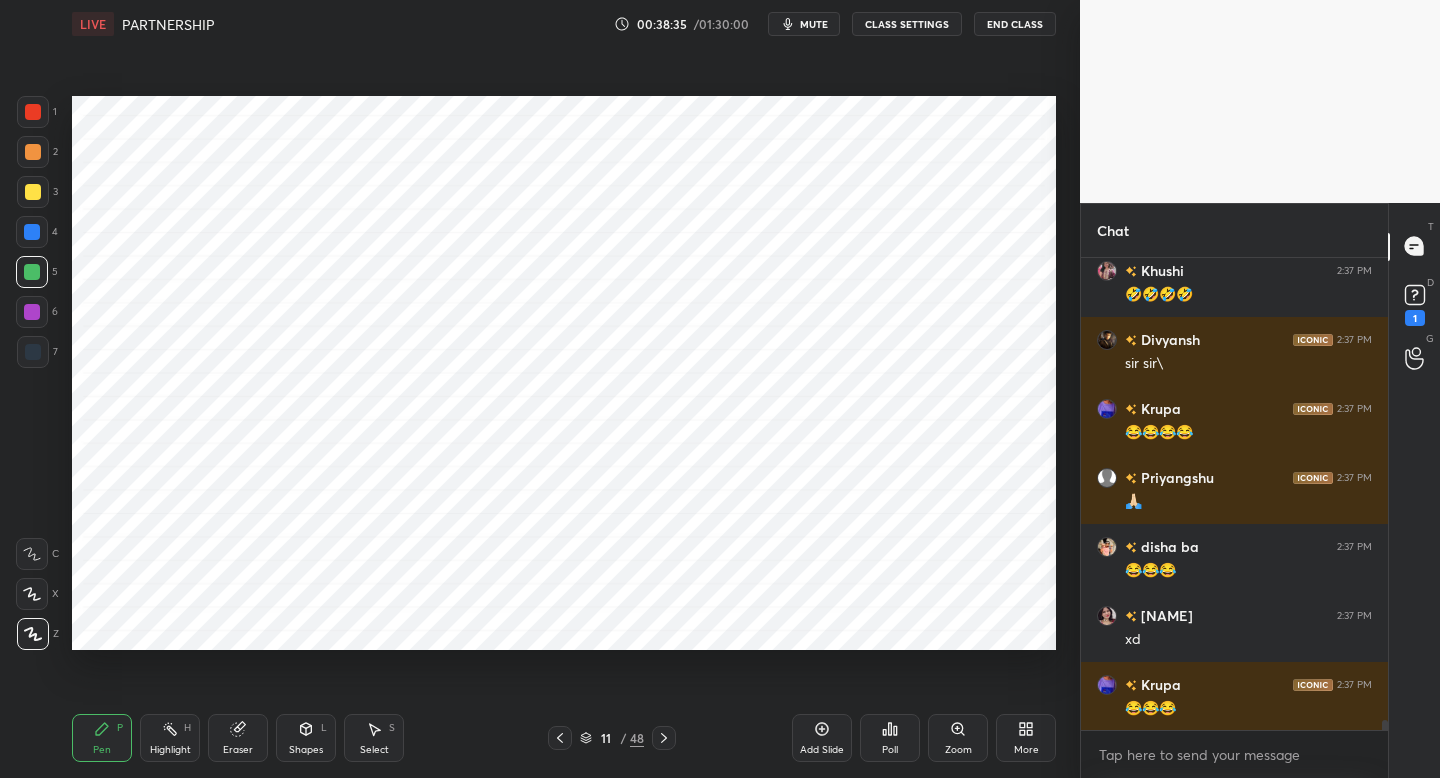drag, startPoint x: 841, startPoint y: 736, endPoint x: 844, endPoint y: 716, distance: 20.22375 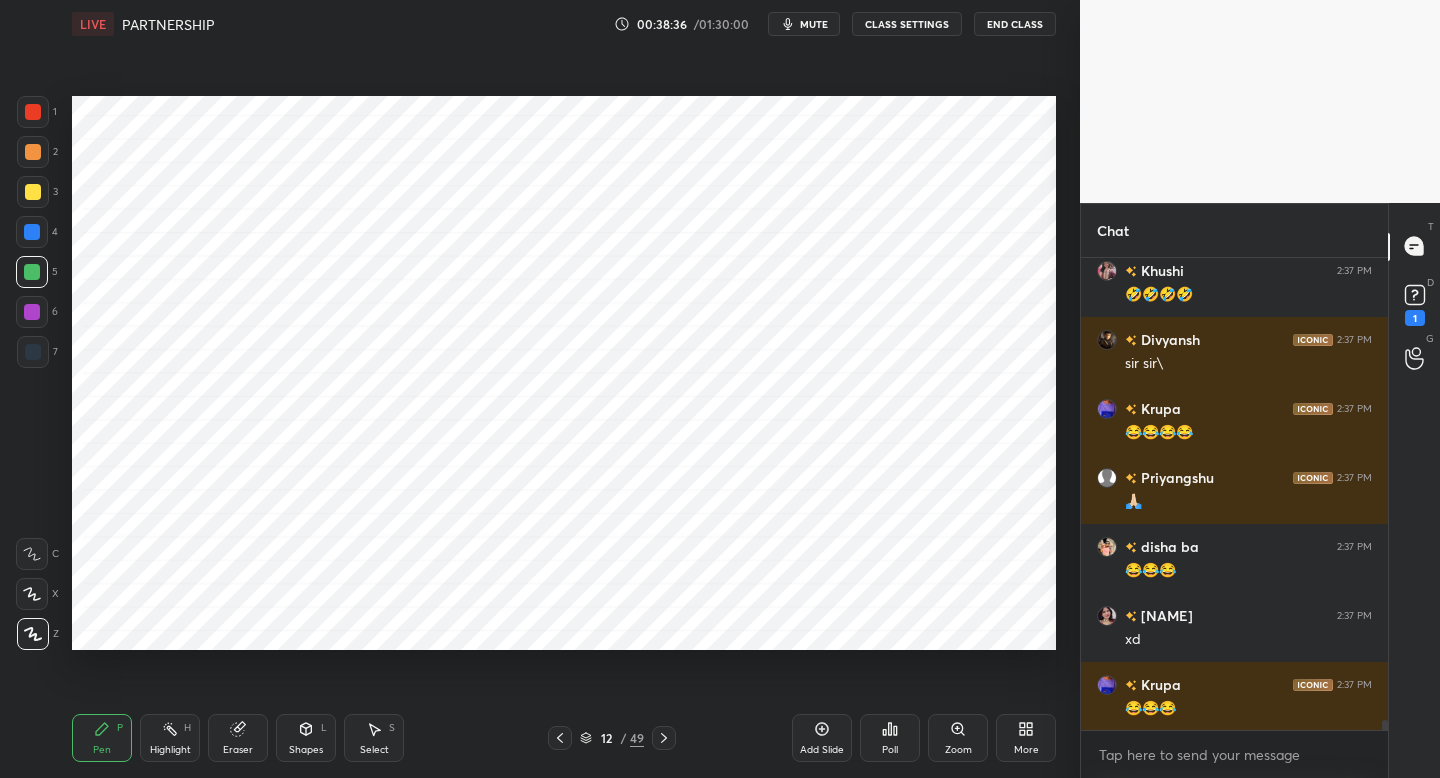 drag, startPoint x: 34, startPoint y: 359, endPoint x: 69, endPoint y: 336, distance: 41.880783 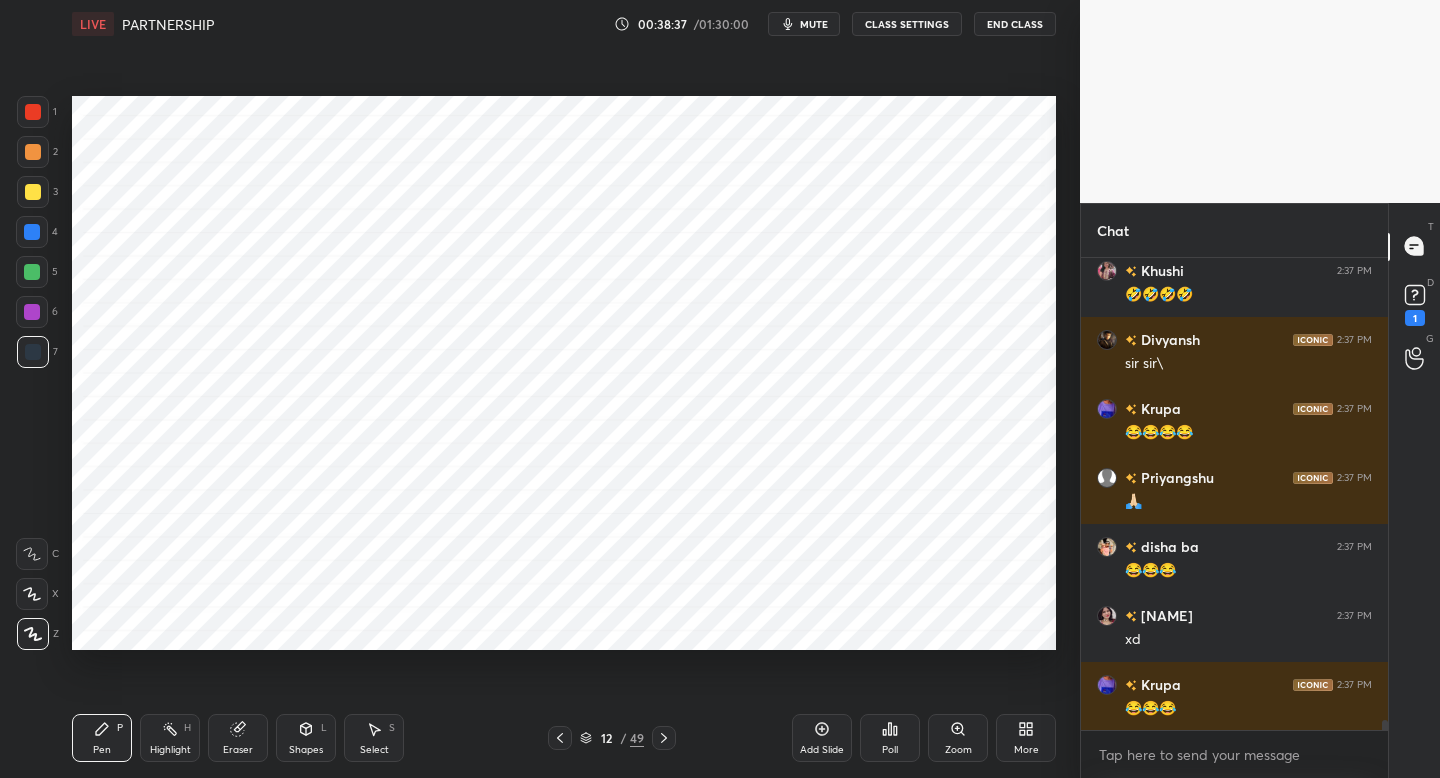 click at bounding box center (33, 112) 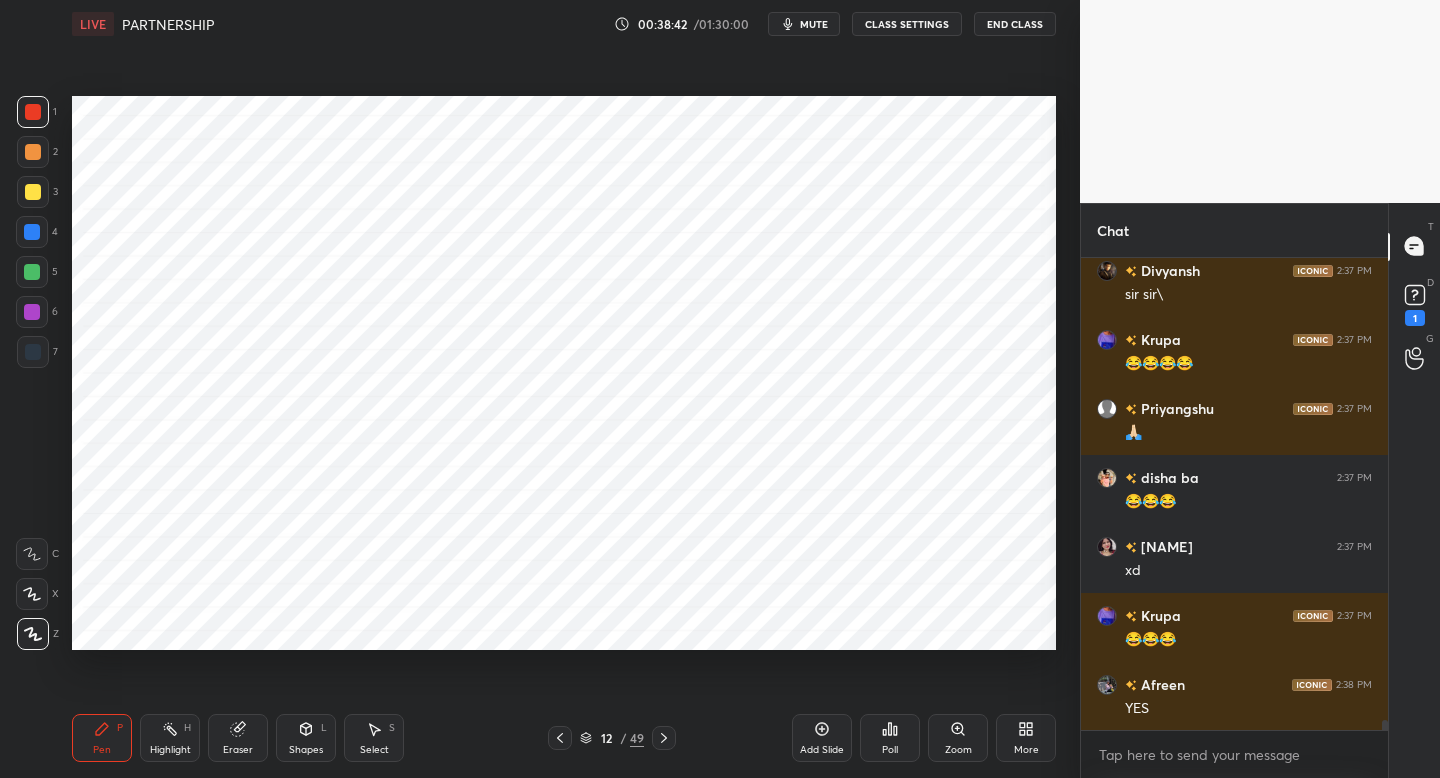 scroll, scrollTop: 22343, scrollLeft: 0, axis: vertical 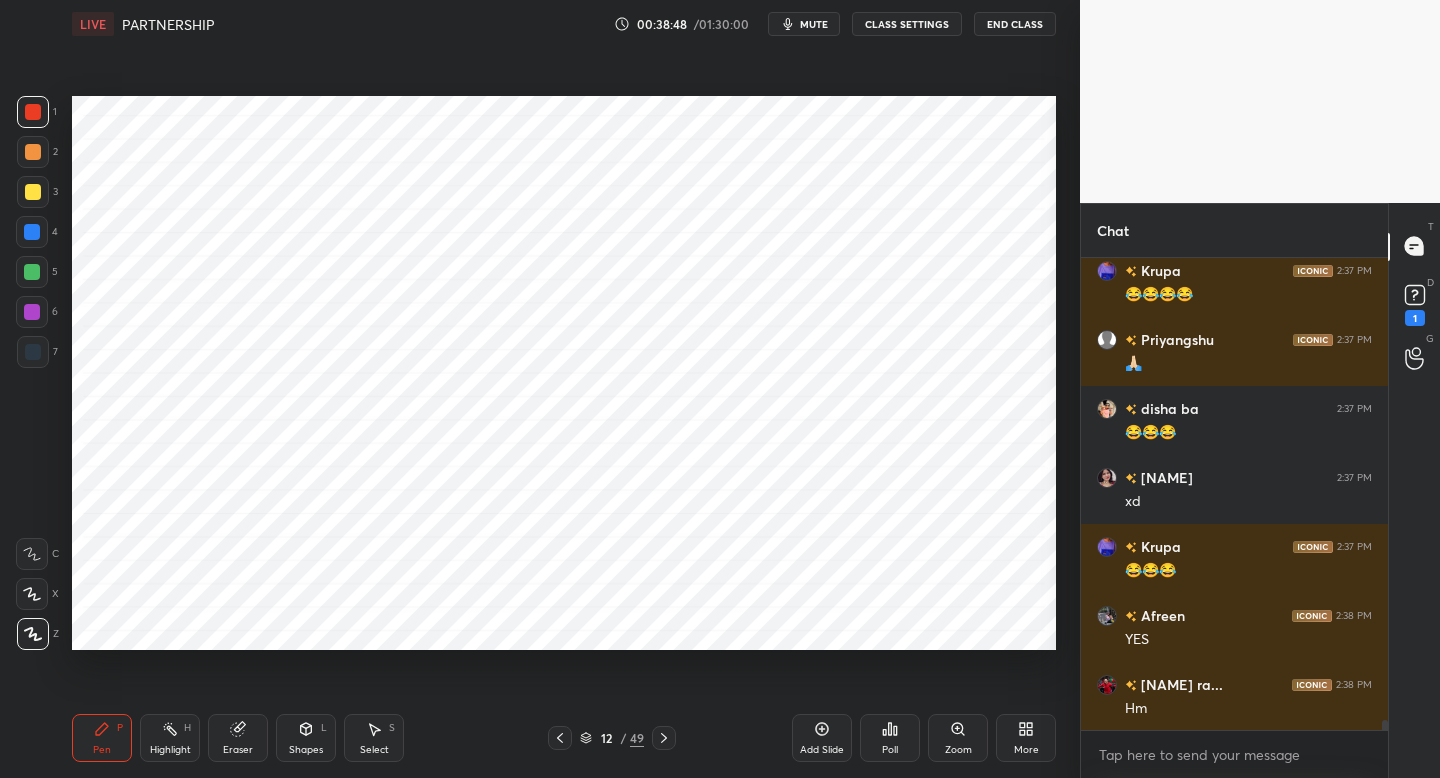 click at bounding box center [32, 272] 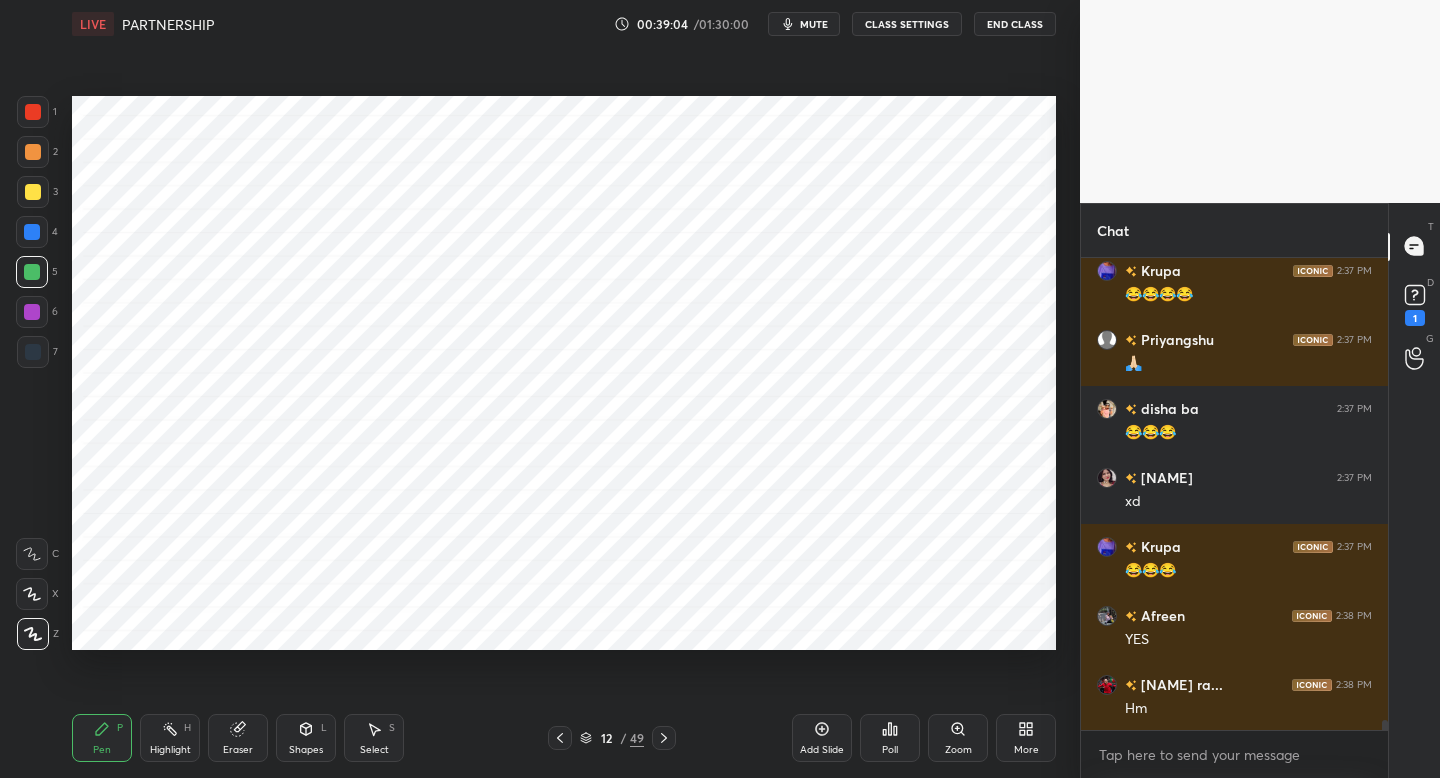 scroll, scrollTop: 22363, scrollLeft: 0, axis: vertical 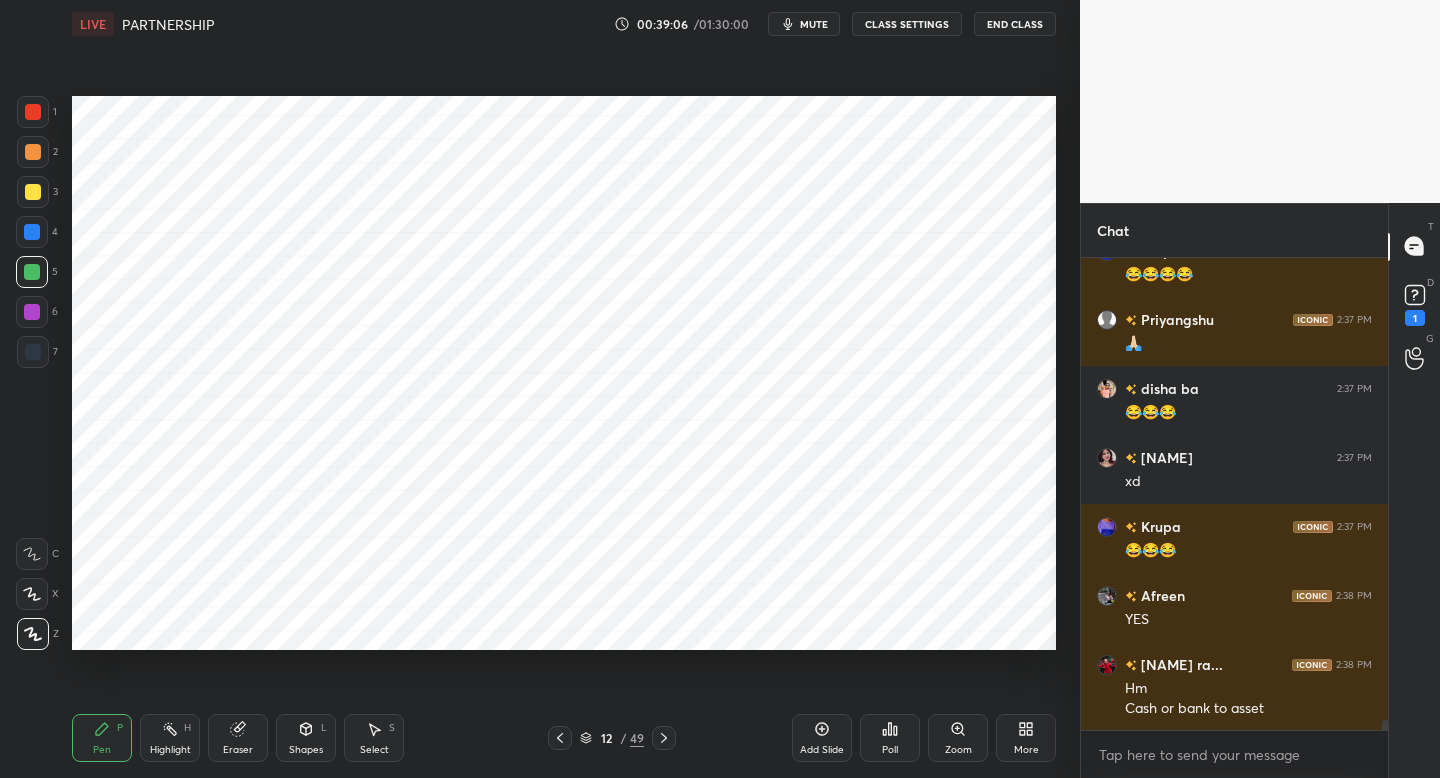 click at bounding box center (33, 352) 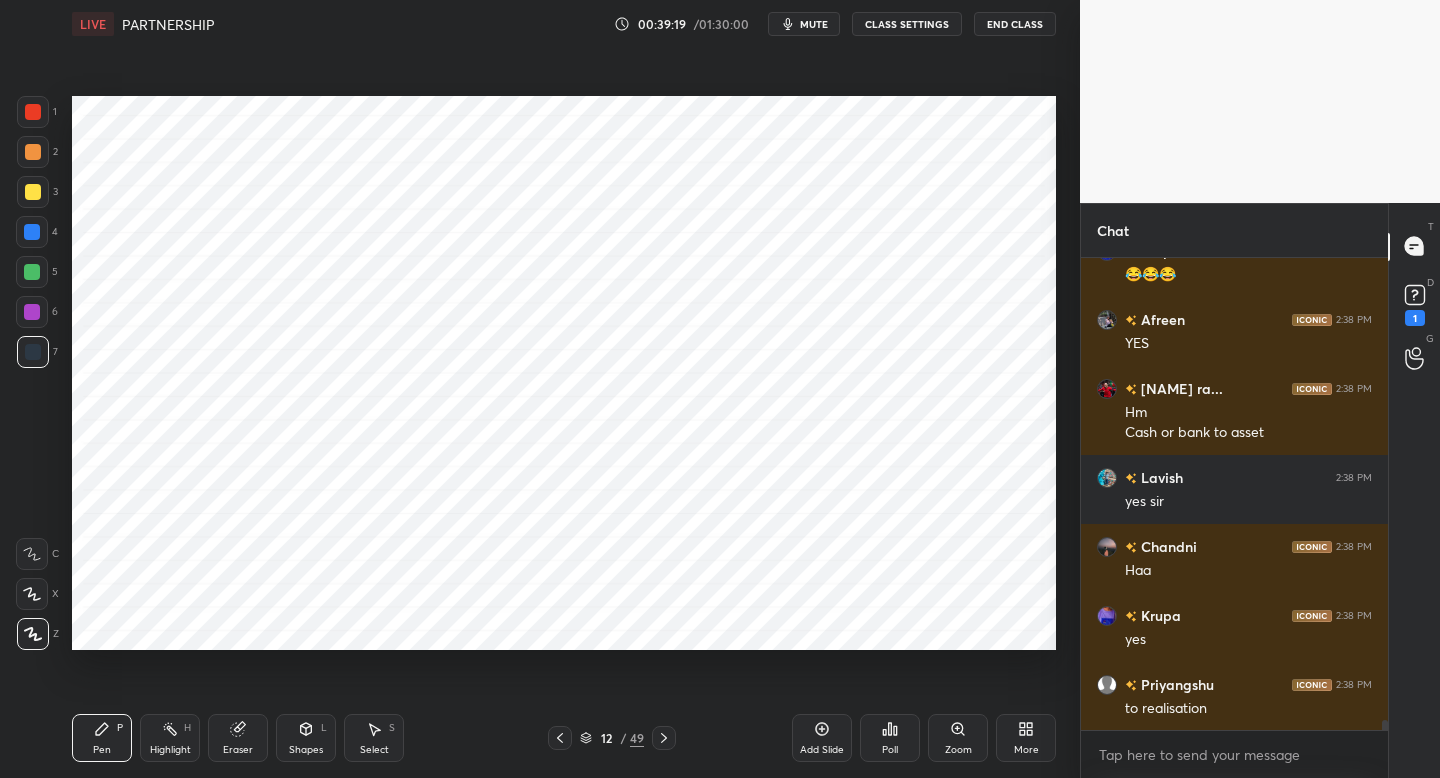 scroll, scrollTop: 22708, scrollLeft: 0, axis: vertical 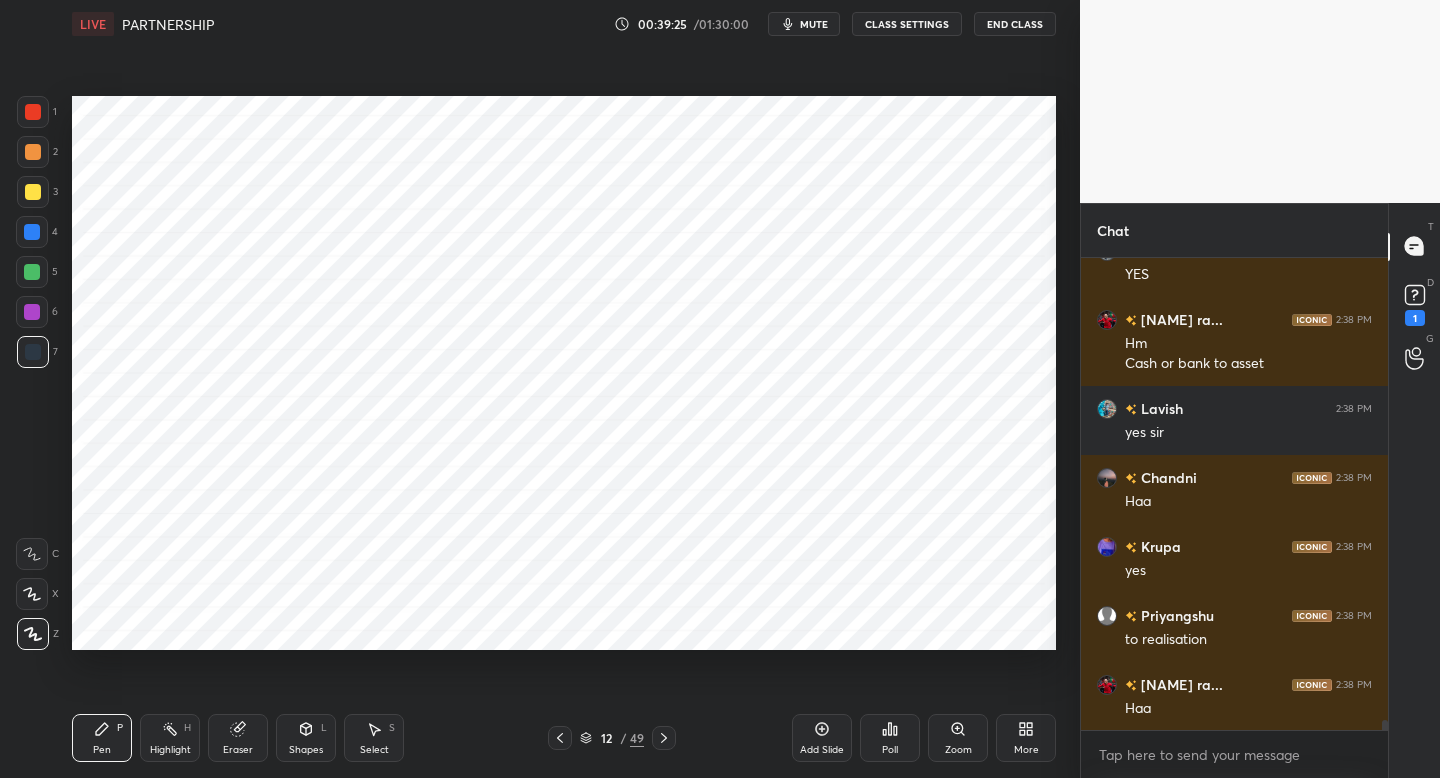 click on "4" at bounding box center [37, 236] 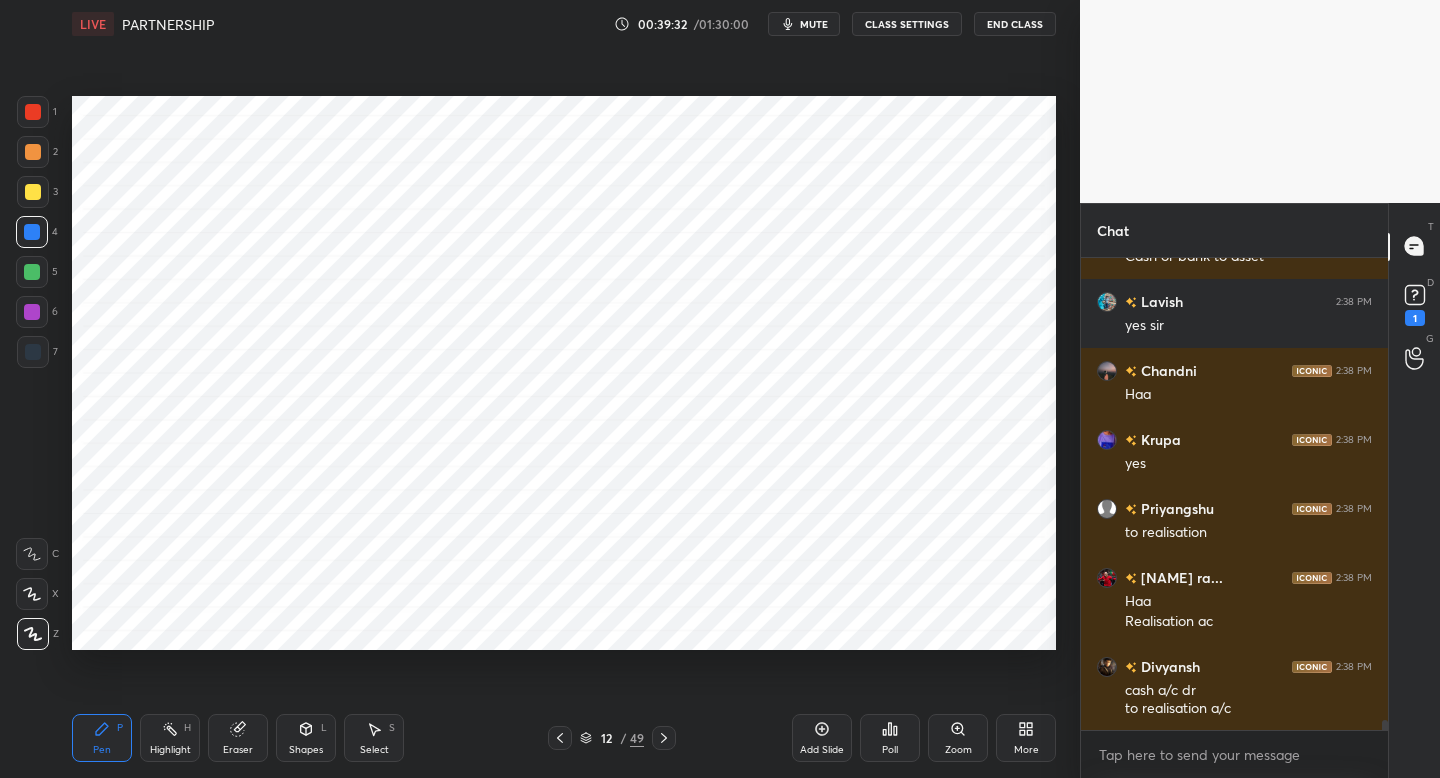 scroll, scrollTop: 22884, scrollLeft: 0, axis: vertical 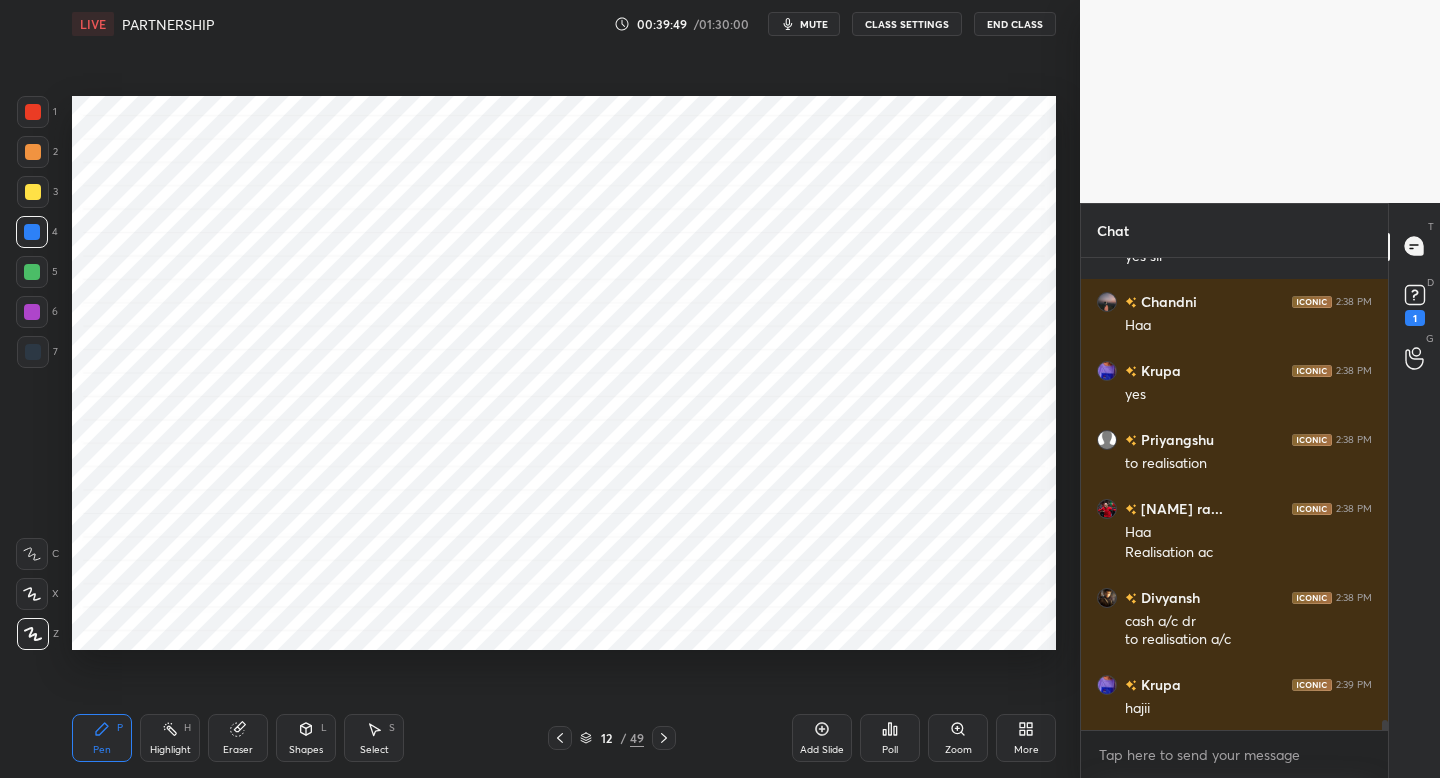 drag, startPoint x: 26, startPoint y: 353, endPoint x: 60, endPoint y: 338, distance: 37.161808 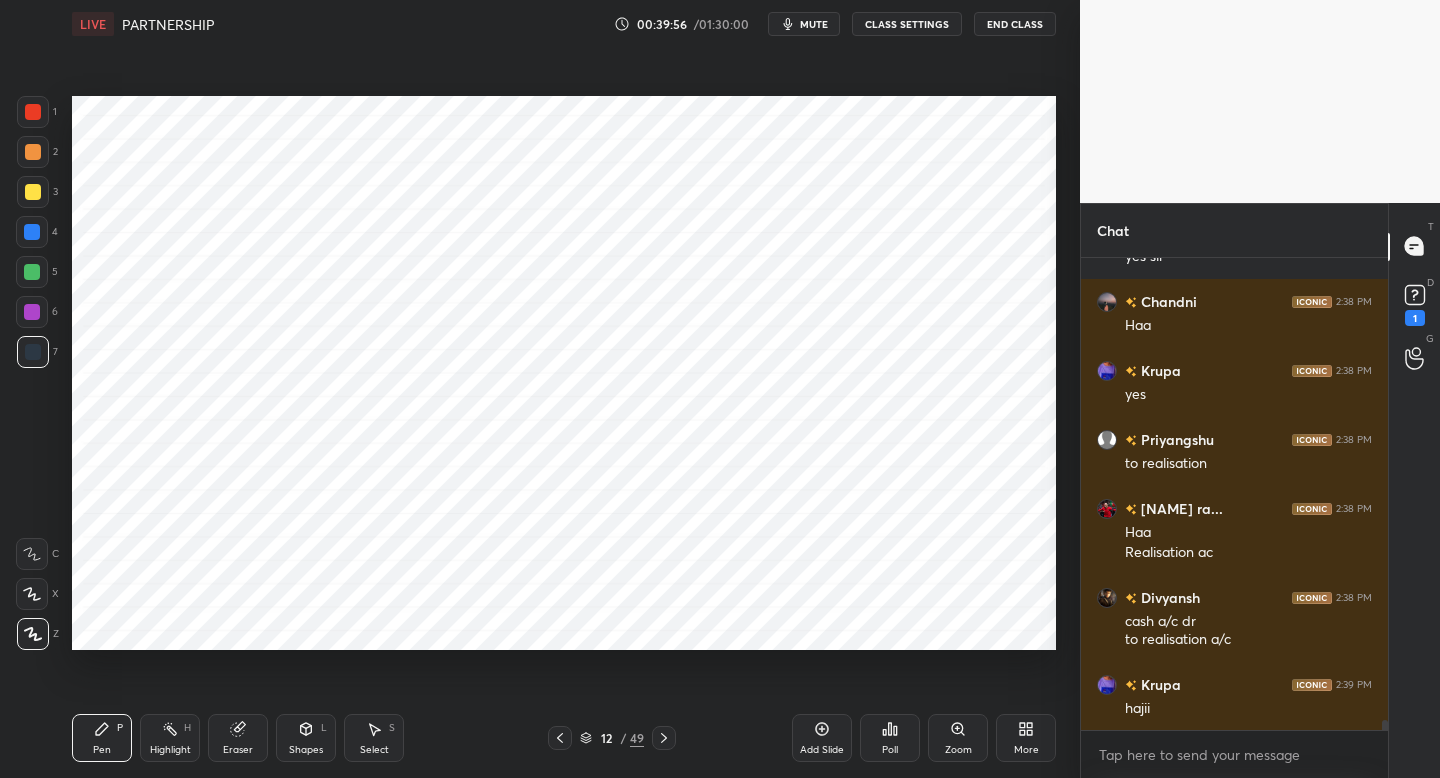 click at bounding box center (33, 112) 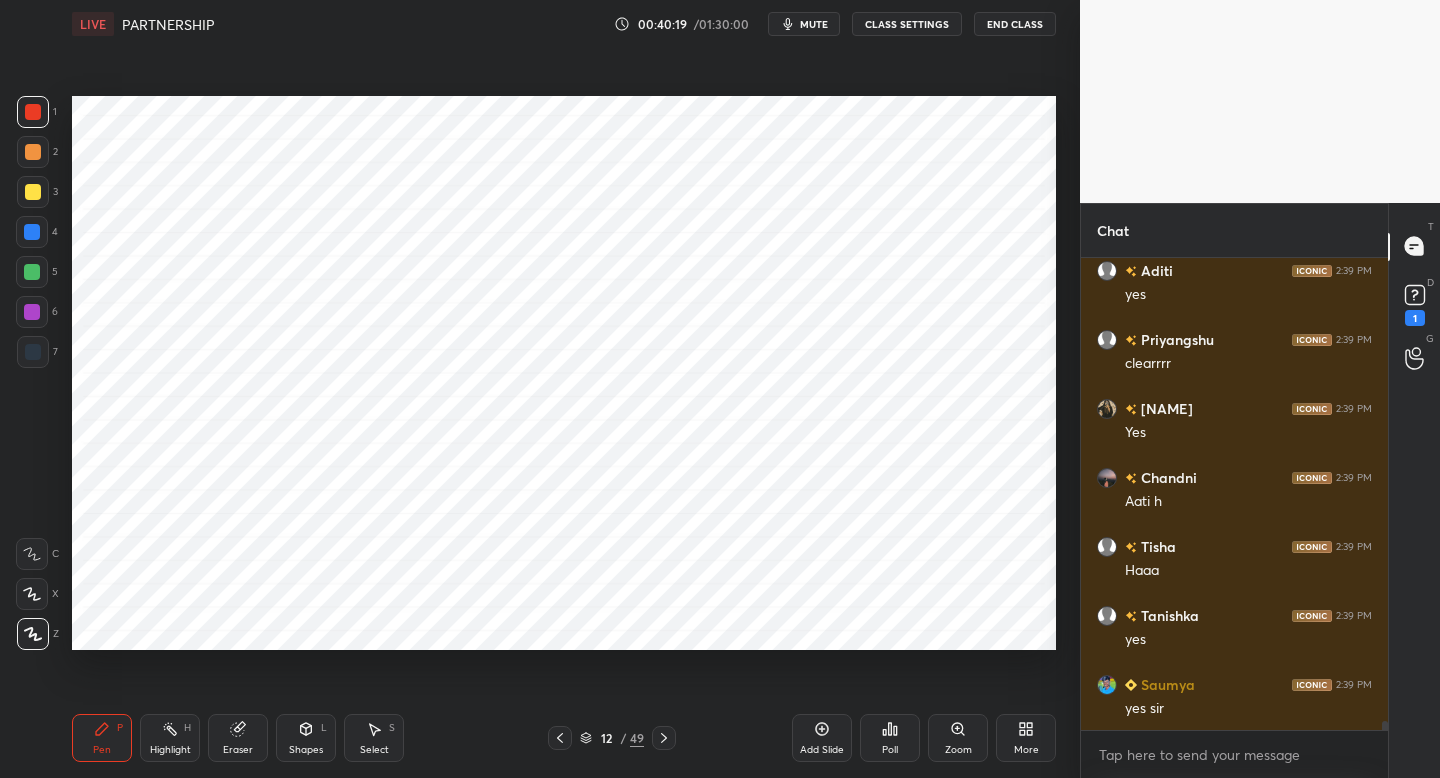 scroll, scrollTop: 23937, scrollLeft: 0, axis: vertical 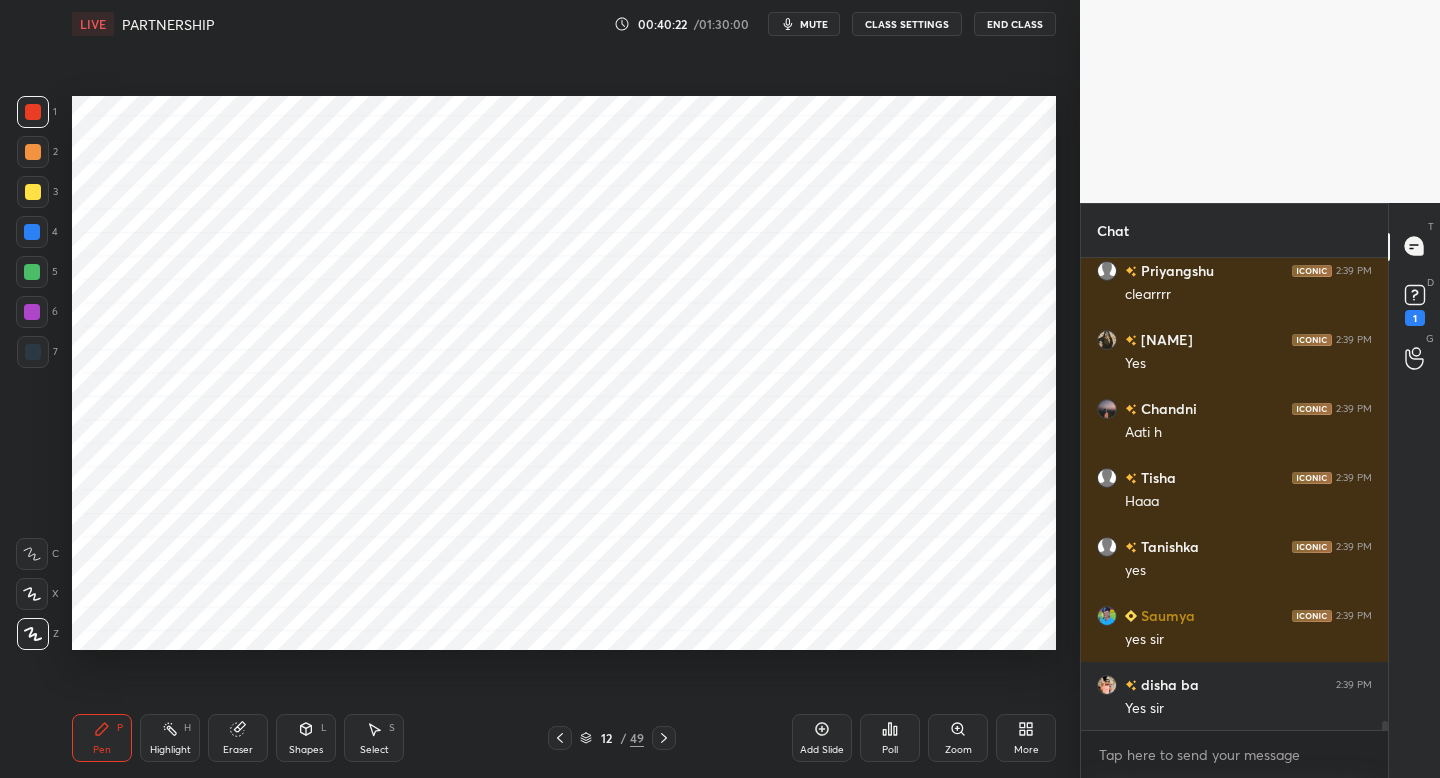 click 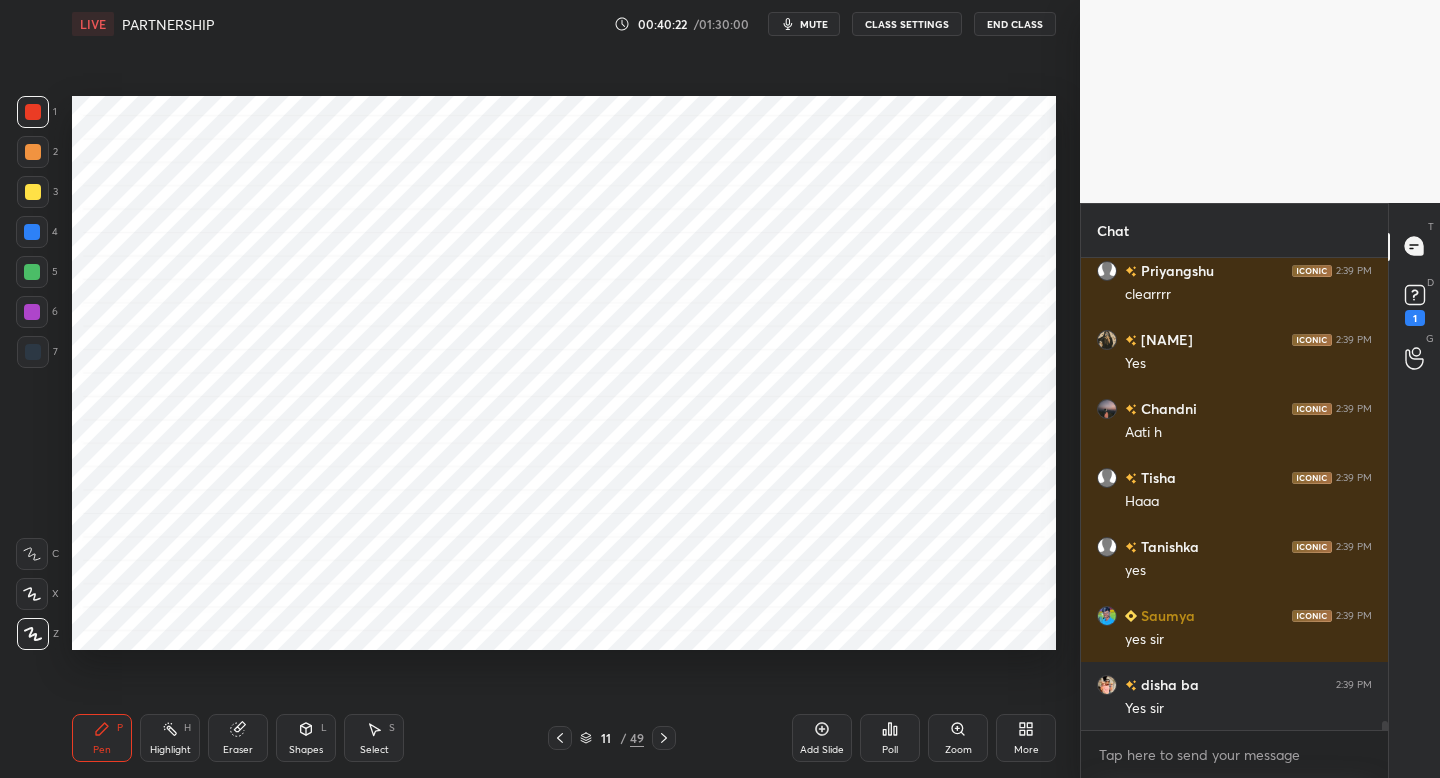click at bounding box center (560, 738) 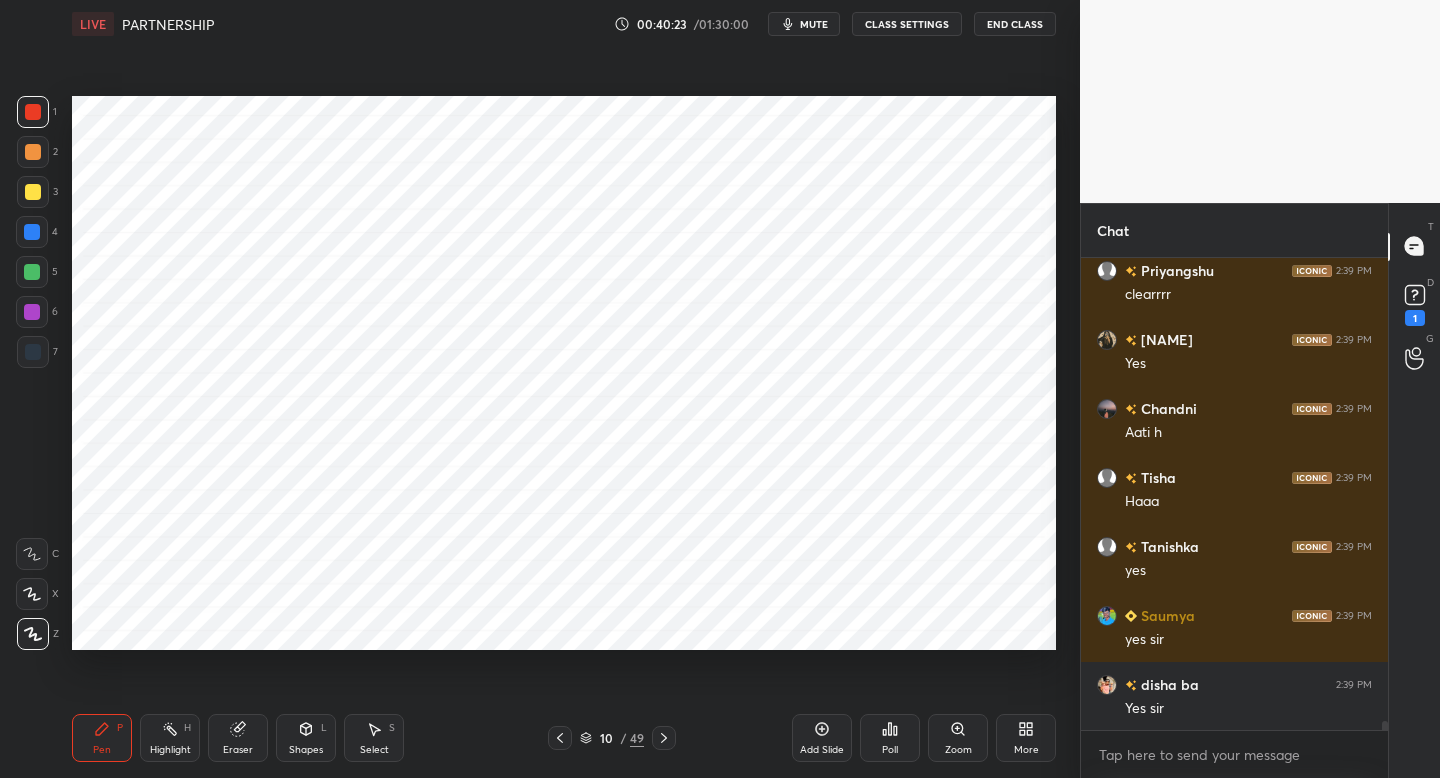 scroll, scrollTop: 24006, scrollLeft: 0, axis: vertical 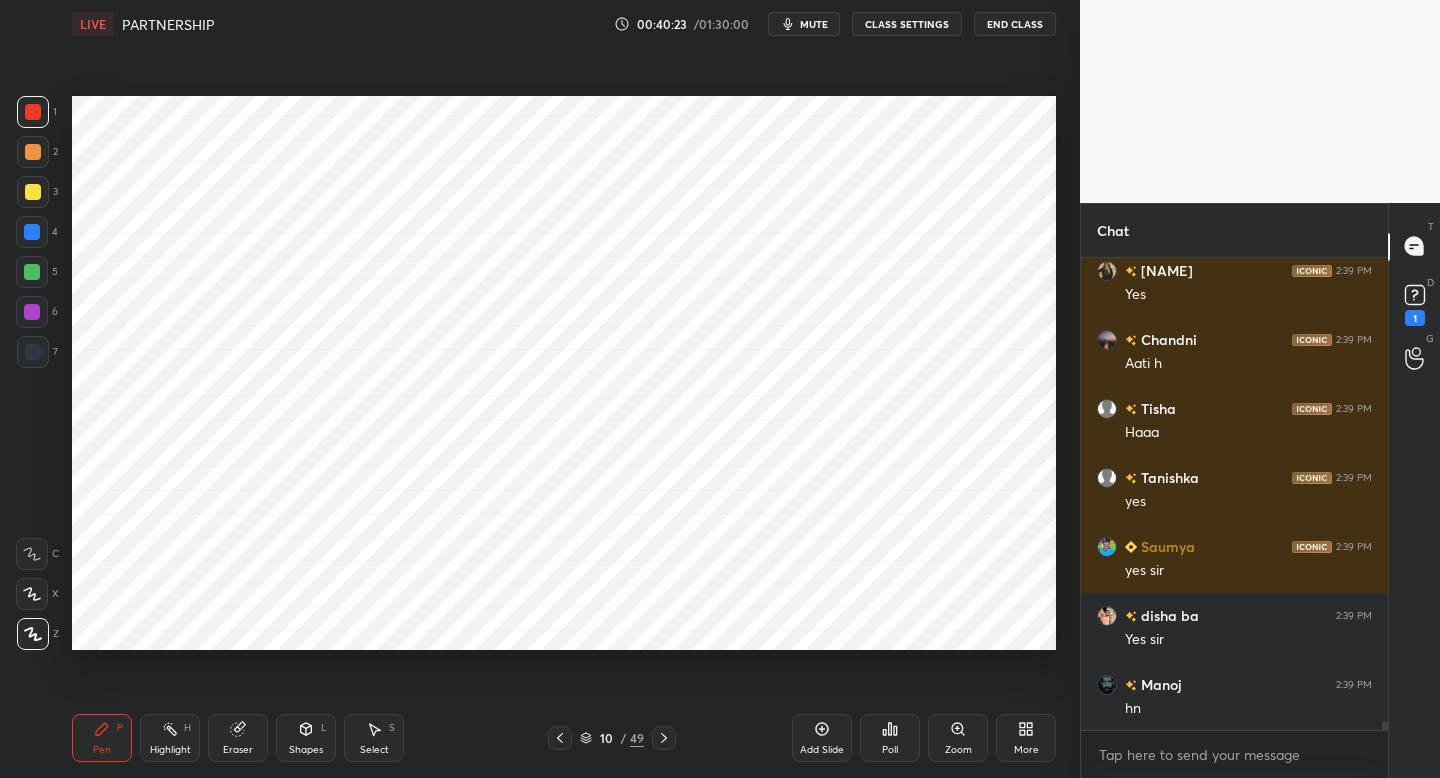 click 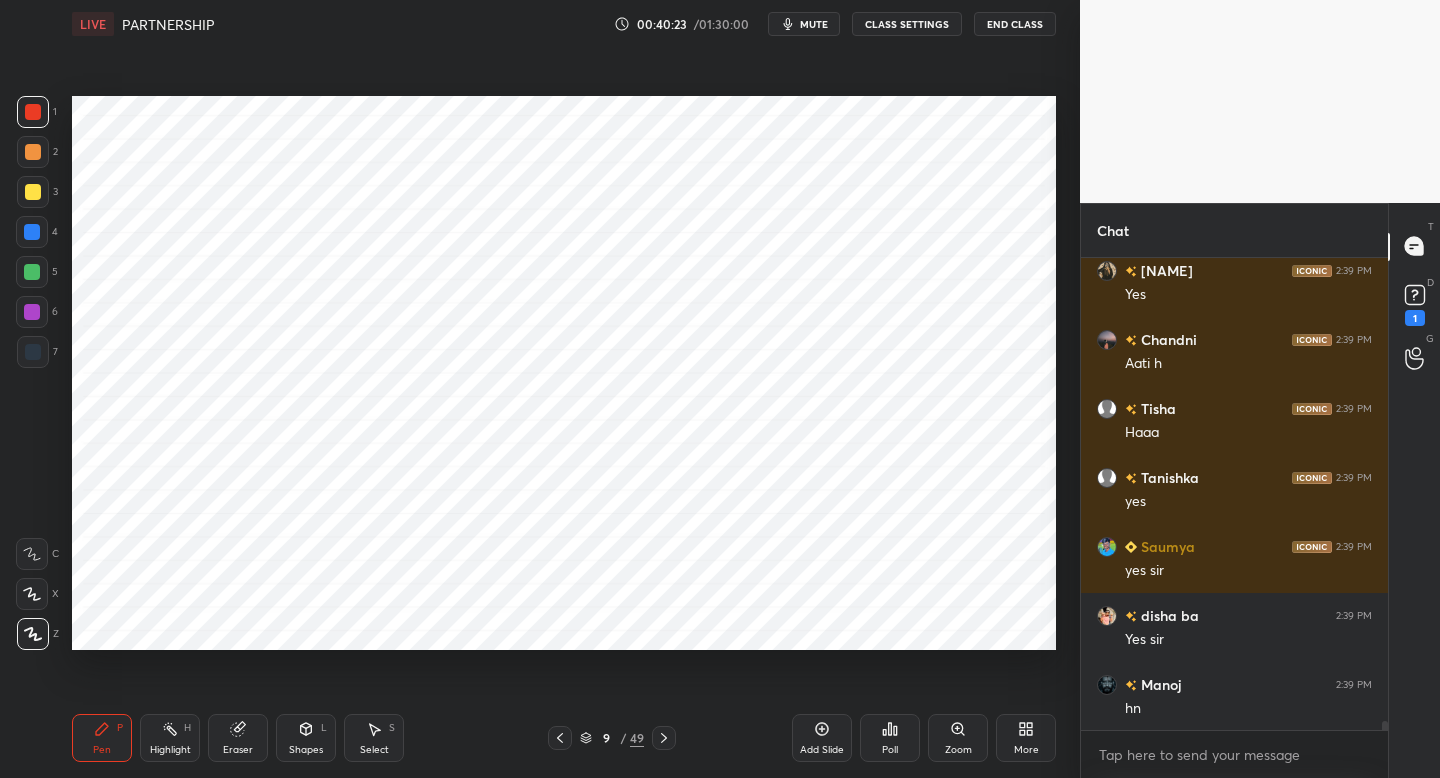 click at bounding box center [560, 738] 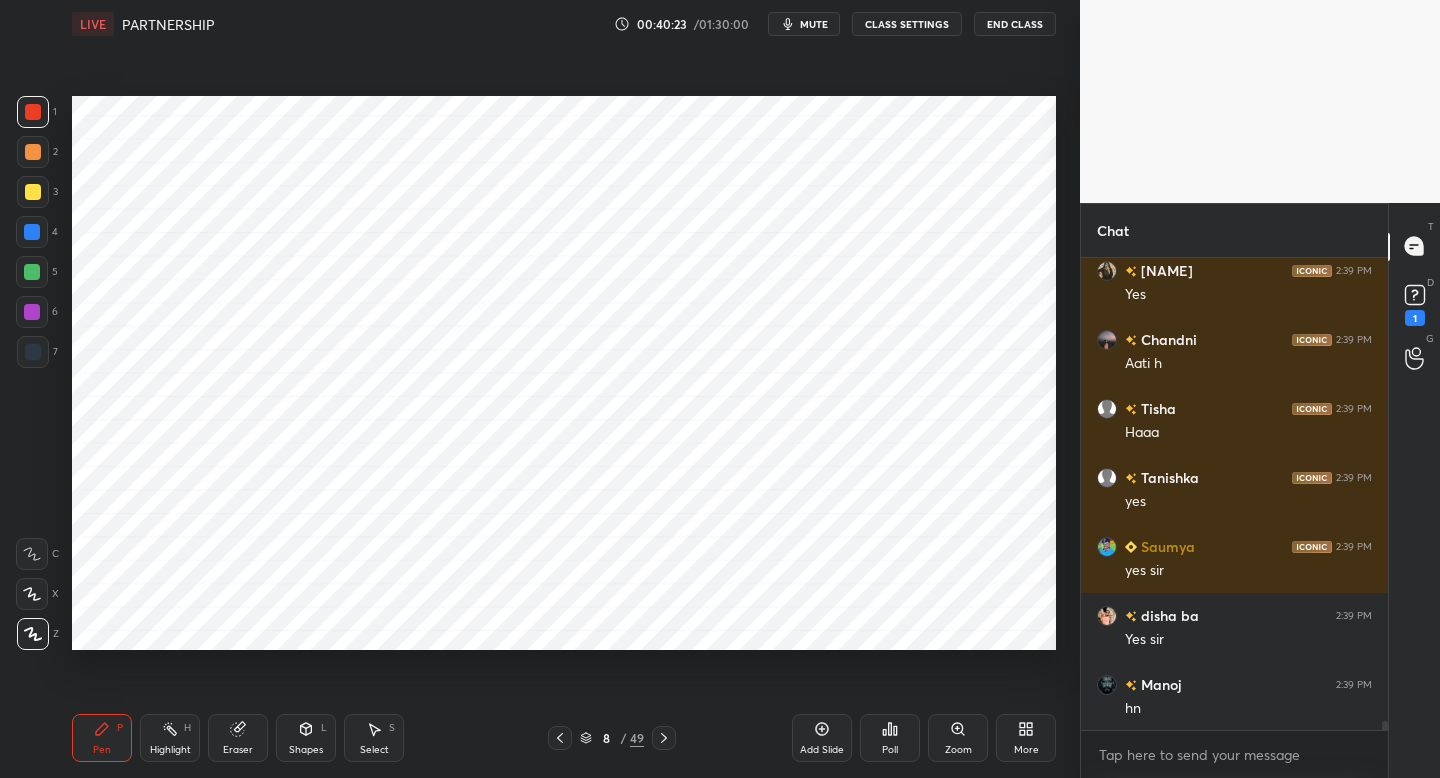 click at bounding box center [560, 738] 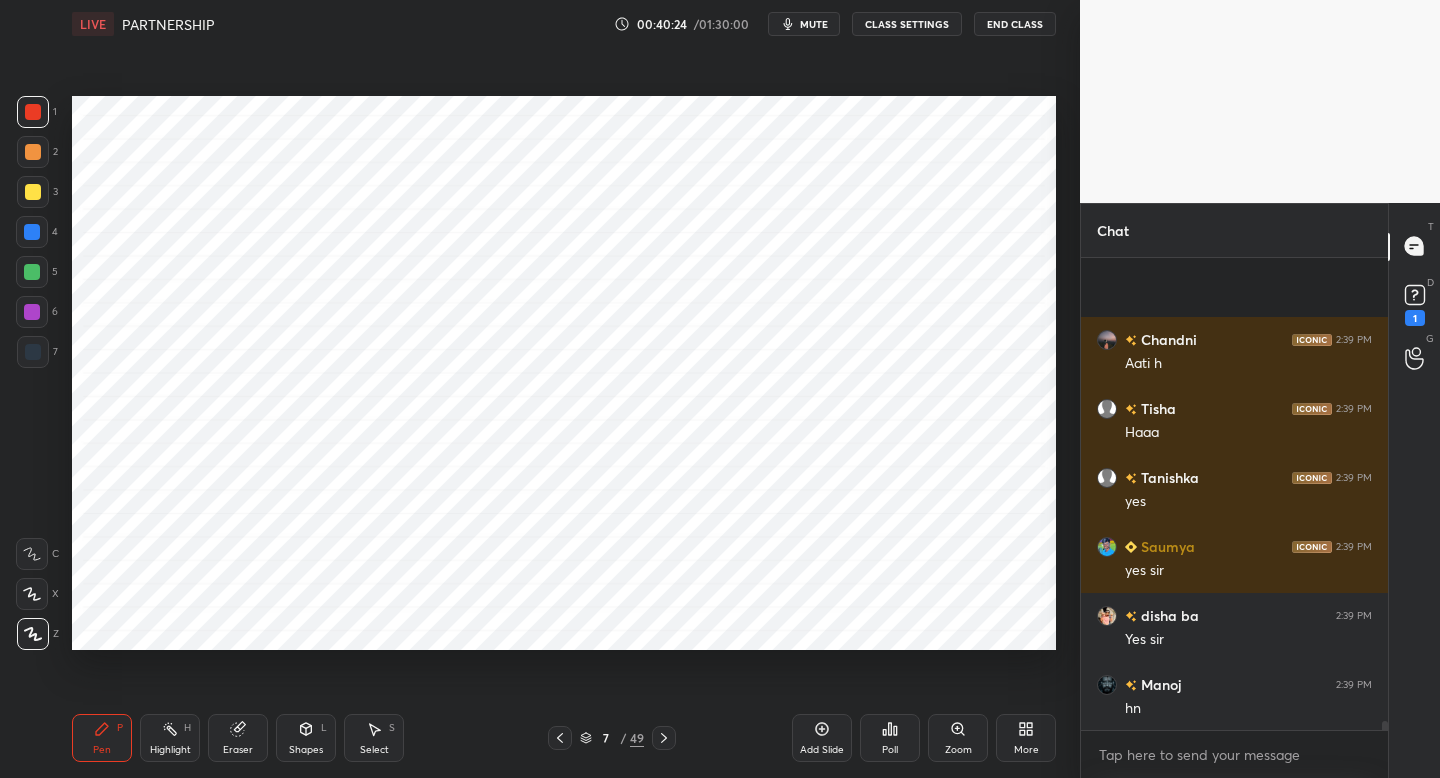scroll, scrollTop: 24144, scrollLeft: 0, axis: vertical 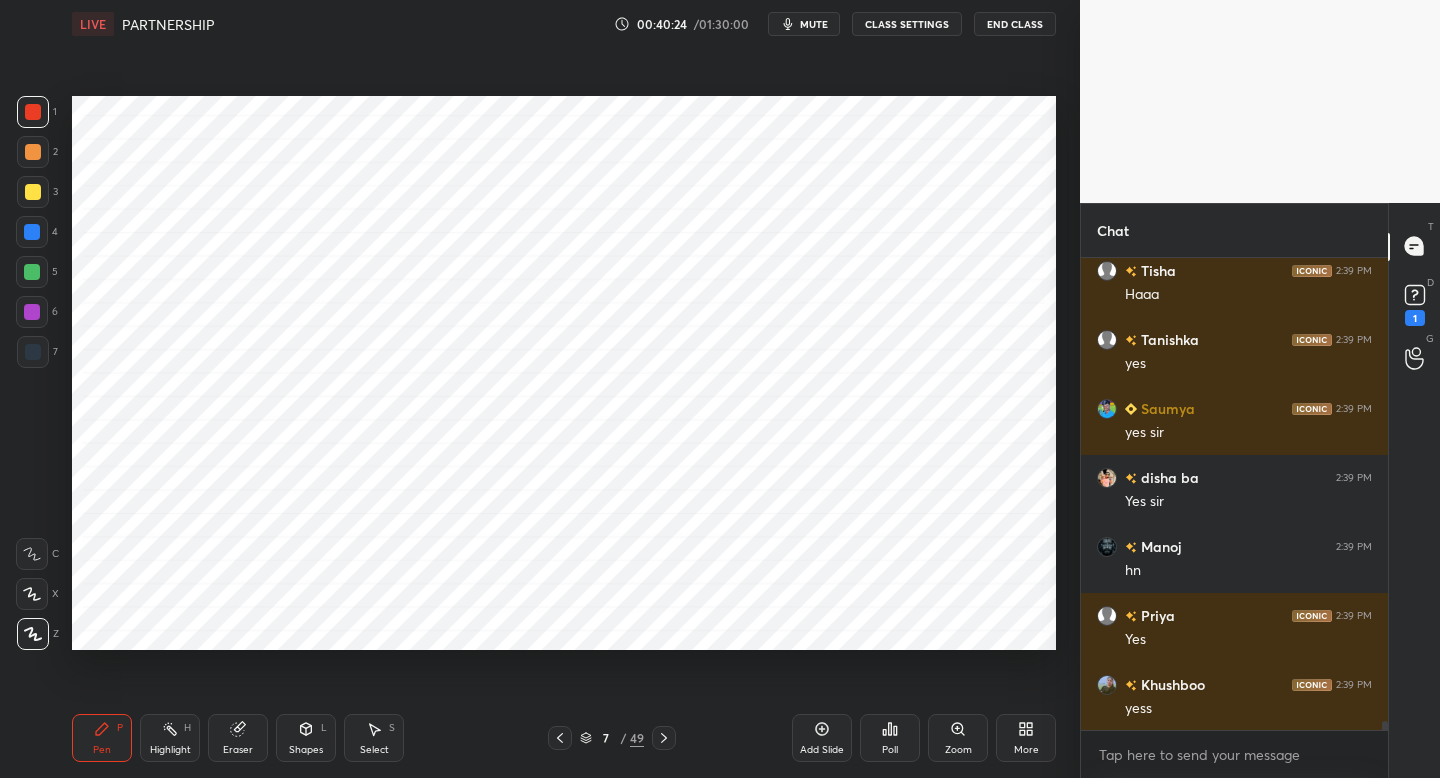 click at bounding box center [560, 738] 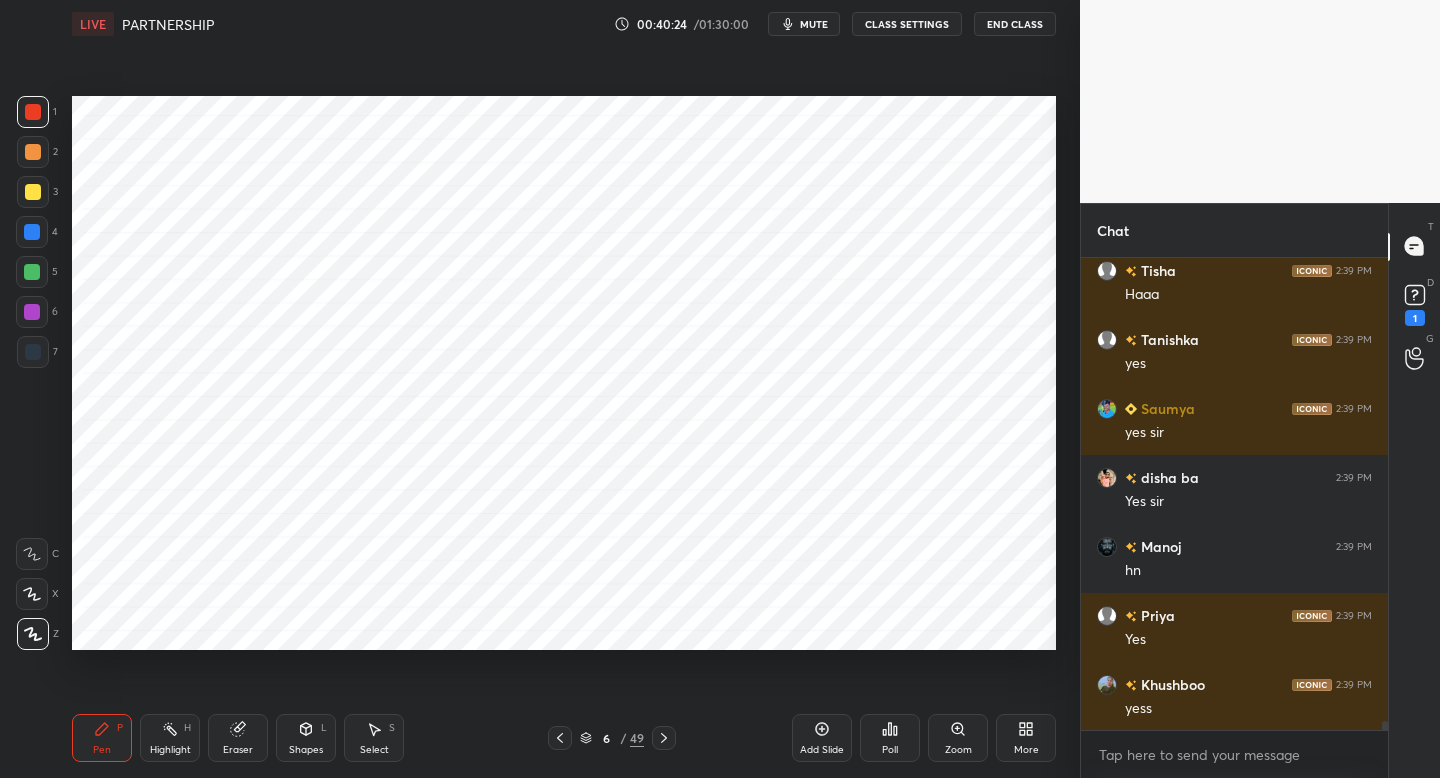 click 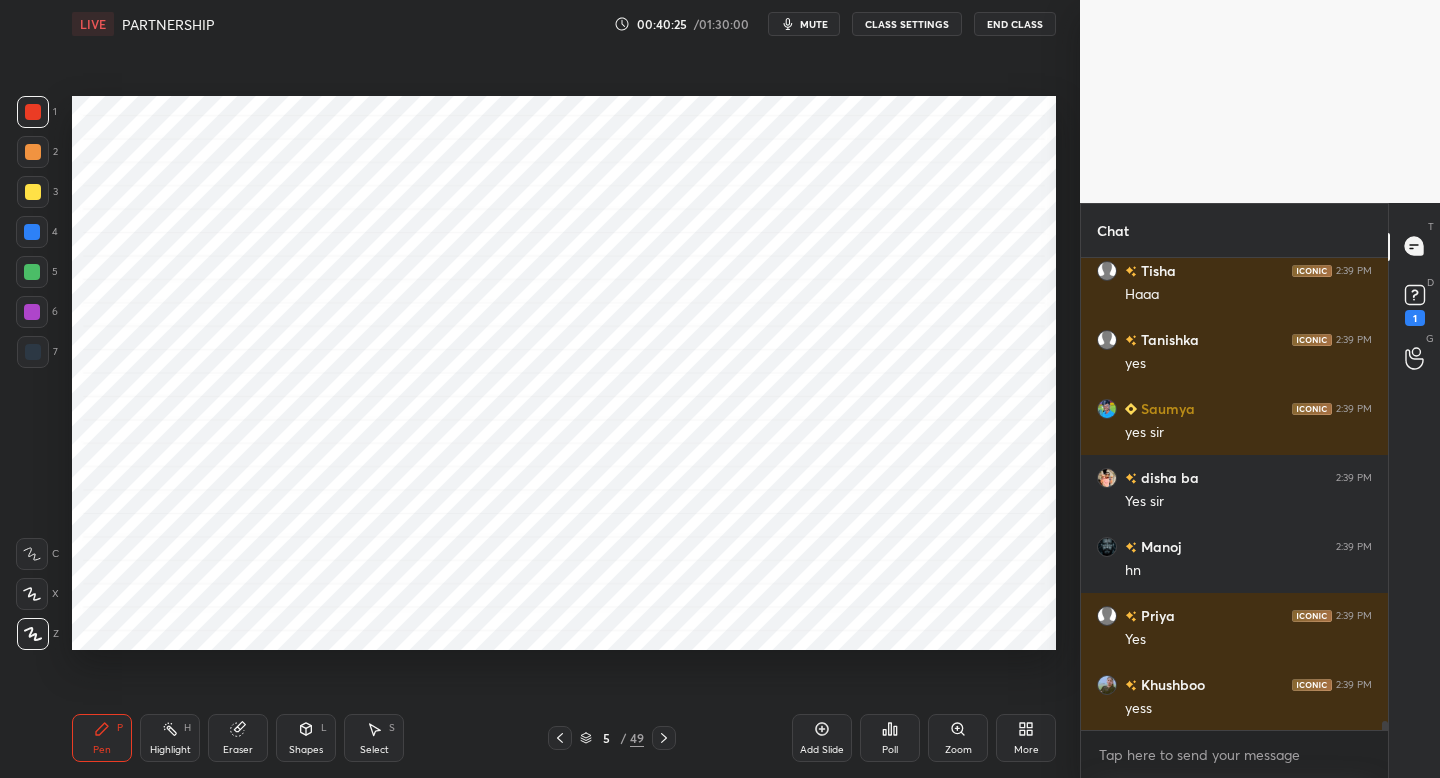 click 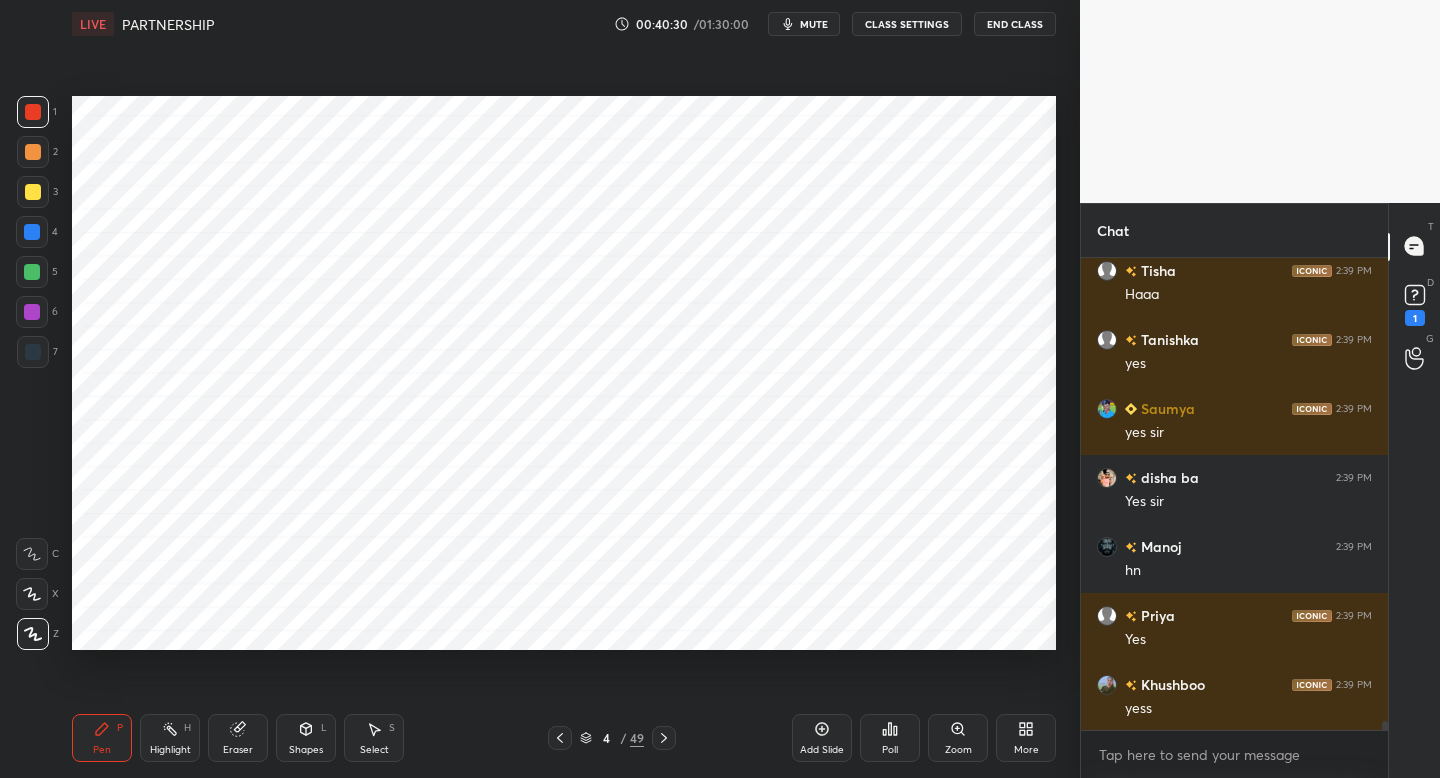 drag, startPoint x: 549, startPoint y: 735, endPoint x: 568, endPoint y: 733, distance: 19.104973 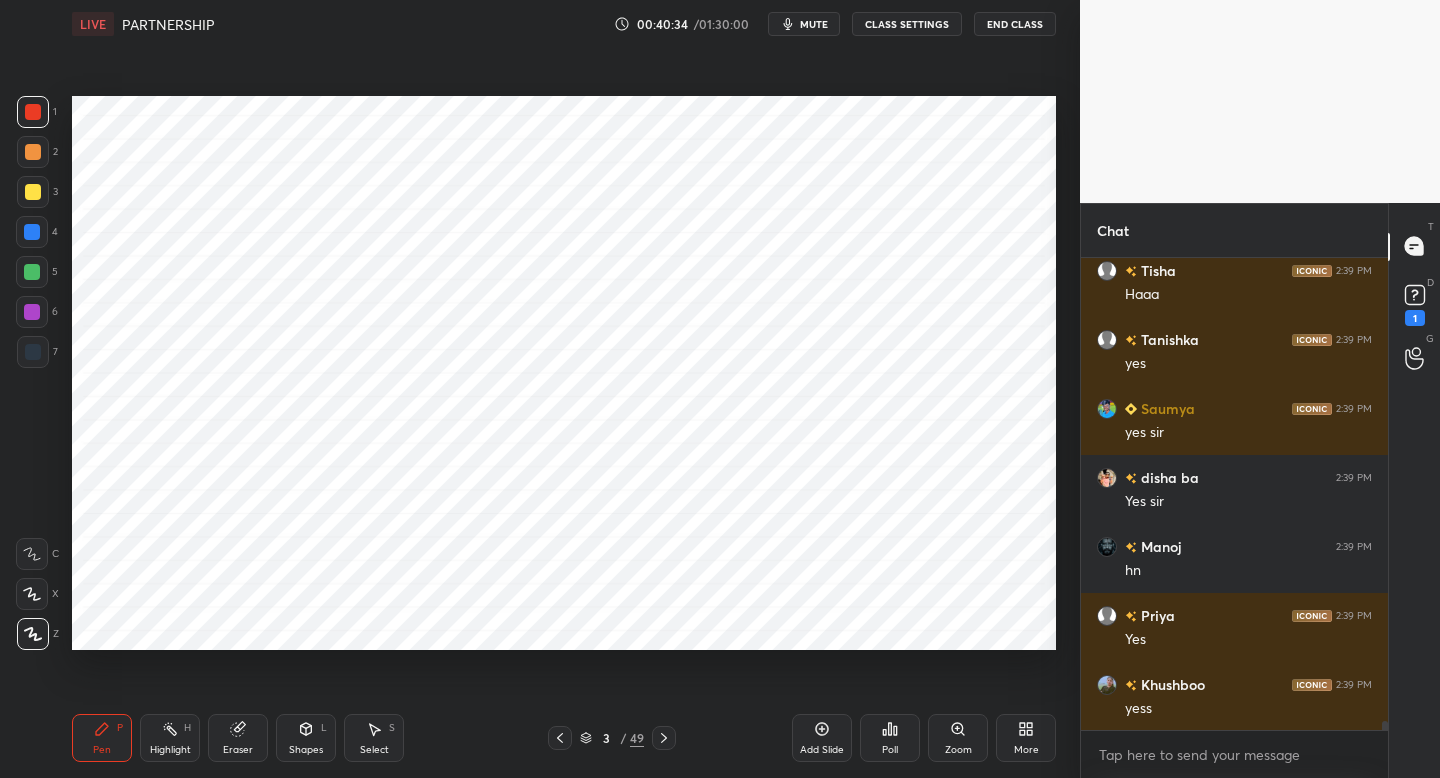 click at bounding box center (33, 352) 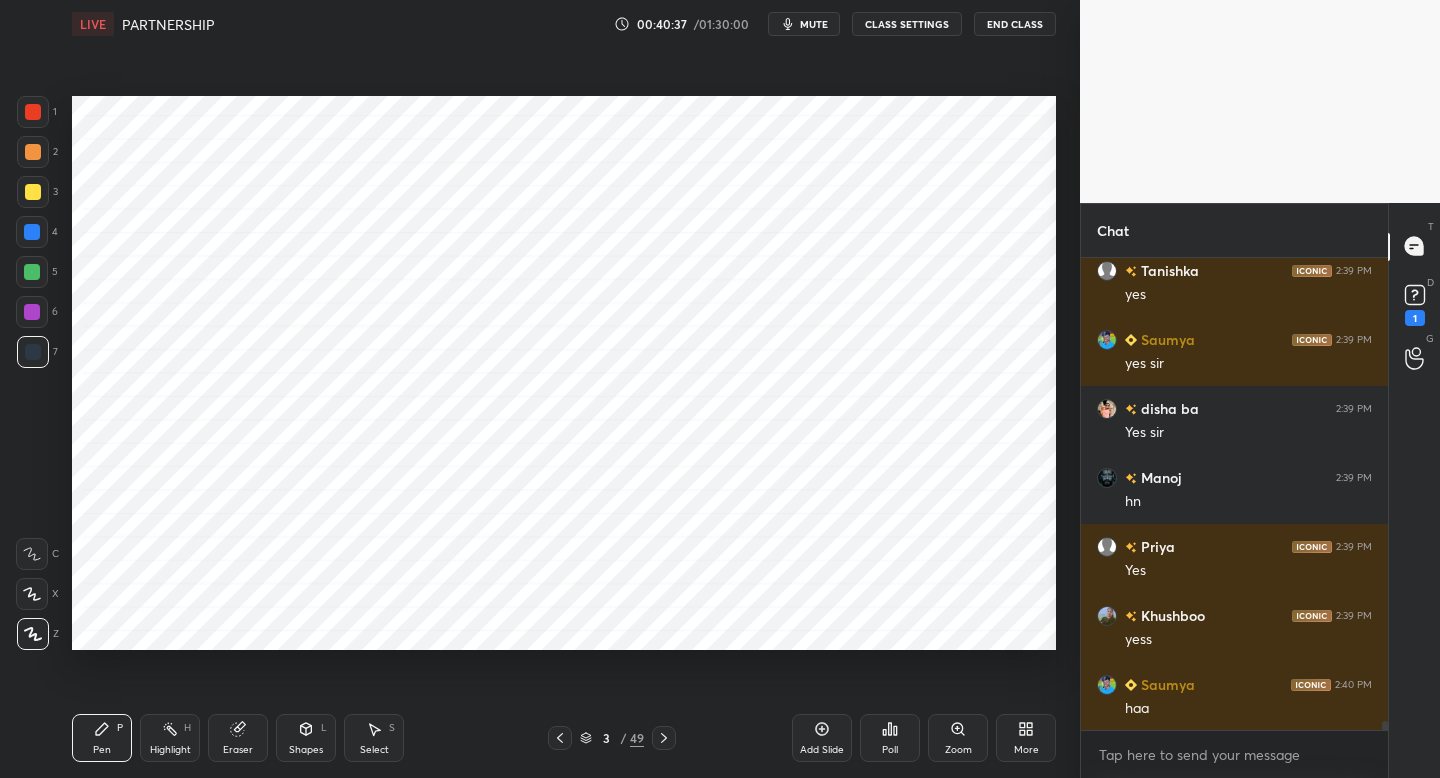 scroll, scrollTop: 24282, scrollLeft: 0, axis: vertical 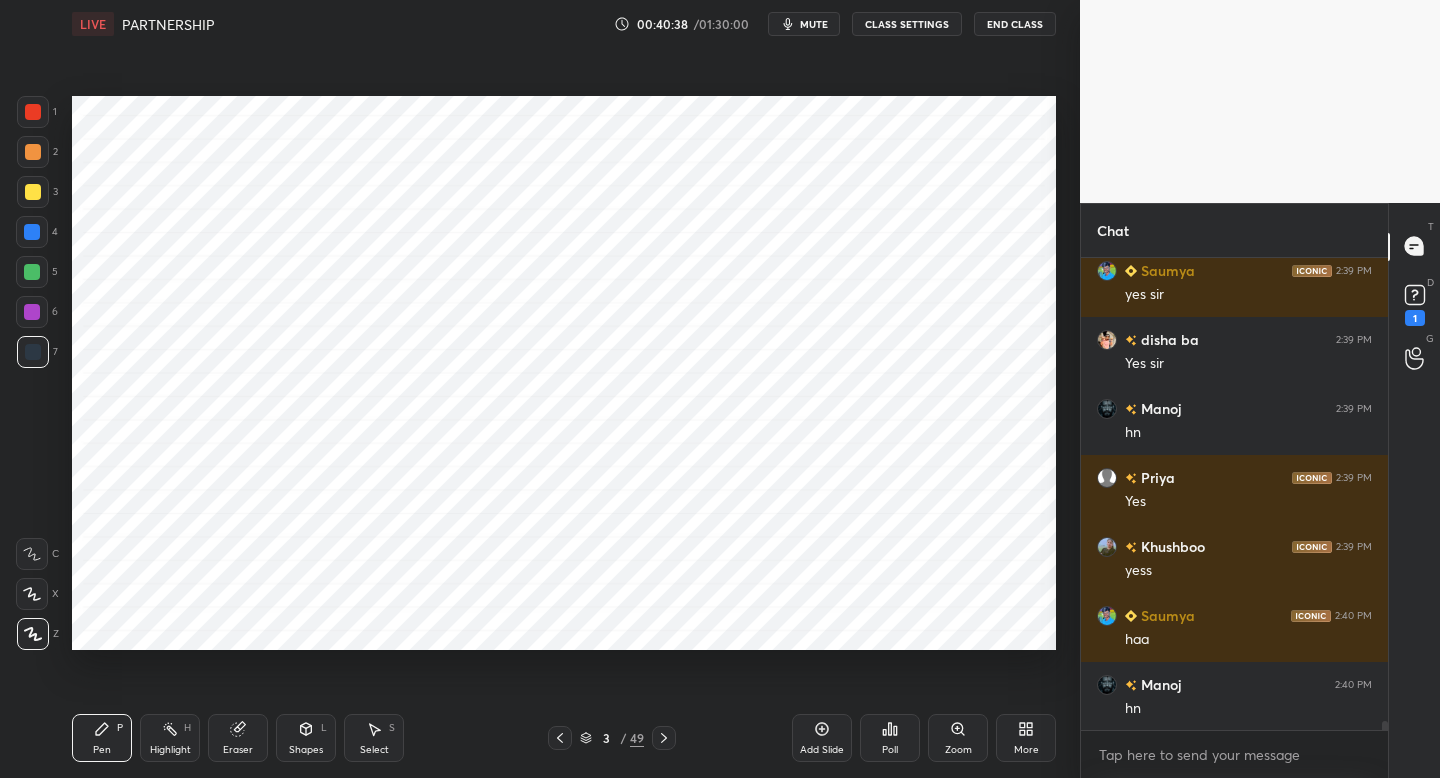 drag, startPoint x: 659, startPoint y: 736, endPoint x: 653, endPoint y: 710, distance: 26.683329 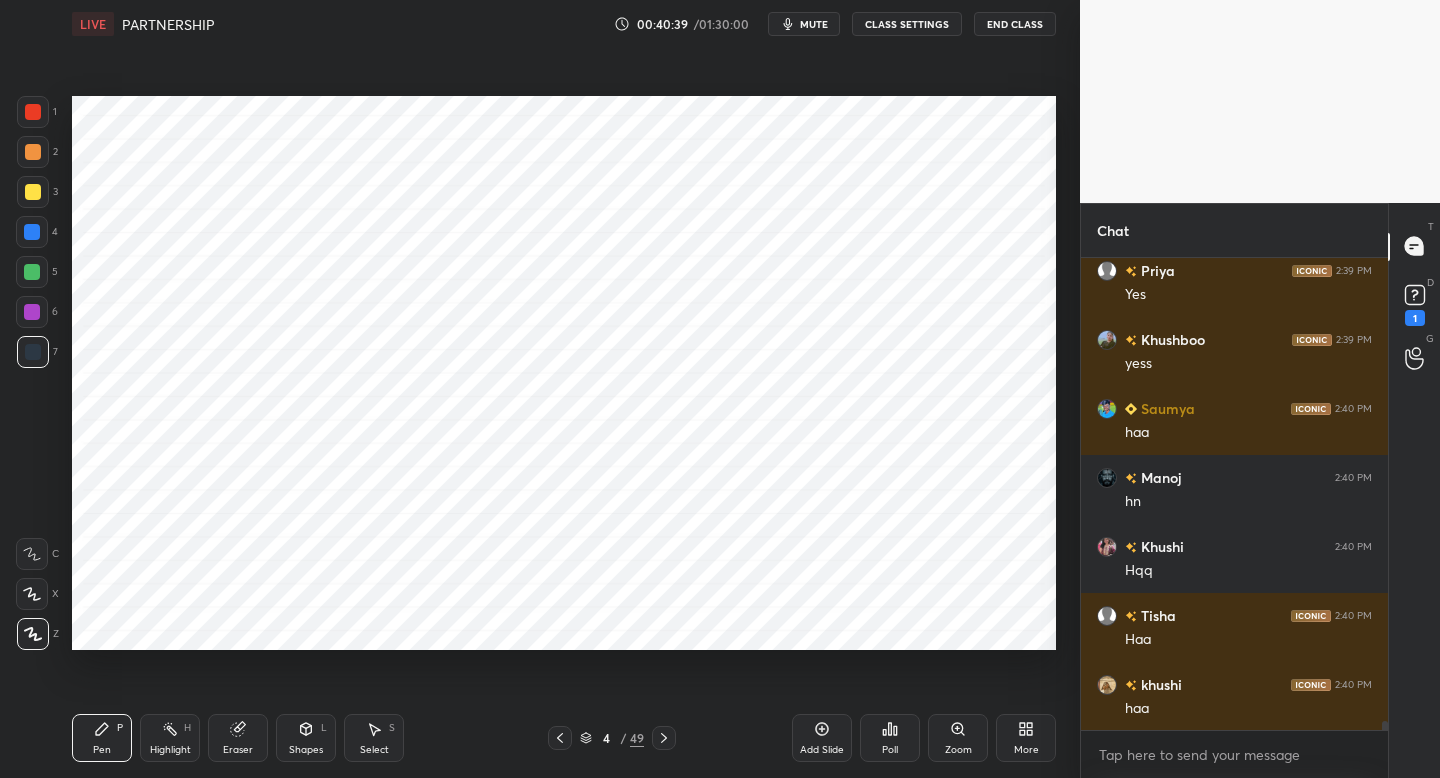 scroll, scrollTop: 24558, scrollLeft: 0, axis: vertical 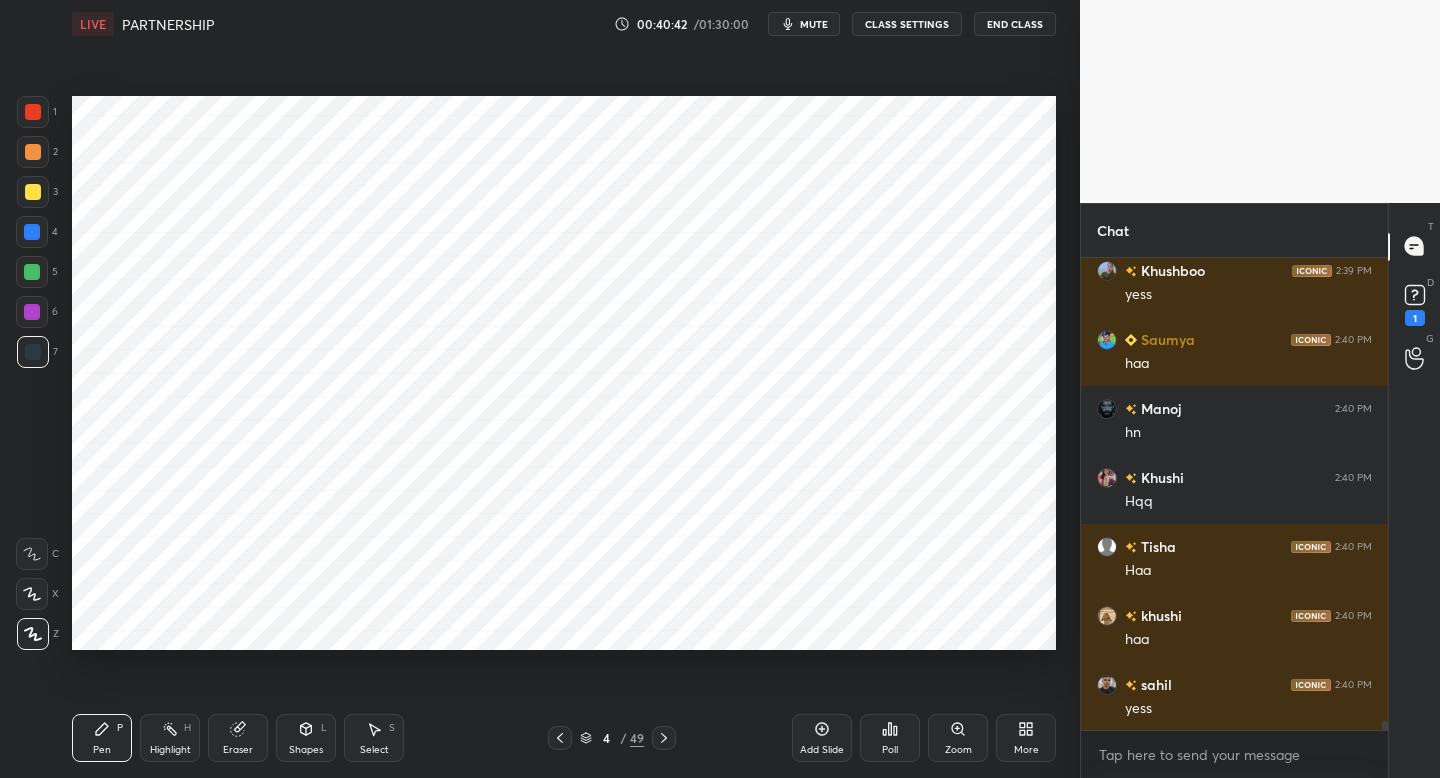 click 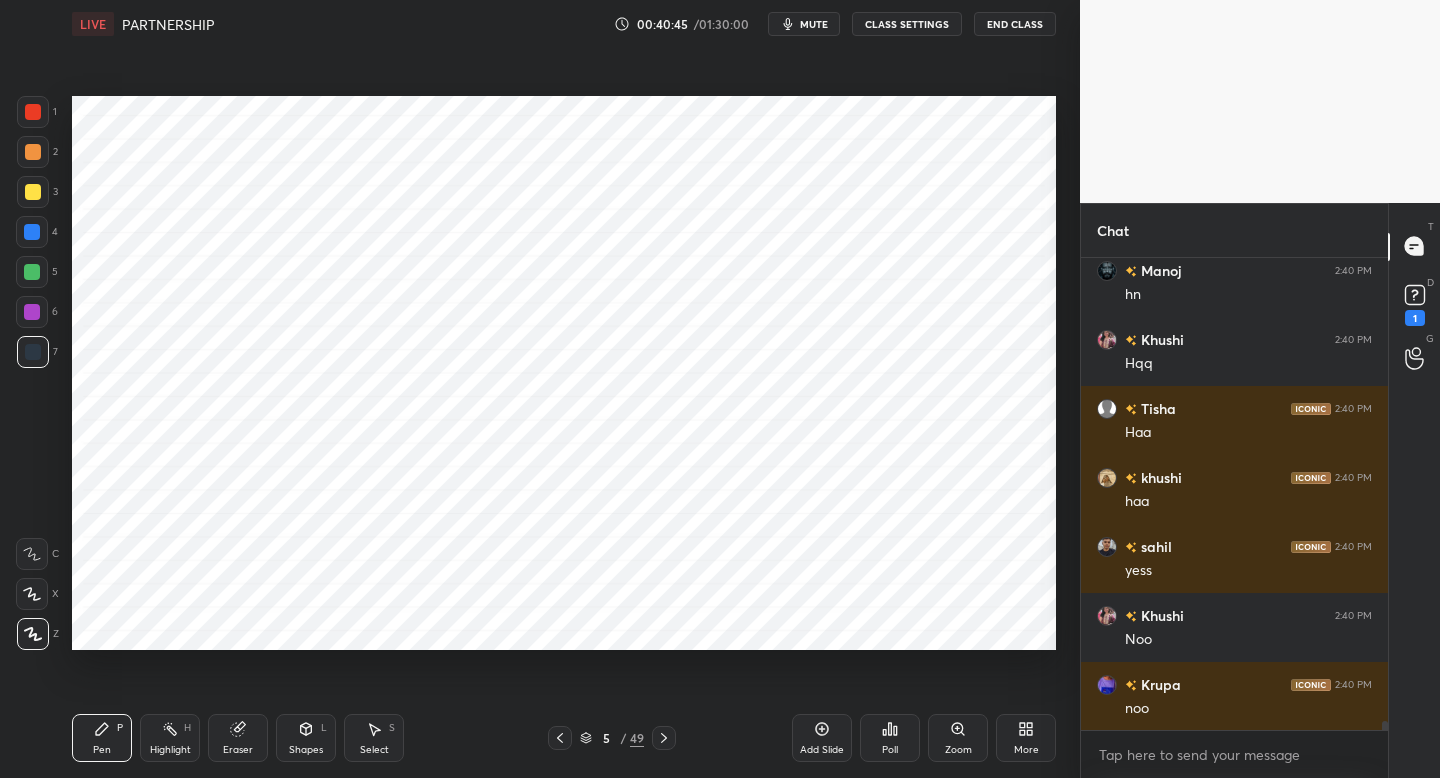 scroll, scrollTop: 24765, scrollLeft: 0, axis: vertical 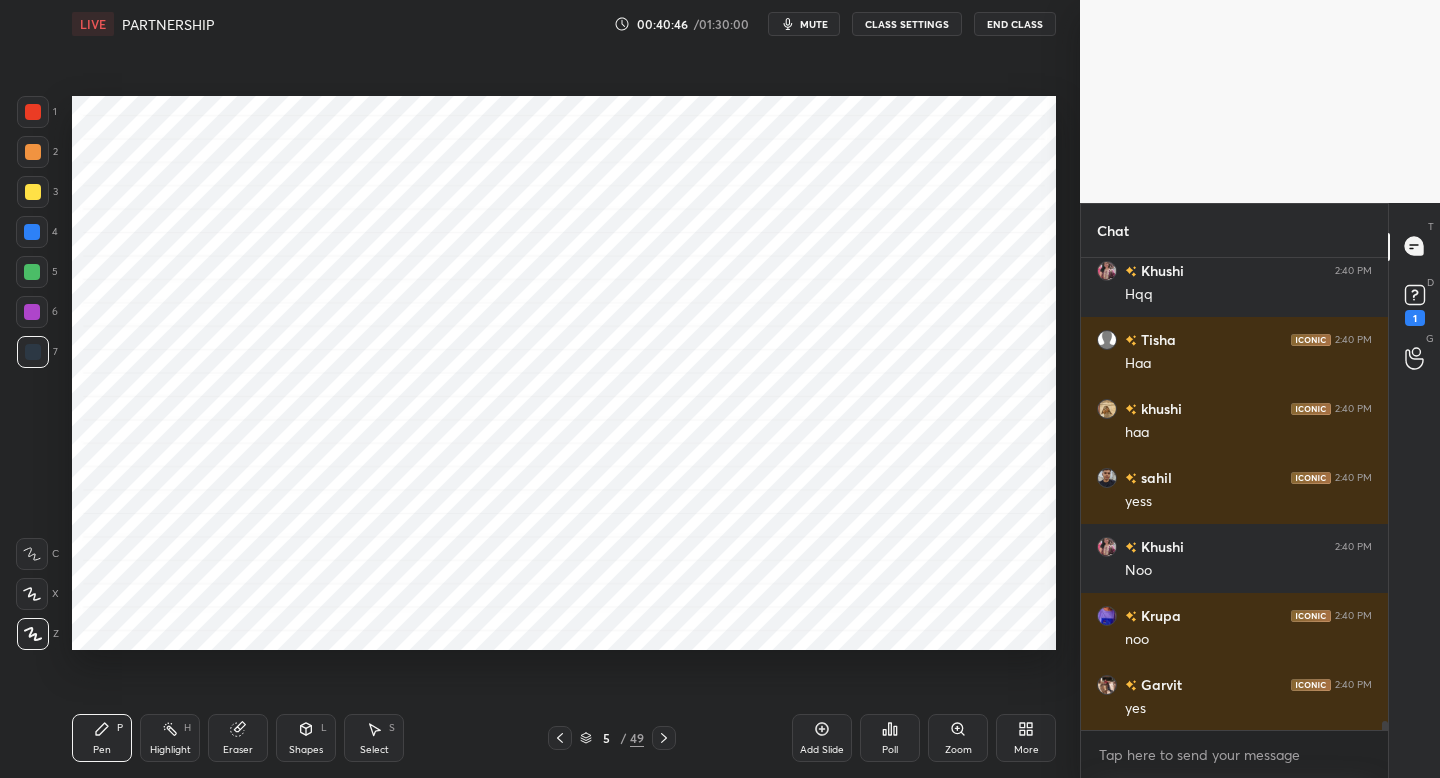 click 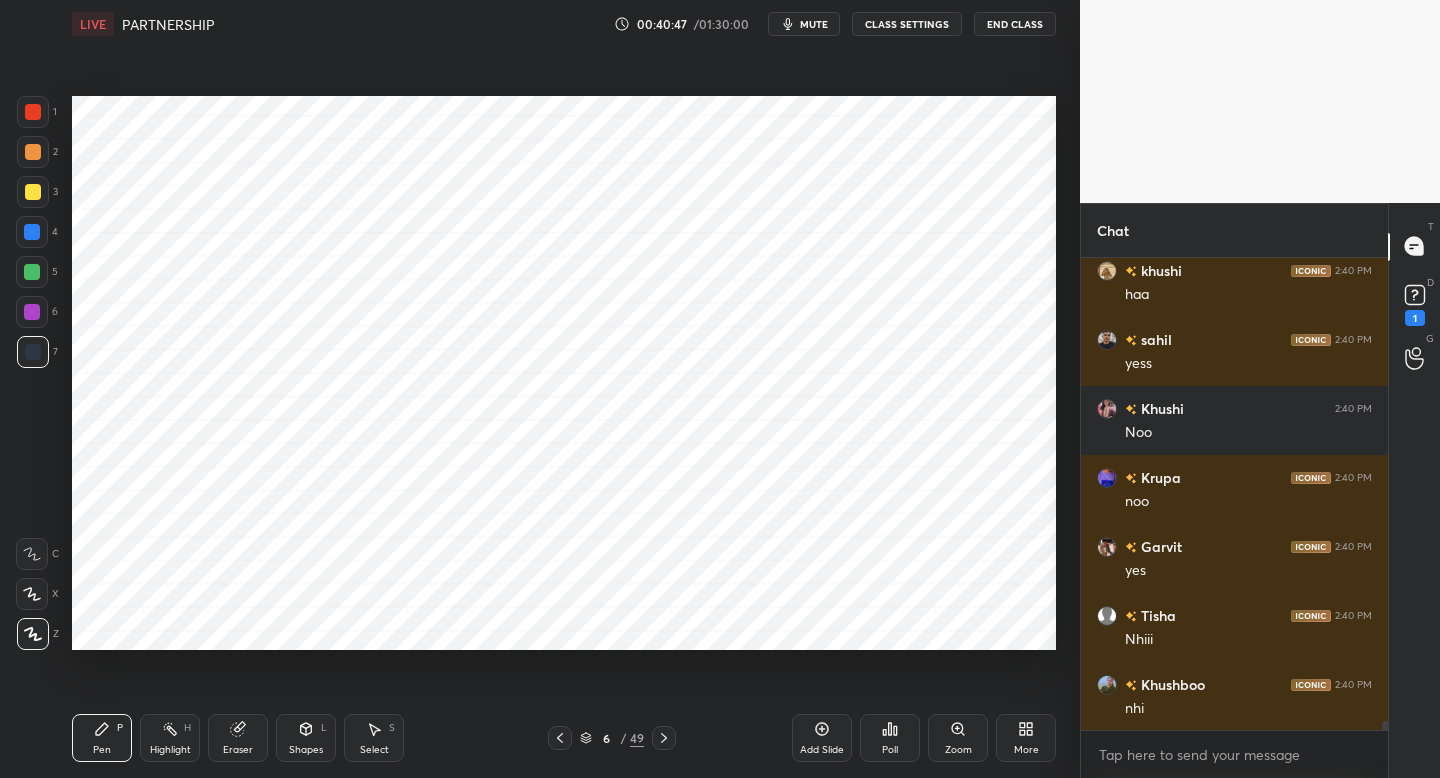 scroll, scrollTop: 25179, scrollLeft: 0, axis: vertical 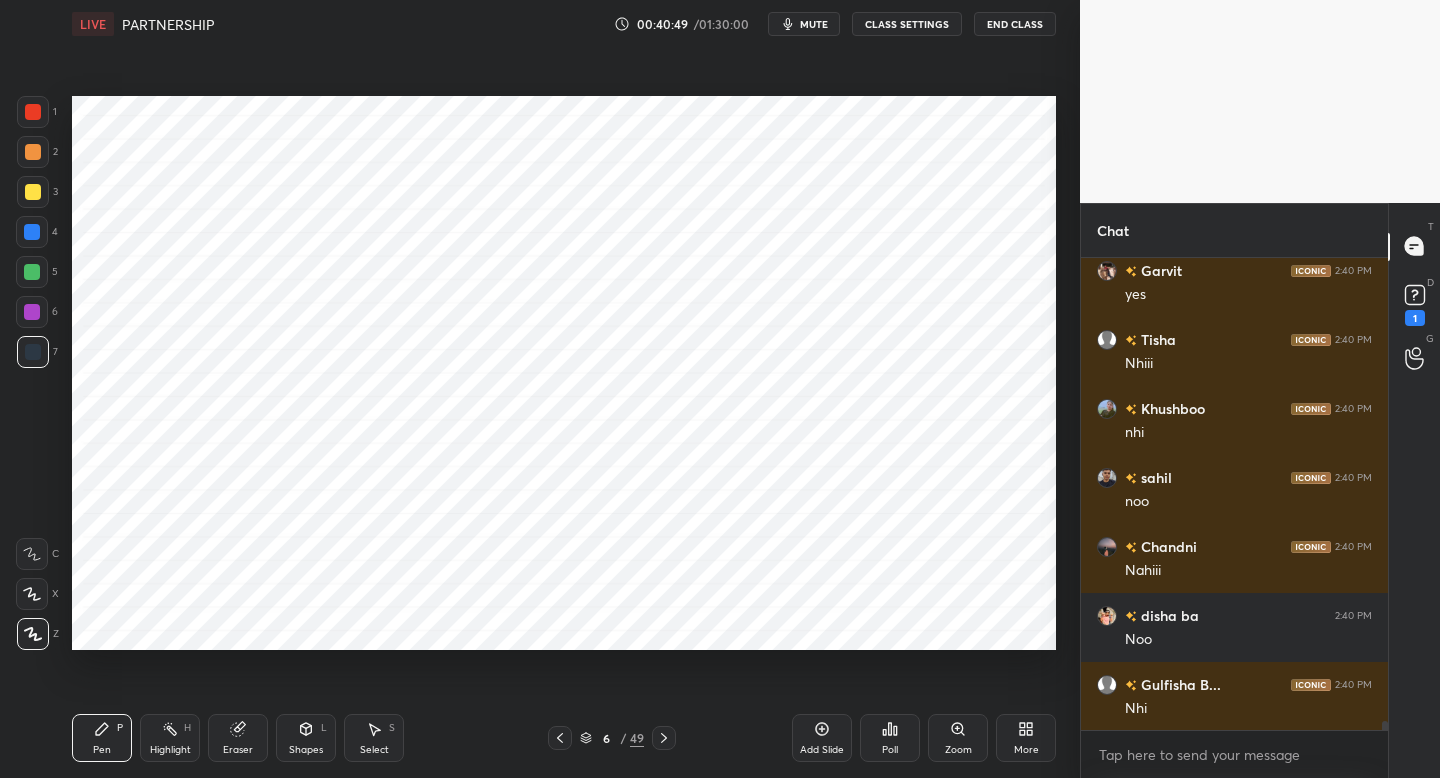 drag, startPoint x: 669, startPoint y: 740, endPoint x: 696, endPoint y: 659, distance: 85.3815 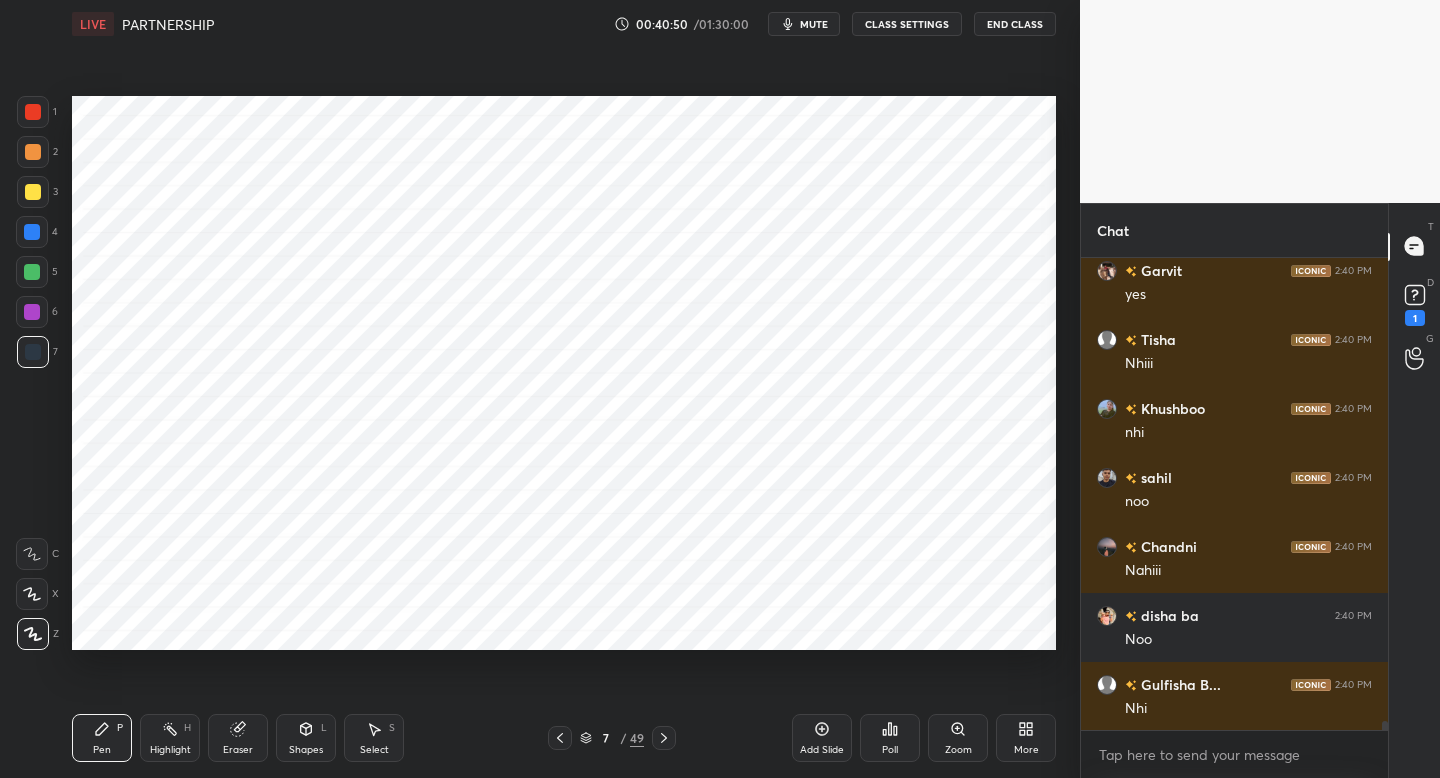 scroll, scrollTop: 25248, scrollLeft: 0, axis: vertical 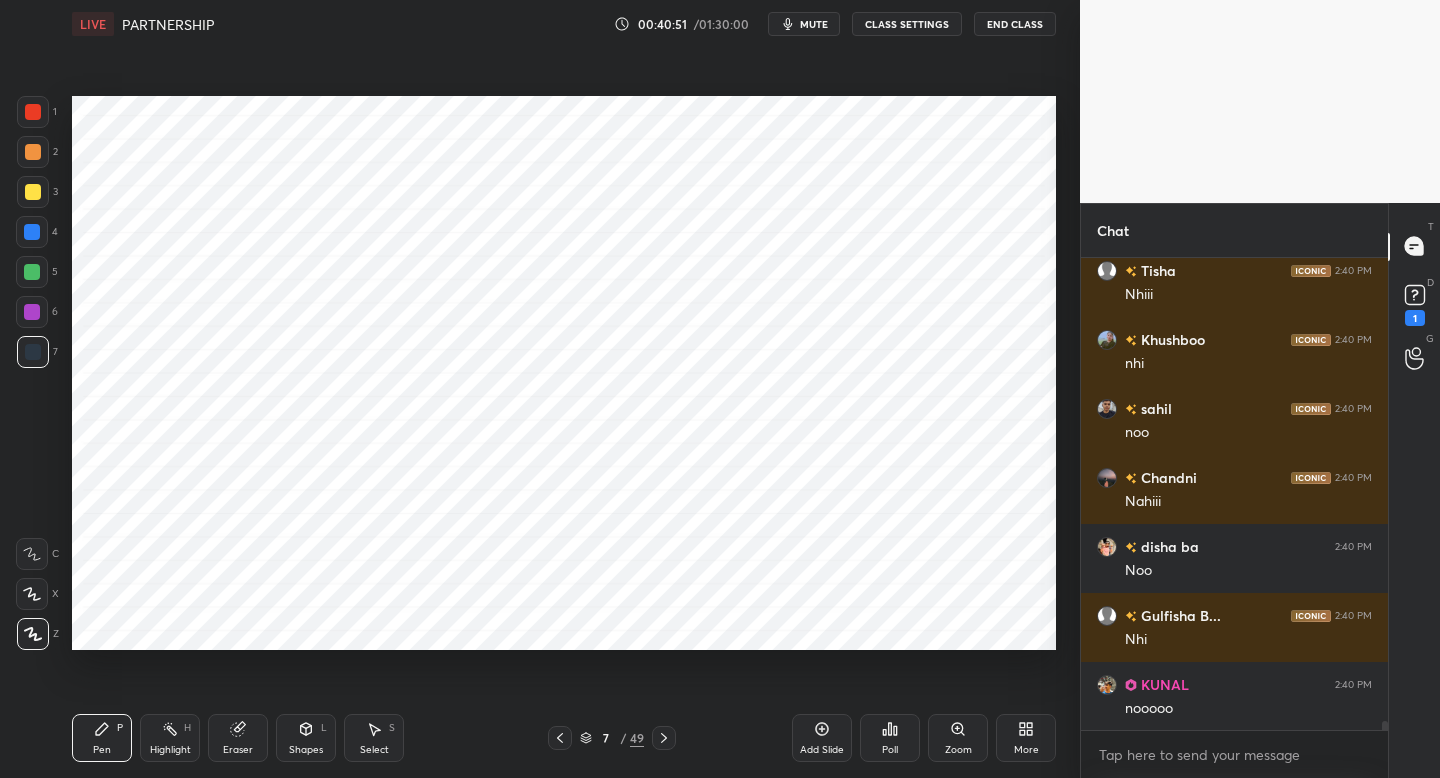 click 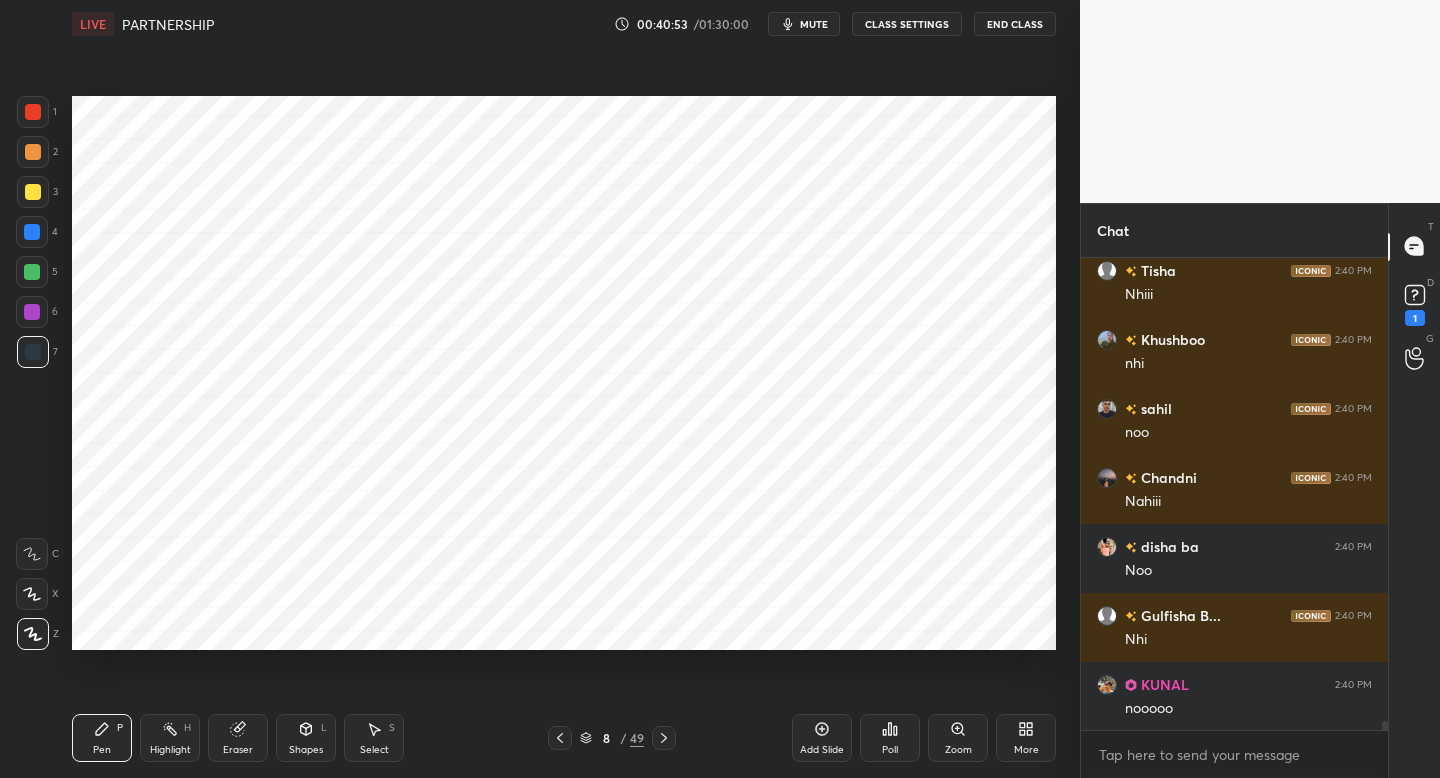 click on "8 / 49" at bounding box center [612, 738] 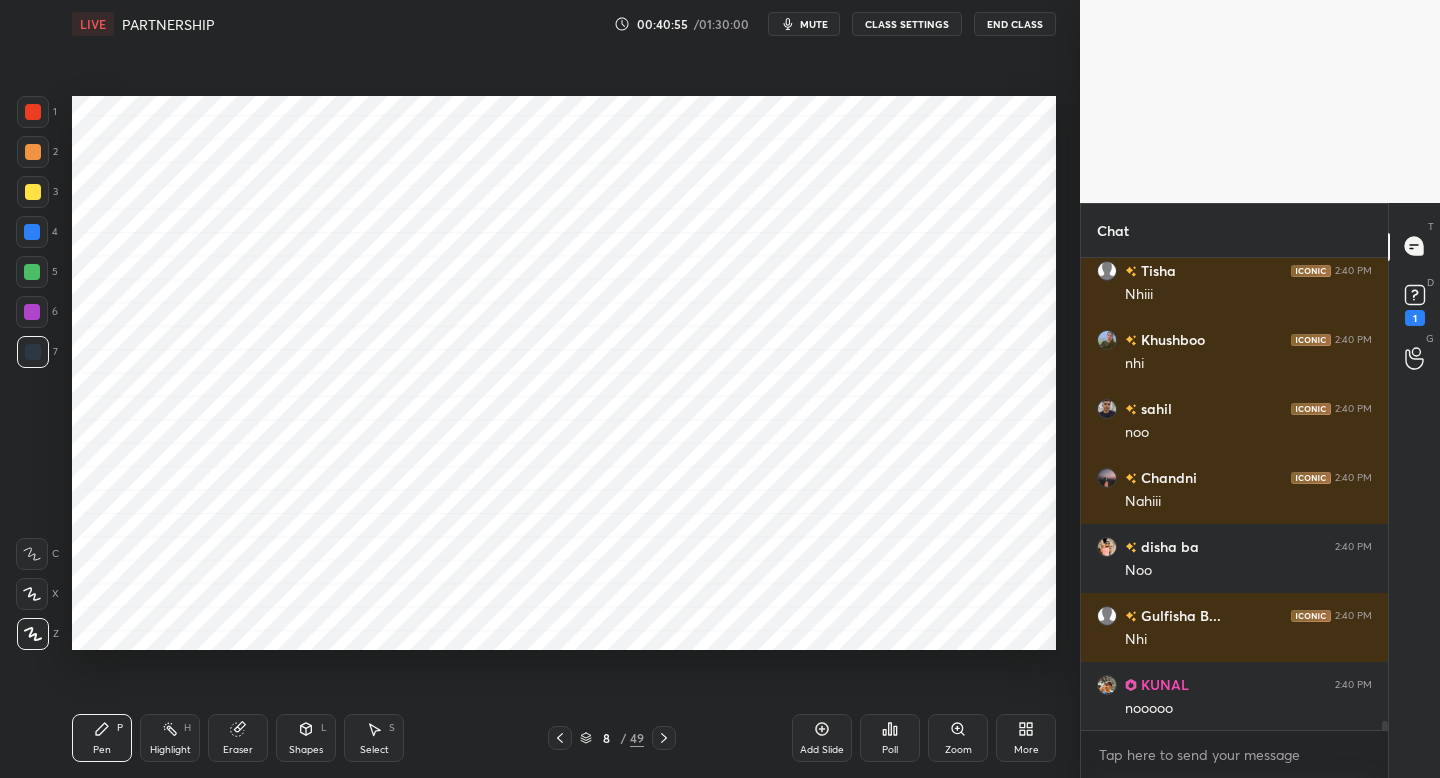 drag, startPoint x: 666, startPoint y: 736, endPoint x: 690, endPoint y: 688, distance: 53.66563 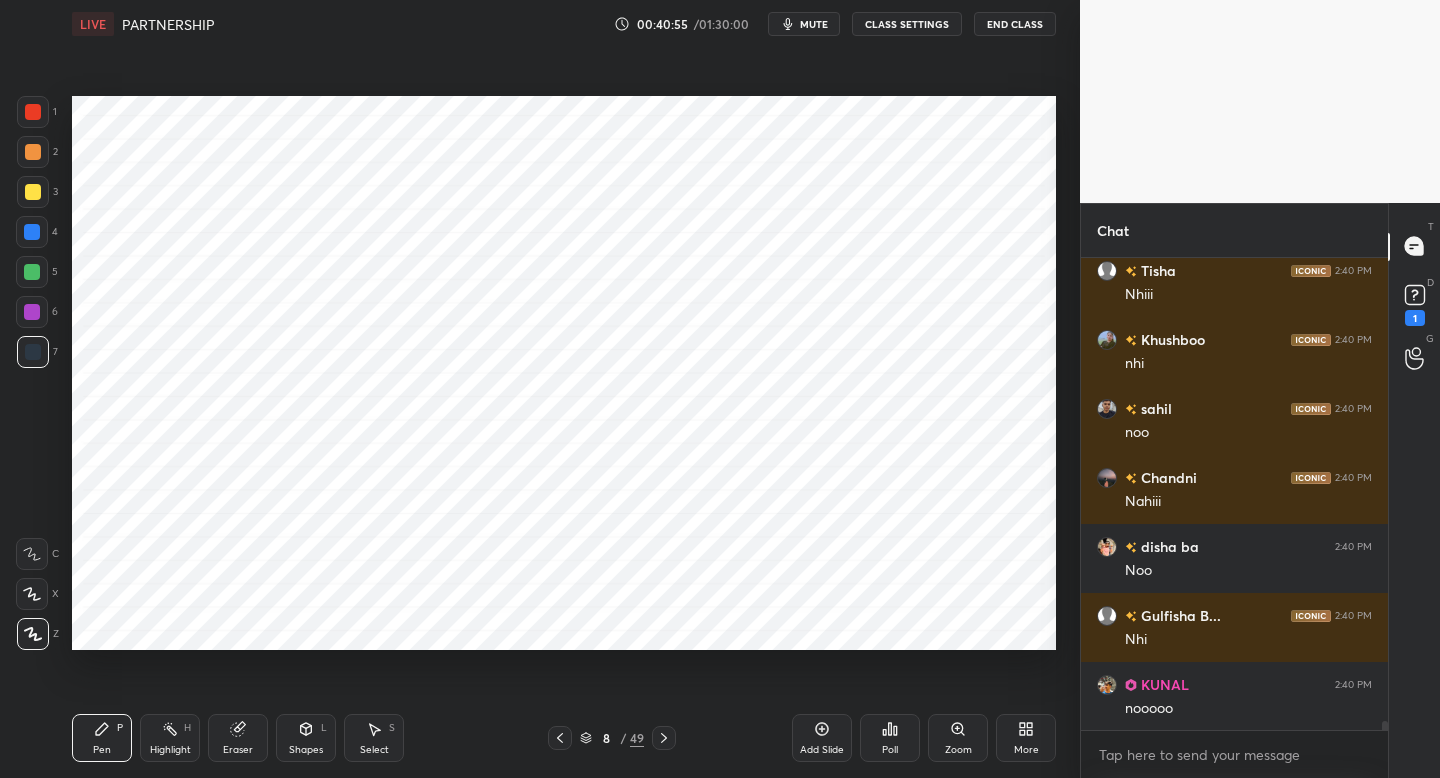 click 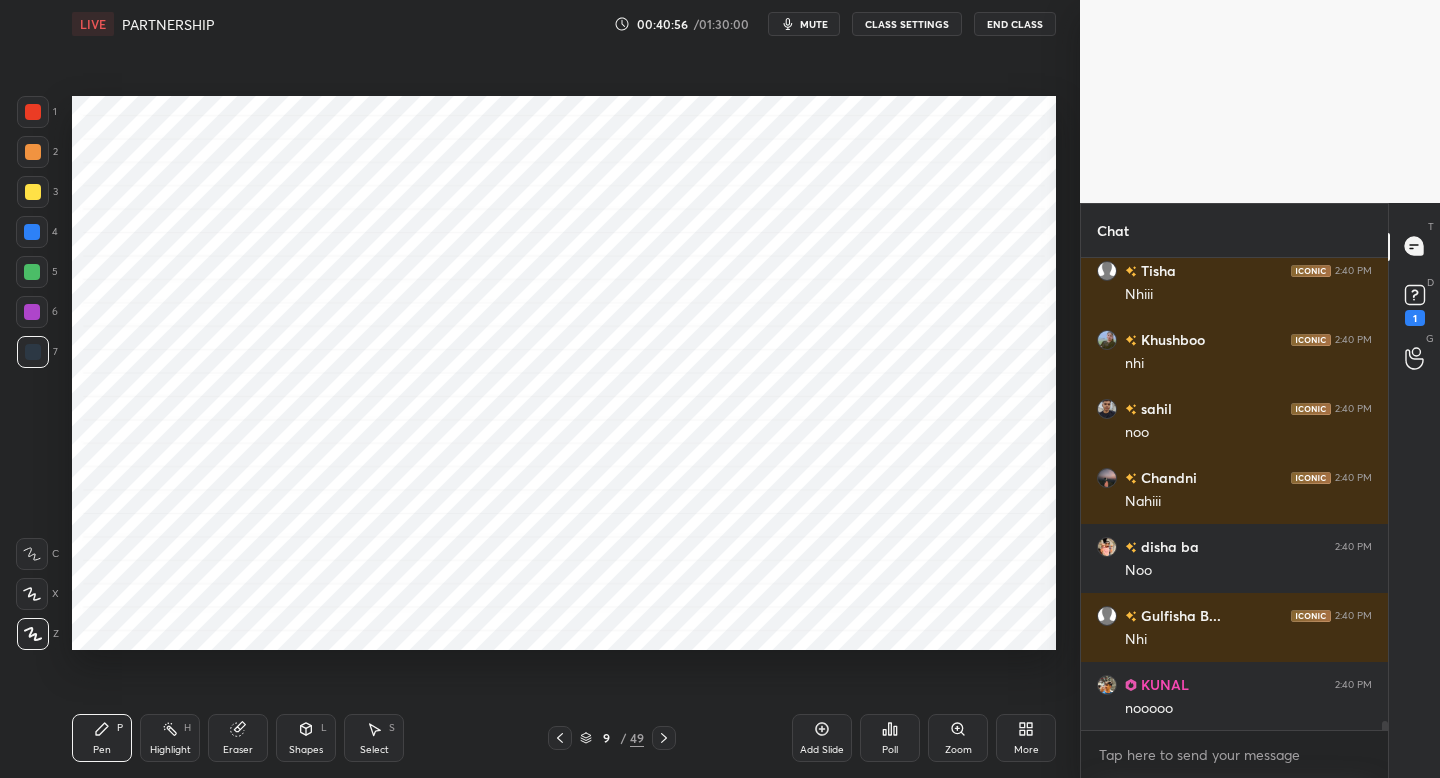 scroll, scrollTop: 25317, scrollLeft: 0, axis: vertical 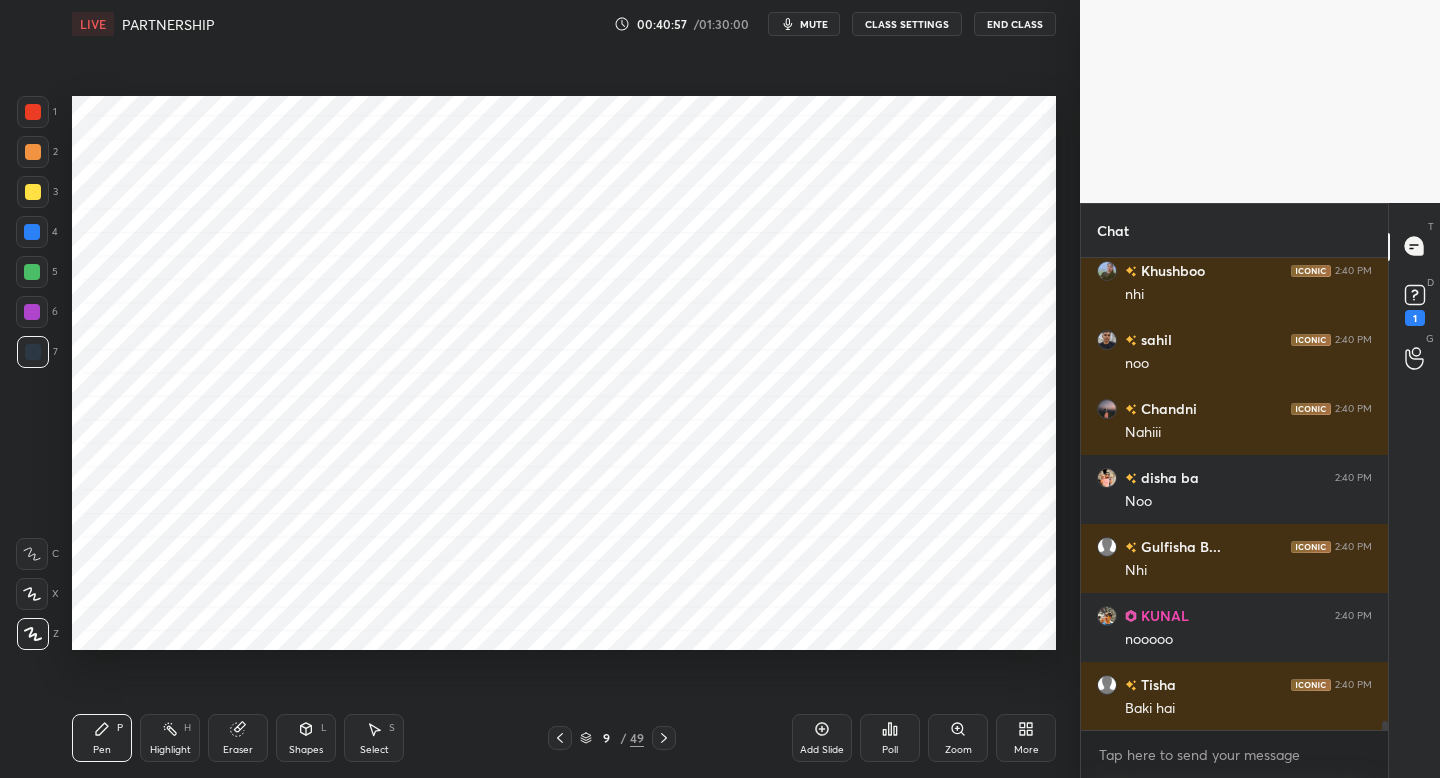 drag, startPoint x: 660, startPoint y: 740, endPoint x: 664, endPoint y: 727, distance: 13.601471 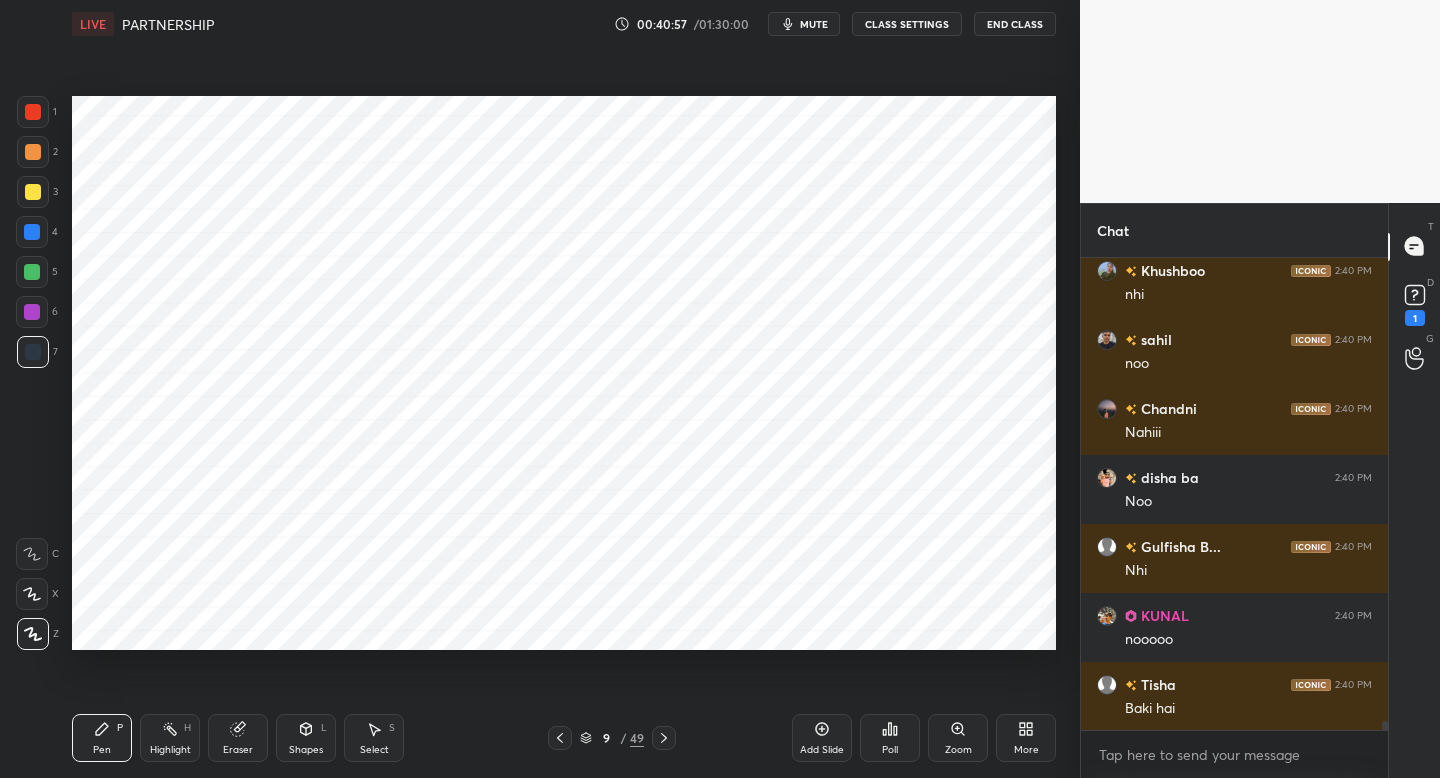 click 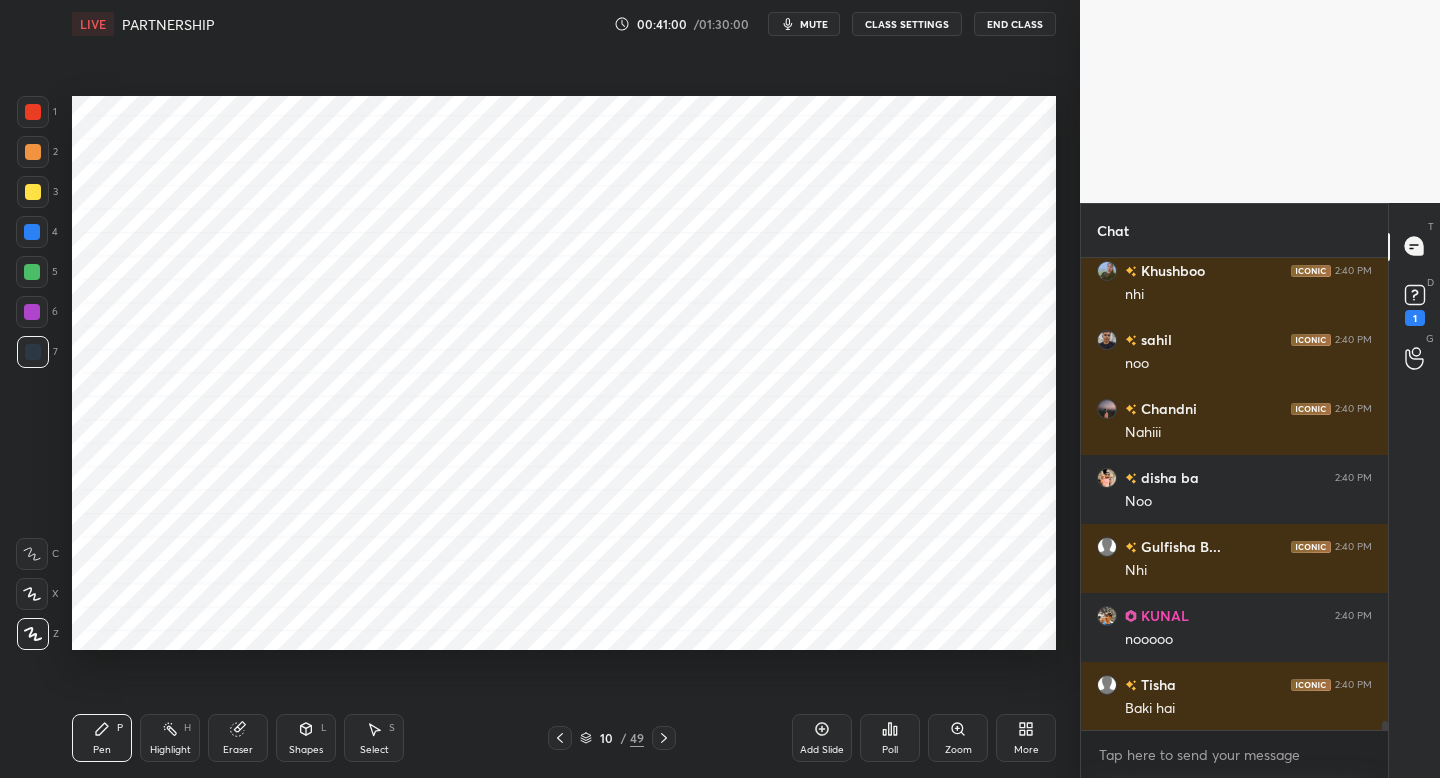 drag, startPoint x: 666, startPoint y: 739, endPoint x: 680, endPoint y: 697, distance: 44.27189 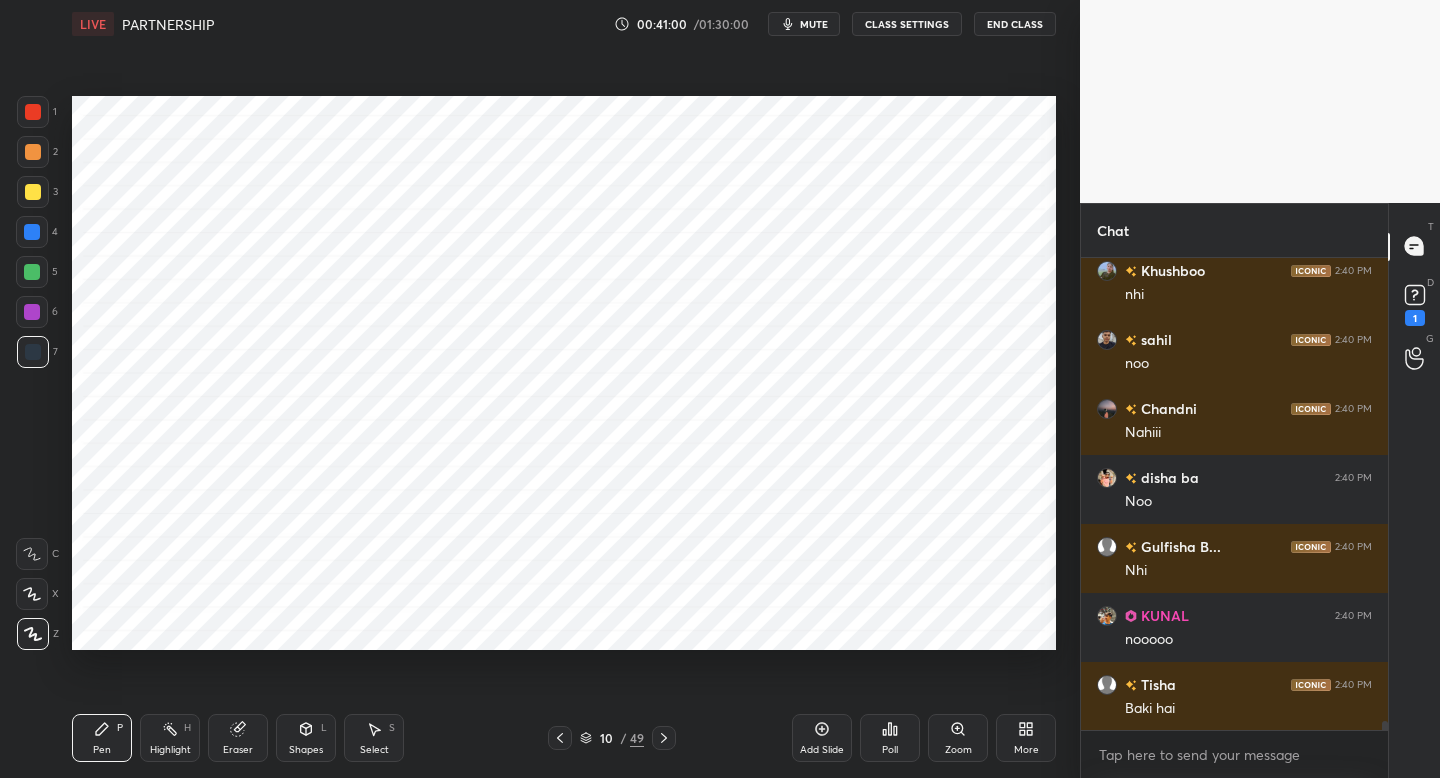 click 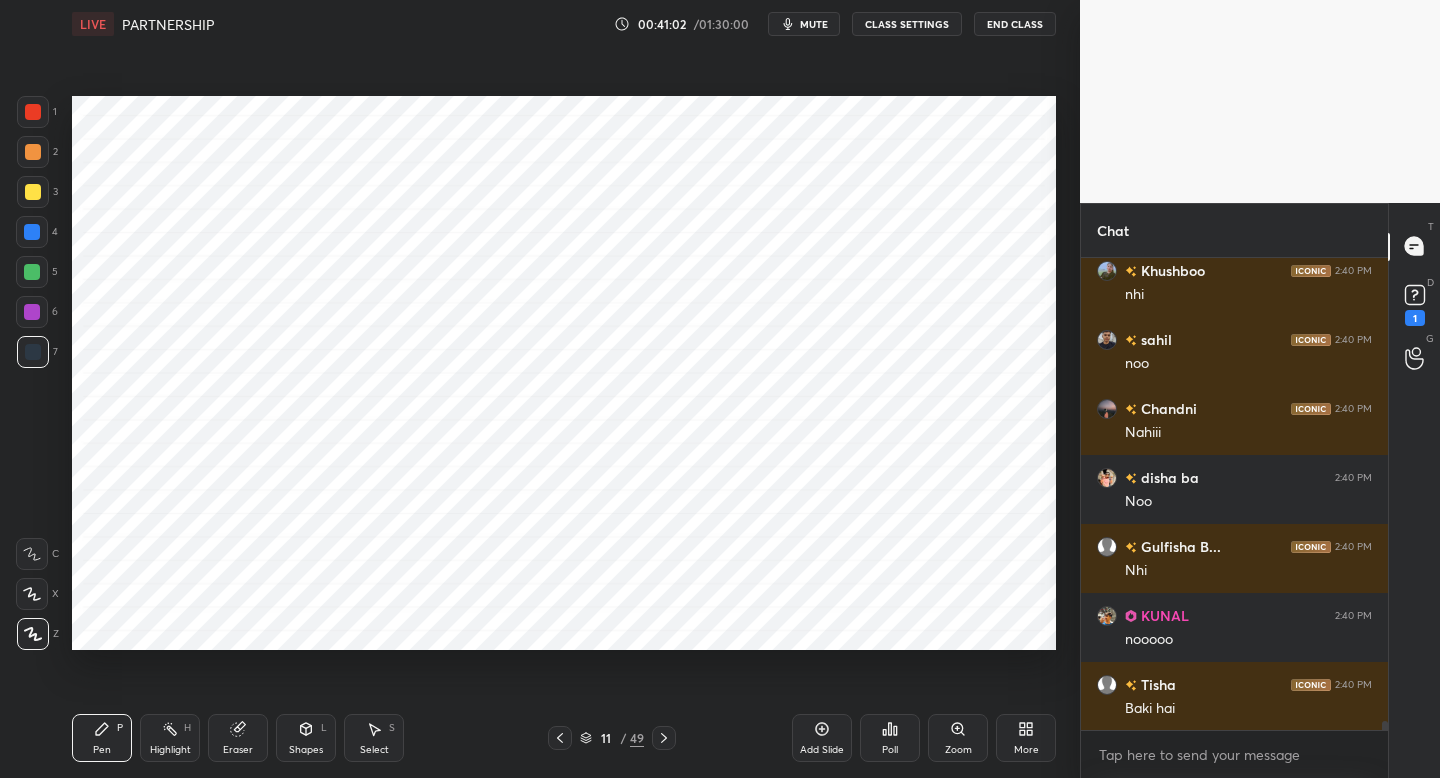 drag, startPoint x: 663, startPoint y: 743, endPoint x: 687, endPoint y: 672, distance: 74.94665 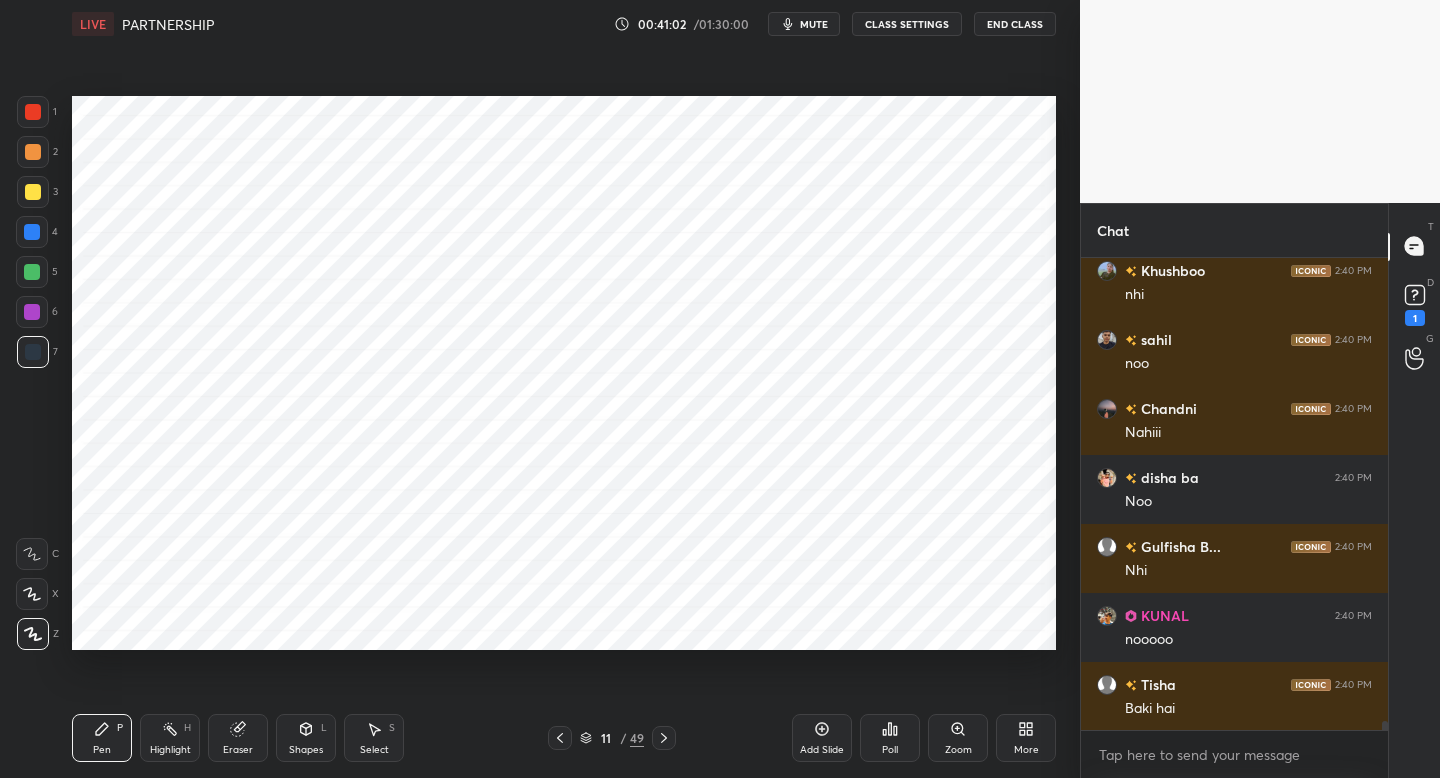click 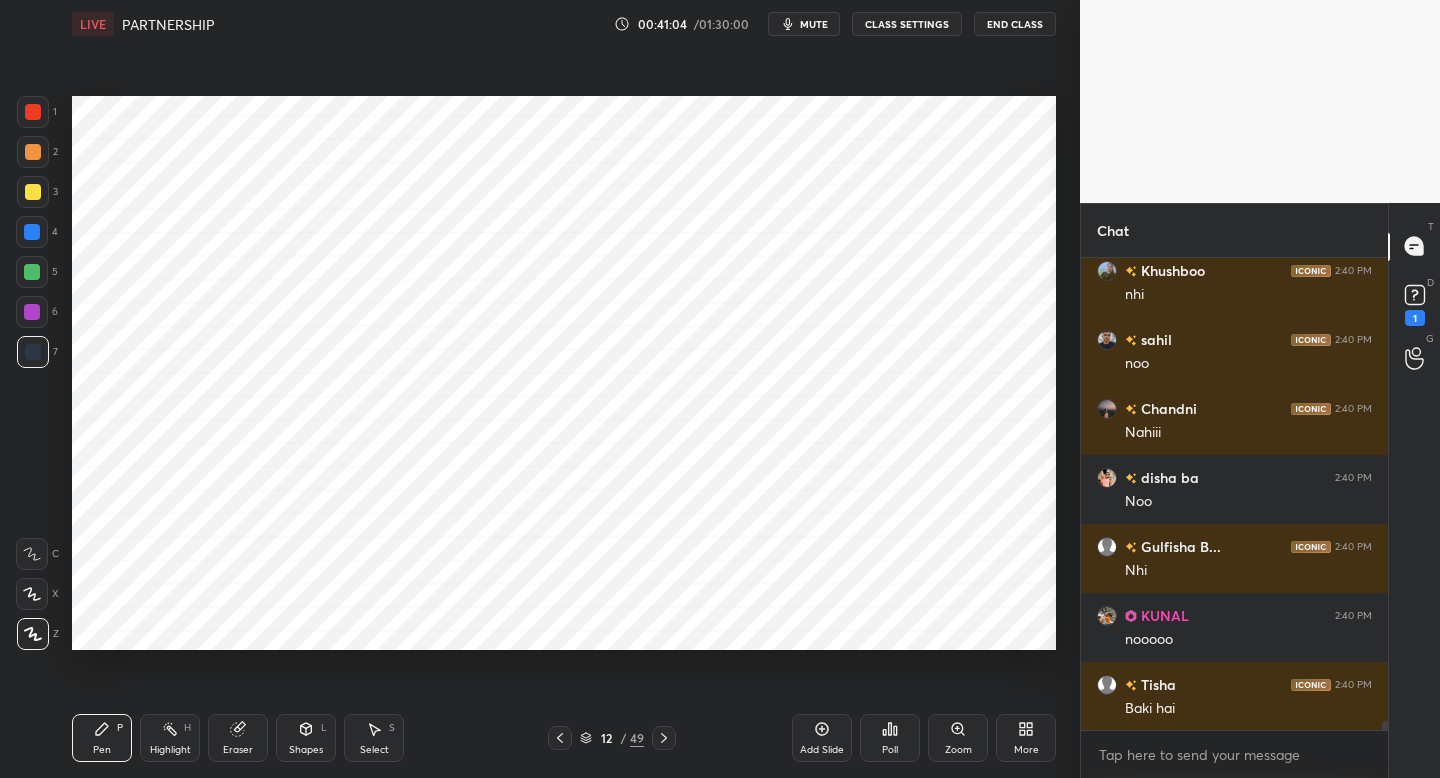 drag, startPoint x: 664, startPoint y: 732, endPoint x: 662, endPoint y: 716, distance: 16.124516 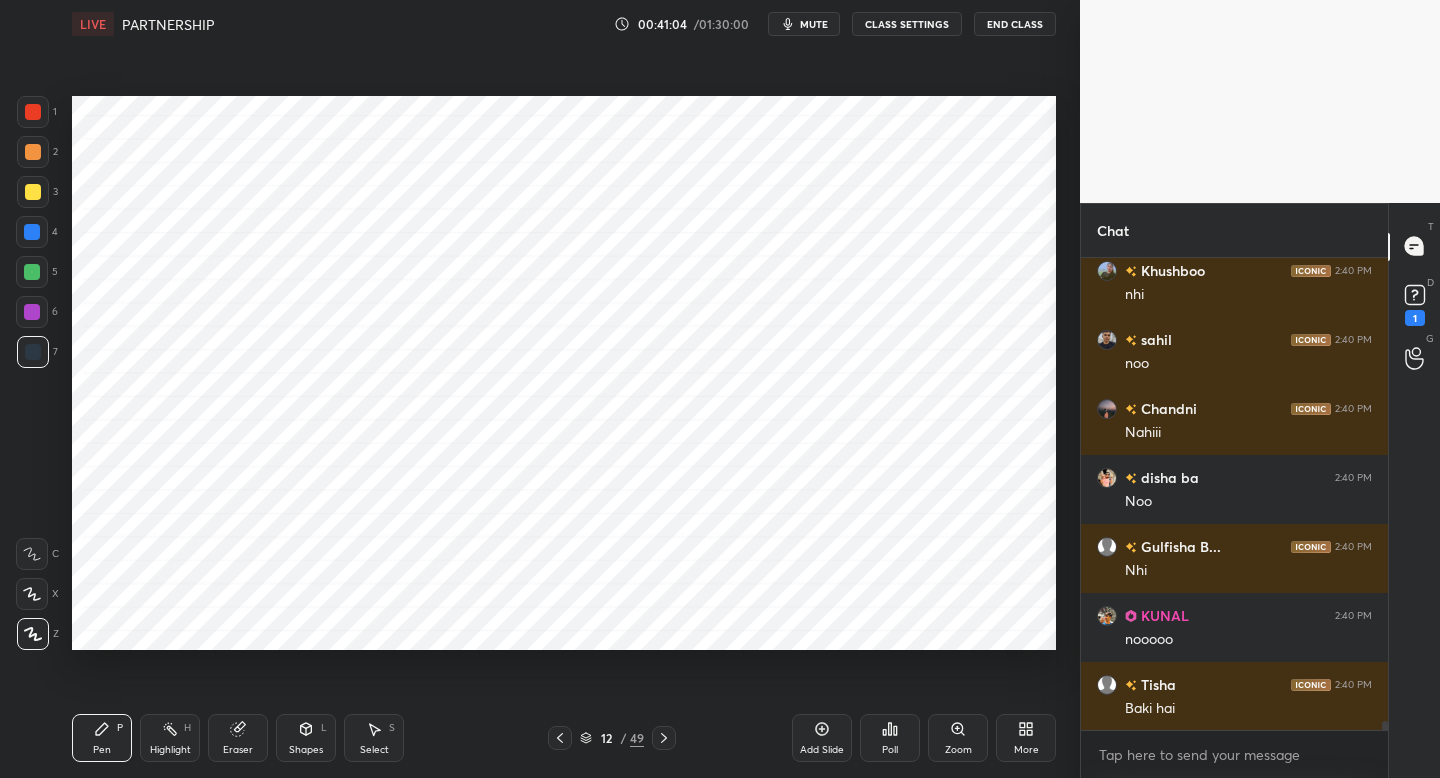 click 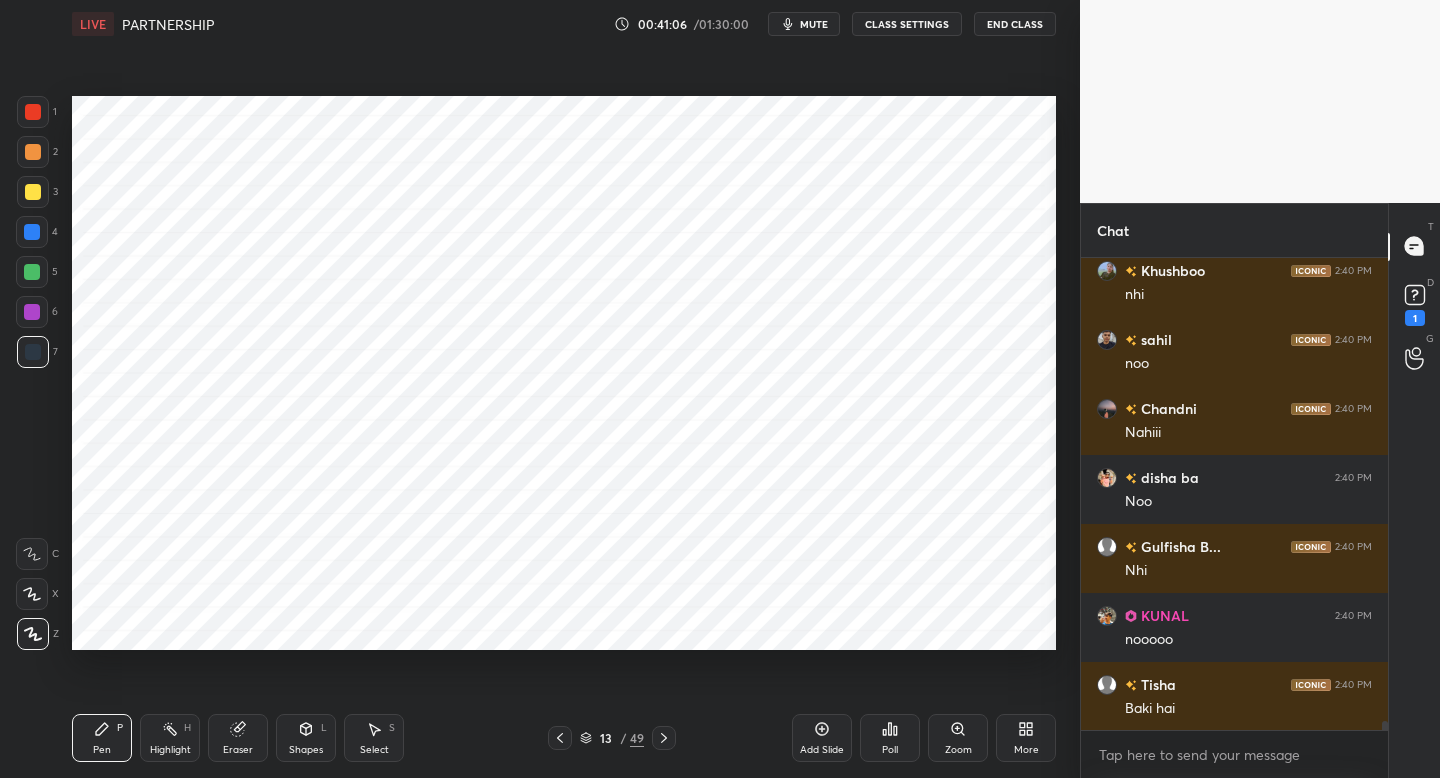click at bounding box center [560, 738] 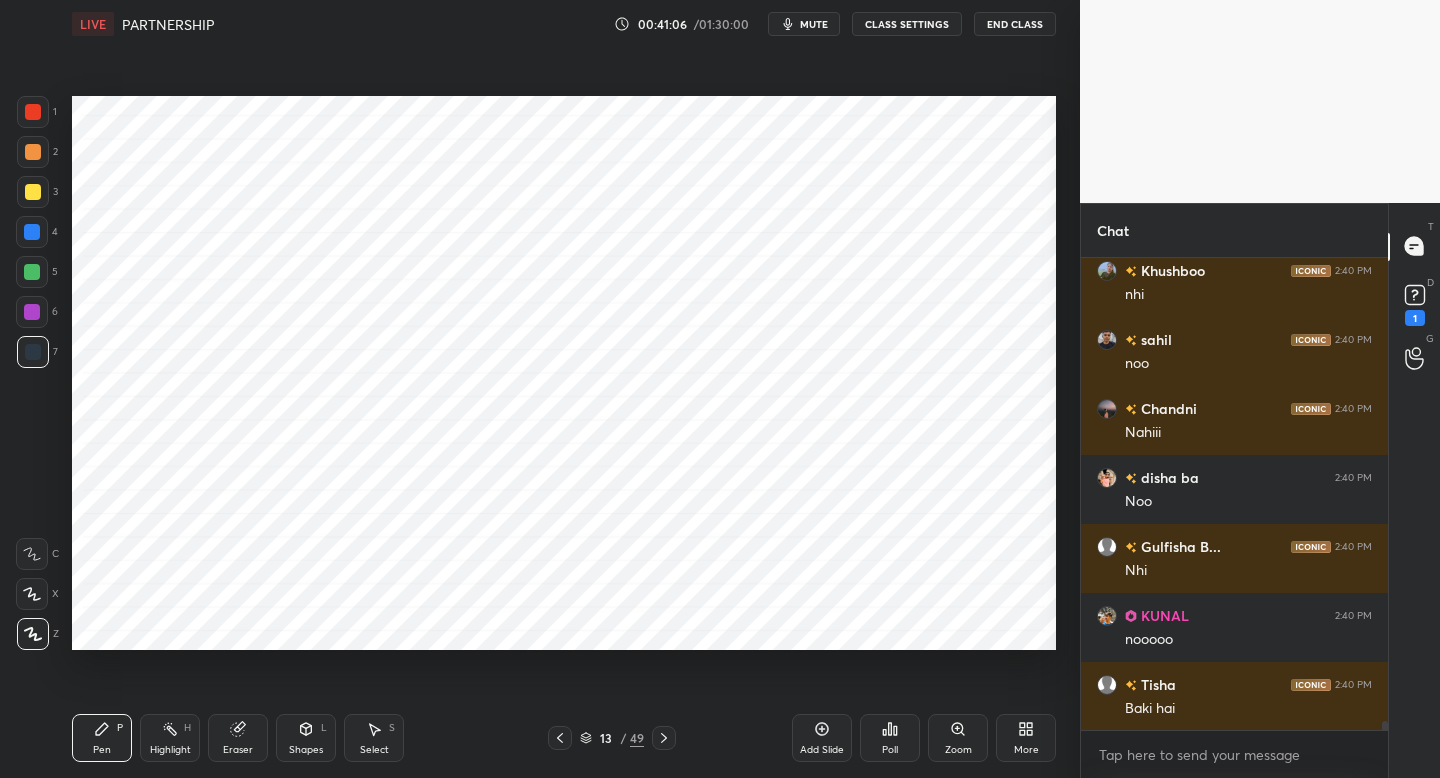click at bounding box center [560, 738] 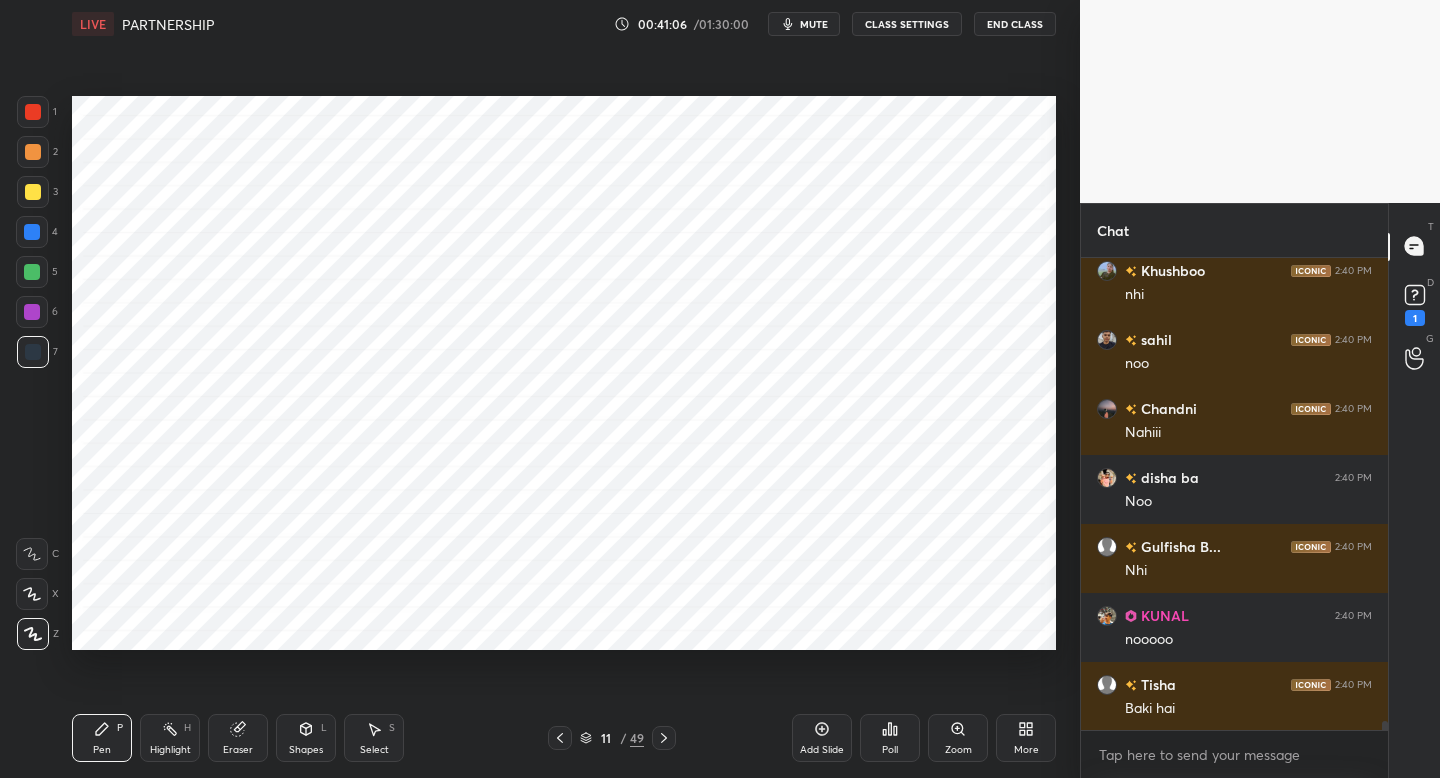 click on "11 / 49" at bounding box center (612, 738) 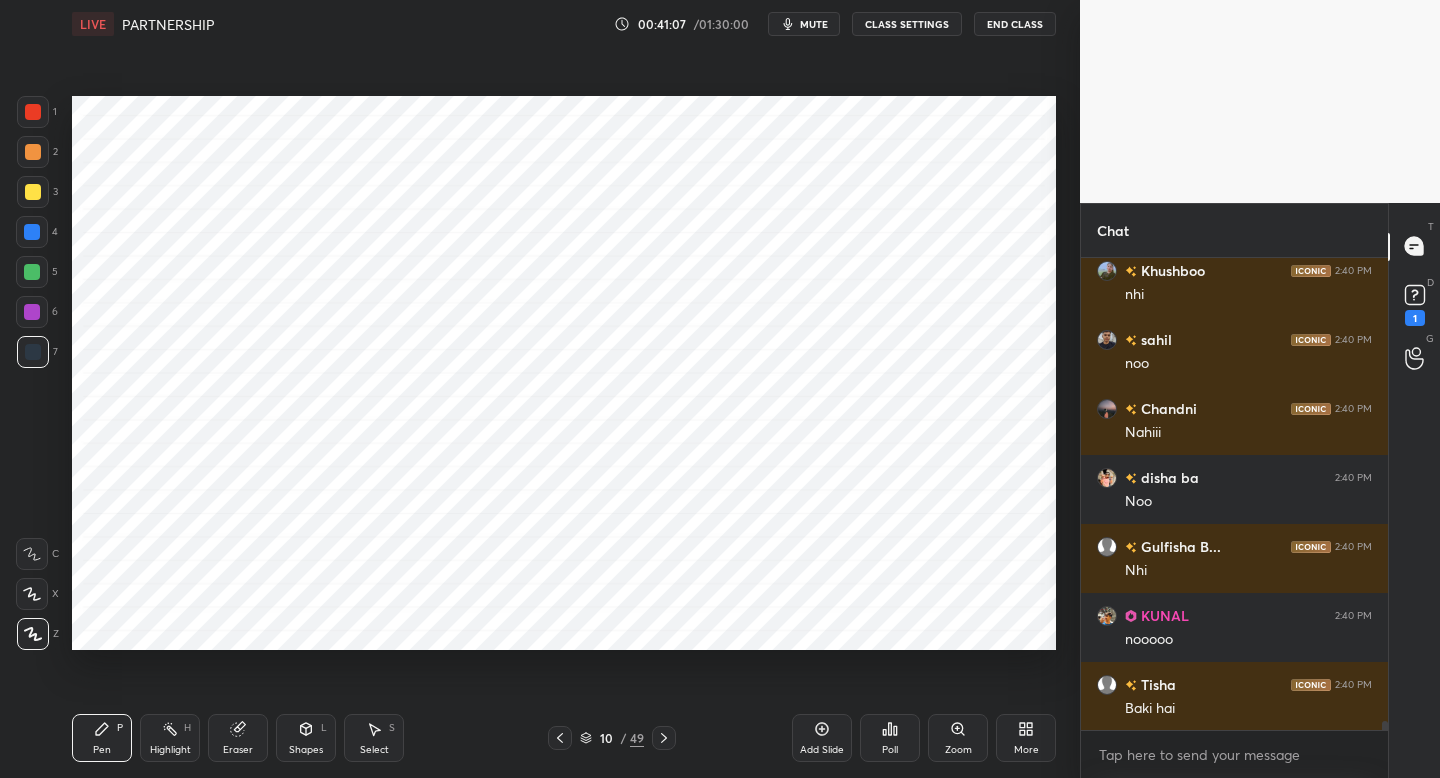 click 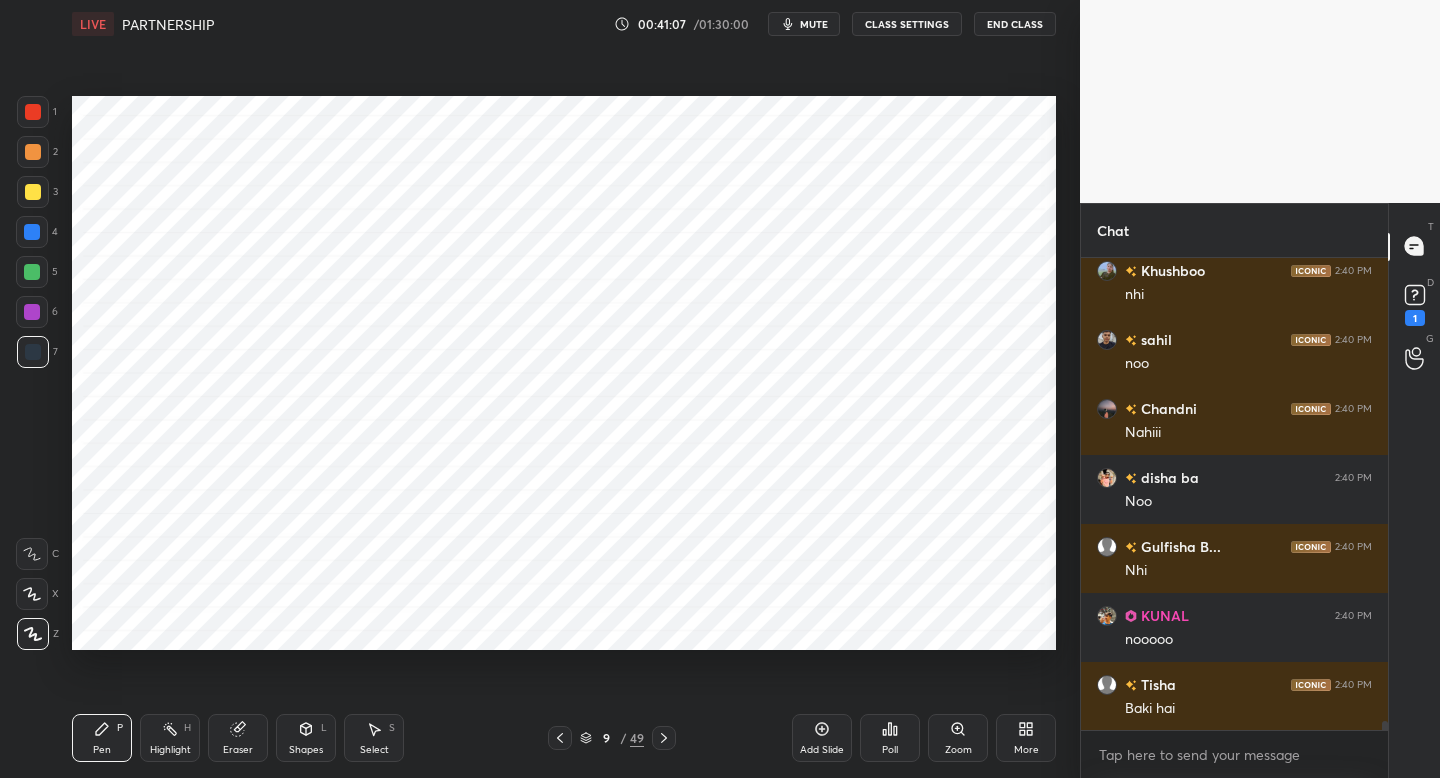 click 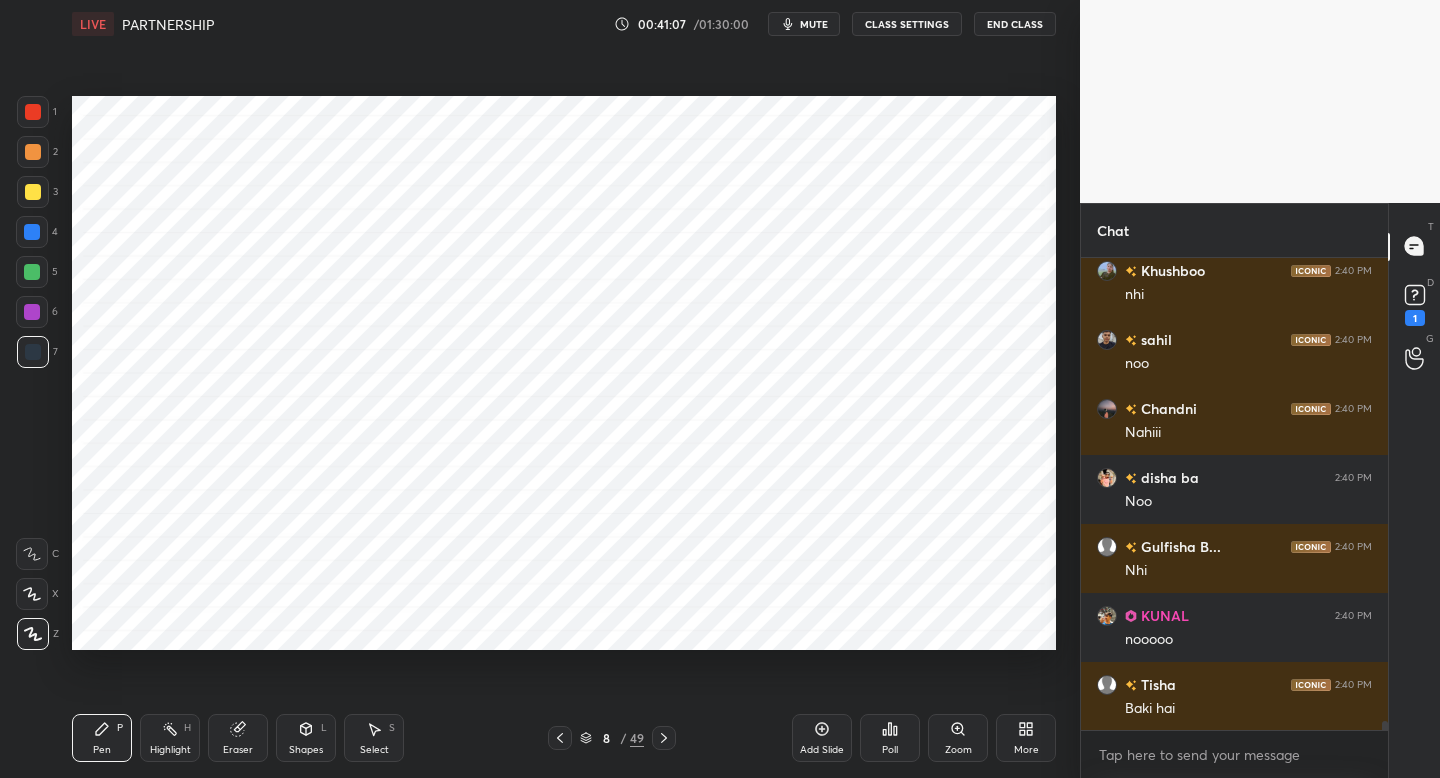 click 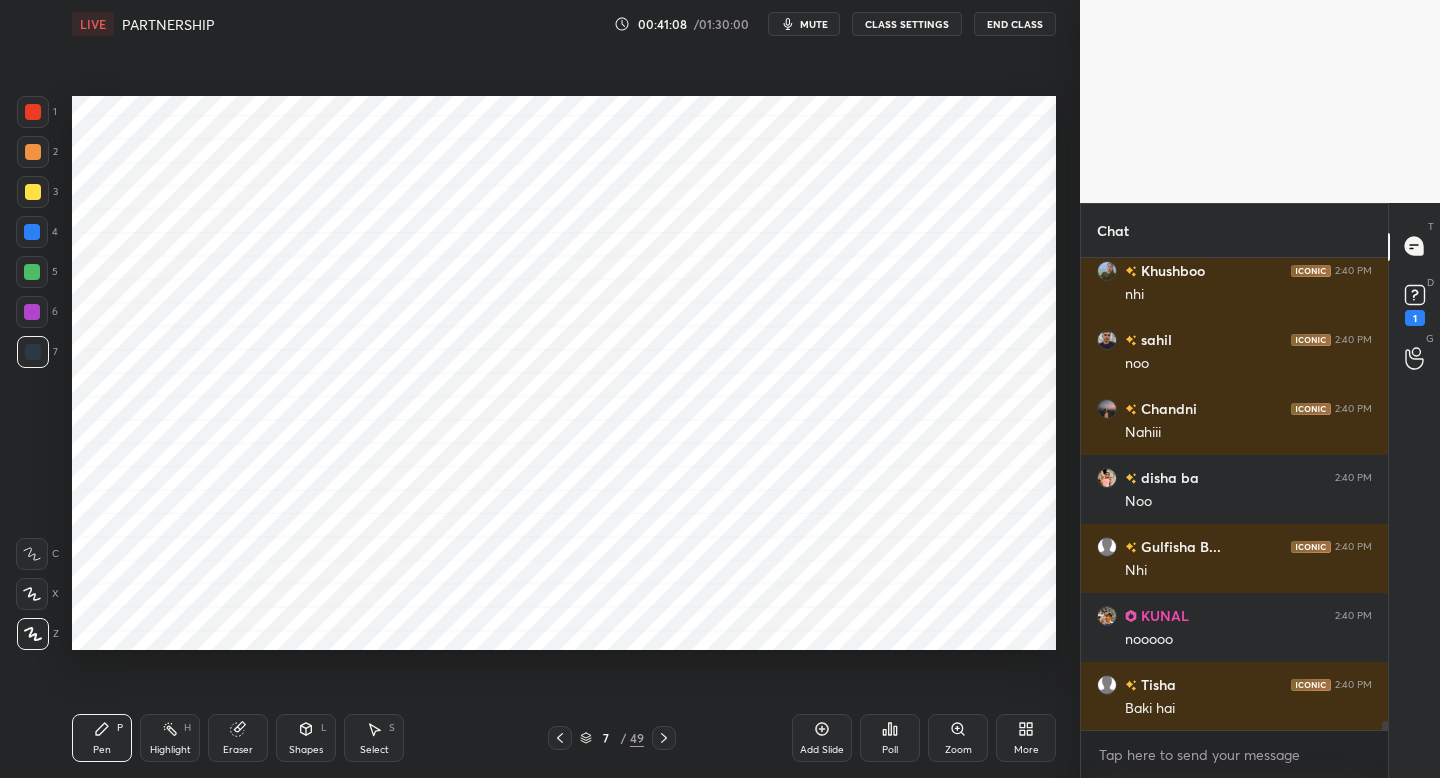 click at bounding box center (560, 738) 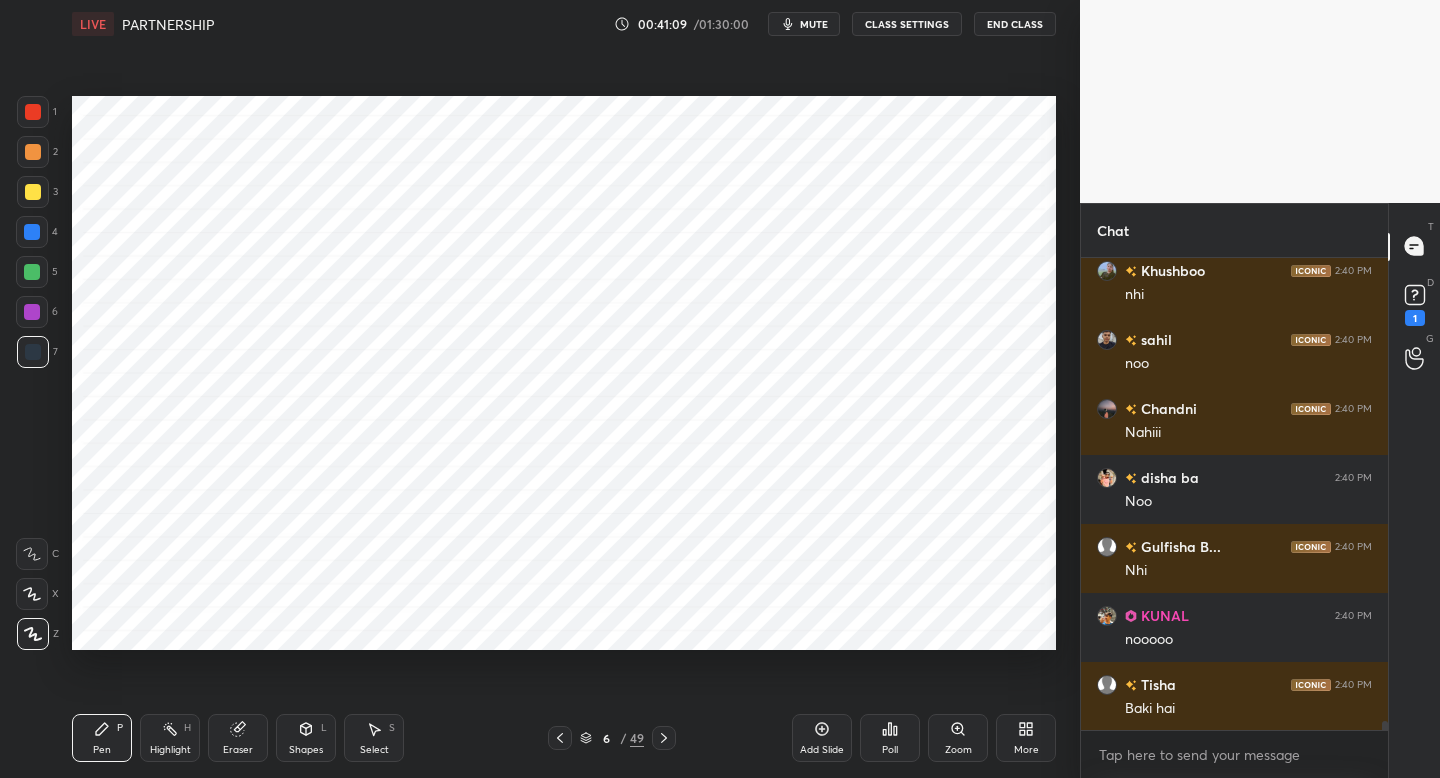 click 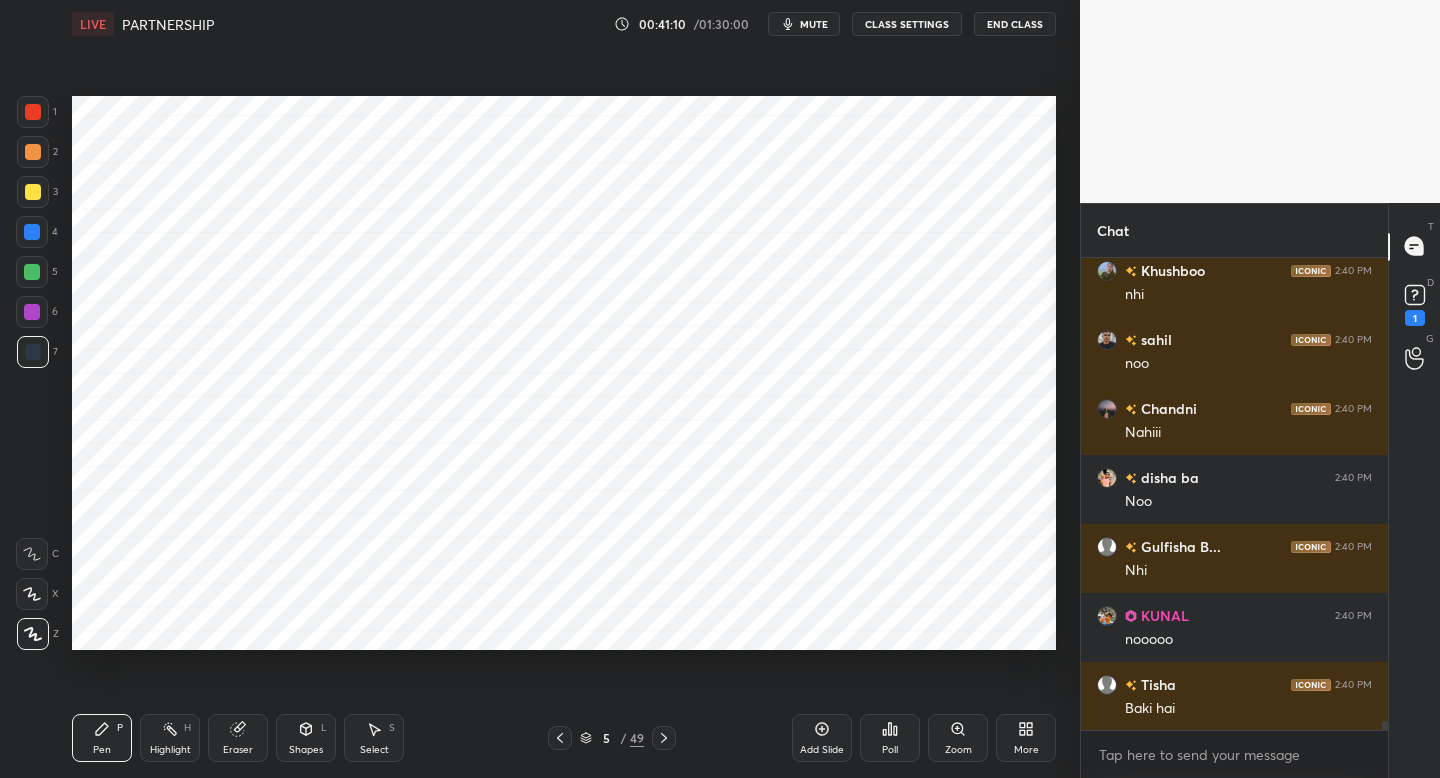 click 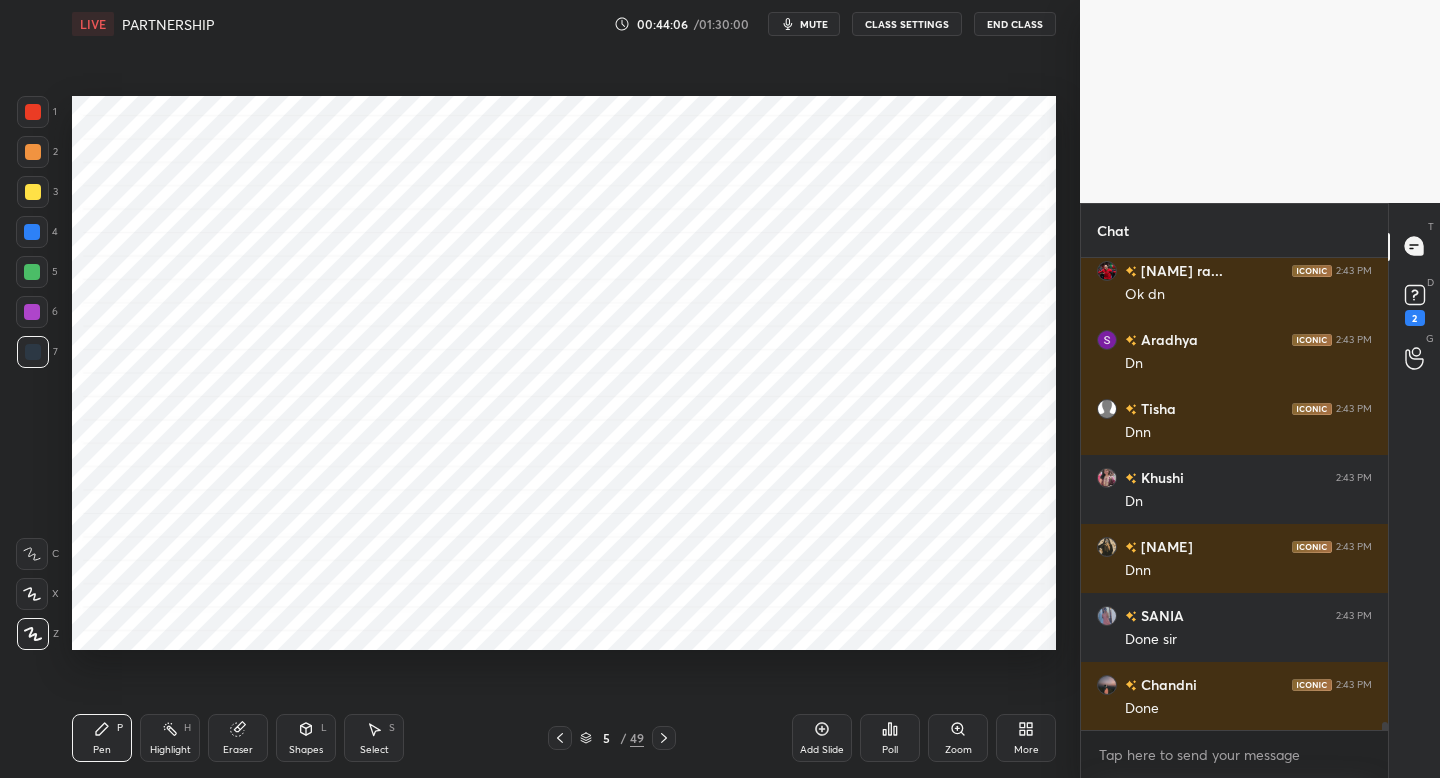 scroll, scrollTop: 27836, scrollLeft: 0, axis: vertical 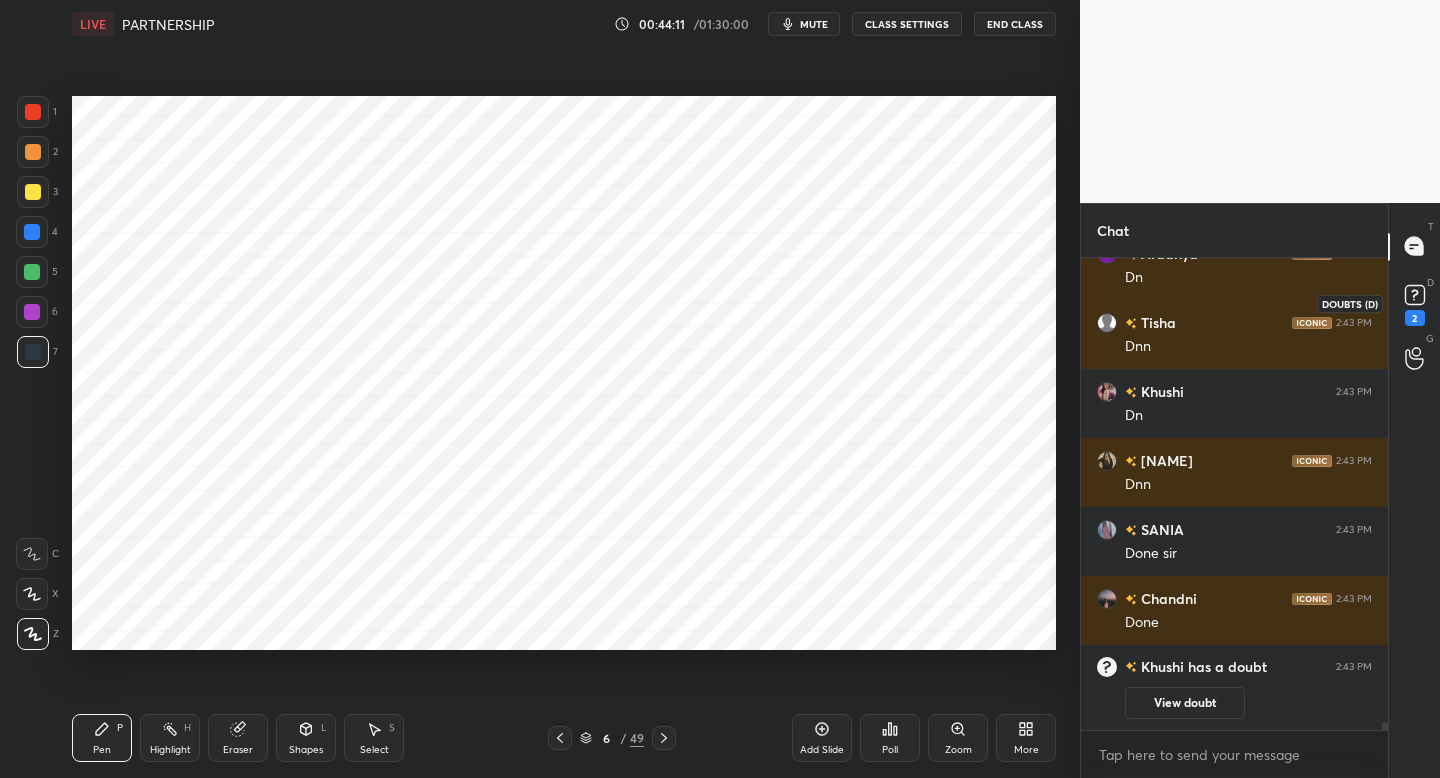click 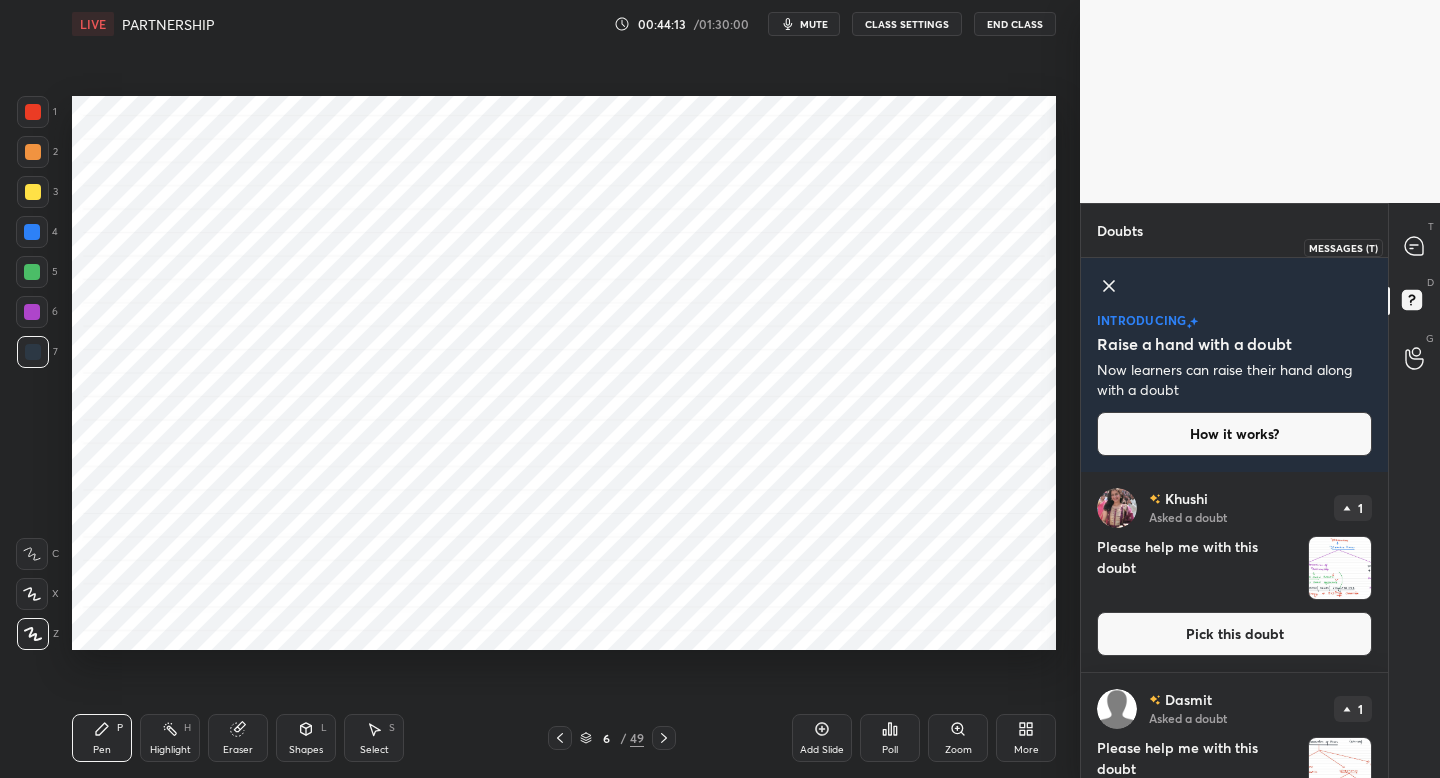 click 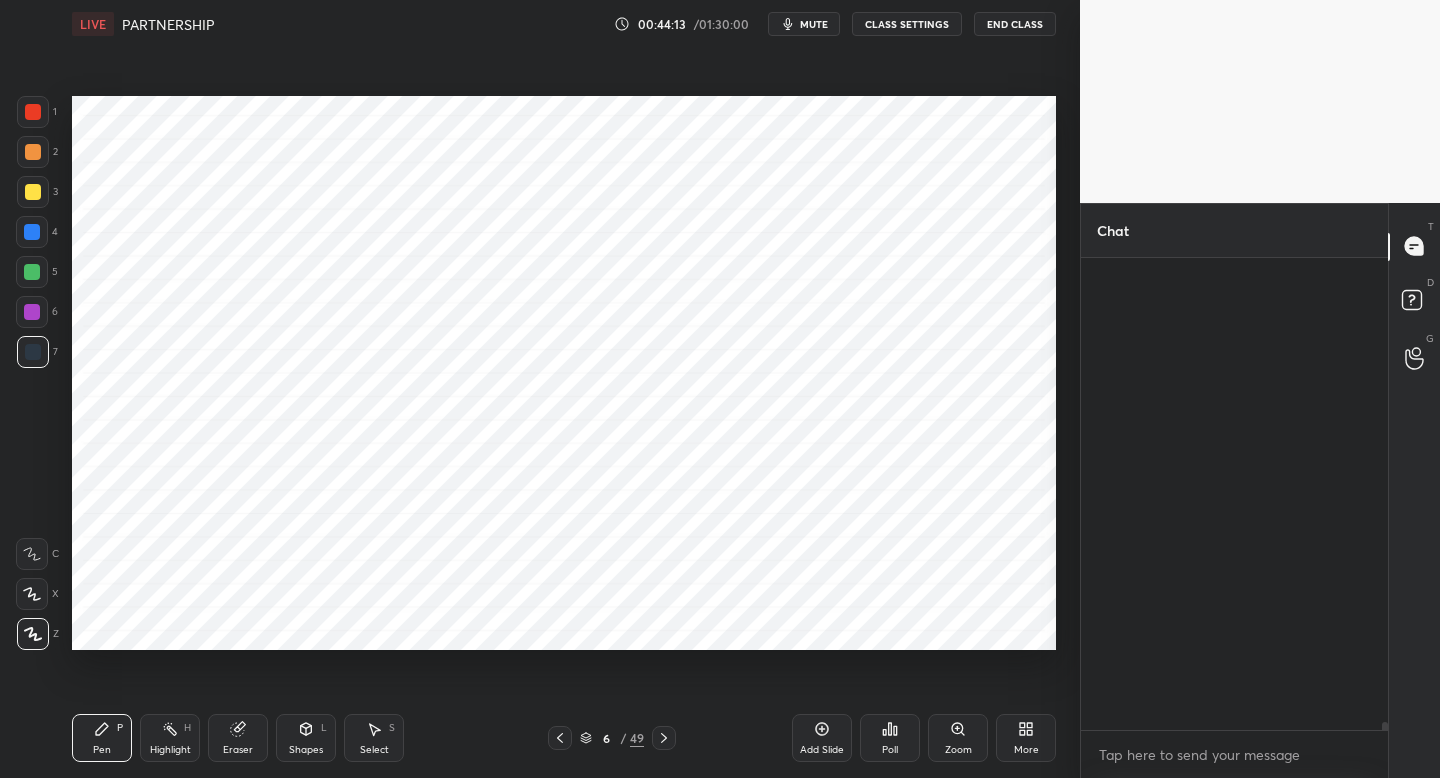 scroll, scrollTop: 25895, scrollLeft: 0, axis: vertical 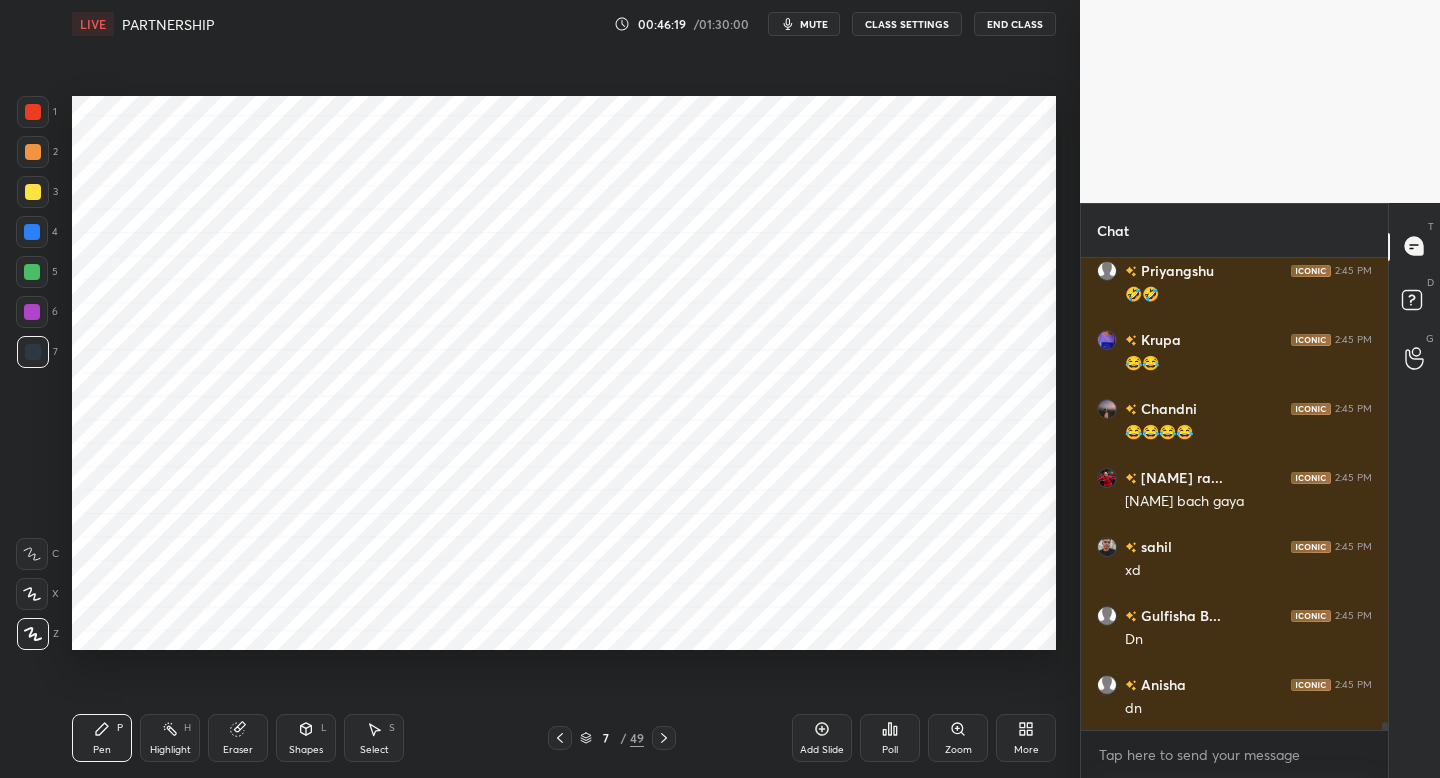click 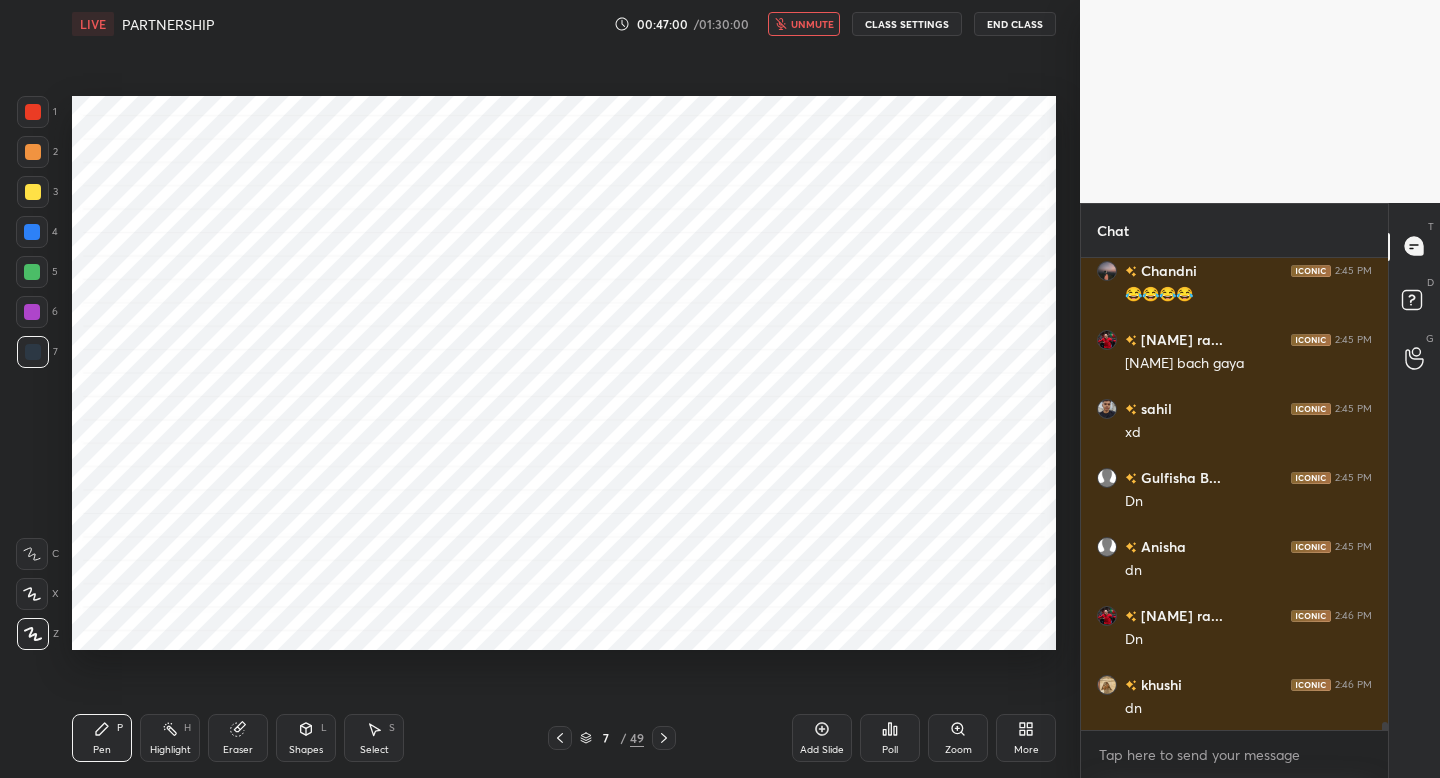scroll, scrollTop: 27620, scrollLeft: 0, axis: vertical 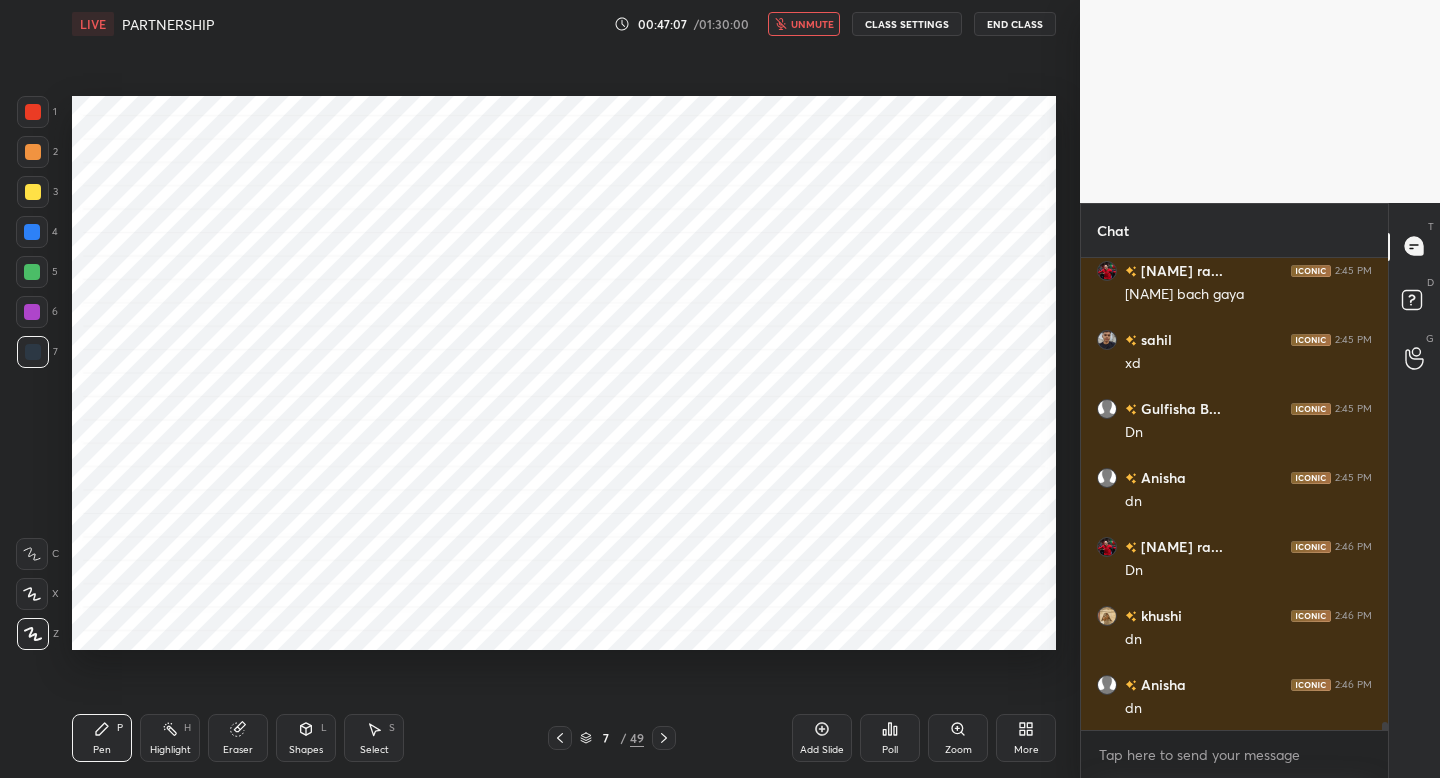 type 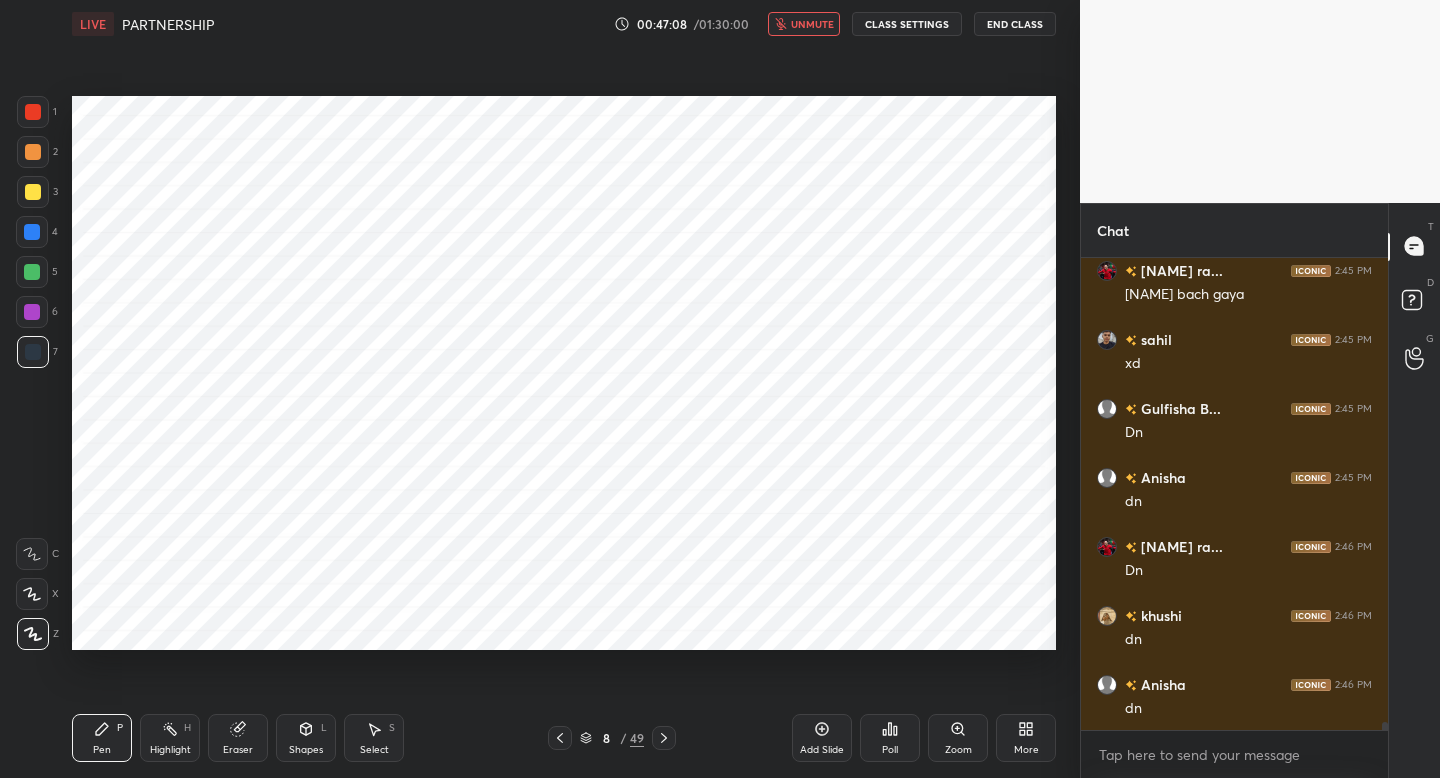 click on "unmute" at bounding box center (804, 24) 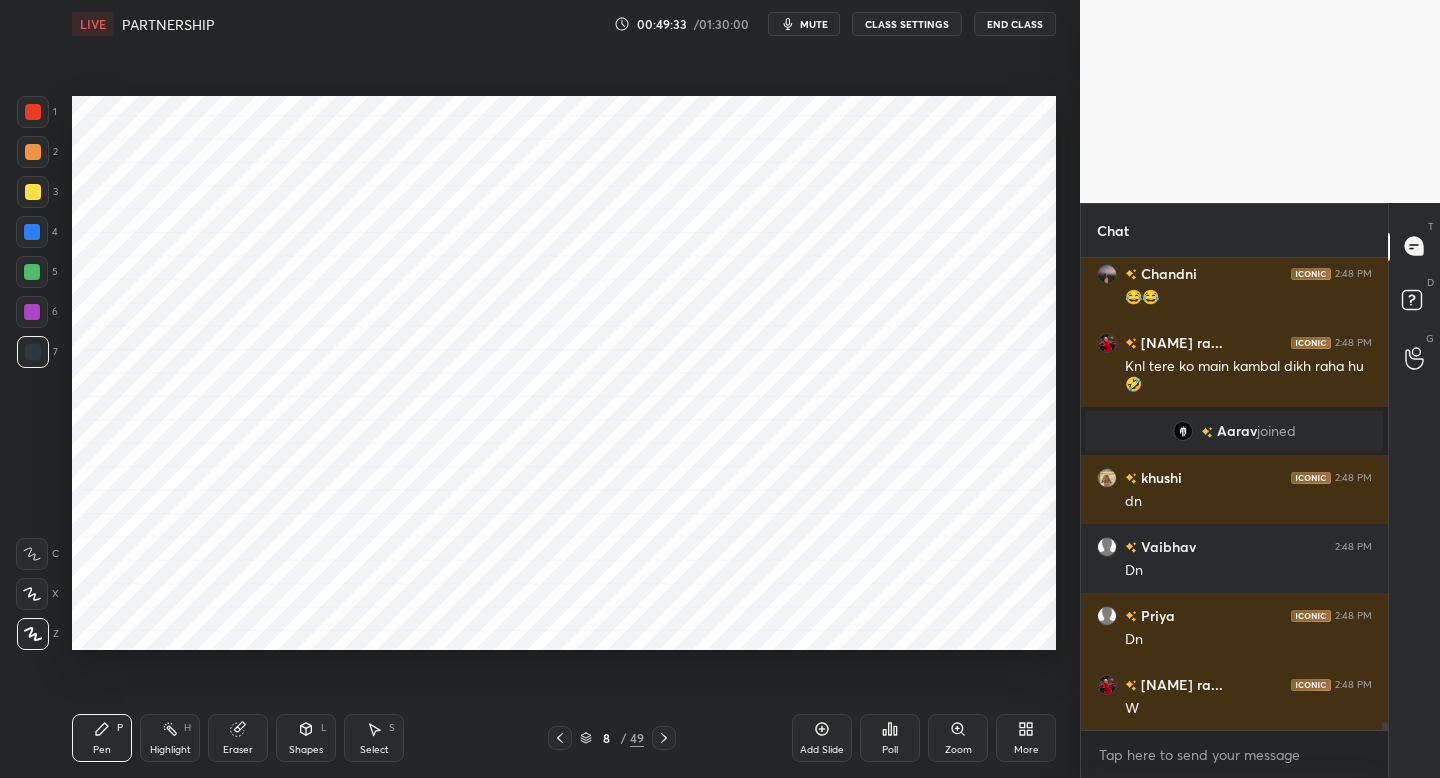 scroll, scrollTop: 28898, scrollLeft: 0, axis: vertical 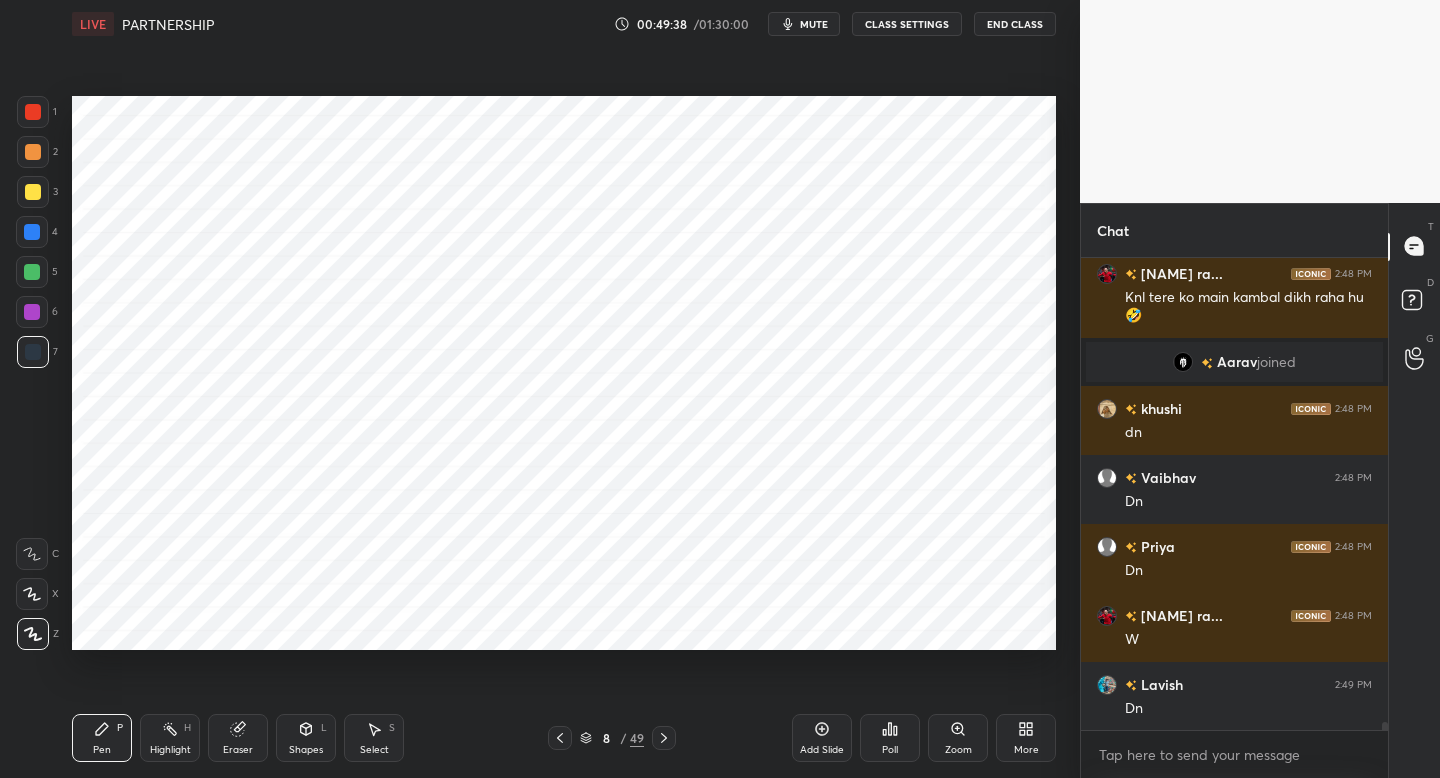 click on "mute" at bounding box center [814, 24] 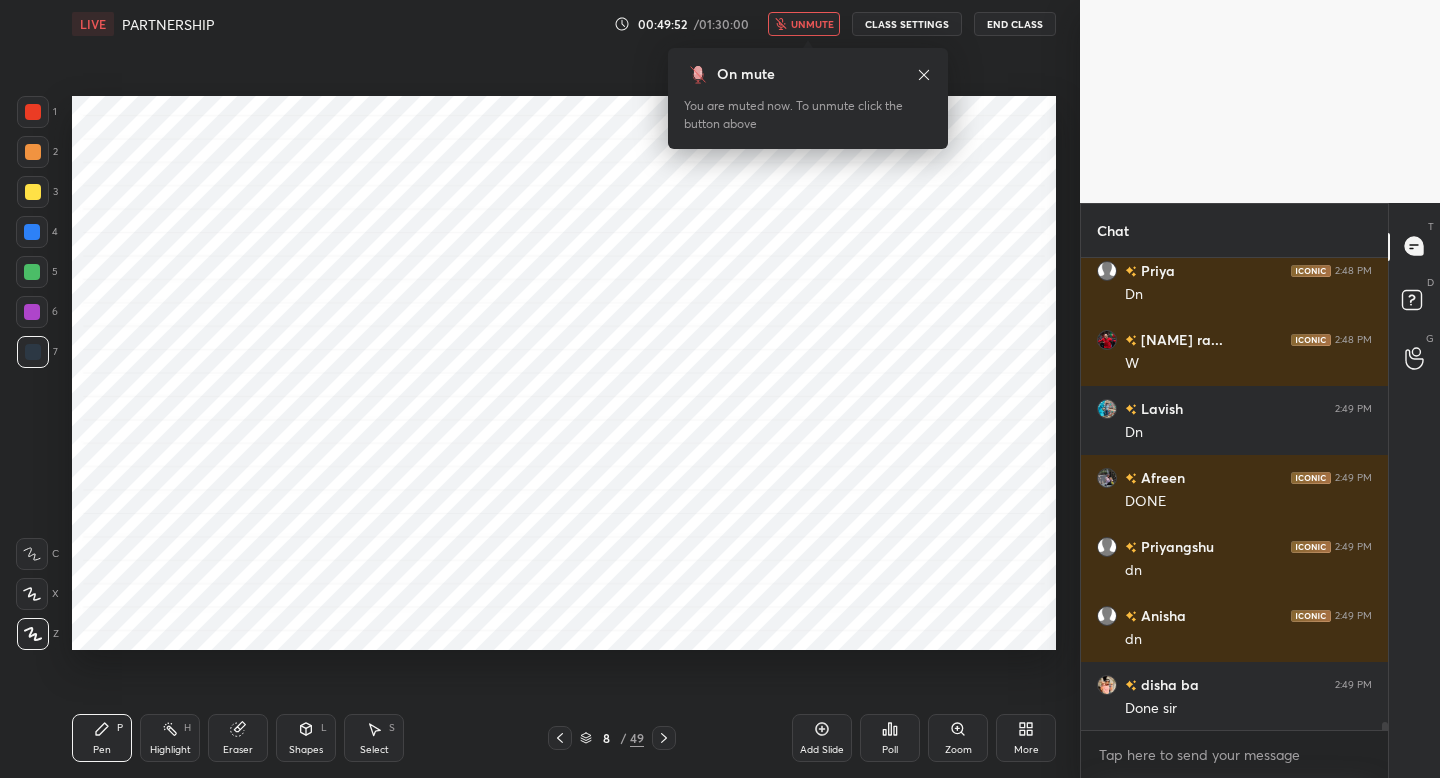 scroll, scrollTop: 29243, scrollLeft: 0, axis: vertical 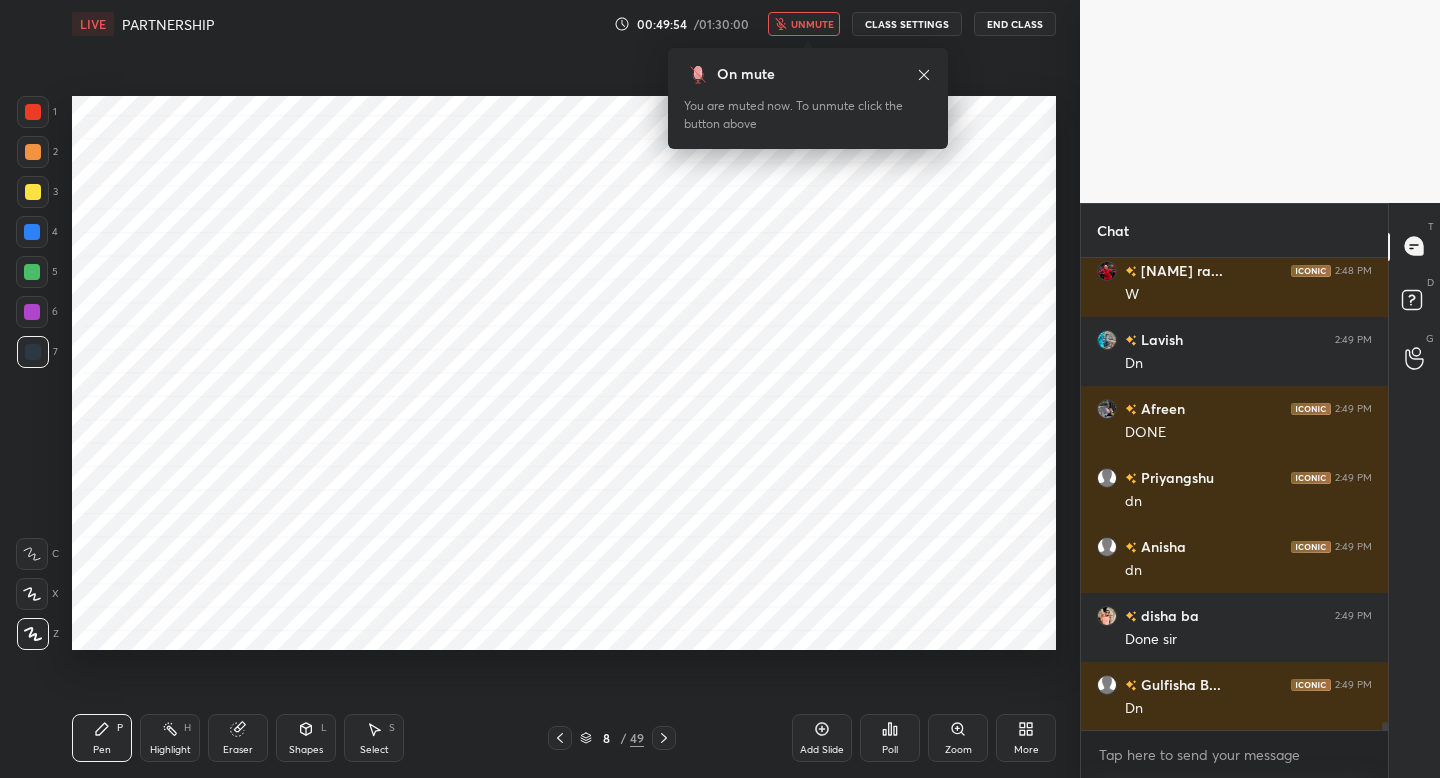 click on "unmute" at bounding box center [812, 24] 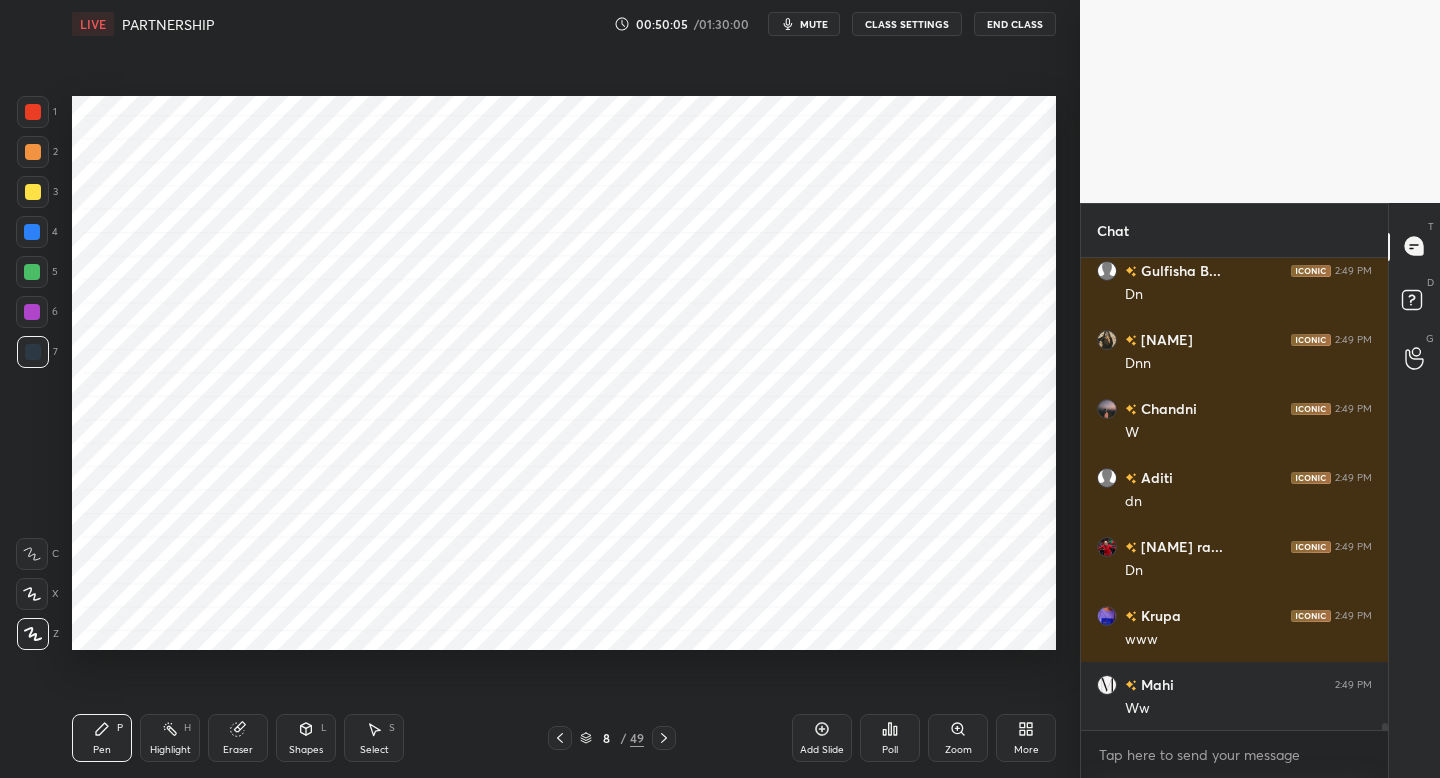 scroll, scrollTop: 29795, scrollLeft: 0, axis: vertical 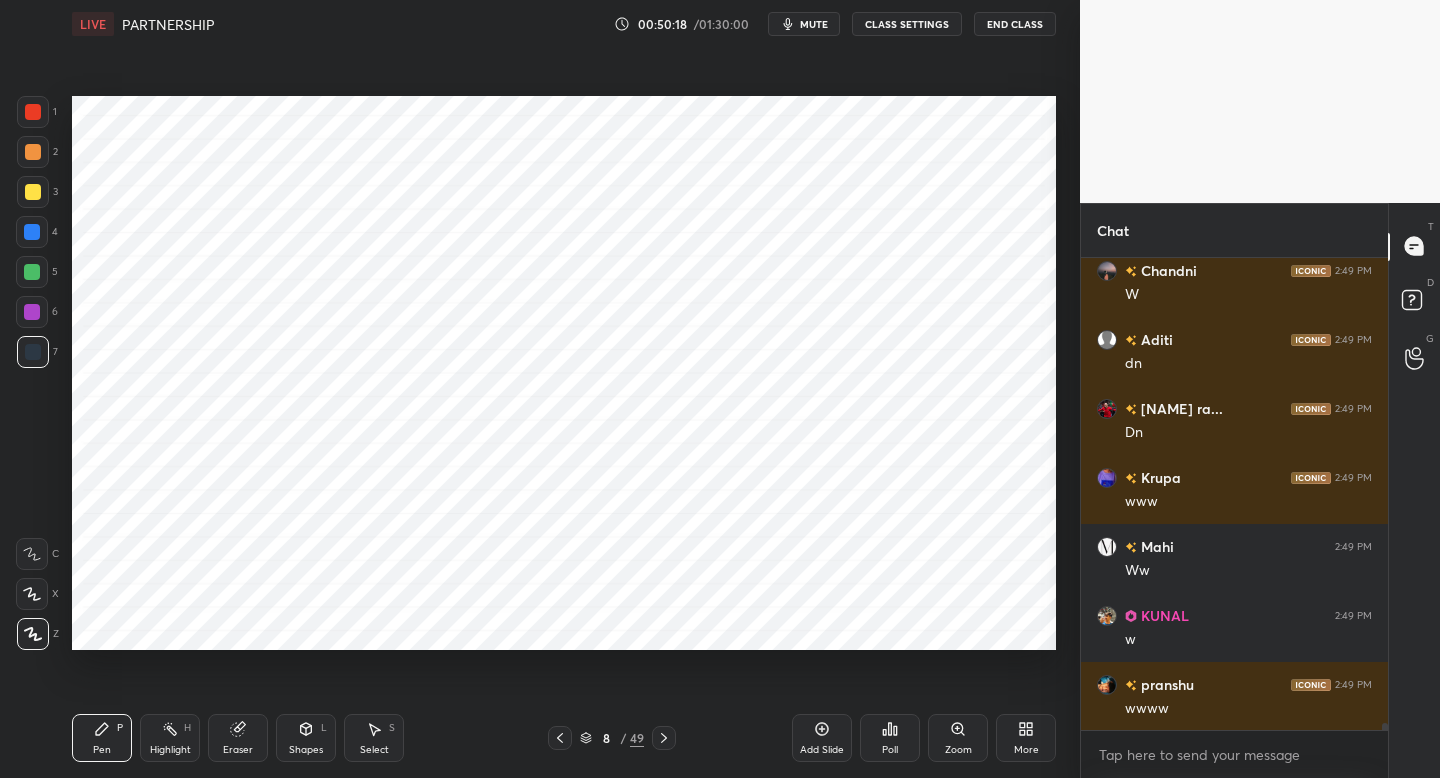 click 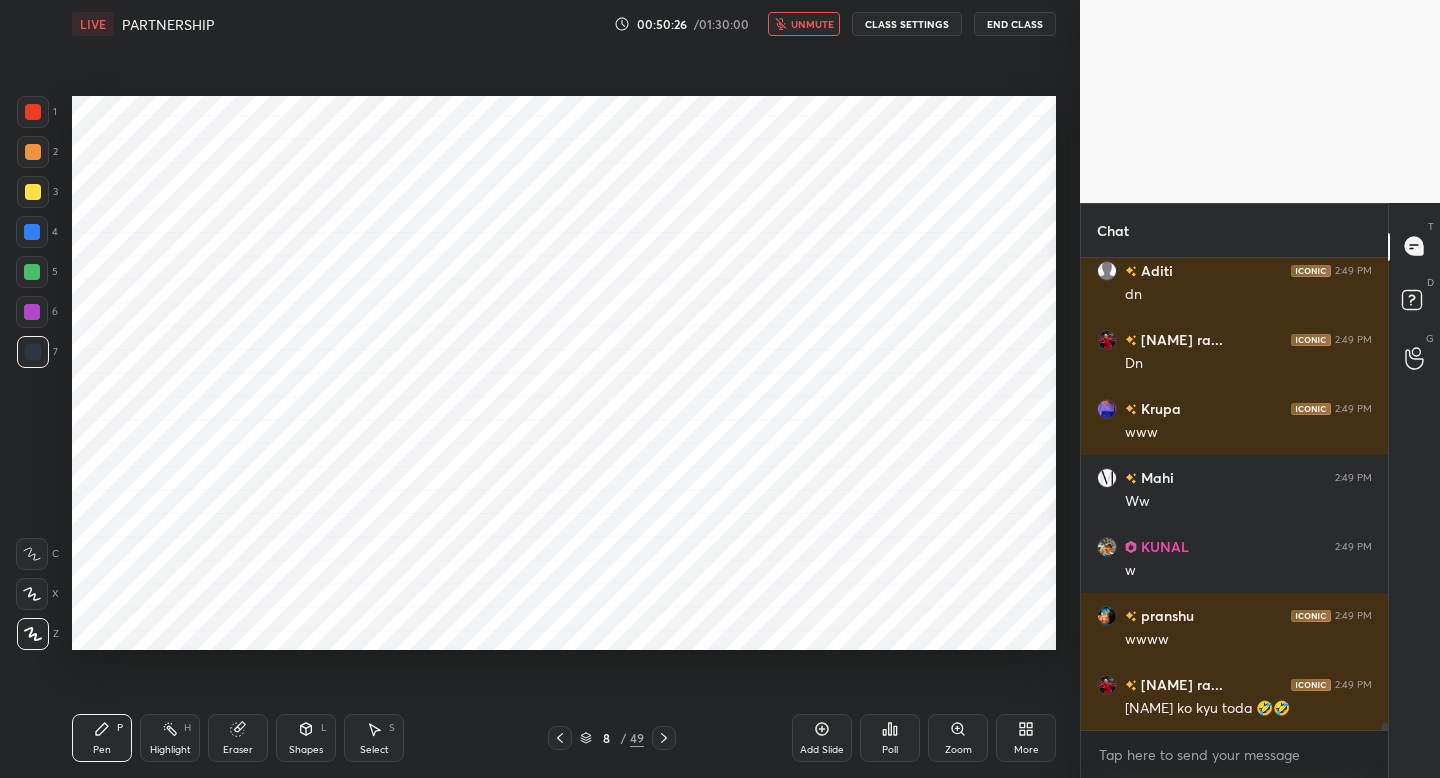 scroll, scrollTop: 29933, scrollLeft: 0, axis: vertical 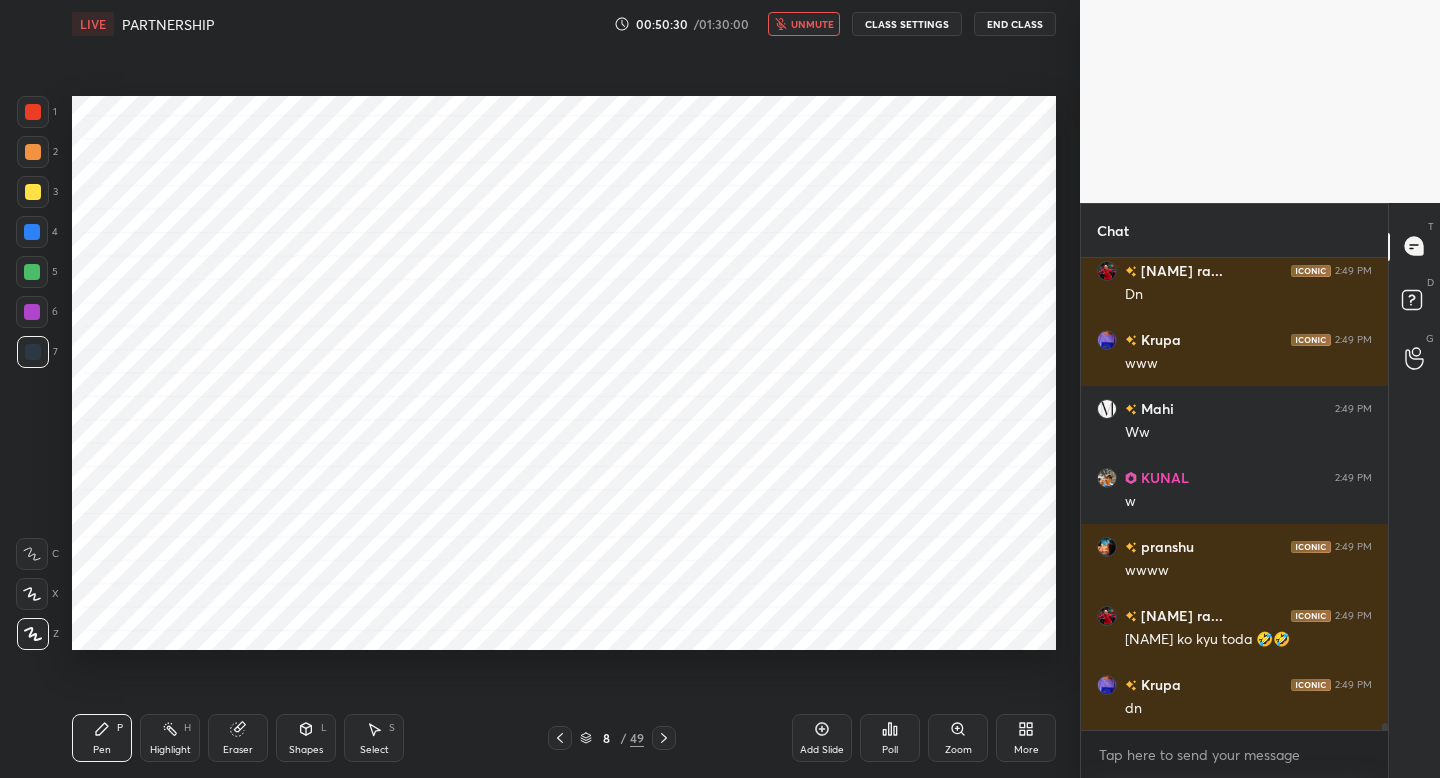 click 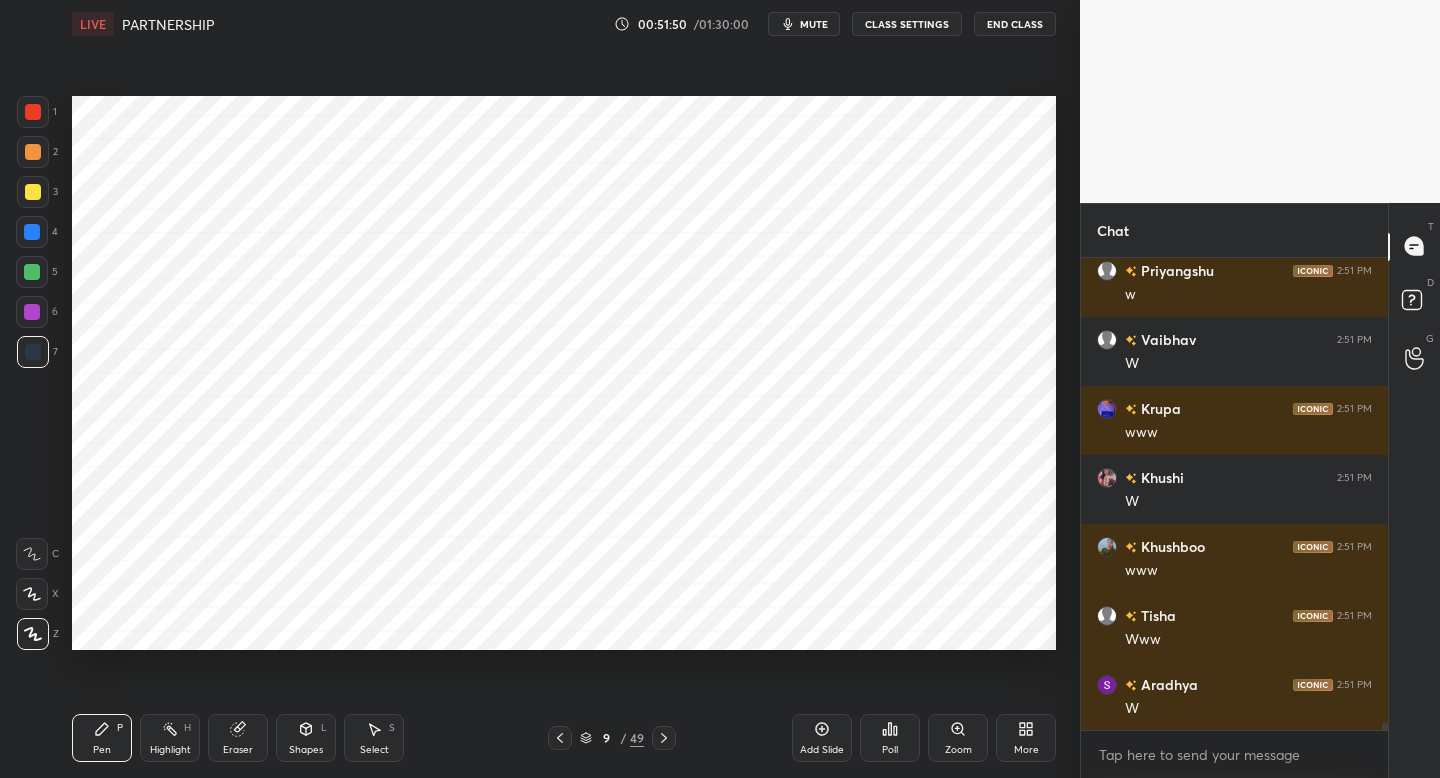 scroll, scrollTop: 30425, scrollLeft: 0, axis: vertical 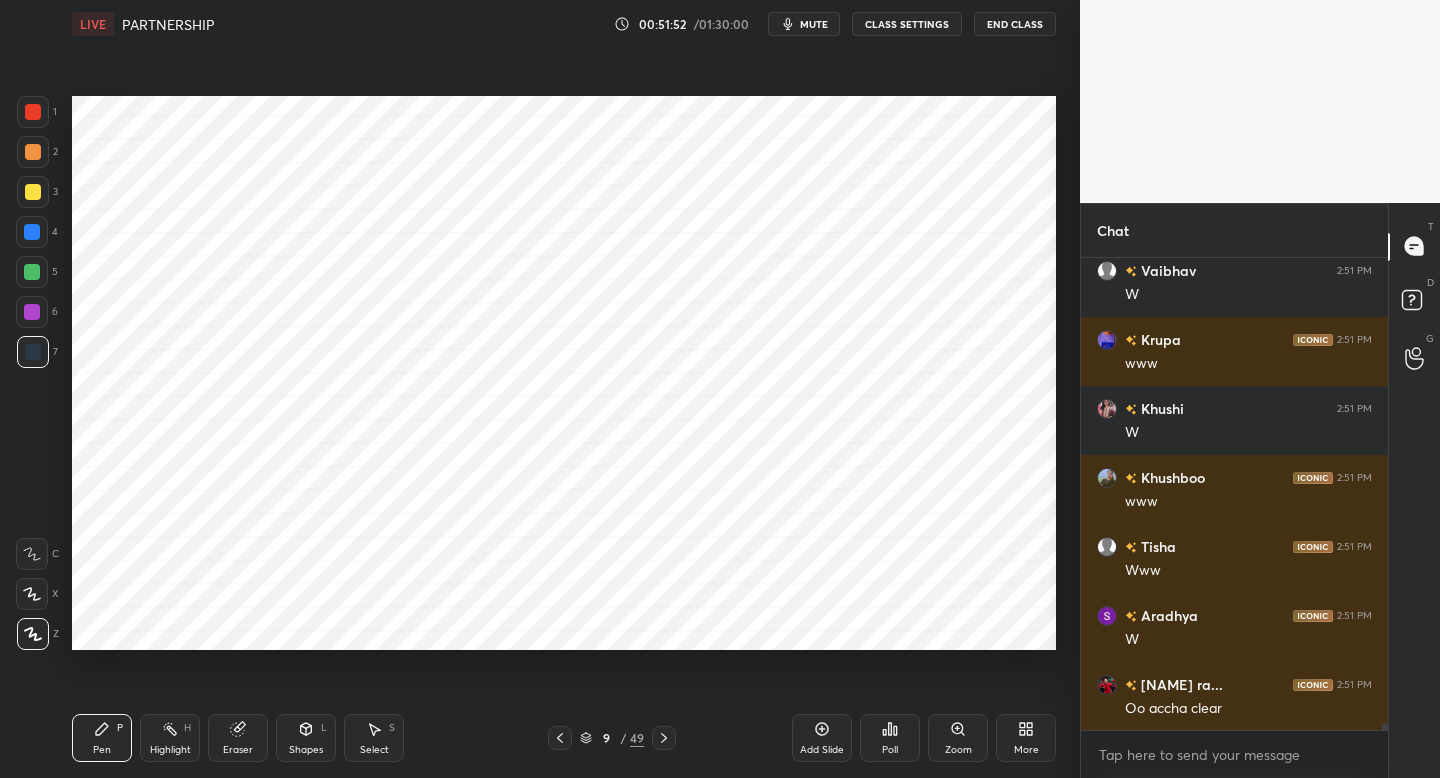 click 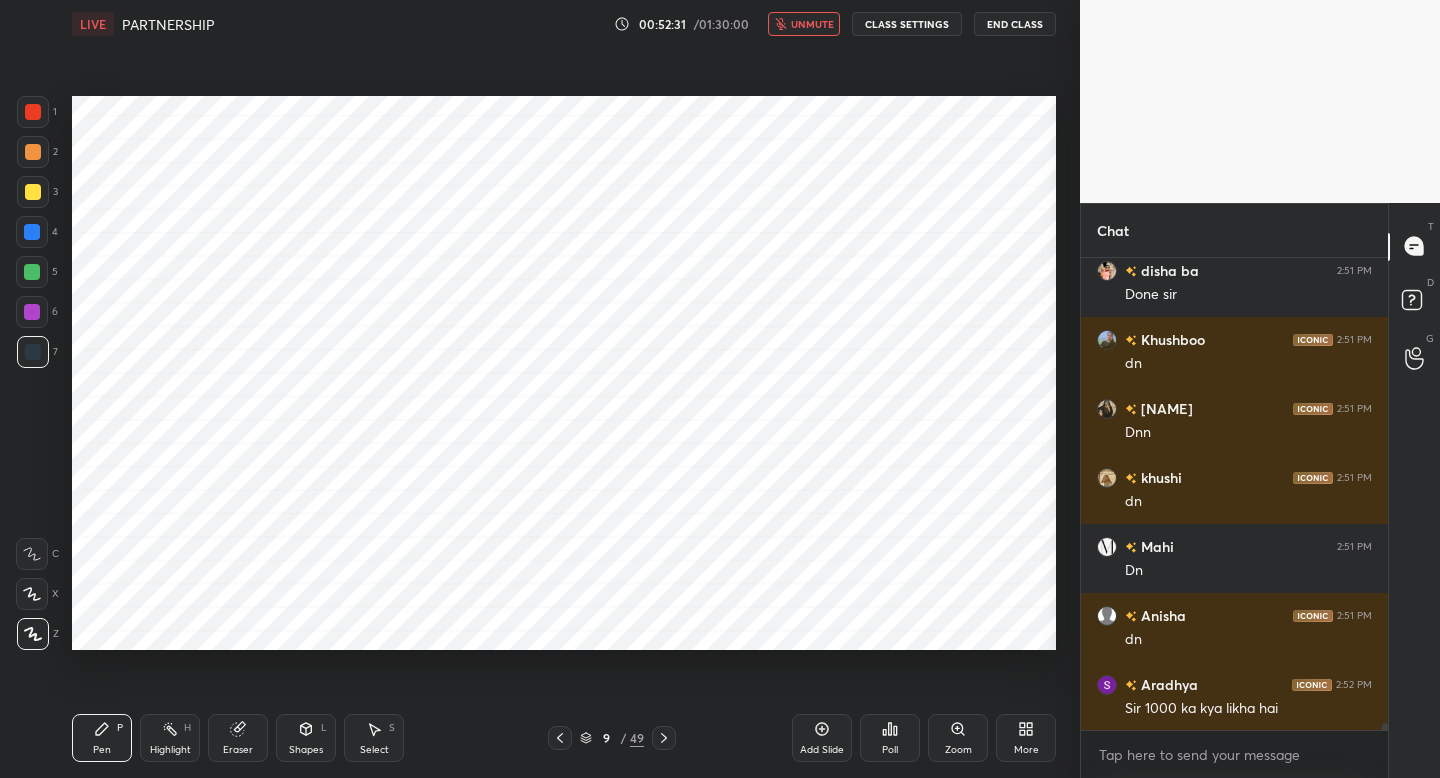 scroll, scrollTop: 31322, scrollLeft: 0, axis: vertical 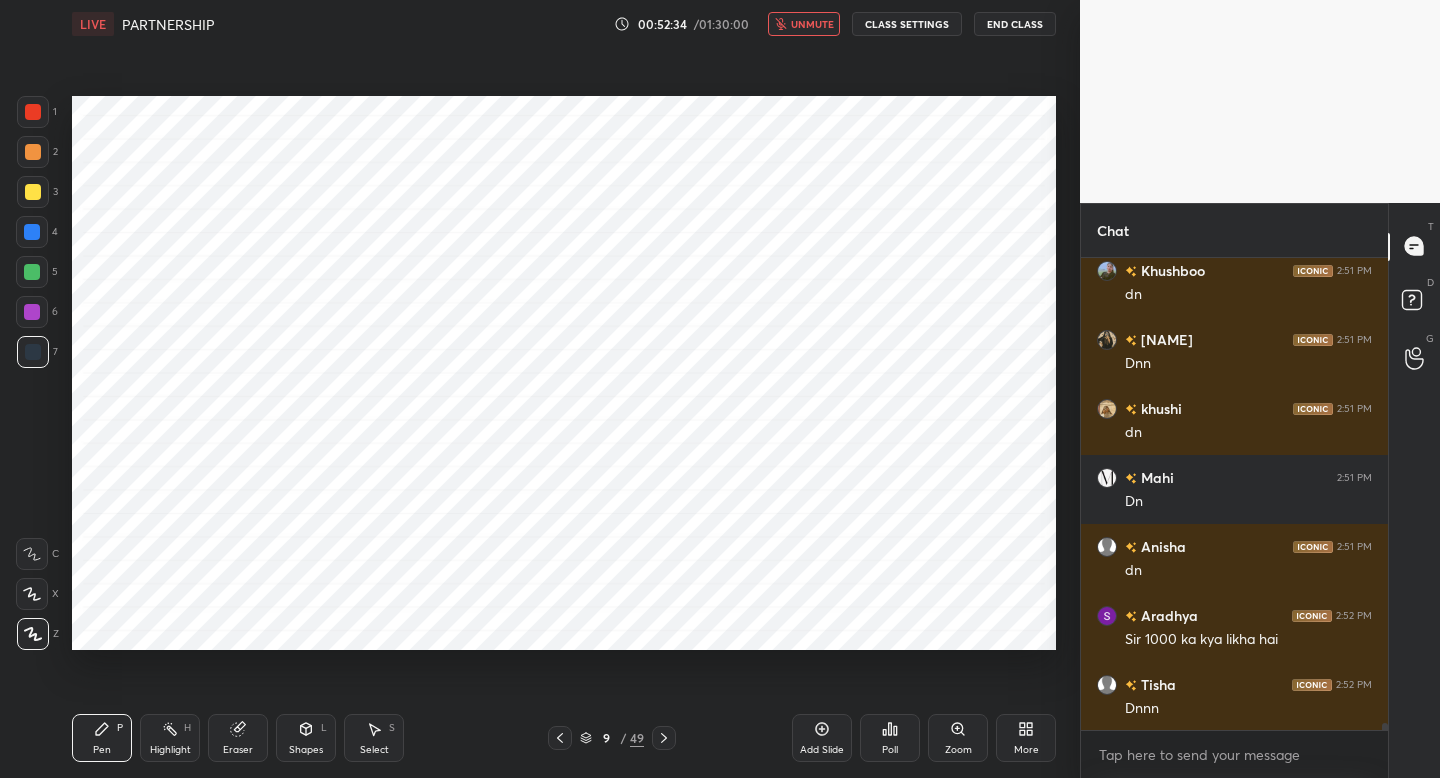 click 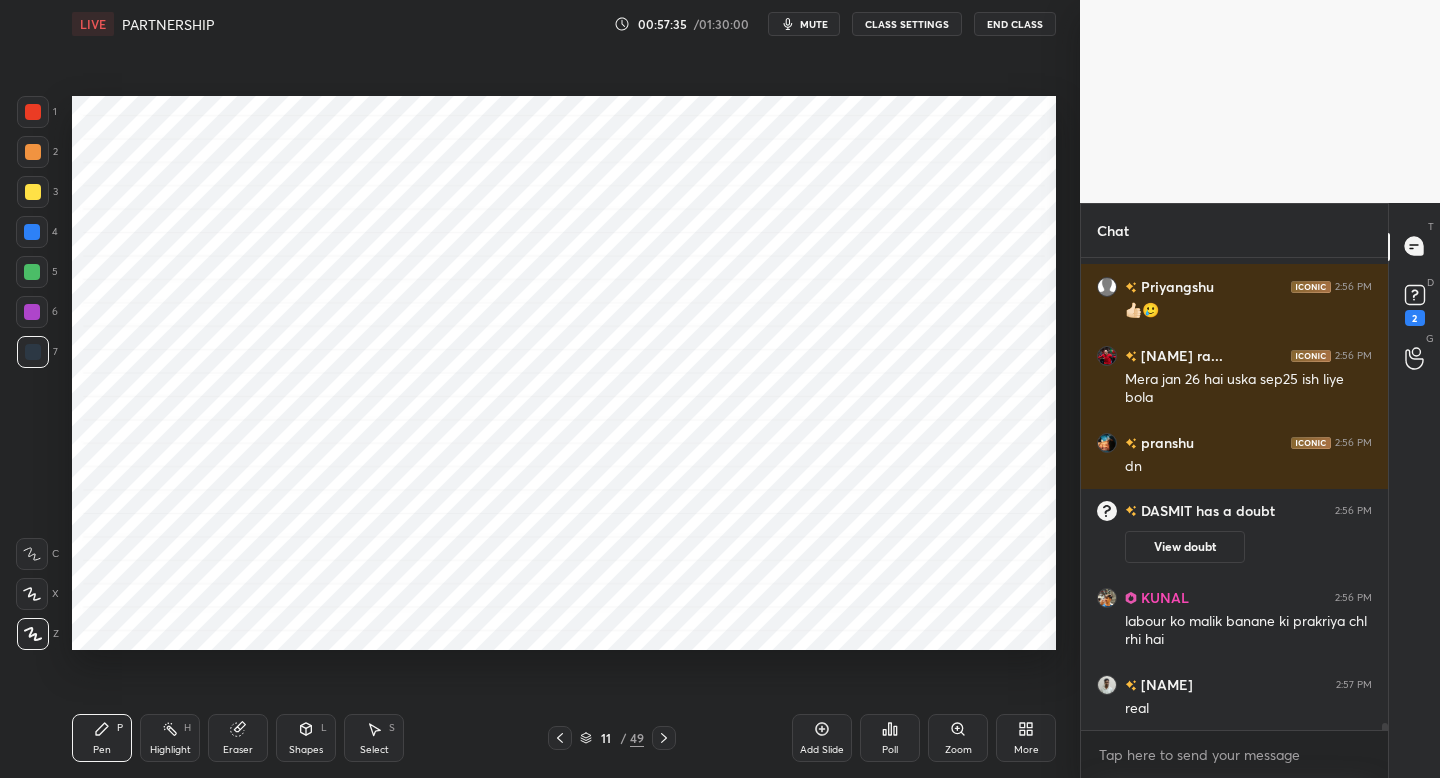 scroll, scrollTop: 33865, scrollLeft: 0, axis: vertical 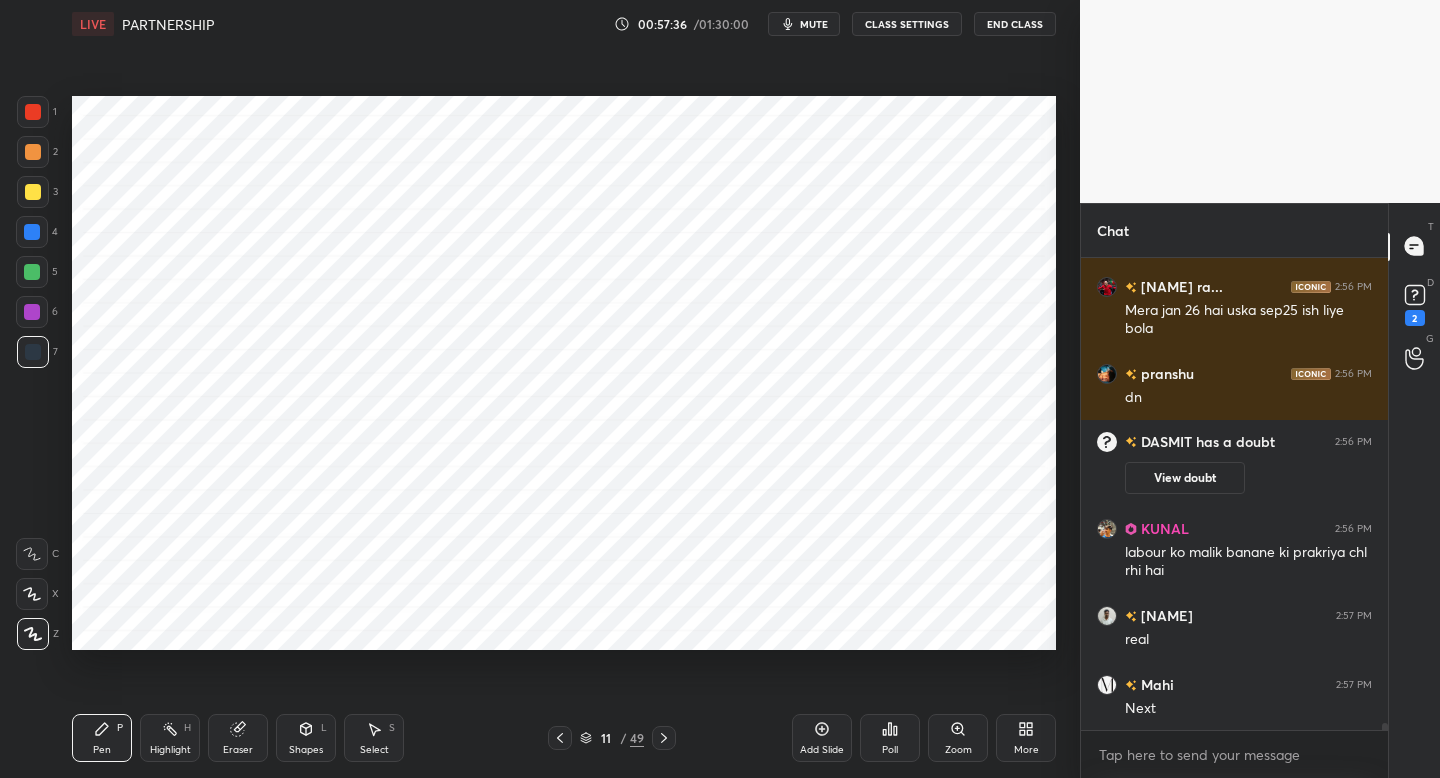 click 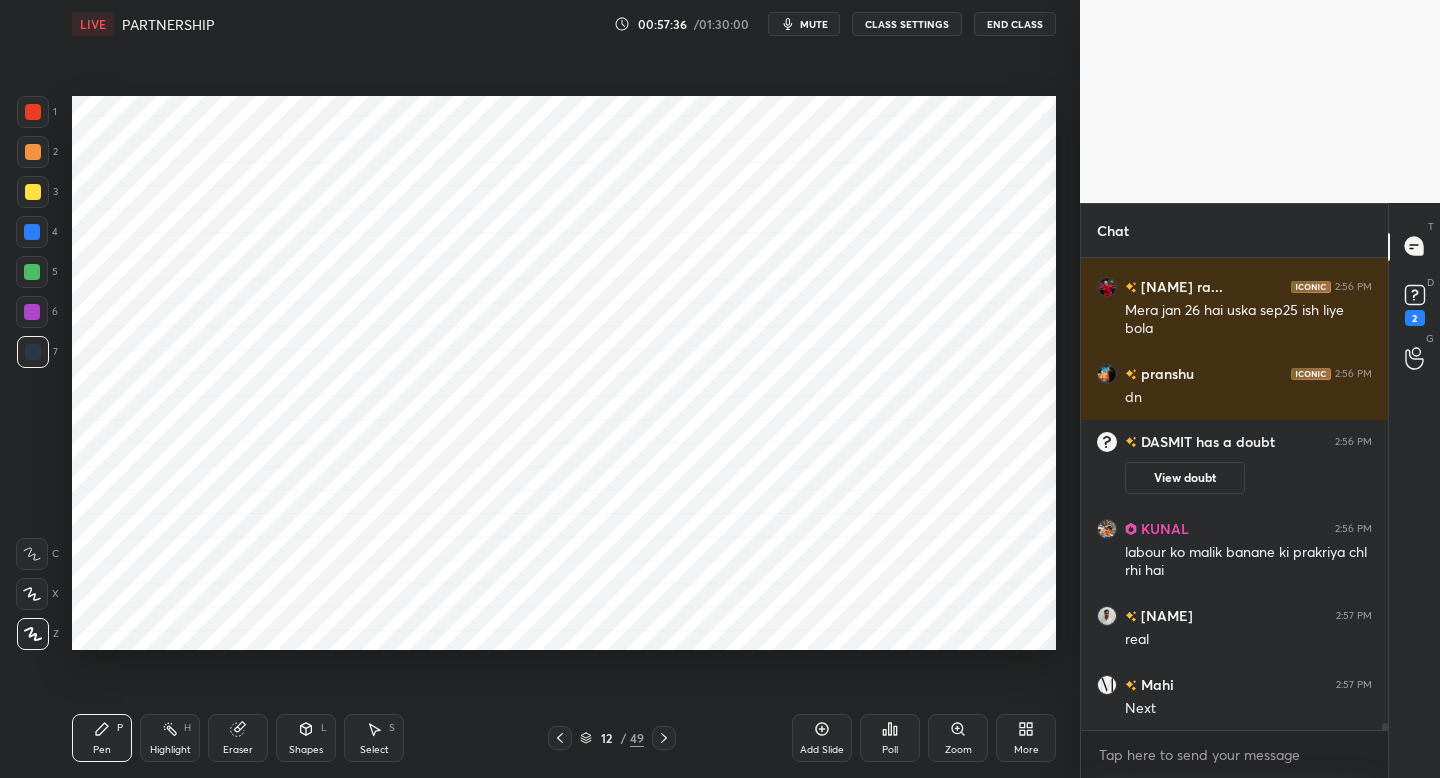 scroll, scrollTop: 33934, scrollLeft: 0, axis: vertical 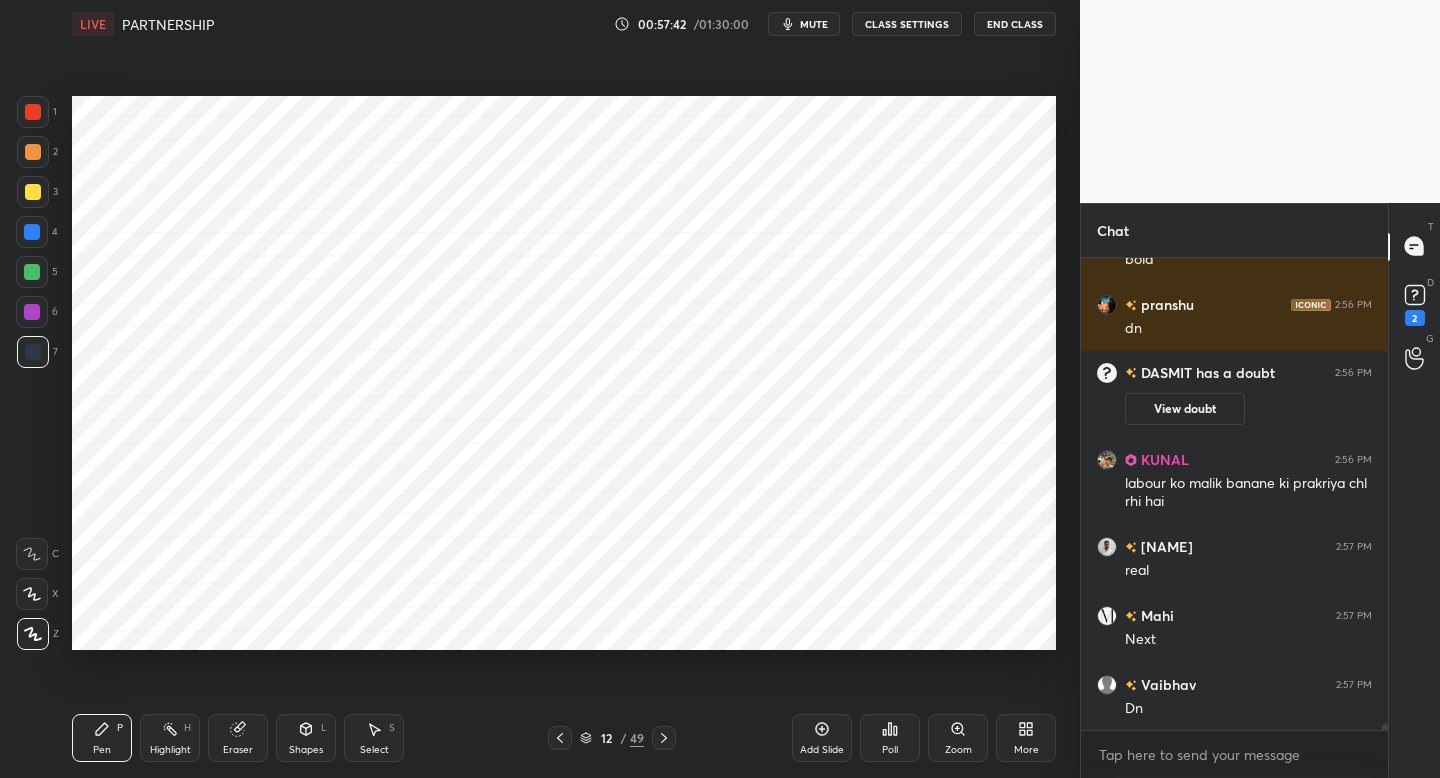 drag, startPoint x: 41, startPoint y: 319, endPoint x: 64, endPoint y: 338, distance: 29.832869 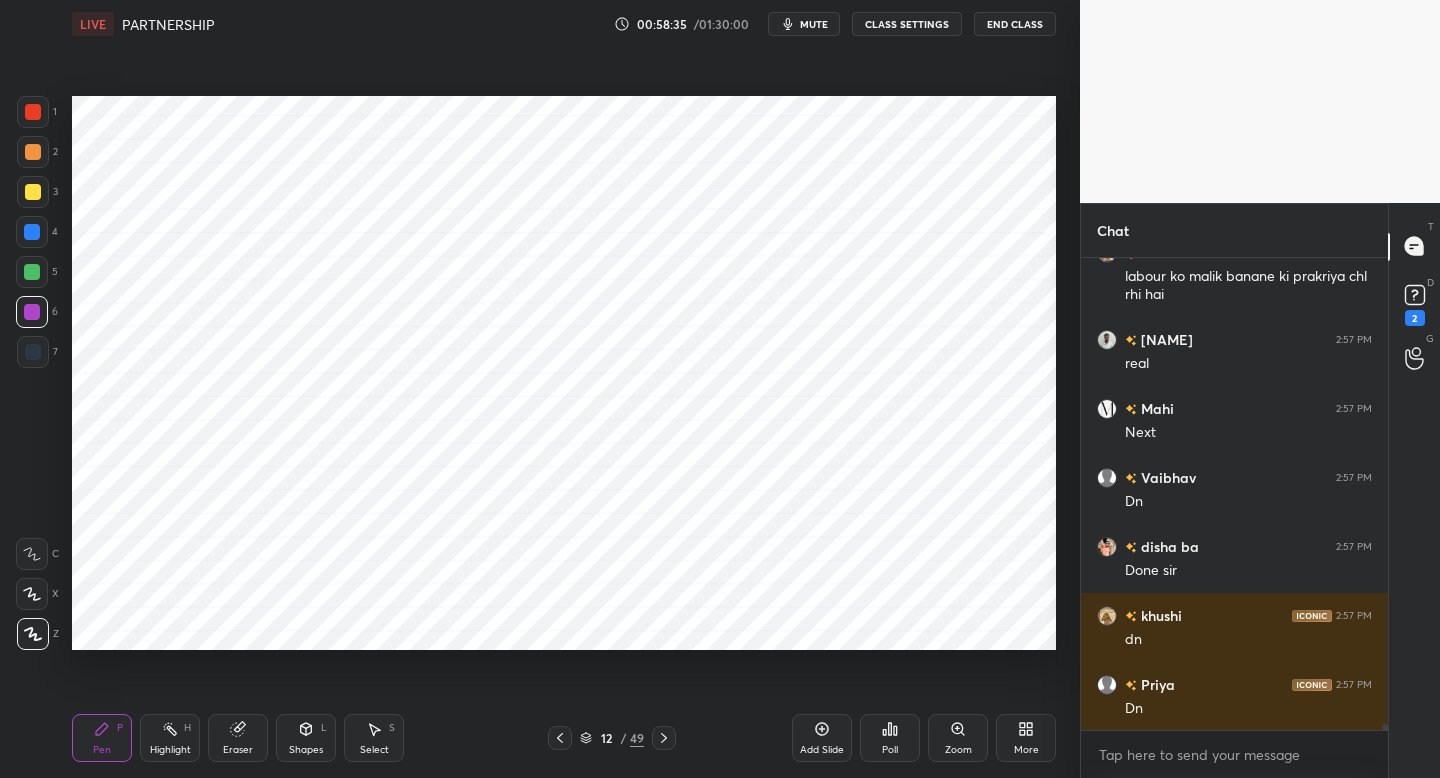 scroll, scrollTop: 34210, scrollLeft: 0, axis: vertical 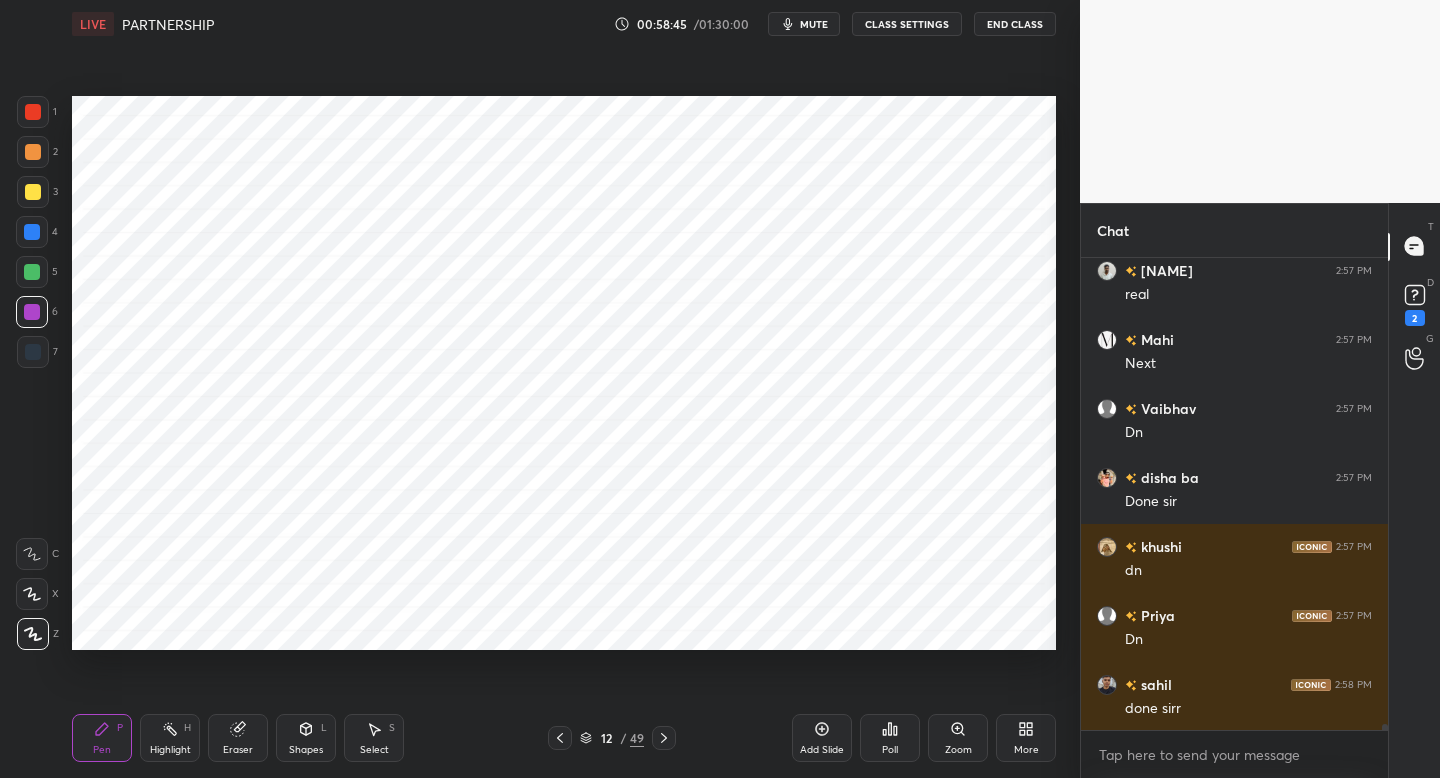 drag, startPoint x: 807, startPoint y: 726, endPoint x: 775, endPoint y: 720, distance: 32.55764 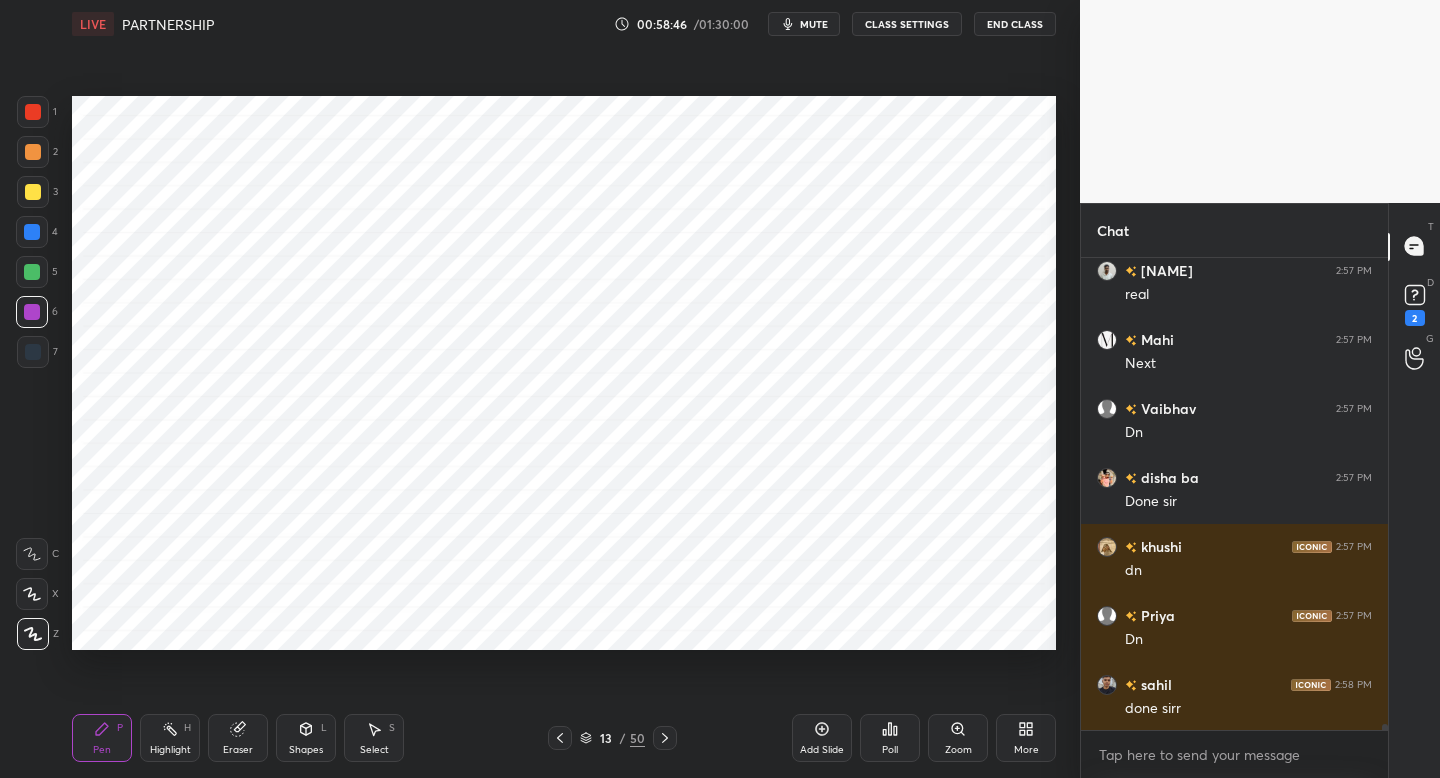 scroll, scrollTop: 34279, scrollLeft: 0, axis: vertical 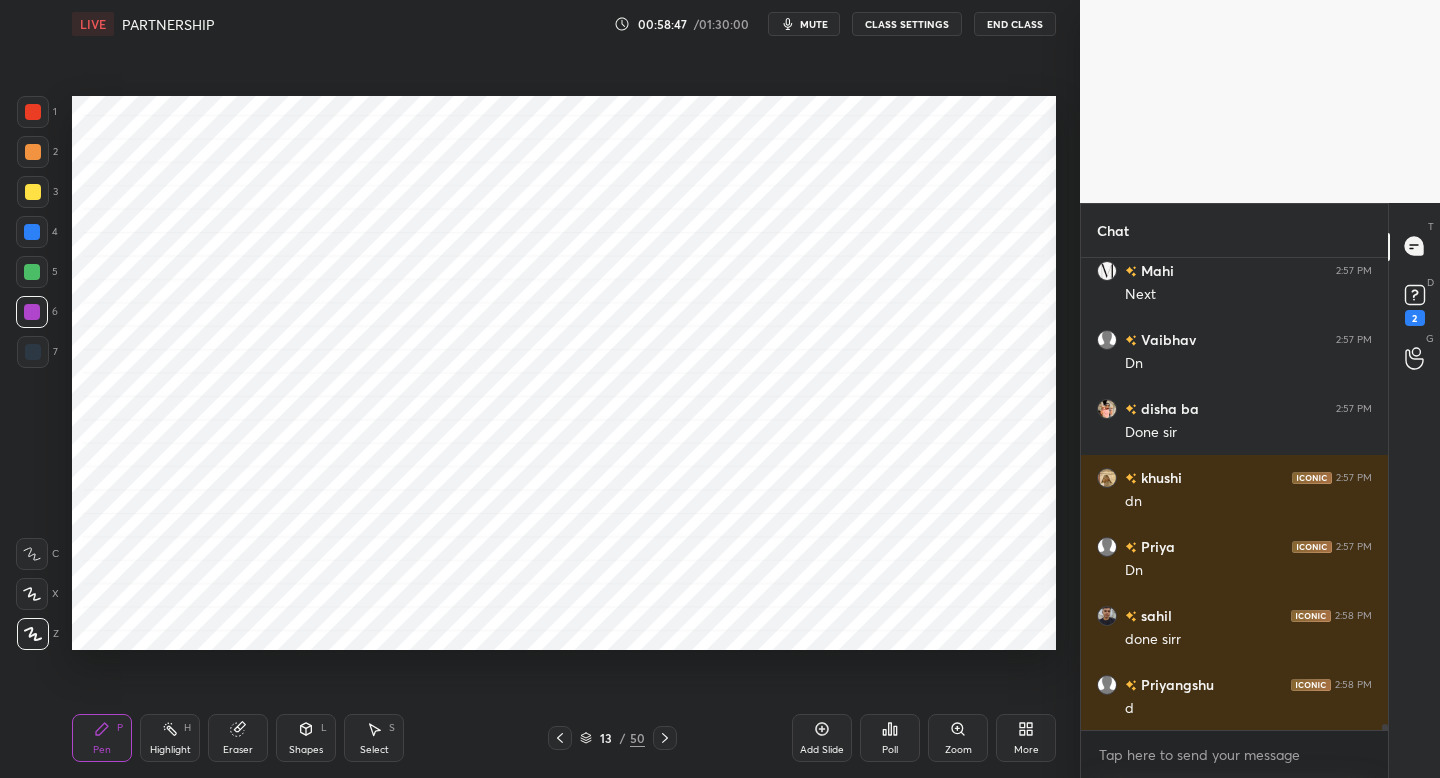 click at bounding box center [33, 352] 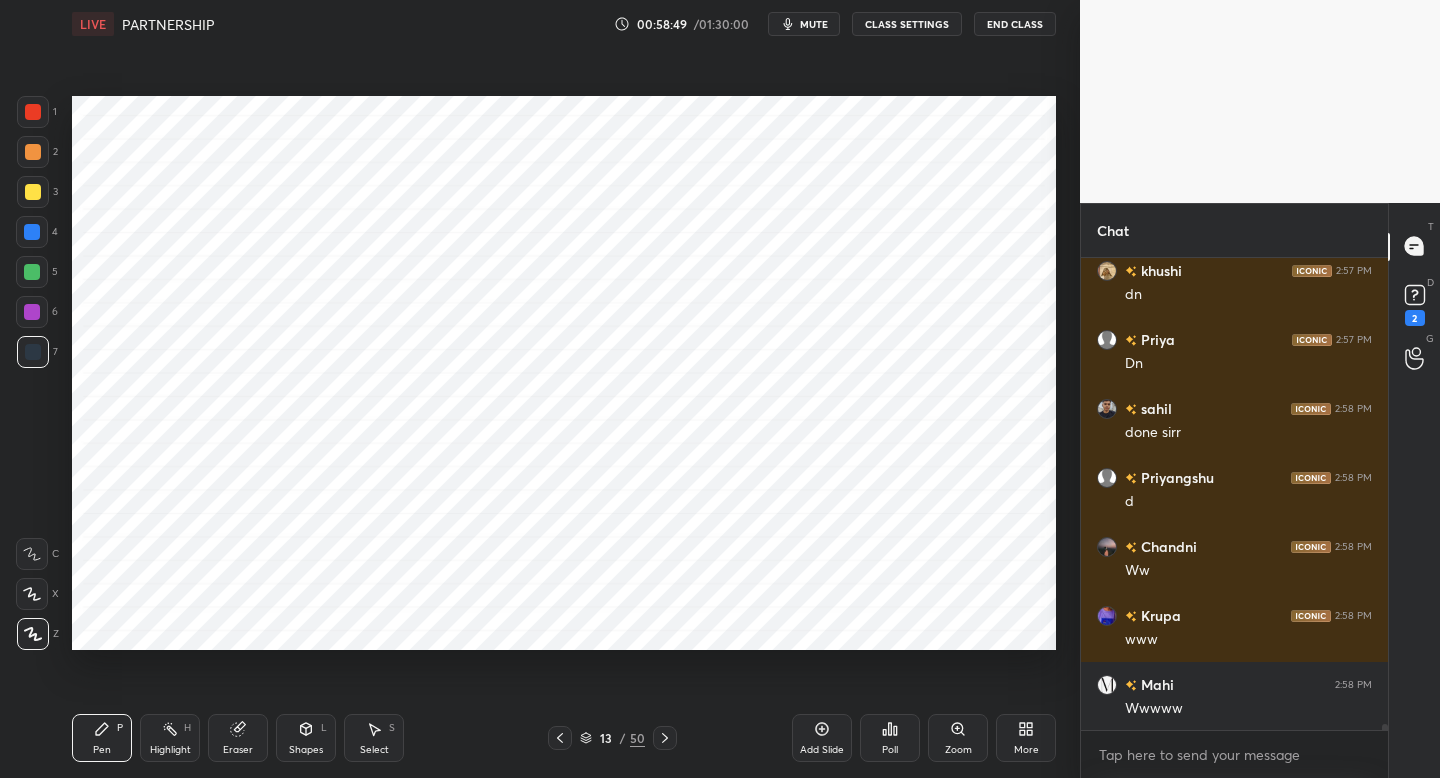 scroll, scrollTop: 34555, scrollLeft: 0, axis: vertical 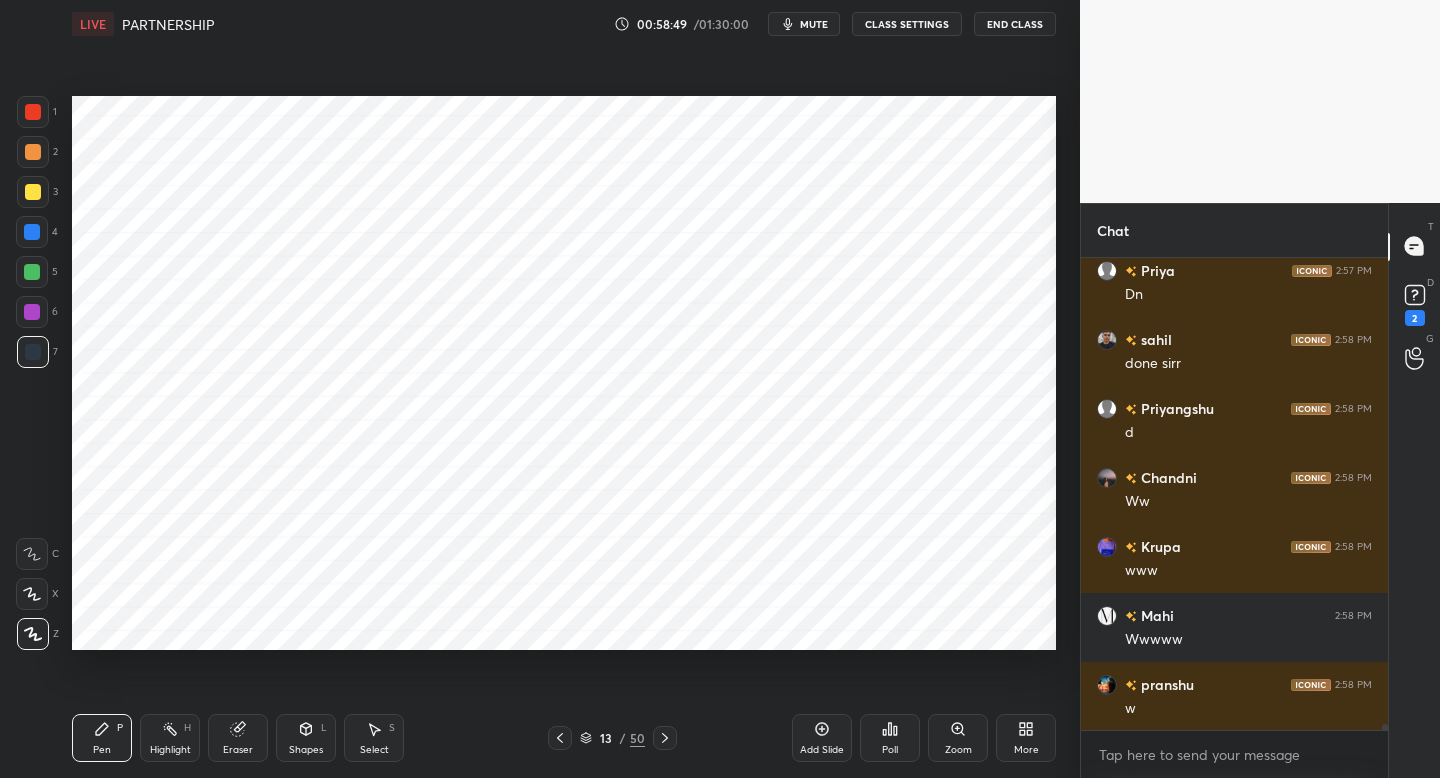 click 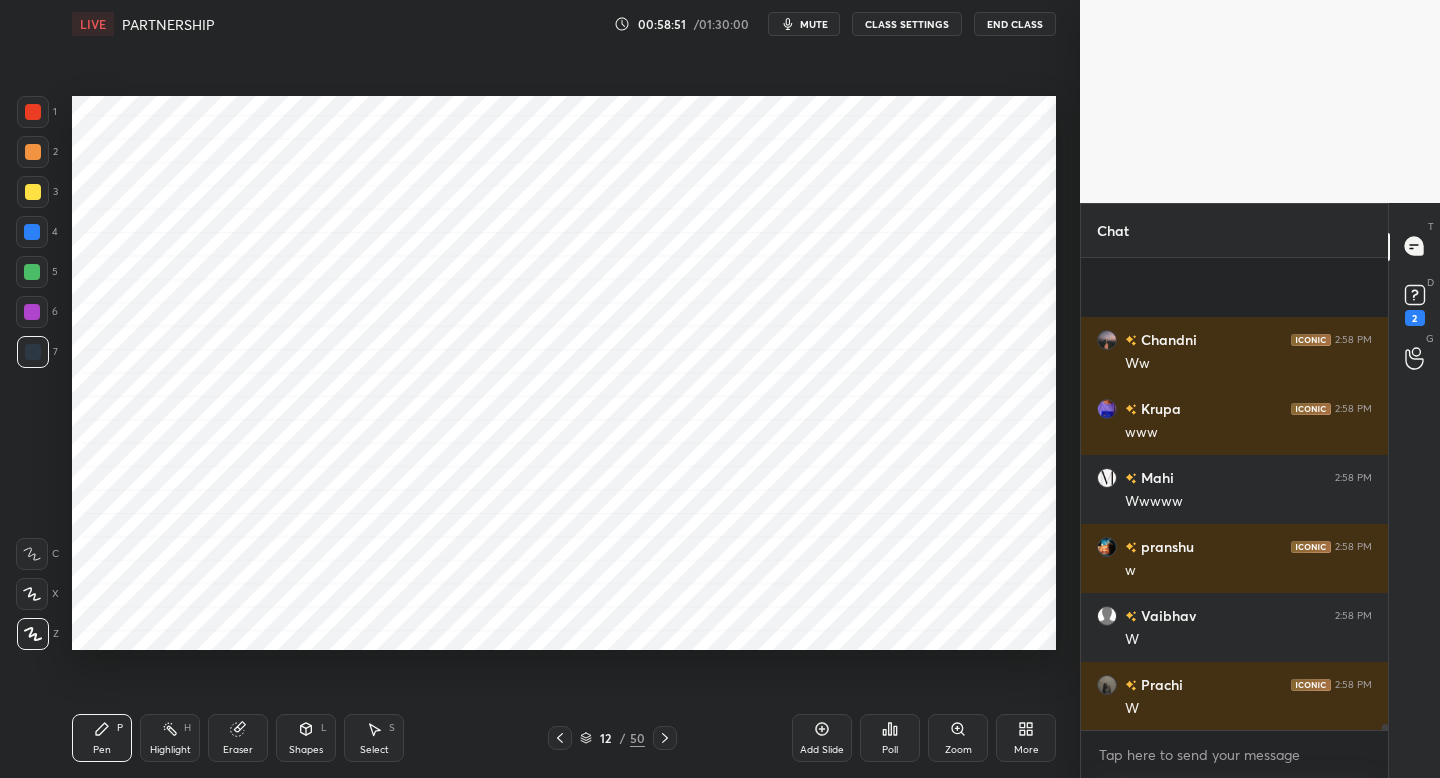 scroll, scrollTop: 34831, scrollLeft: 0, axis: vertical 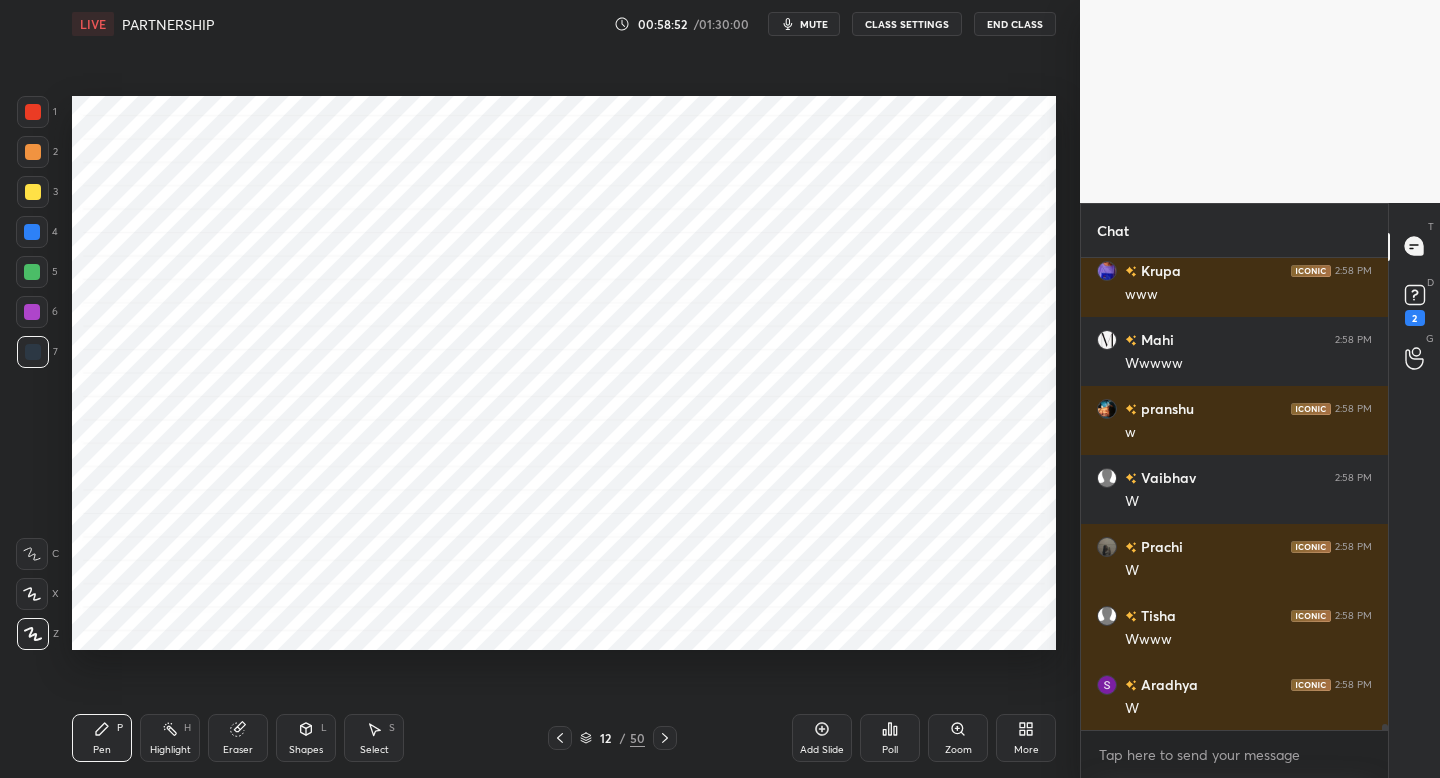 click on "mute" at bounding box center (814, 24) 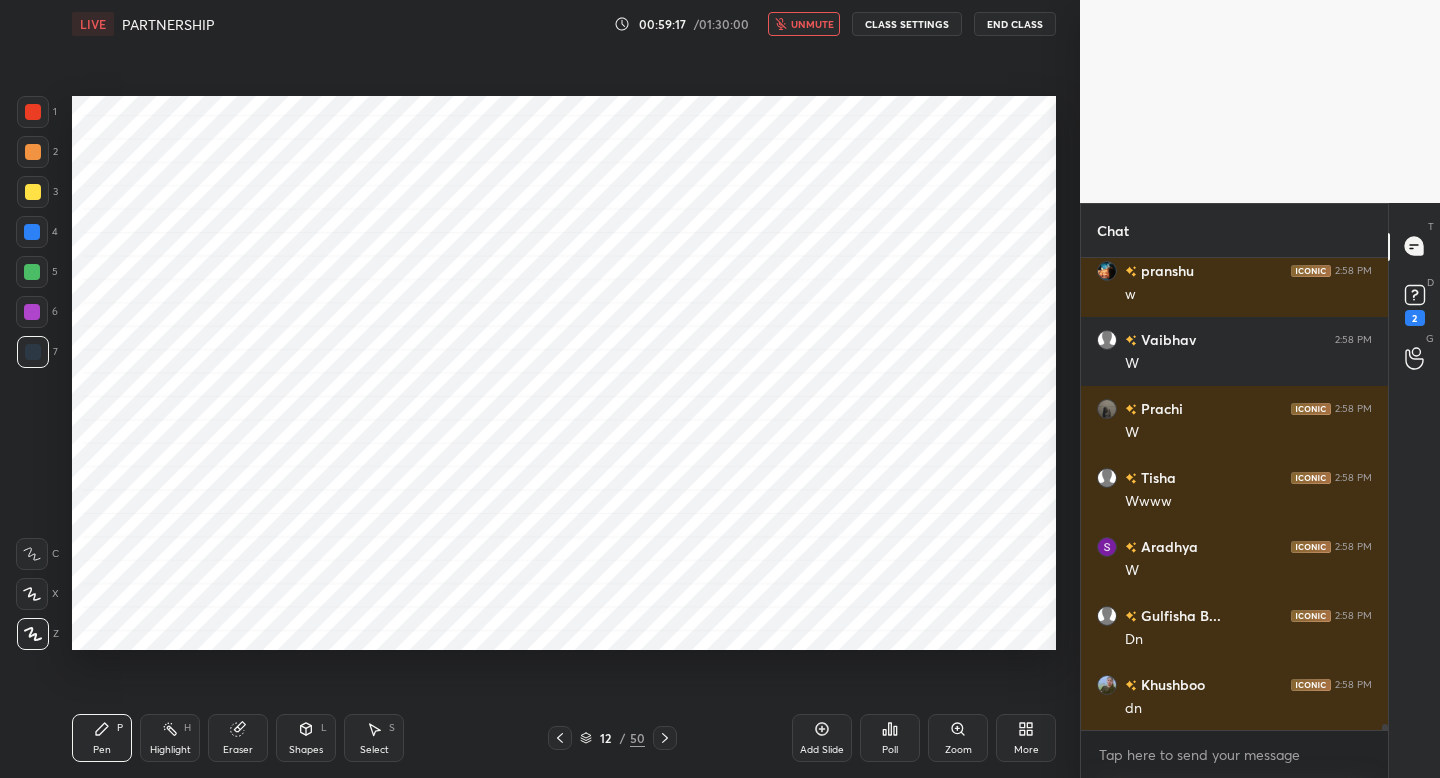 scroll, scrollTop: 35038, scrollLeft: 0, axis: vertical 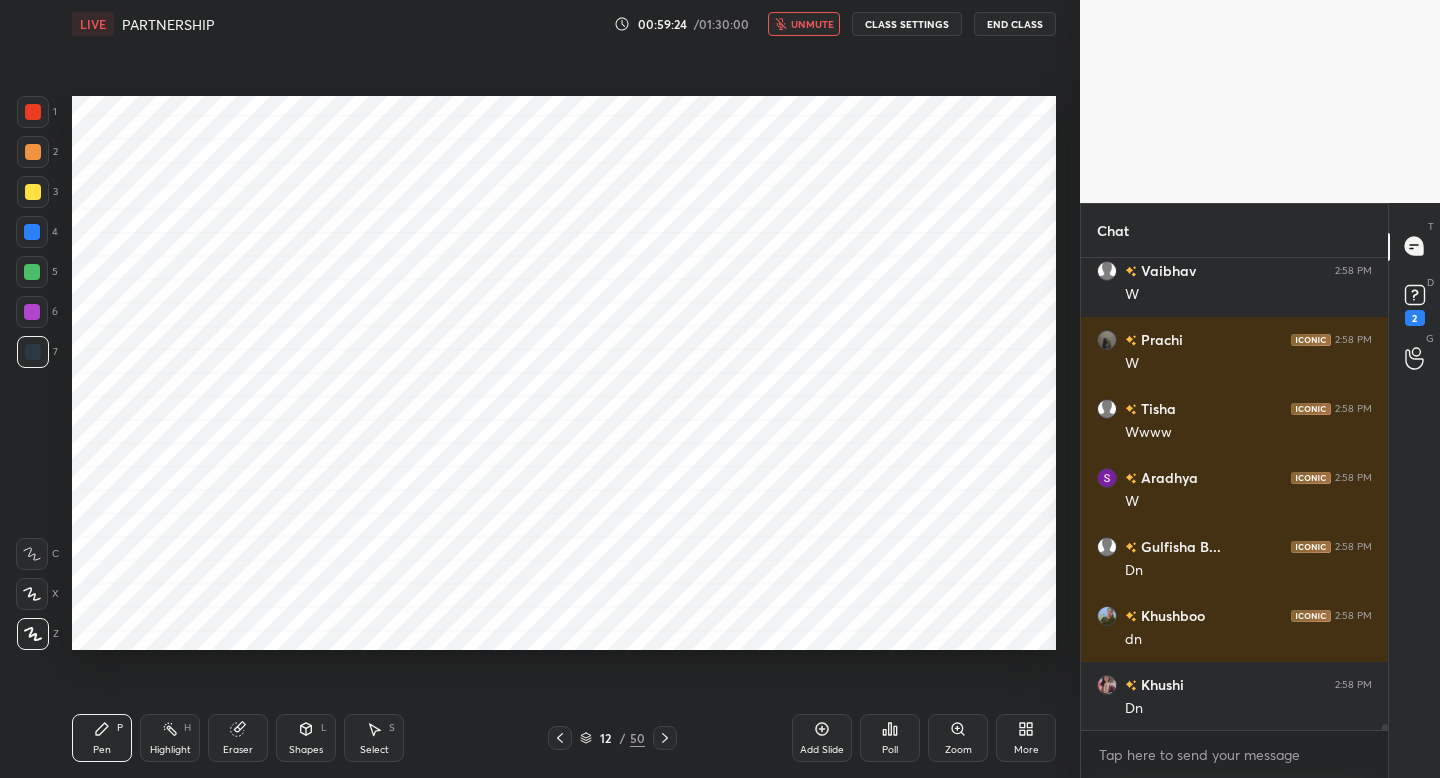 click on "unmute" at bounding box center (804, 24) 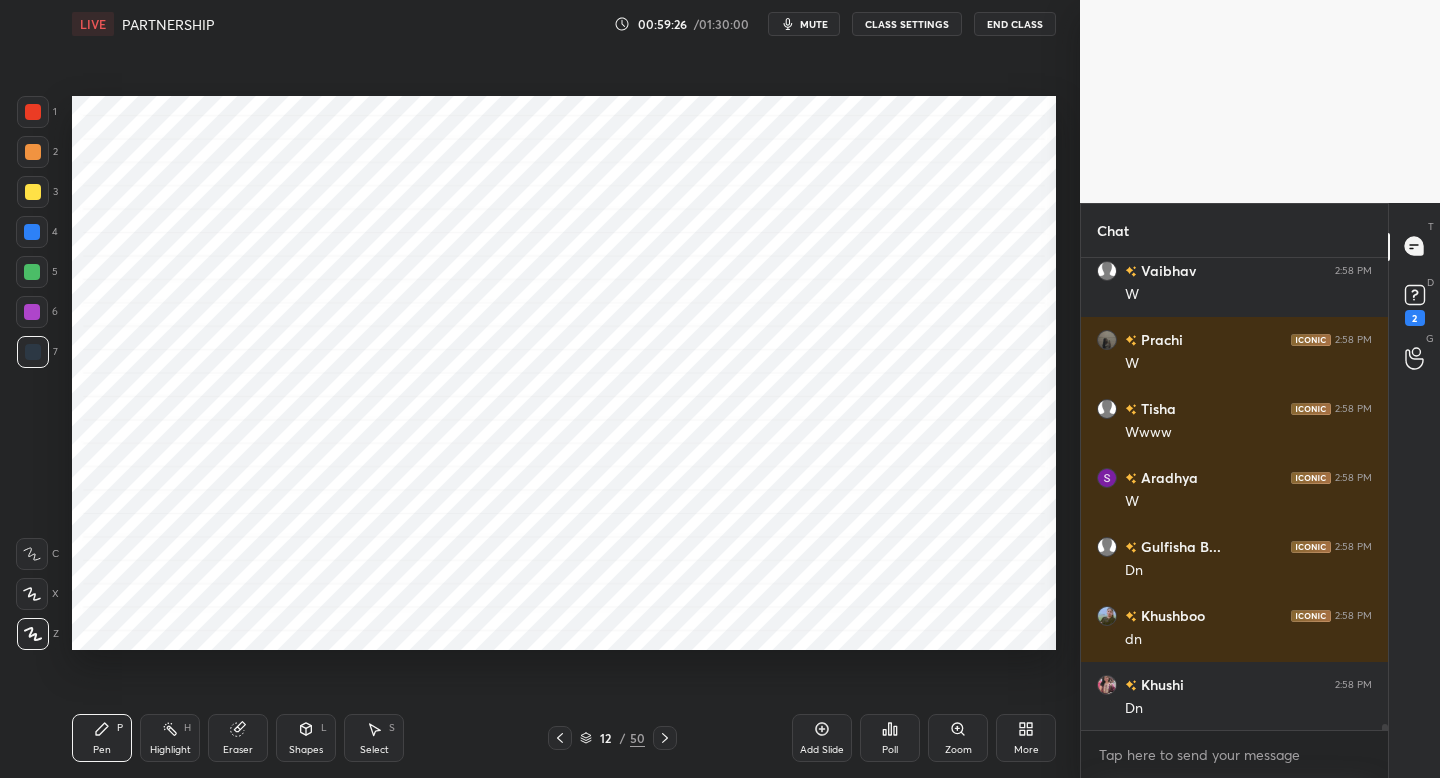 scroll, scrollTop: 35107, scrollLeft: 0, axis: vertical 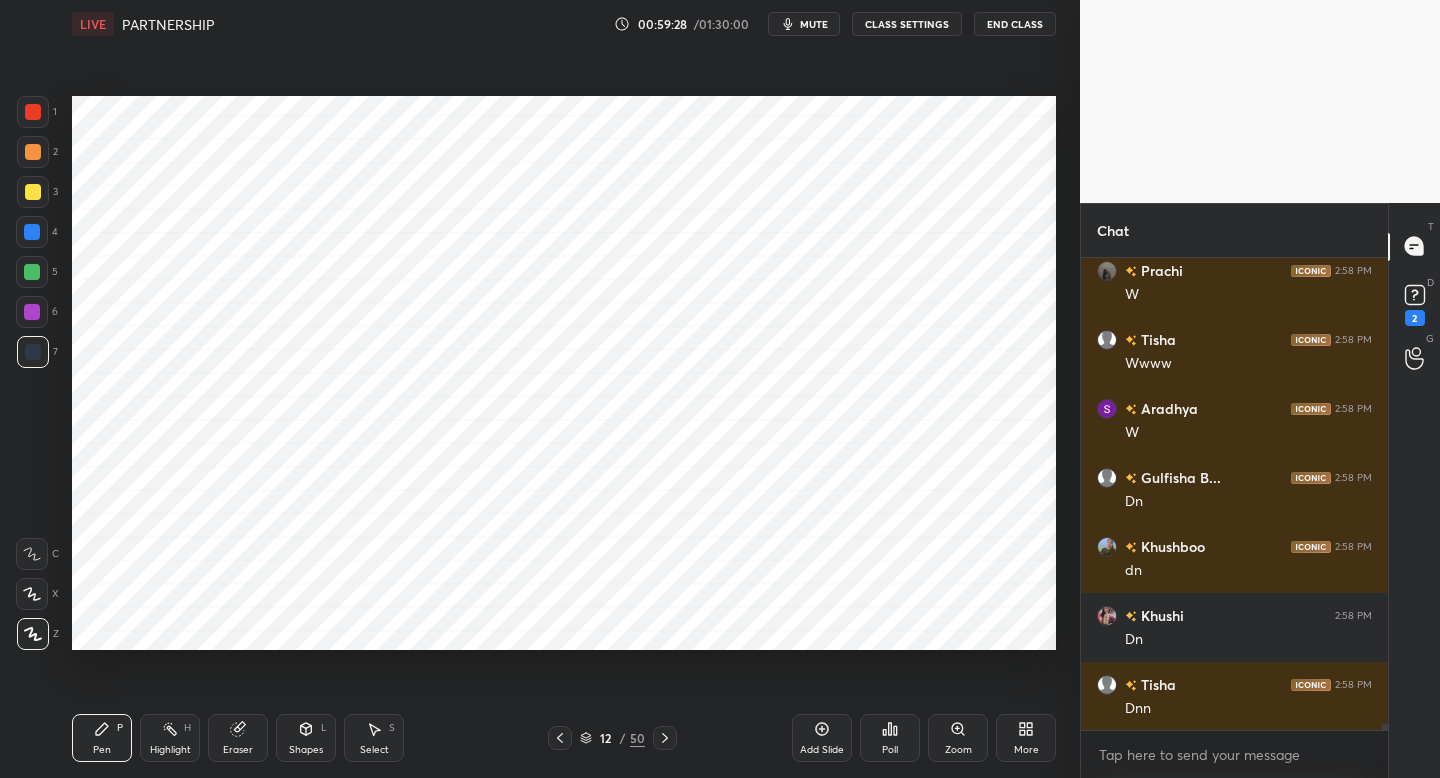 drag, startPoint x: 830, startPoint y: 732, endPoint x: 843, endPoint y: 729, distance: 13.341664 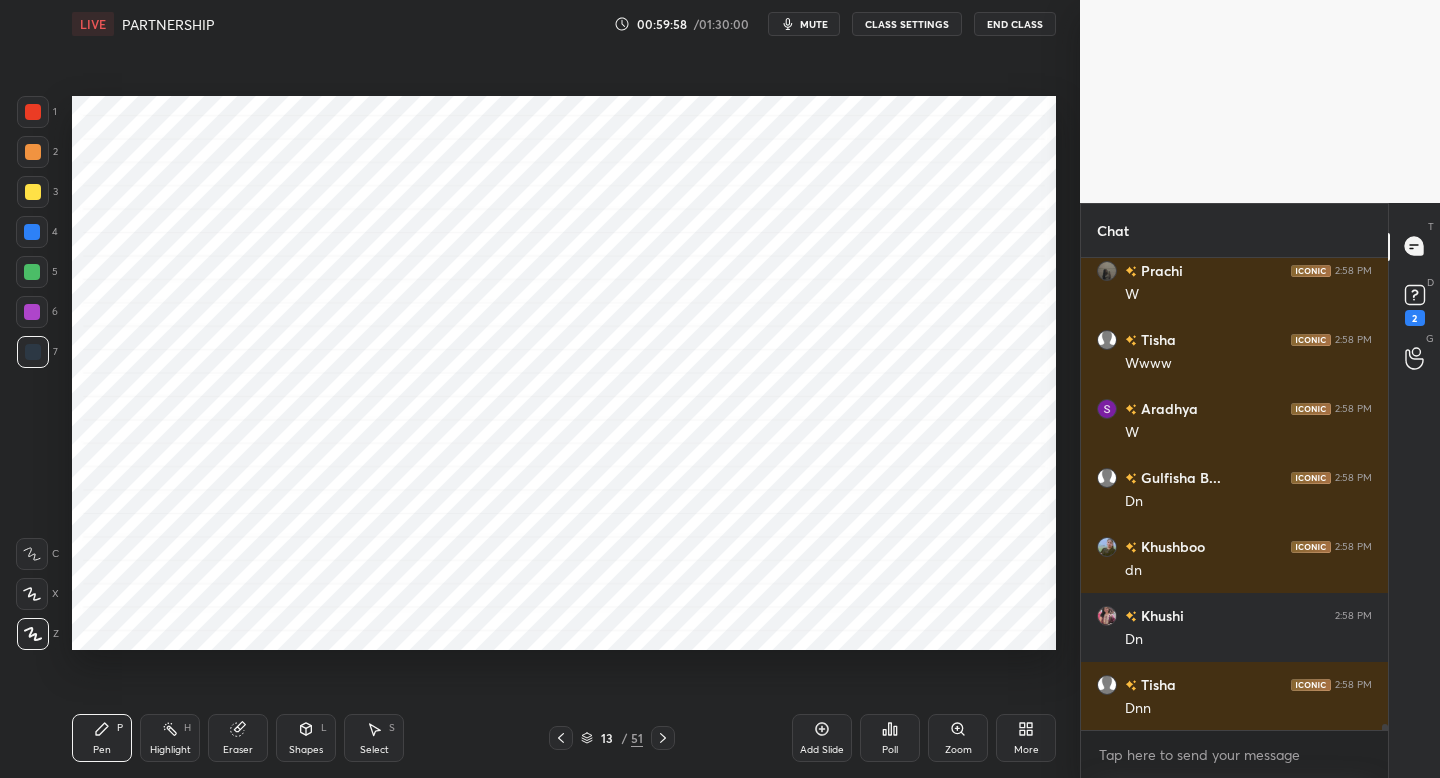 drag, startPoint x: 317, startPoint y: 742, endPoint x: 316, endPoint y: 722, distance: 20.024984 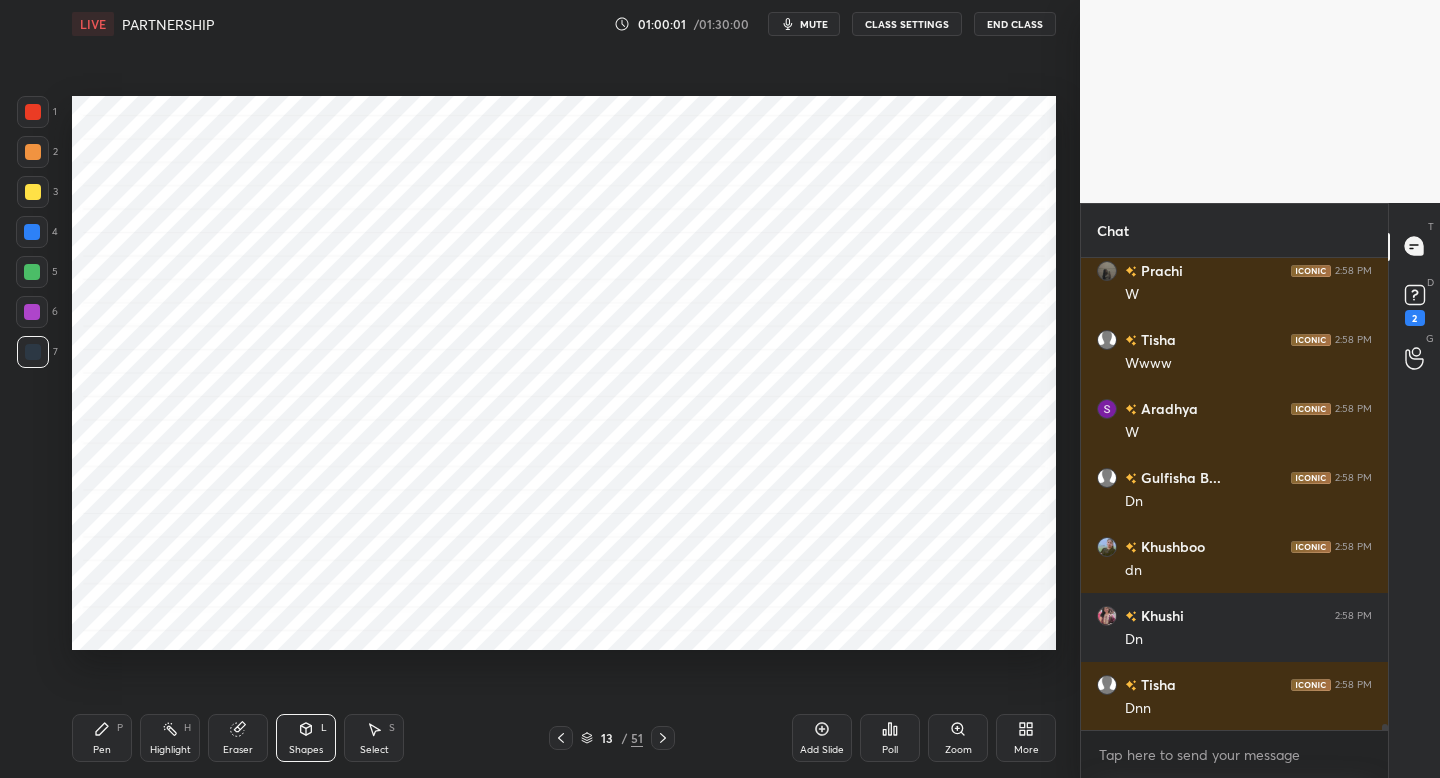 drag, startPoint x: 87, startPoint y: 755, endPoint x: 87, endPoint y: 736, distance: 19 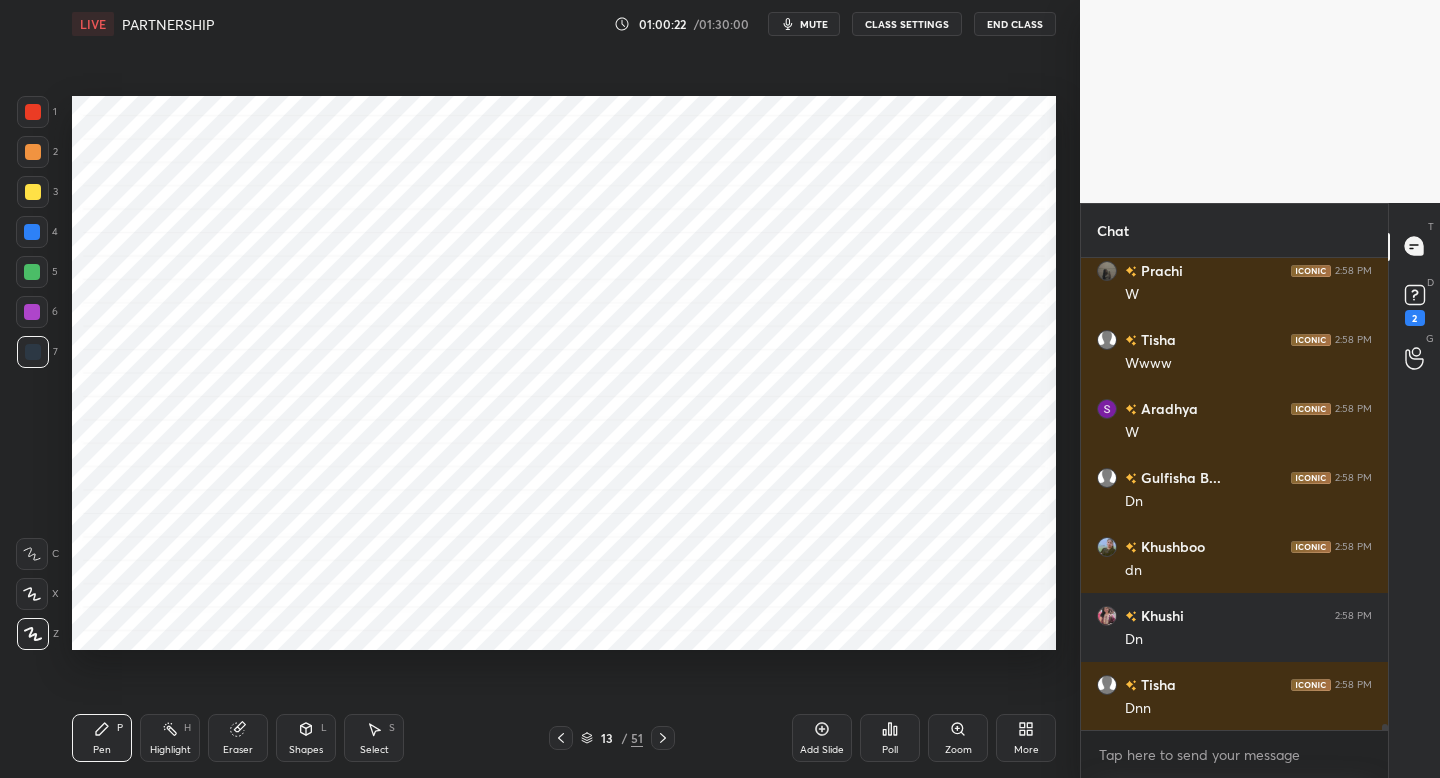 drag, startPoint x: 38, startPoint y: 318, endPoint x: 49, endPoint y: 316, distance: 11.18034 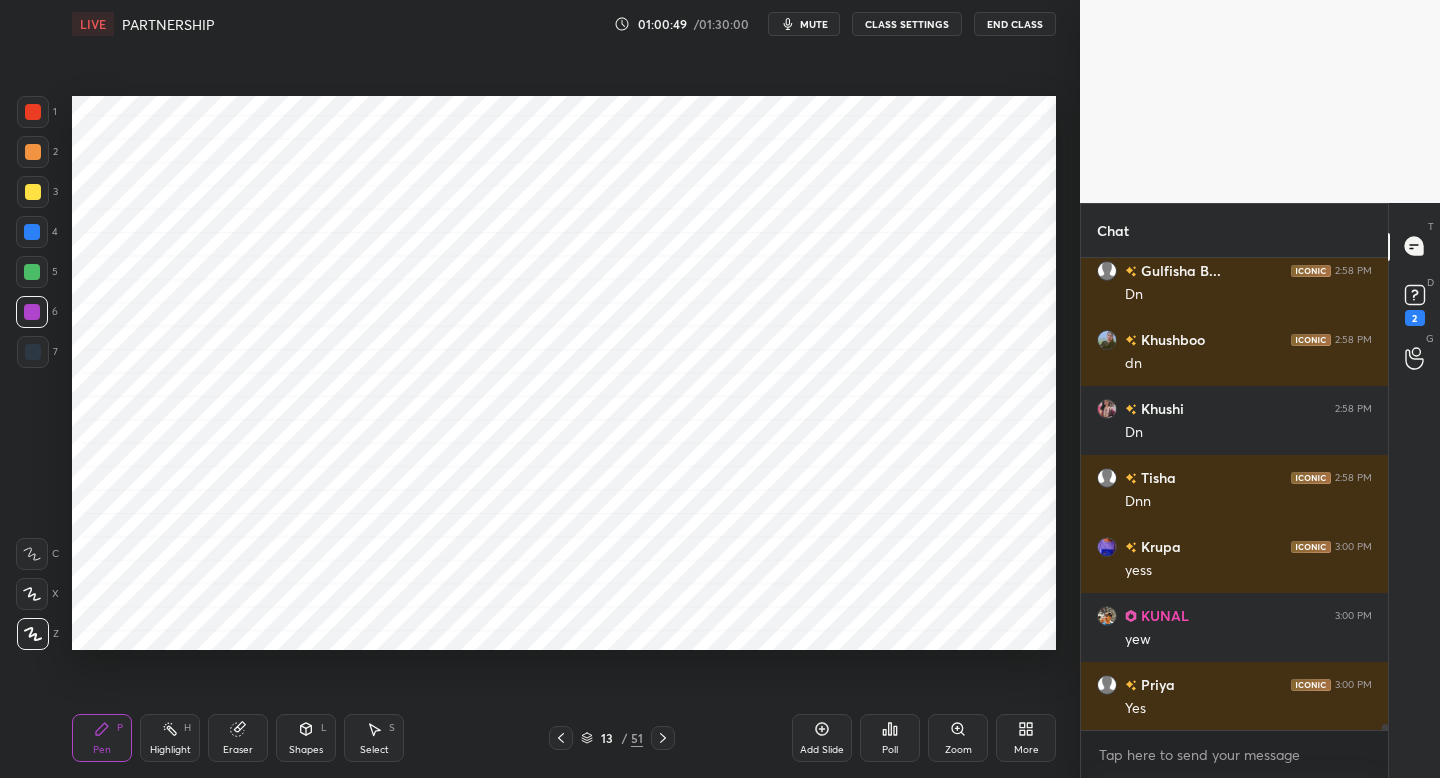 scroll, scrollTop: 35383, scrollLeft: 0, axis: vertical 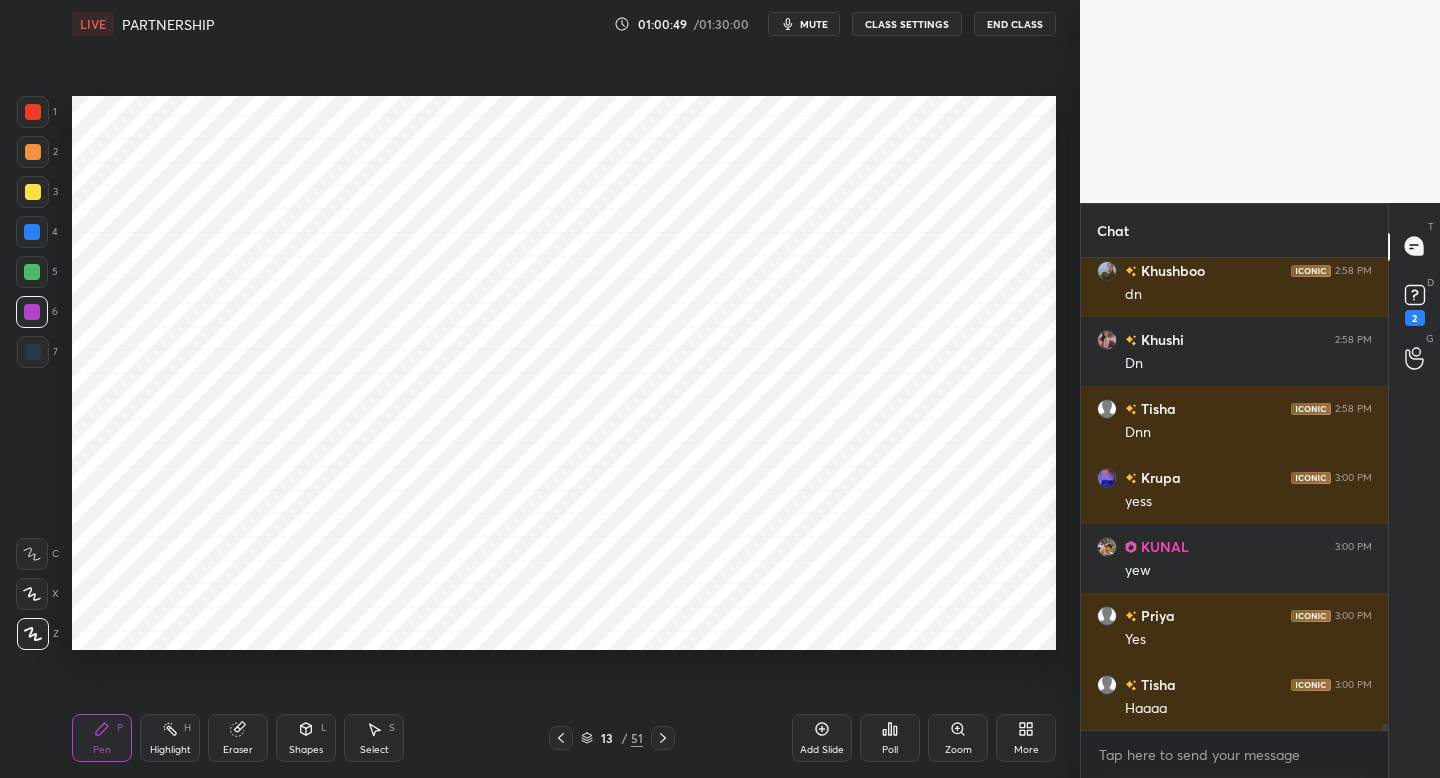 drag, startPoint x: 37, startPoint y: 358, endPoint x: 48, endPoint y: 374, distance: 19.416489 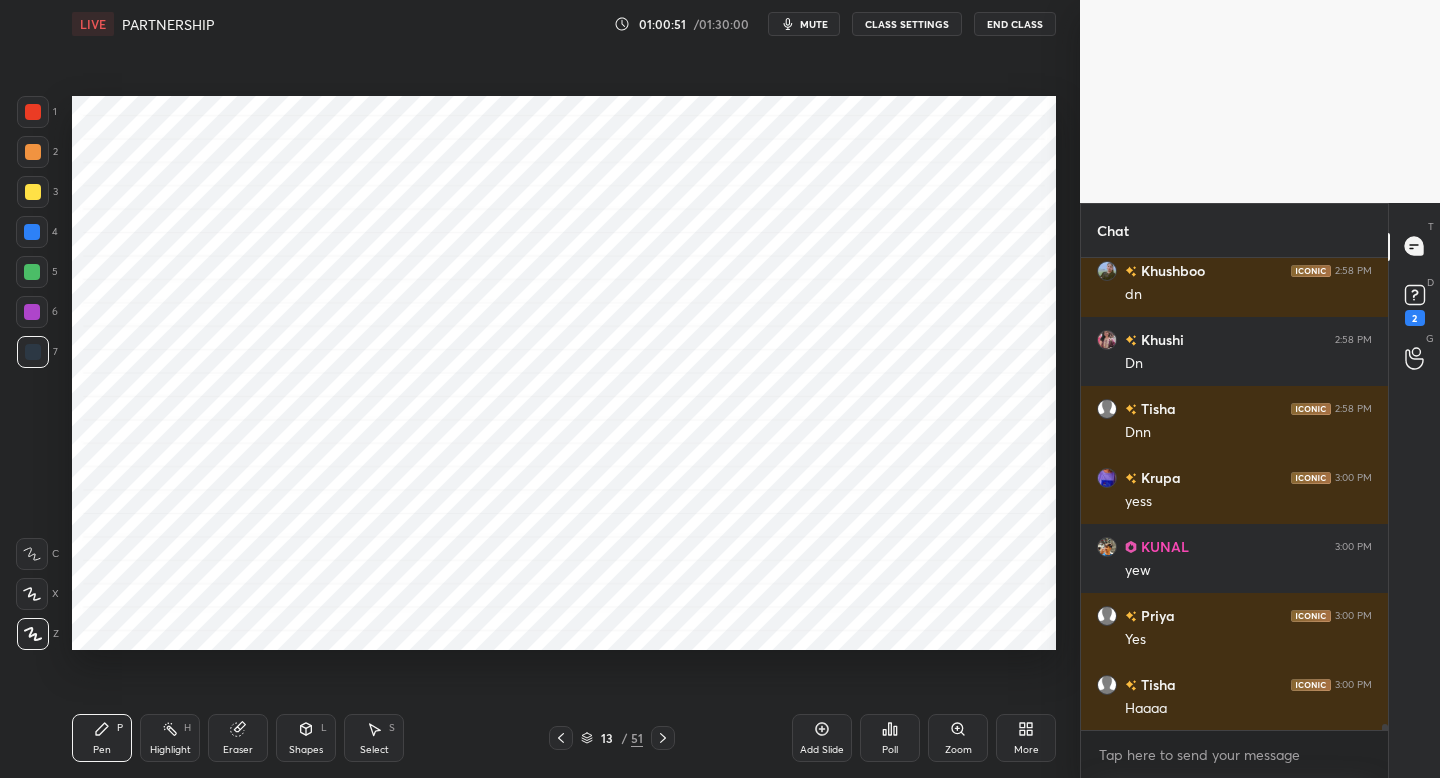 drag, startPoint x: 38, startPoint y: 112, endPoint x: 65, endPoint y: 204, distance: 95.880135 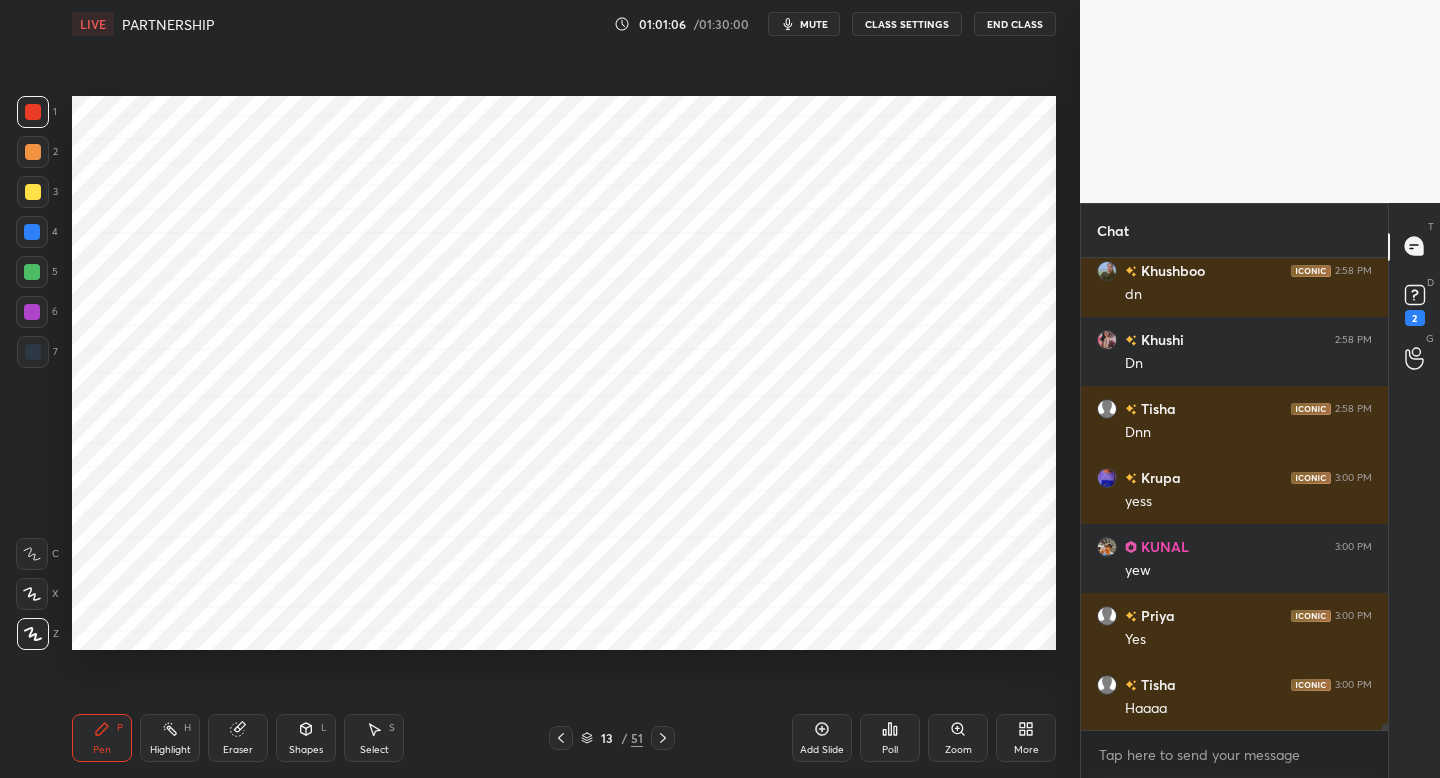 drag, startPoint x: 37, startPoint y: 353, endPoint x: 44, endPoint y: 368, distance: 16.552946 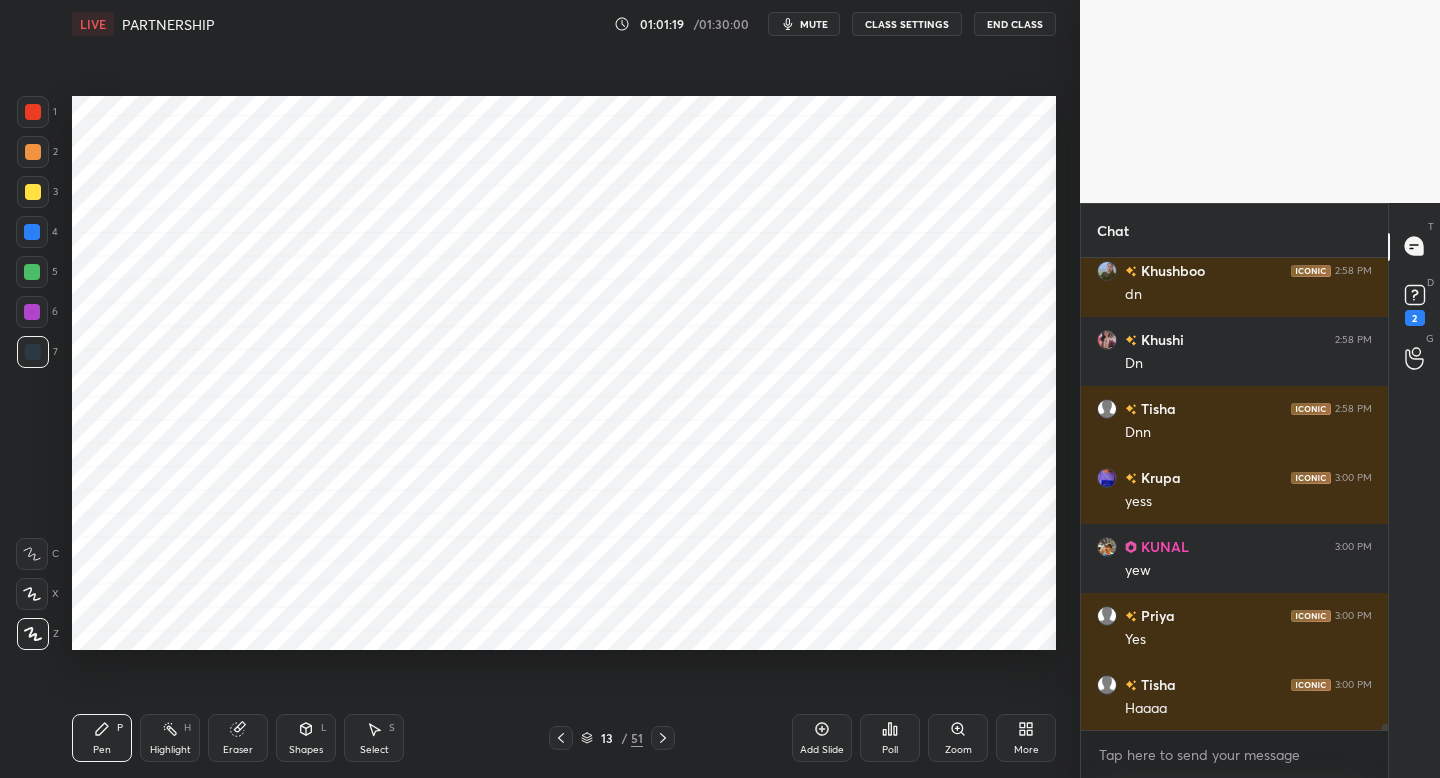 click on "5" at bounding box center (37, 276) 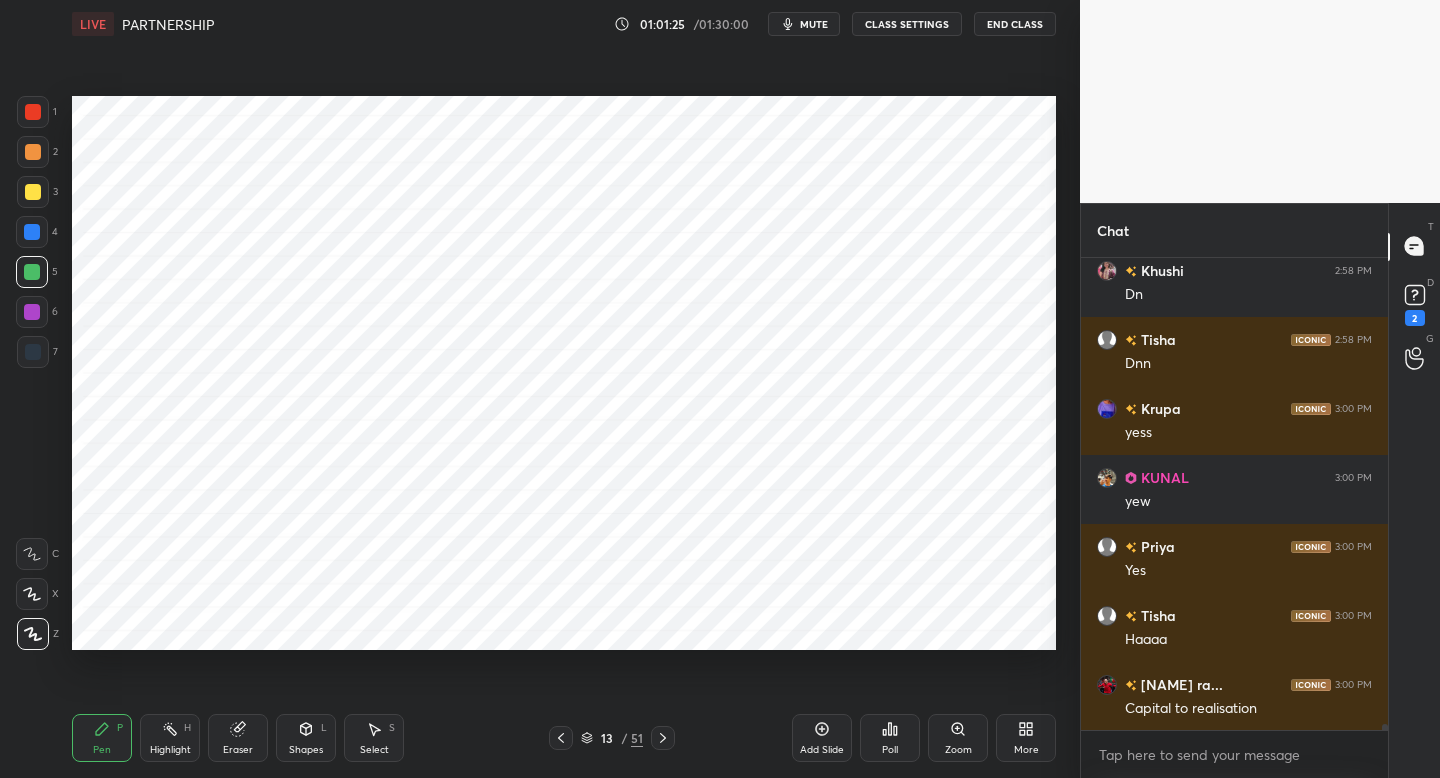 scroll, scrollTop: 35521, scrollLeft: 0, axis: vertical 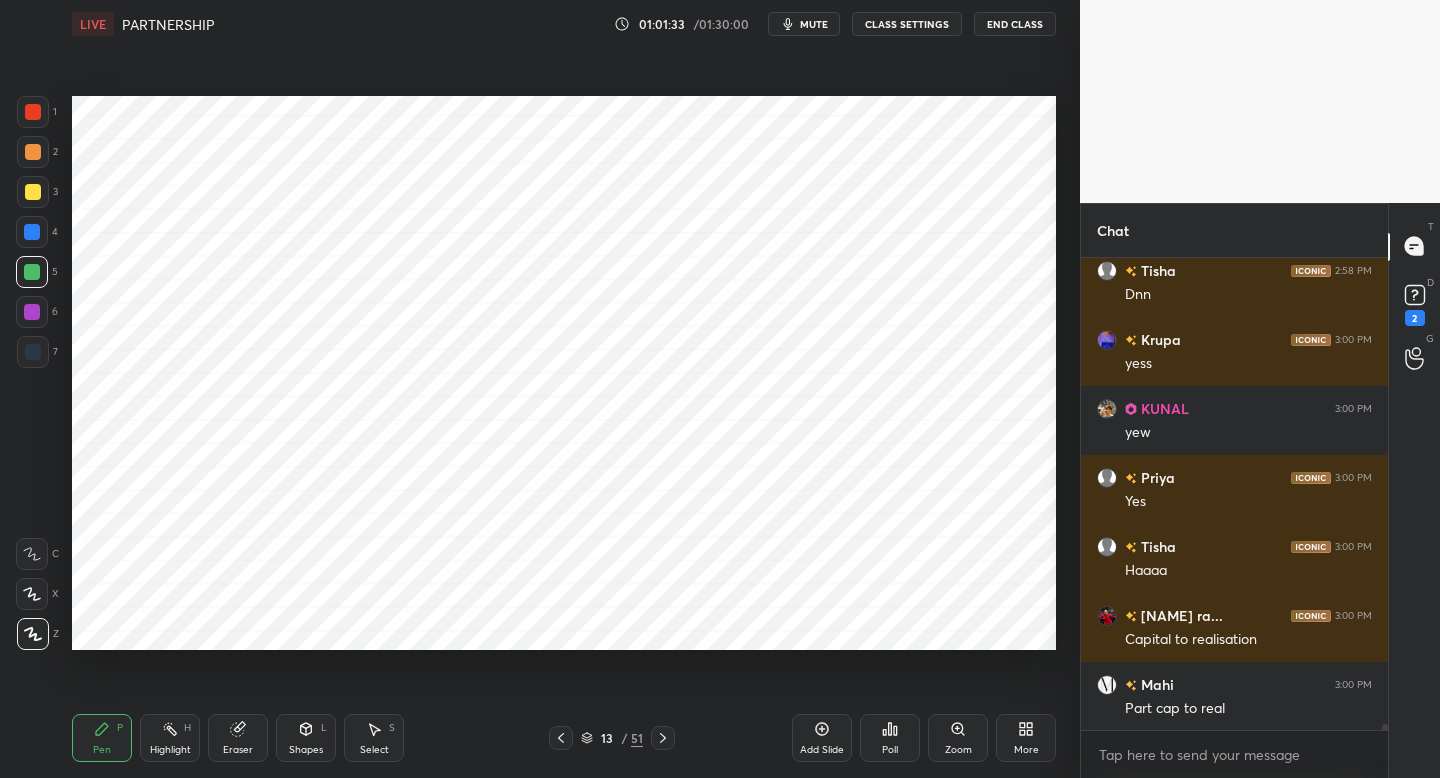 drag, startPoint x: 810, startPoint y: 743, endPoint x: 812, endPoint y: 733, distance: 10.198039 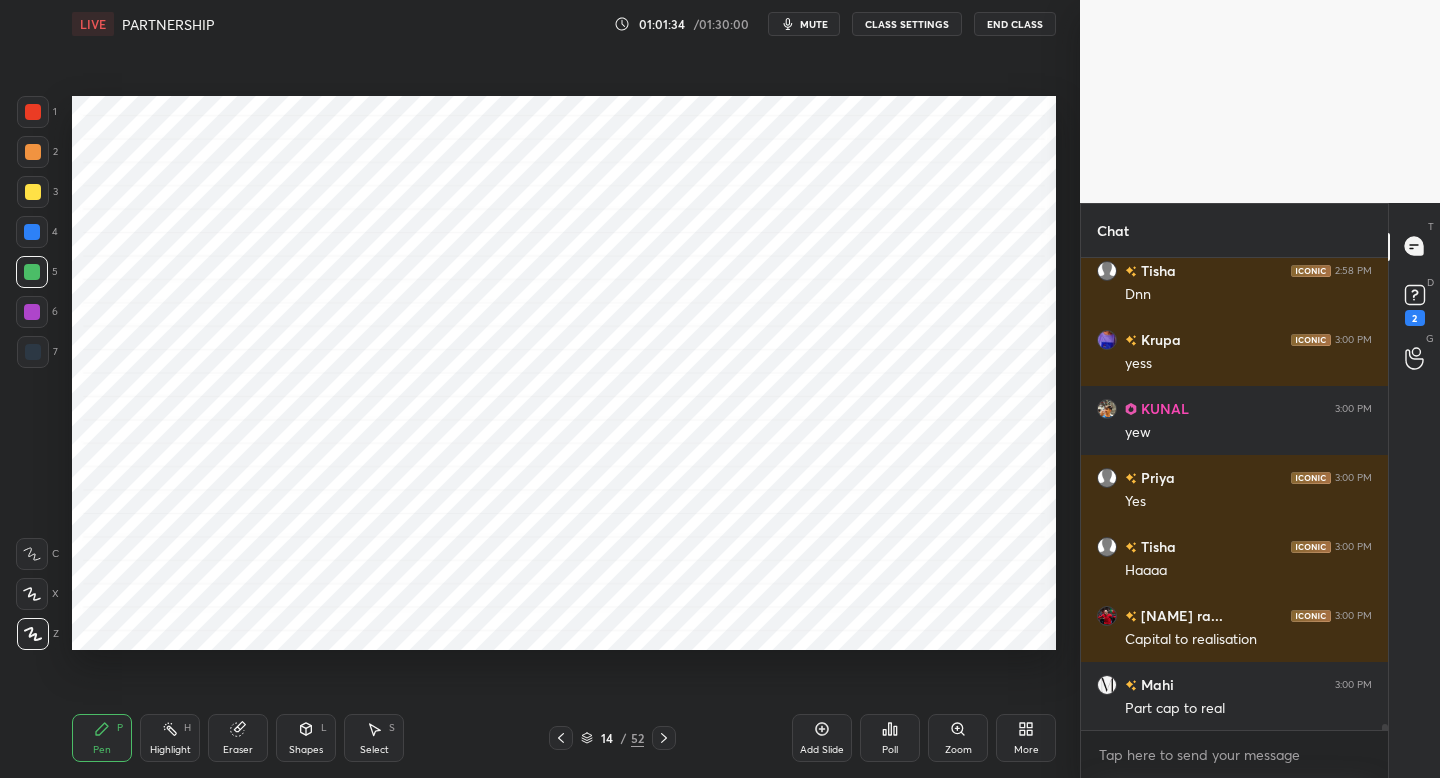 click at bounding box center [33, 352] 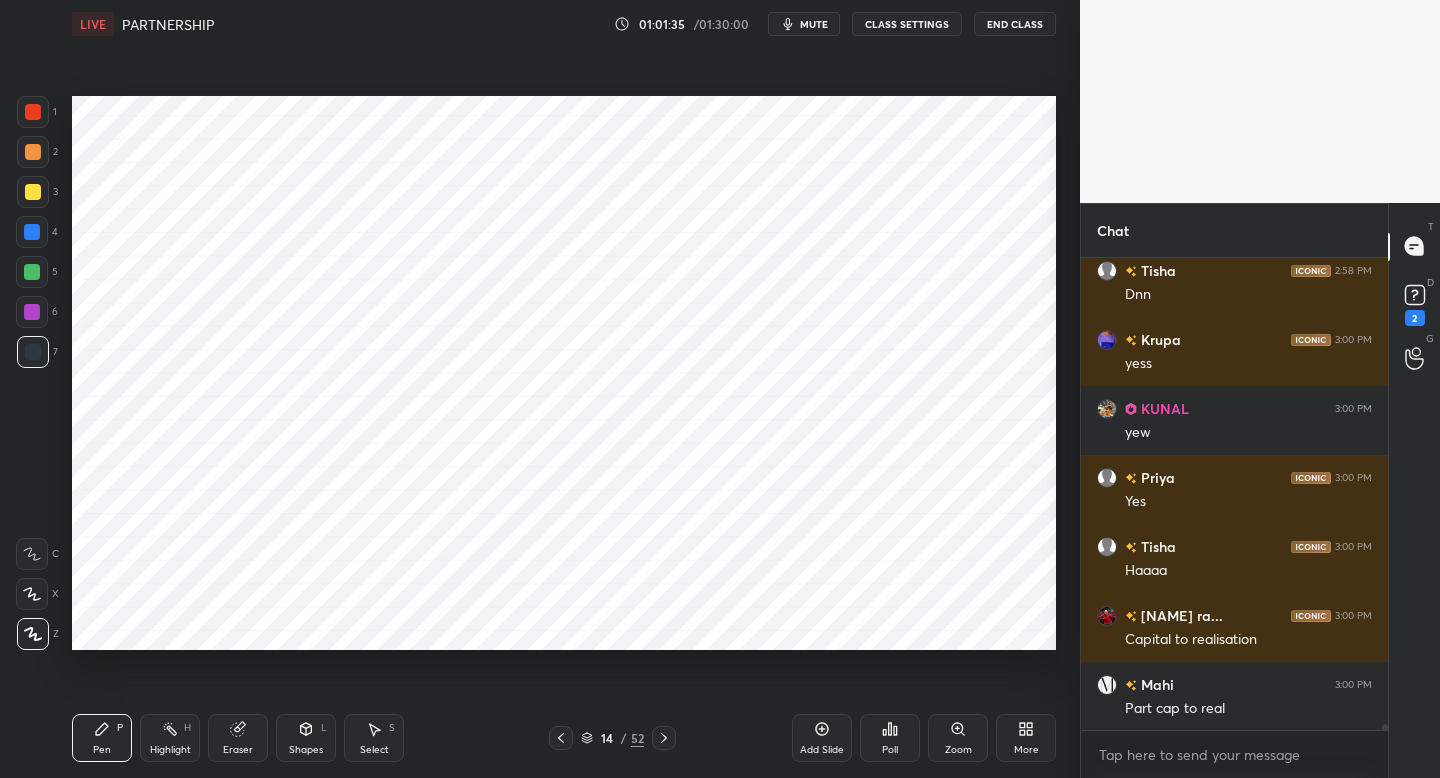 drag, startPoint x: 30, startPoint y: 108, endPoint x: 67, endPoint y: 113, distance: 37.336308 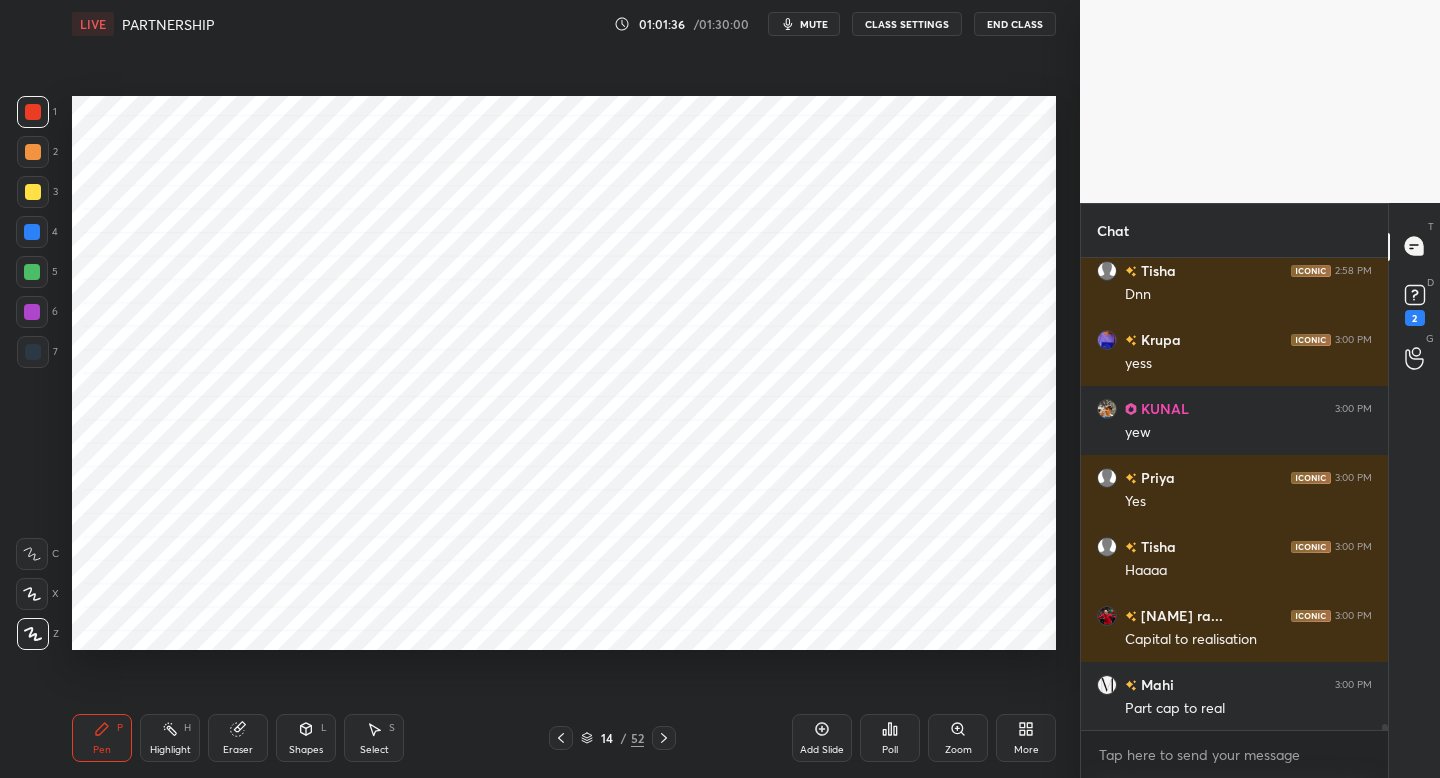 scroll, scrollTop: 35590, scrollLeft: 0, axis: vertical 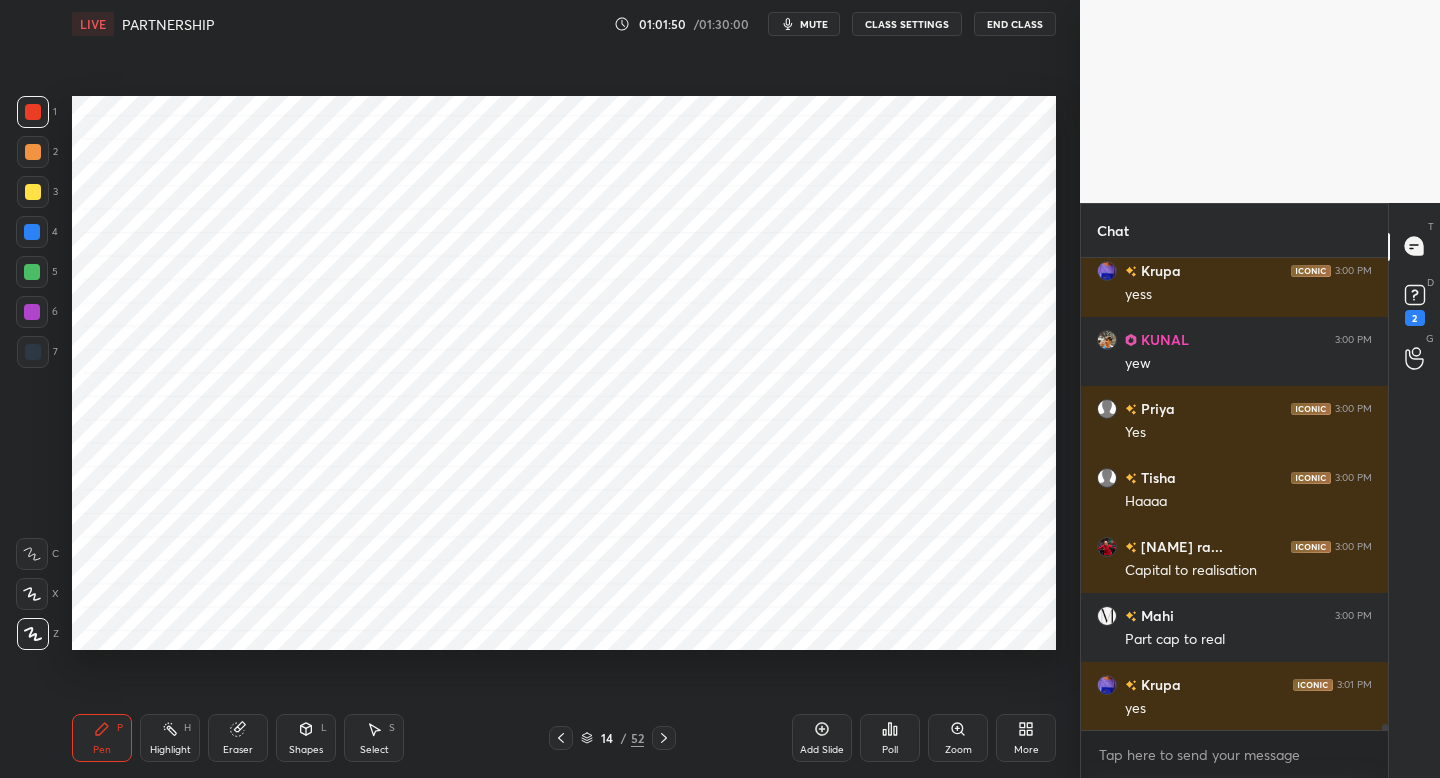 click 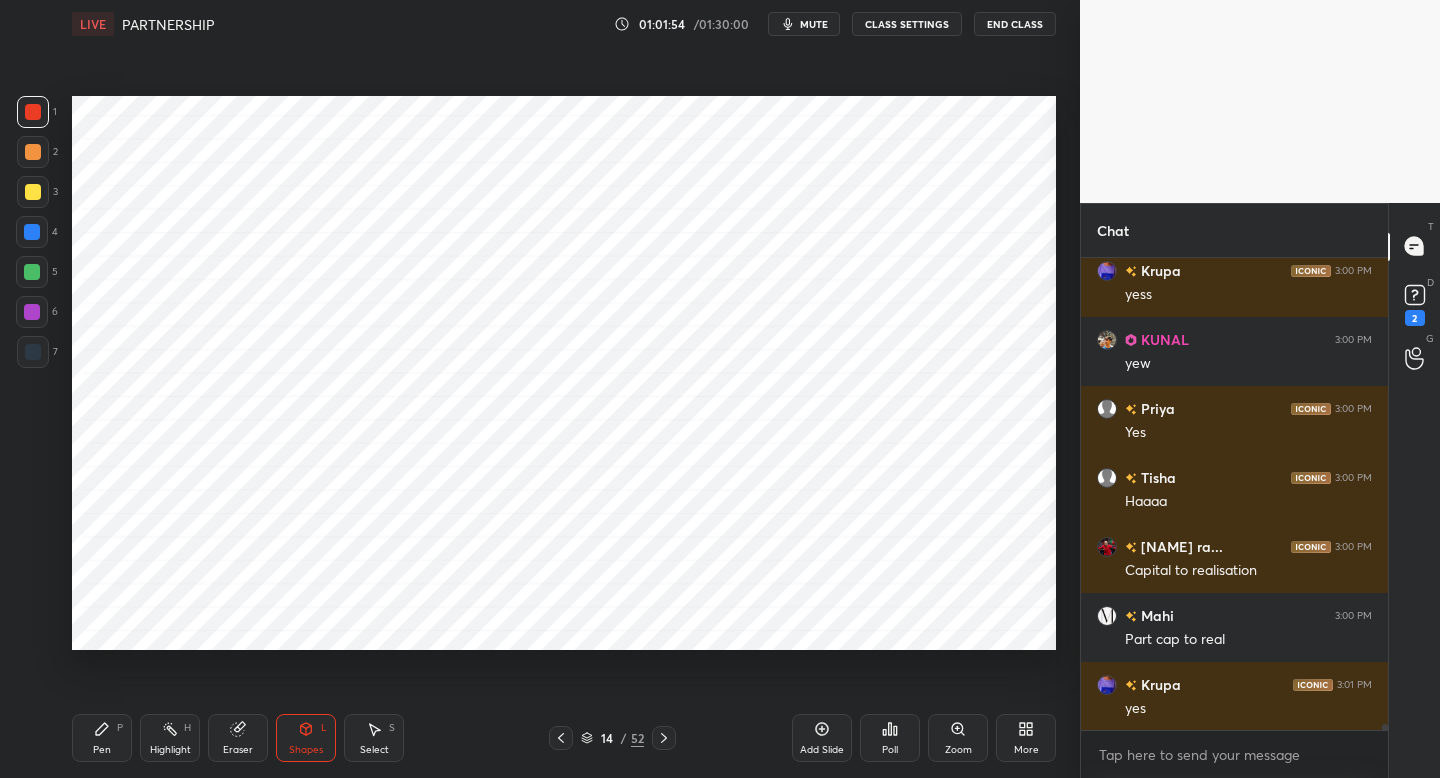 drag, startPoint x: 30, startPoint y: 368, endPoint x: 53, endPoint y: 358, distance: 25.079872 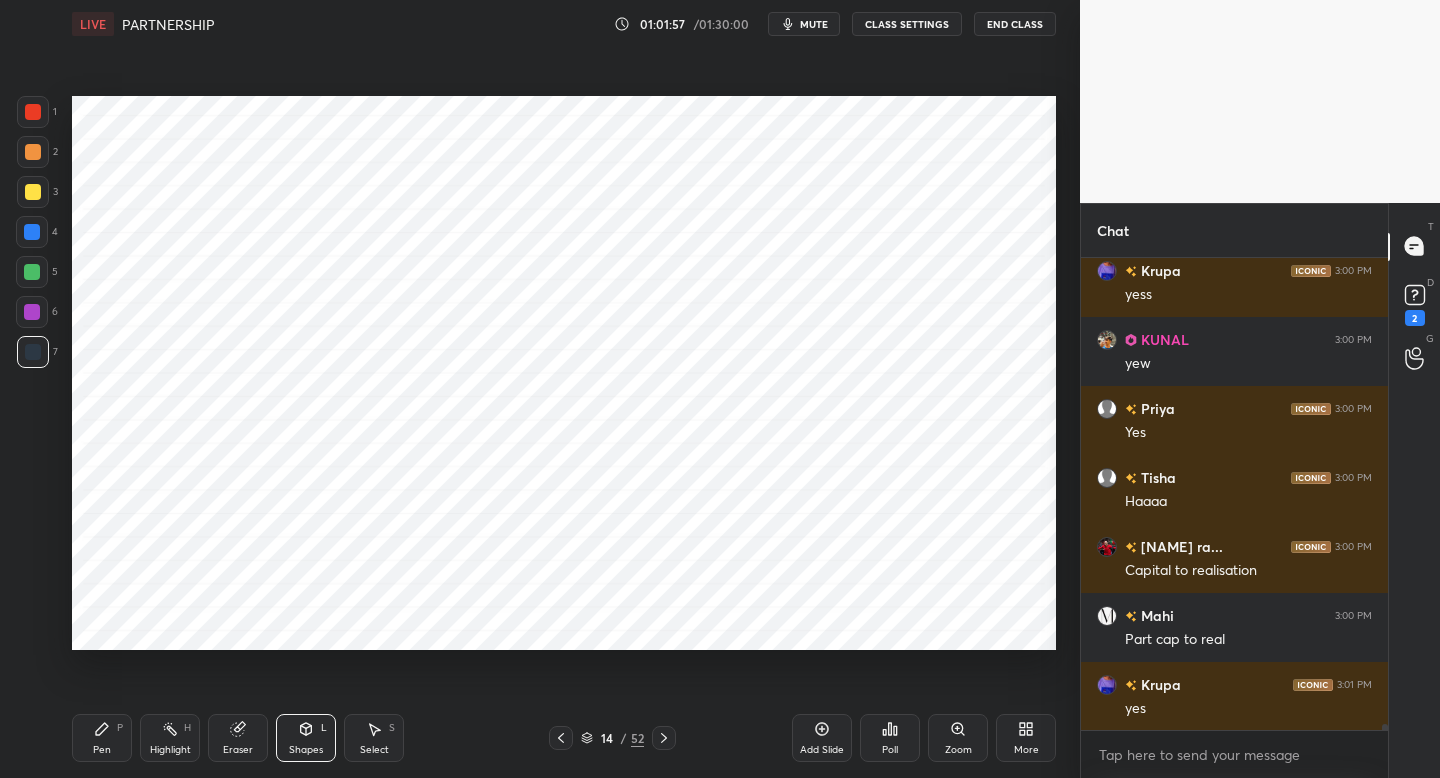 drag, startPoint x: 112, startPoint y: 737, endPoint x: 140, endPoint y: 659, distance: 82.8734 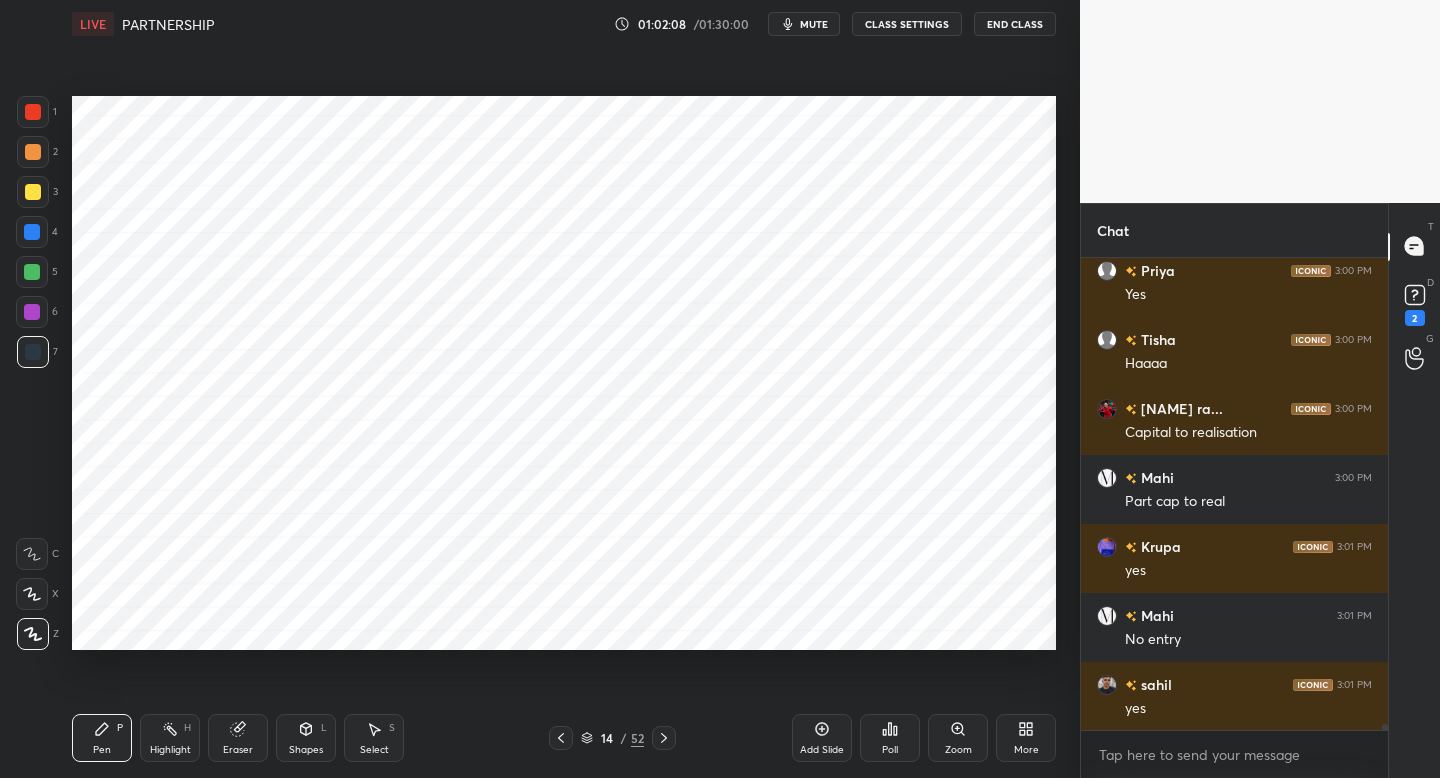 scroll, scrollTop: 35797, scrollLeft: 0, axis: vertical 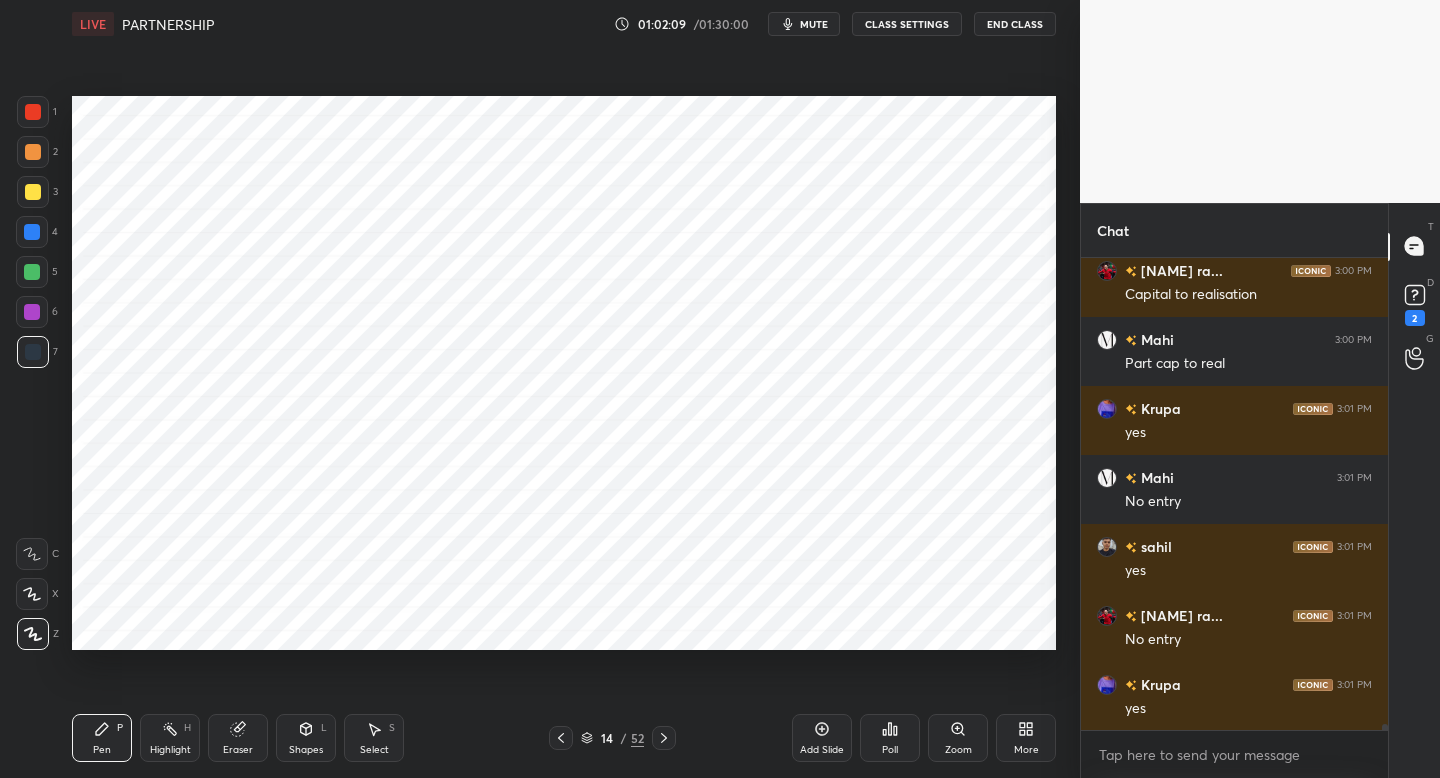 click at bounding box center [32, 312] 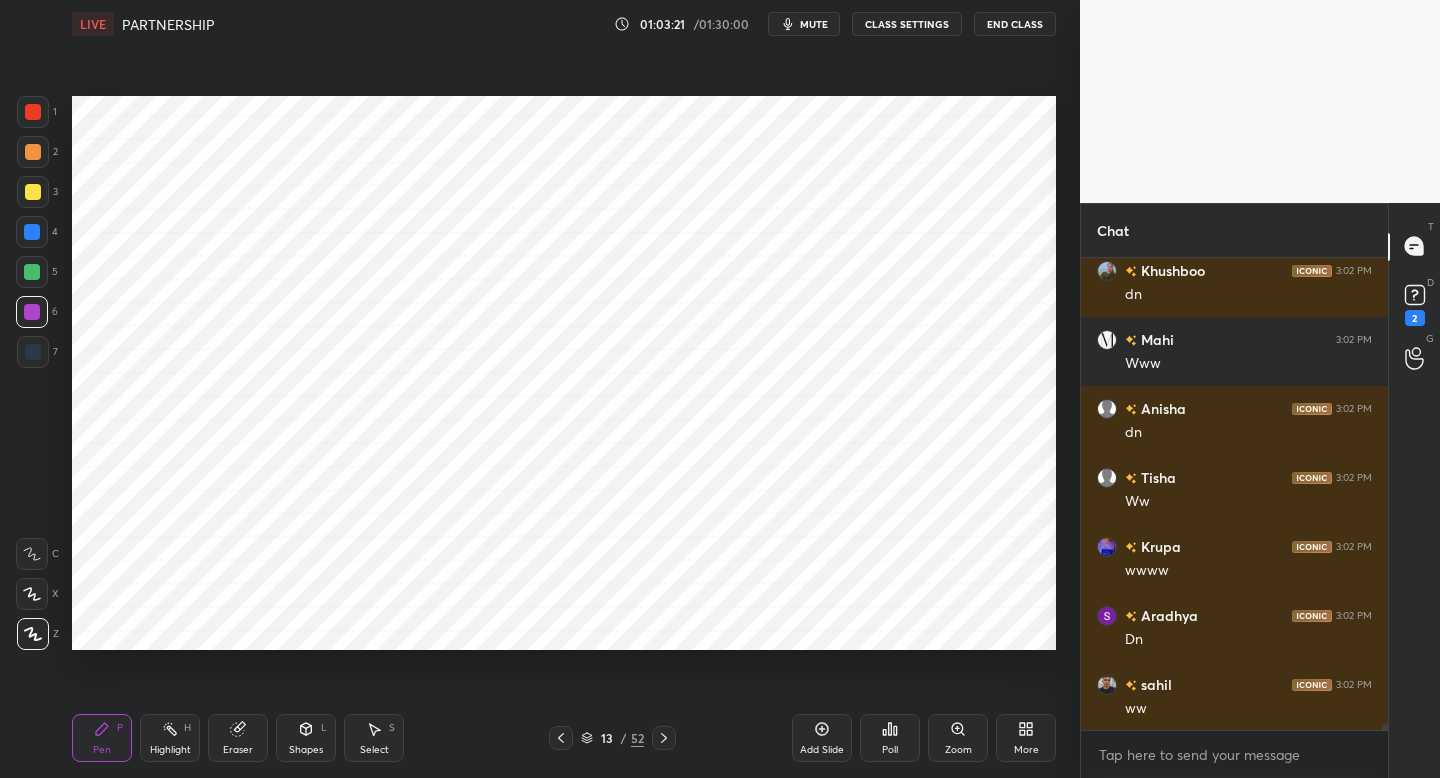 scroll, scrollTop: 36970, scrollLeft: 0, axis: vertical 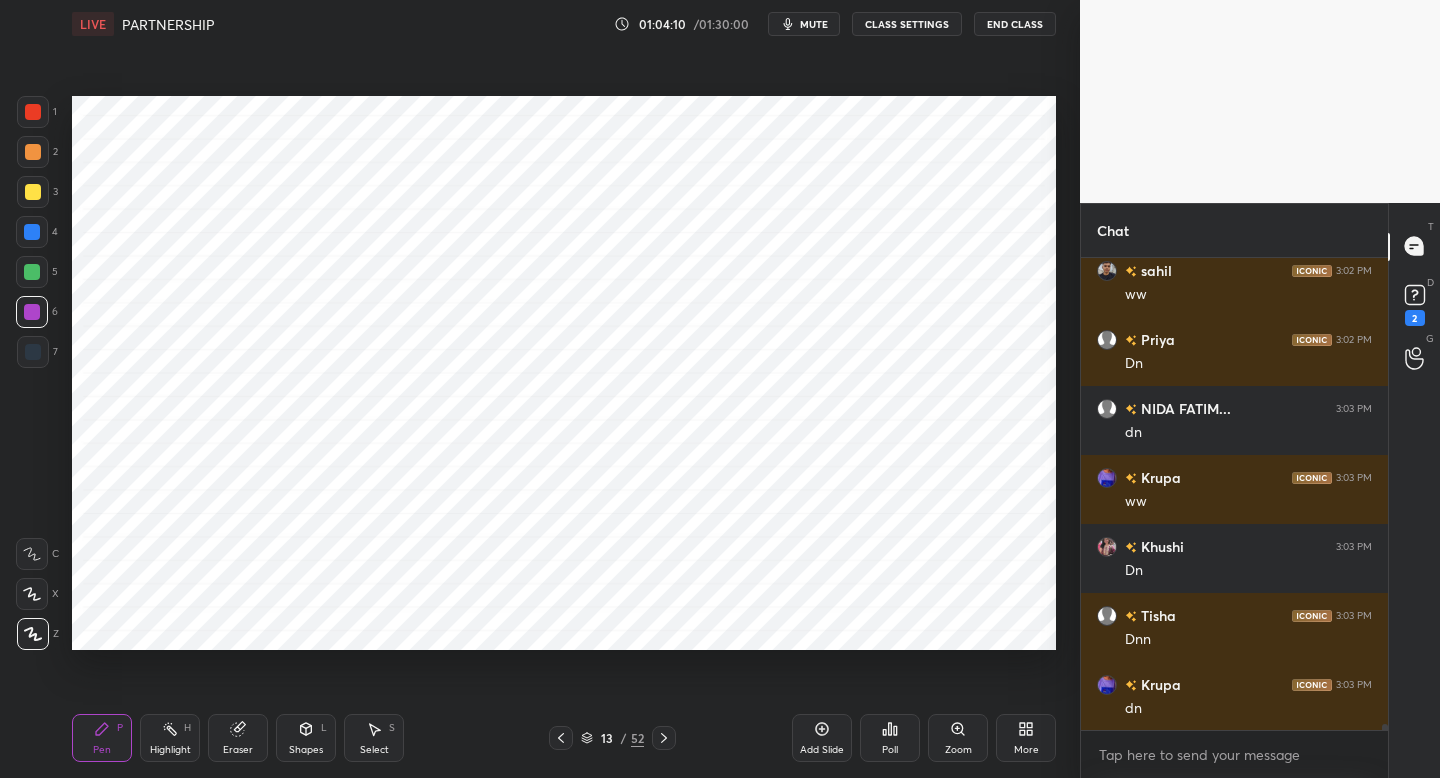 click 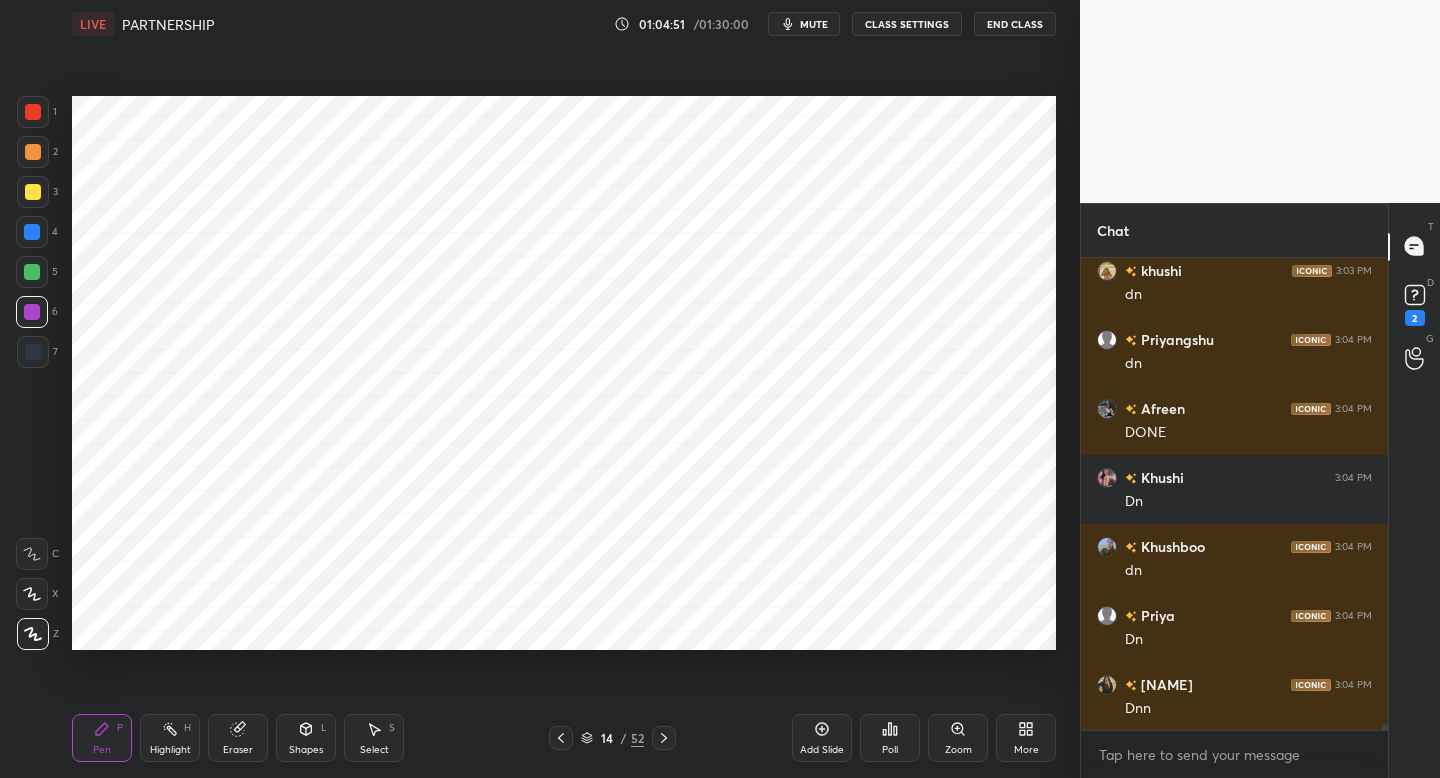 scroll, scrollTop: 38074, scrollLeft: 0, axis: vertical 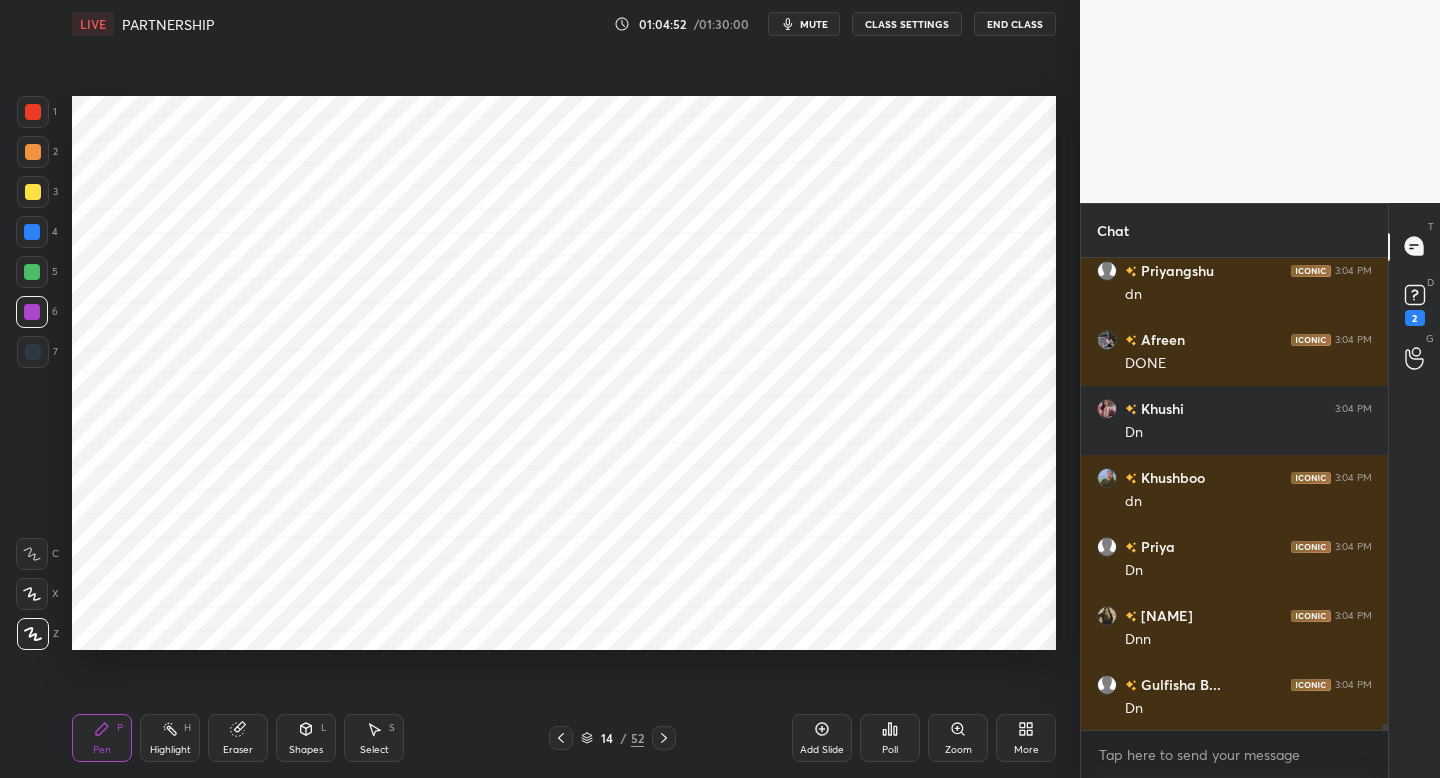 click 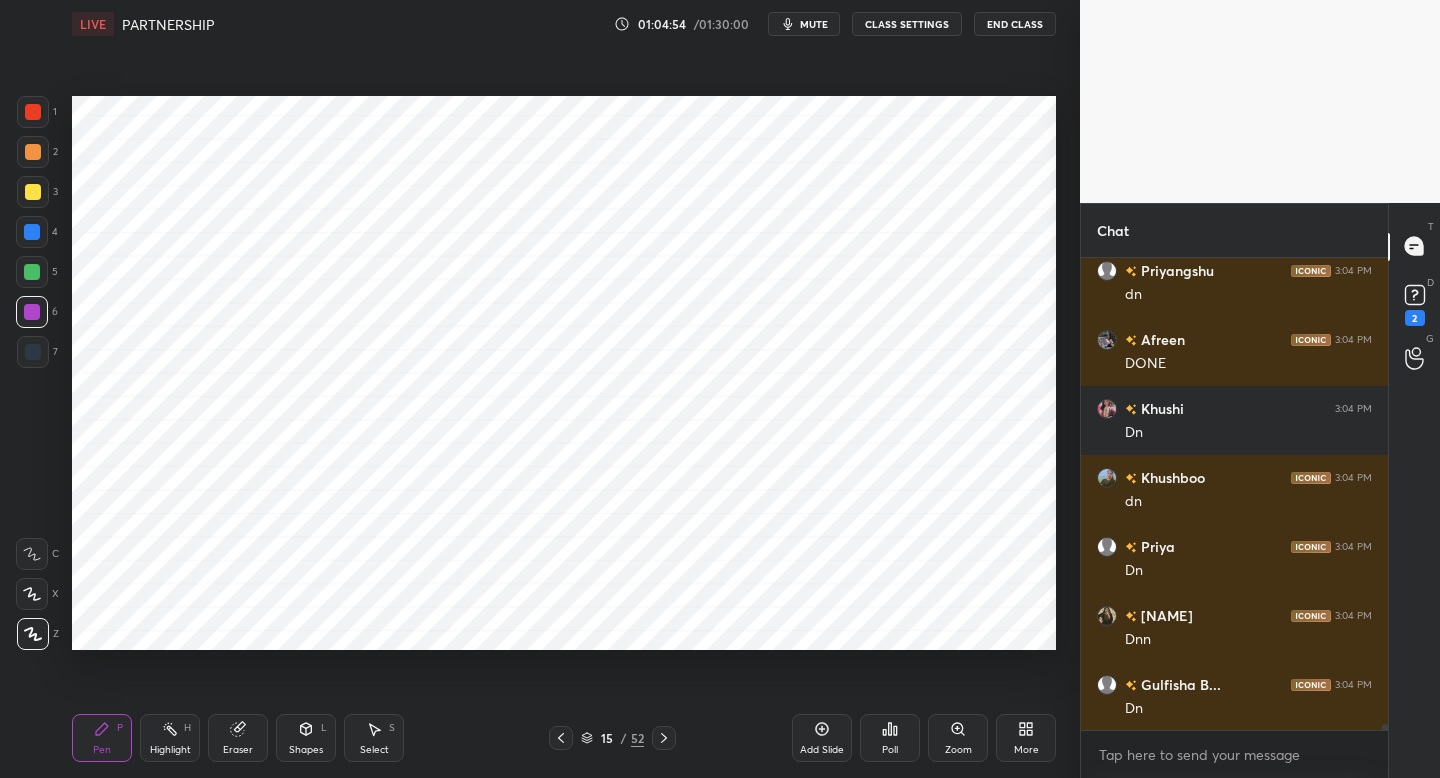 click at bounding box center (33, 352) 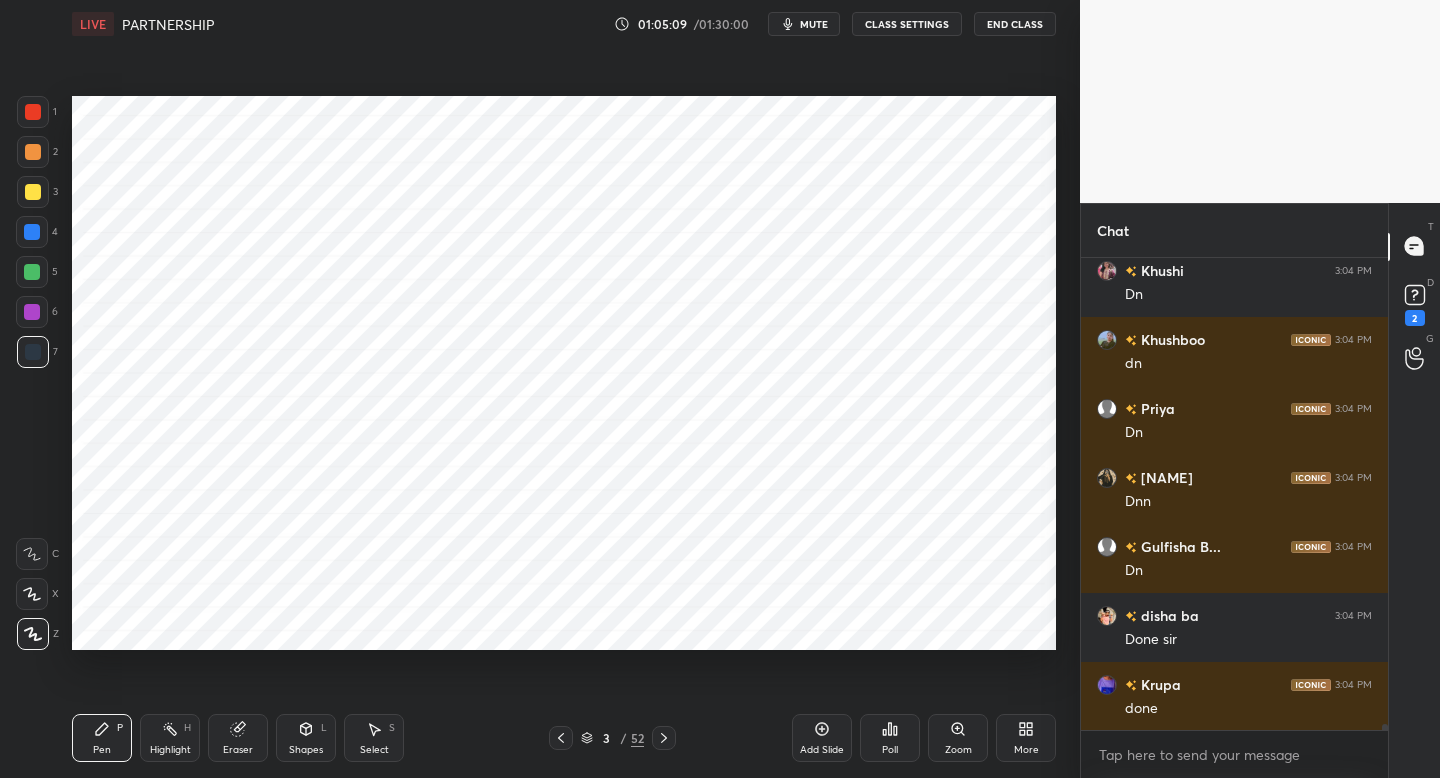 scroll, scrollTop: 38281, scrollLeft: 0, axis: vertical 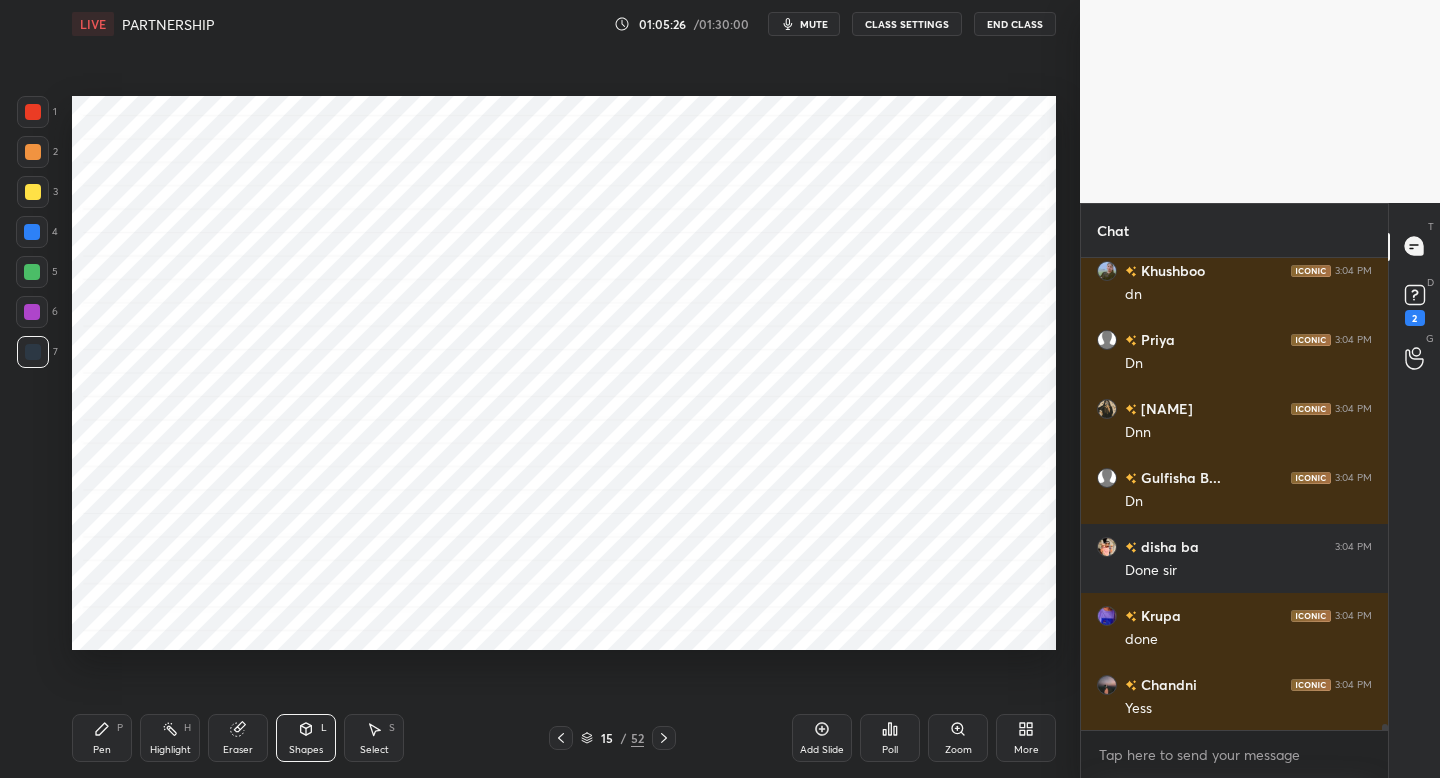 click 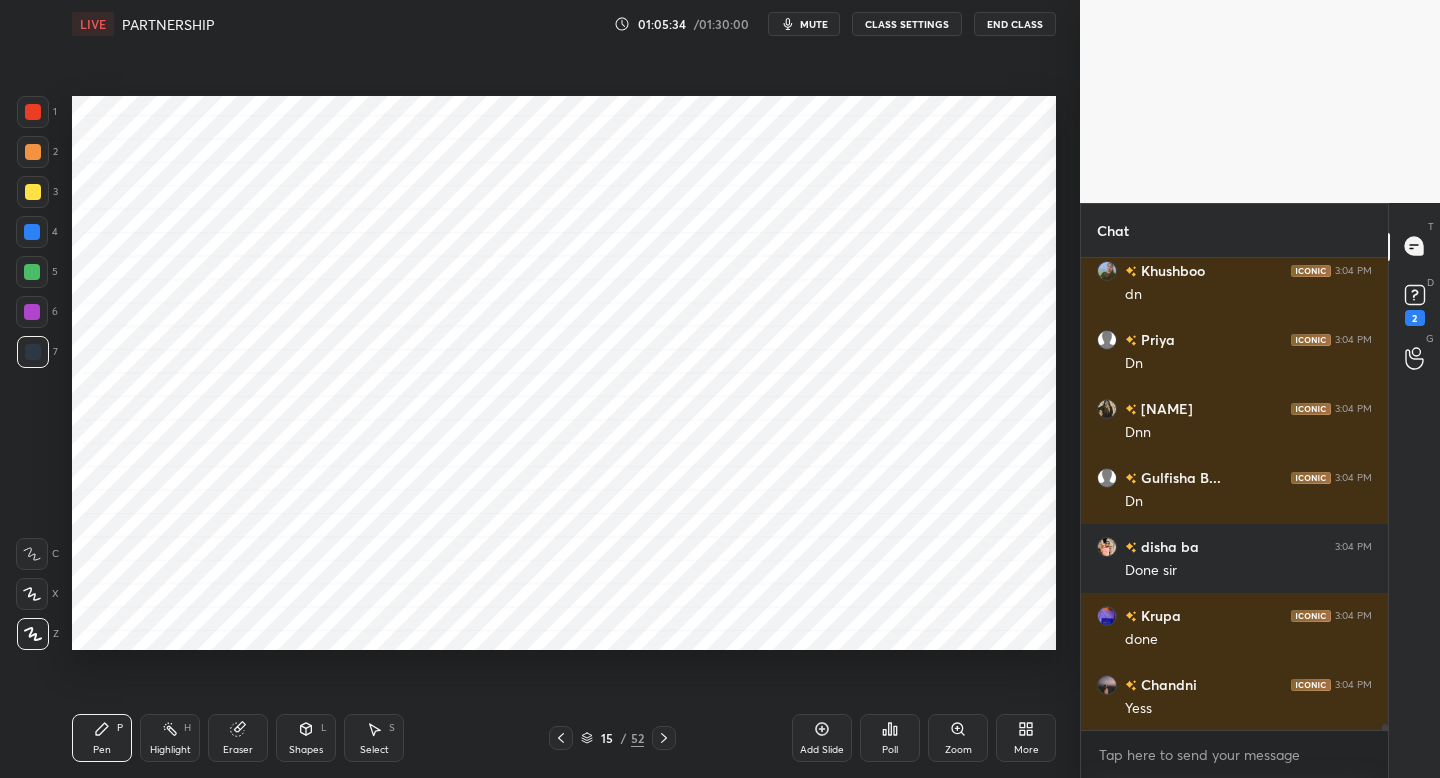 drag, startPoint x: 32, startPoint y: 108, endPoint x: 41, endPoint y: 119, distance: 14.21267 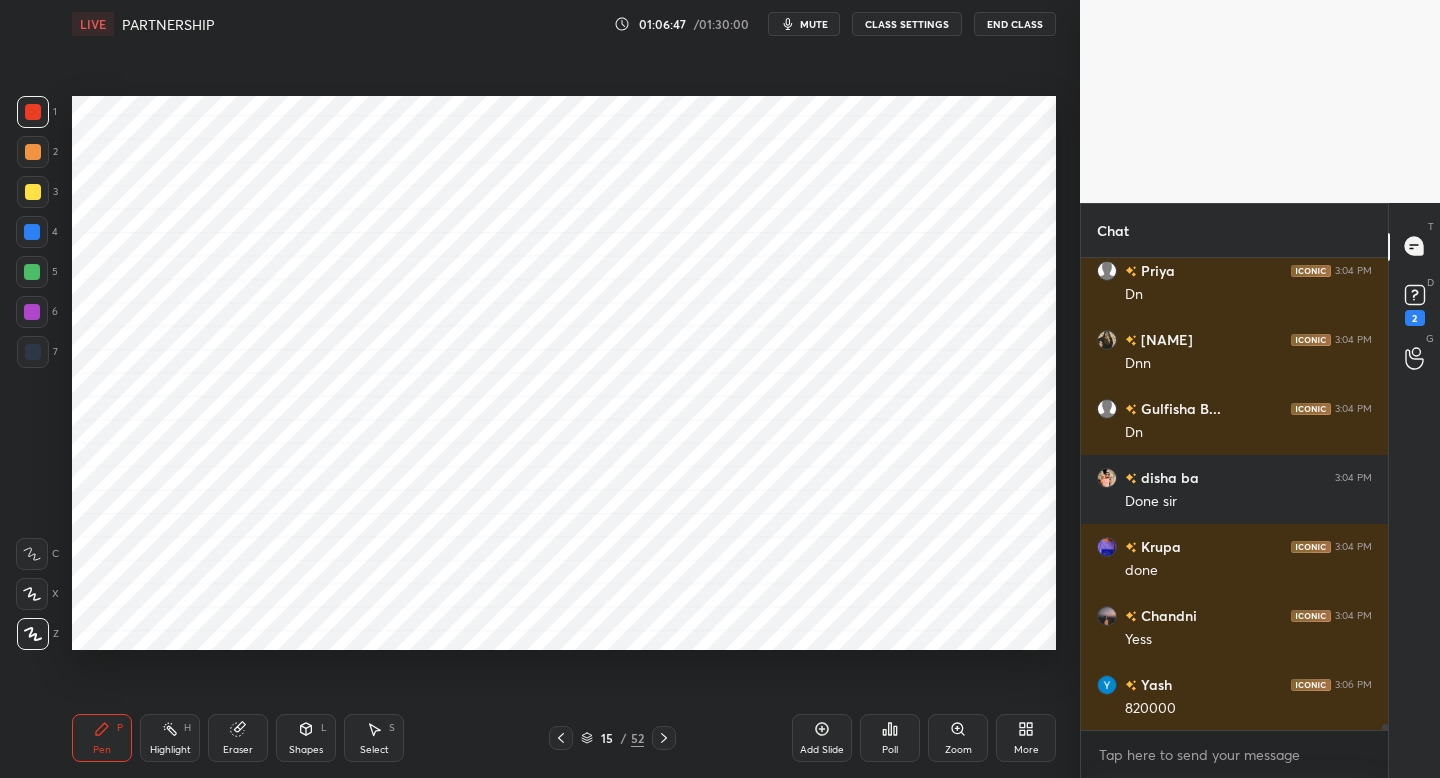 scroll, scrollTop: 38419, scrollLeft: 0, axis: vertical 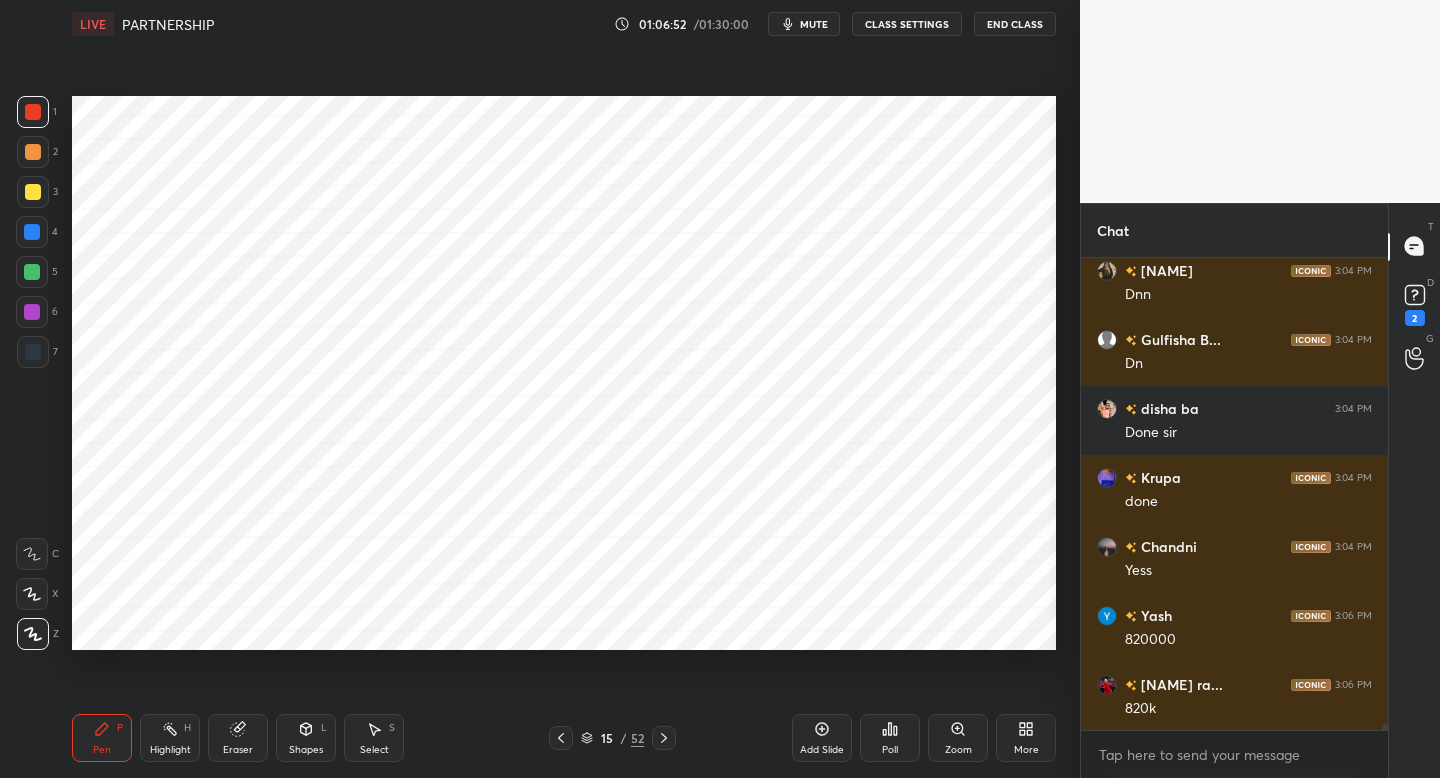 click at bounding box center (32, 232) 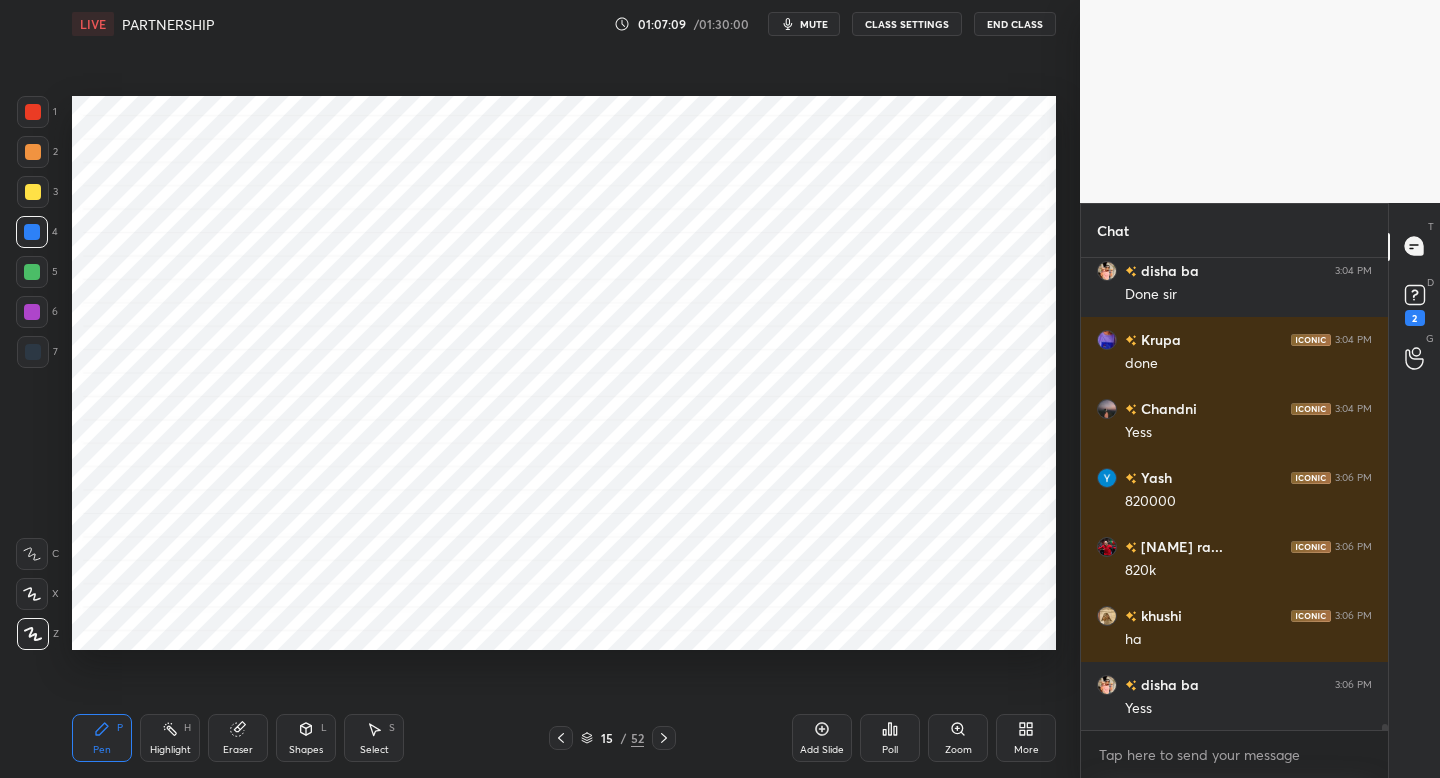 scroll, scrollTop: 38626, scrollLeft: 0, axis: vertical 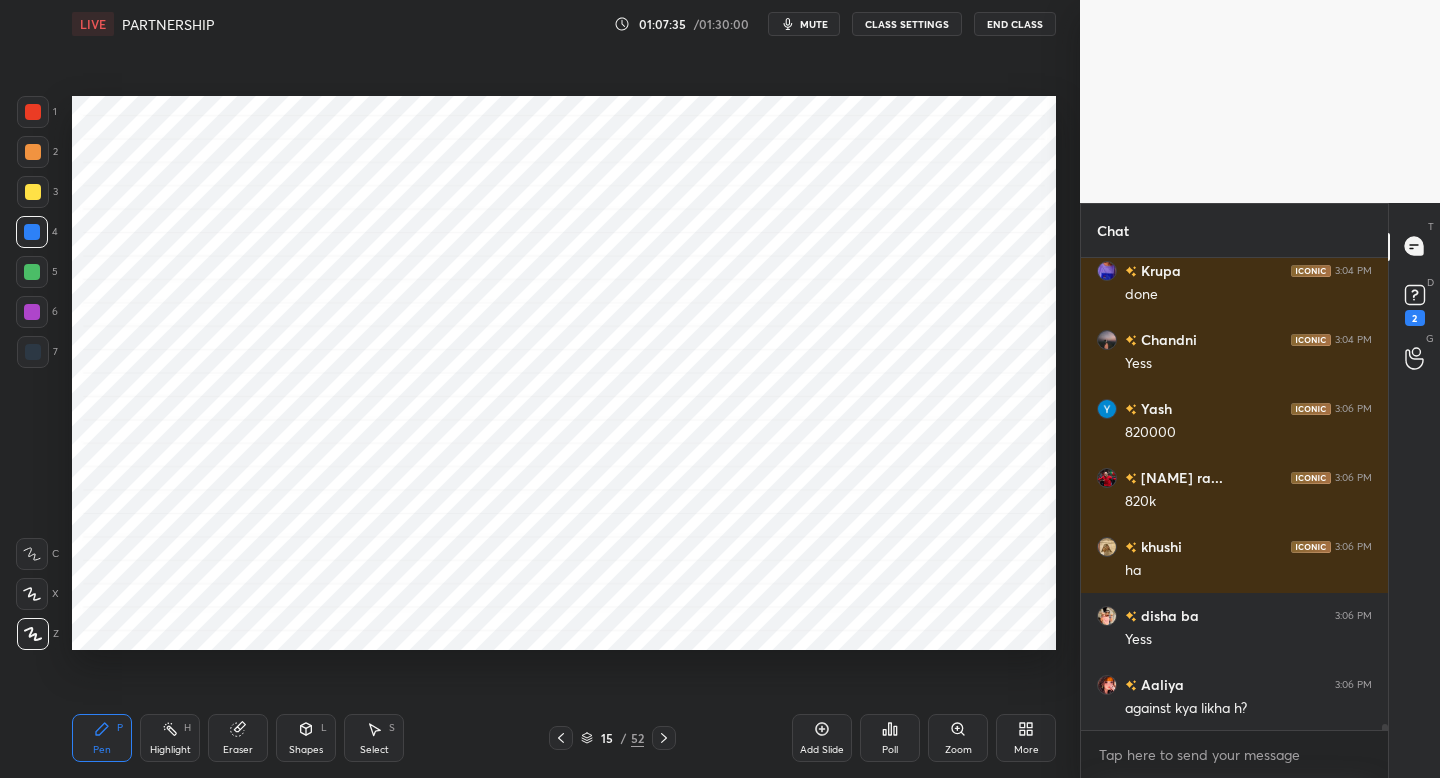 click at bounding box center [32, 312] 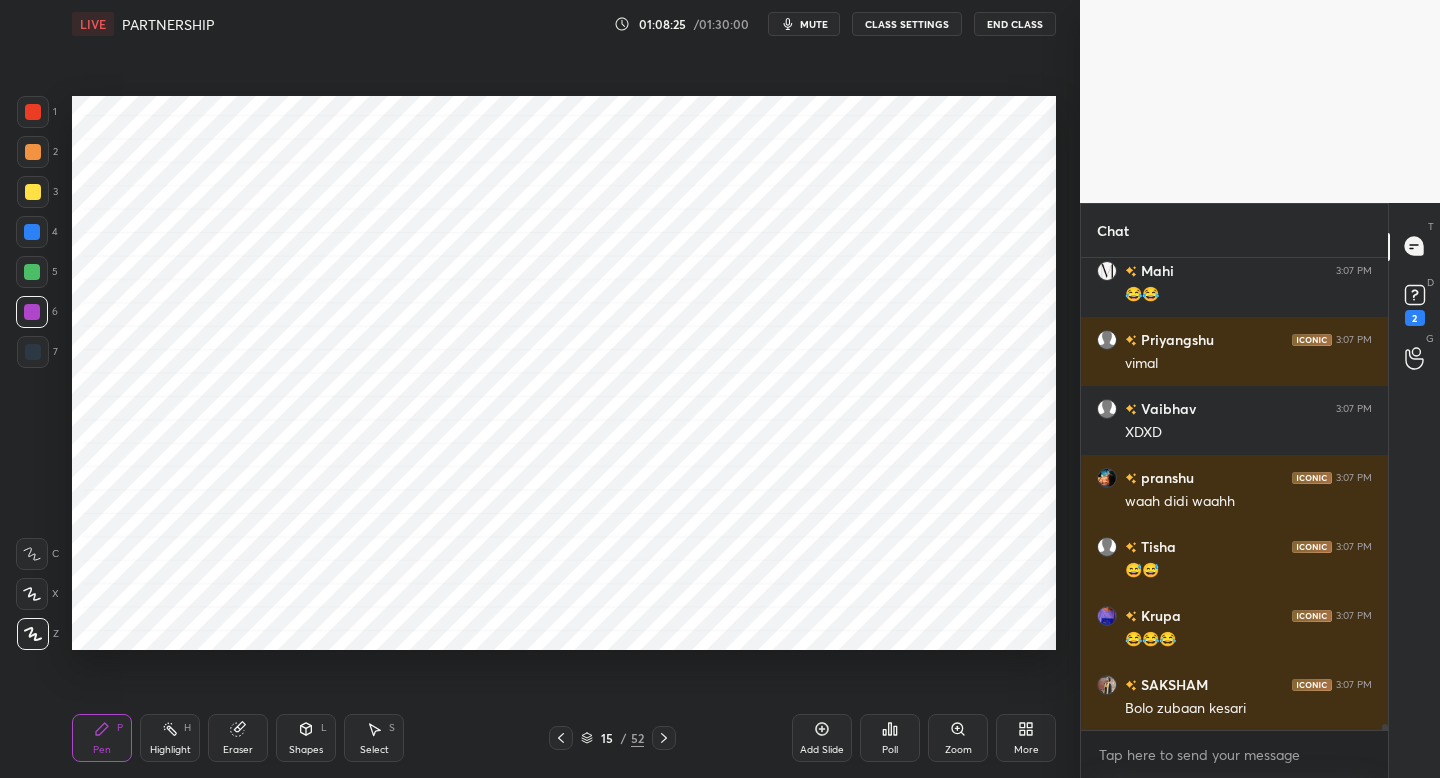 scroll, scrollTop: 39868, scrollLeft: 0, axis: vertical 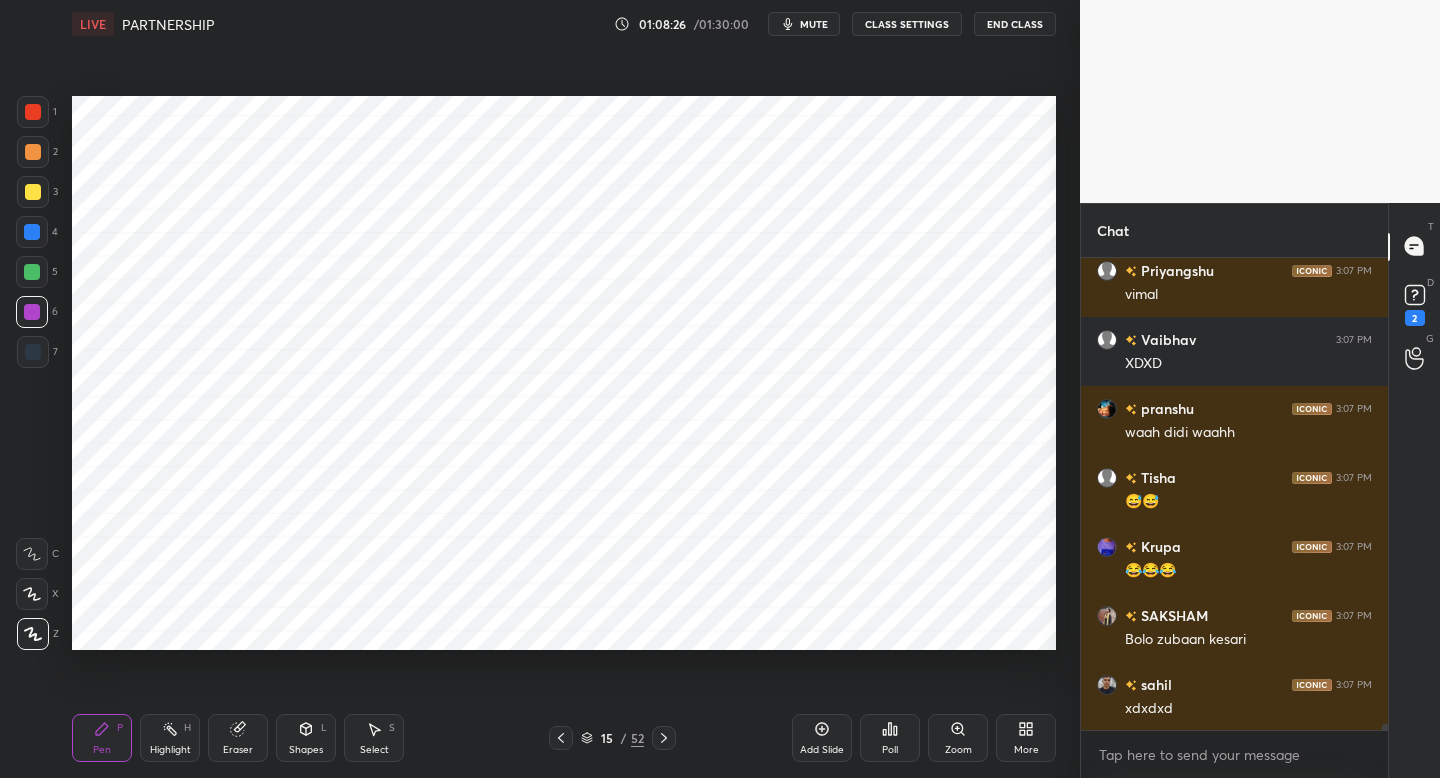 drag, startPoint x: 22, startPoint y: 354, endPoint x: 32, endPoint y: 360, distance: 11.661903 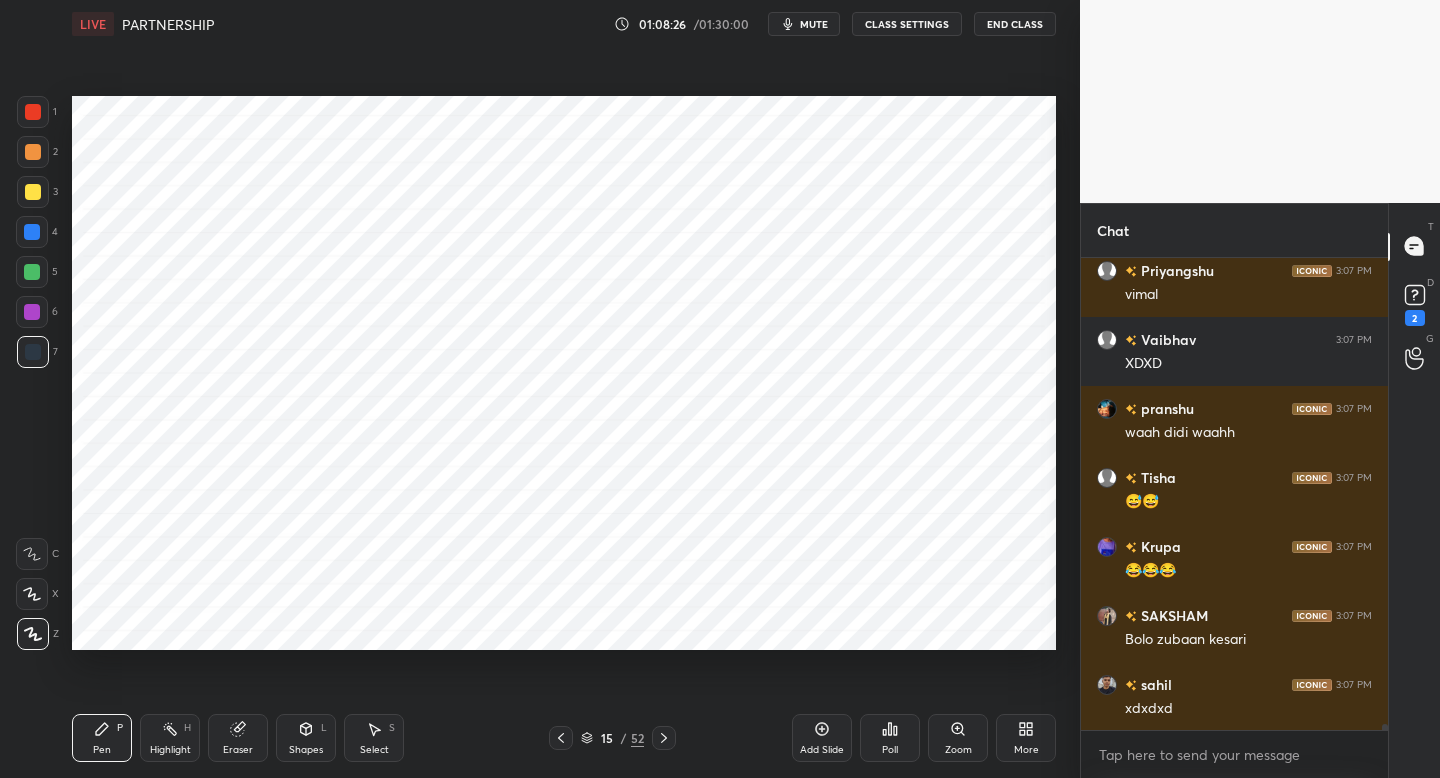 click at bounding box center [33, 352] 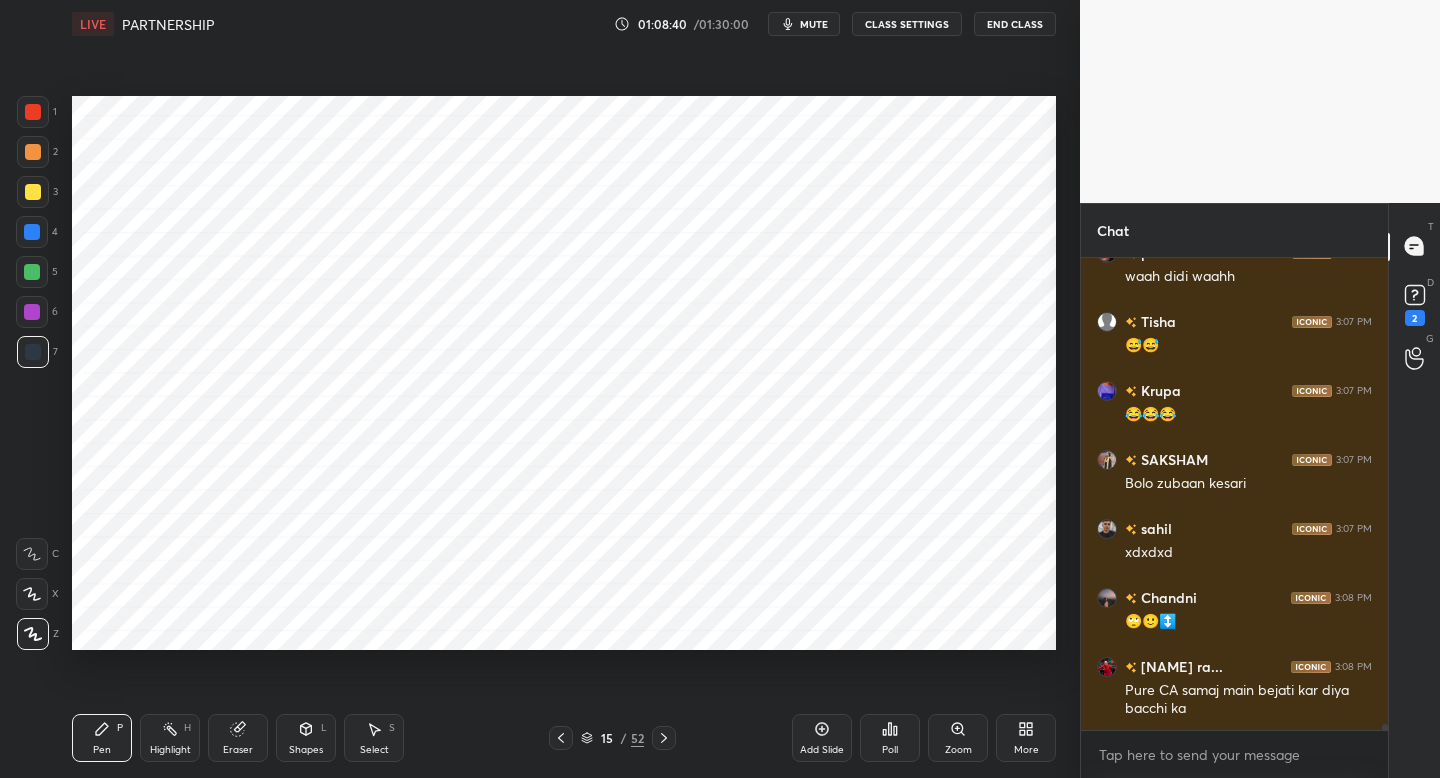 scroll, scrollTop: 40093, scrollLeft: 0, axis: vertical 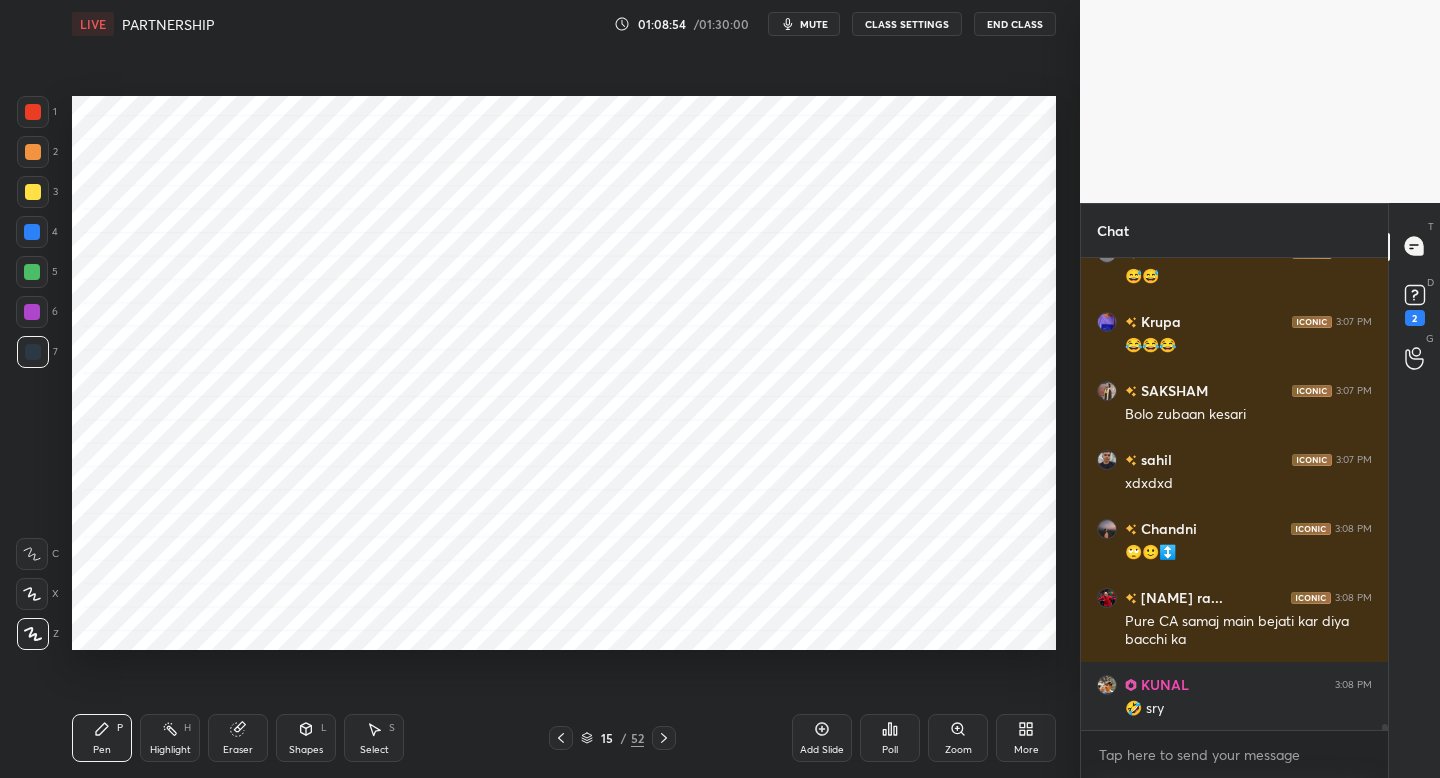 click 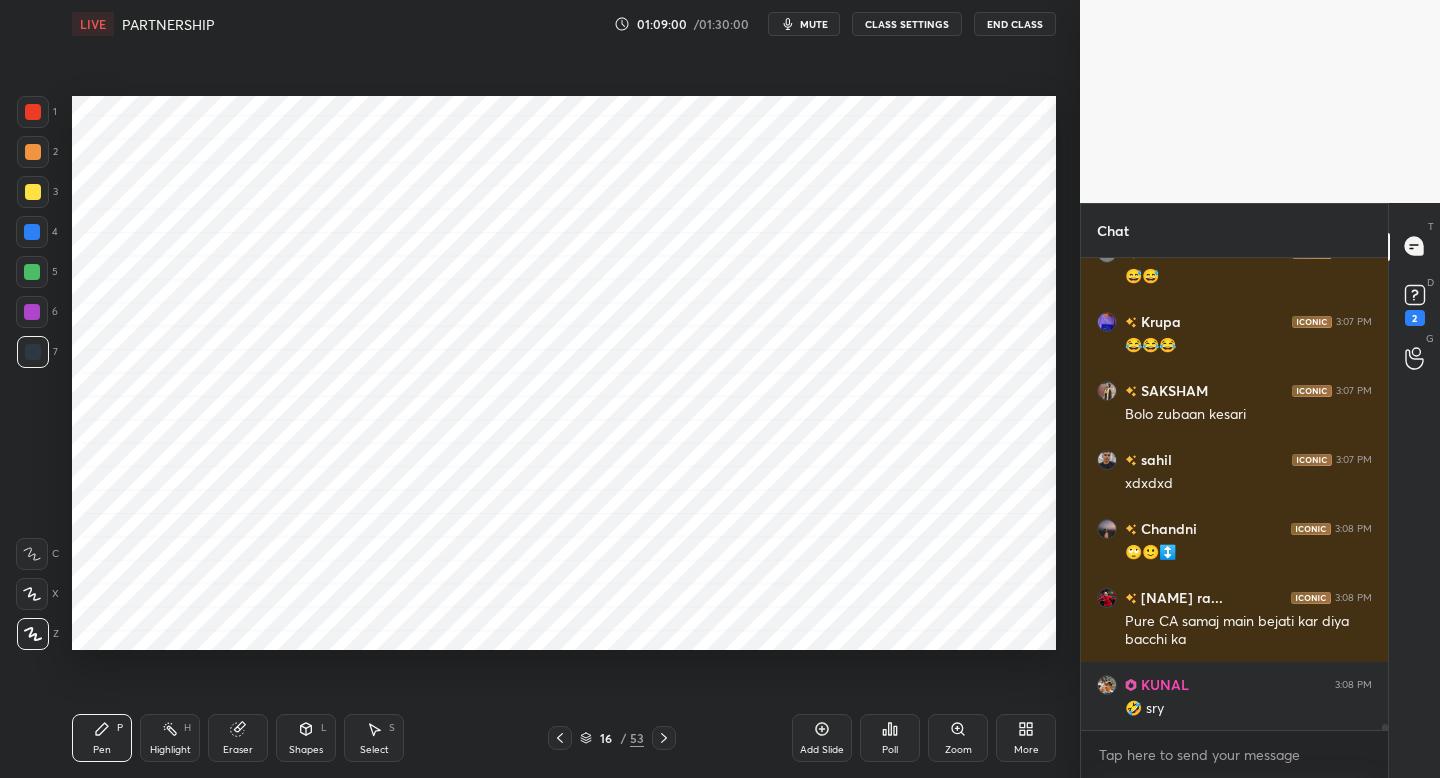 scroll, scrollTop: 40180, scrollLeft: 0, axis: vertical 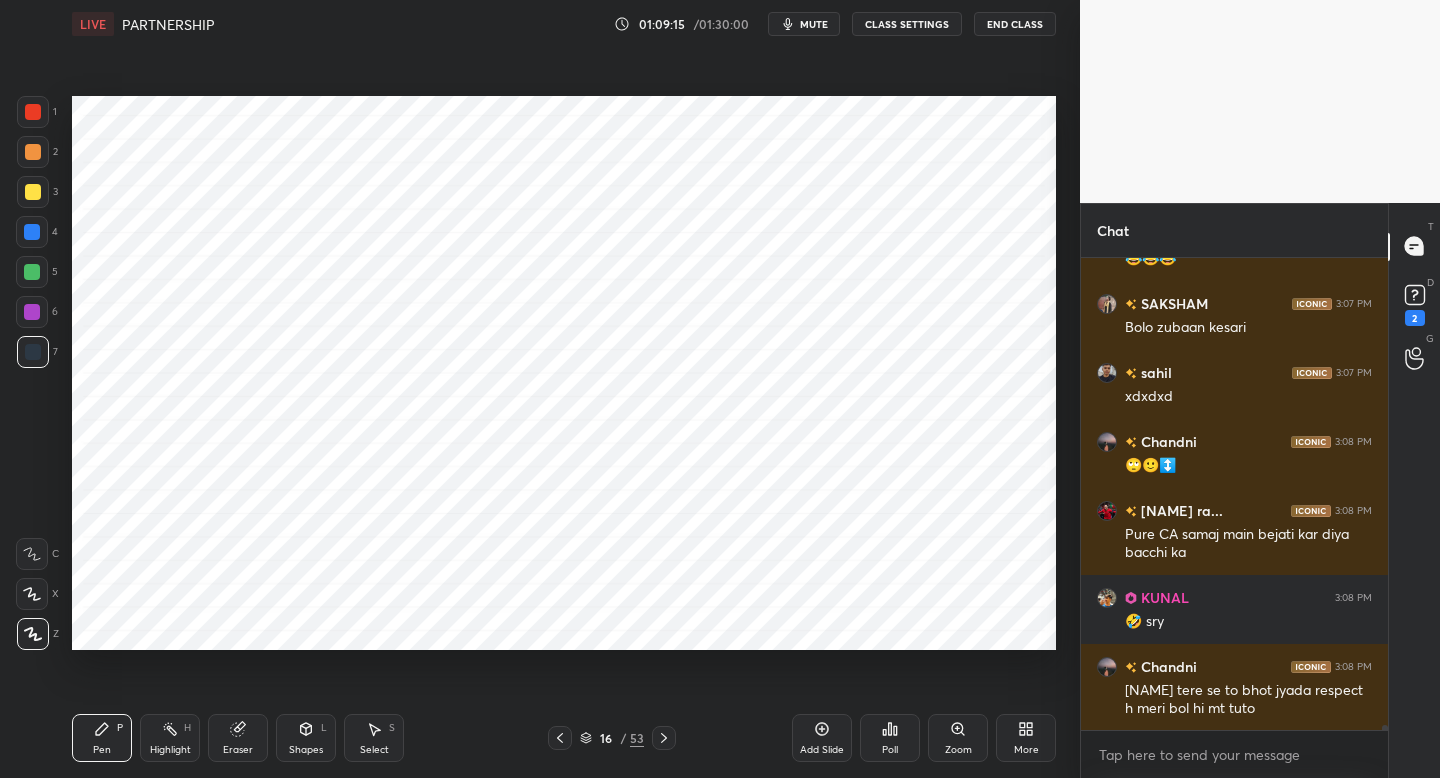 click at bounding box center (32, 312) 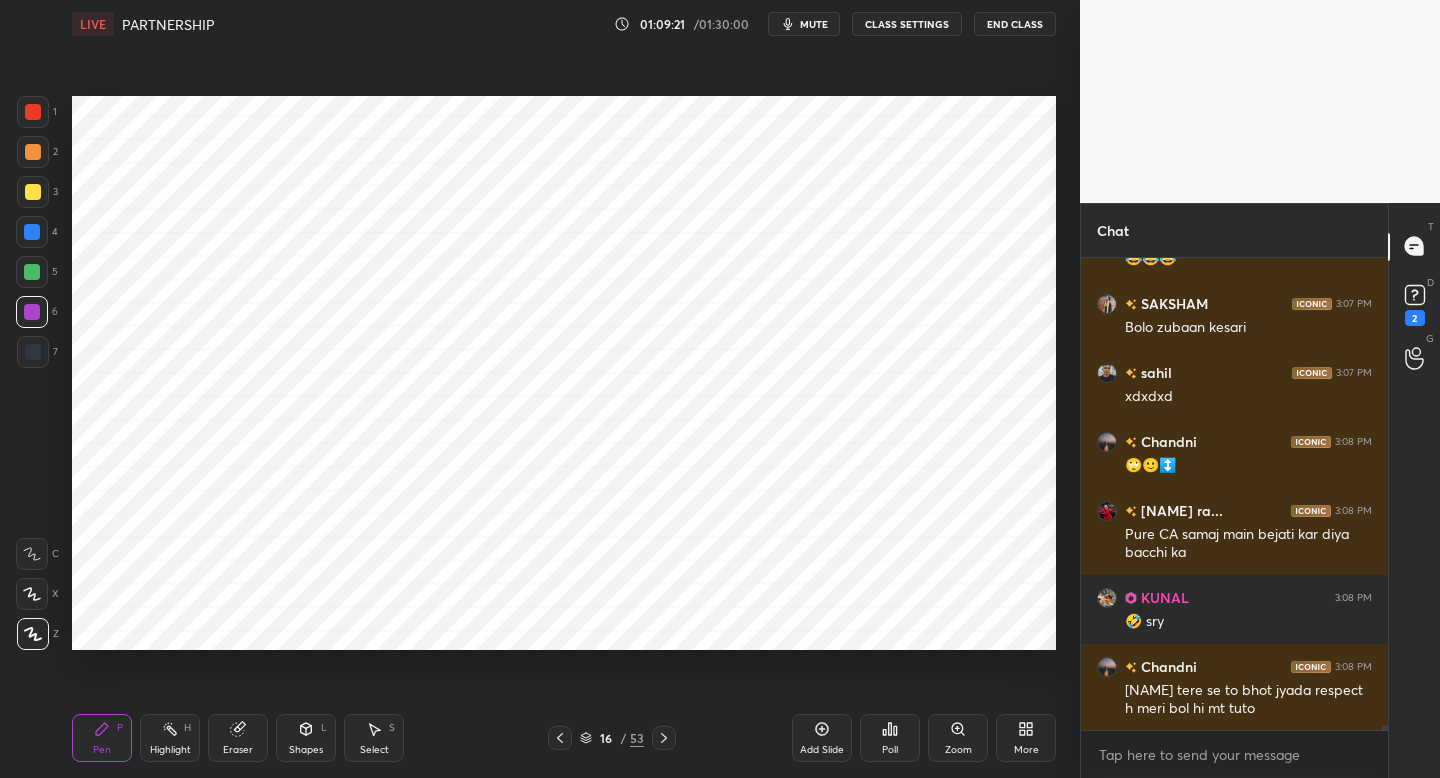scroll, scrollTop: 40249, scrollLeft: 0, axis: vertical 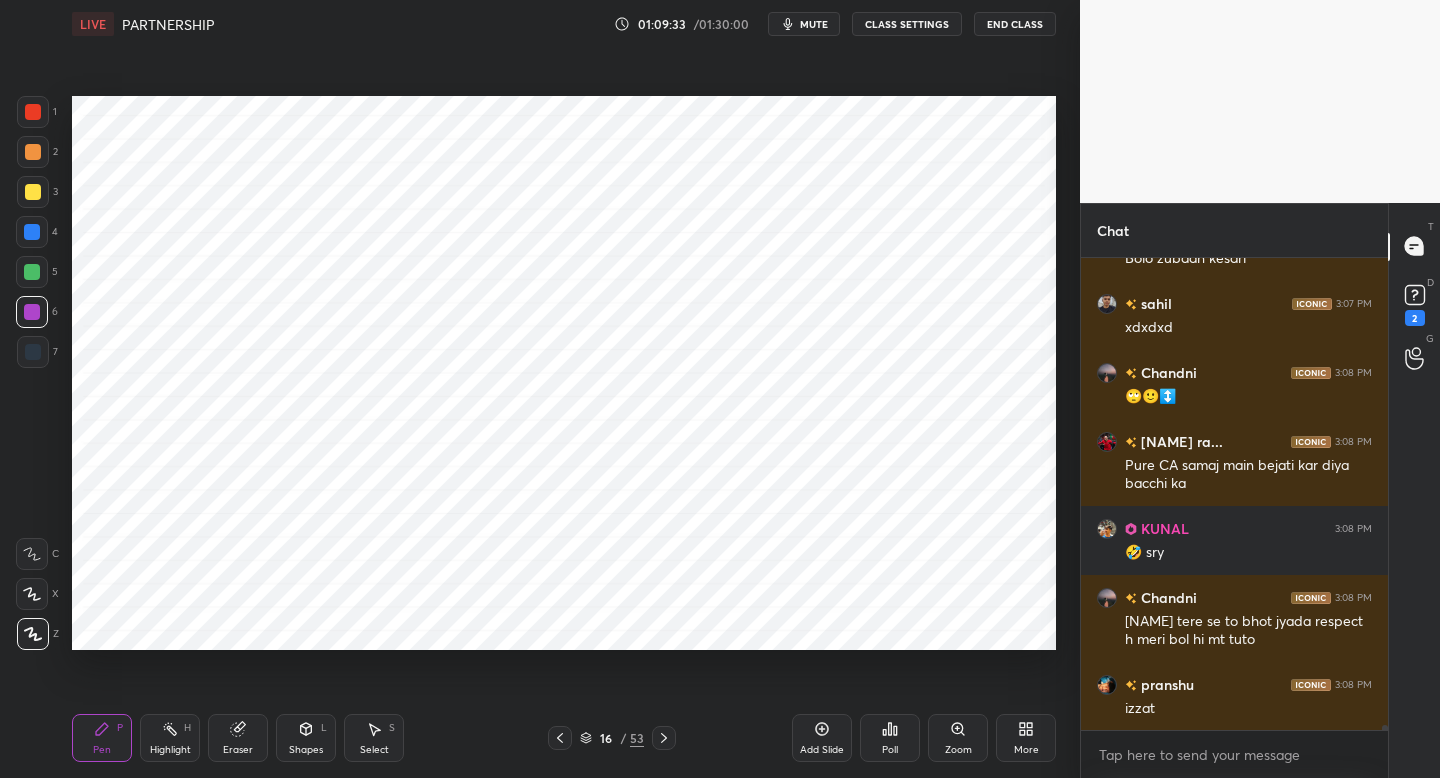 click at bounding box center [33, 352] 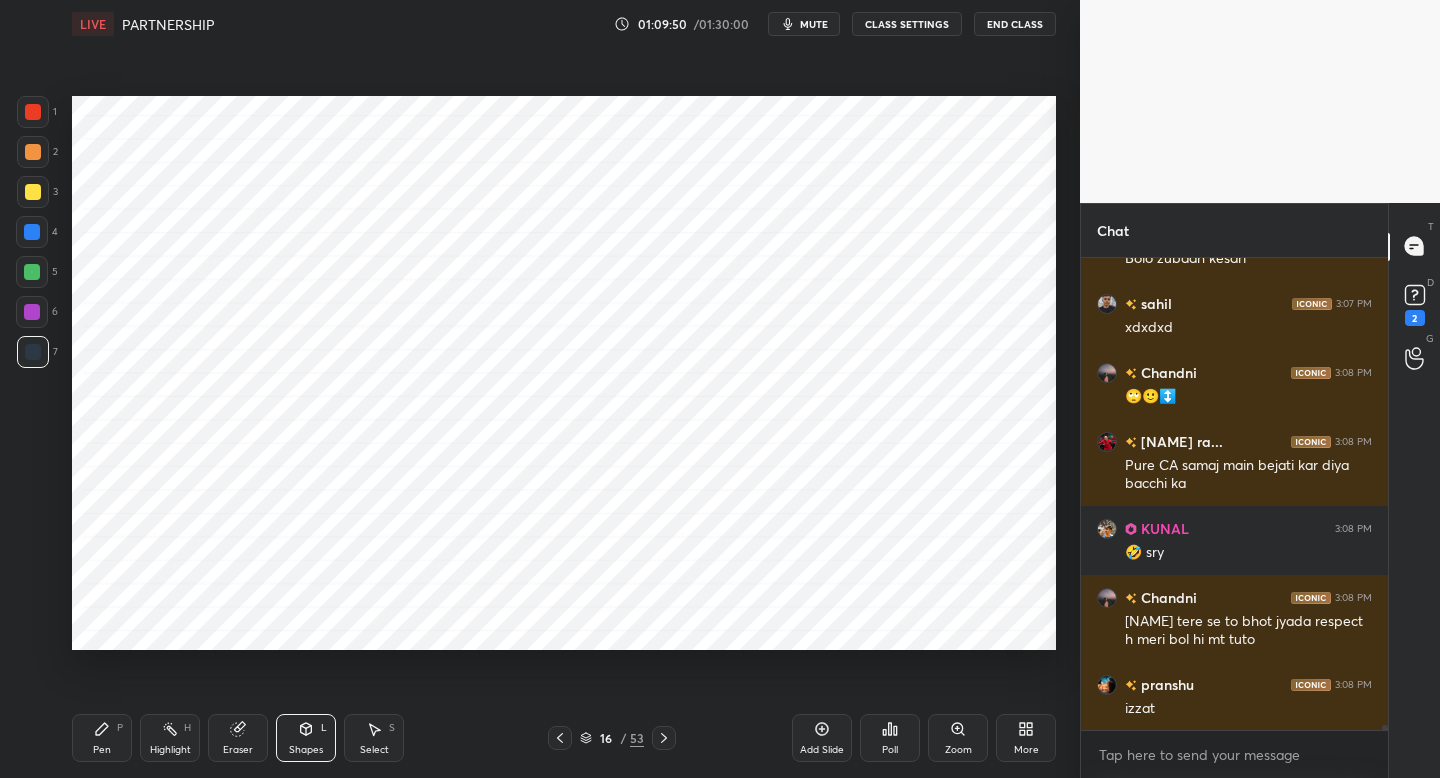 click on "Pen P" at bounding box center (102, 738) 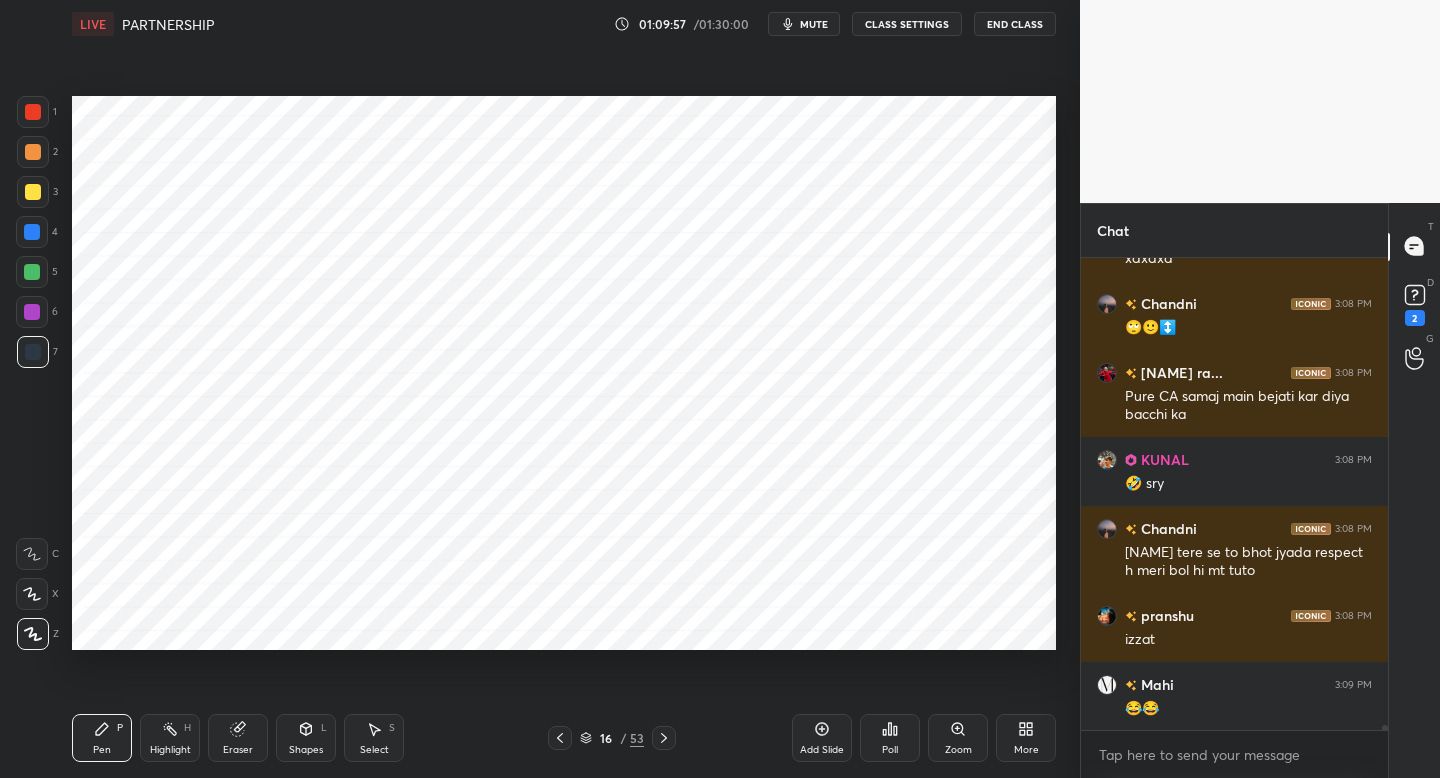 scroll, scrollTop: 40387, scrollLeft: 0, axis: vertical 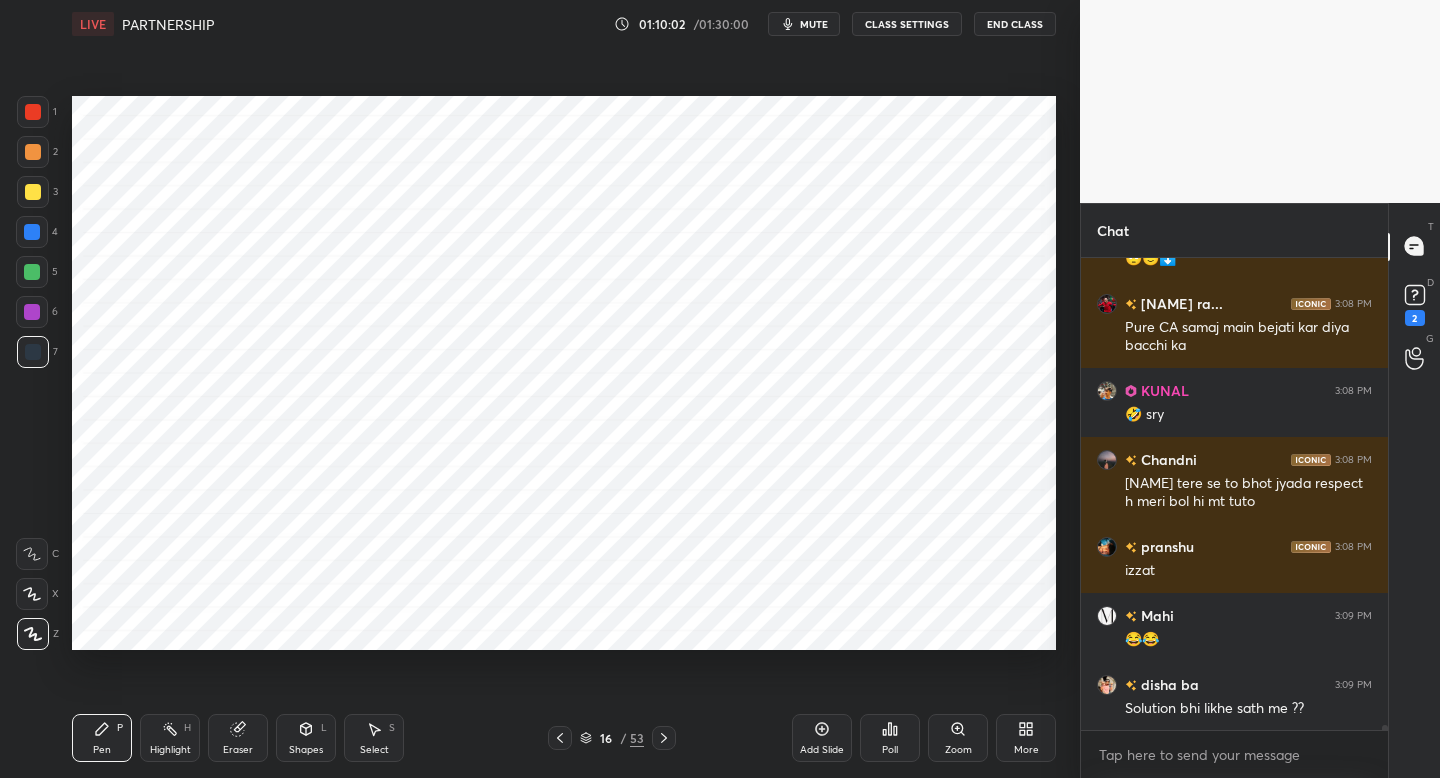 click at bounding box center [33, 112] 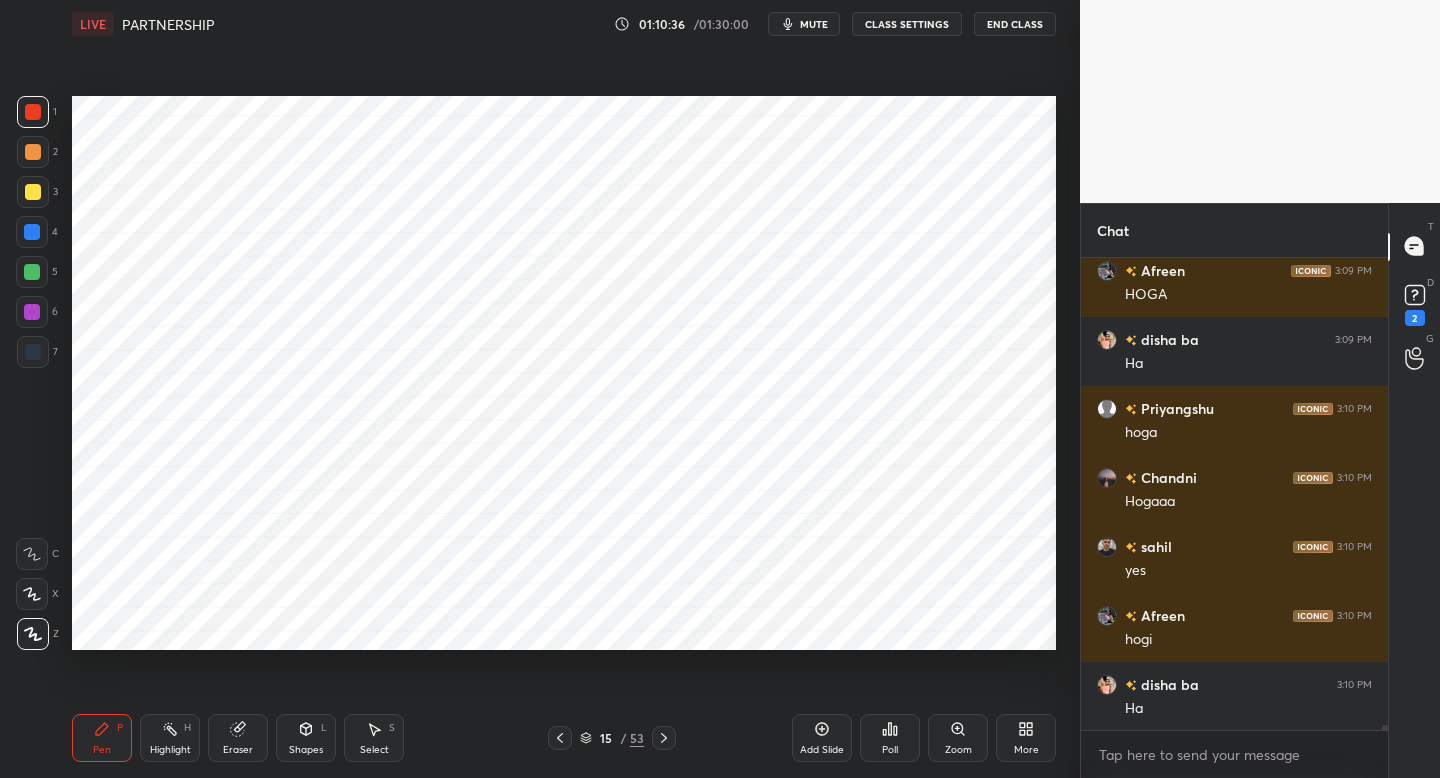 scroll, scrollTop: 41491, scrollLeft: 0, axis: vertical 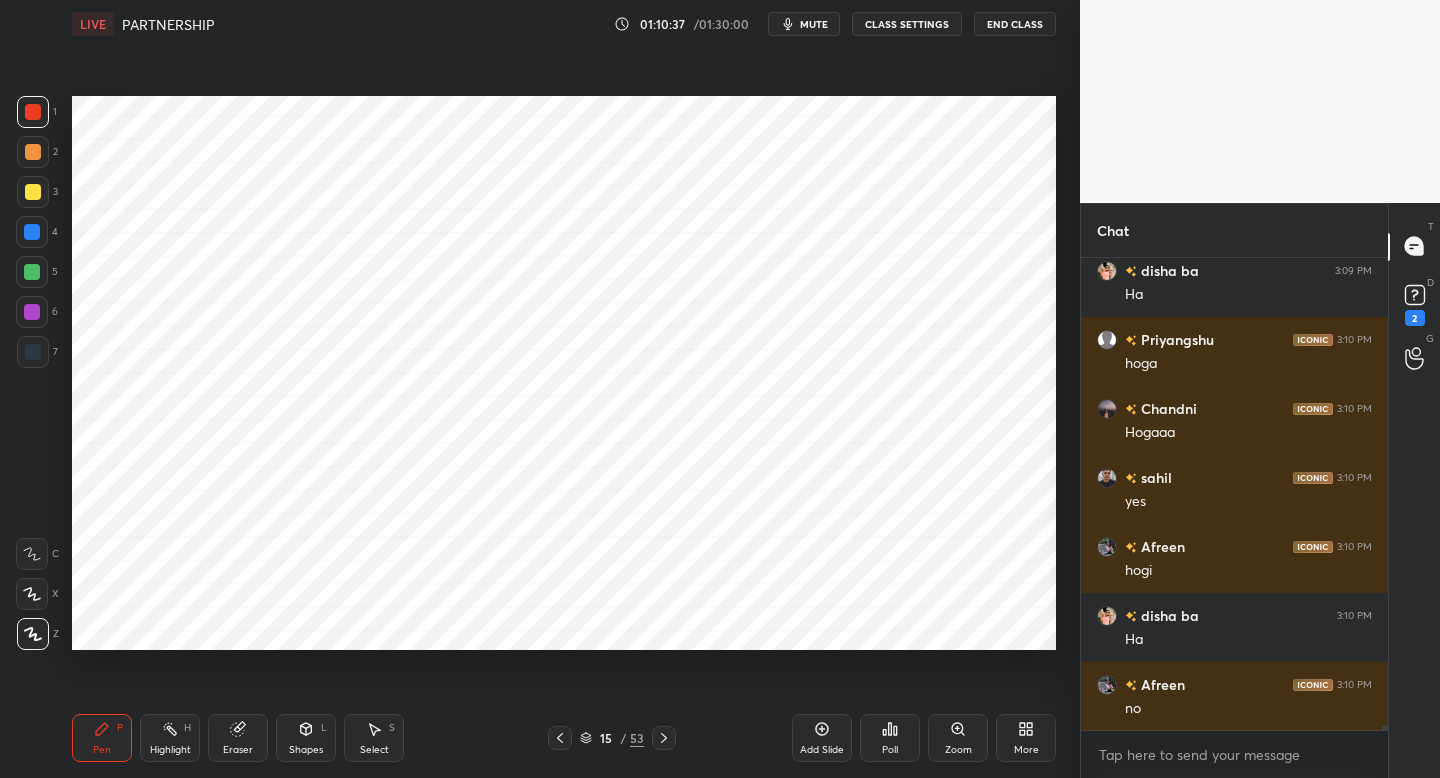 click 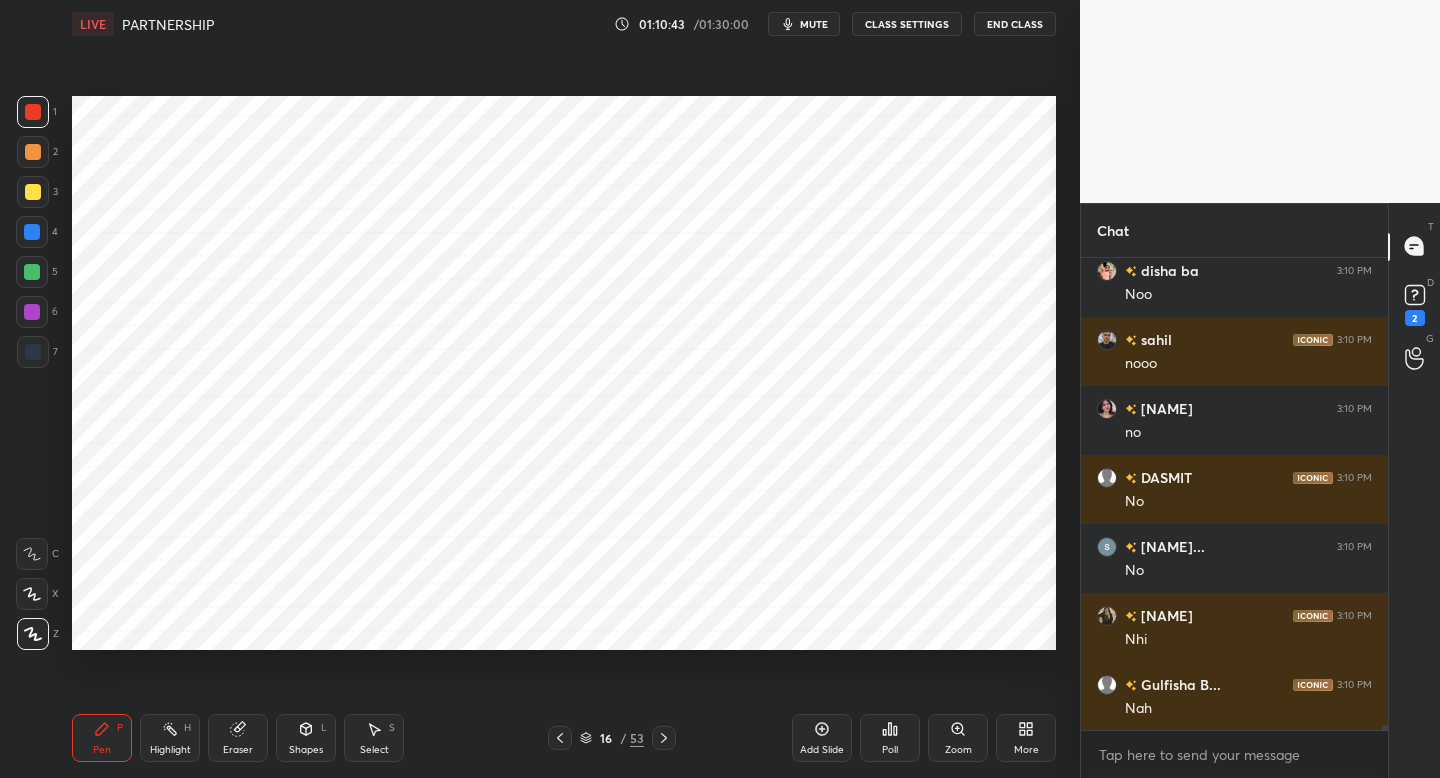 scroll, scrollTop: 42181, scrollLeft: 0, axis: vertical 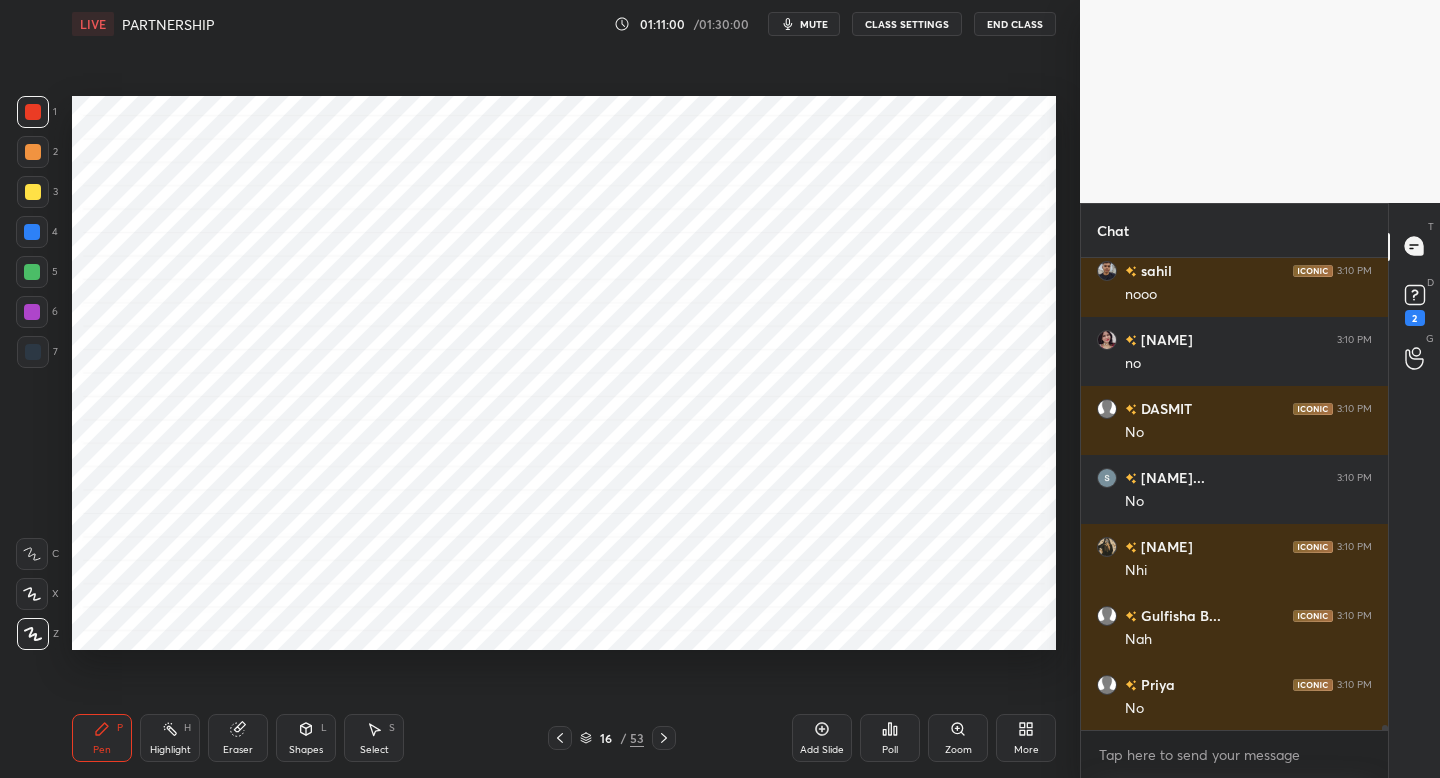 drag, startPoint x: 40, startPoint y: 316, endPoint x: 60, endPoint y: 321, distance: 20.615528 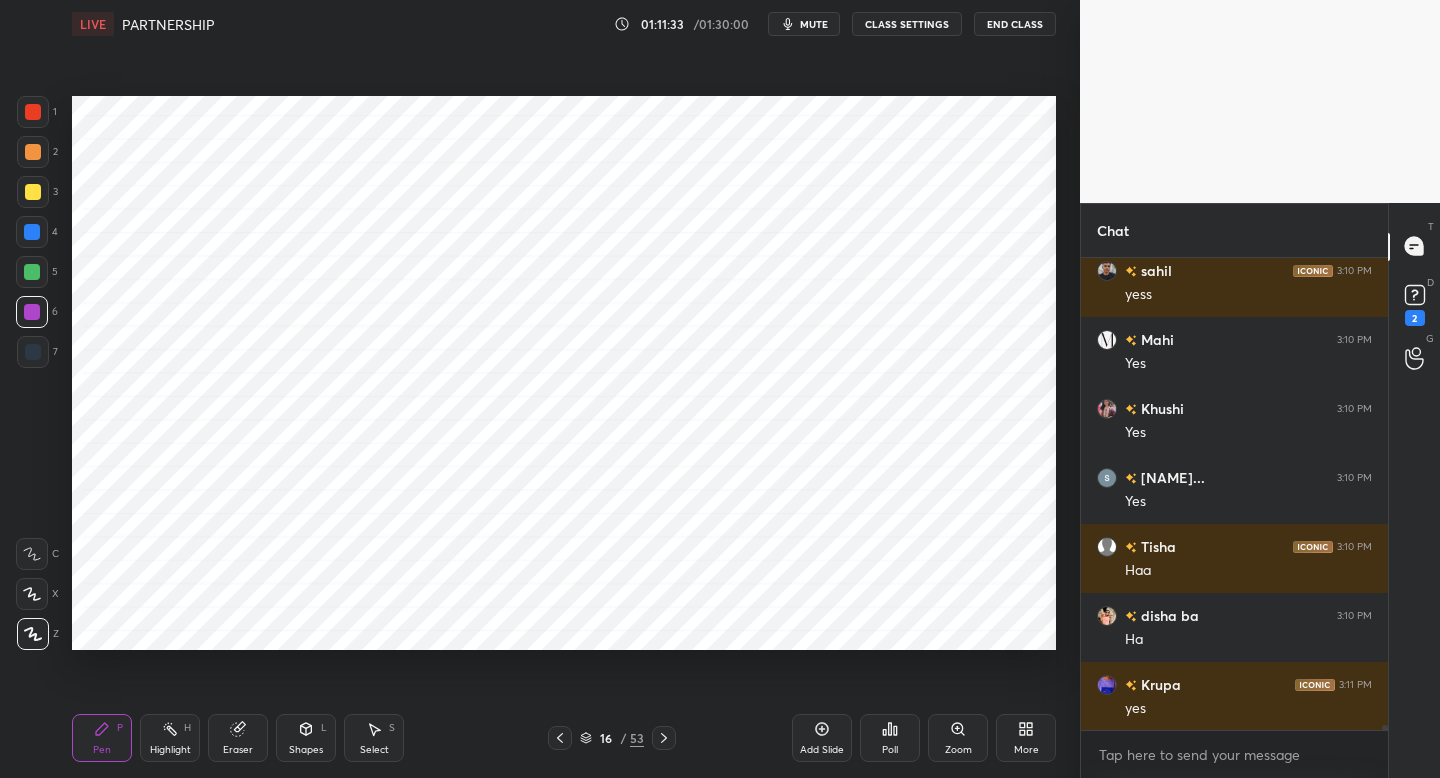 scroll, scrollTop: 44389, scrollLeft: 0, axis: vertical 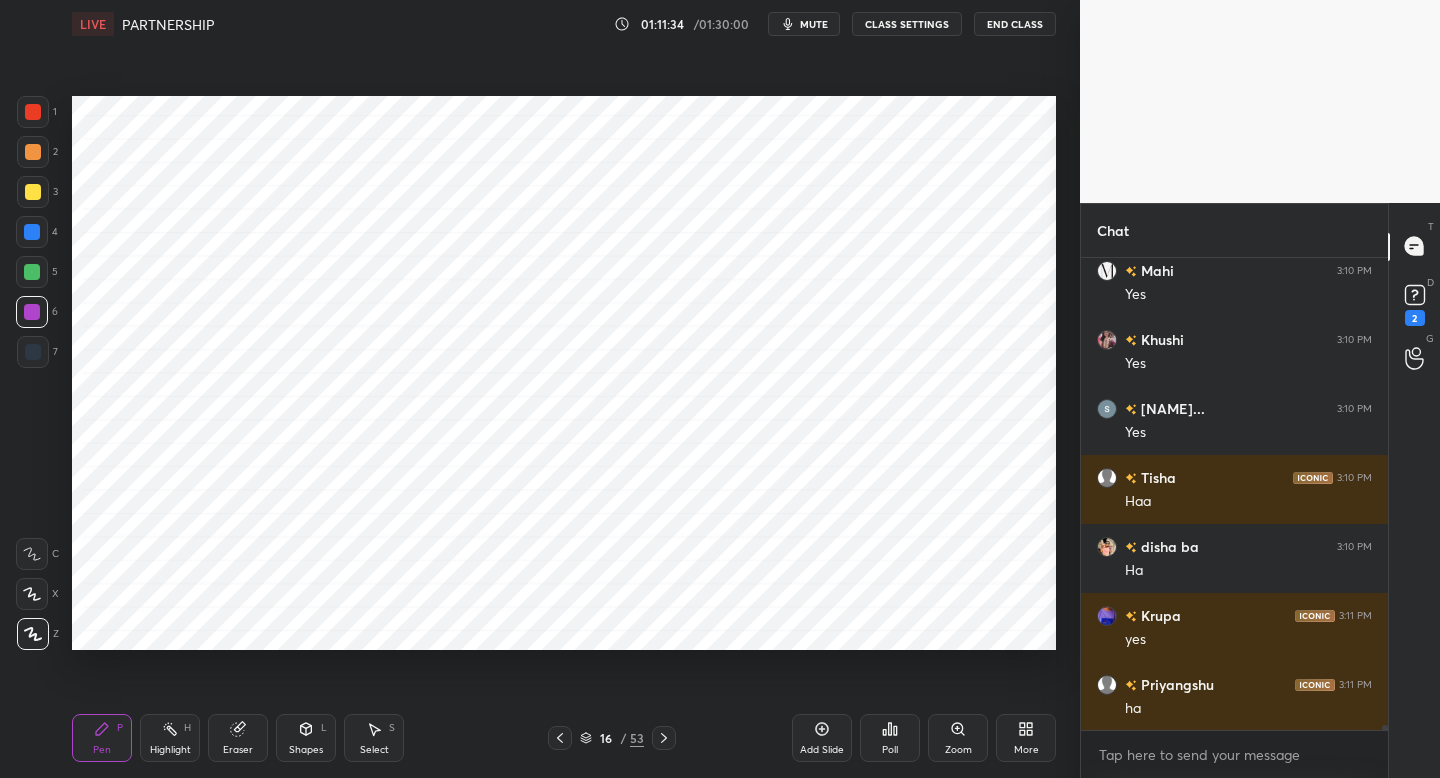 click on "5" at bounding box center [37, 276] 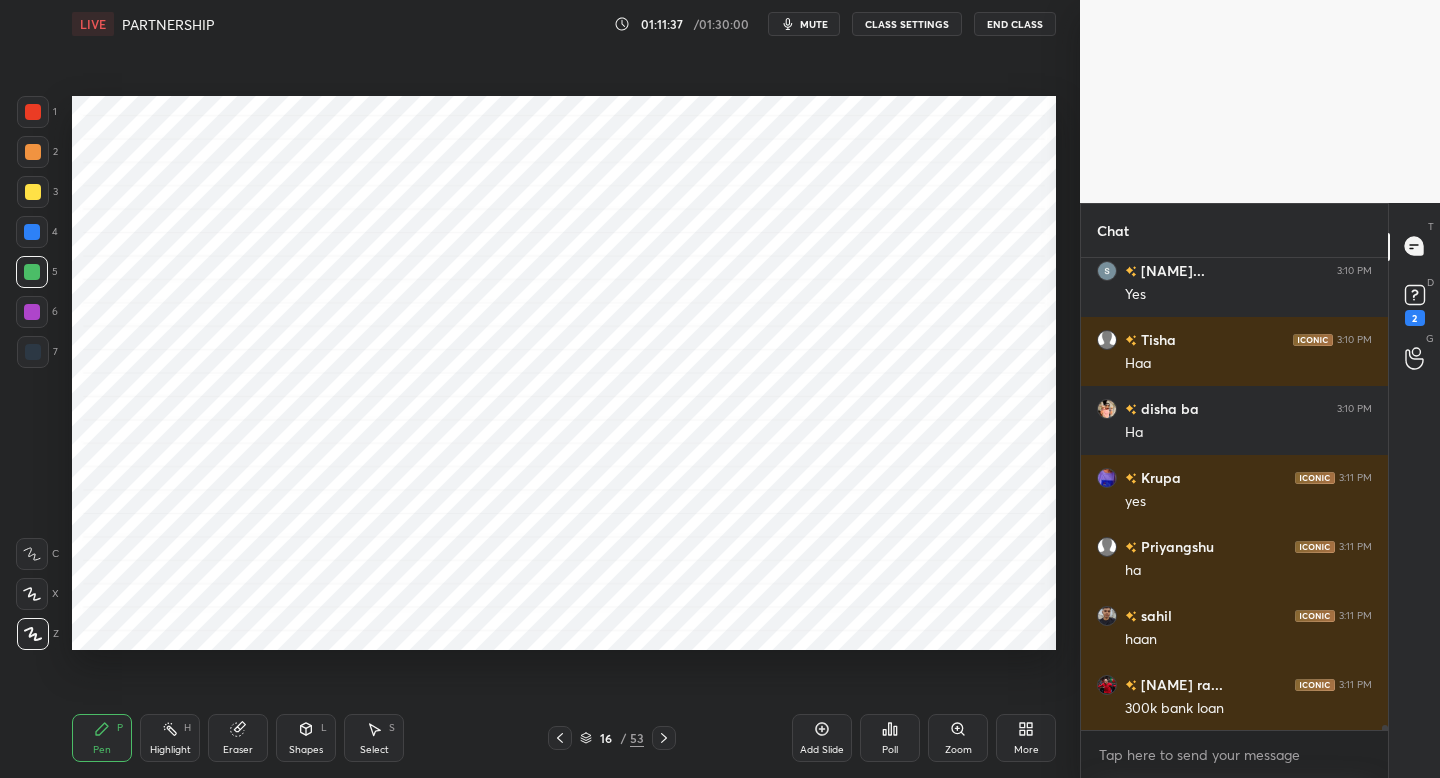 scroll, scrollTop: 44596, scrollLeft: 0, axis: vertical 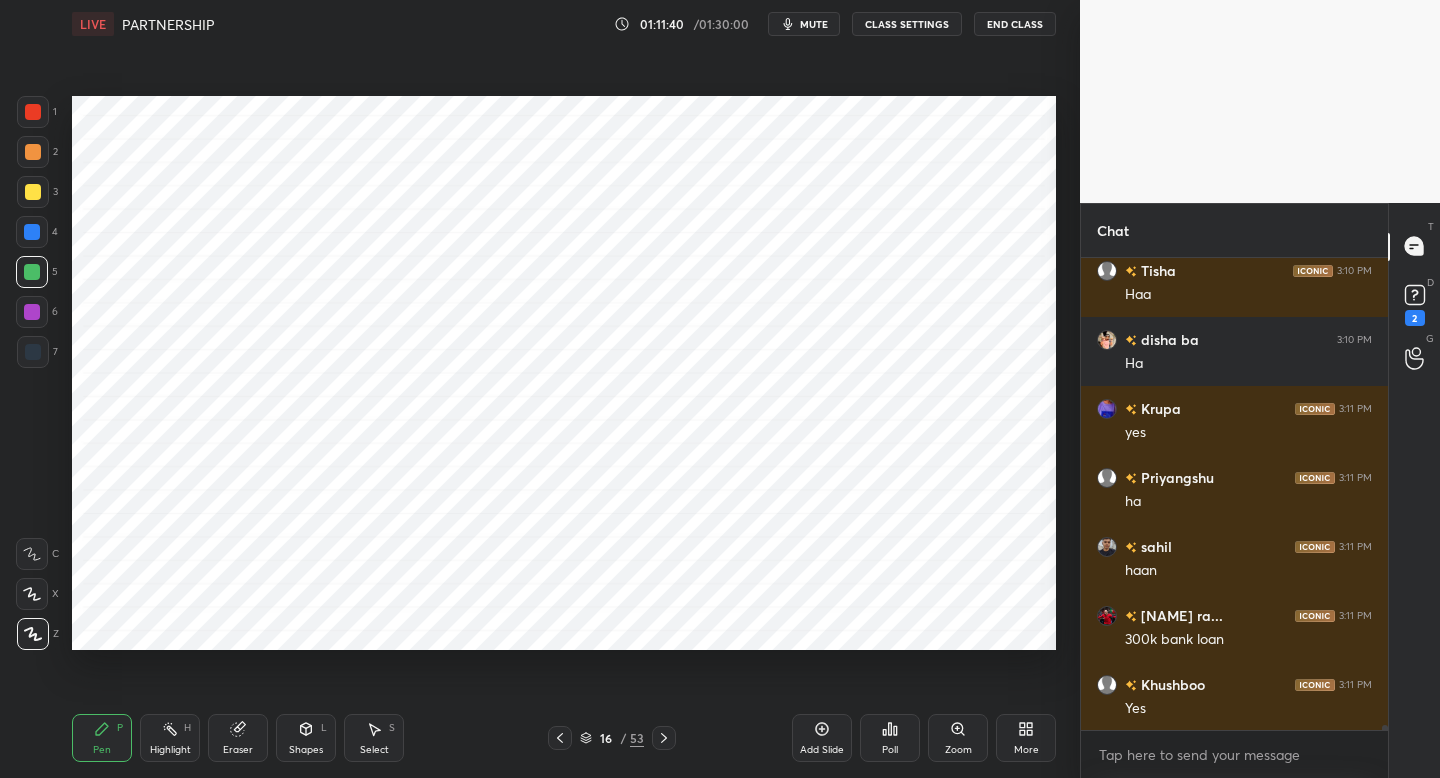 drag, startPoint x: 239, startPoint y: 736, endPoint x: 256, endPoint y: 723, distance: 21.400934 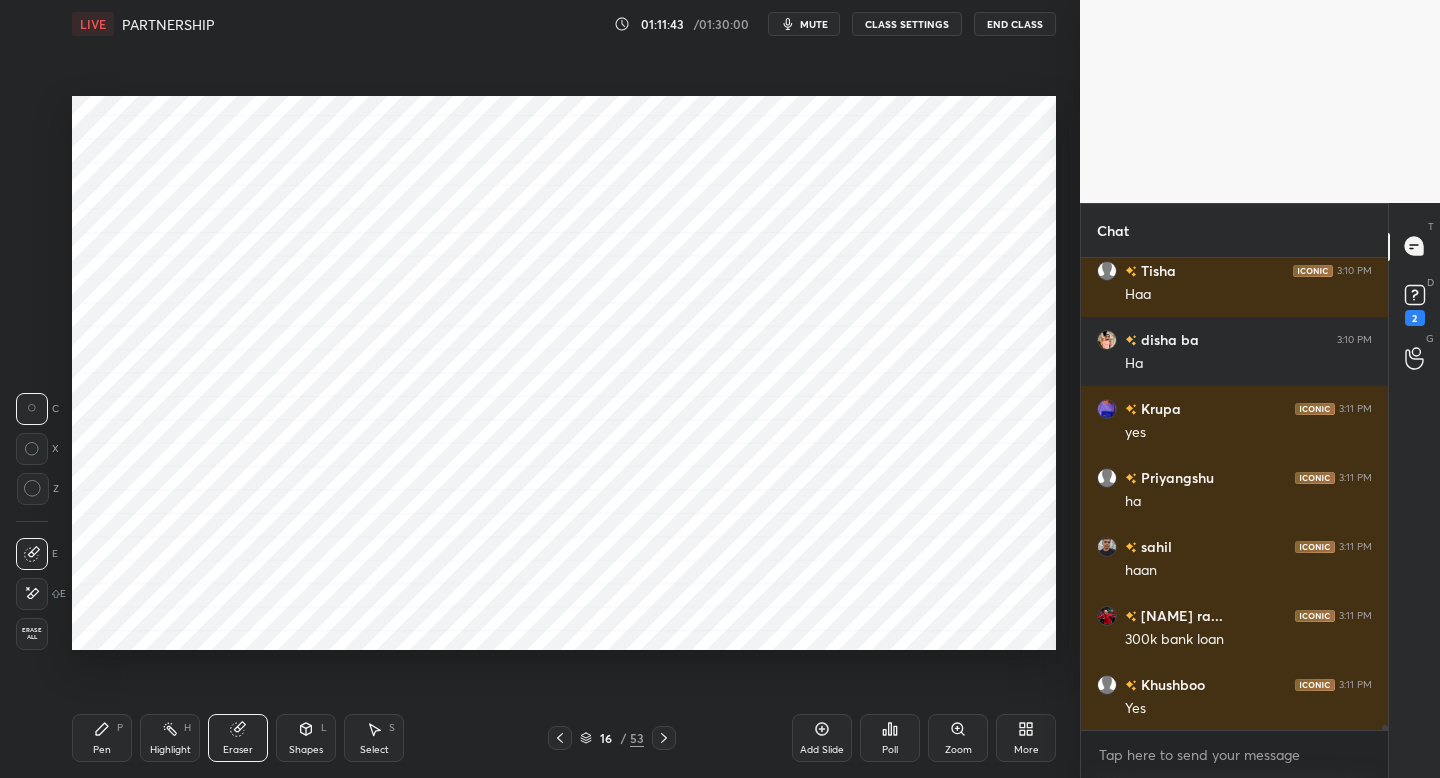 click on "Pen P" at bounding box center (102, 738) 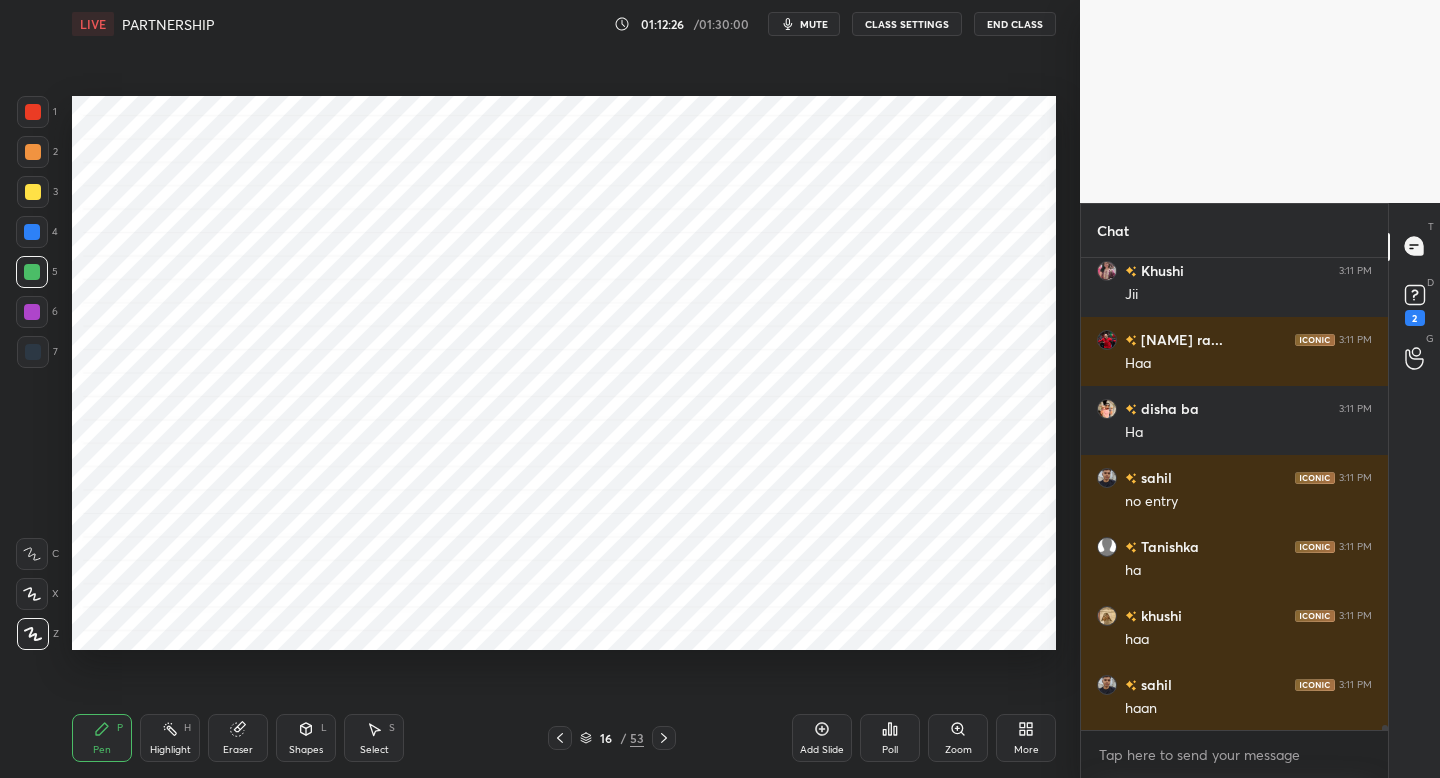 scroll, scrollTop: 45513, scrollLeft: 0, axis: vertical 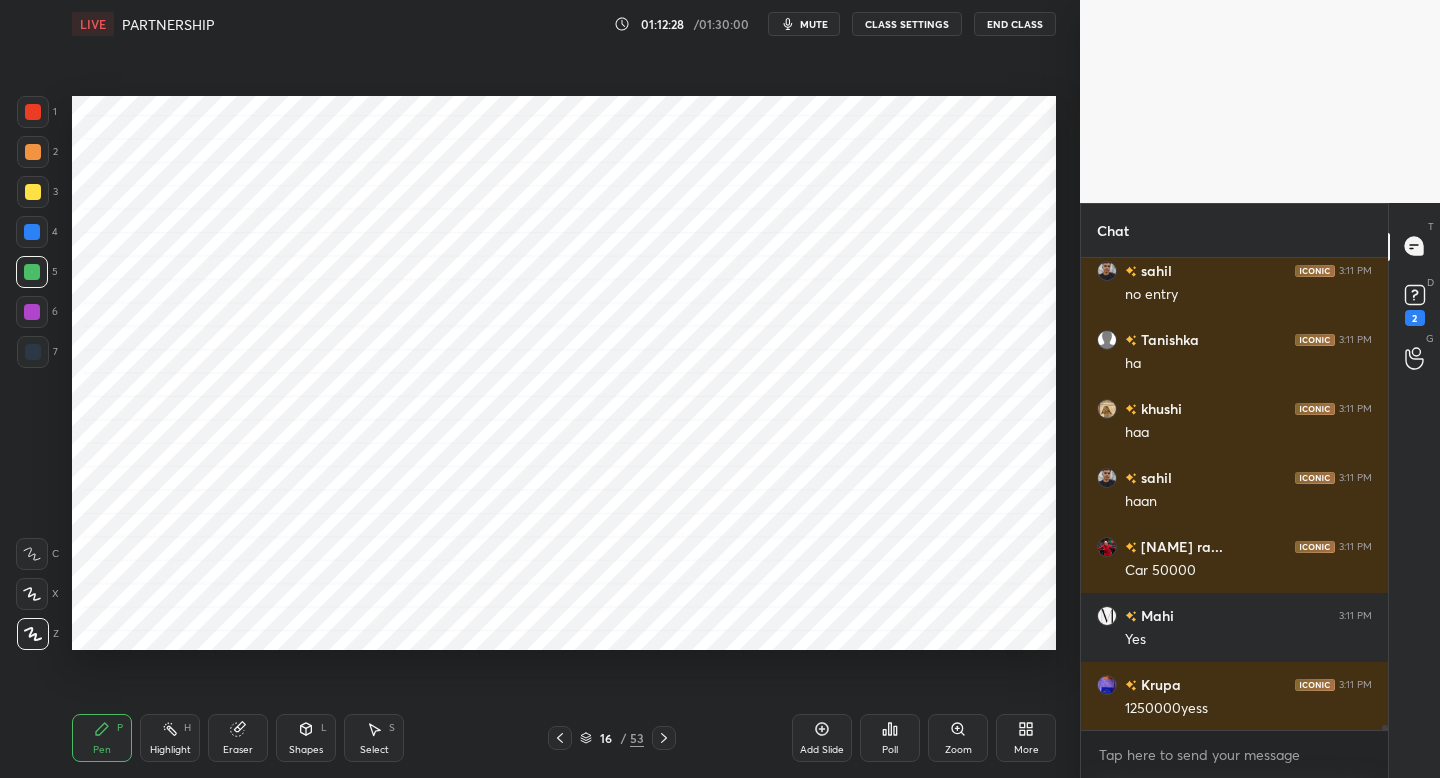 drag, startPoint x: 35, startPoint y: 357, endPoint x: 29, endPoint y: 372, distance: 16.155495 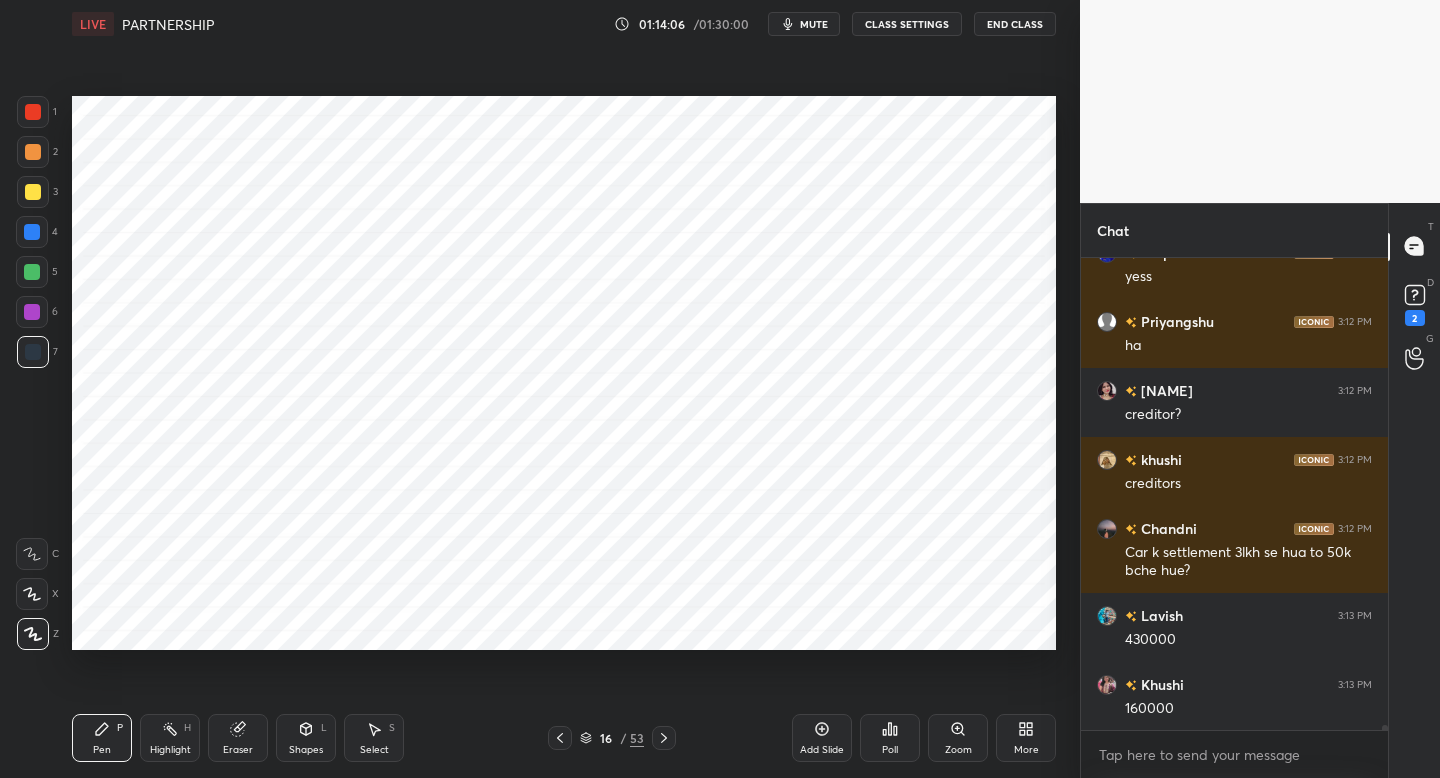 scroll, scrollTop: 42713, scrollLeft: 0, axis: vertical 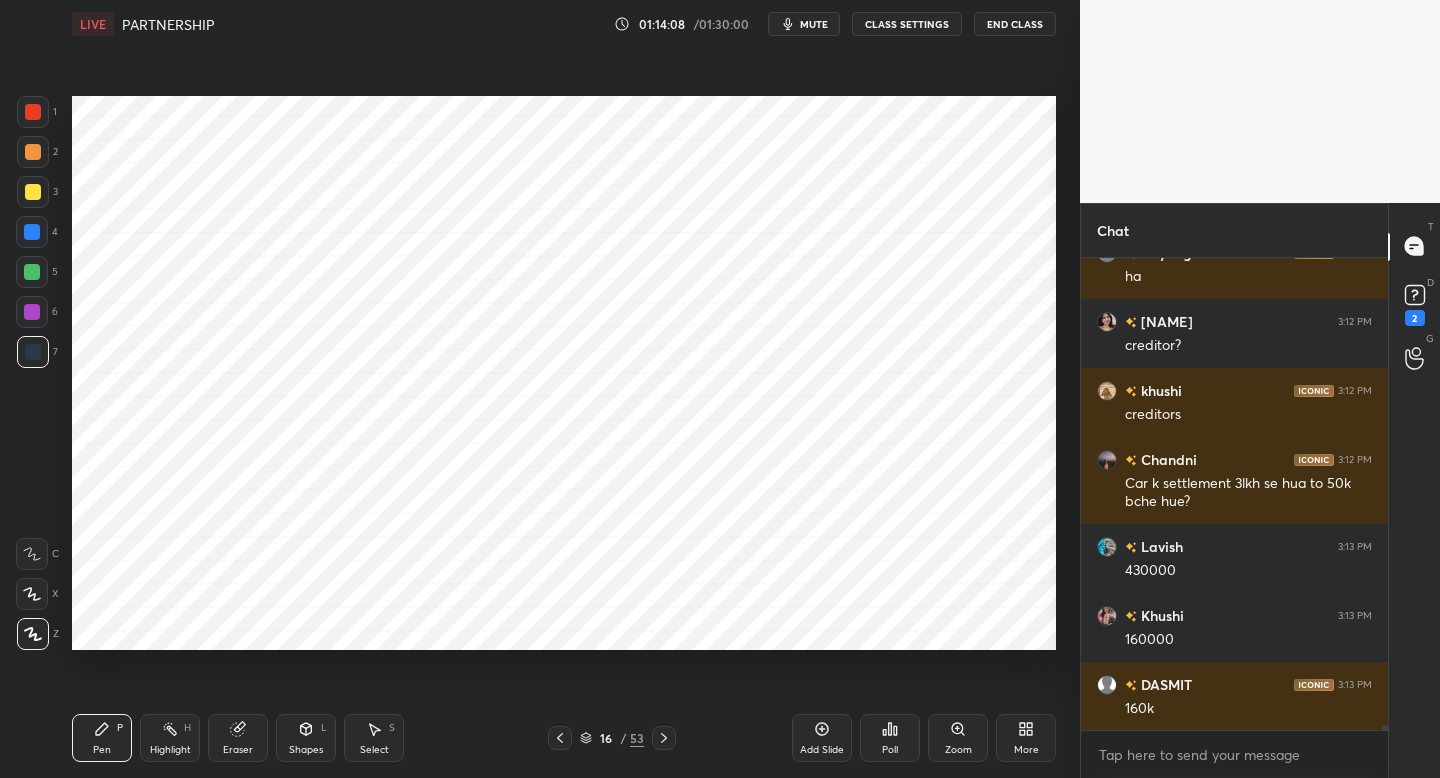 drag, startPoint x: 28, startPoint y: 317, endPoint x: 51, endPoint y: 325, distance: 24.351591 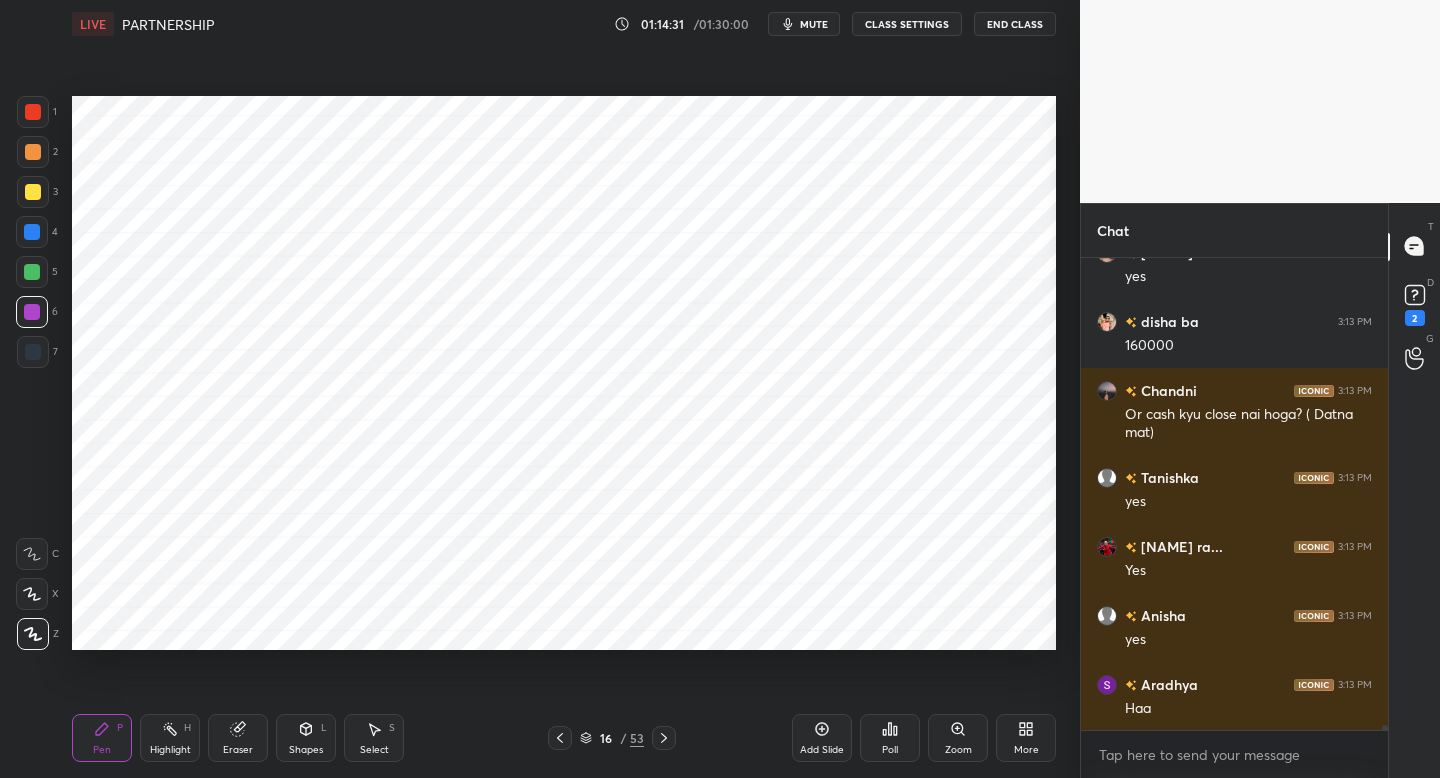 scroll, scrollTop: 43352, scrollLeft: 0, axis: vertical 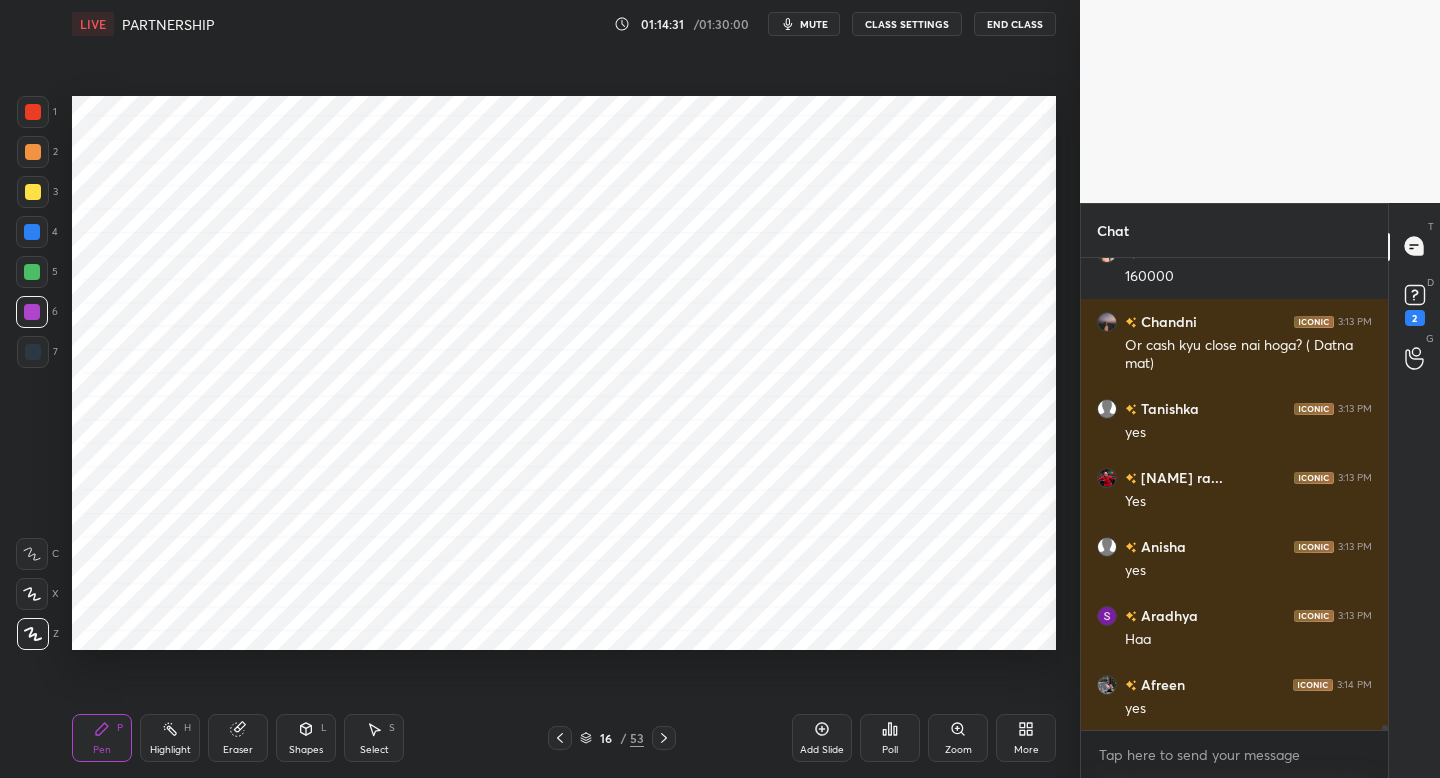 drag, startPoint x: 35, startPoint y: 147, endPoint x: 47, endPoint y: 155, distance: 14.422205 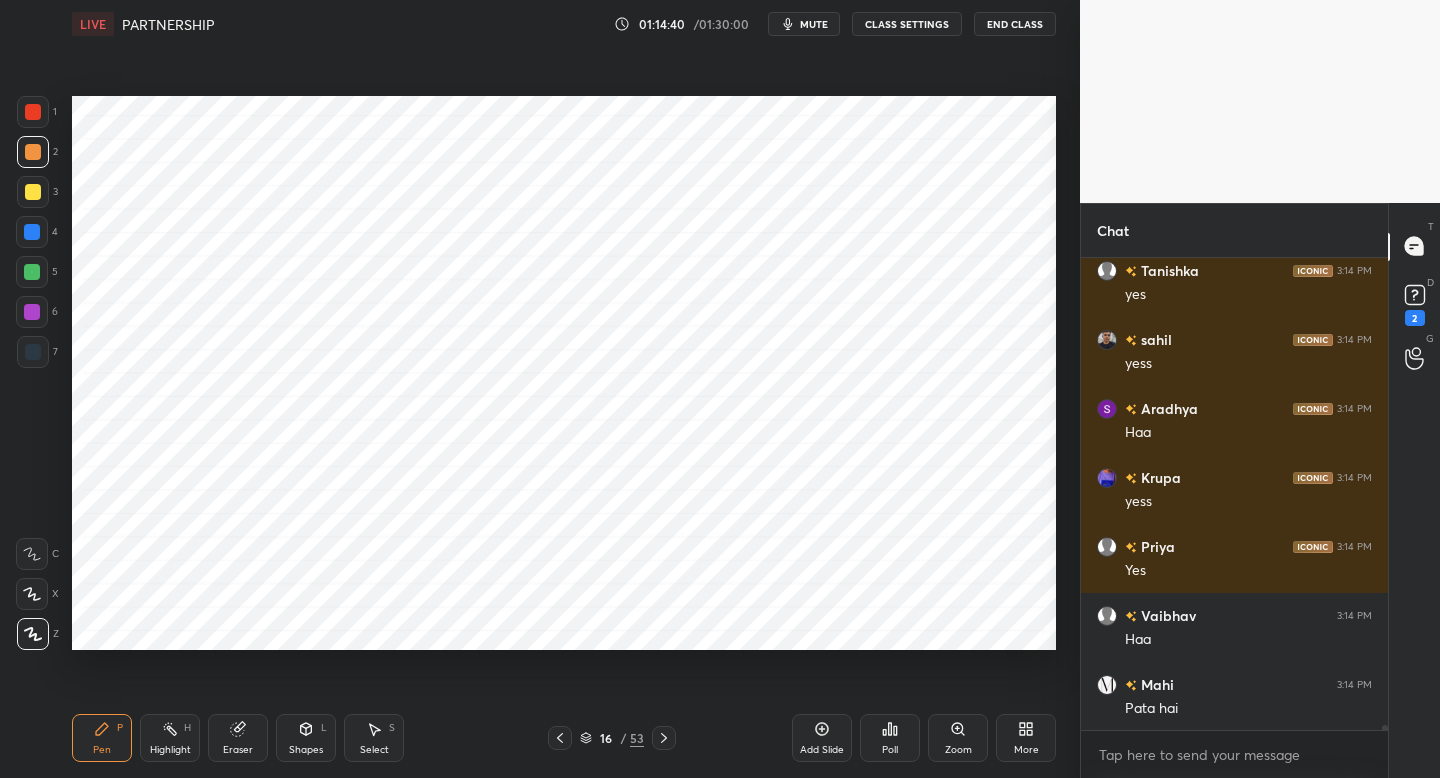 scroll, scrollTop: 44180, scrollLeft: 0, axis: vertical 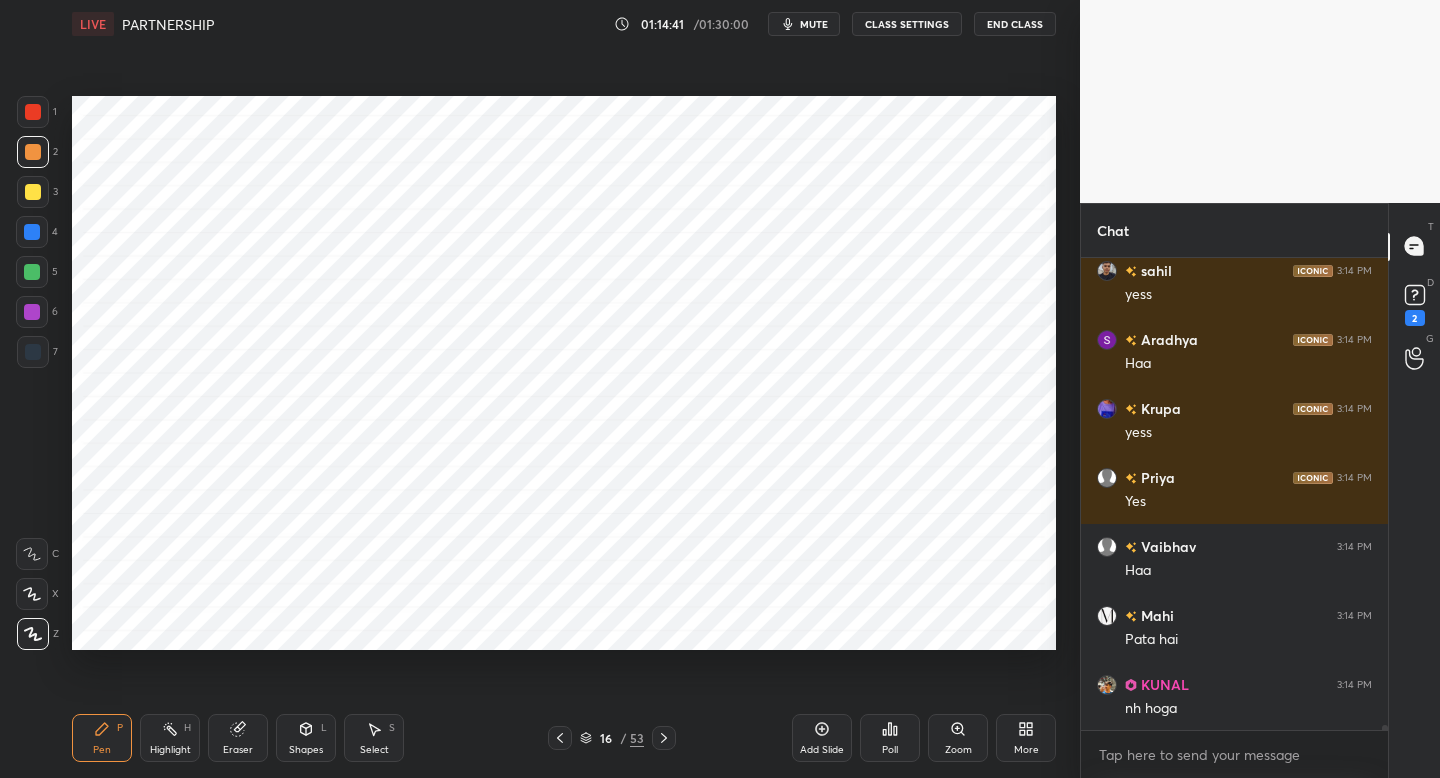 click 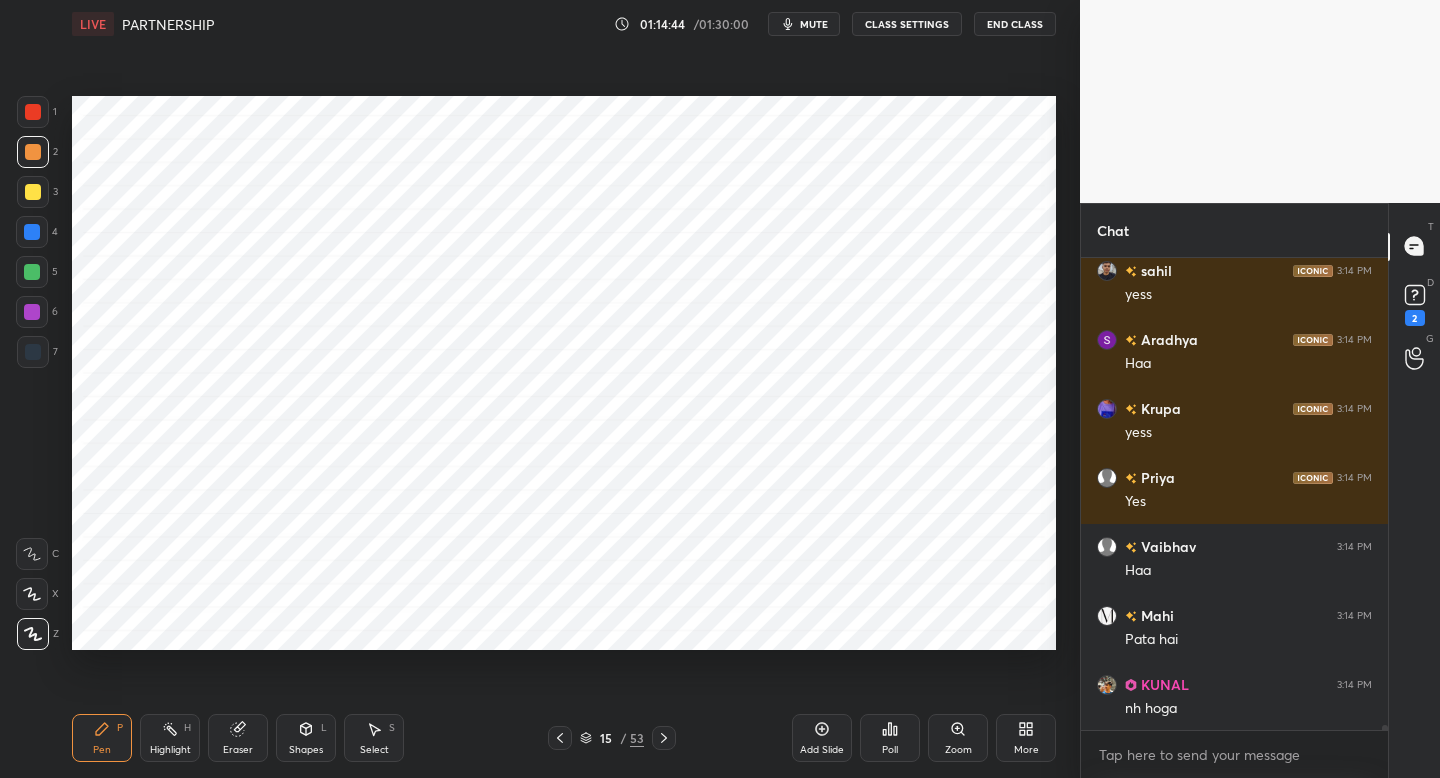 click 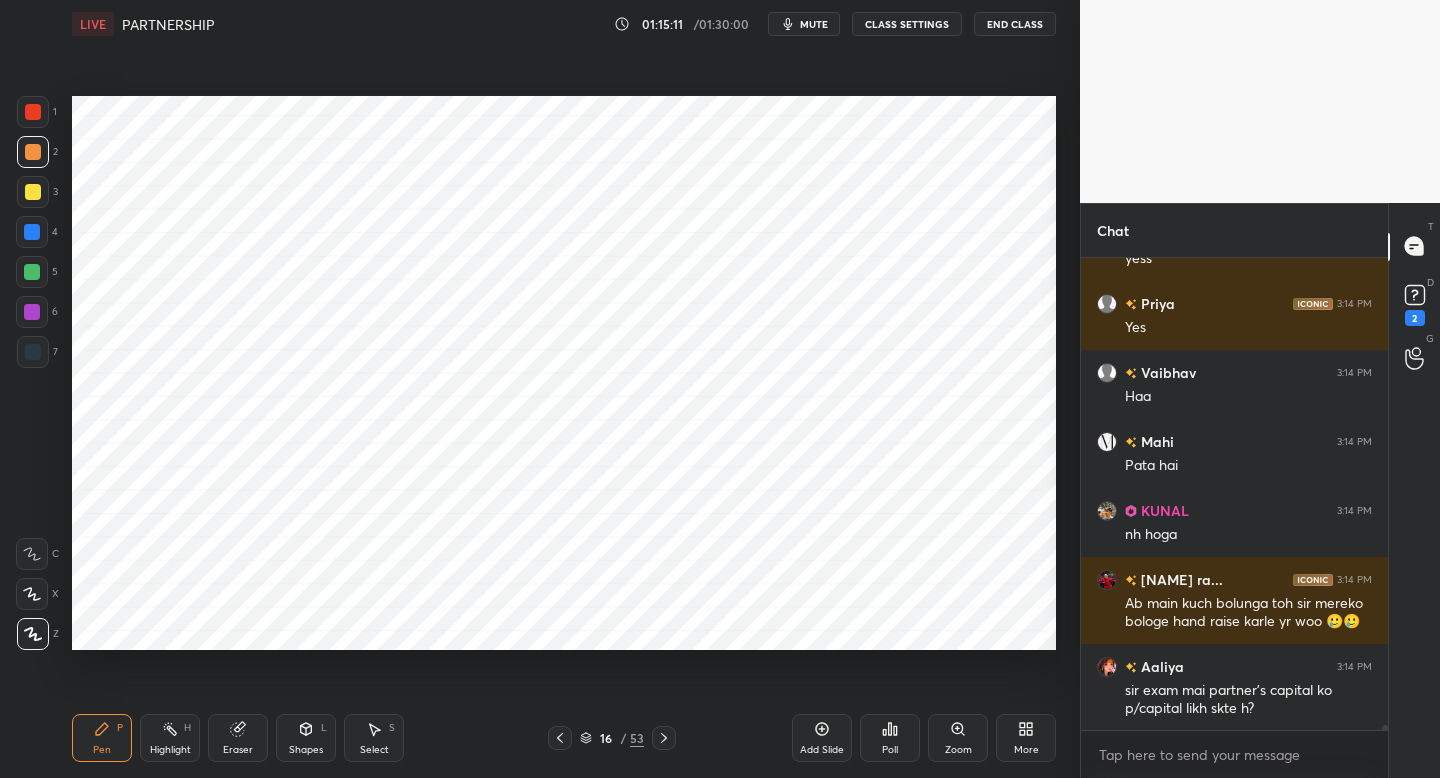 scroll, scrollTop: 44423, scrollLeft: 0, axis: vertical 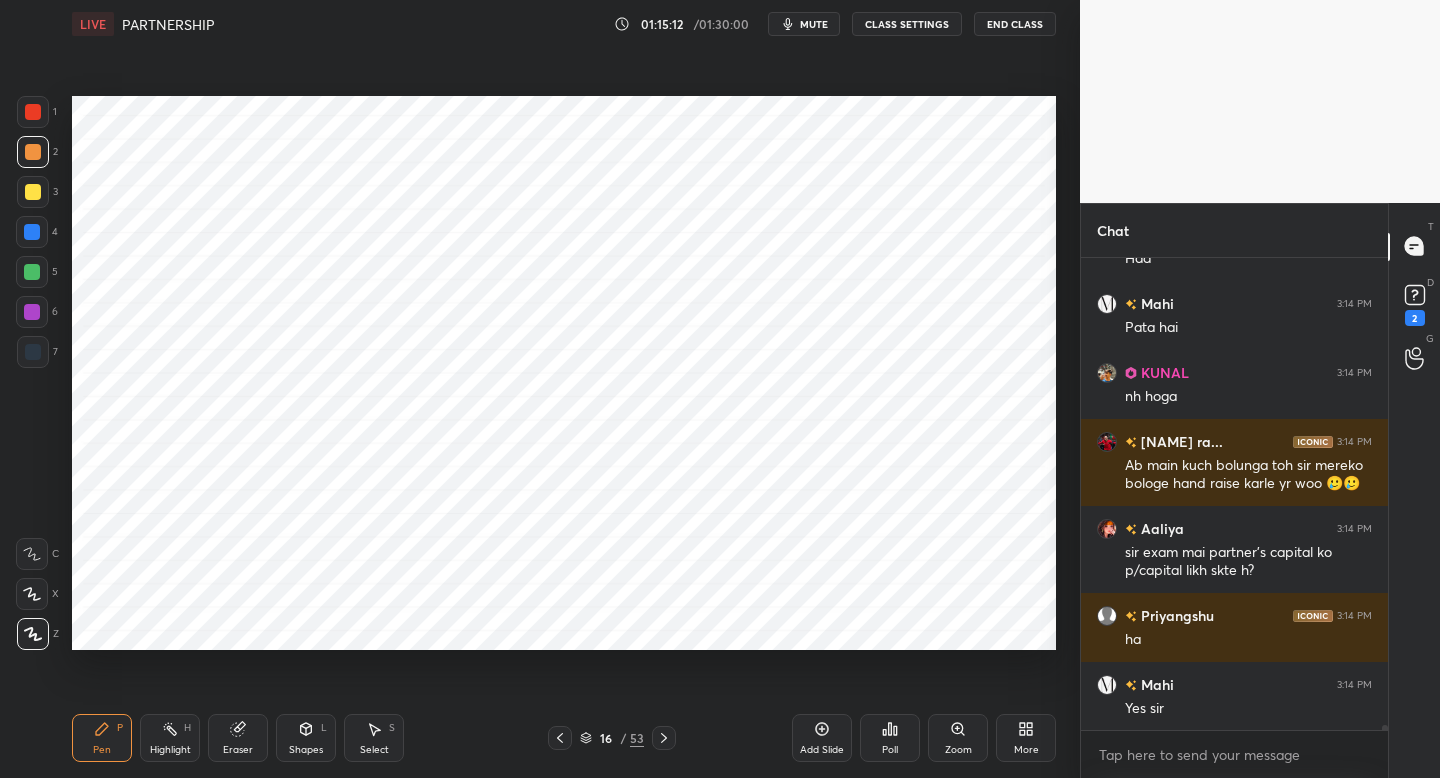 drag, startPoint x: 832, startPoint y: 736, endPoint x: 813, endPoint y: 707, distance: 34.669872 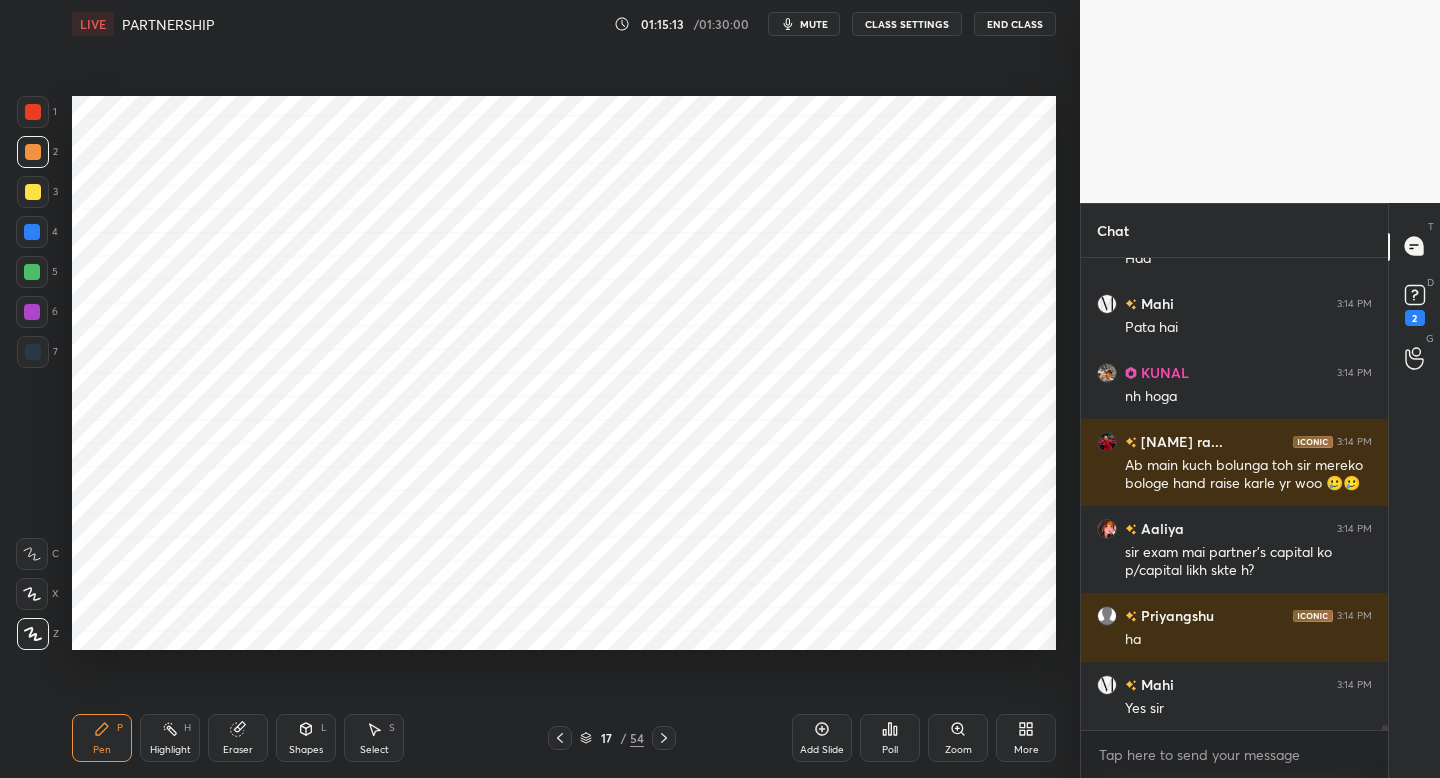 scroll, scrollTop: 44561, scrollLeft: 0, axis: vertical 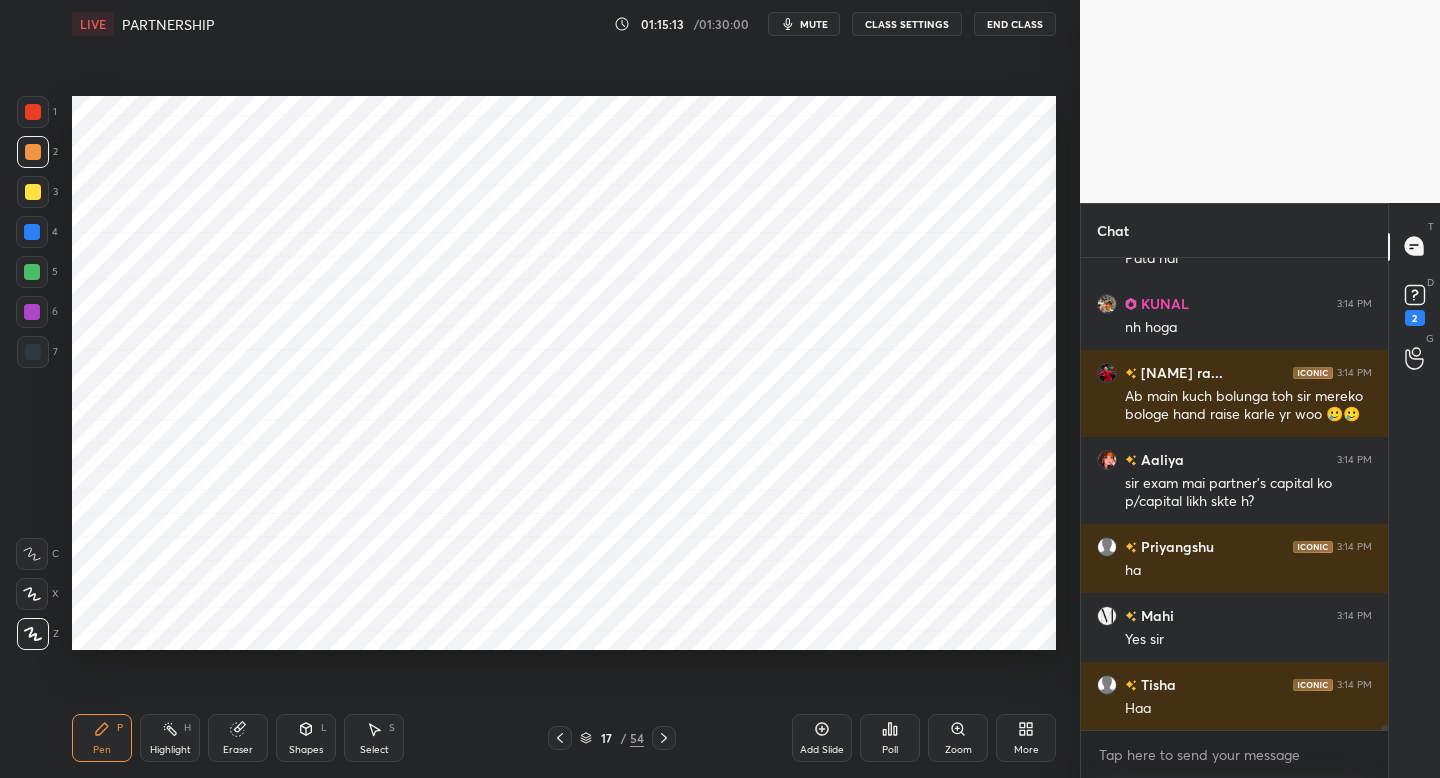 drag, startPoint x: 40, startPoint y: 355, endPoint x: 55, endPoint y: 353, distance: 15.132746 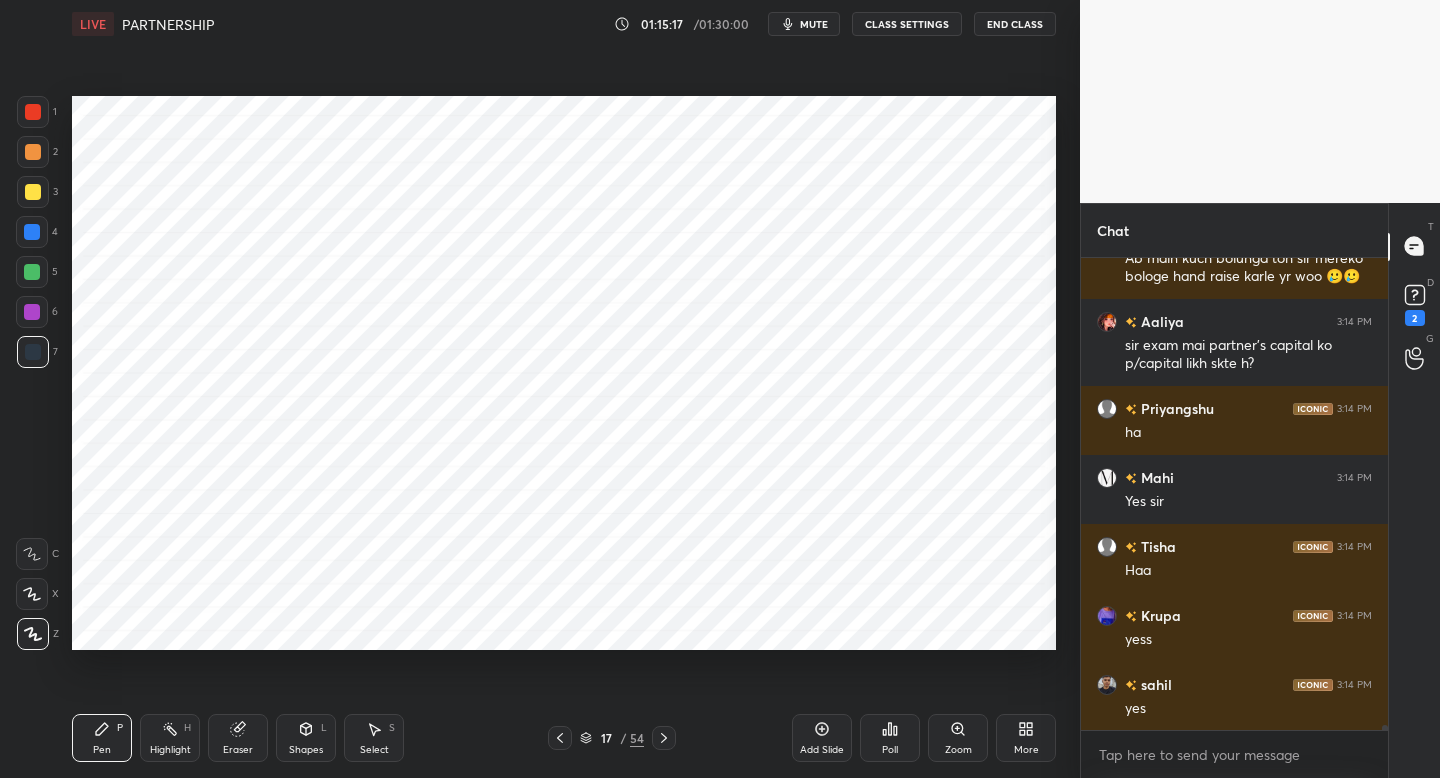 scroll, scrollTop: 44768, scrollLeft: 0, axis: vertical 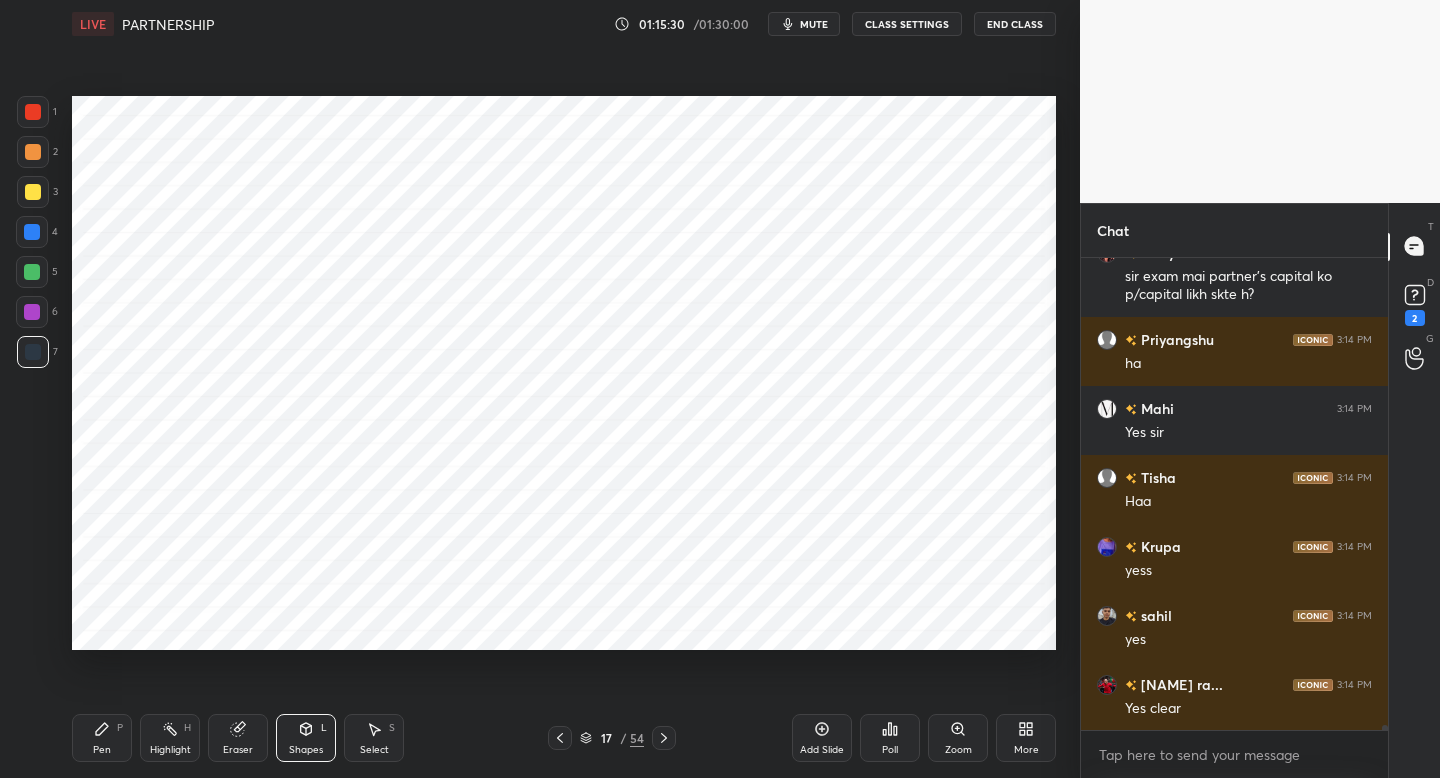 click on "Pen P" at bounding box center (102, 738) 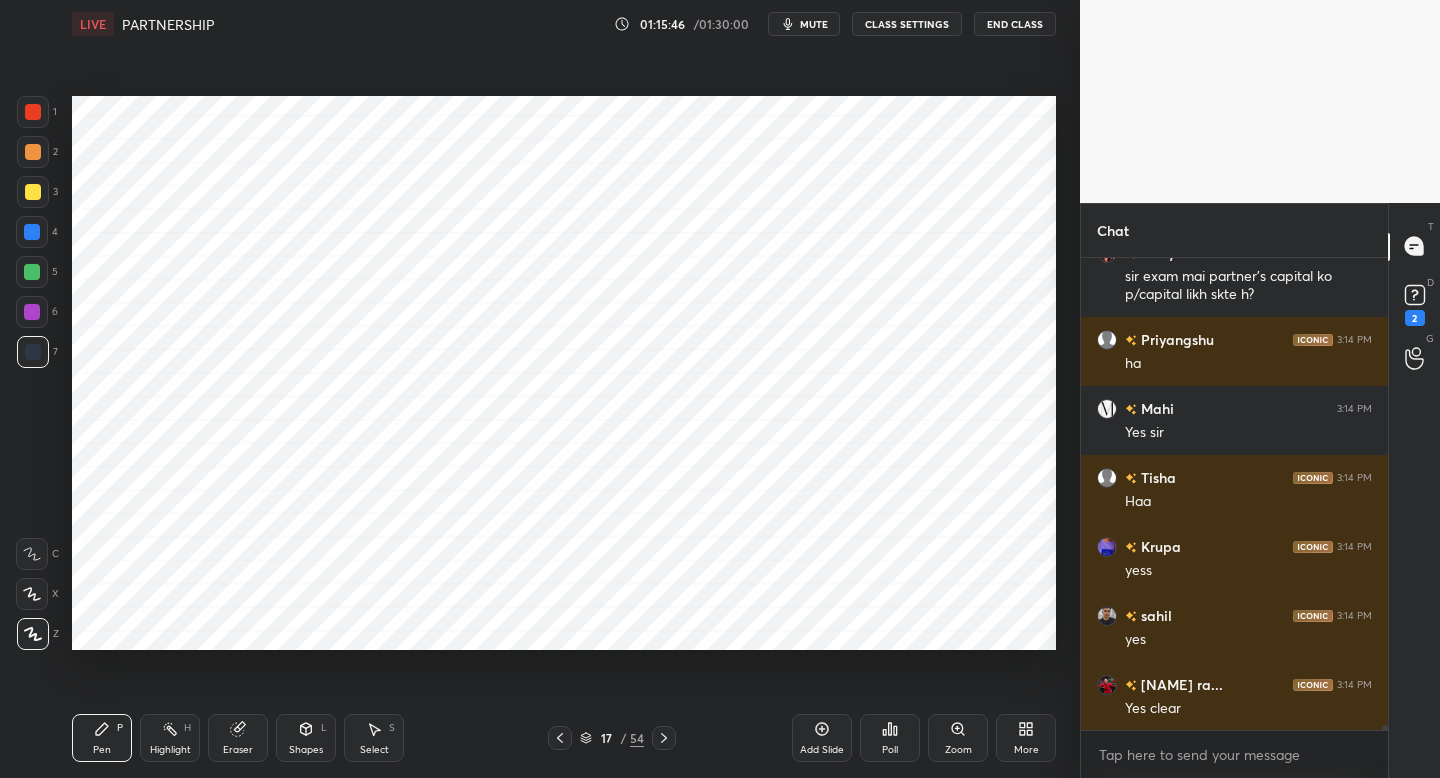 drag, startPoint x: 34, startPoint y: 116, endPoint x: 50, endPoint y: 134, distance: 24.083189 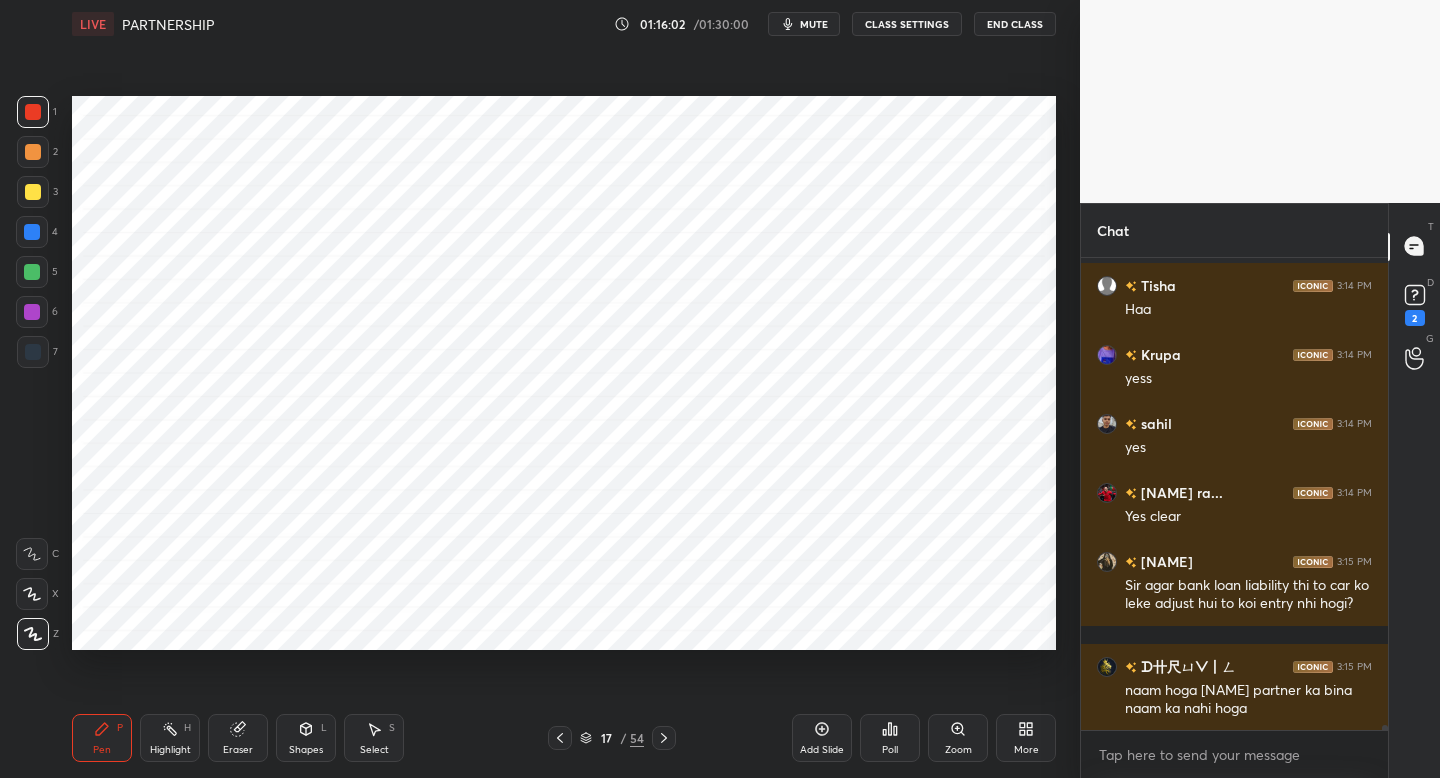 scroll, scrollTop: 45029, scrollLeft: 0, axis: vertical 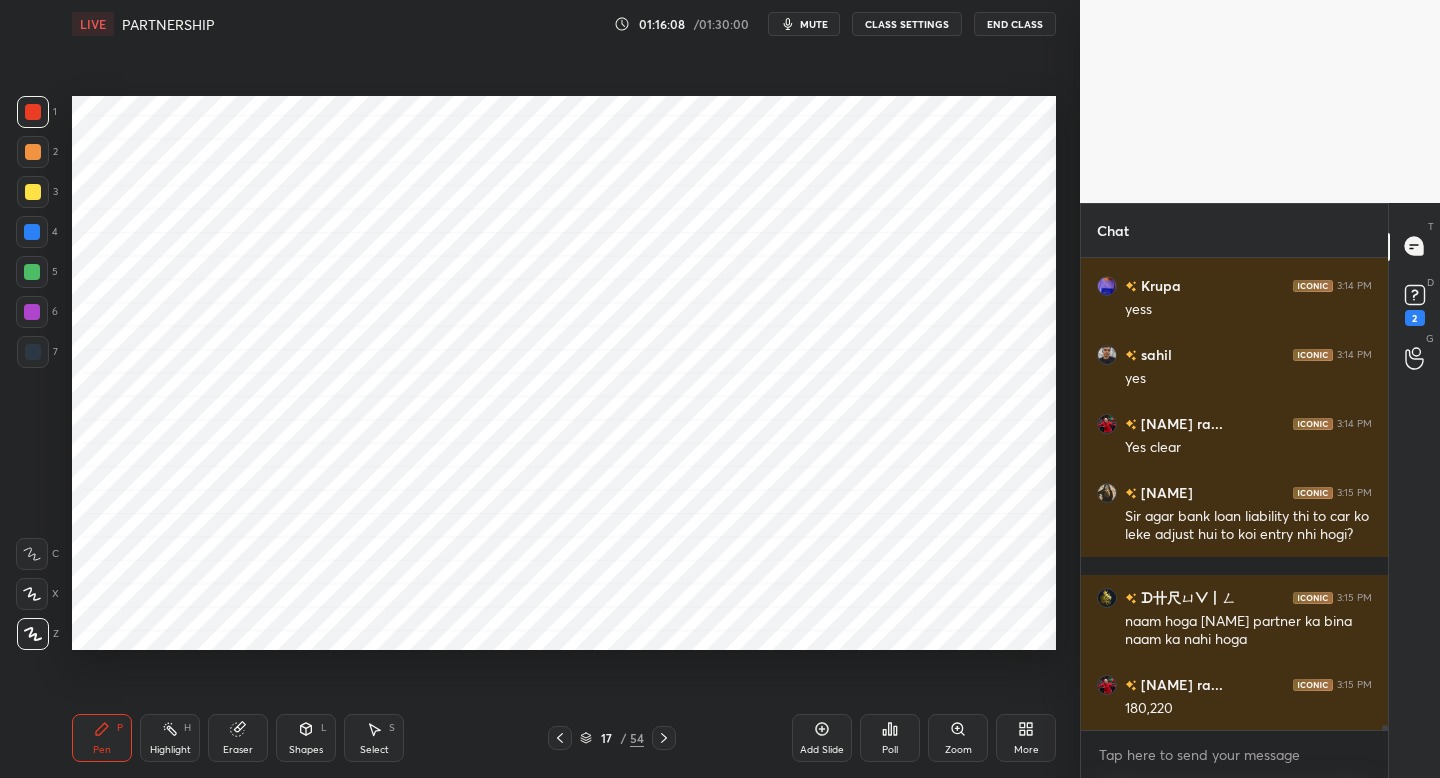 click 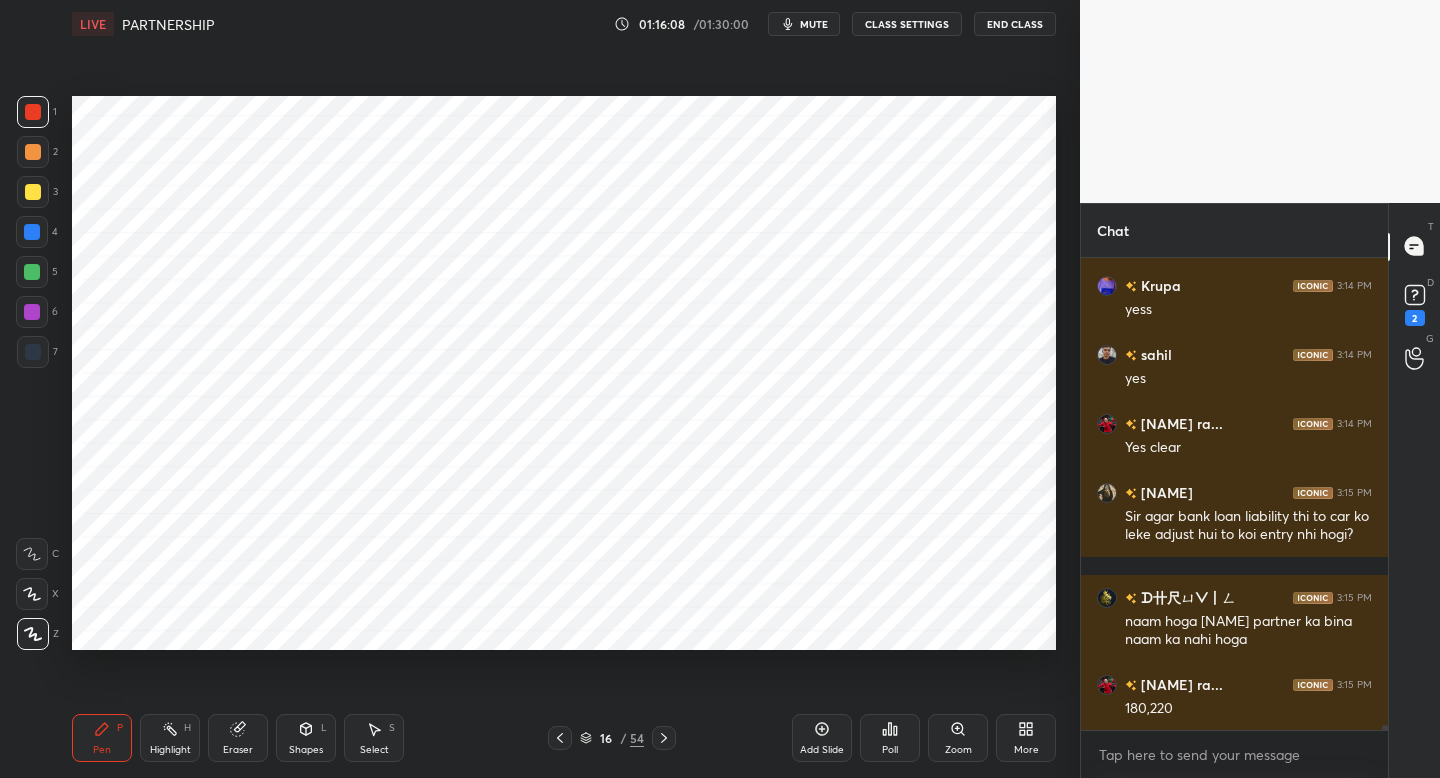 click 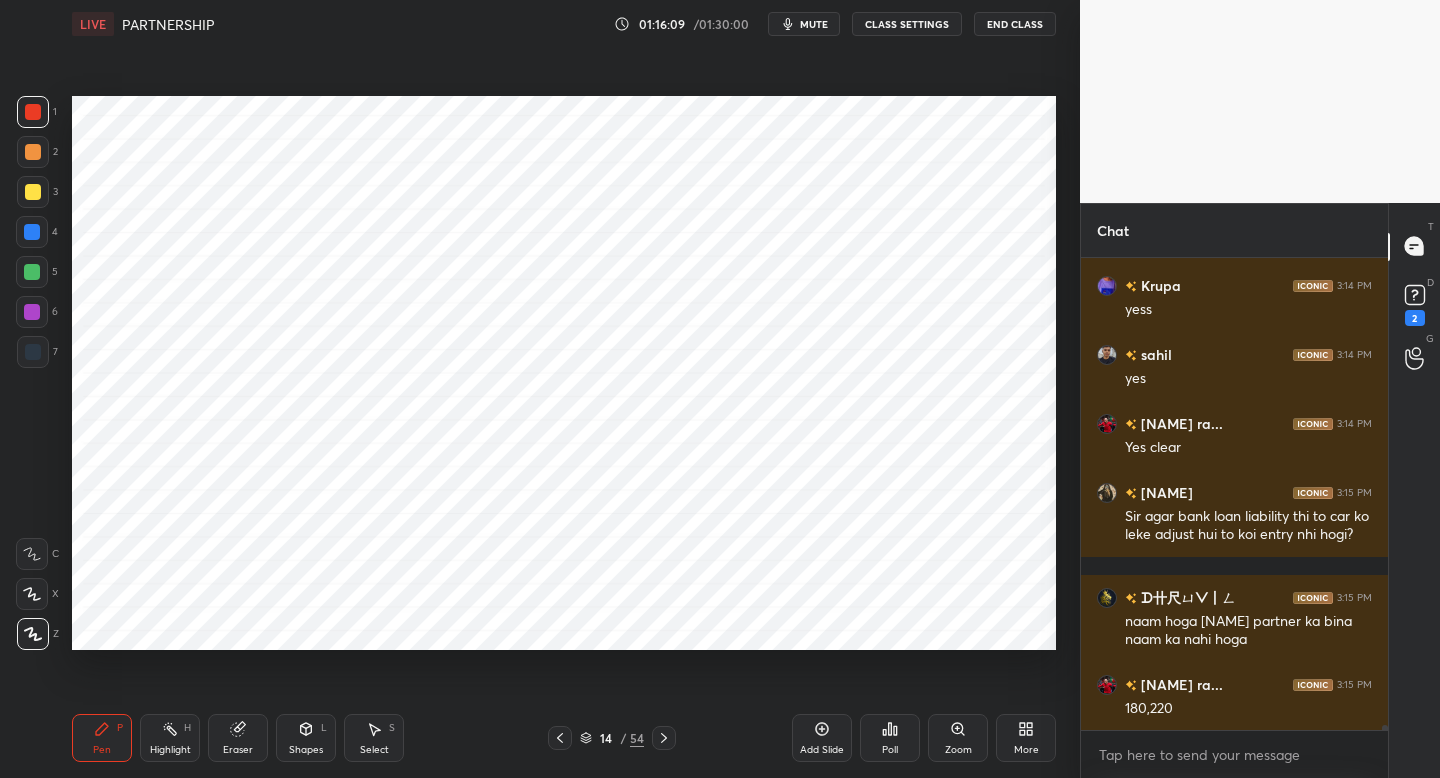 click at bounding box center [560, 738] 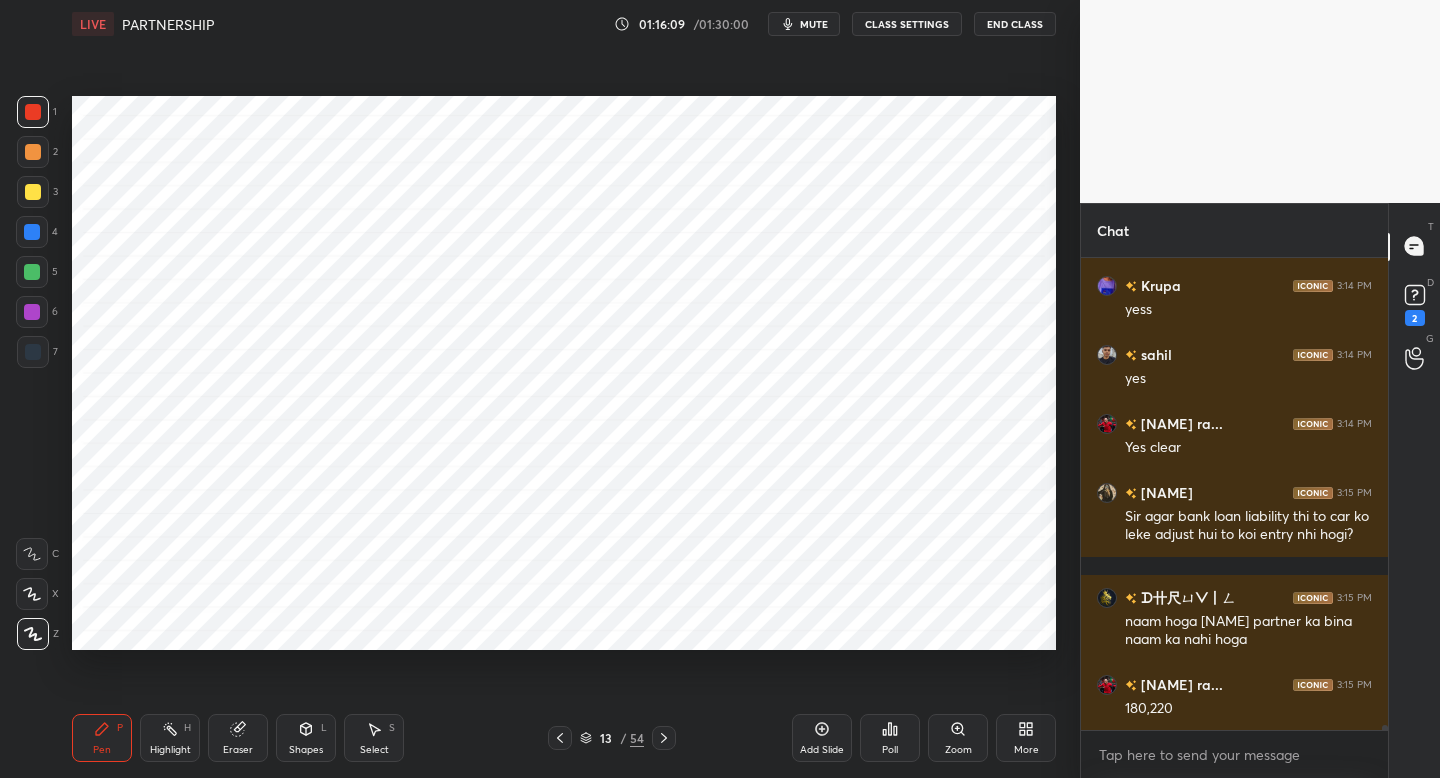 click 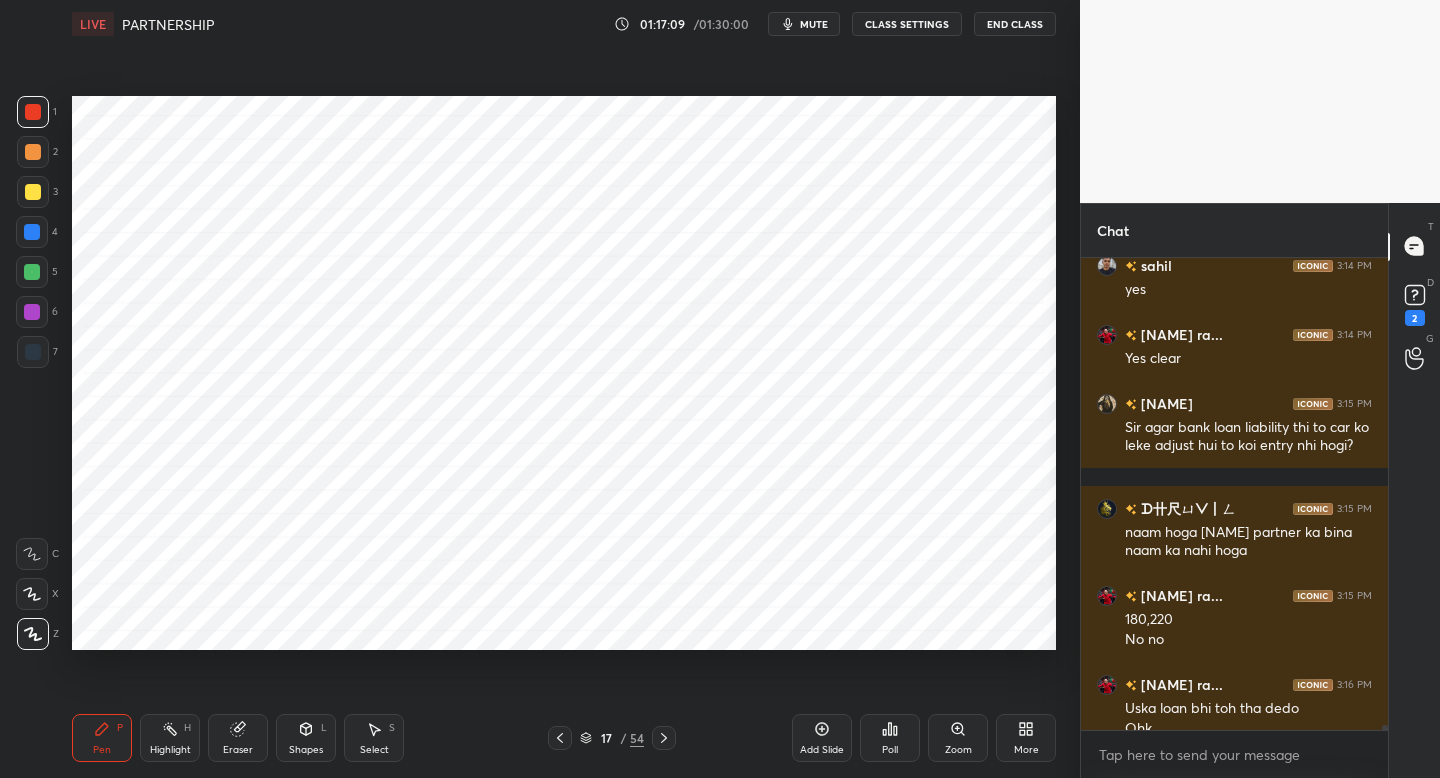 scroll, scrollTop: 45138, scrollLeft: 0, axis: vertical 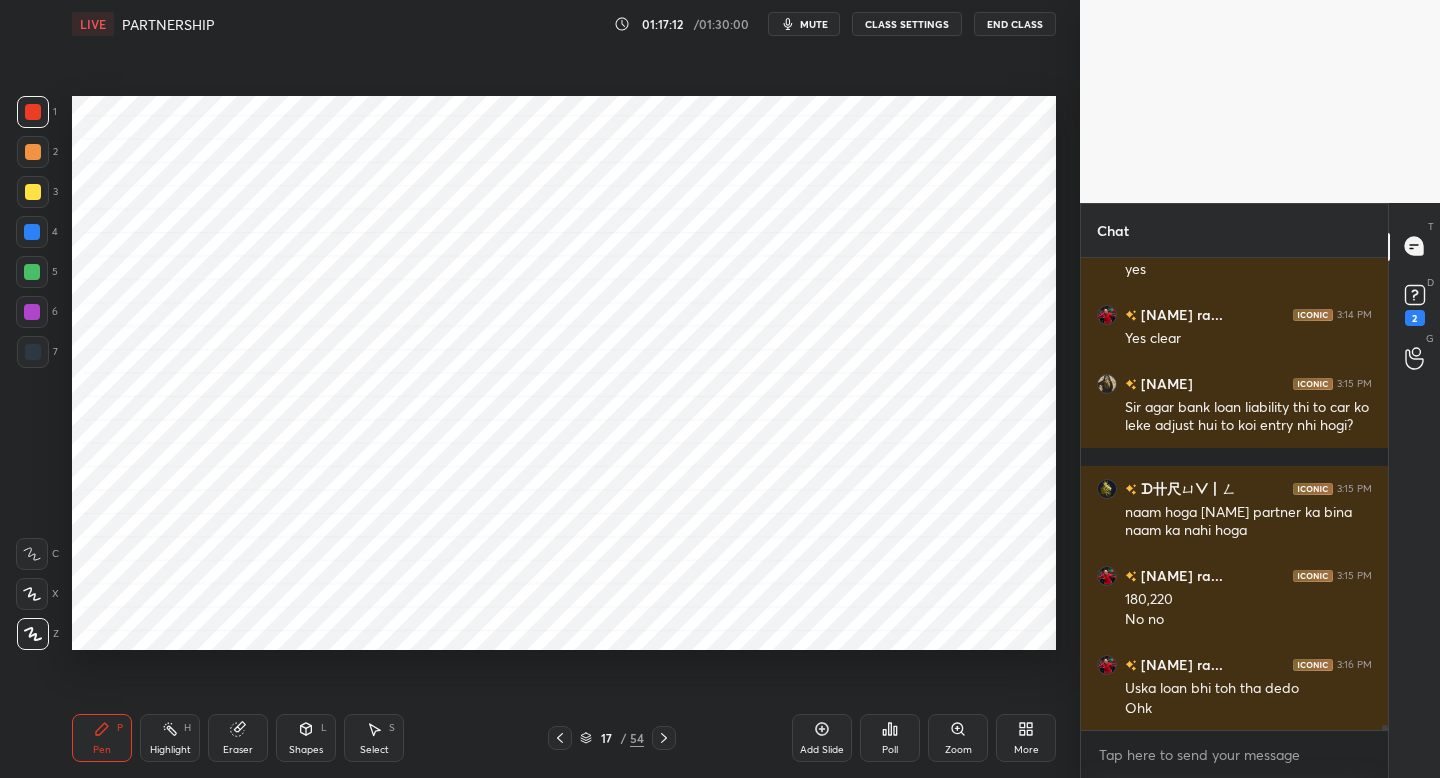 click 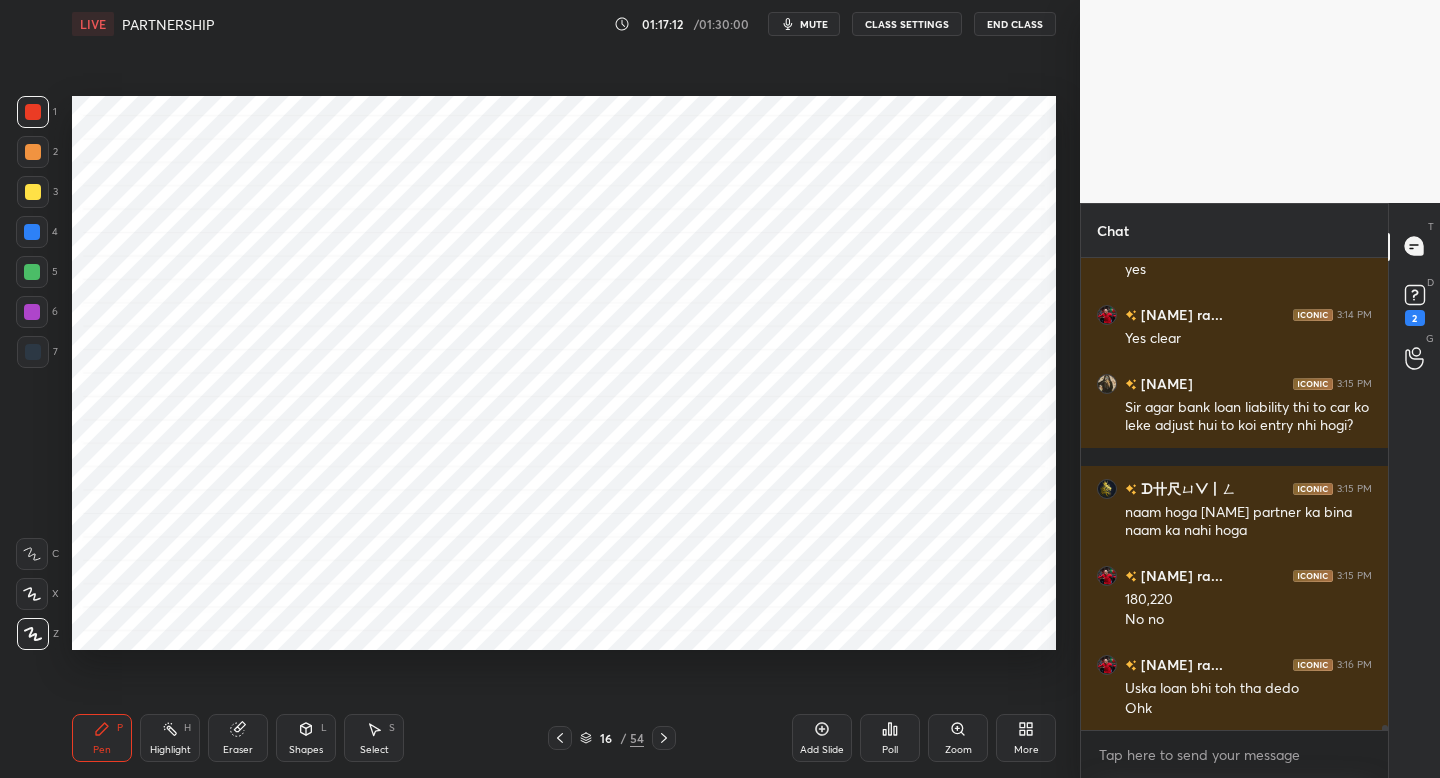 scroll, scrollTop: 45207, scrollLeft: 0, axis: vertical 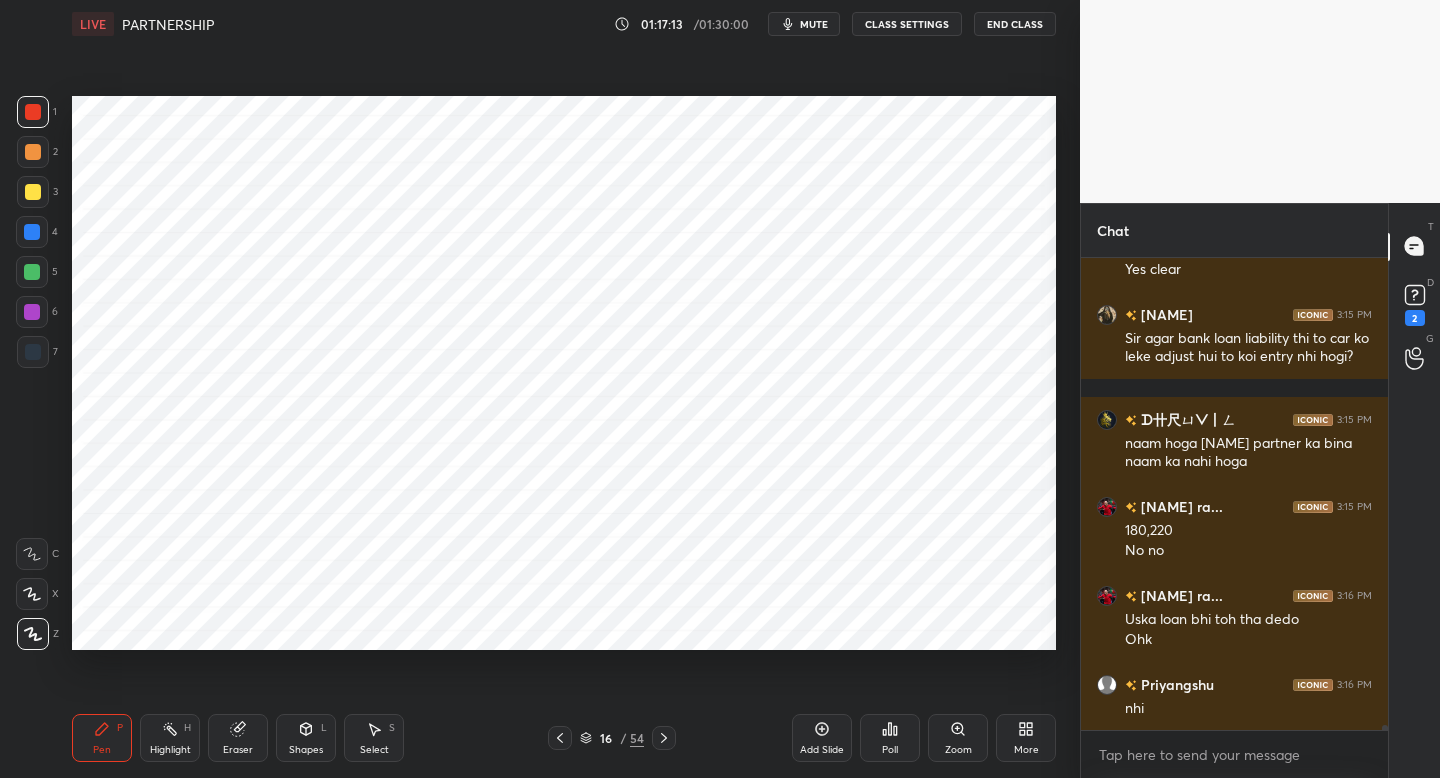 click at bounding box center [560, 738] 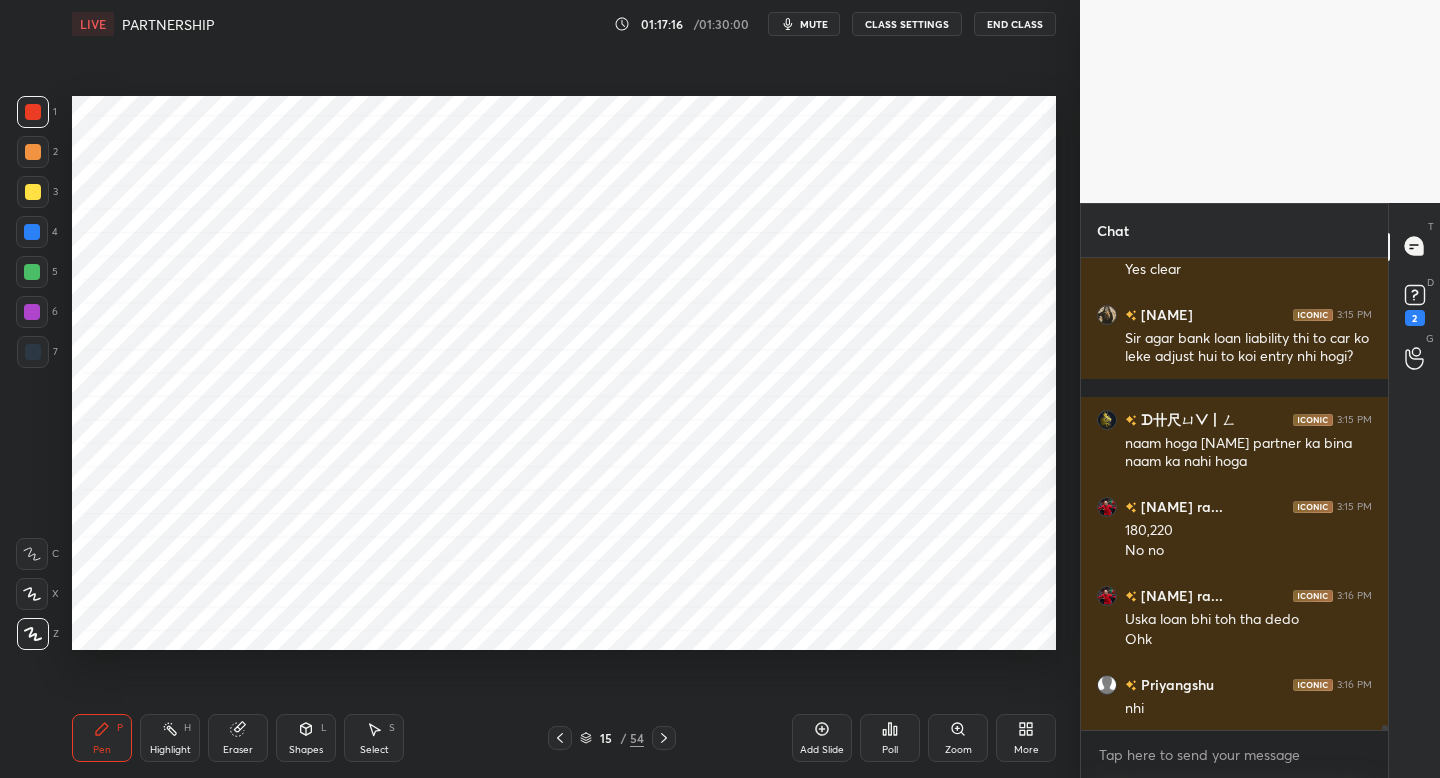 drag, startPoint x: 41, startPoint y: 280, endPoint x: 56, endPoint y: 273, distance: 16.552946 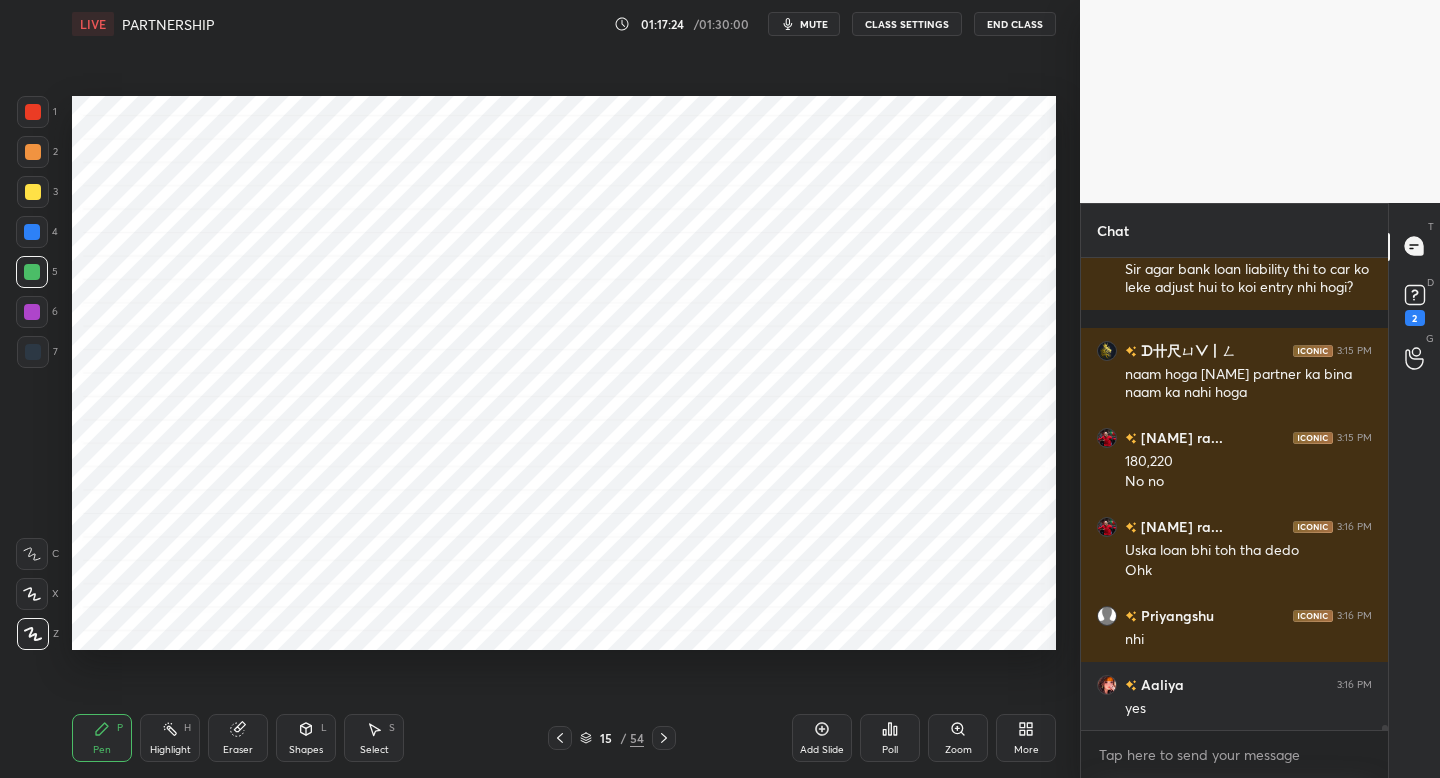 scroll, scrollTop: 45345, scrollLeft: 0, axis: vertical 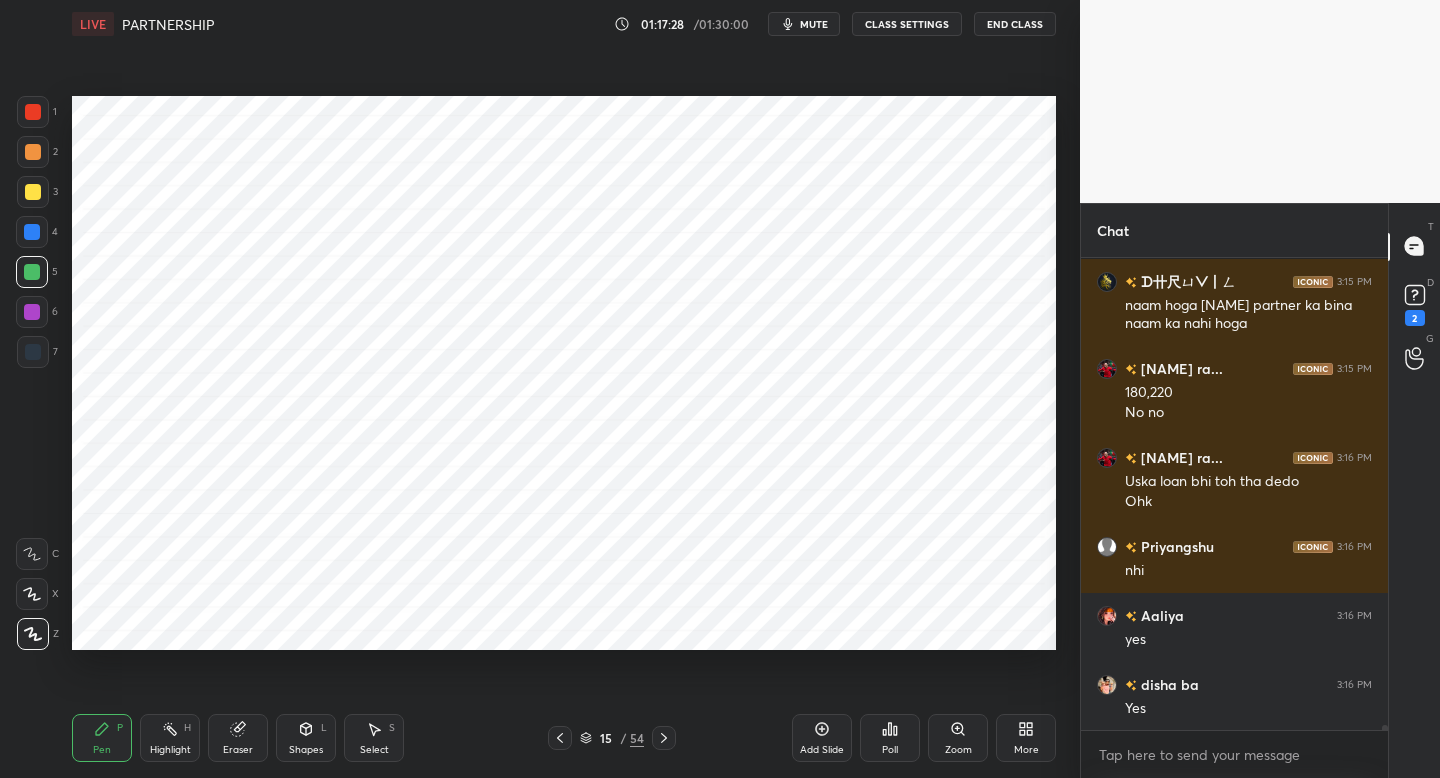 click 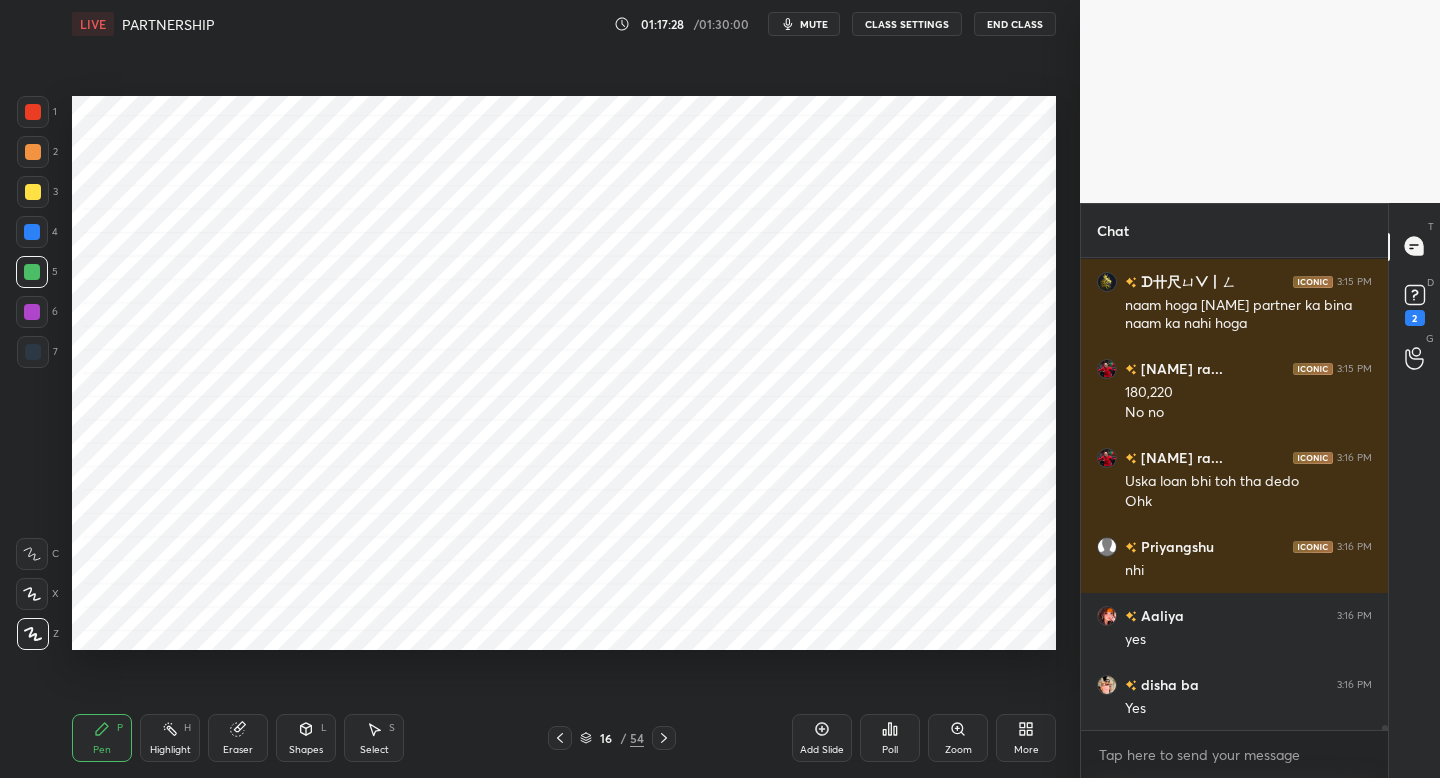scroll, scrollTop: 45414, scrollLeft: 0, axis: vertical 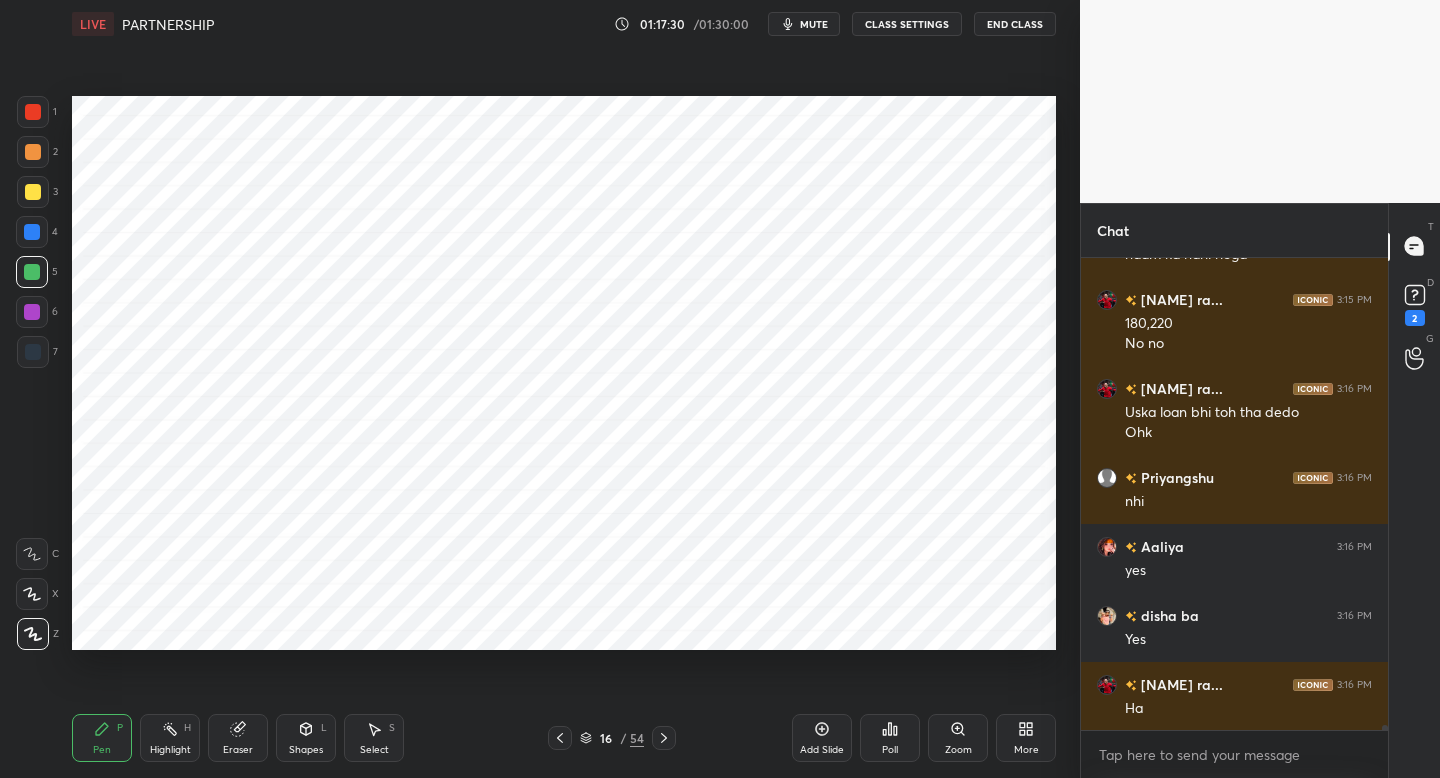 click 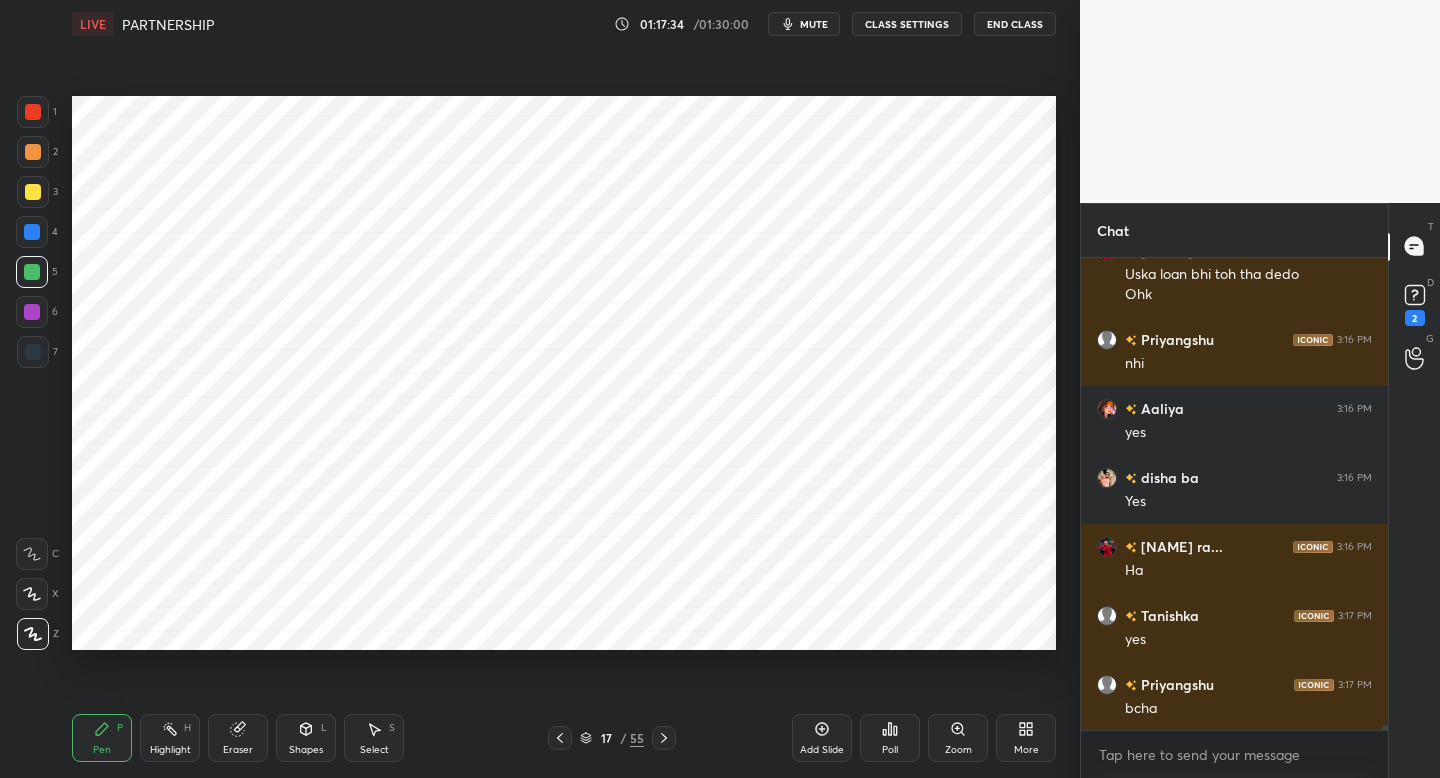 scroll, scrollTop: 45621, scrollLeft: 0, axis: vertical 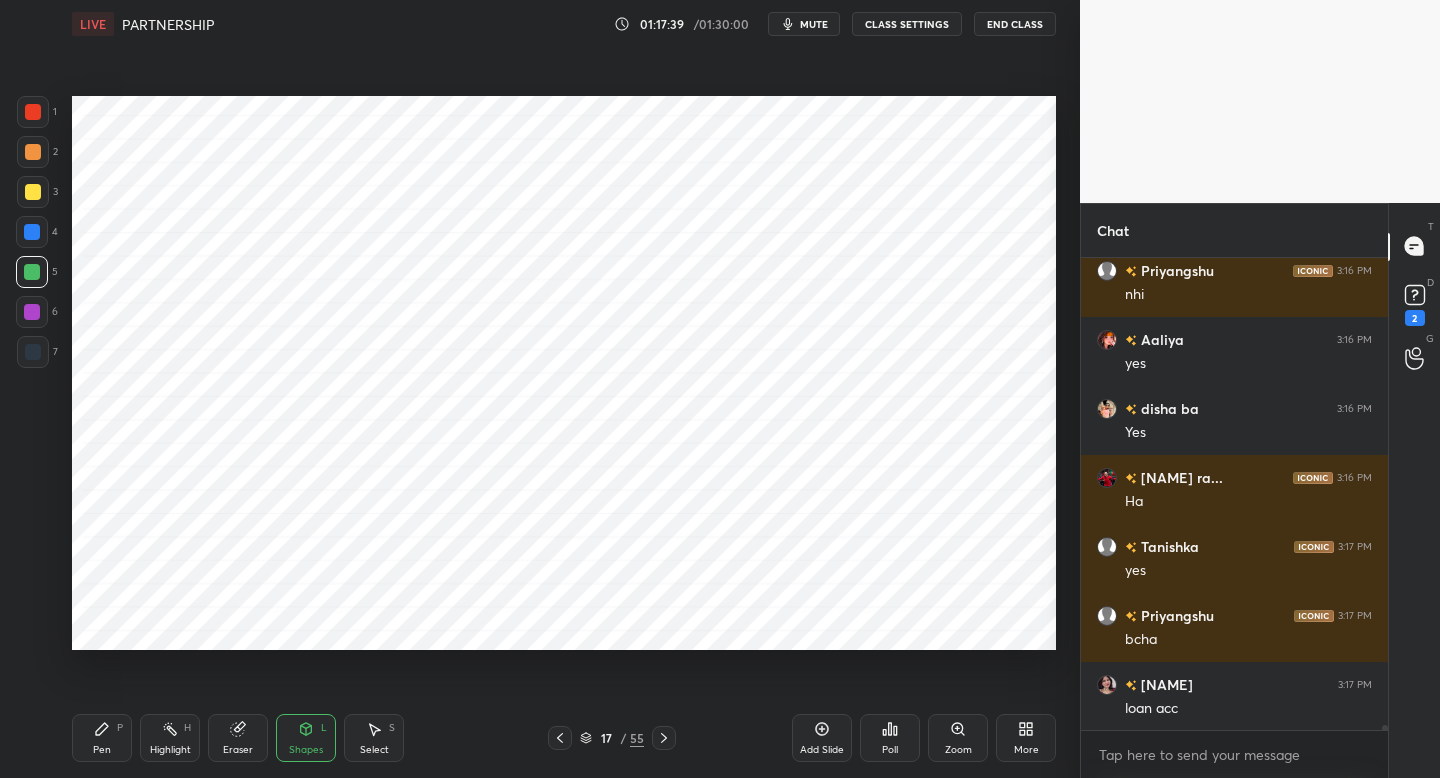 click on "Pen P" at bounding box center [102, 738] 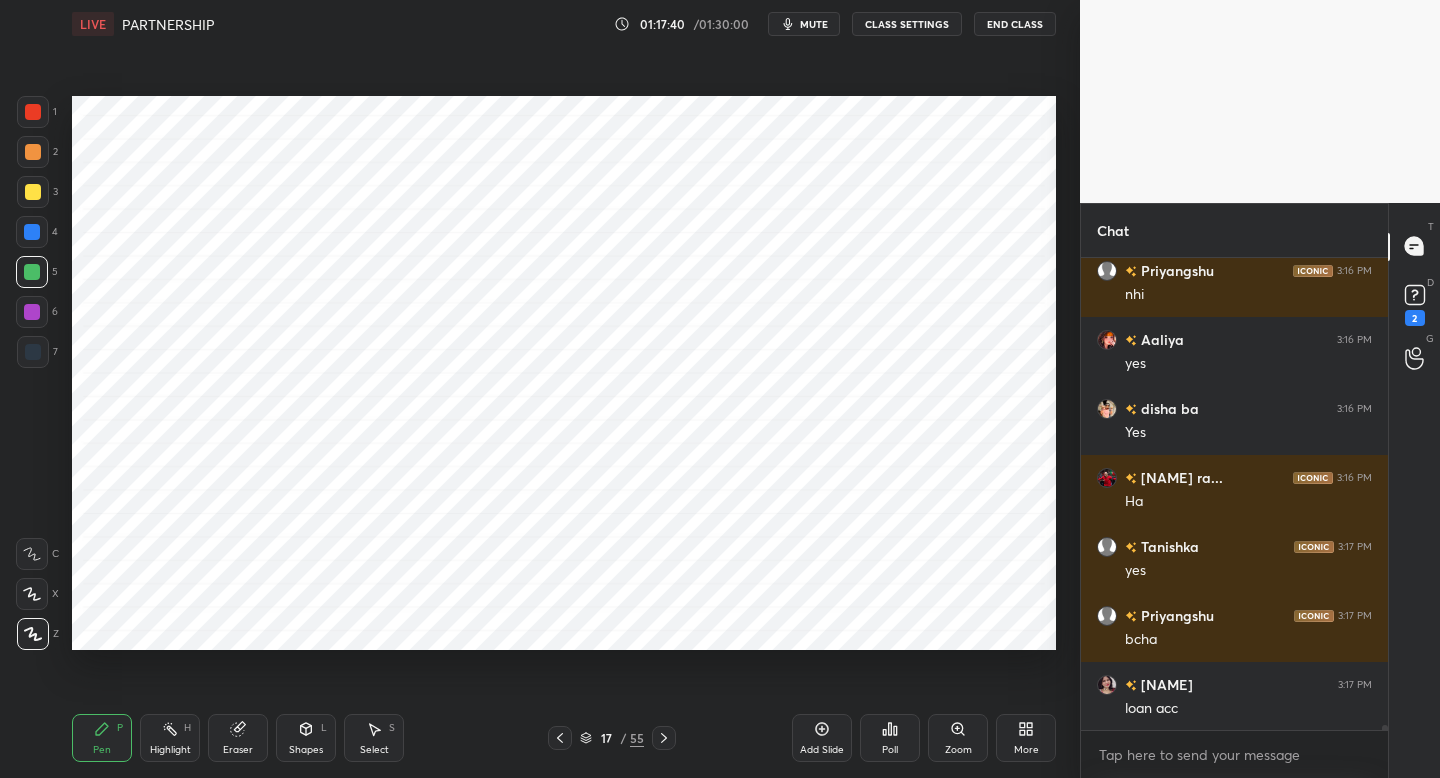 drag, startPoint x: 33, startPoint y: 351, endPoint x: 53, endPoint y: 351, distance: 20 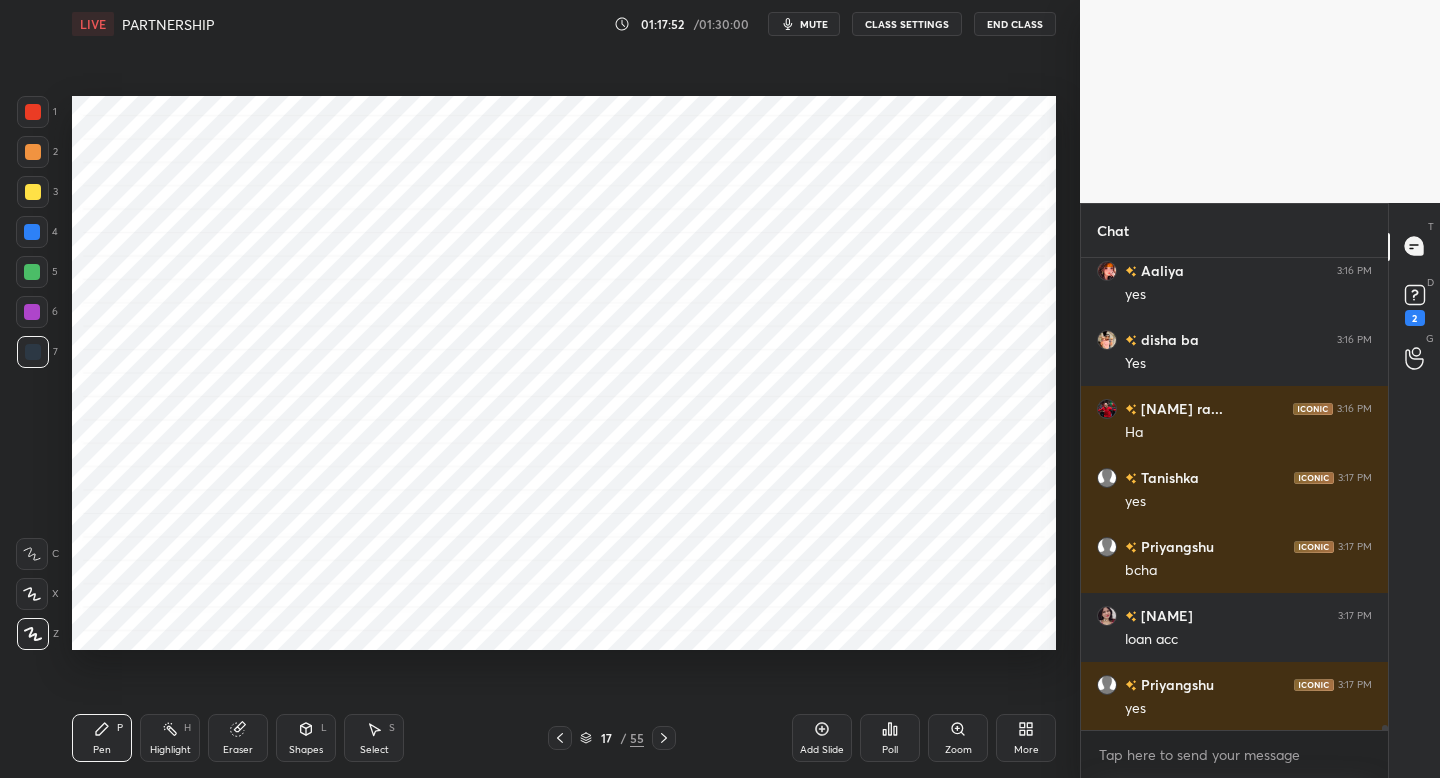 scroll, scrollTop: 45759, scrollLeft: 0, axis: vertical 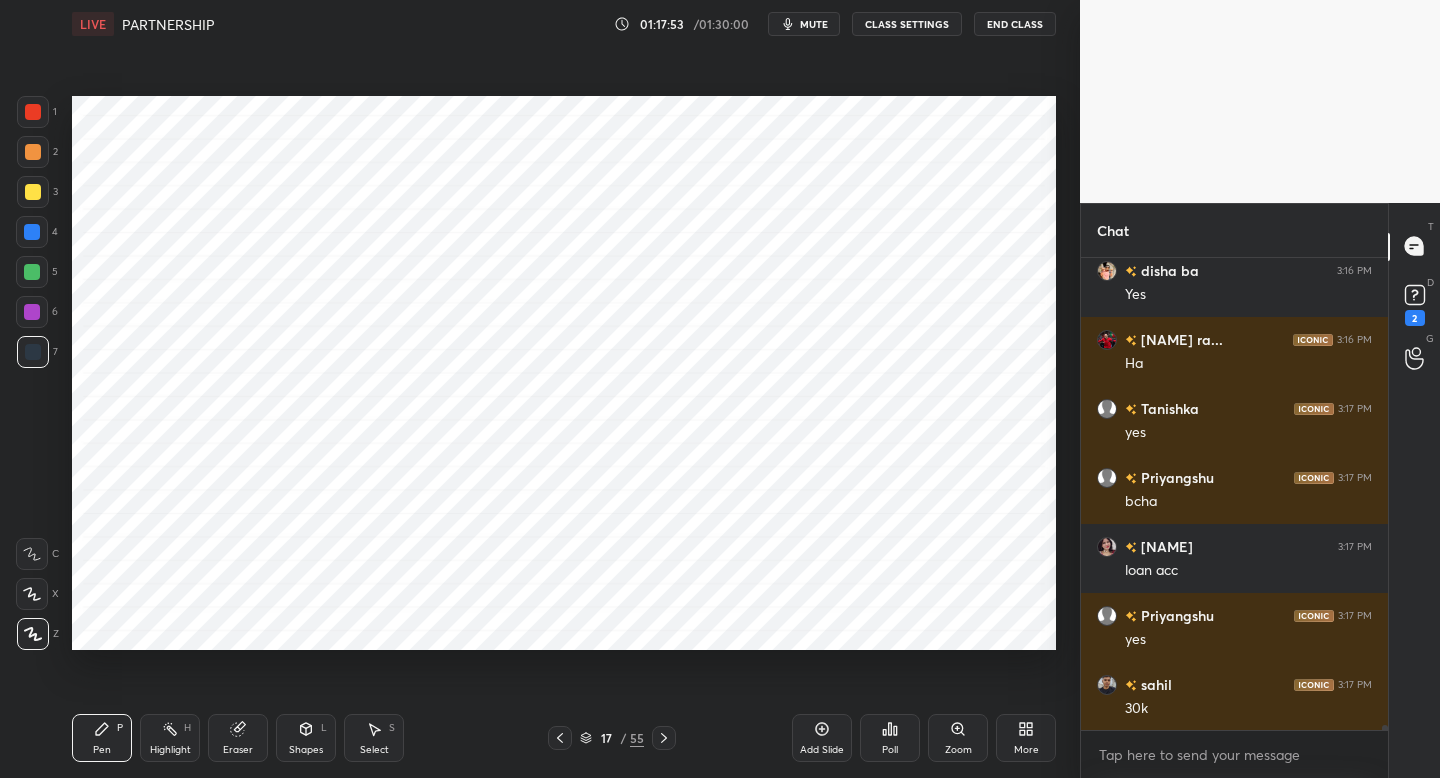 drag, startPoint x: 34, startPoint y: 273, endPoint x: 49, endPoint y: 277, distance: 15.524175 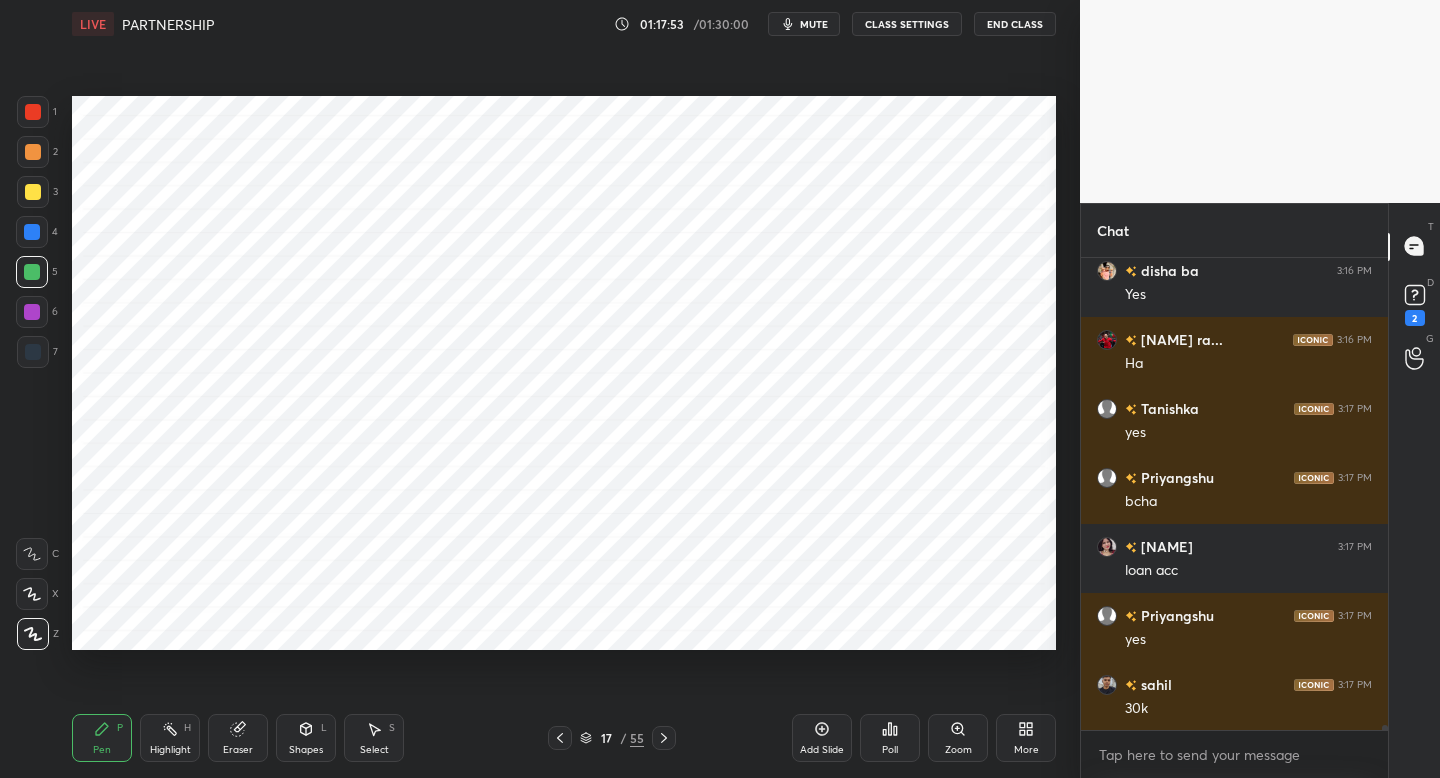 click at bounding box center (32, 312) 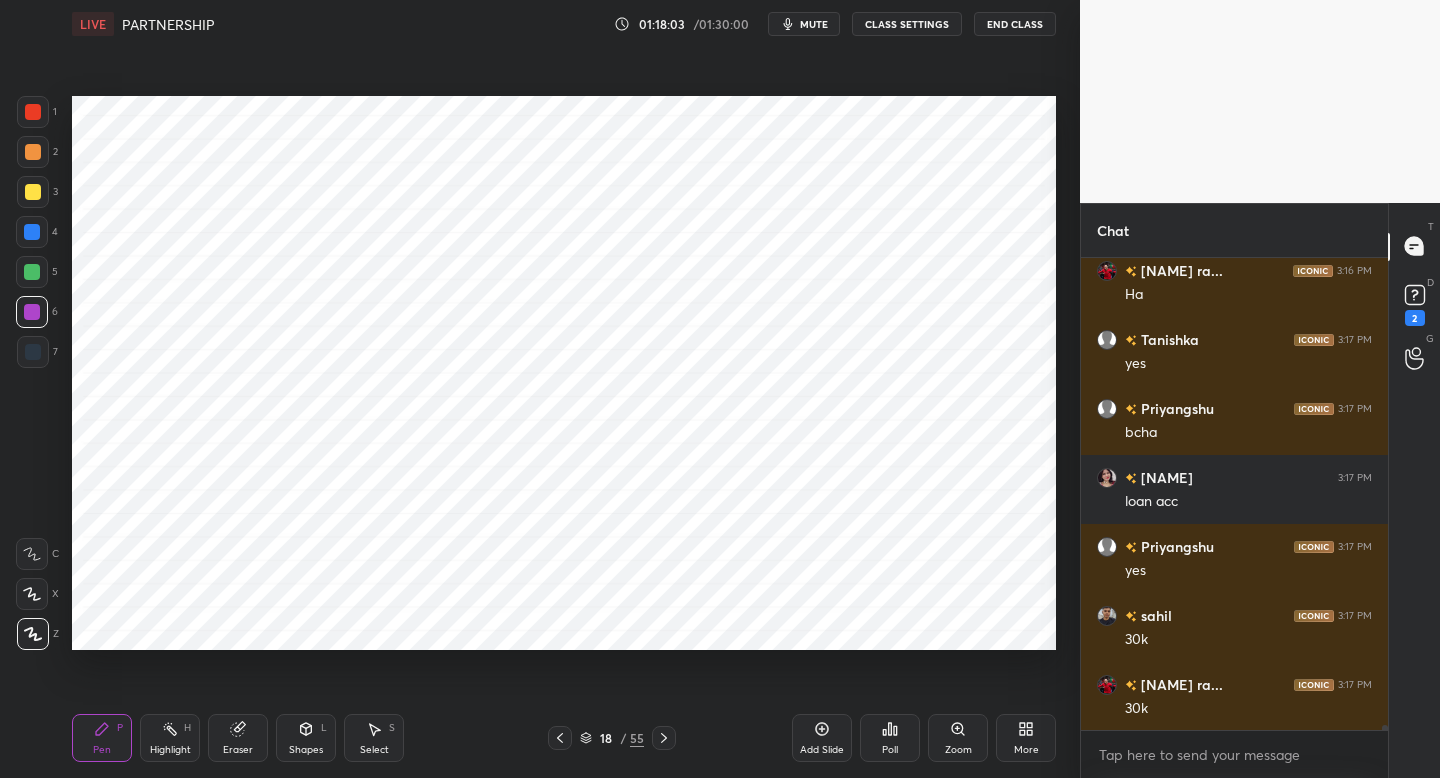 scroll, scrollTop: 45848, scrollLeft: 0, axis: vertical 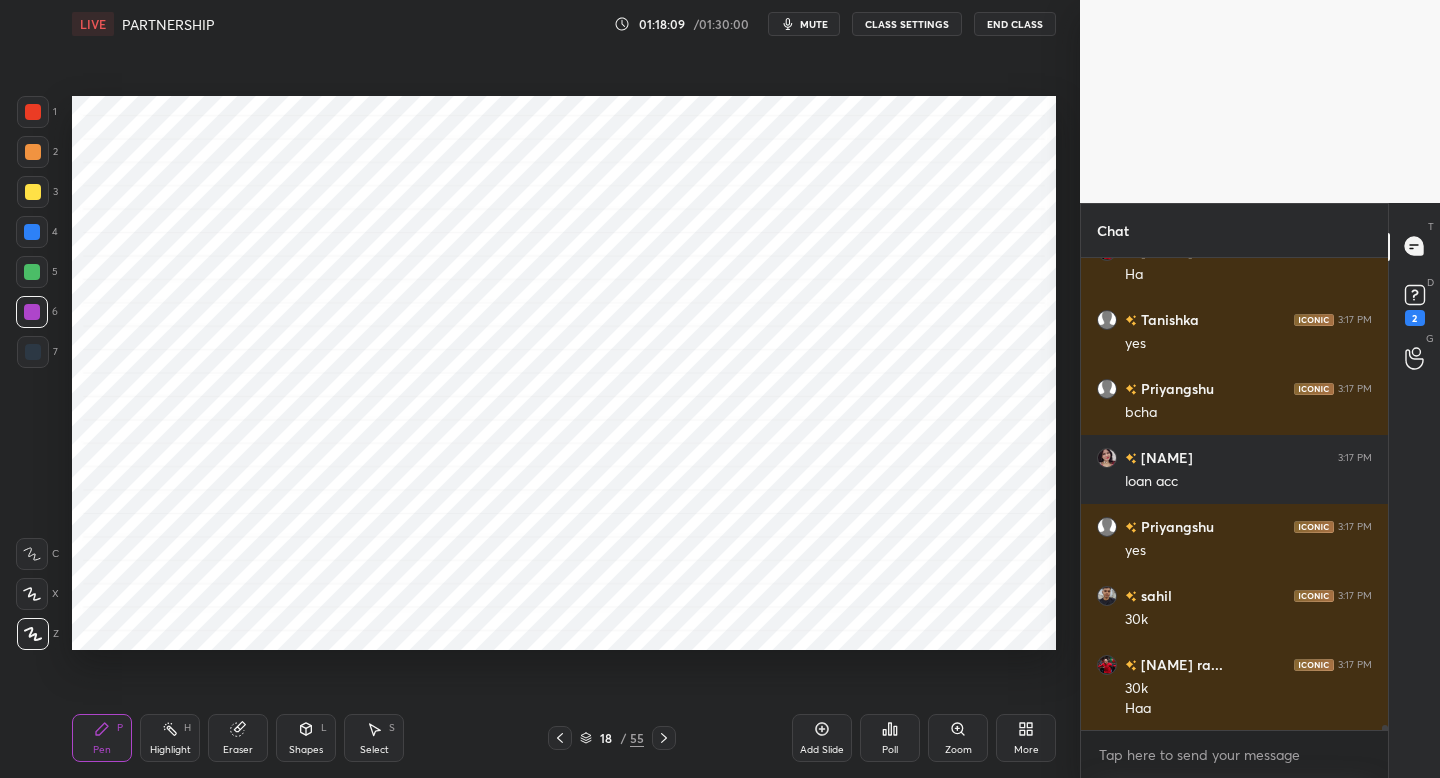 drag, startPoint x: 50, startPoint y: 272, endPoint x: 64, endPoint y: 278, distance: 15.231546 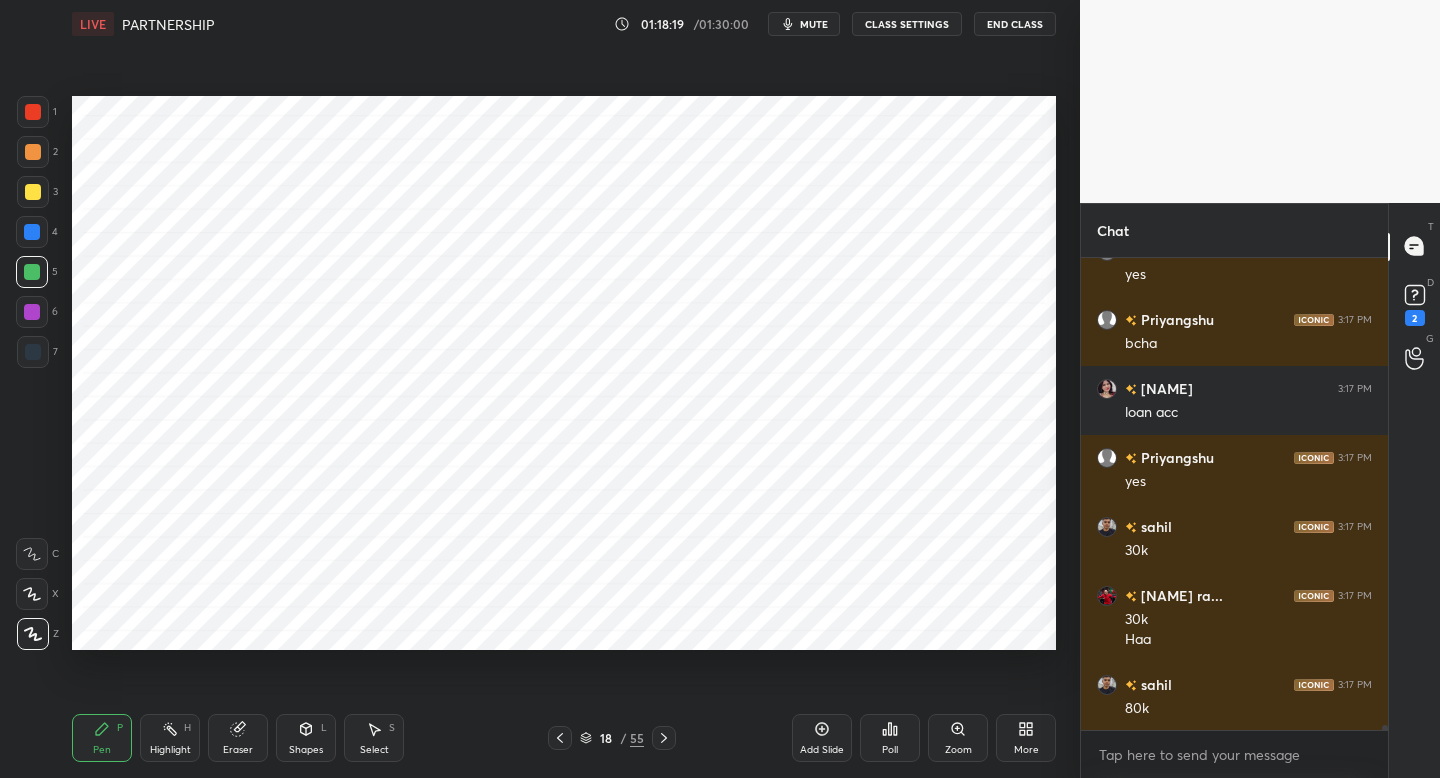 scroll, scrollTop: 45986, scrollLeft: 0, axis: vertical 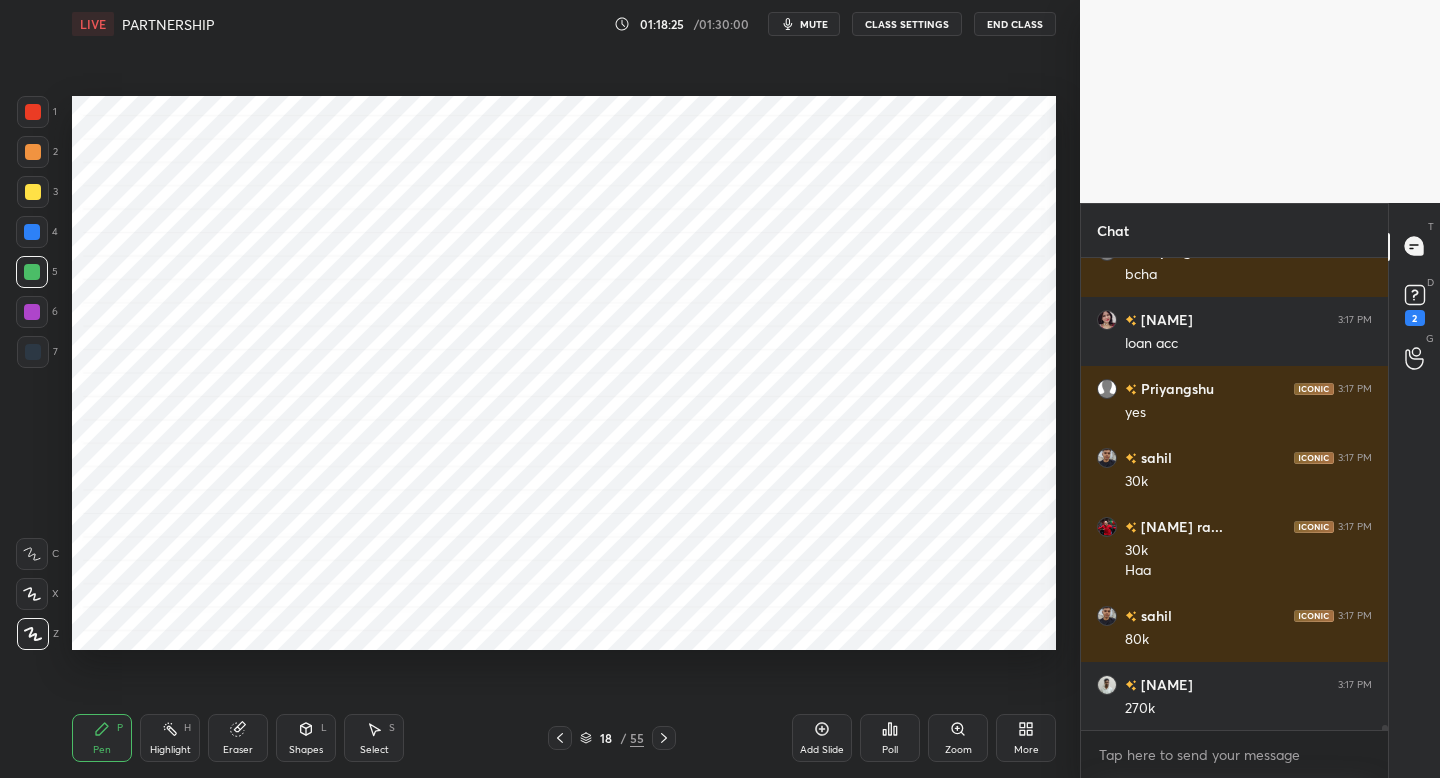 drag, startPoint x: 564, startPoint y: 732, endPoint x: 582, endPoint y: 707, distance: 30.805843 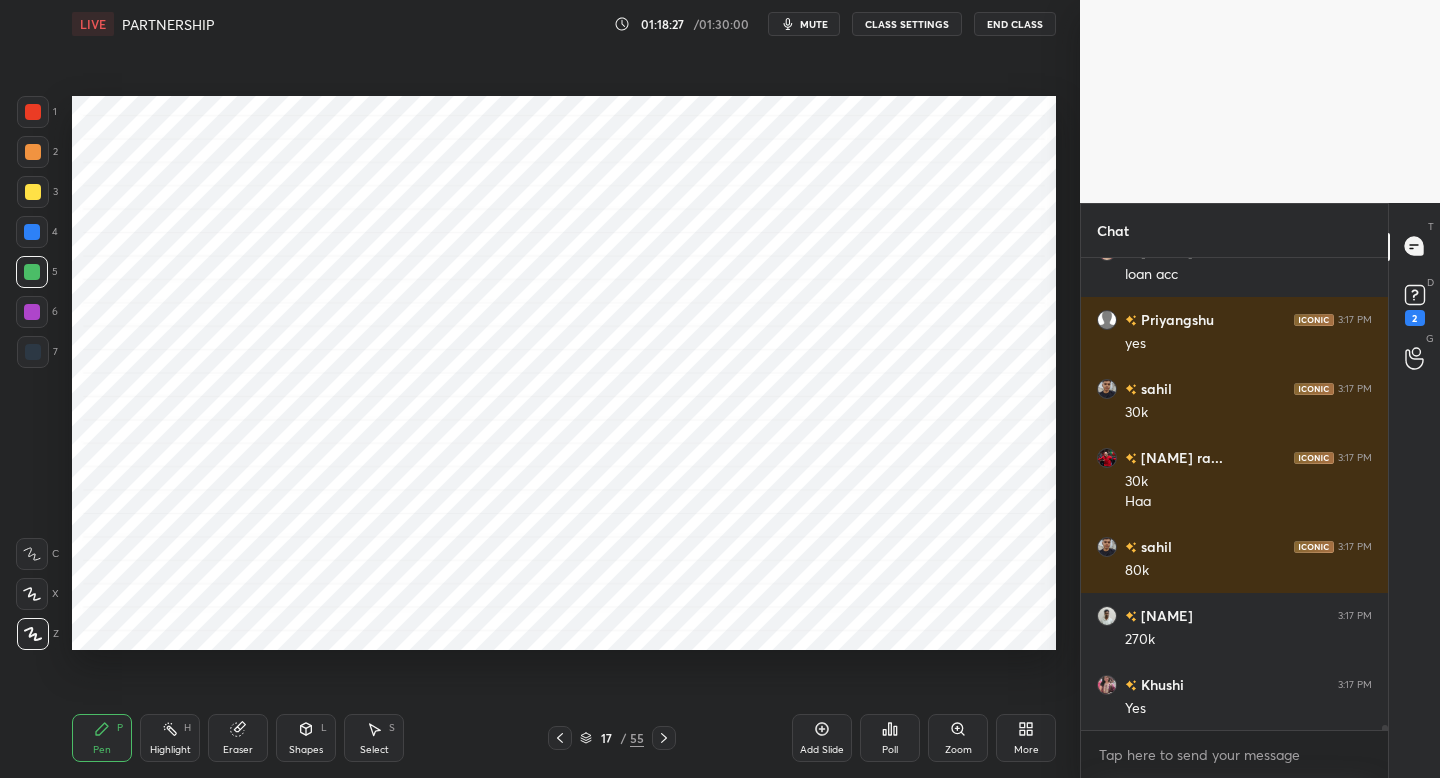 scroll, scrollTop: 46124, scrollLeft: 0, axis: vertical 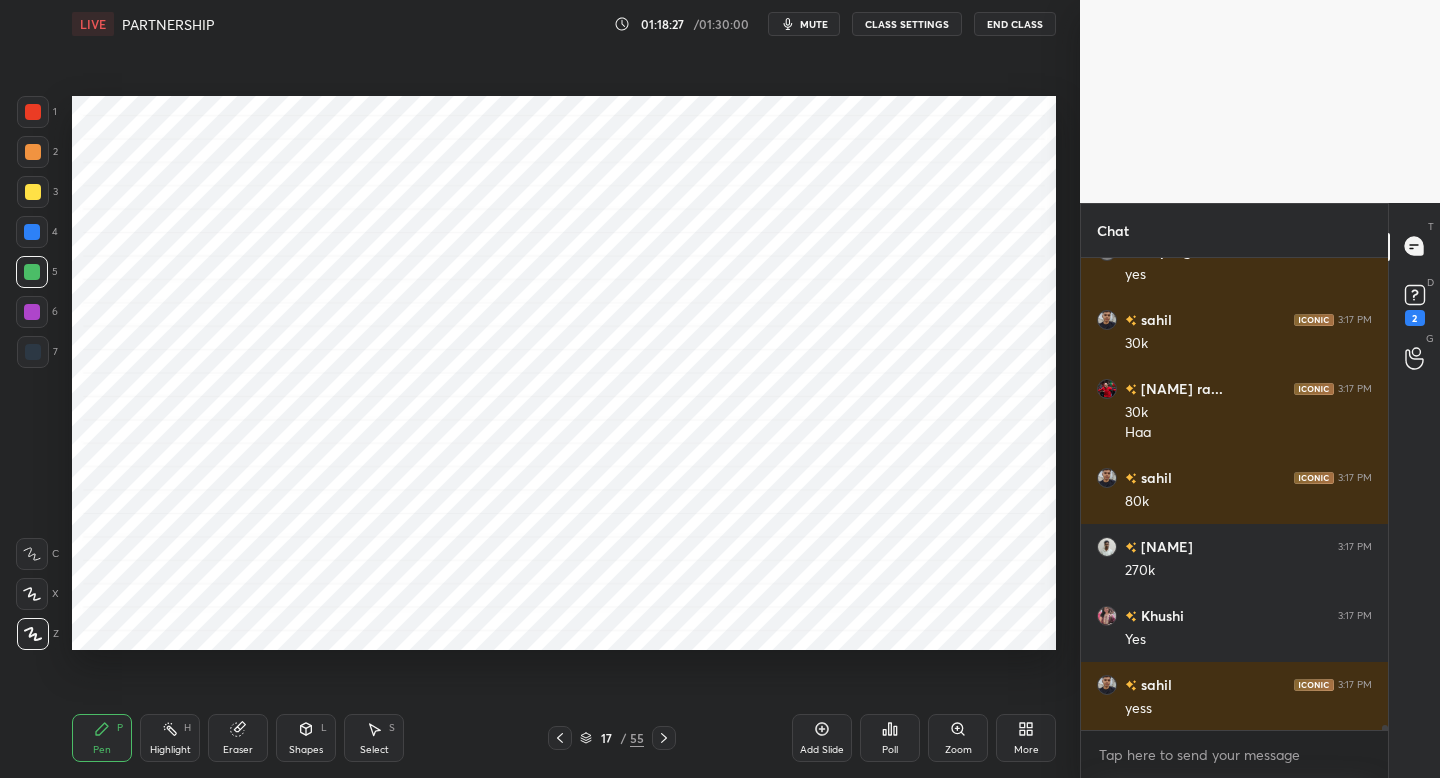 drag, startPoint x: 33, startPoint y: 357, endPoint x: 56, endPoint y: 358, distance: 23.021729 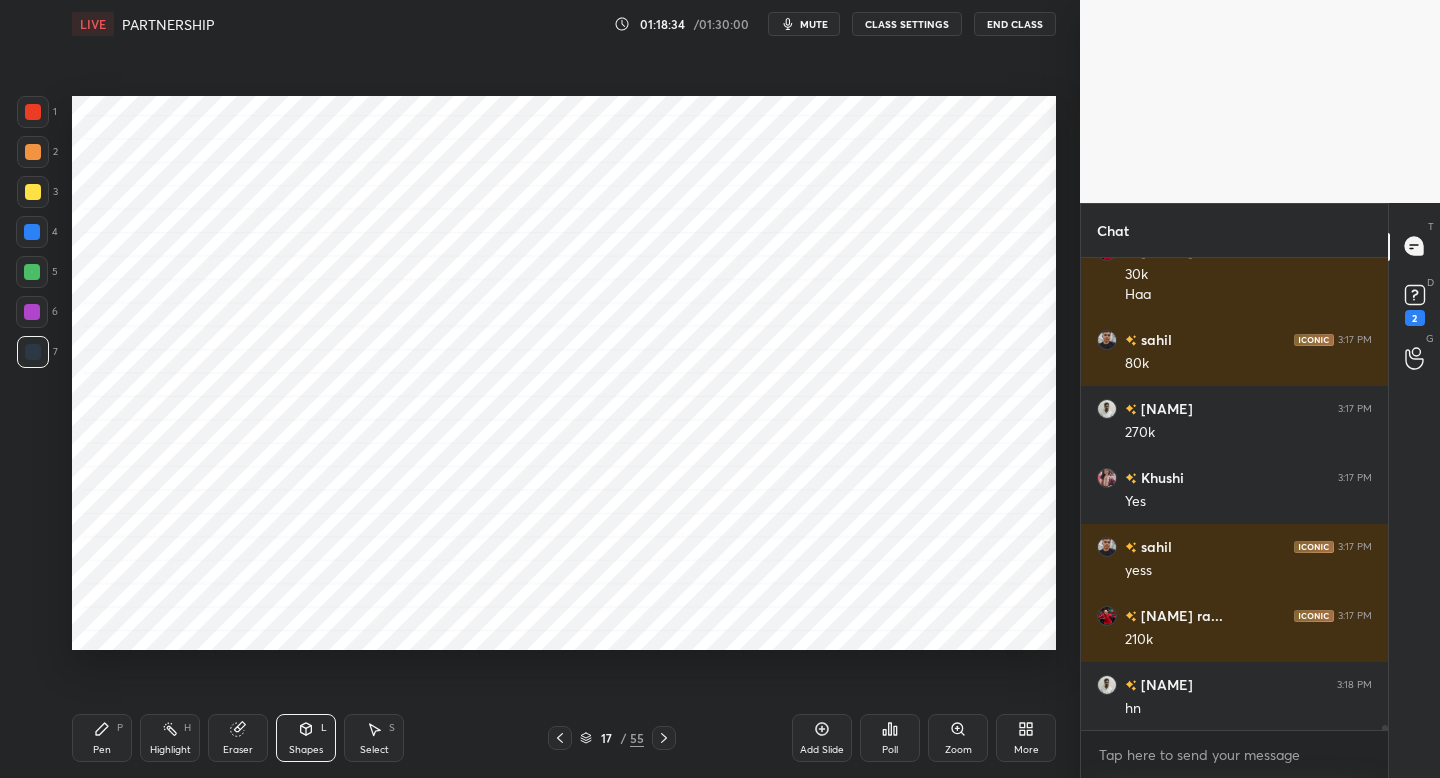 scroll, scrollTop: 46331, scrollLeft: 0, axis: vertical 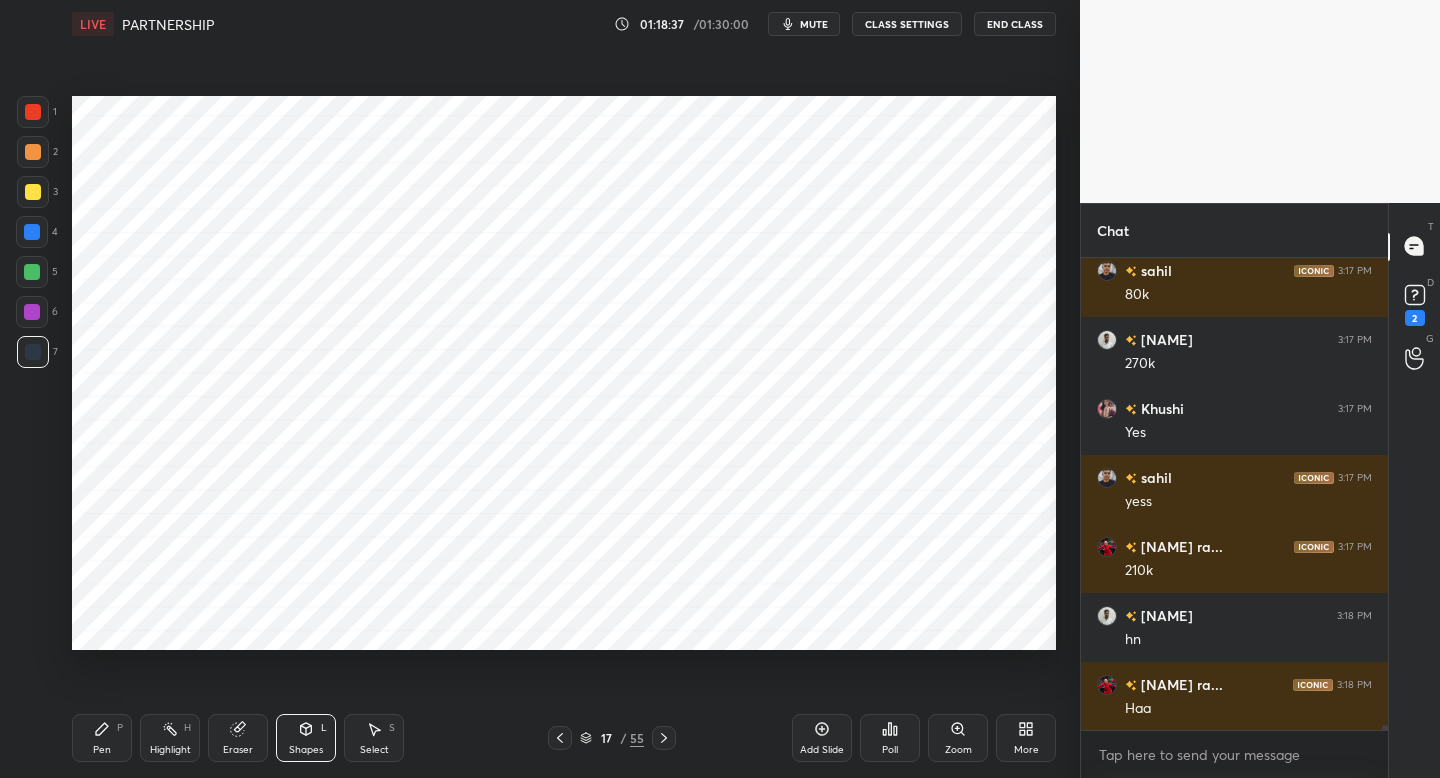 drag, startPoint x: 101, startPoint y: 731, endPoint x: 201, endPoint y: 659, distance: 123.22337 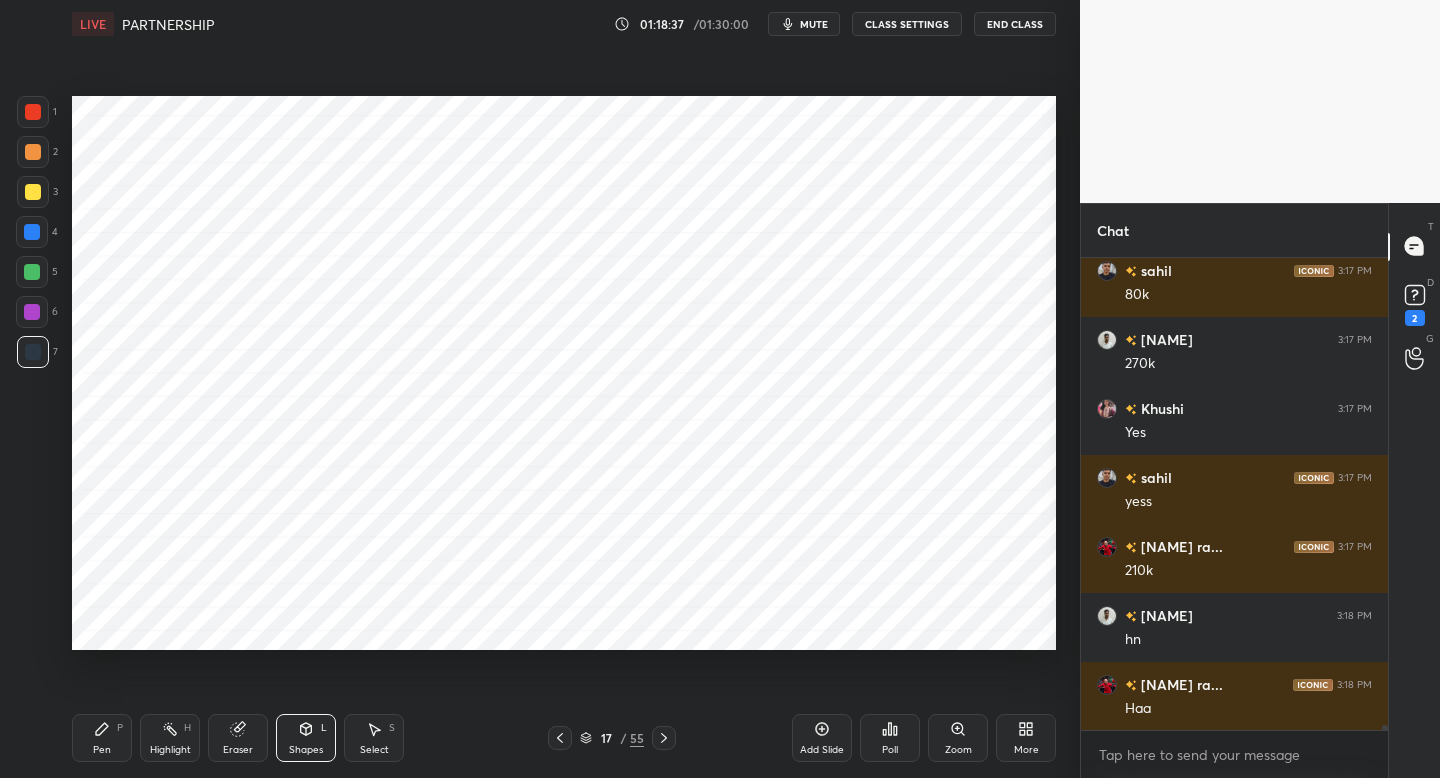 click 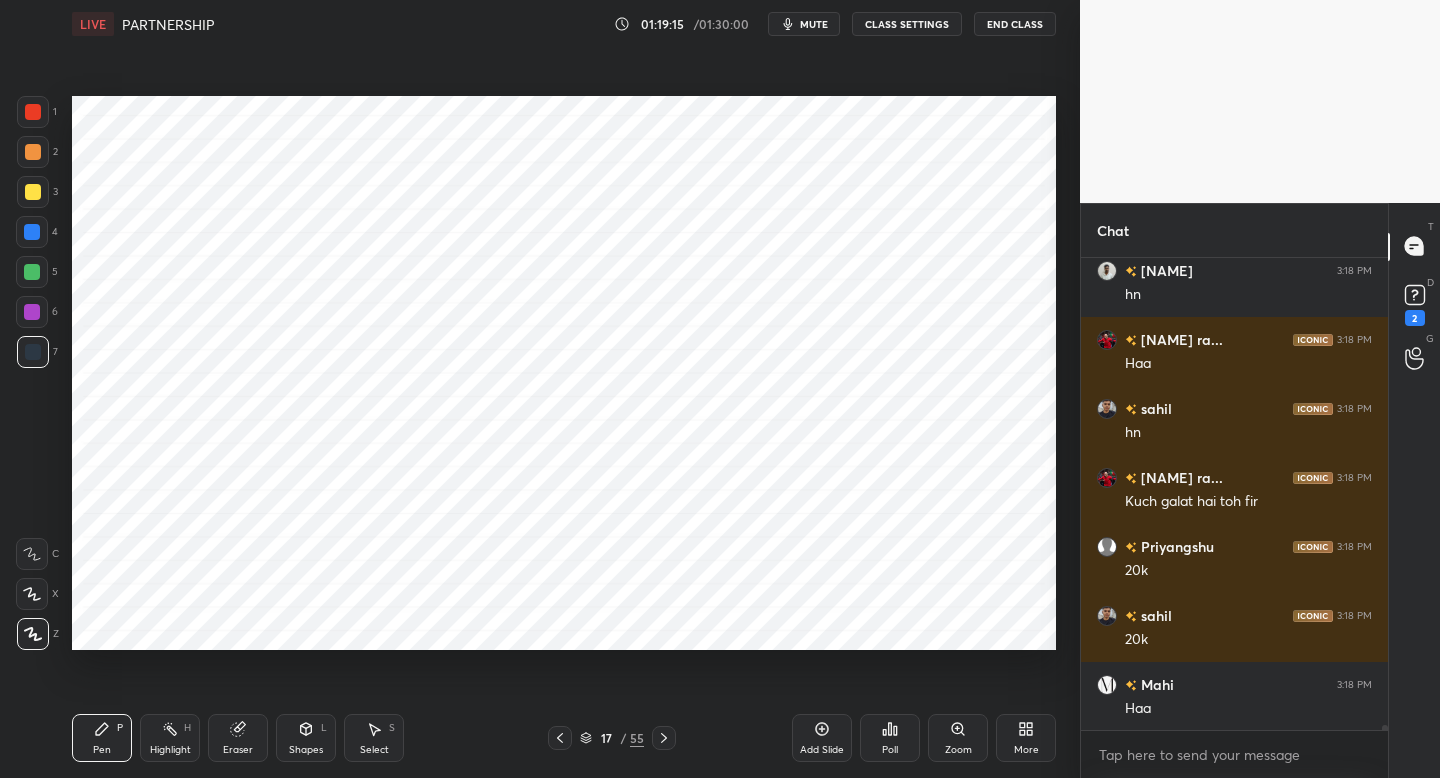 scroll, scrollTop: 46745, scrollLeft: 0, axis: vertical 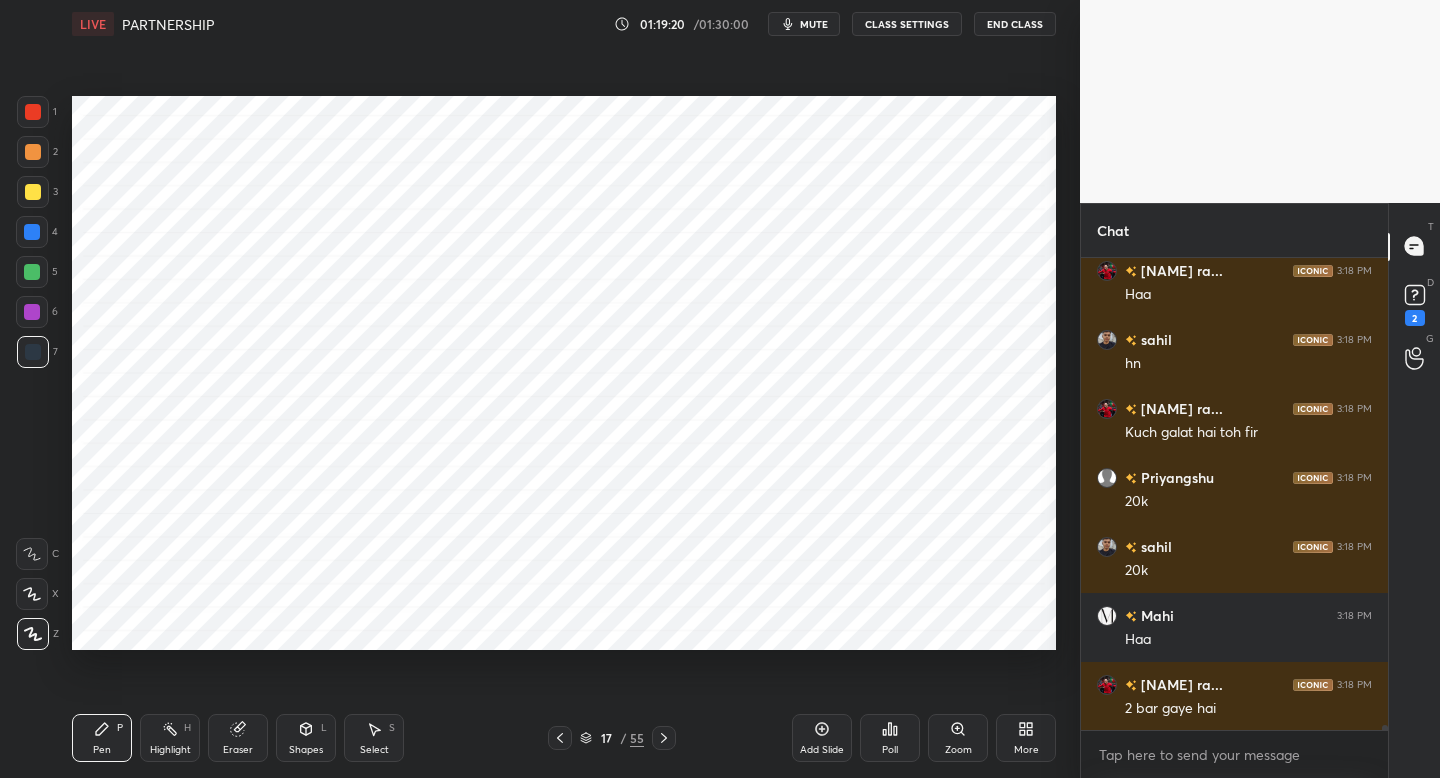 drag, startPoint x: 39, startPoint y: 329, endPoint x: 67, endPoint y: 339, distance: 29.732138 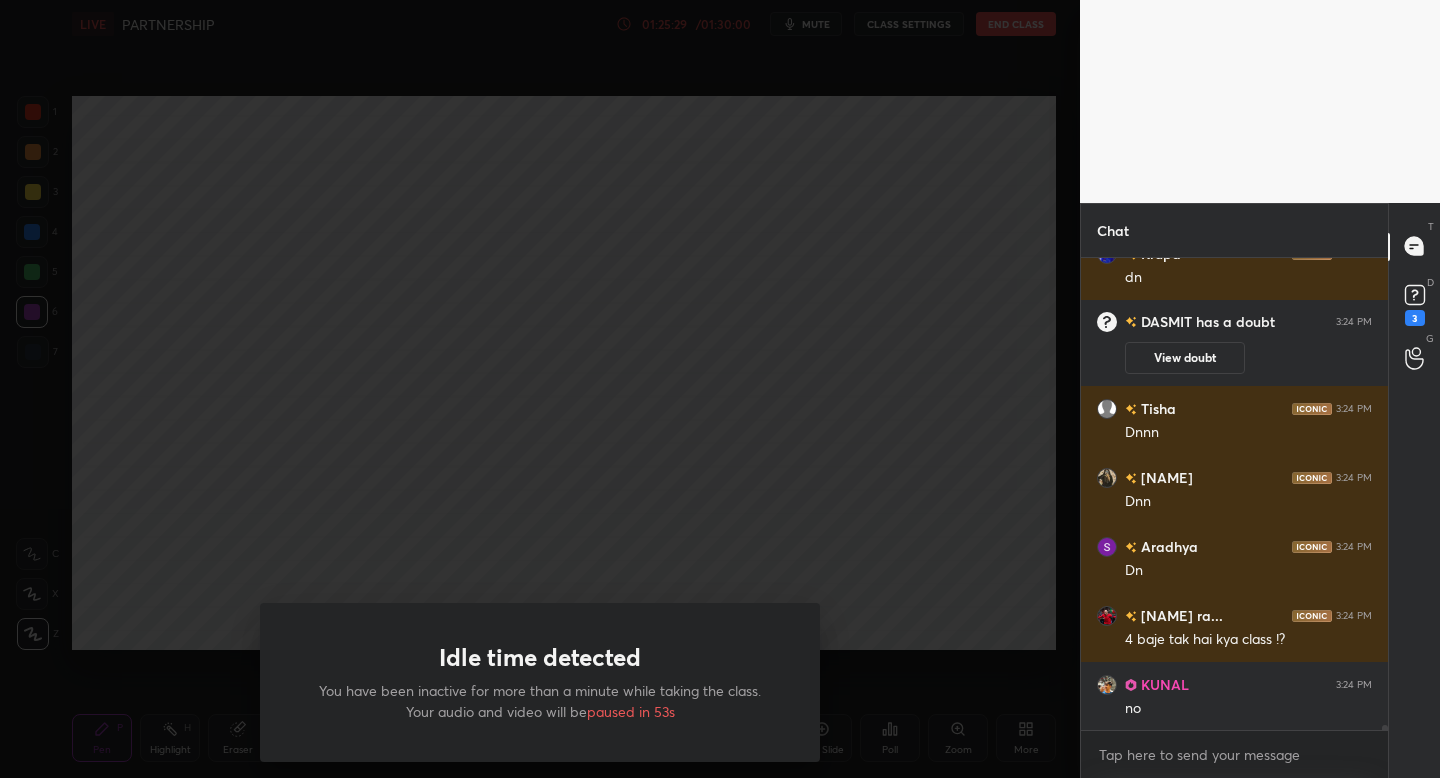scroll, scrollTop: 47957, scrollLeft: 0, axis: vertical 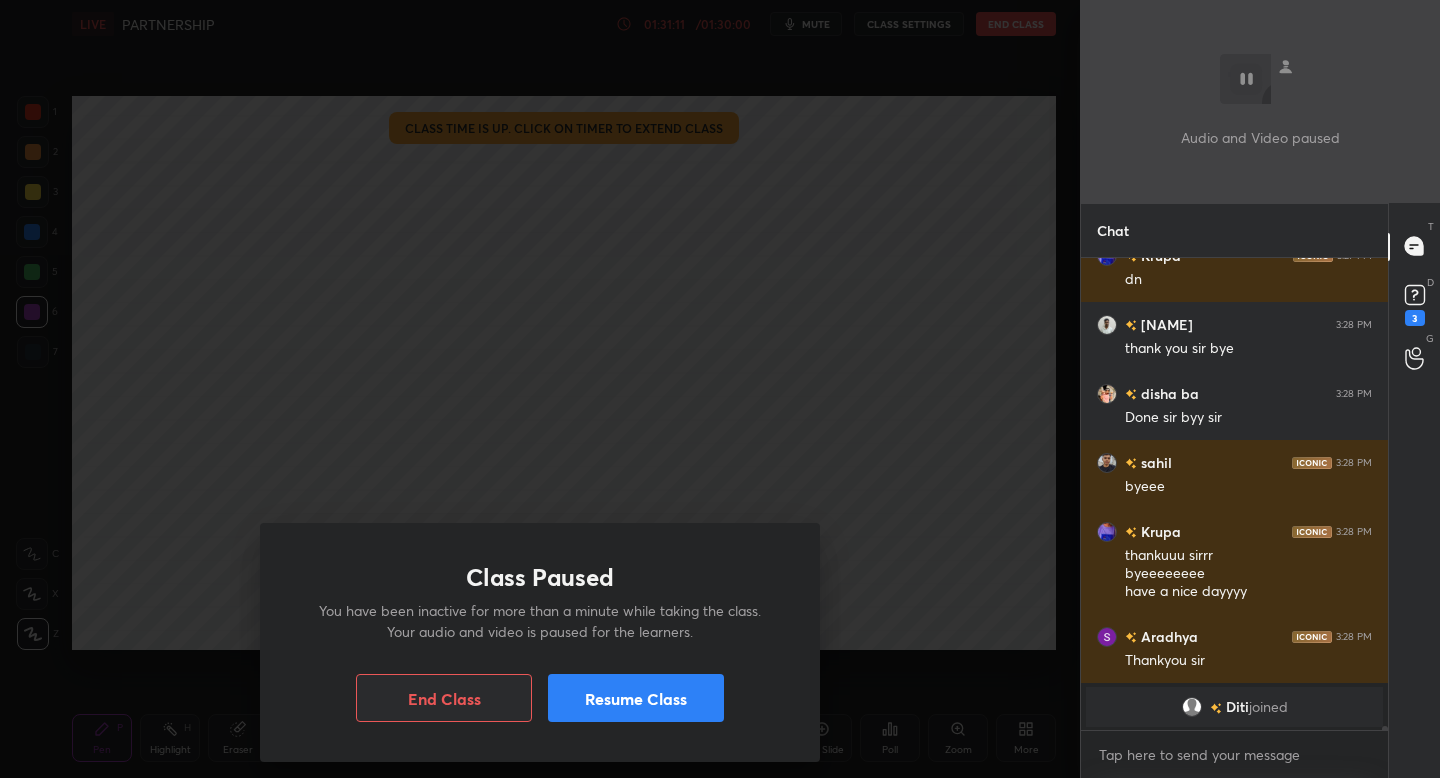 click on "End Class" at bounding box center [444, 698] 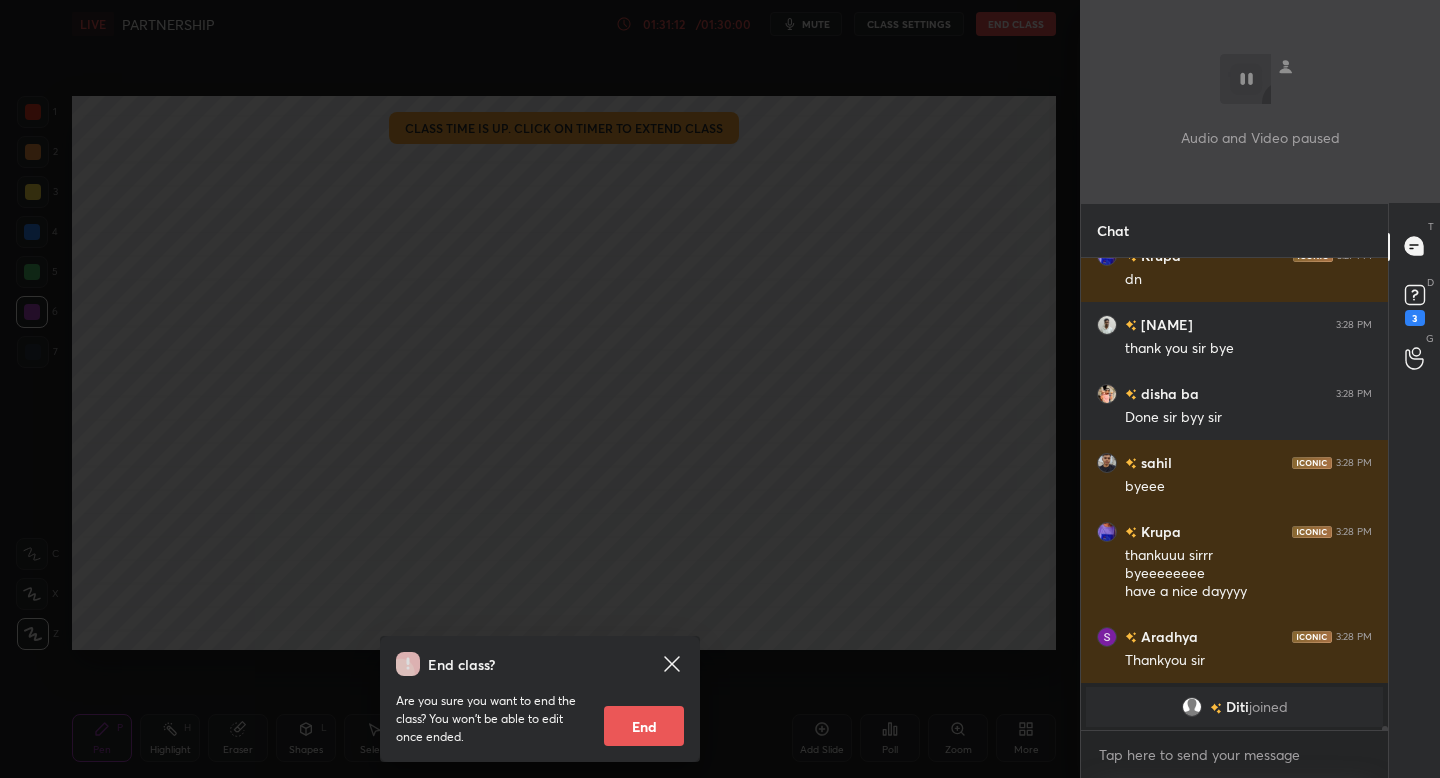 click on "End" at bounding box center (644, 726) 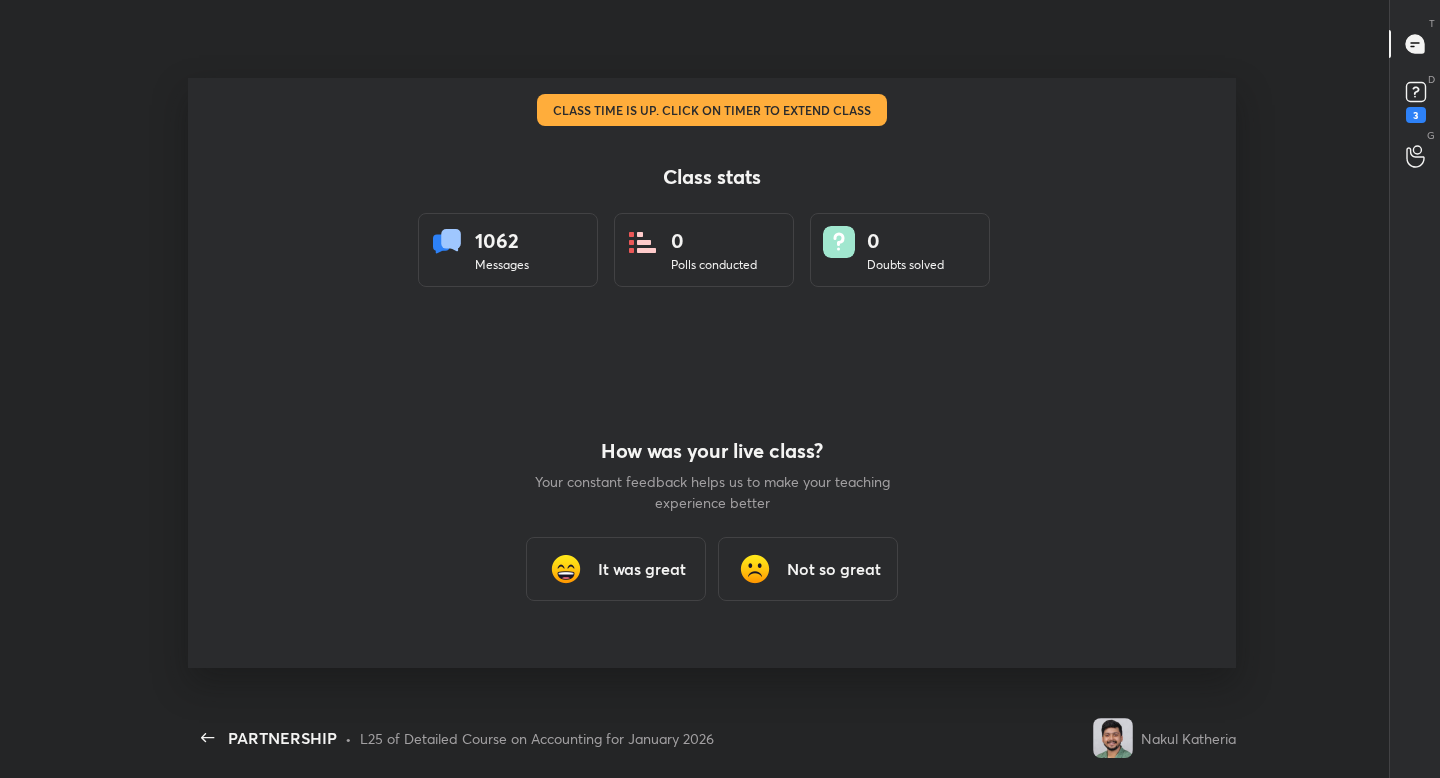 scroll, scrollTop: 99350, scrollLeft: 98935, axis: both 